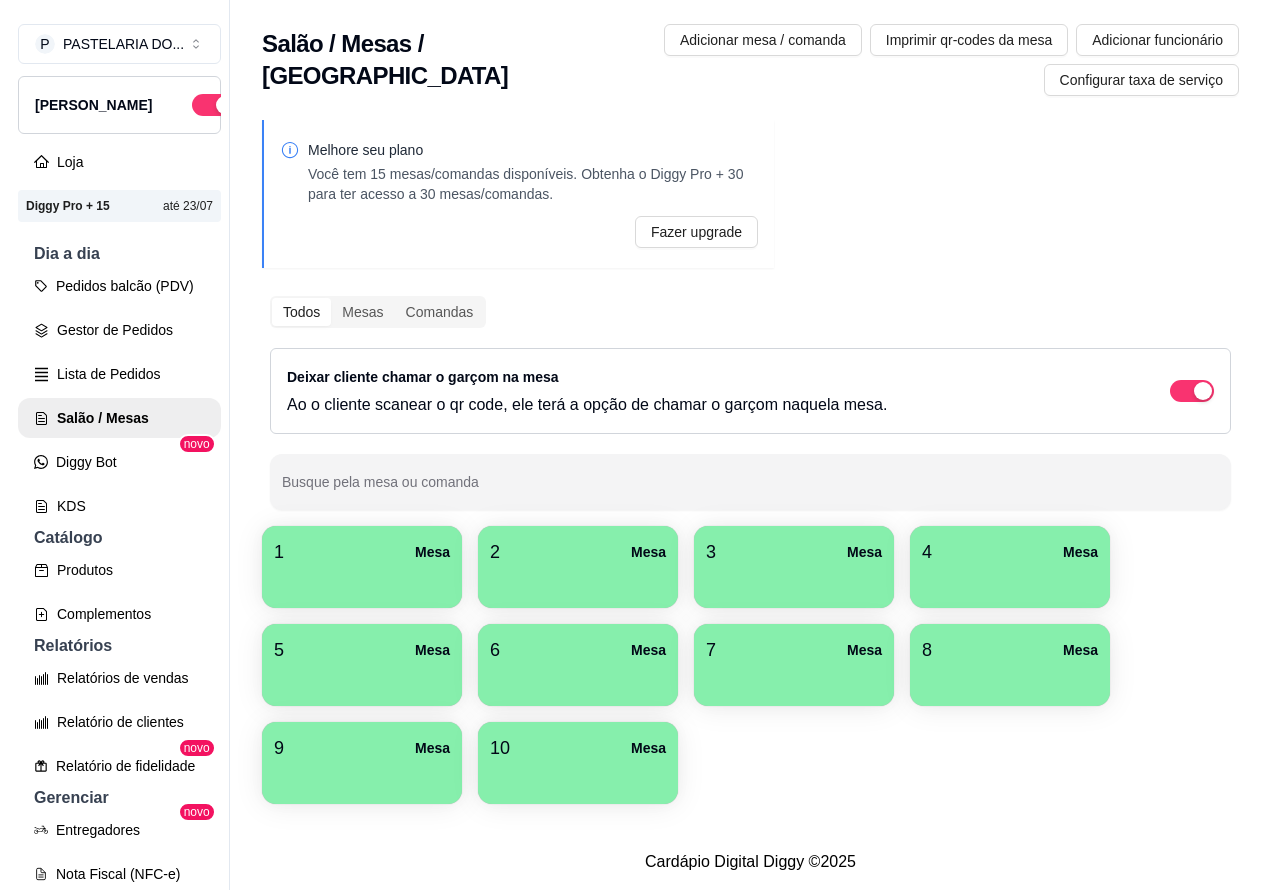 scroll, scrollTop: 0, scrollLeft: 0, axis: both 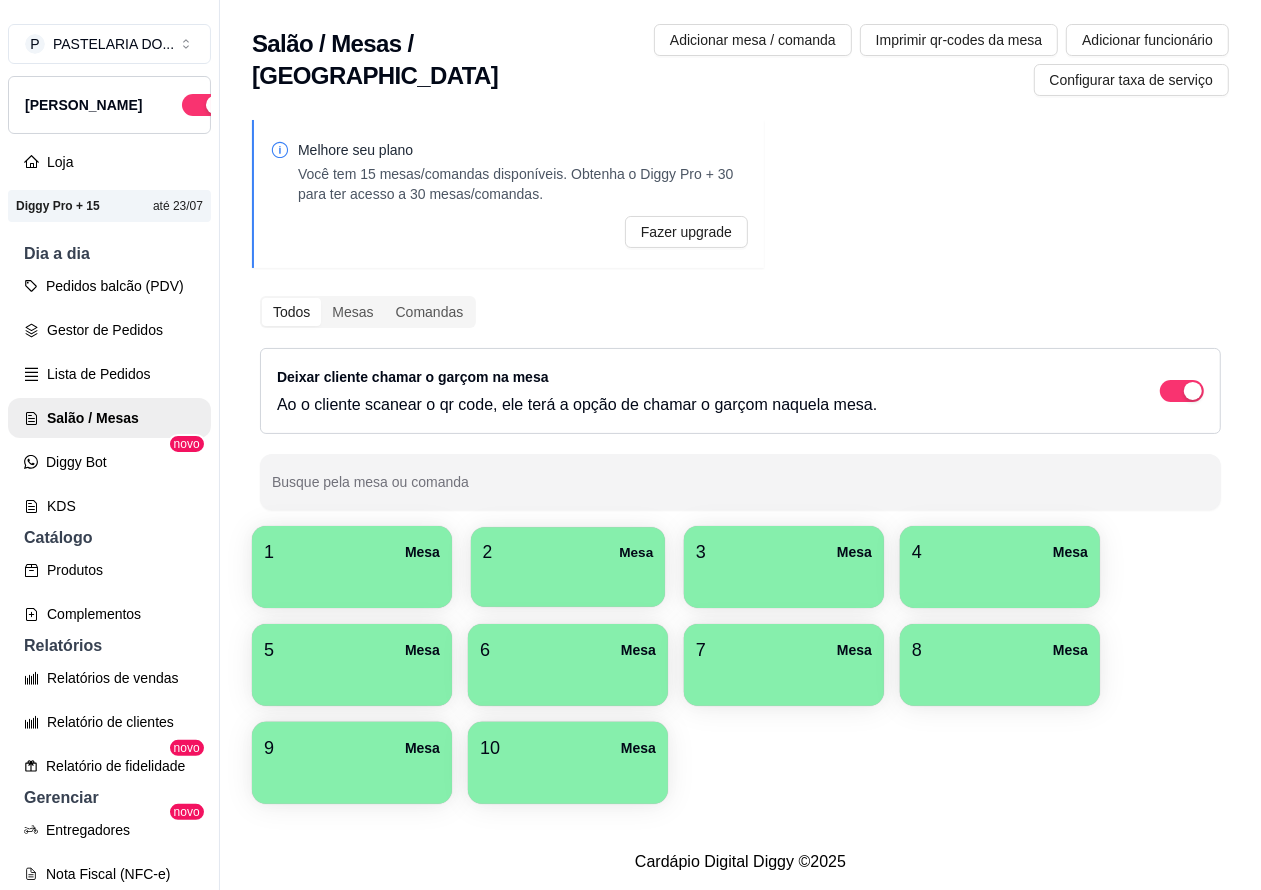 click at bounding box center (568, 580) 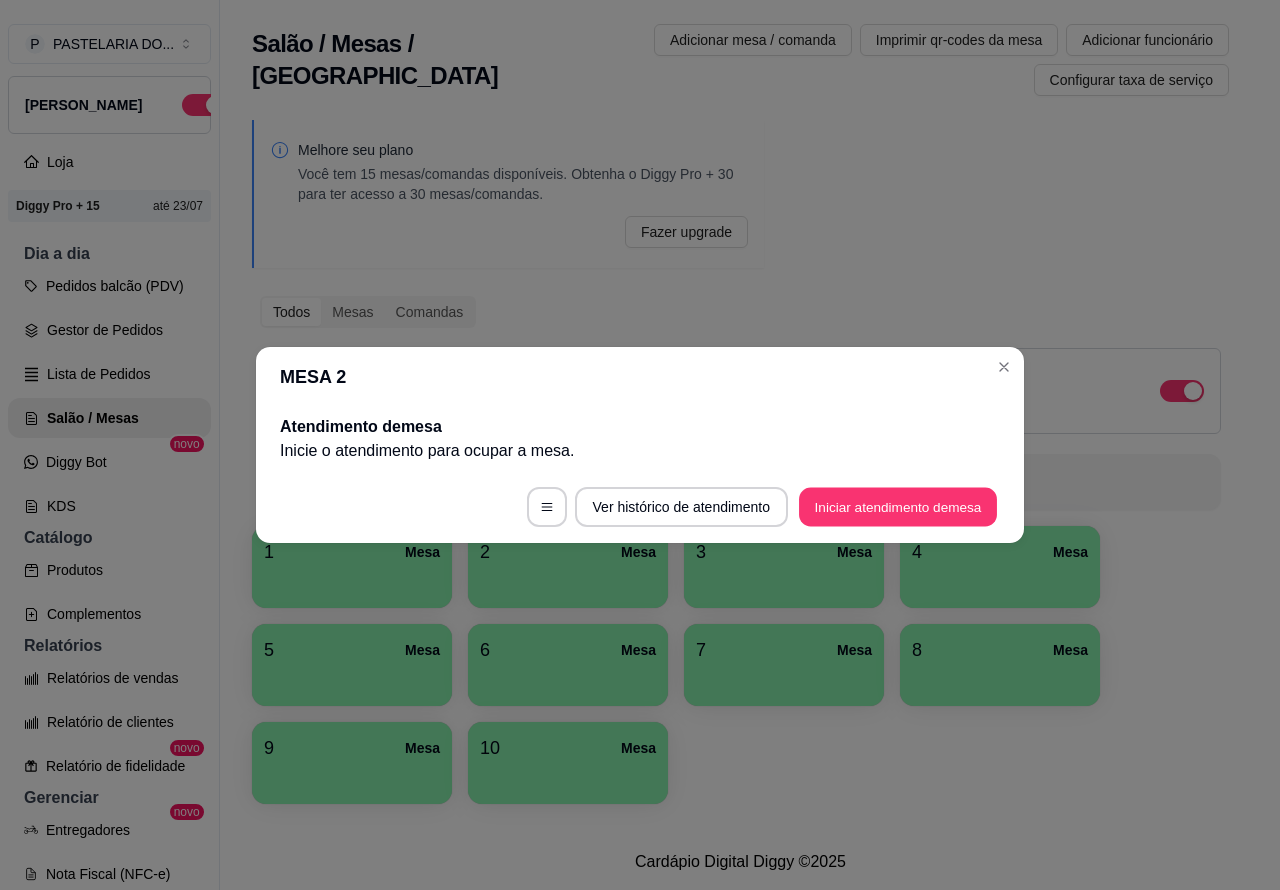 click on "Iniciar atendimento de  mesa" at bounding box center [898, 507] 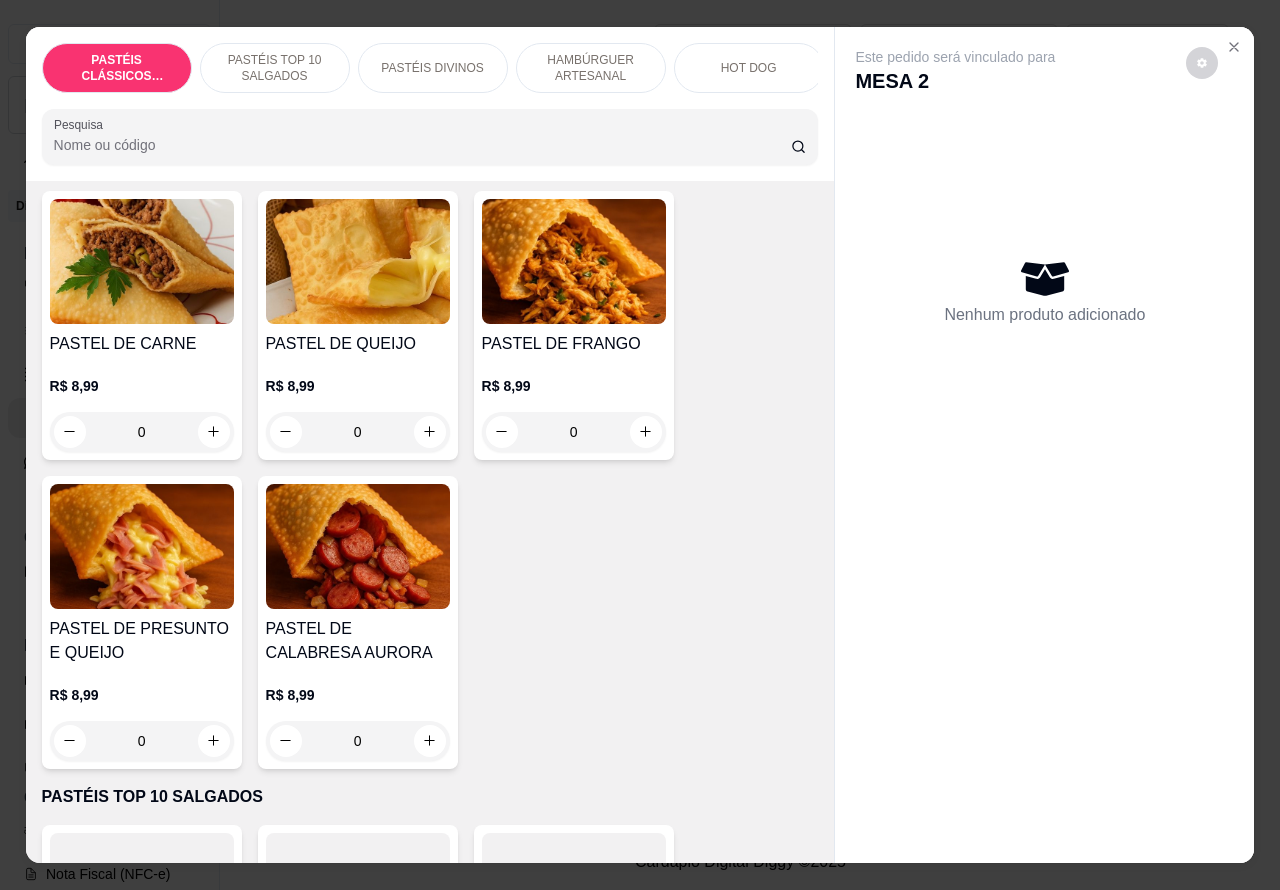 scroll, scrollTop: 115, scrollLeft: 0, axis: vertical 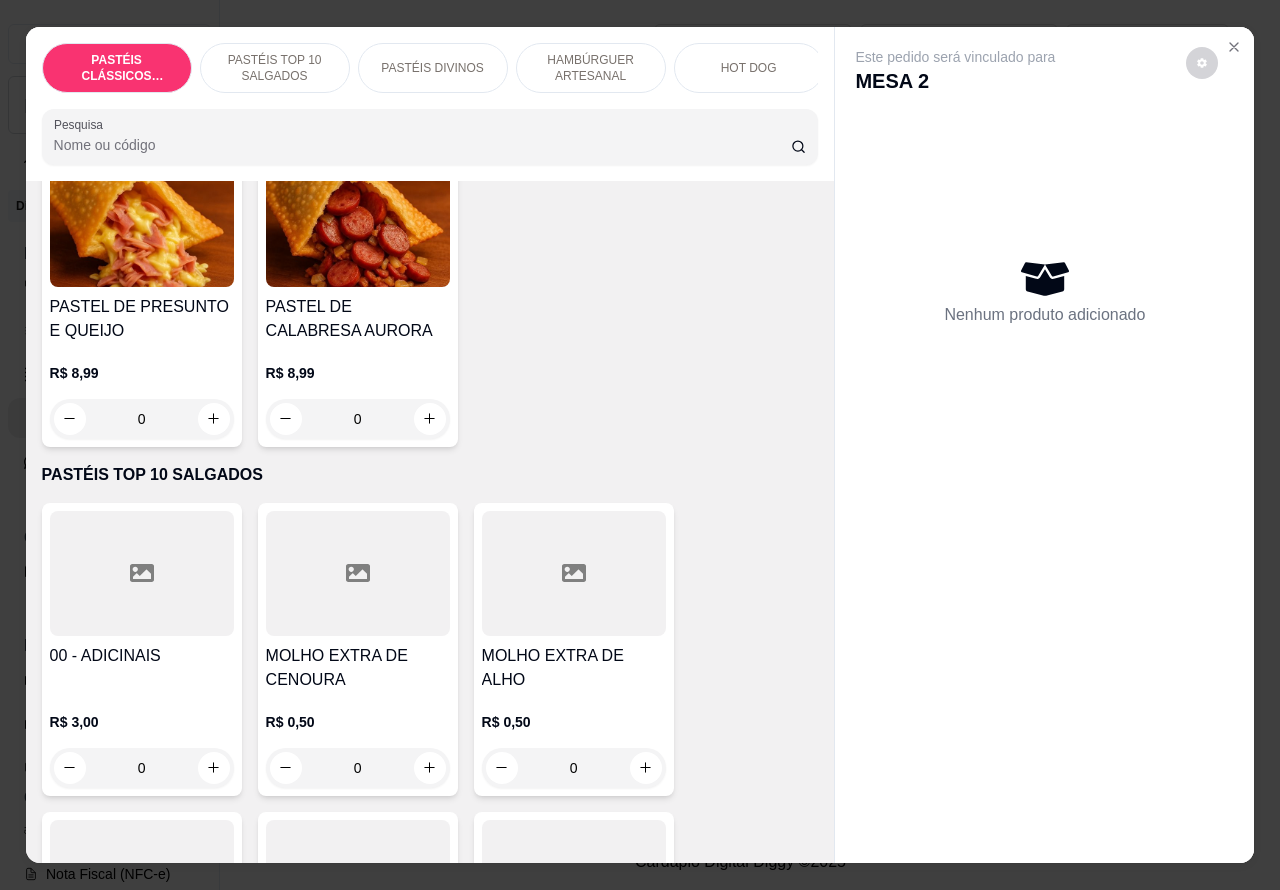 click on "PASTÉIS TOP 10 SALGADOS" at bounding box center [275, 68] 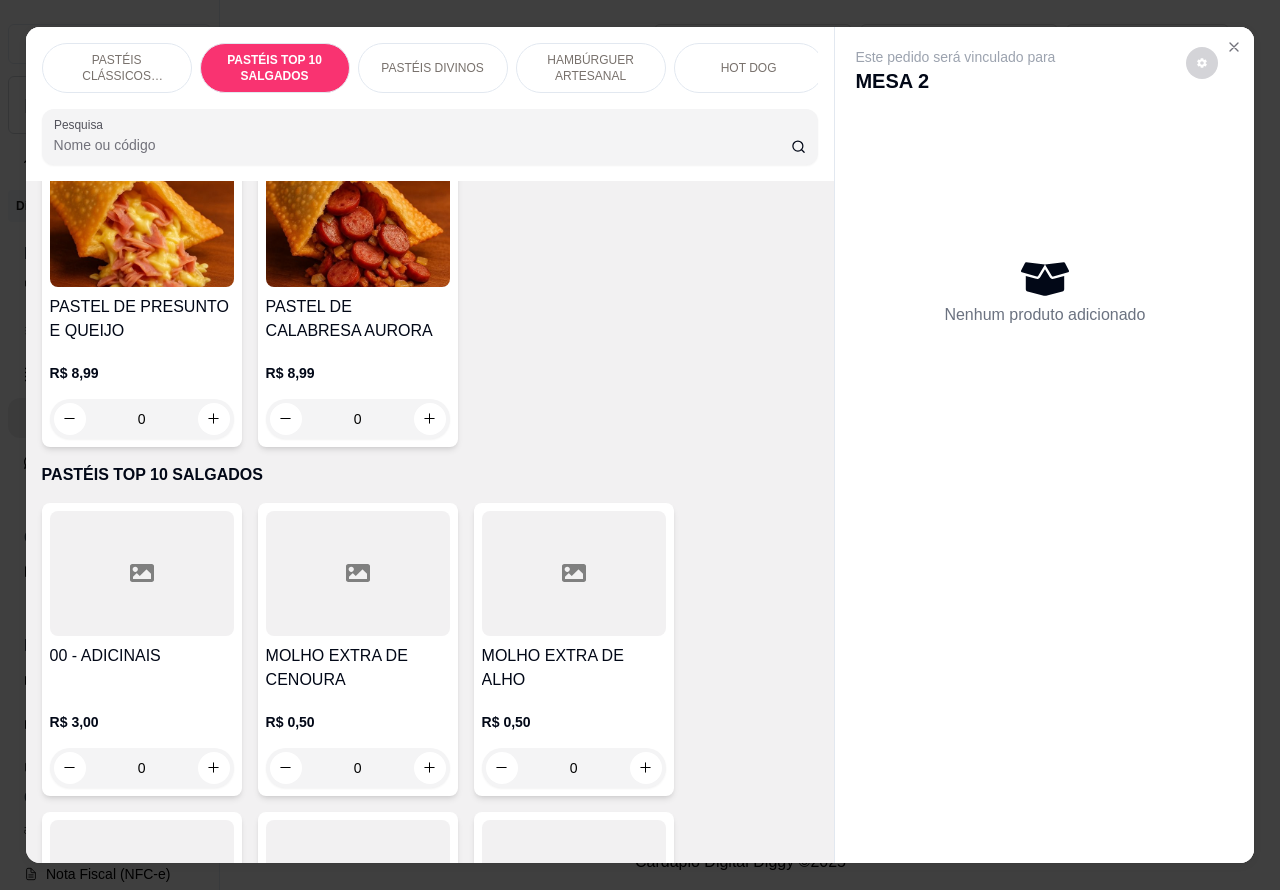 scroll, scrollTop: 723, scrollLeft: 0, axis: vertical 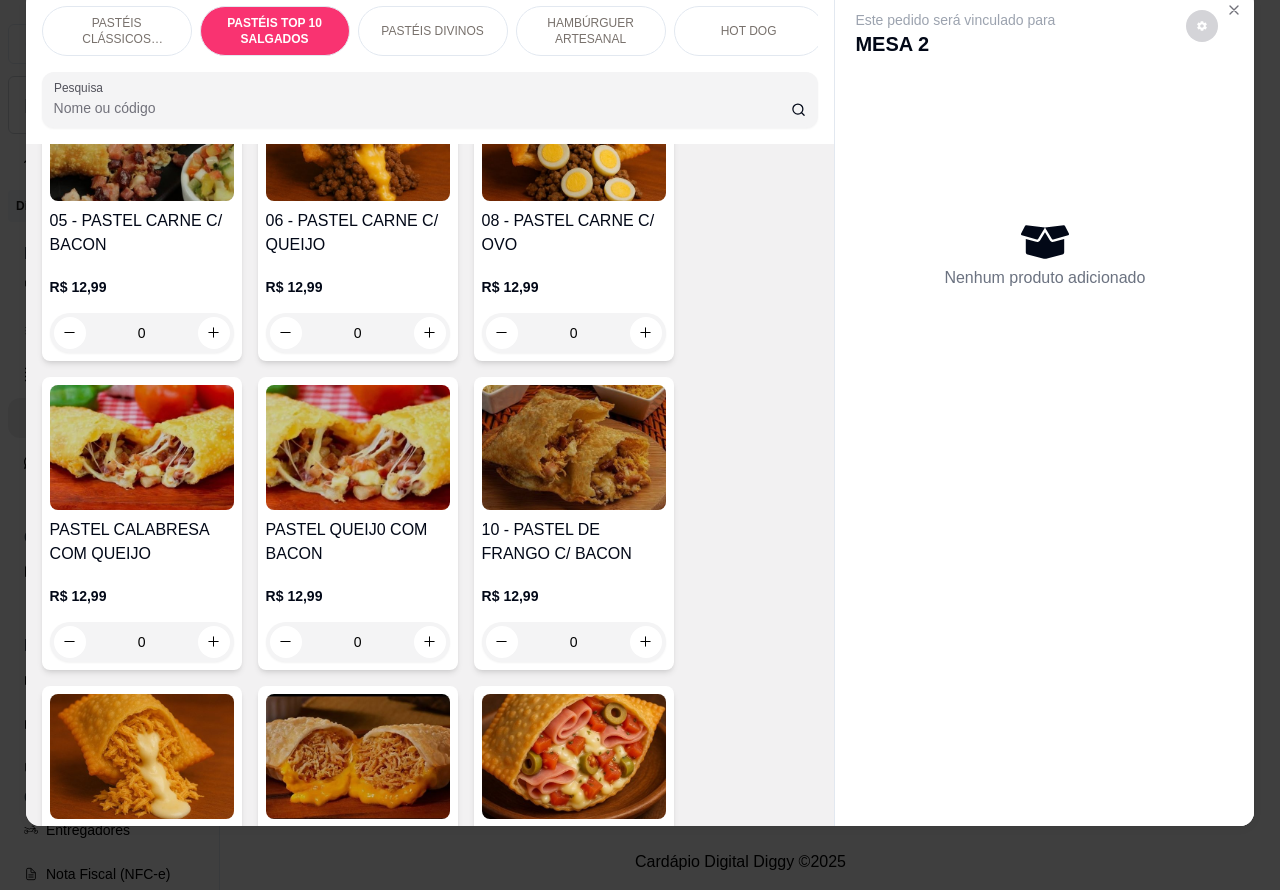 click on "0" at bounding box center (142, 333) 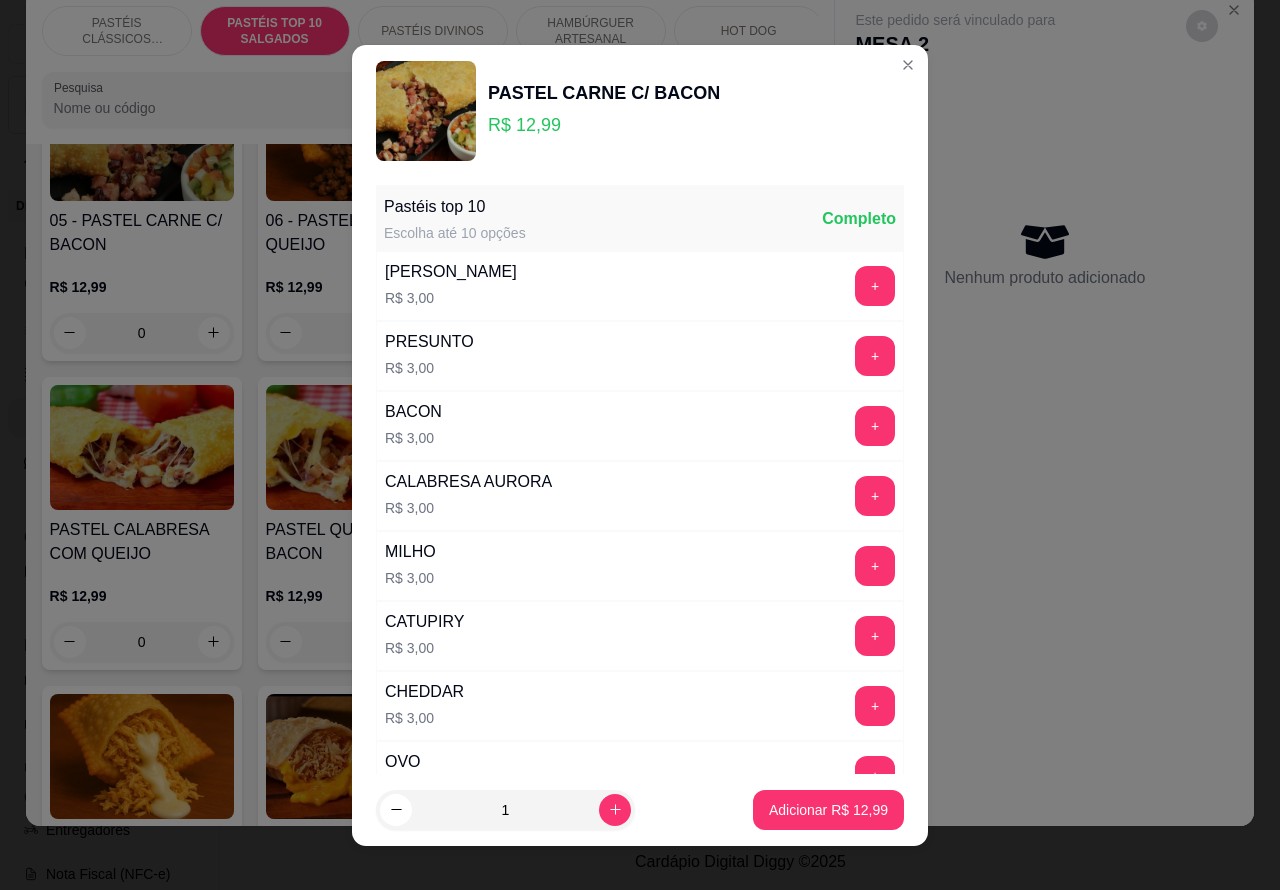 click on "Adicionar   R$ 12,99" at bounding box center [828, 810] 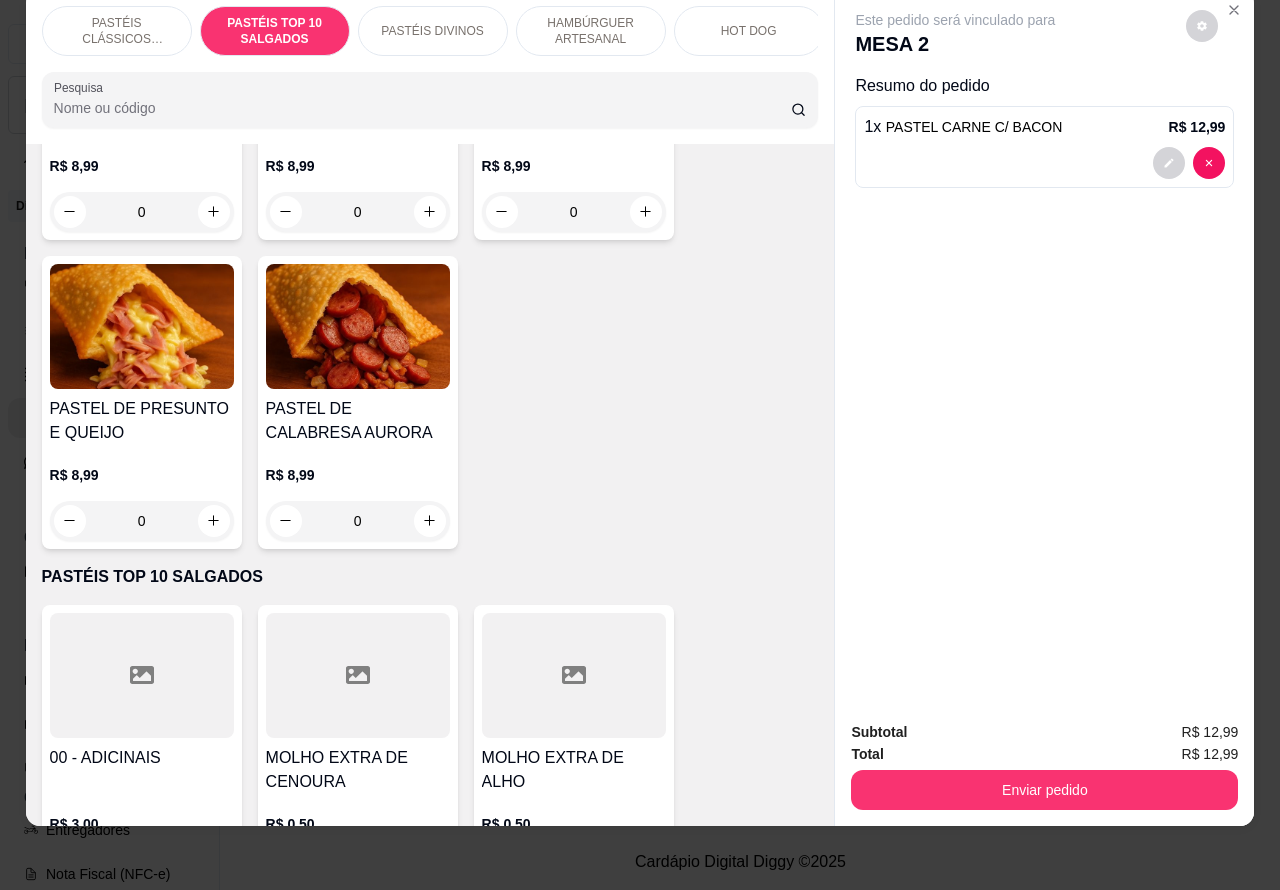 scroll, scrollTop: 291, scrollLeft: 0, axis: vertical 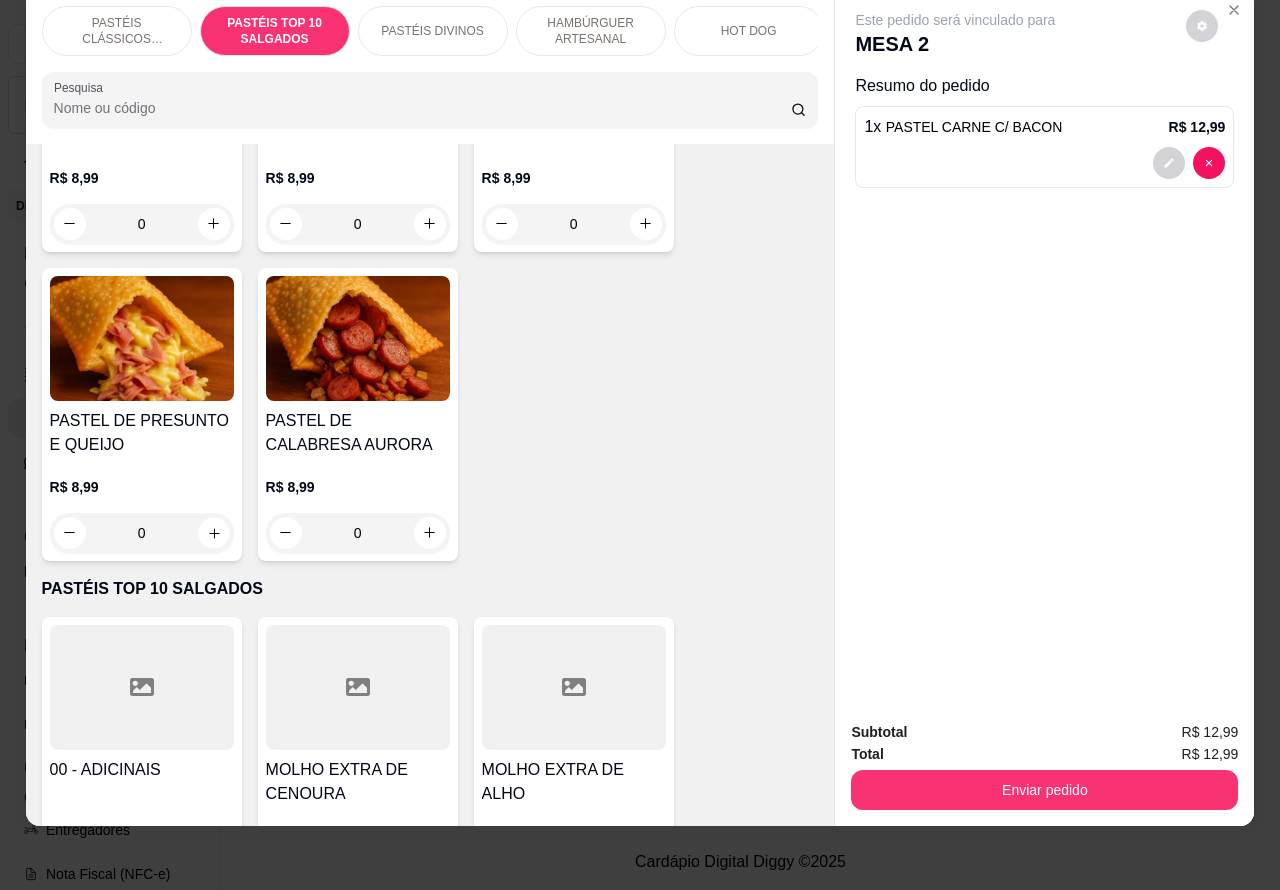 click 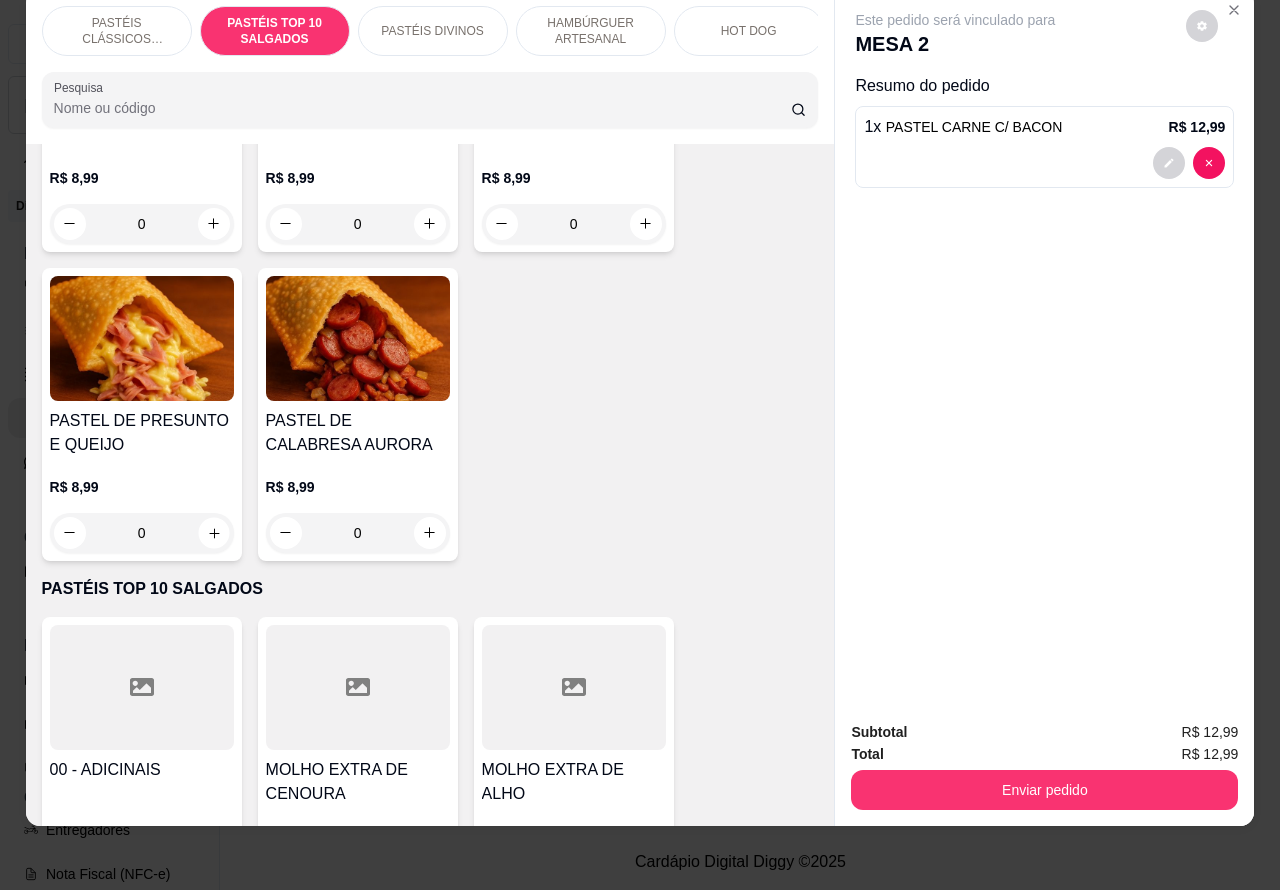 type on "1" 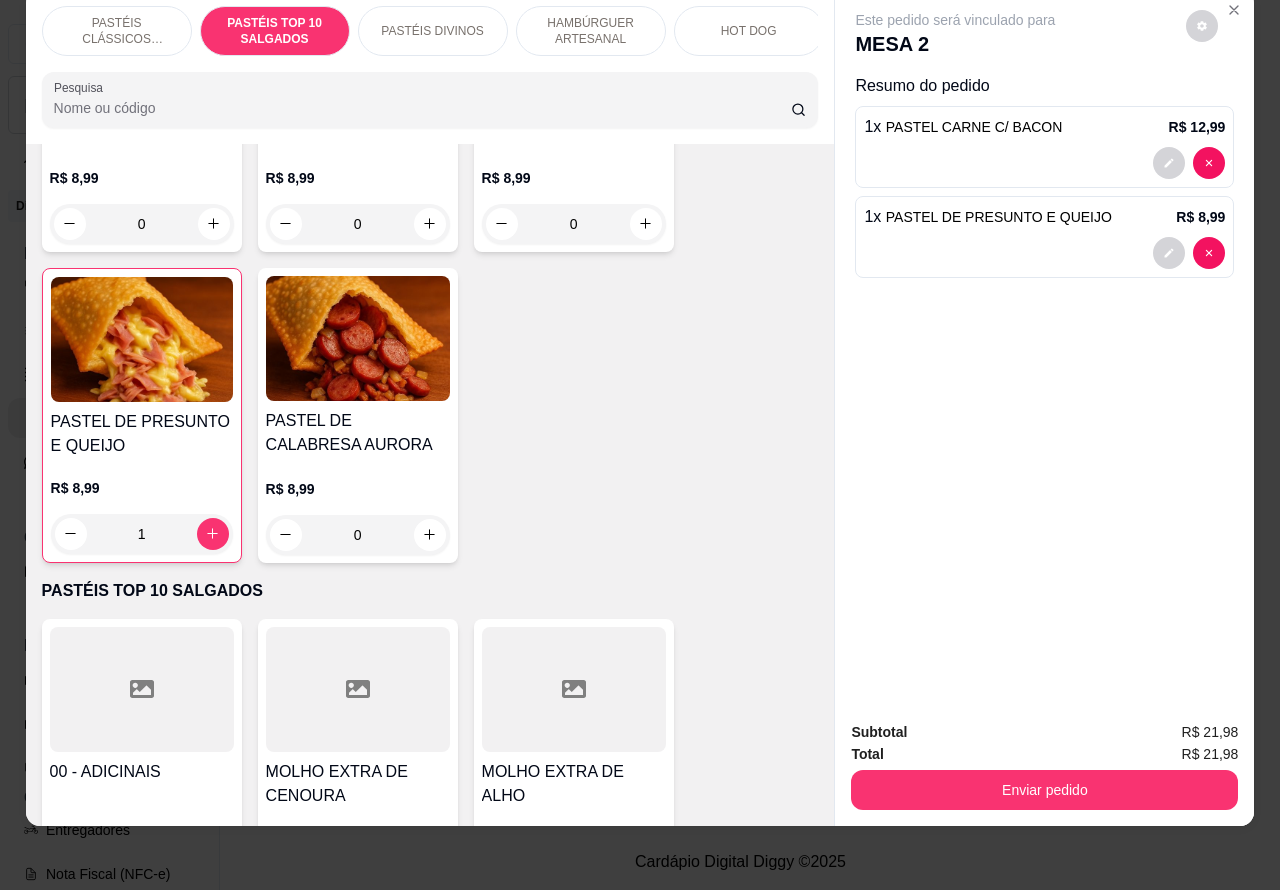 click on "HOT DOG" at bounding box center (749, 31) 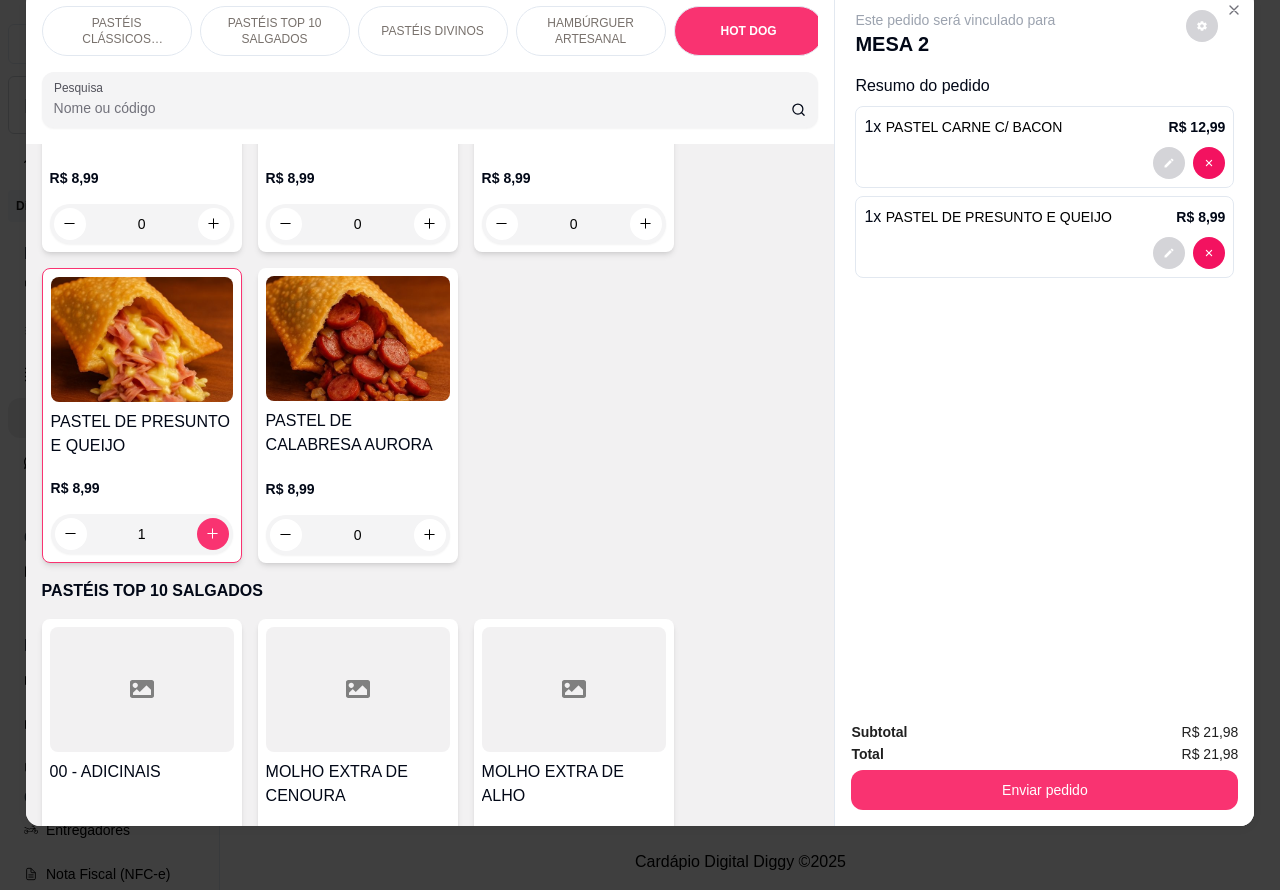 scroll, scrollTop: 5387, scrollLeft: 0, axis: vertical 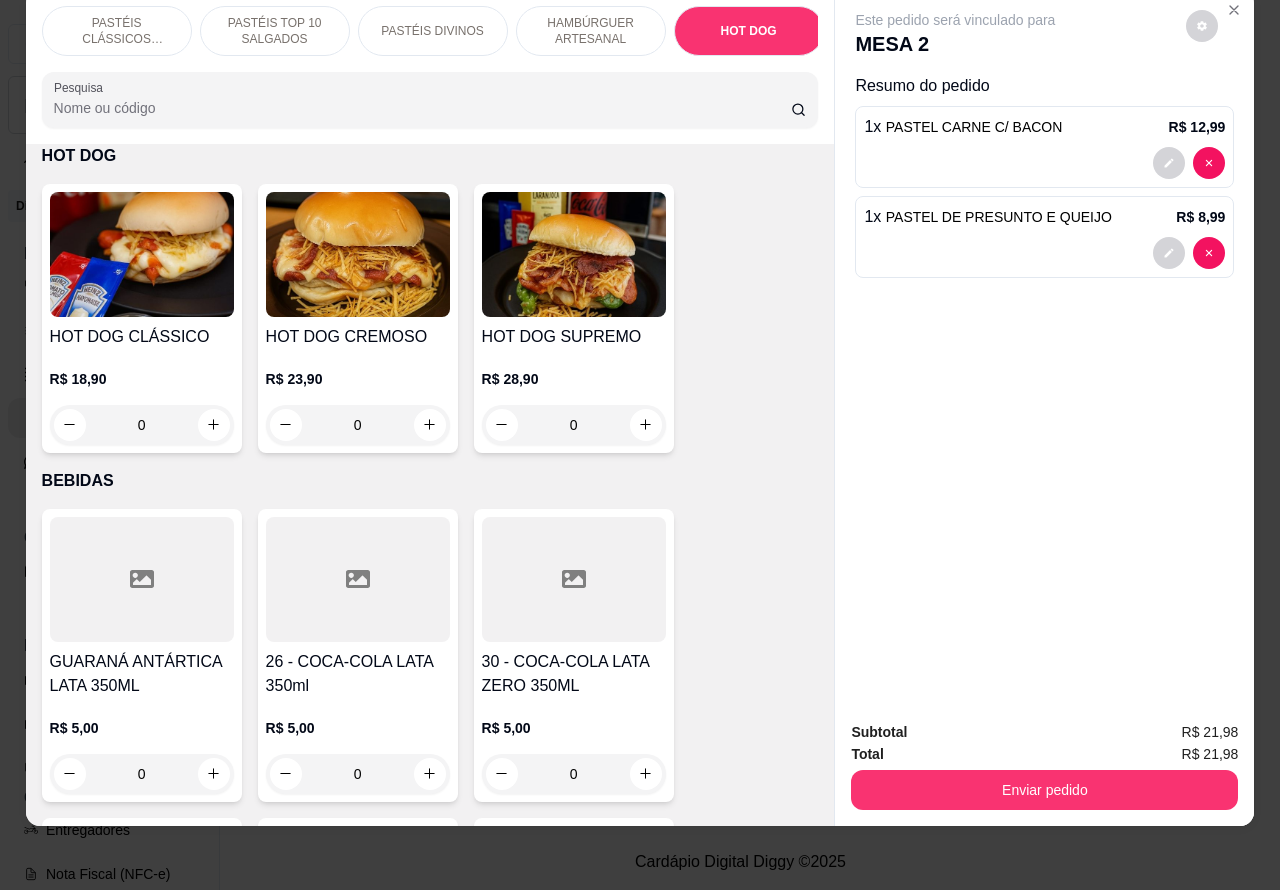 click on "0" at bounding box center [142, 425] 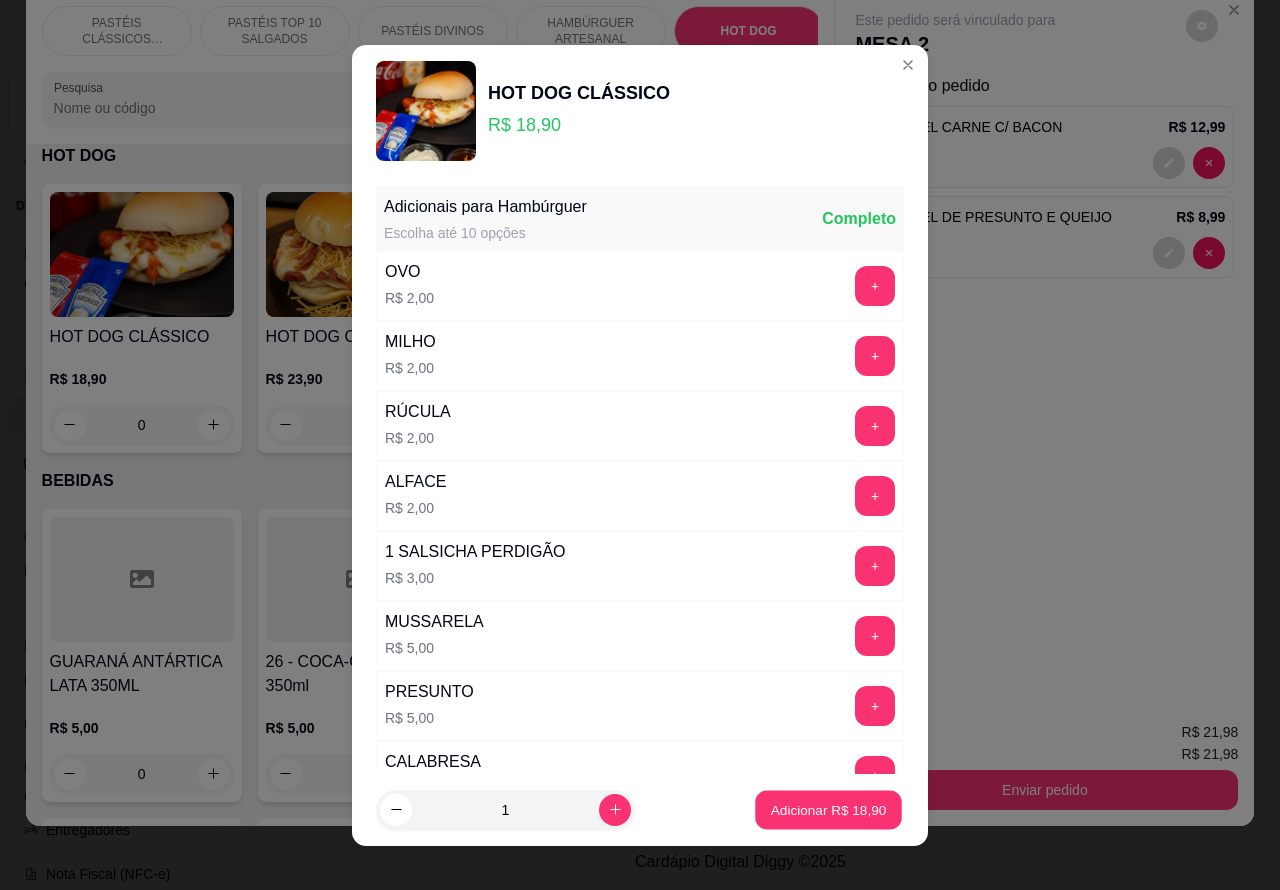 click on "Adicionar   R$ 18,90" at bounding box center [829, 809] 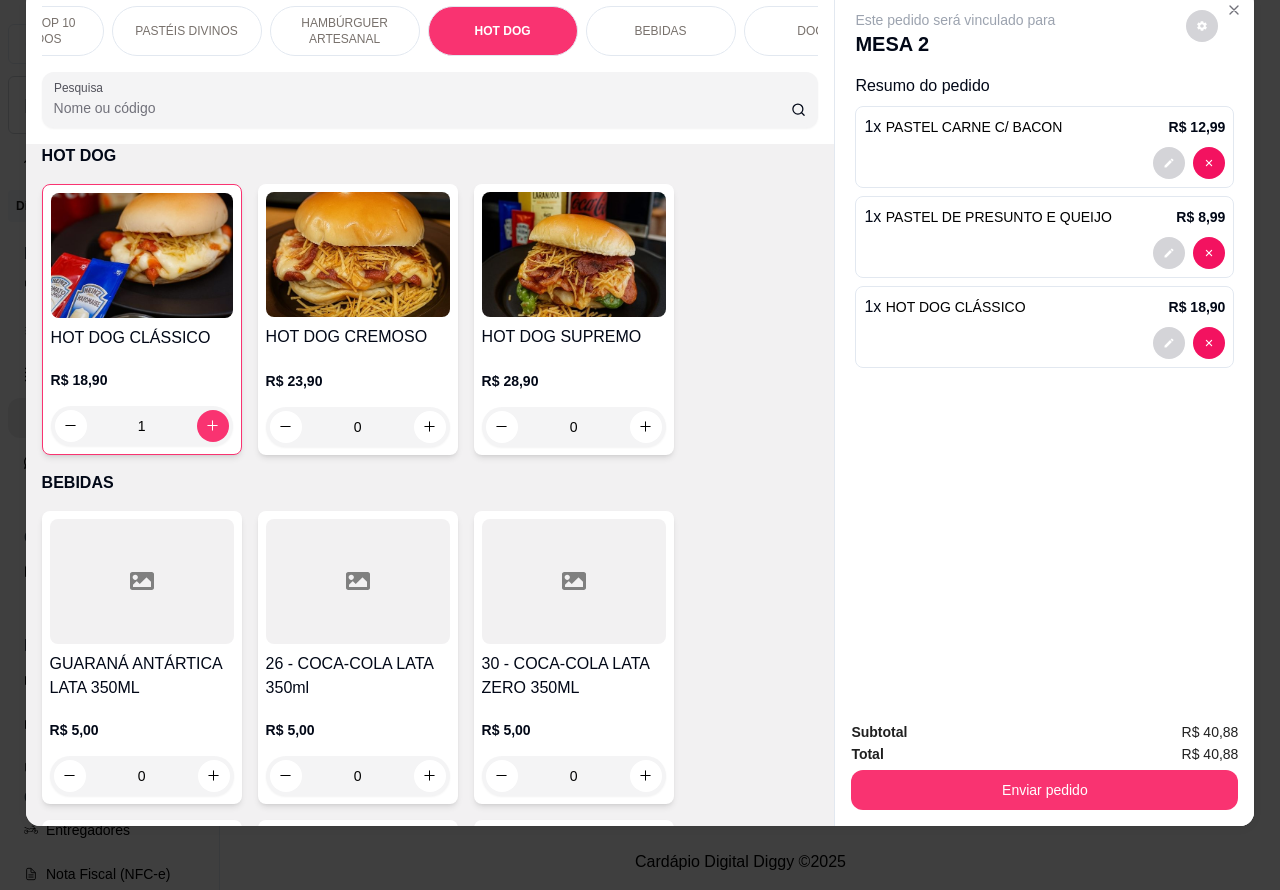 scroll, scrollTop: 0, scrollLeft: 250, axis: horizontal 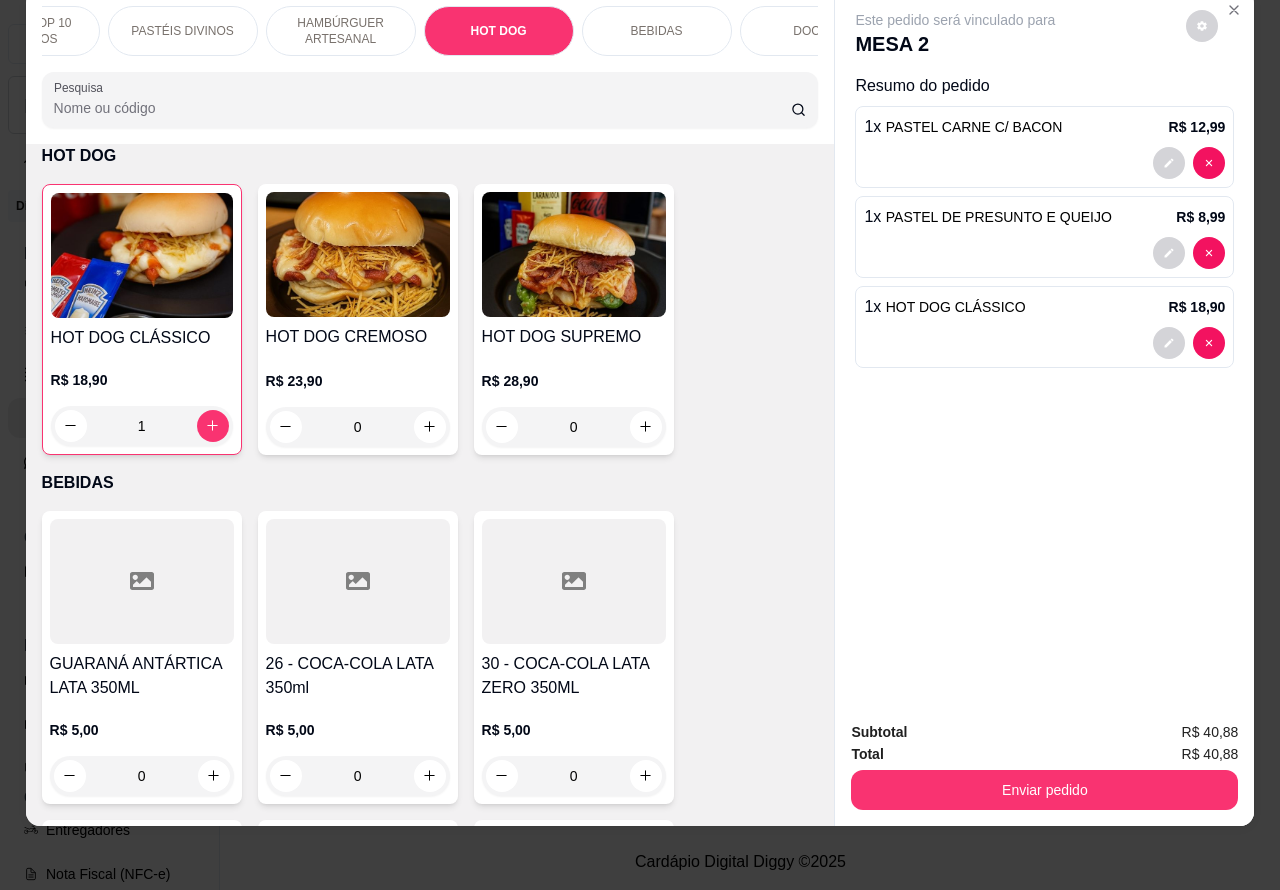 click on "BEBIDAS" at bounding box center (657, 31) 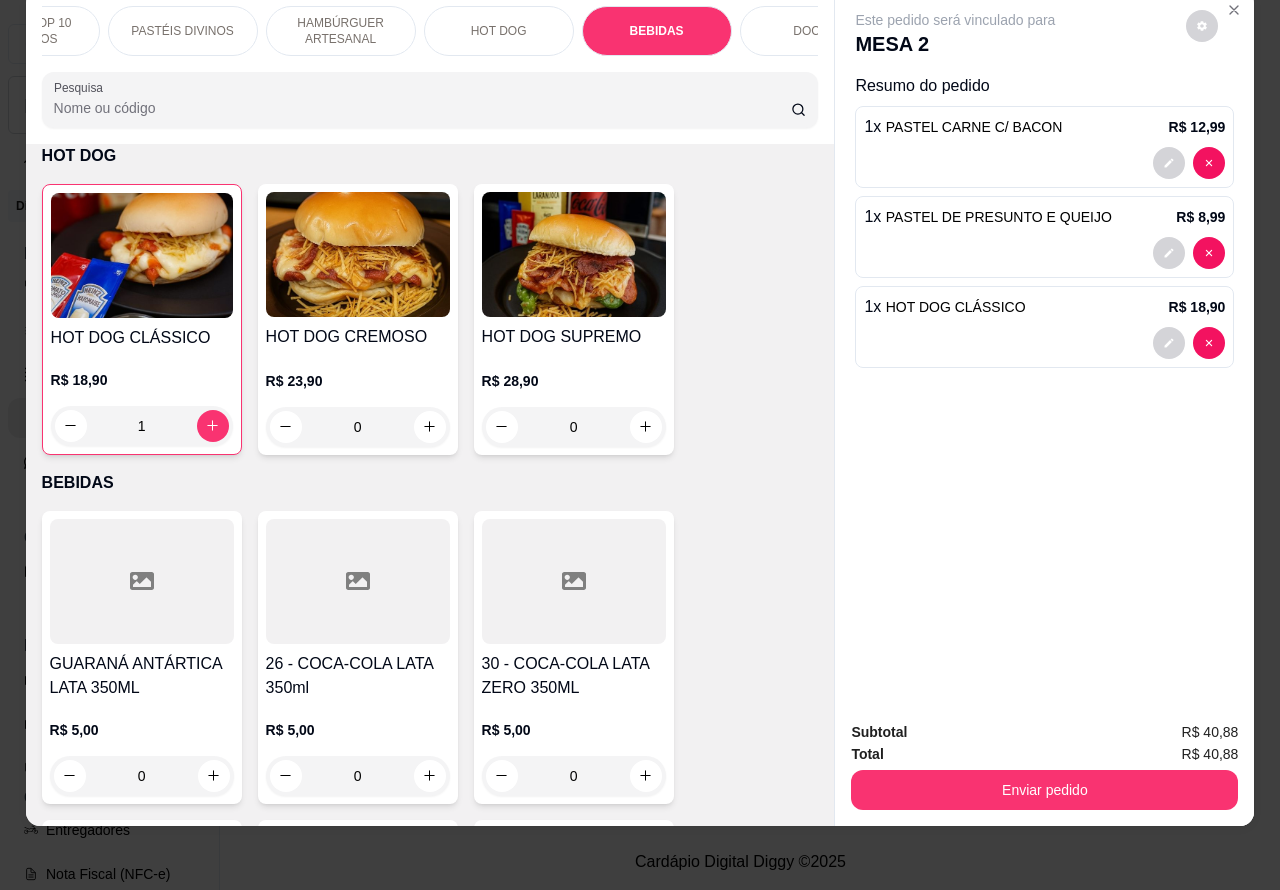 scroll, scrollTop: 5715, scrollLeft: 0, axis: vertical 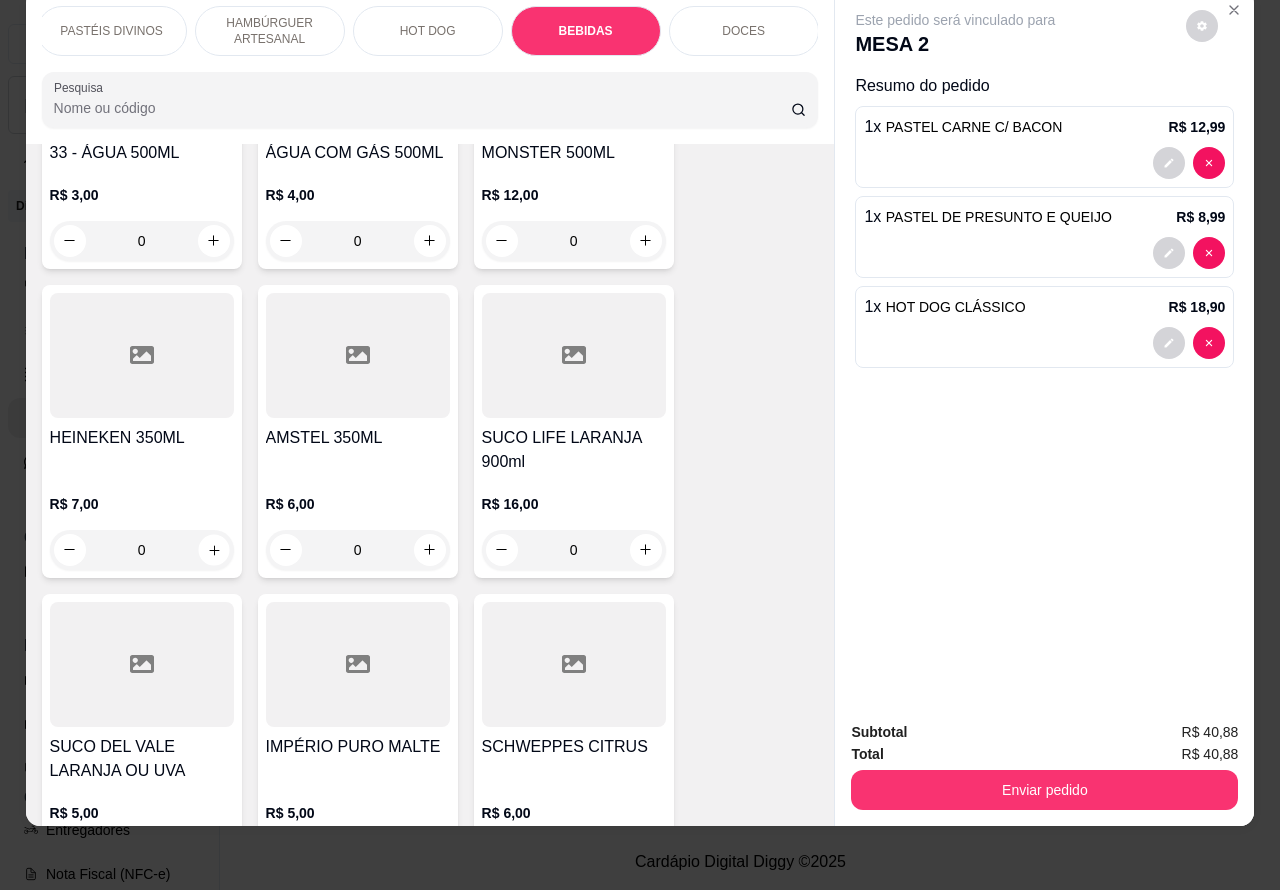 click 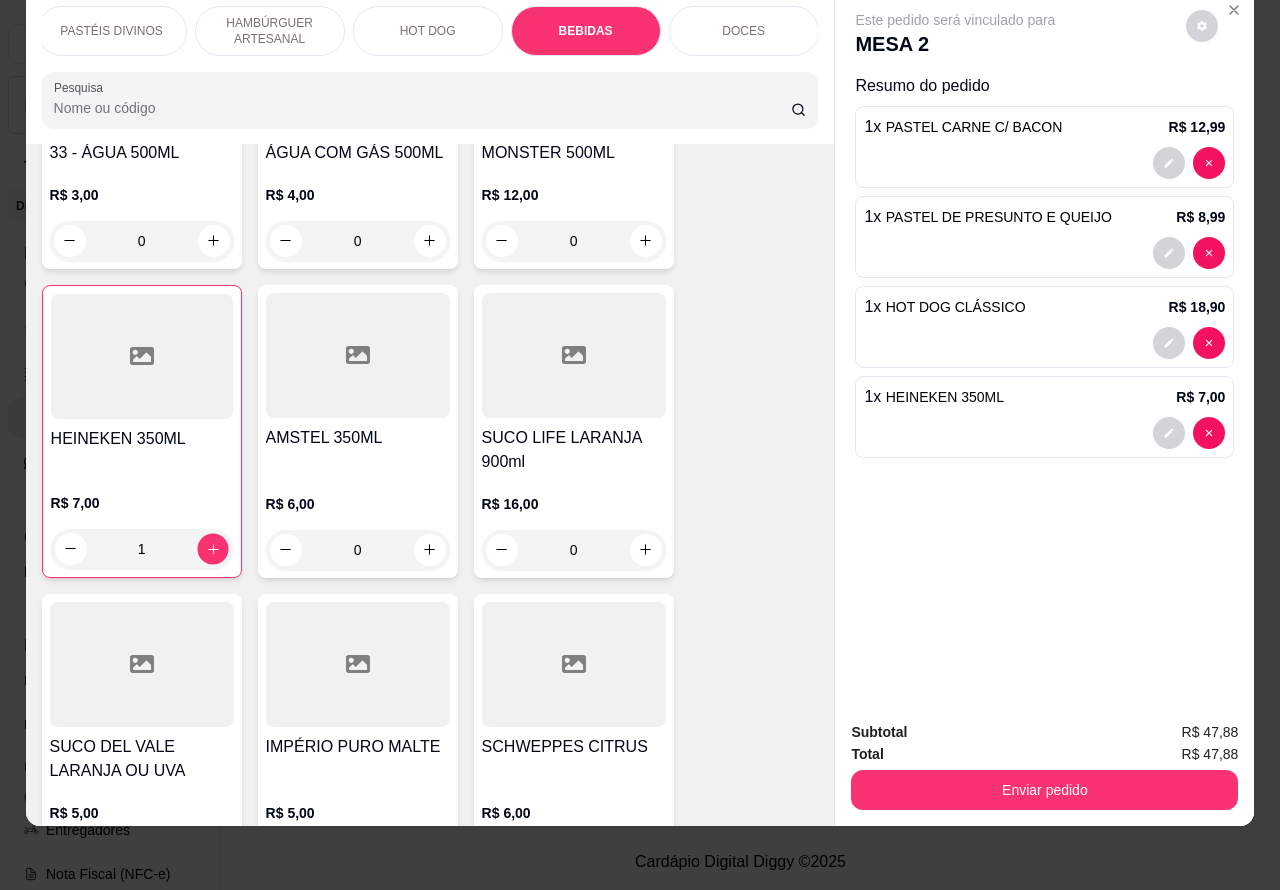 click 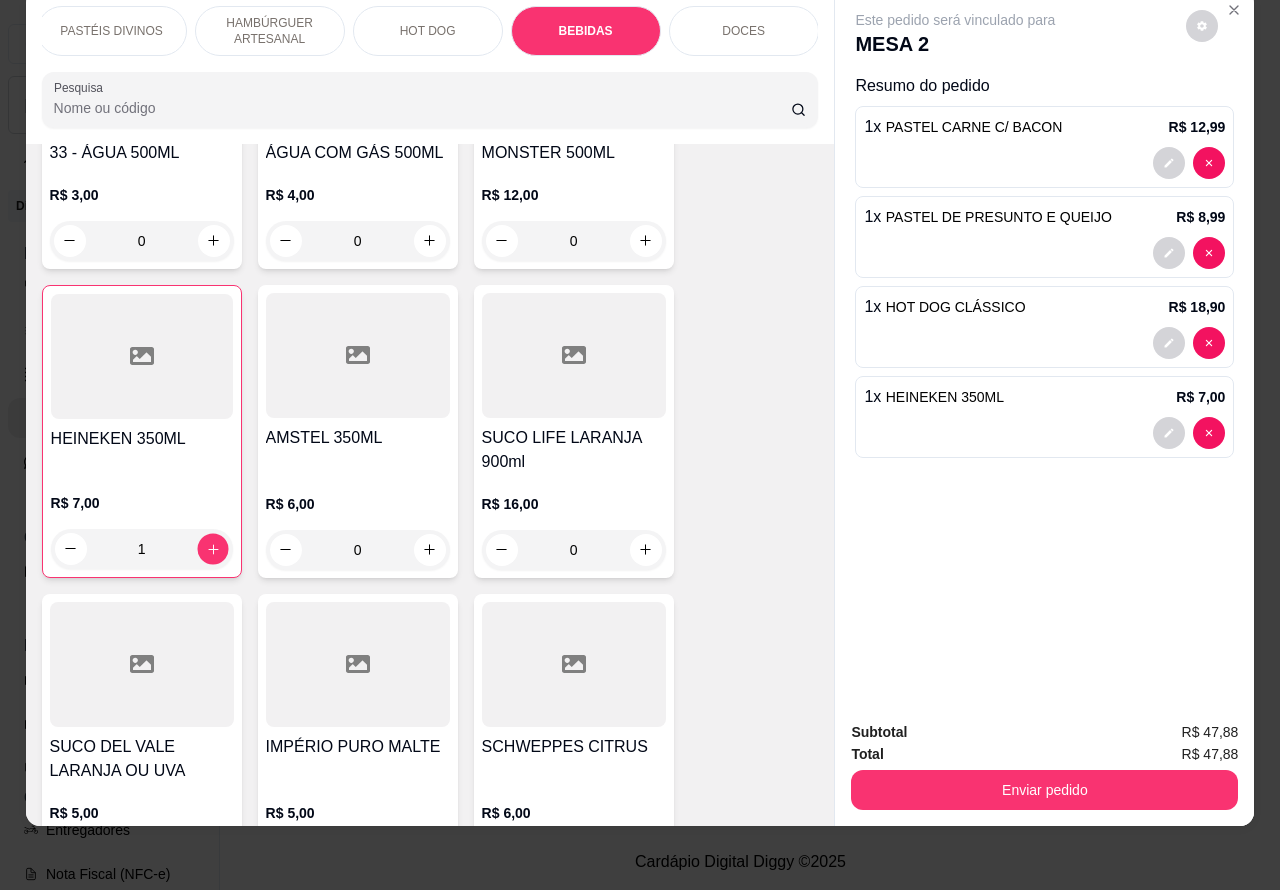 type on "2" 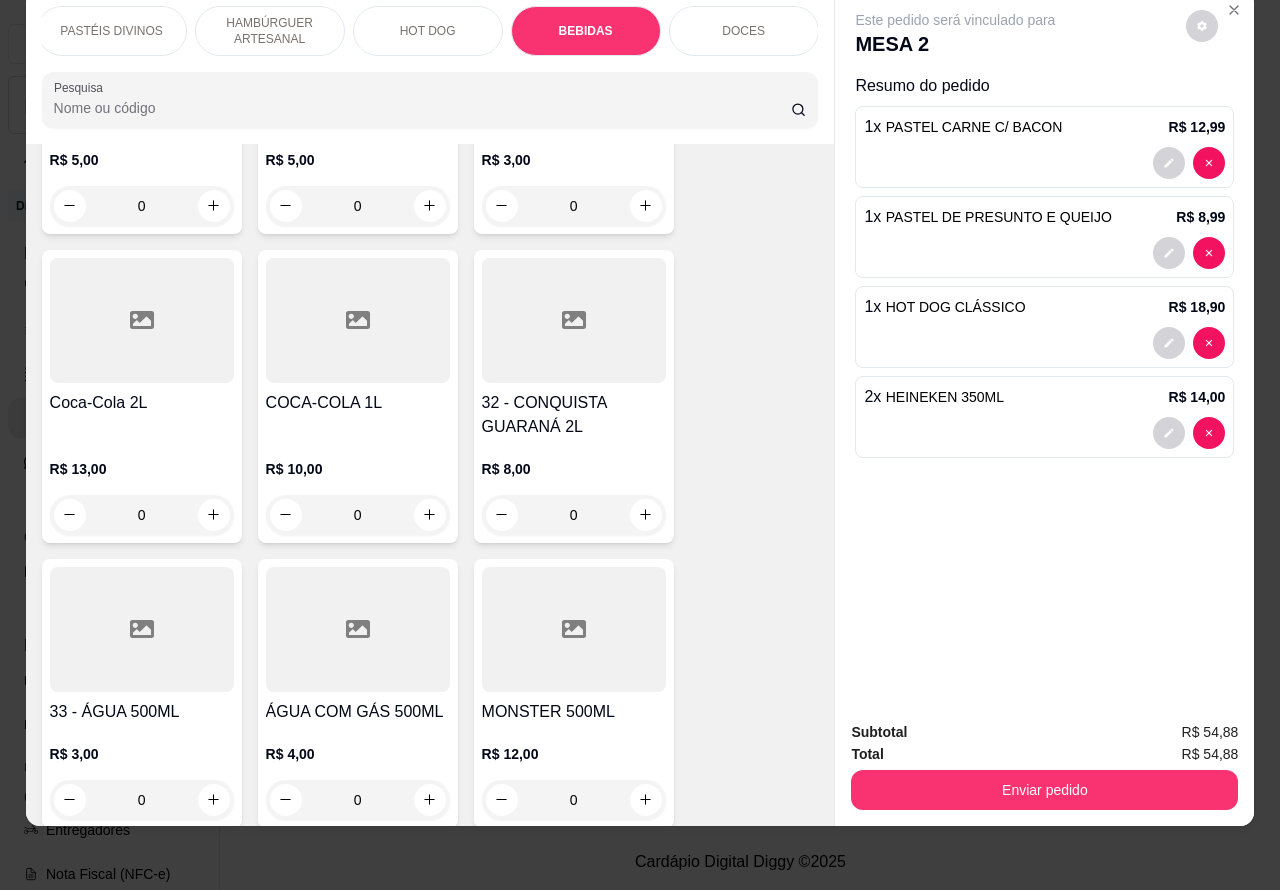 scroll, scrollTop: 6191, scrollLeft: 0, axis: vertical 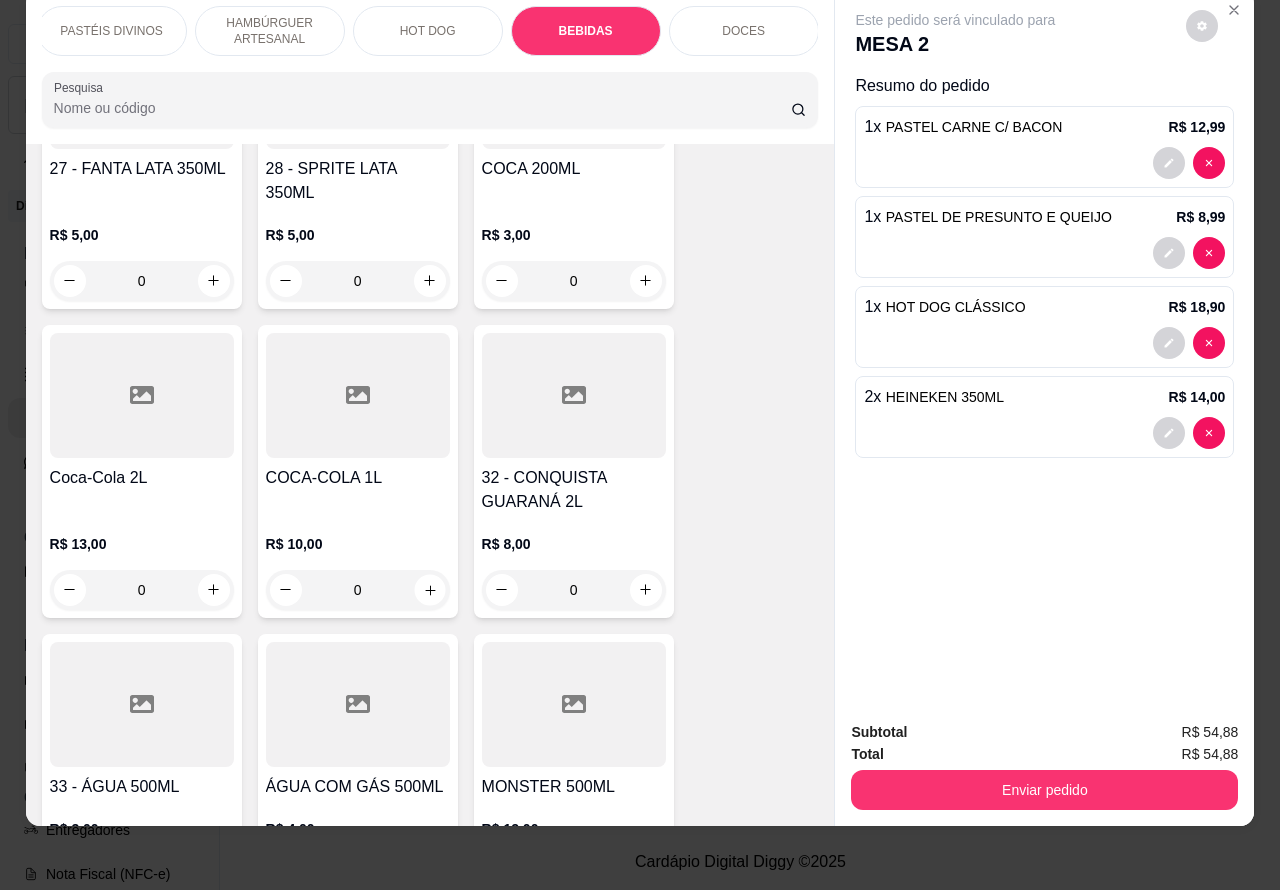 click 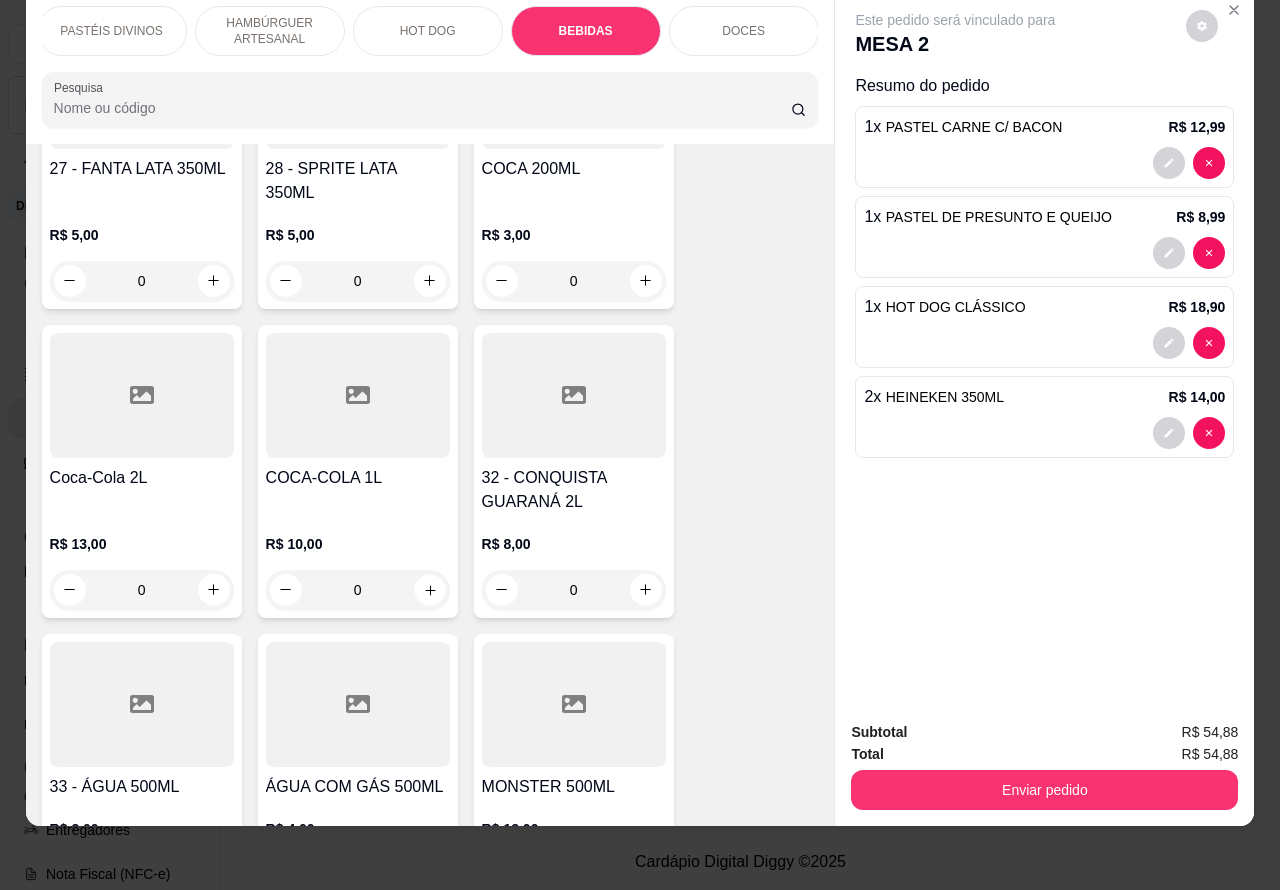 type on "1" 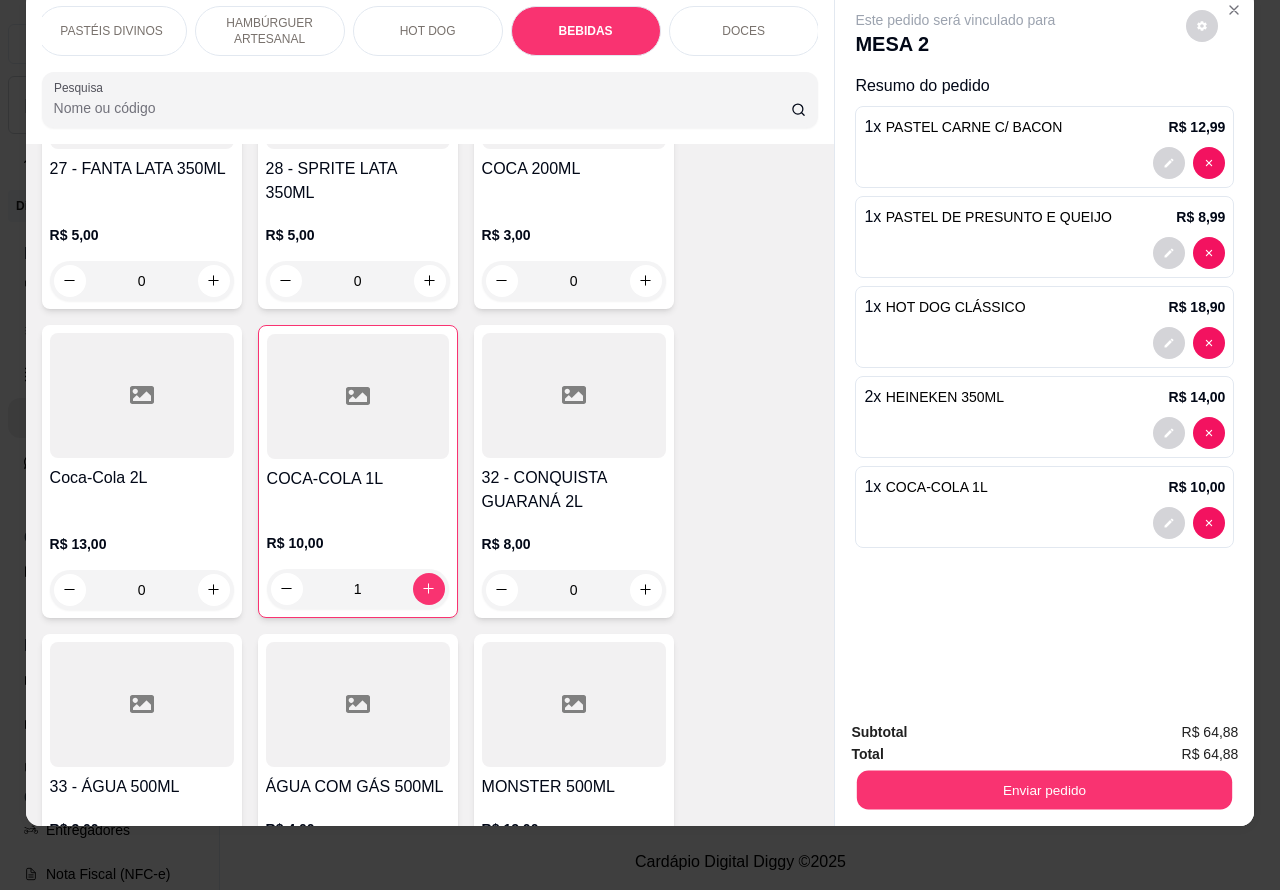 click on "Enviar pedido" at bounding box center (1044, 790) 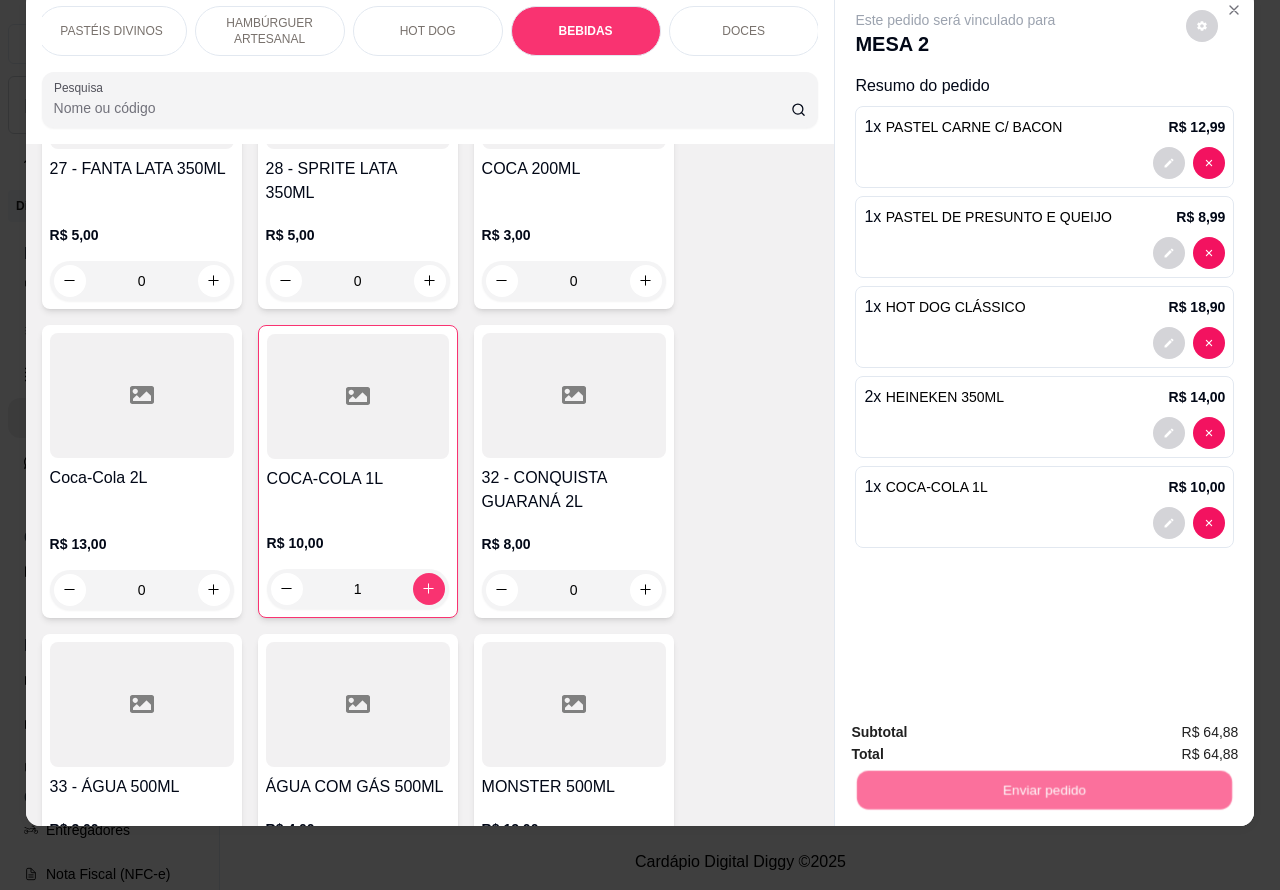 click on "Não registrar e enviar pedido" at bounding box center (969, 723) 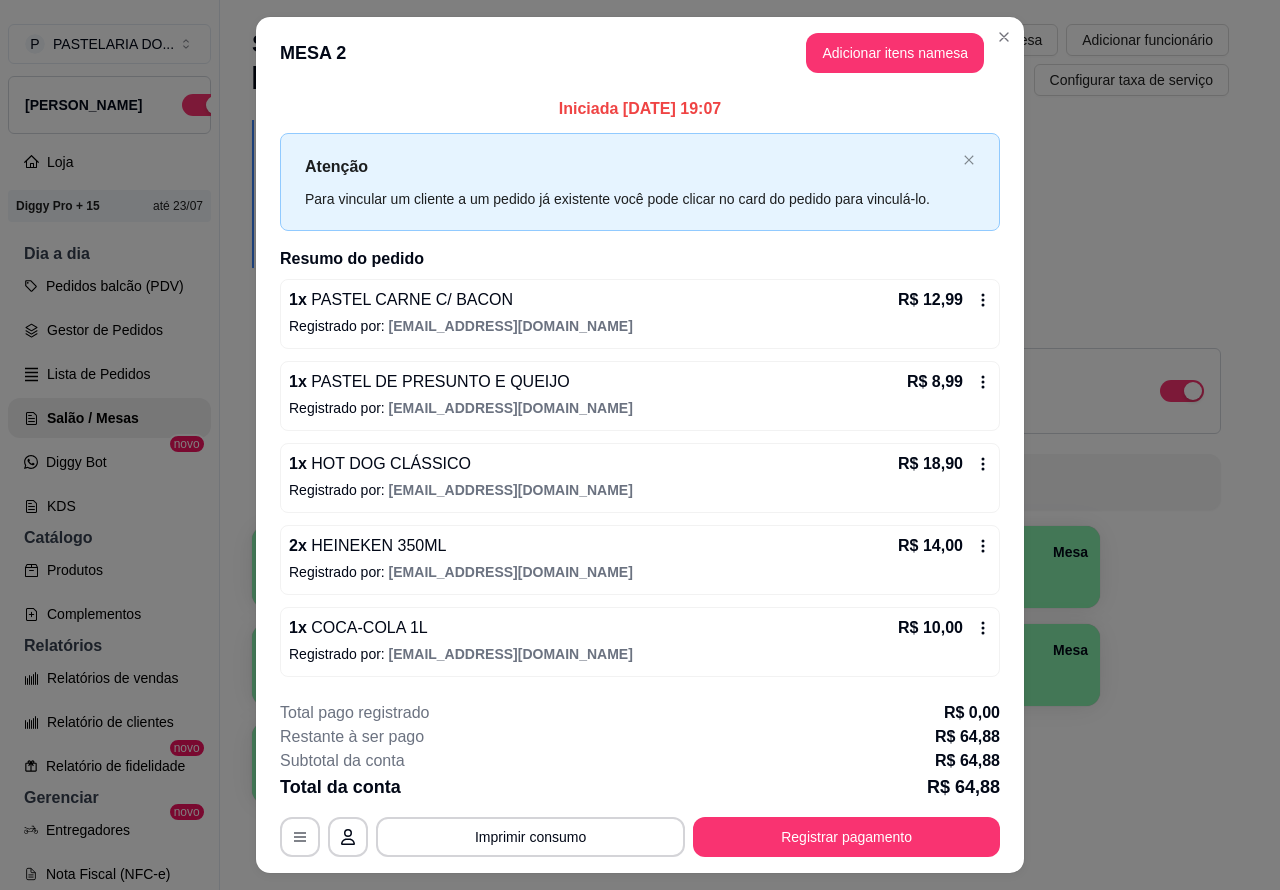 click on "1 Mesa 2 Mesa R$ 0,00 0 3 Mesa 4 Mesa 5 Mesa 6 Mesa 7 Mesa 8 Mesa 9 Mesa 10 [GEOGRAPHIC_DATA]" at bounding box center [740, 665] 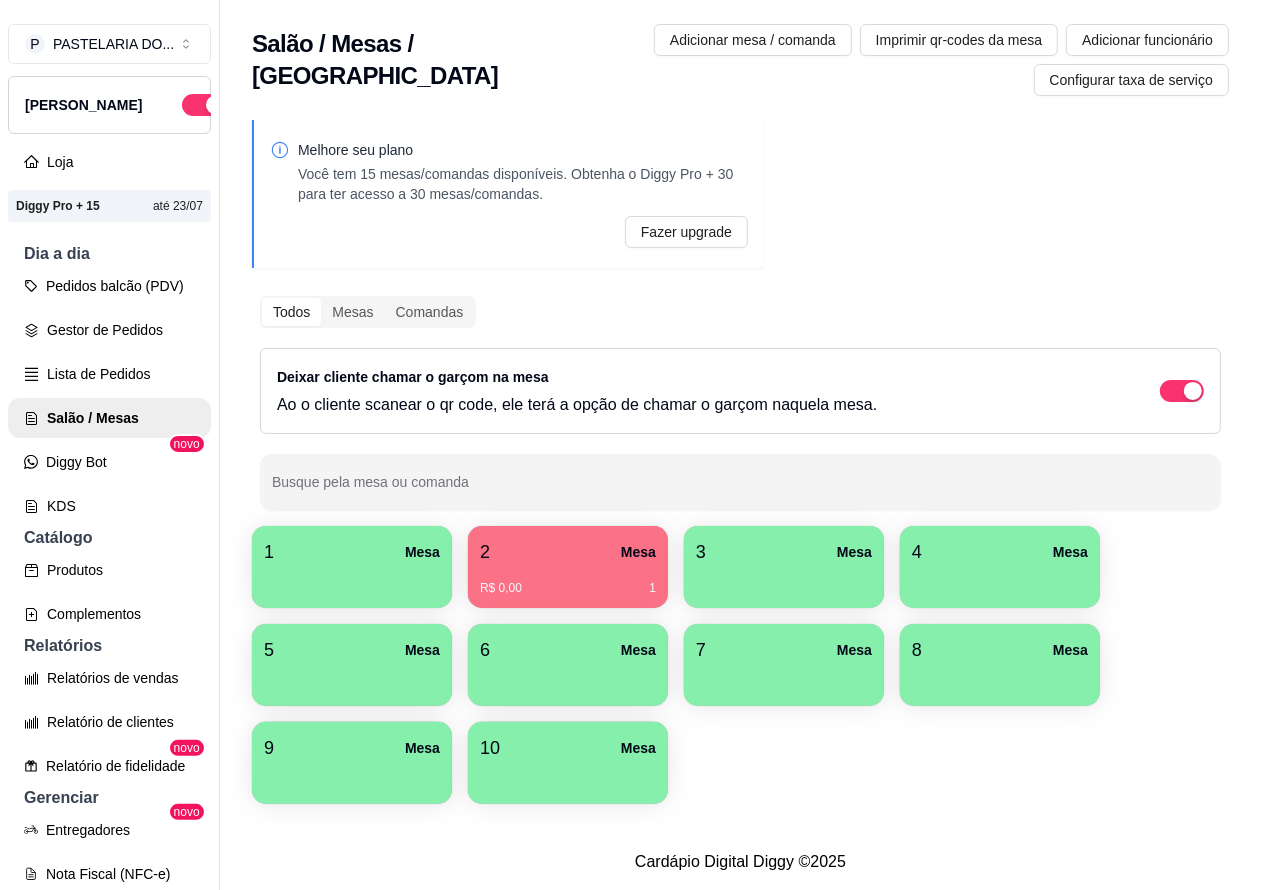 click on "Mesa" at bounding box center [638, 552] 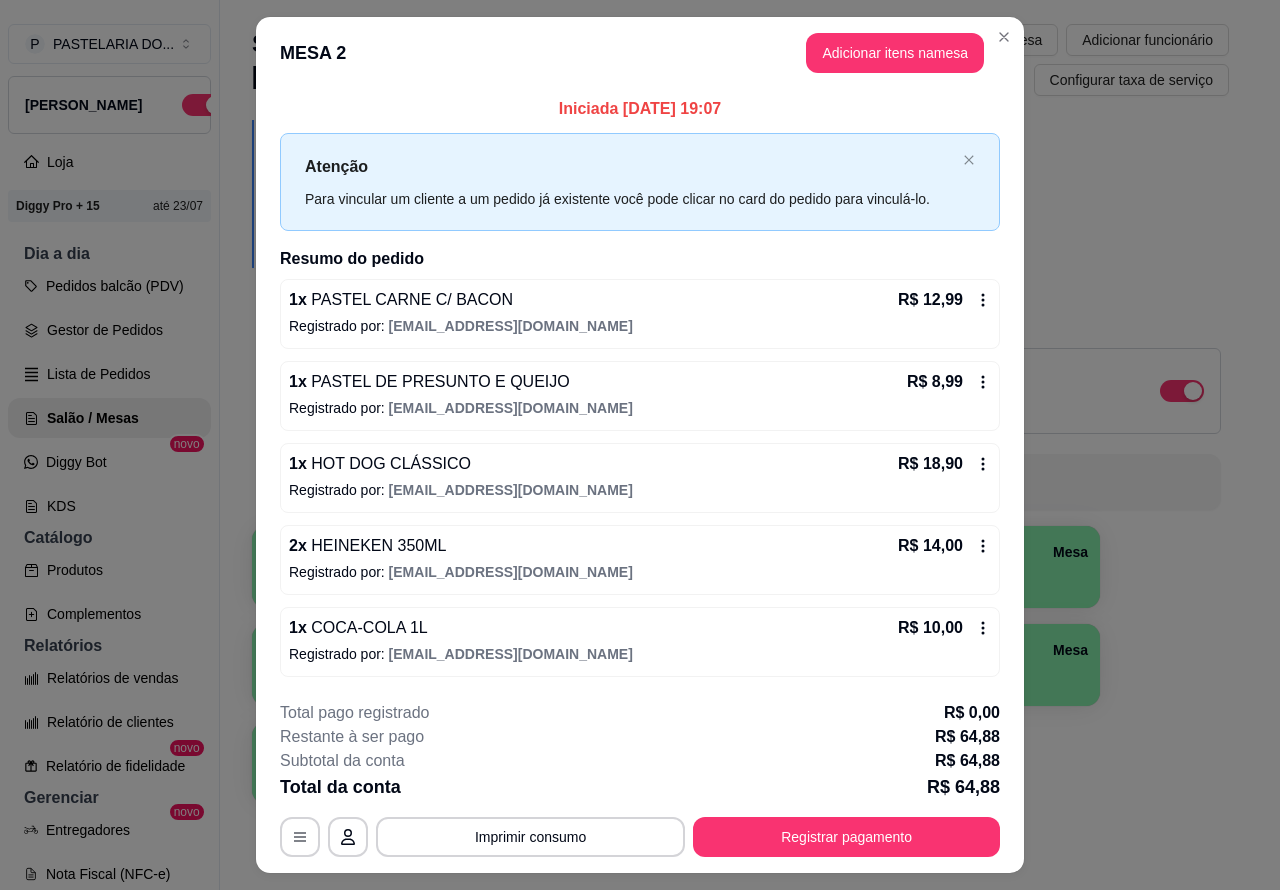 click on "Melhore seu plano
Você tem 15 mesas/comandas disponíveis. Obtenha o Diggy Pro + 30 para ter acesso a 30 mesas/comandas. Fazer upgrade Todos Mesas Comandas Deixar cliente chamar o garçom na mesa Ao o cliente scanear o qr code, ele terá a opção de chamar o garçom naquela mesa. Busque pela mesa ou comanda
1 Mesa 2 Mesa R$ 0,00 1 3 Mesa 4 Mesa 5 Mesa 6 Mesa 7 Mesa 8 [GEOGRAPHIC_DATA]" at bounding box center (740, 468) 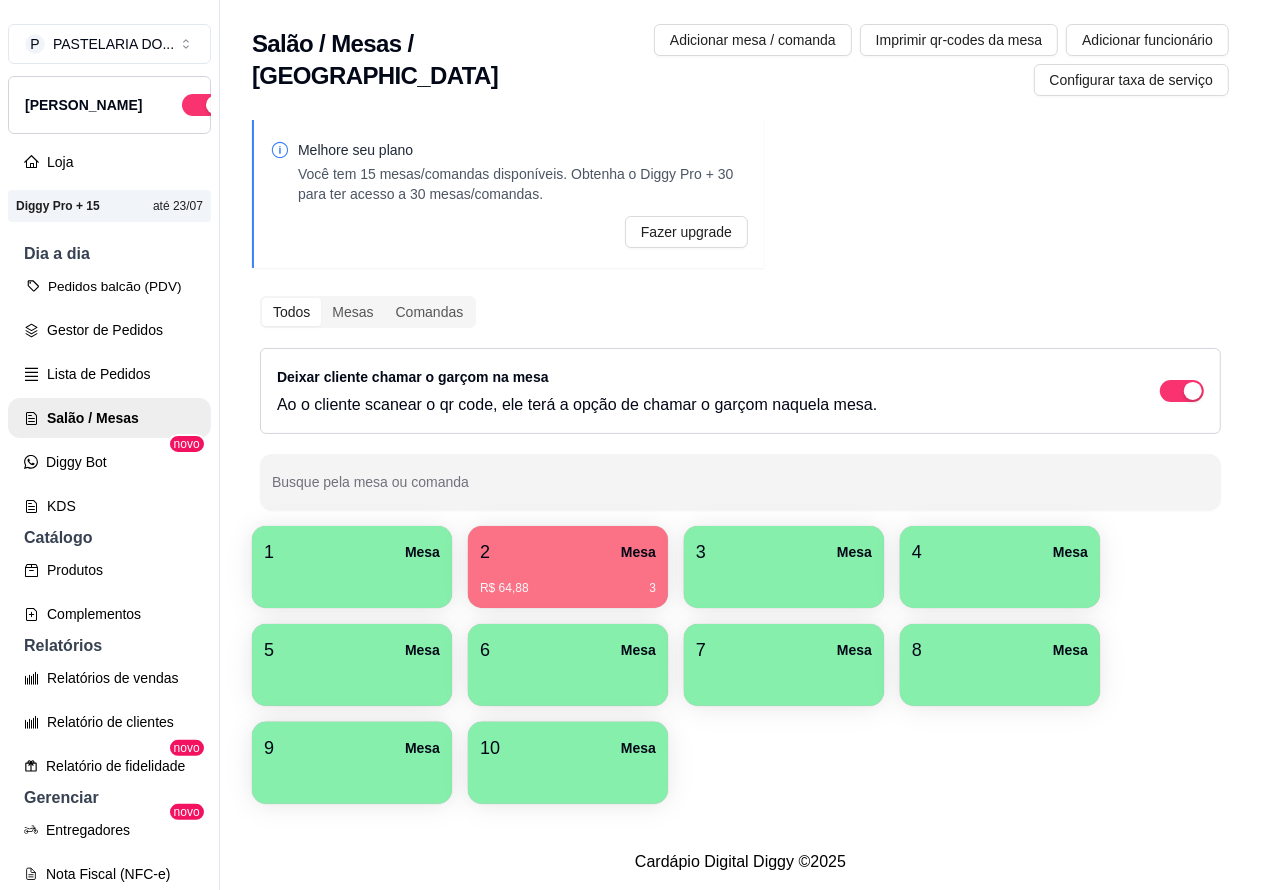 click on "Pedidos balcão (PDV)" at bounding box center (109, 286) 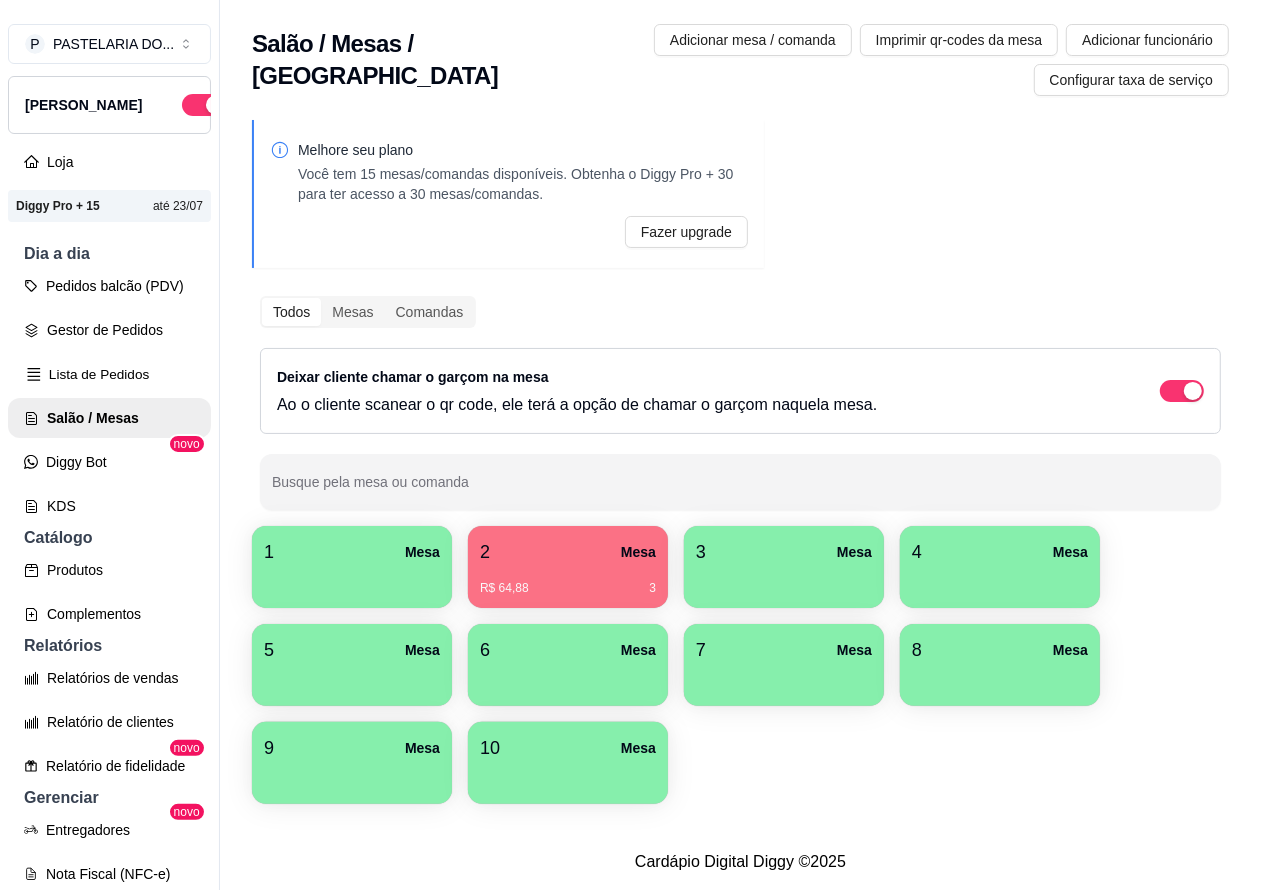click on "Lista de Pedidos" at bounding box center [109, 374] 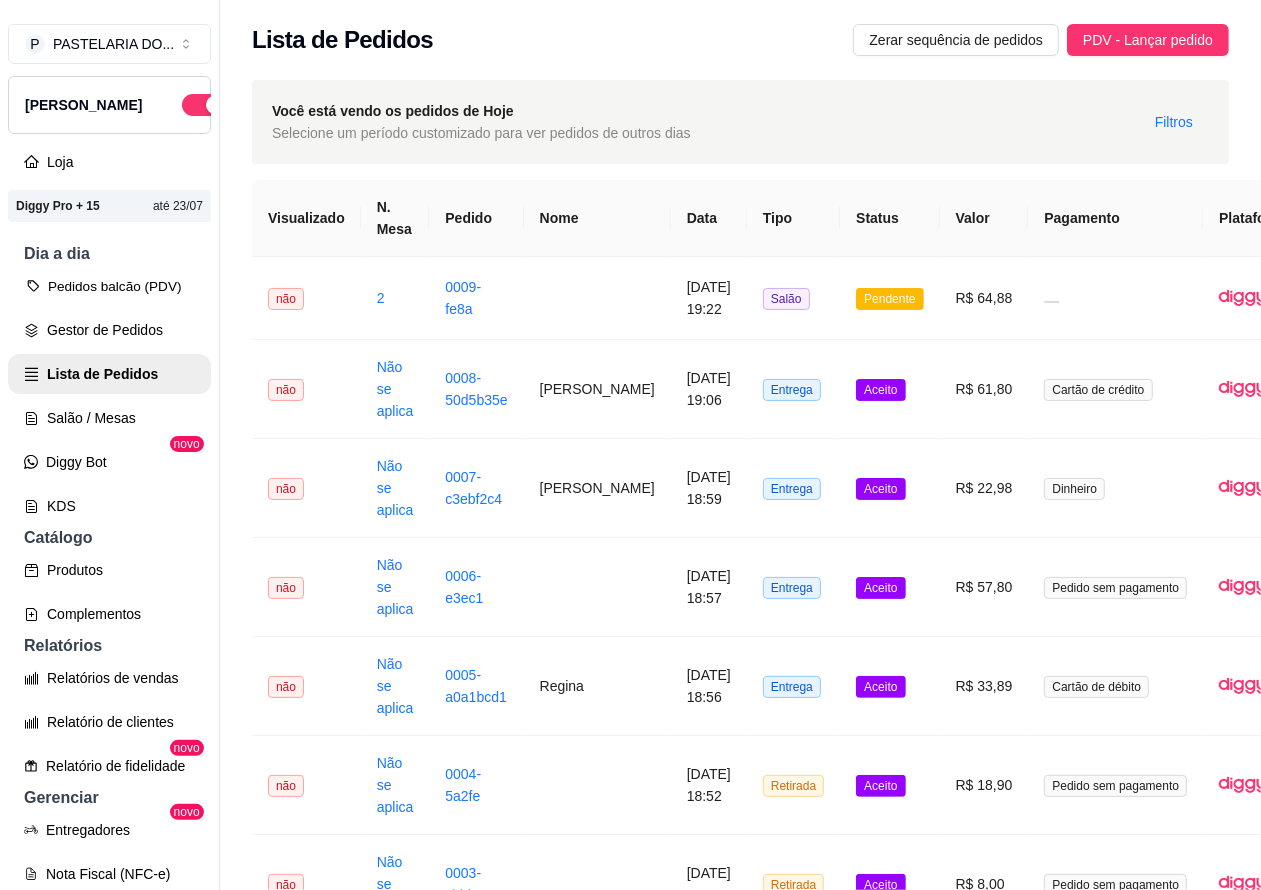 click on "Pedidos balcão (PDV)" at bounding box center [109, 286] 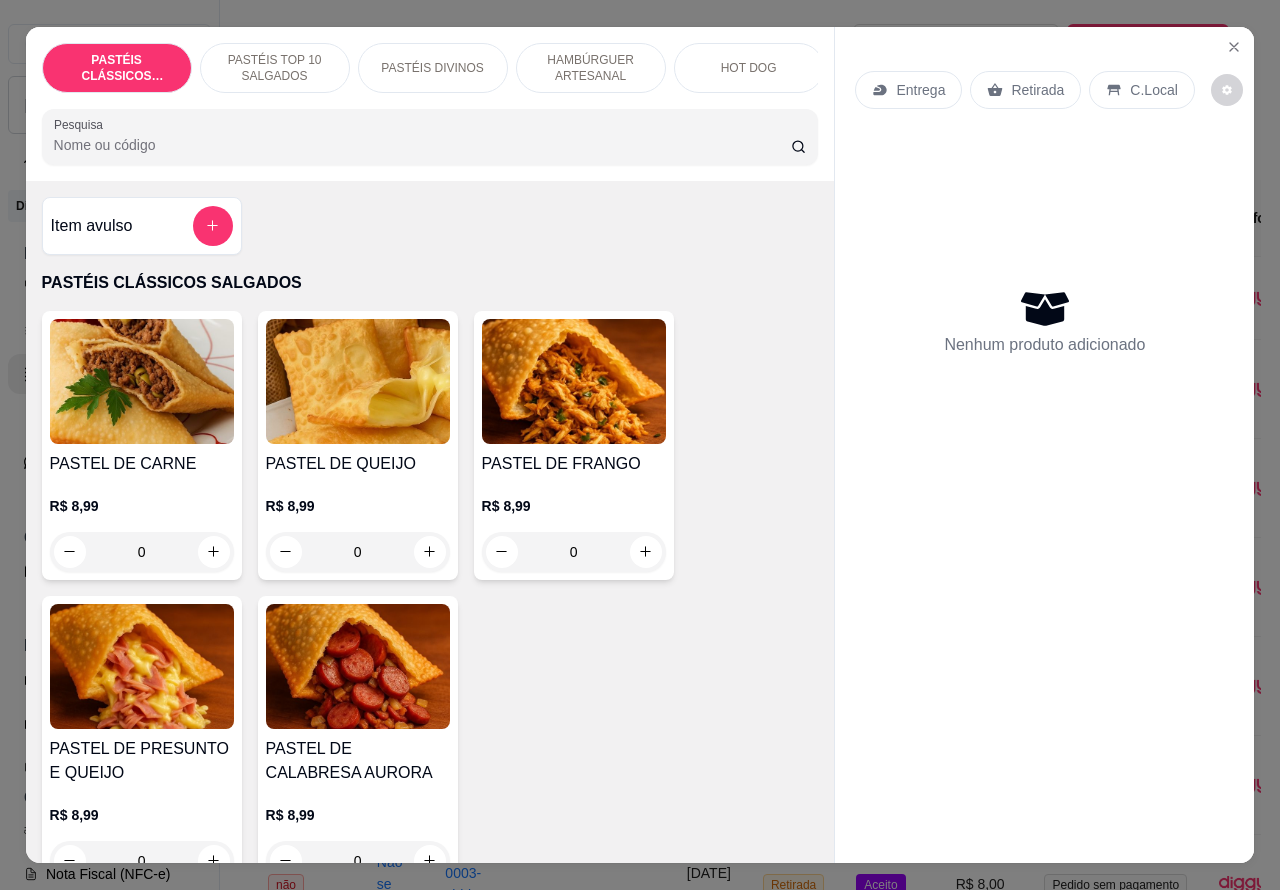 click on "Entrega" at bounding box center (920, 90) 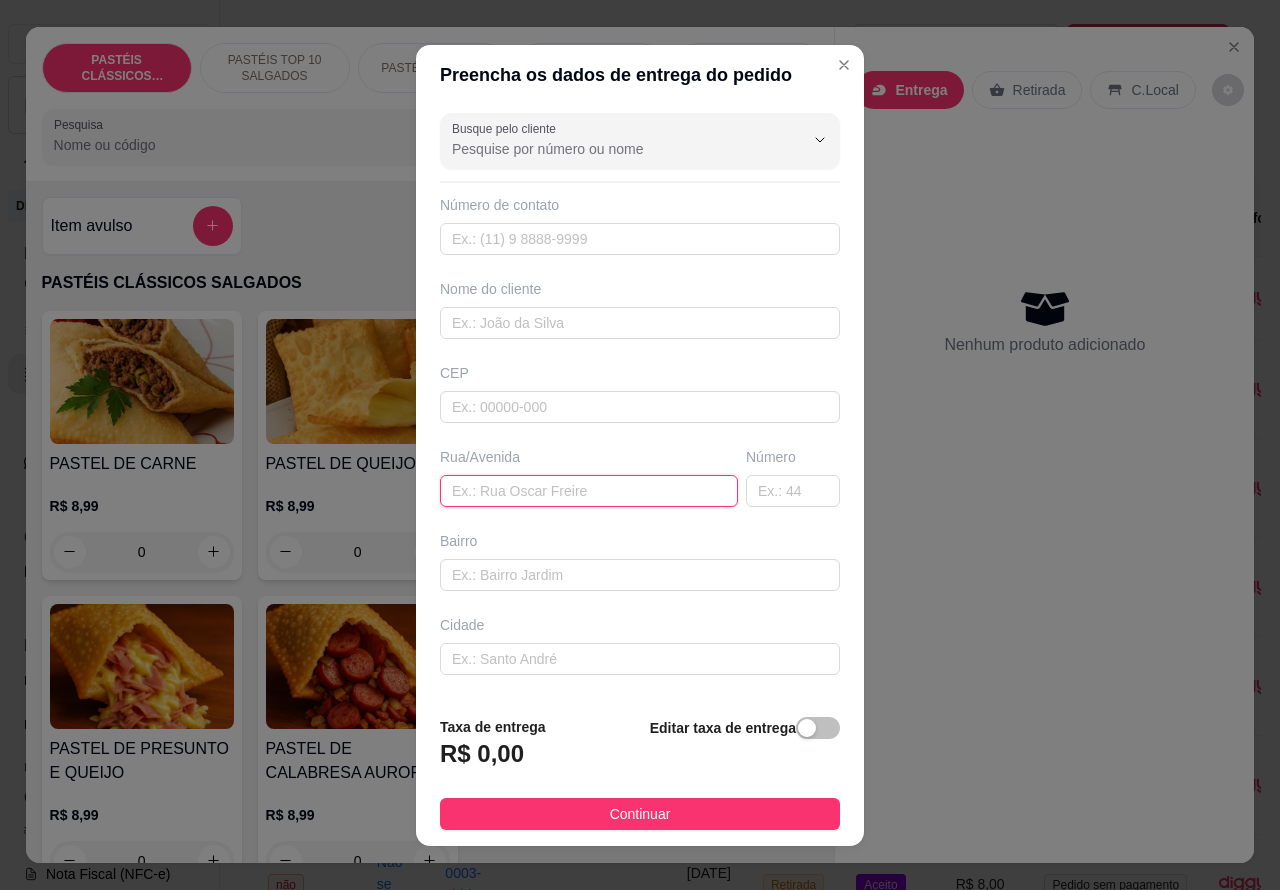 paste on "[STREET_ADDRESS][PERSON_NAME]" 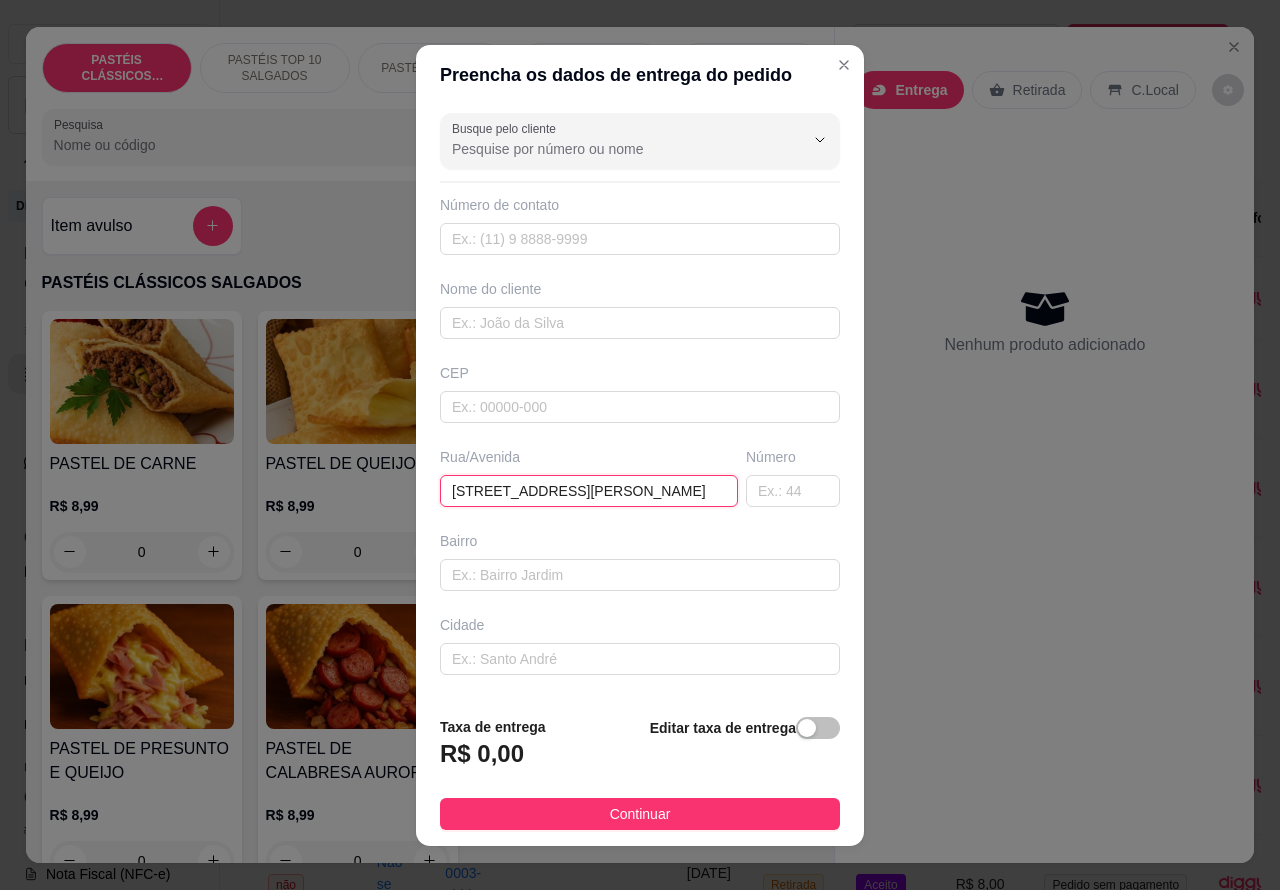 type on "[STREET_ADDRESS][PERSON_NAME]" 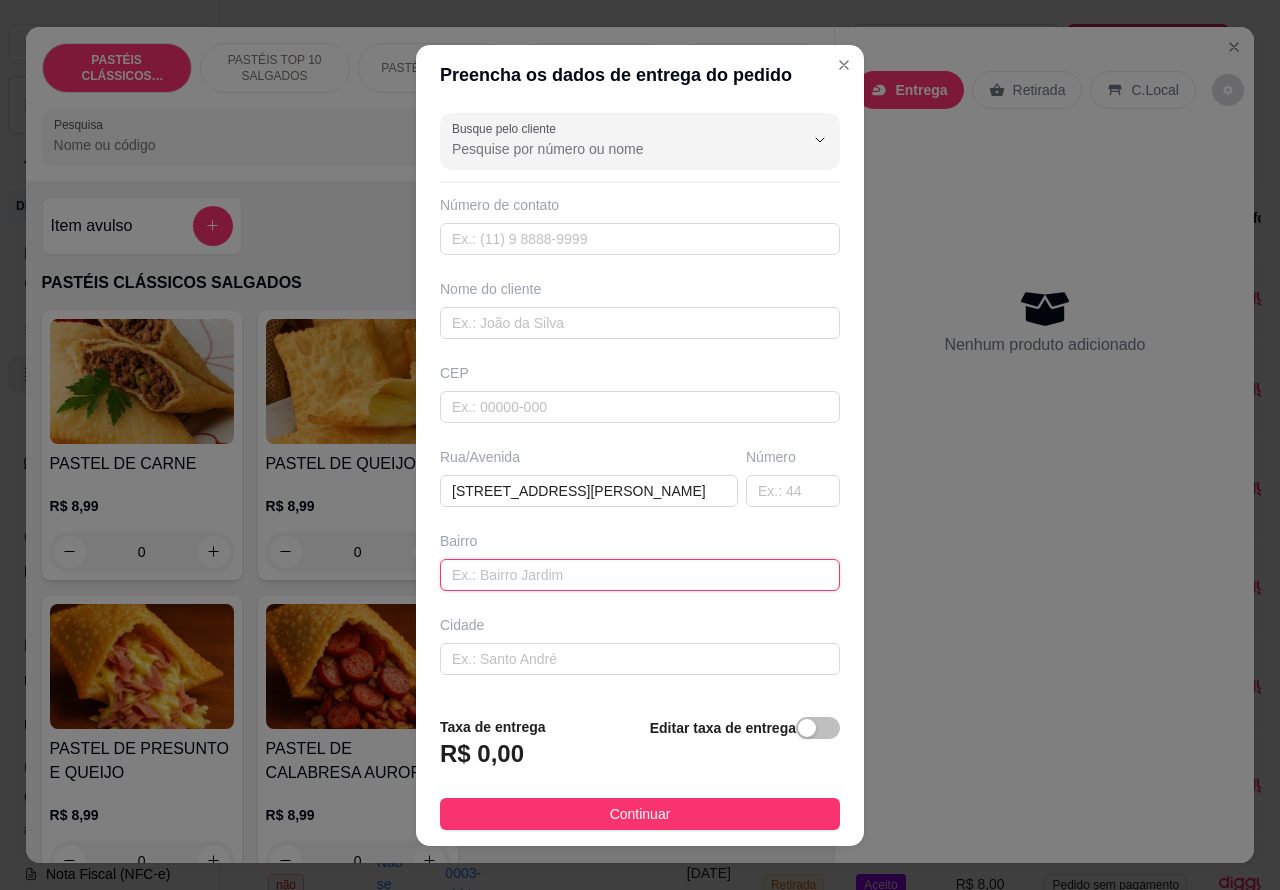 click at bounding box center (640, 575) 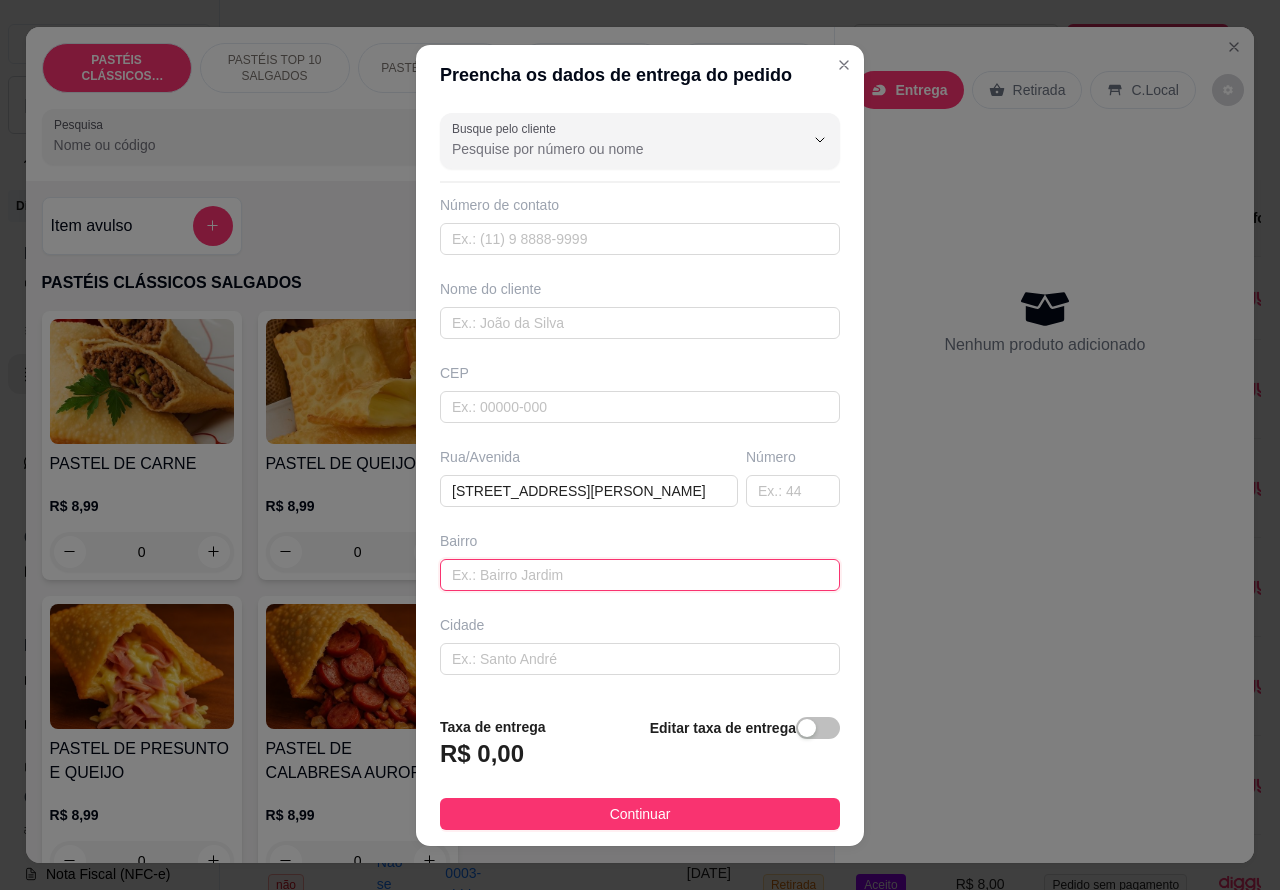 paste on "Portaria da [GEOGRAPHIC_DATA]" 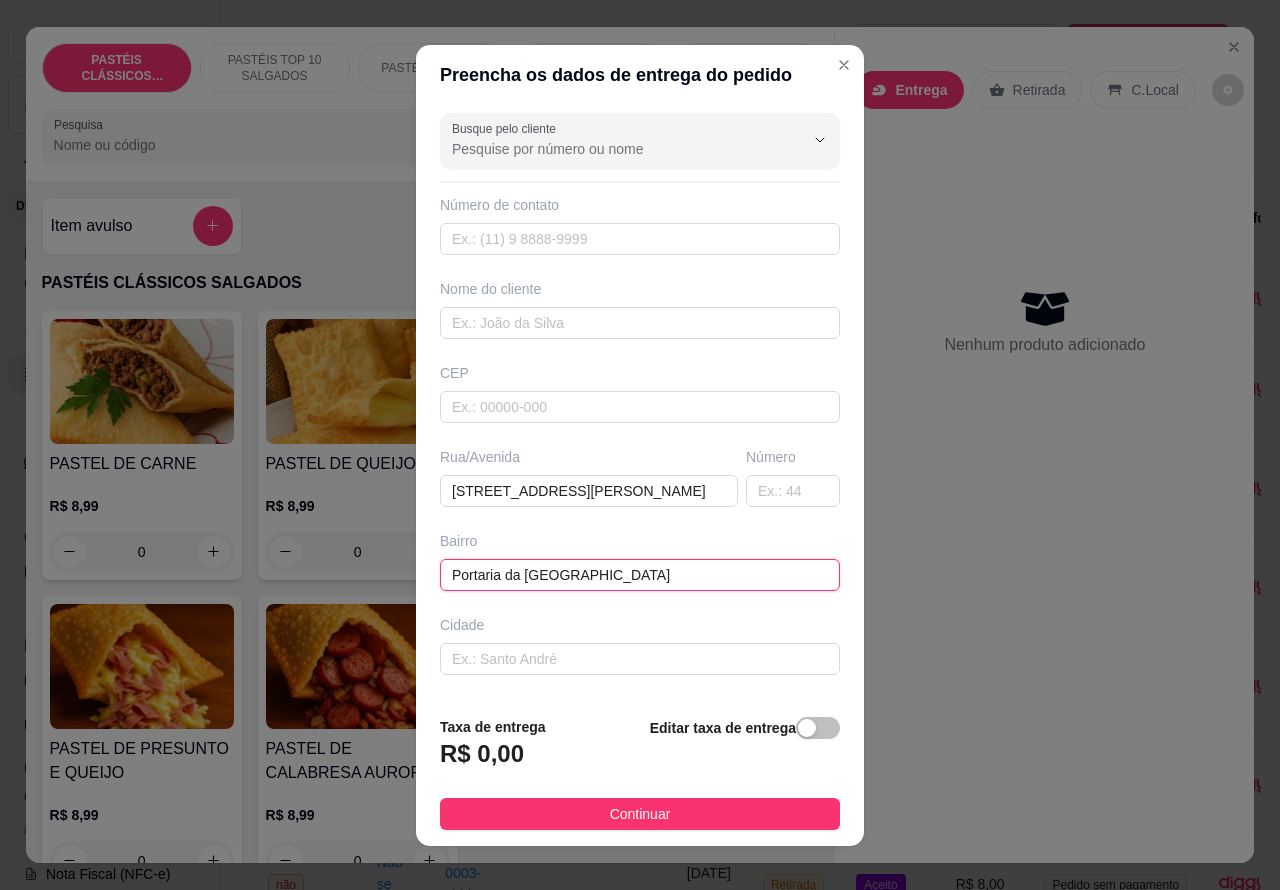 type on "Portaria da [GEOGRAPHIC_DATA]" 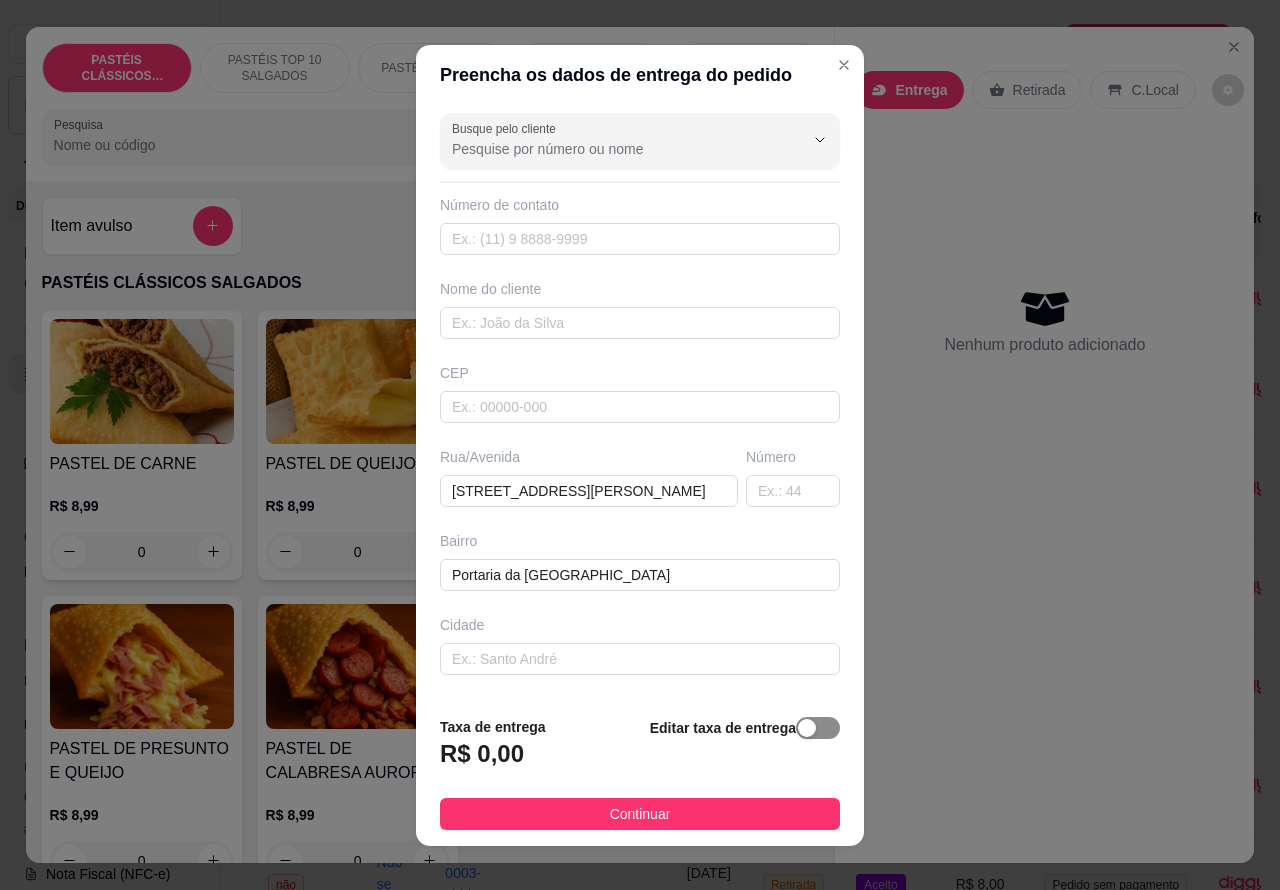 click at bounding box center [807, 728] 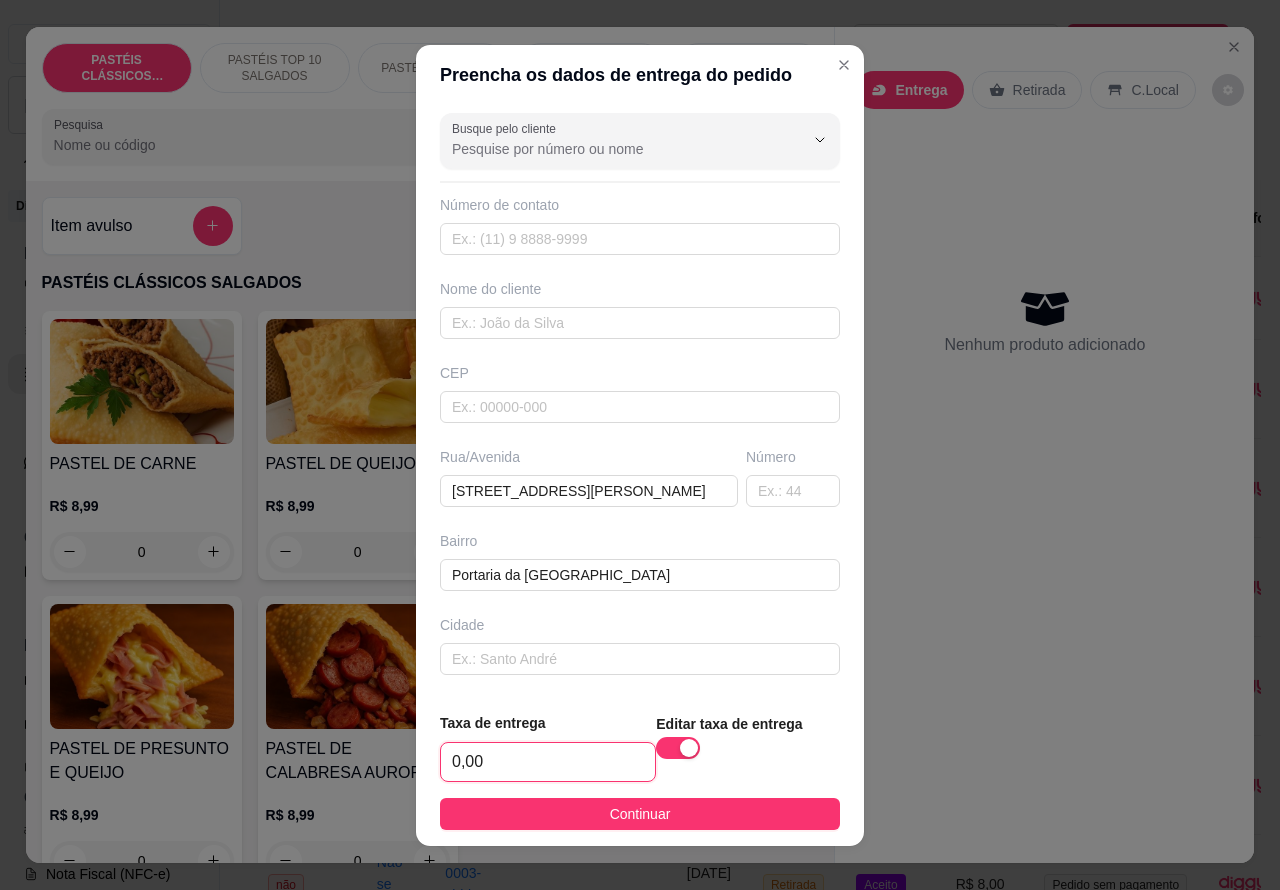 click on "0,00" at bounding box center [548, 762] 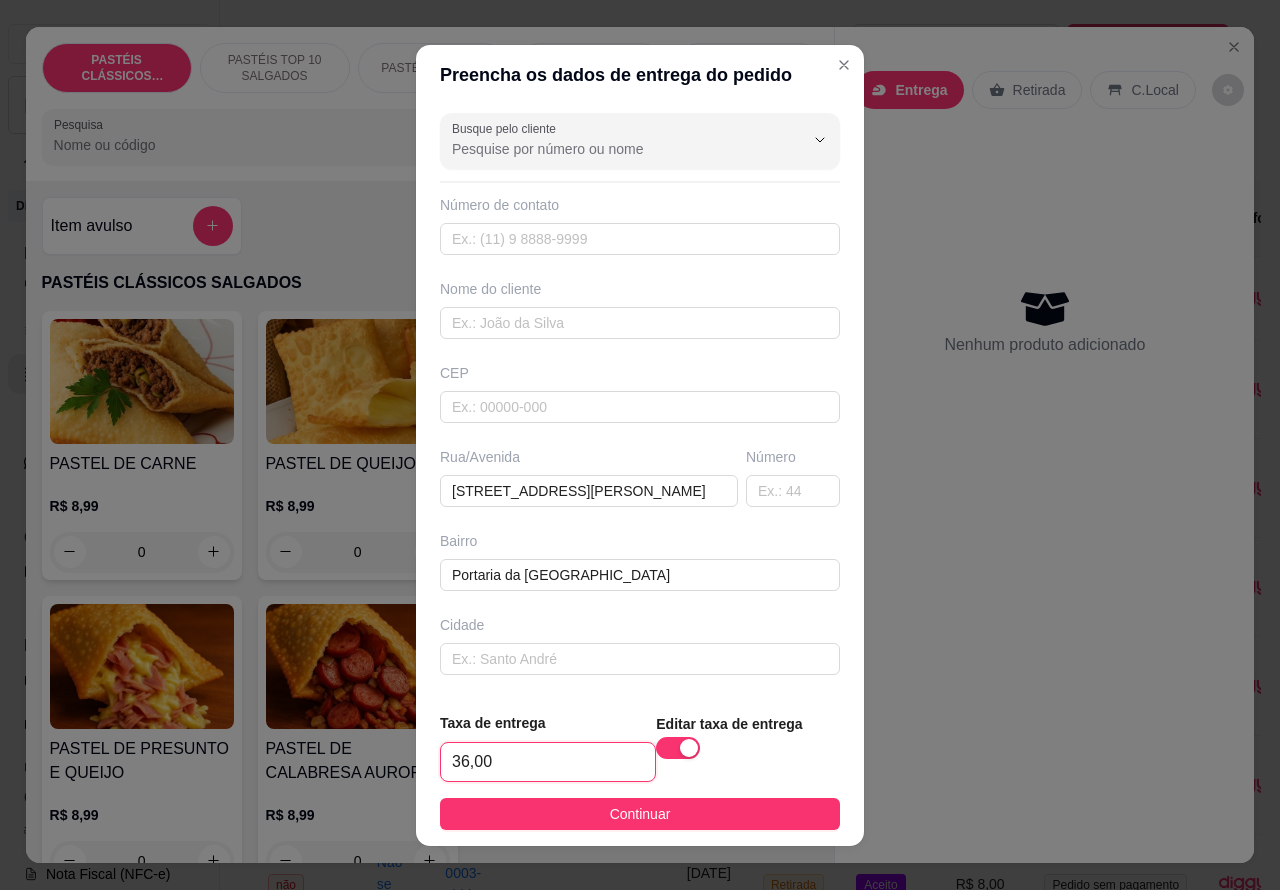 type on "3,00" 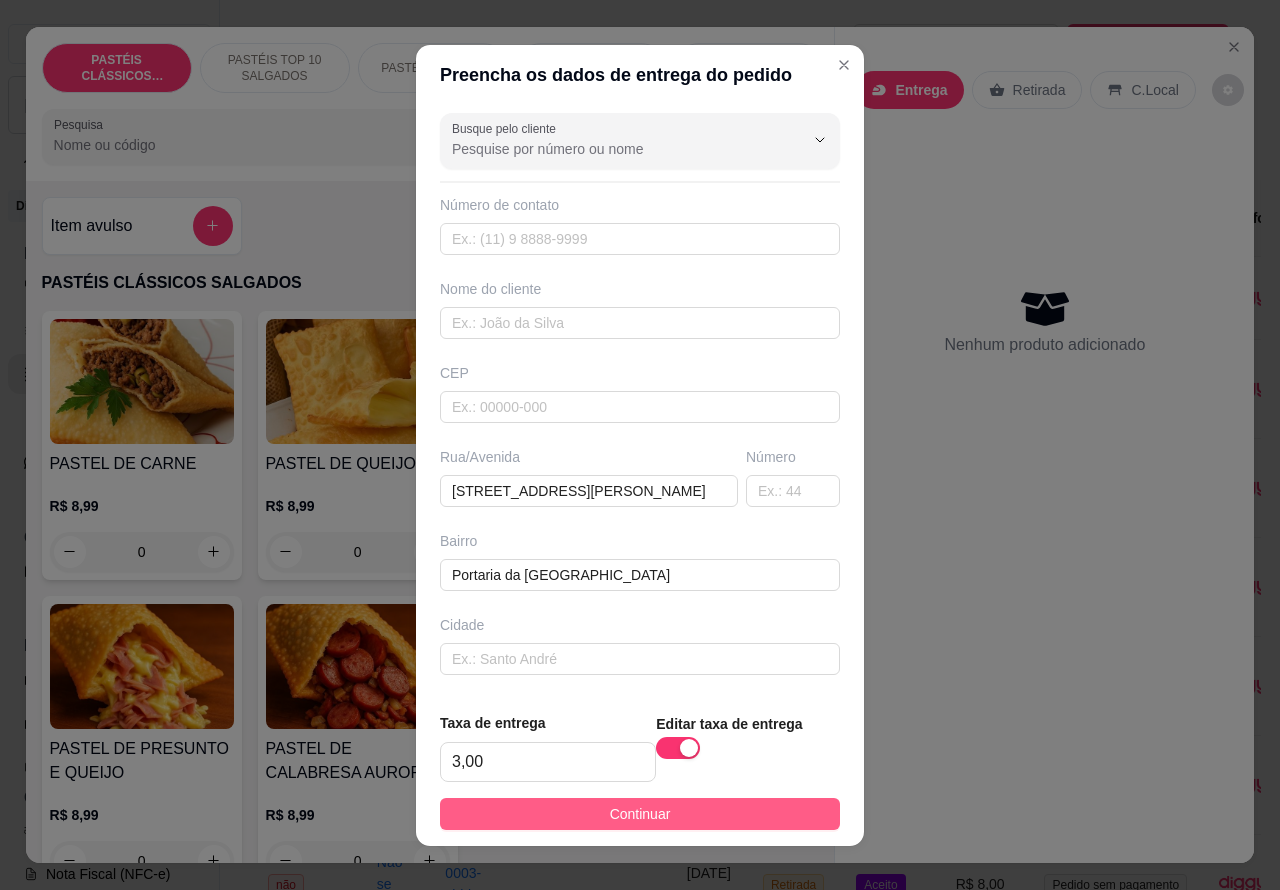 click on "Continuar" at bounding box center [640, 814] 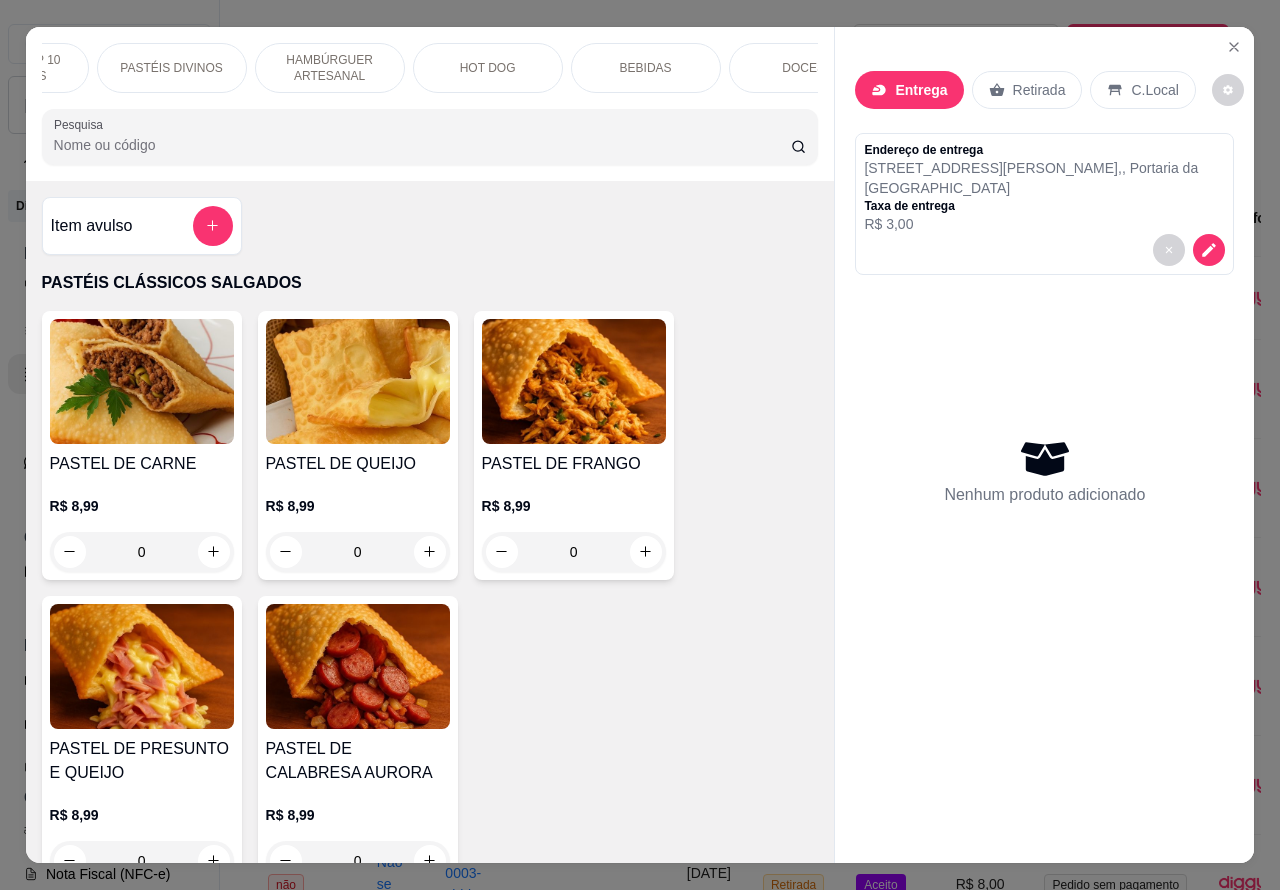 scroll, scrollTop: 0, scrollLeft: 273, axis: horizontal 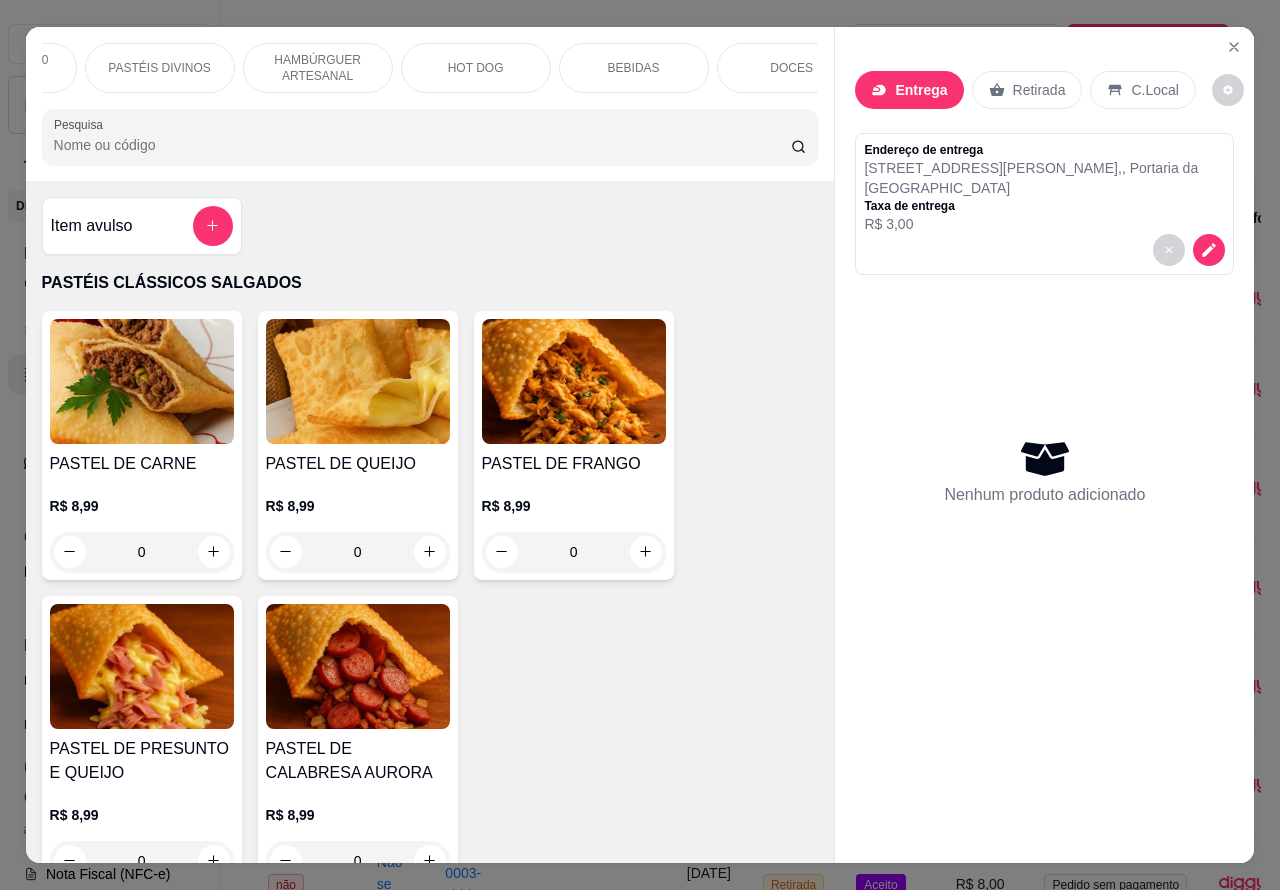 click on "HAMBÚRGUER ARTESANAL" at bounding box center (318, 68) 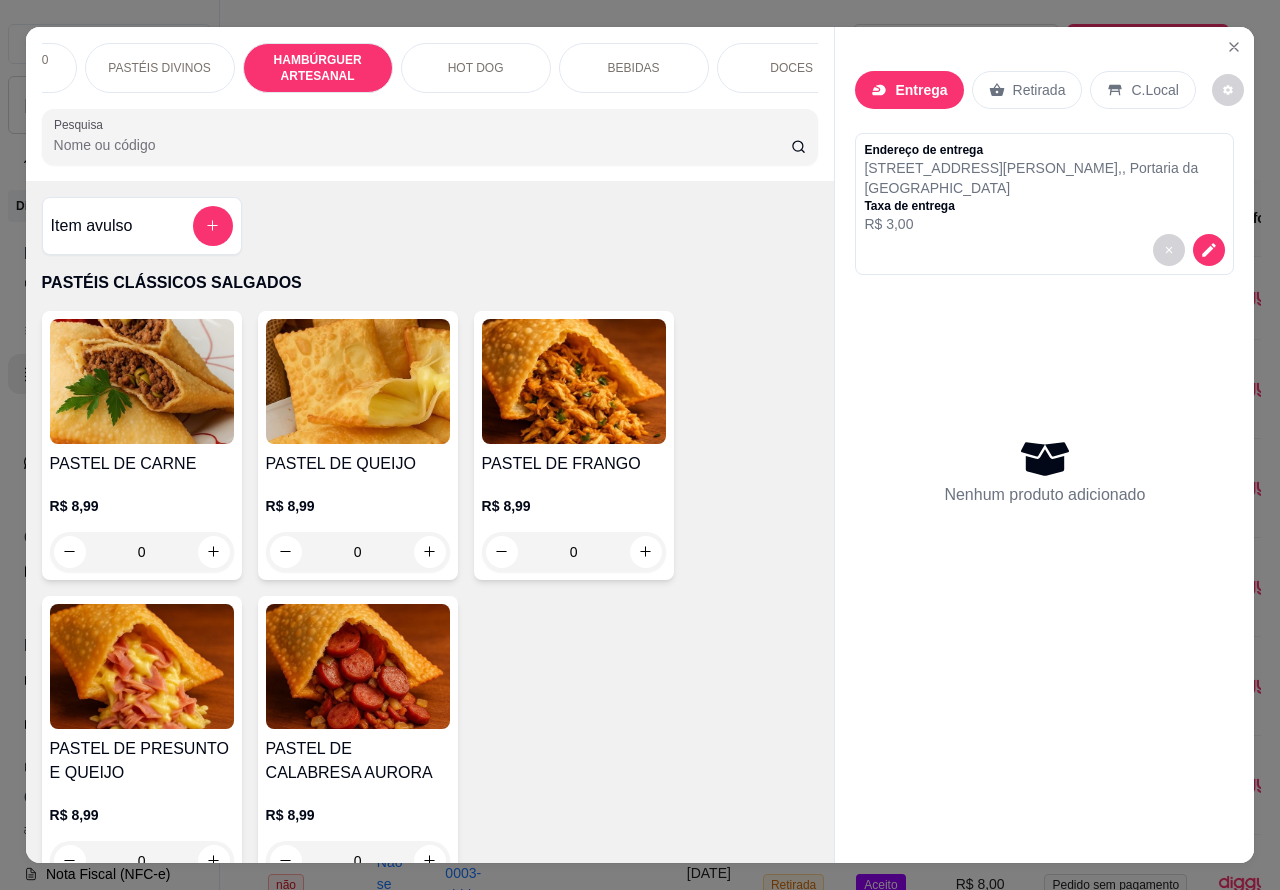 scroll, scrollTop: 3585, scrollLeft: 0, axis: vertical 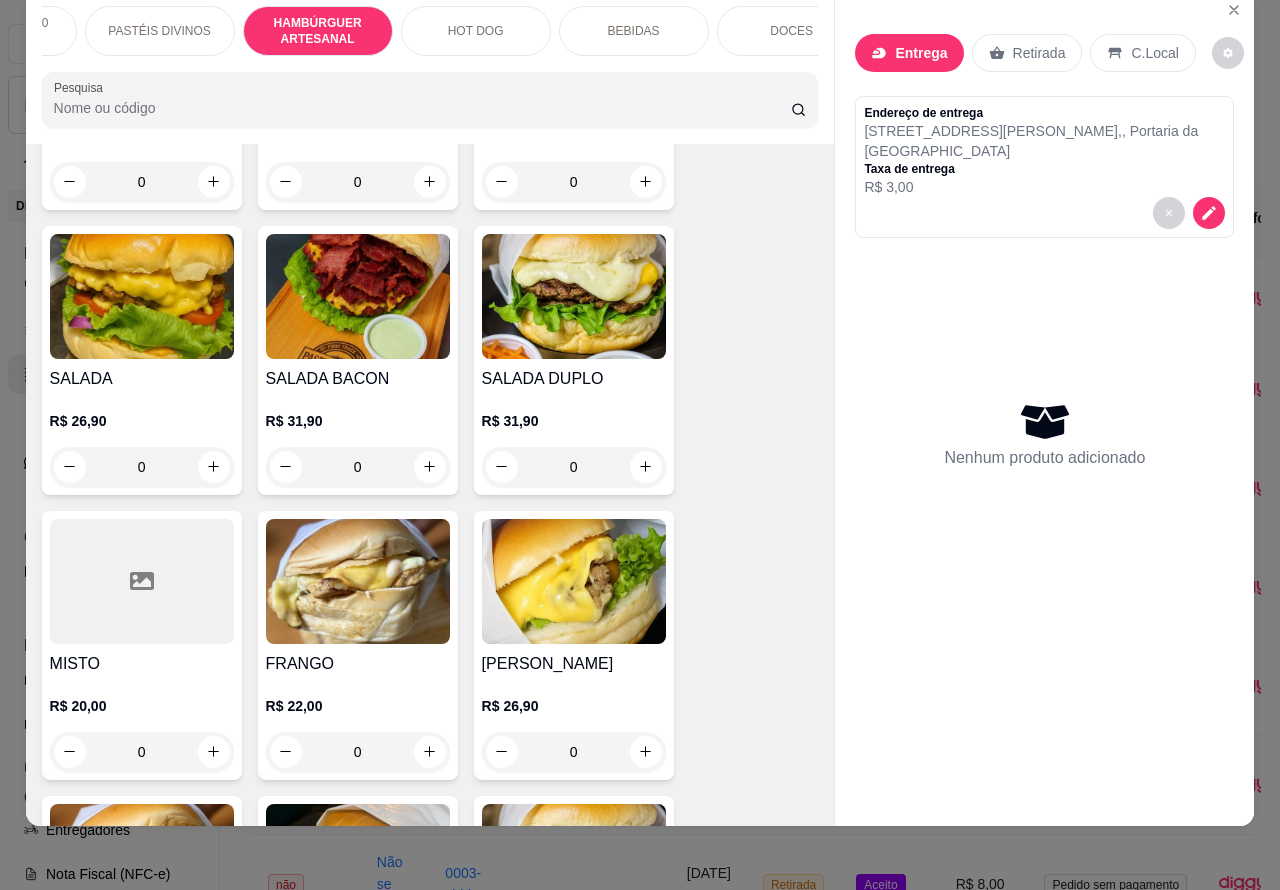 click on "0" at bounding box center [358, 467] 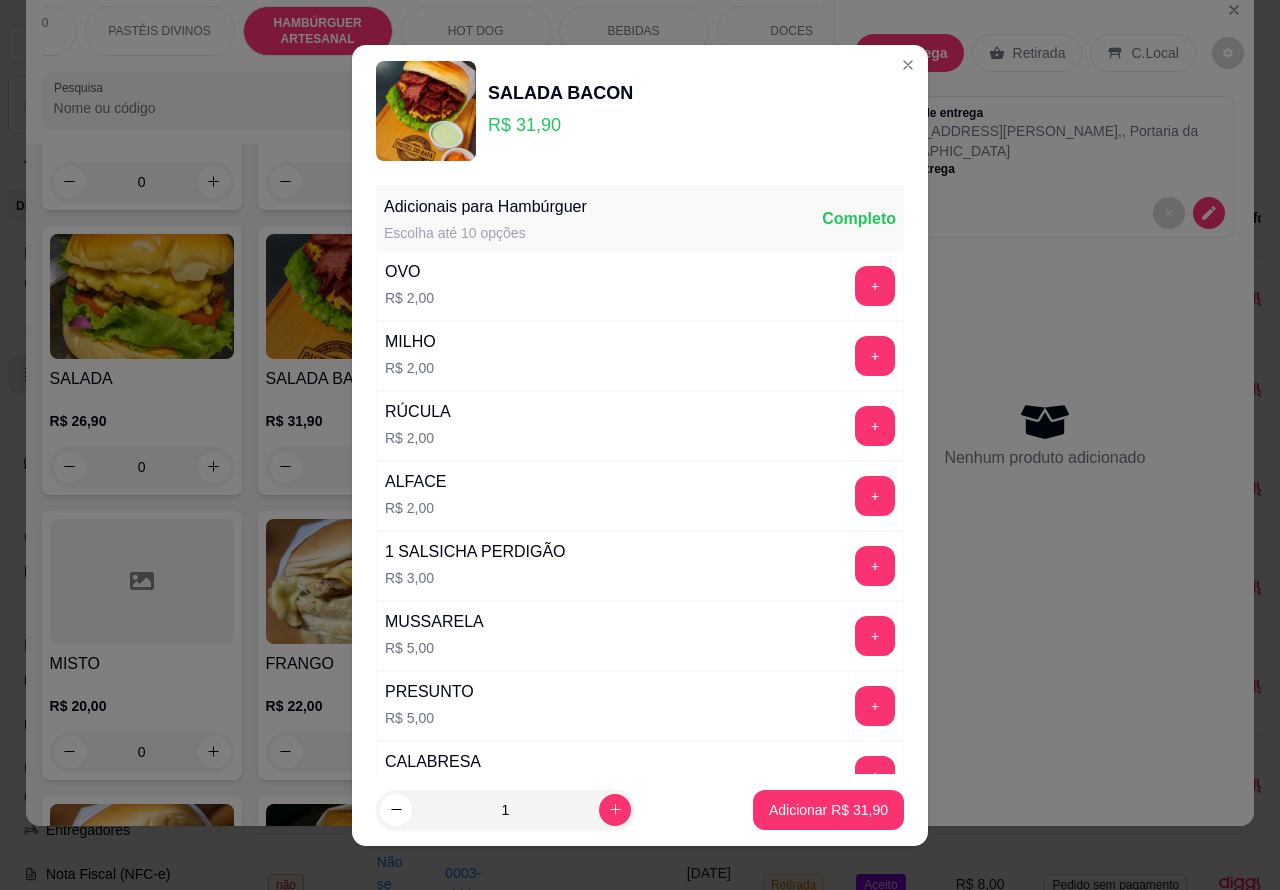 click on "Adicionar   R$ 31,90" at bounding box center (828, 810) 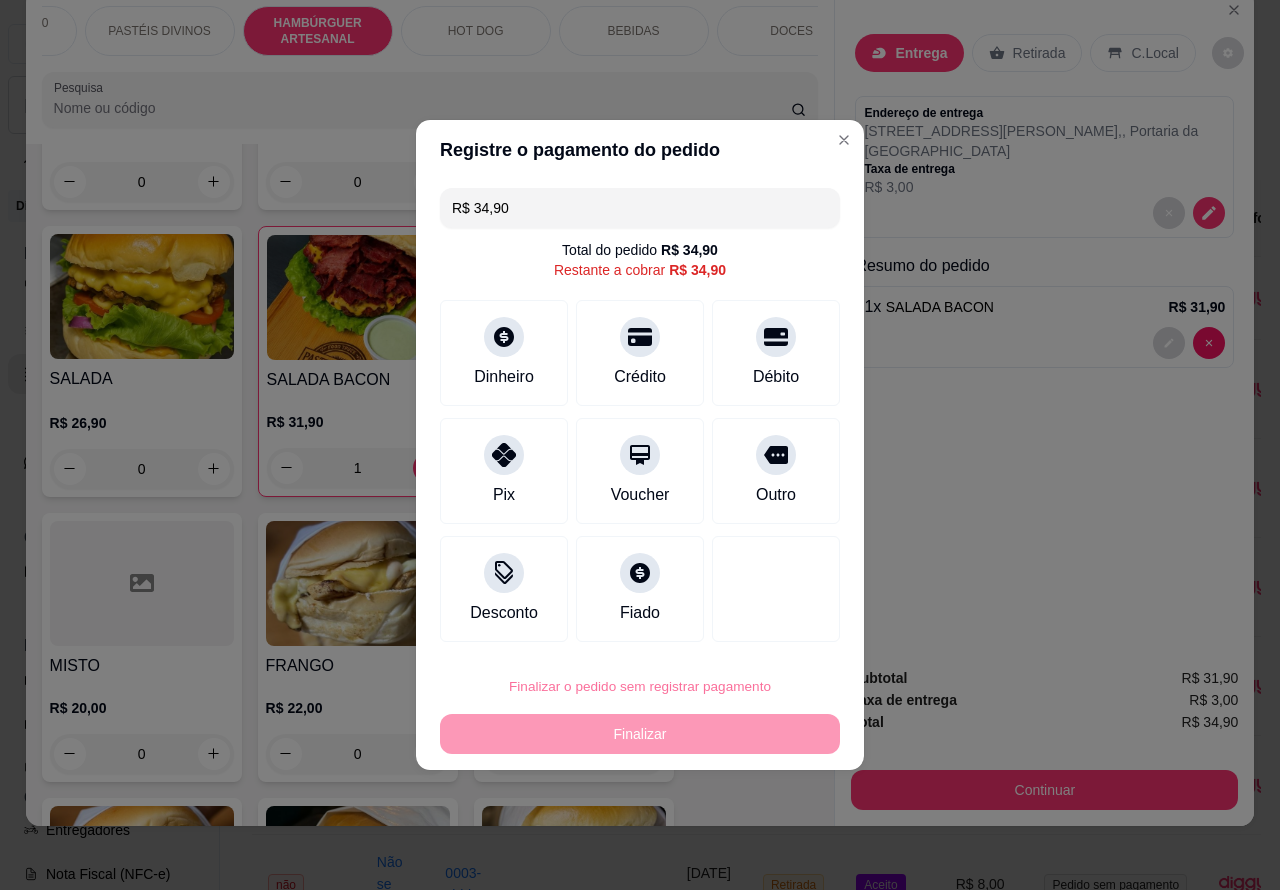 click on "Confirmar" at bounding box center [760, 630] 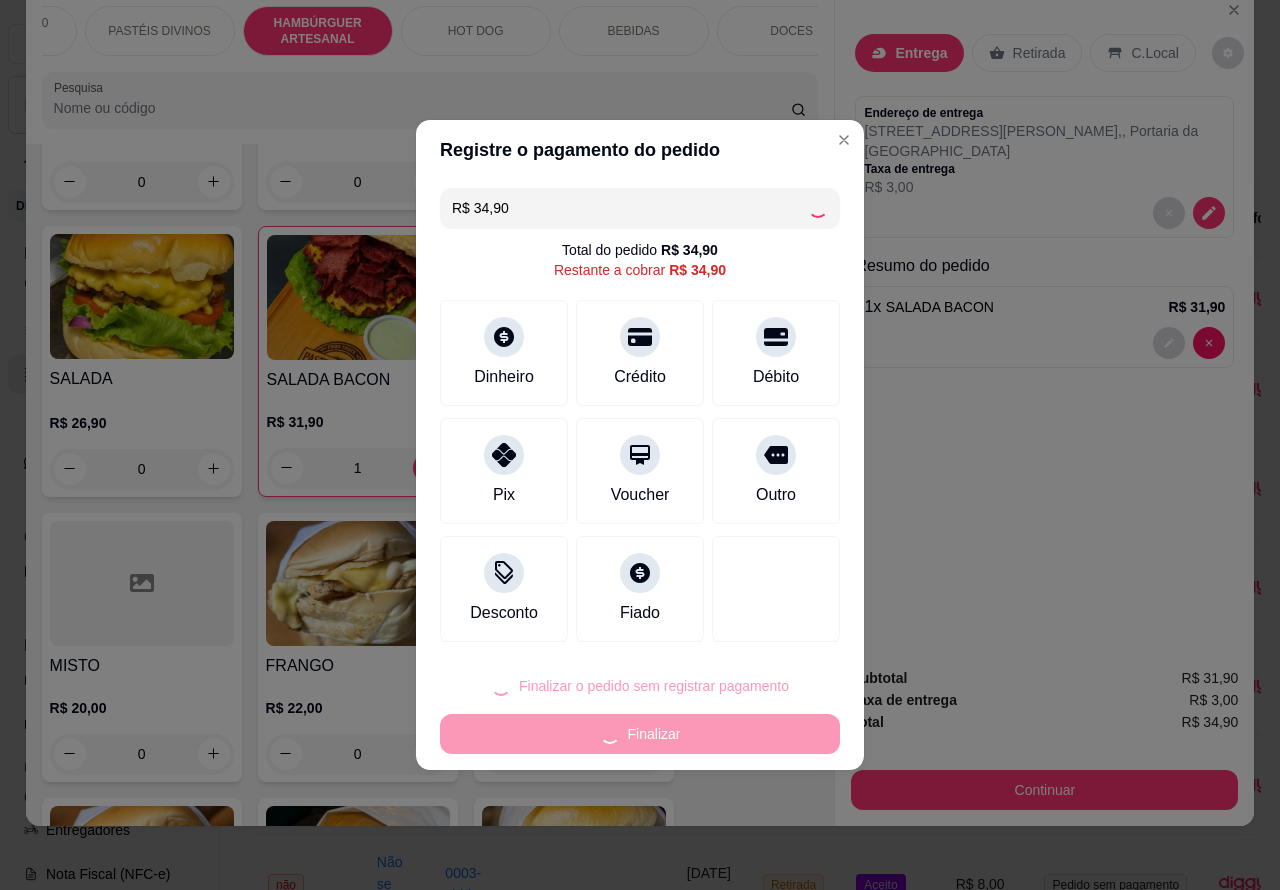 type on "0" 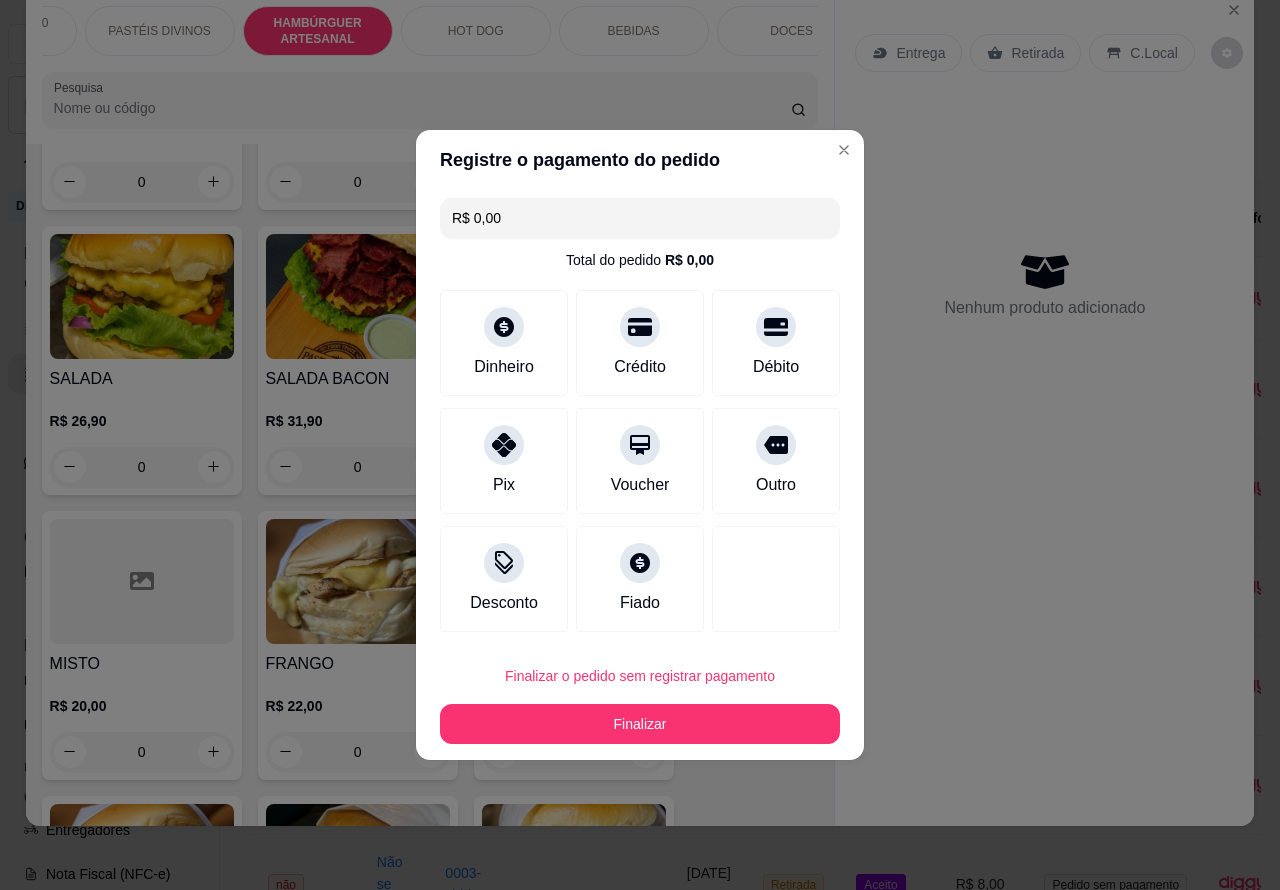type on "R$ 0,00" 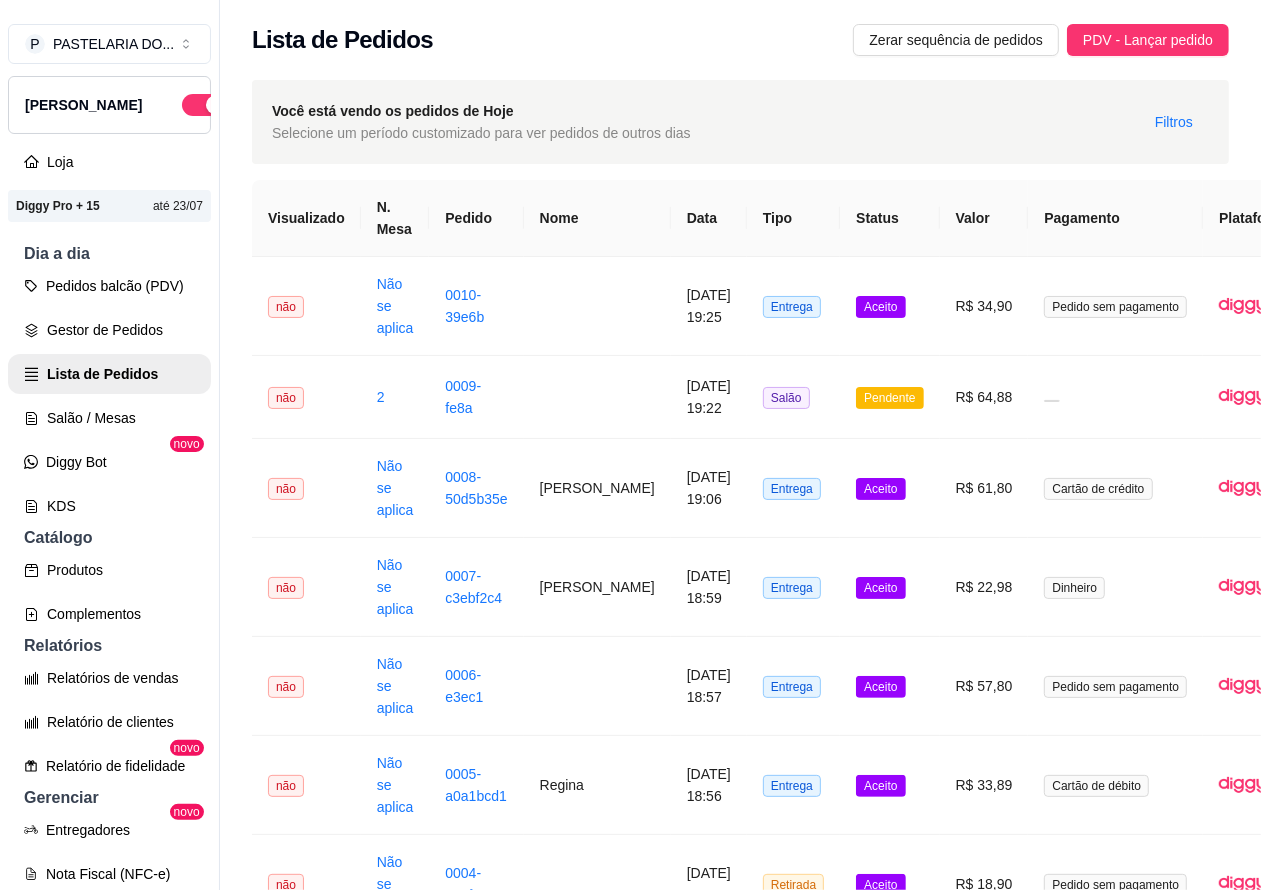 click on "Pedidos balcão (PDV)" at bounding box center (109, 286) 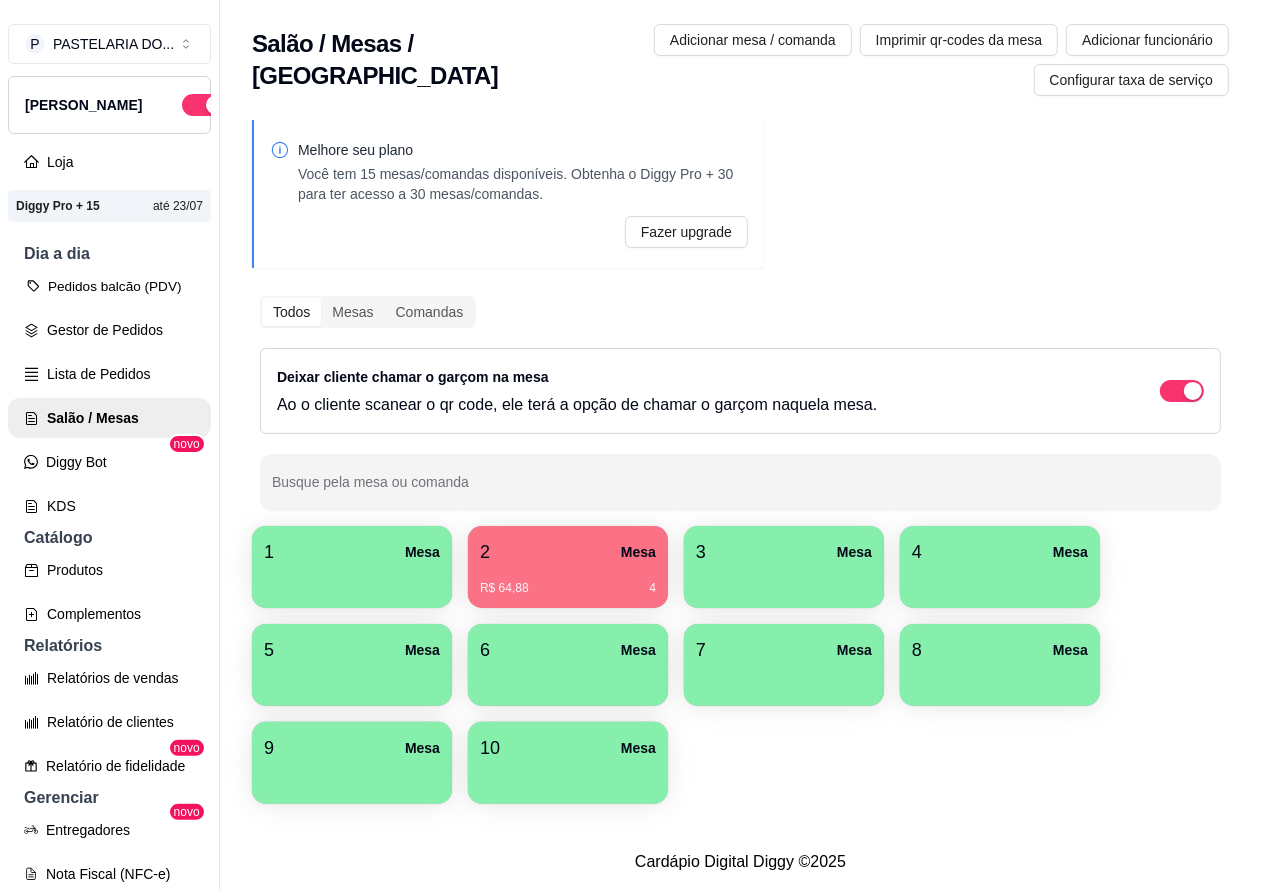 click on "Pedidos balcão (PDV)" at bounding box center (109, 286) 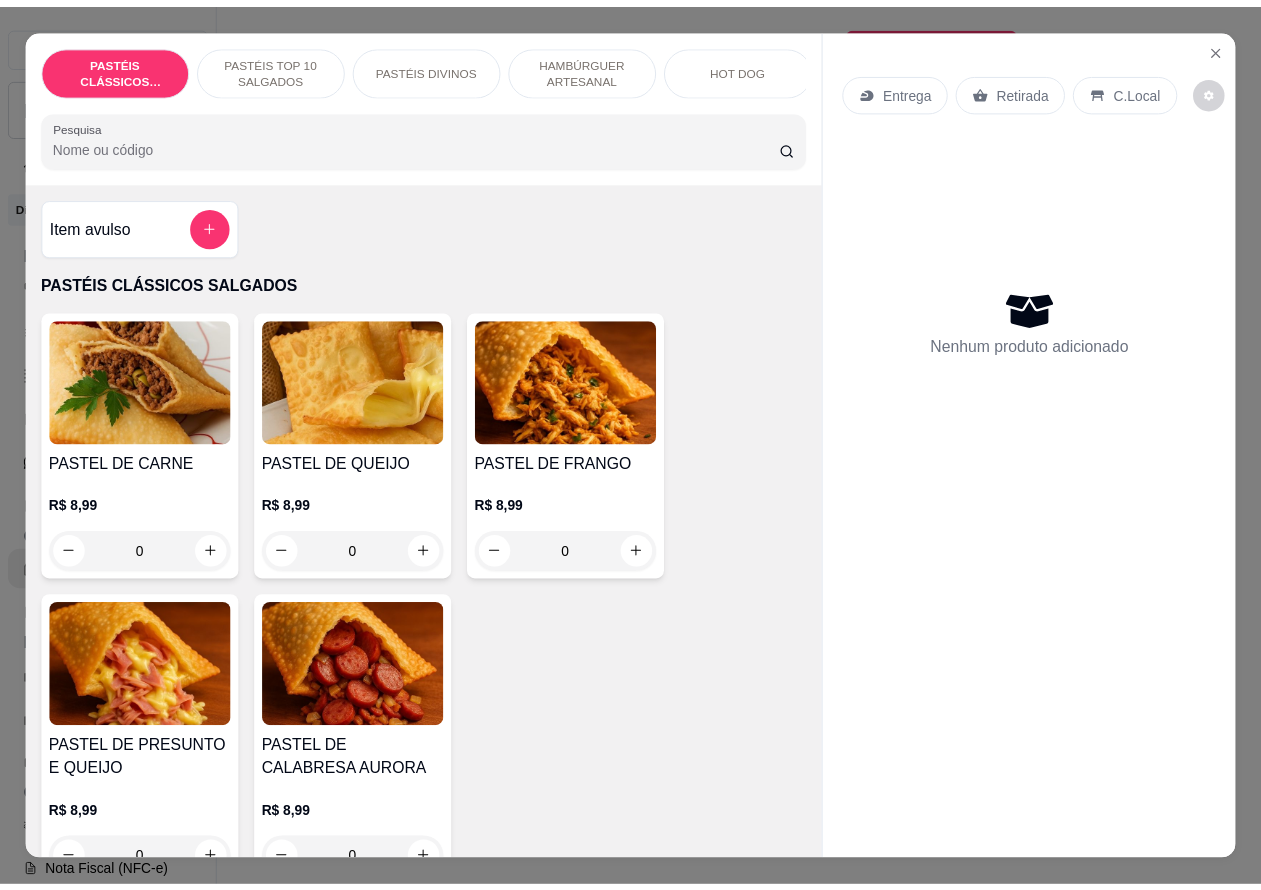 scroll, scrollTop: 32, scrollLeft: 0, axis: vertical 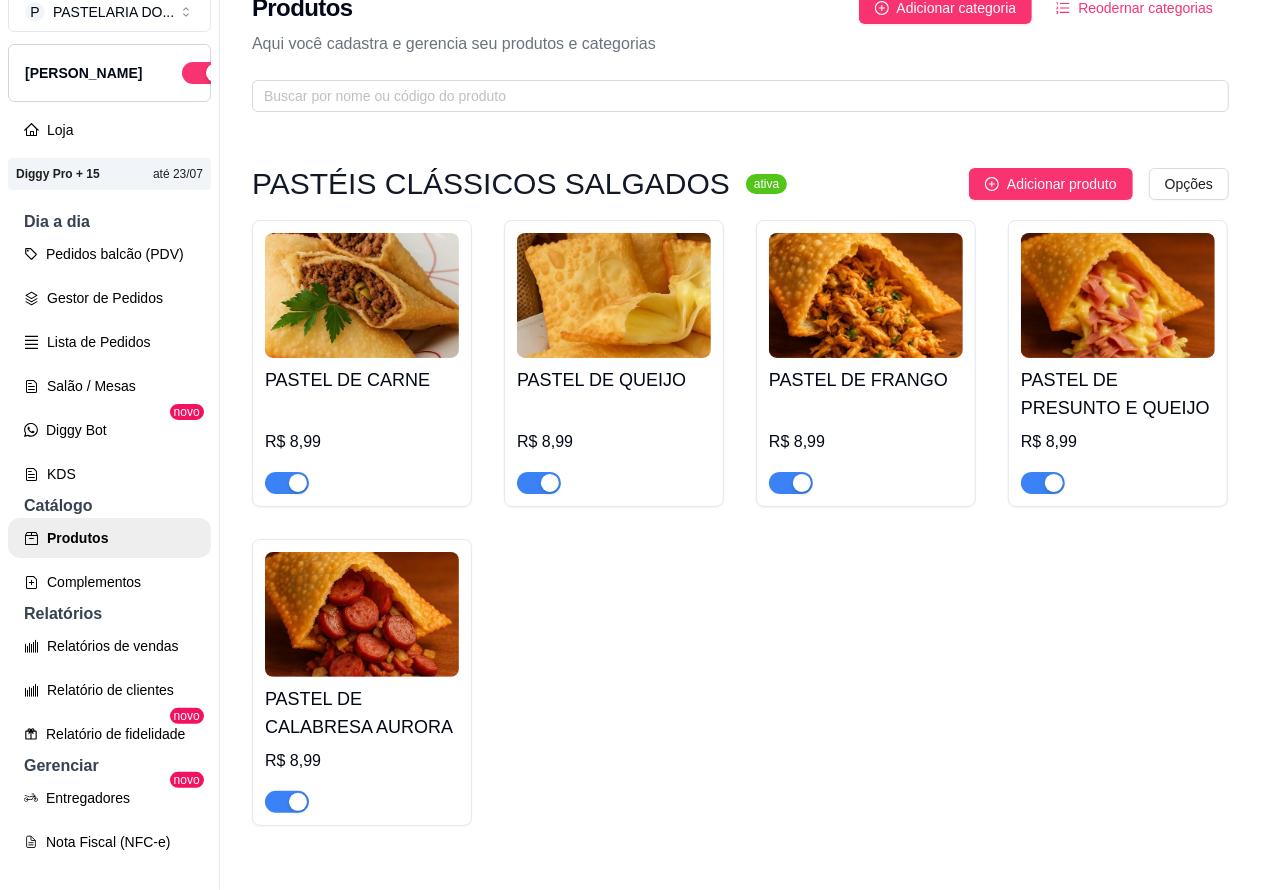 click on "Lista de Pedidos" at bounding box center (109, 342) 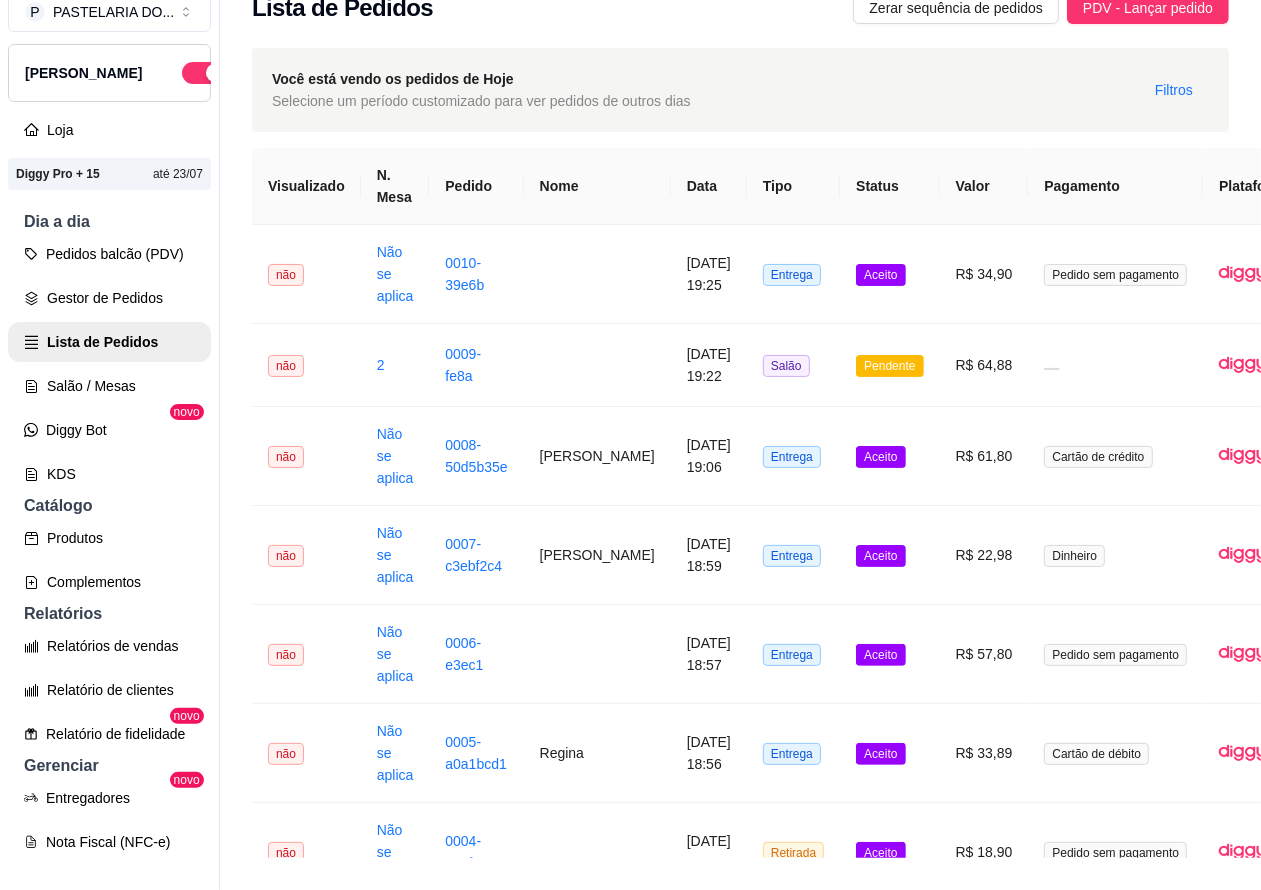 scroll, scrollTop: 0, scrollLeft: 0, axis: both 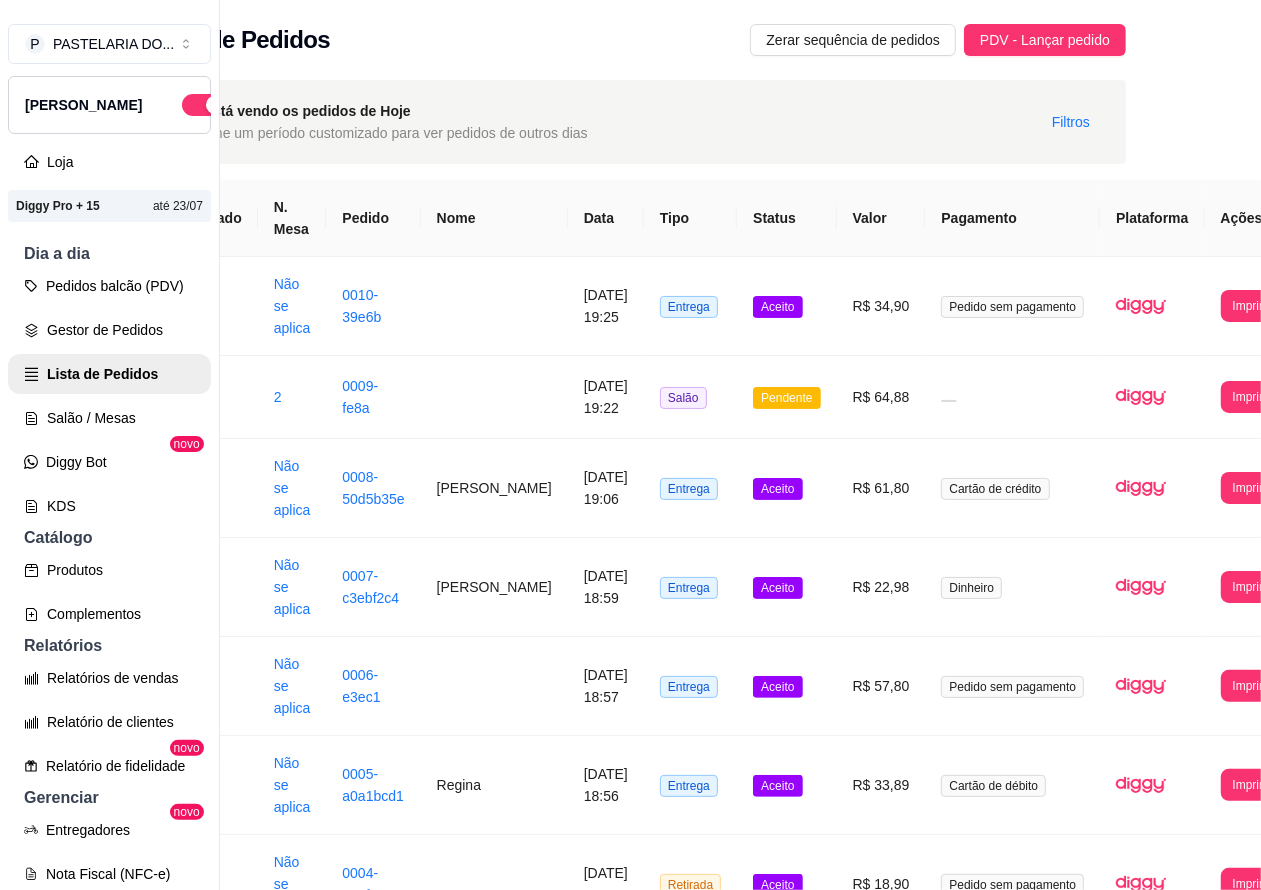 click at bounding box center [1152, 397] 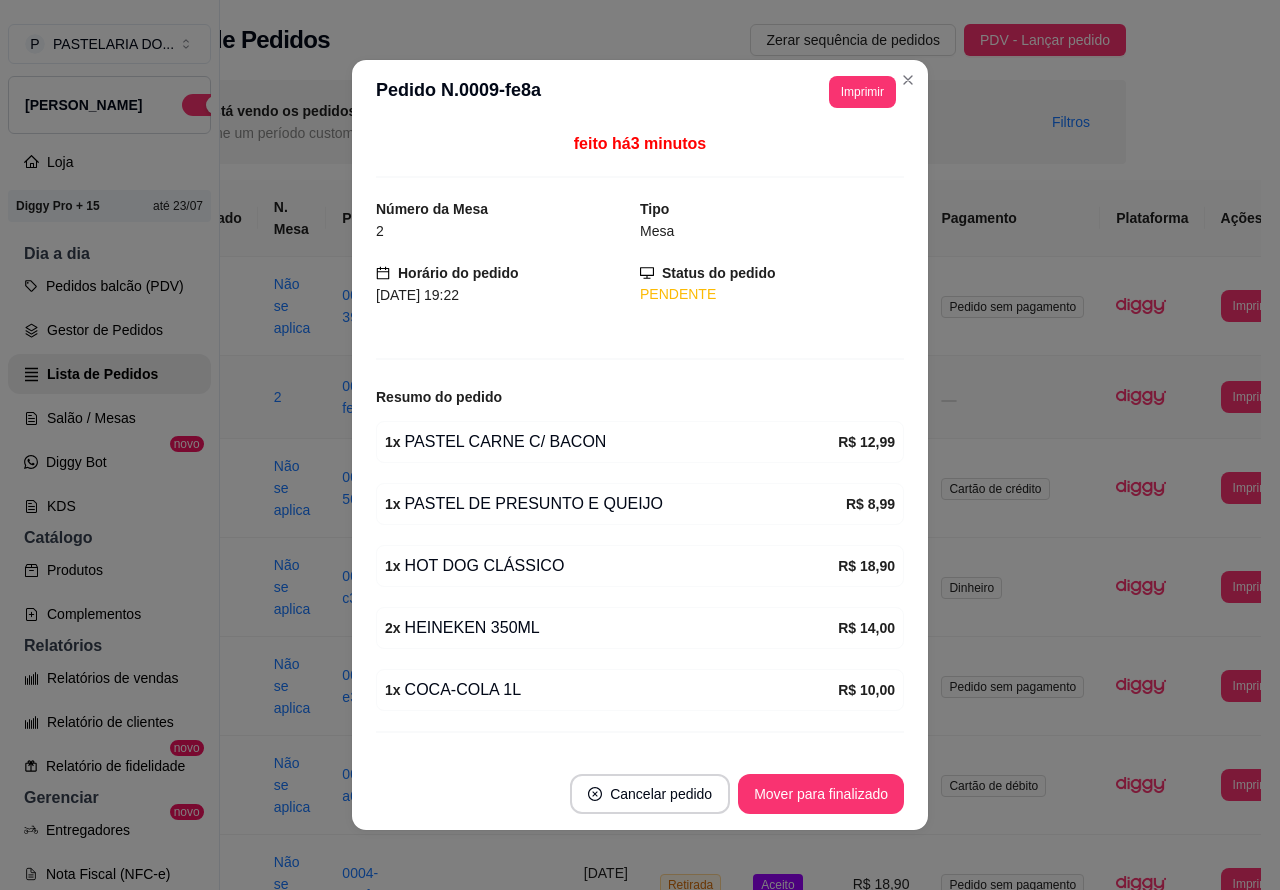 click on "Imprimir" at bounding box center [862, 92] 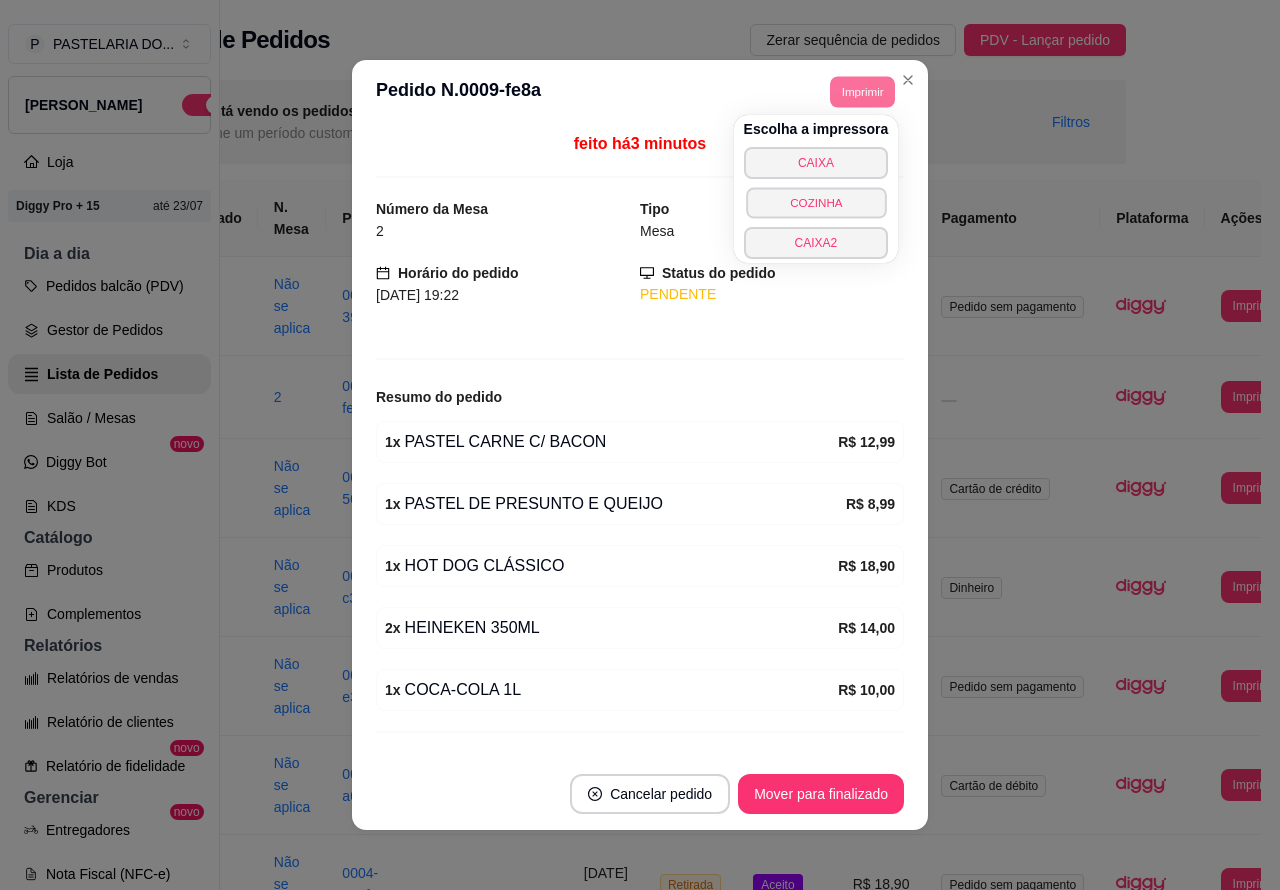 click on "COZINHA" at bounding box center [816, 202] 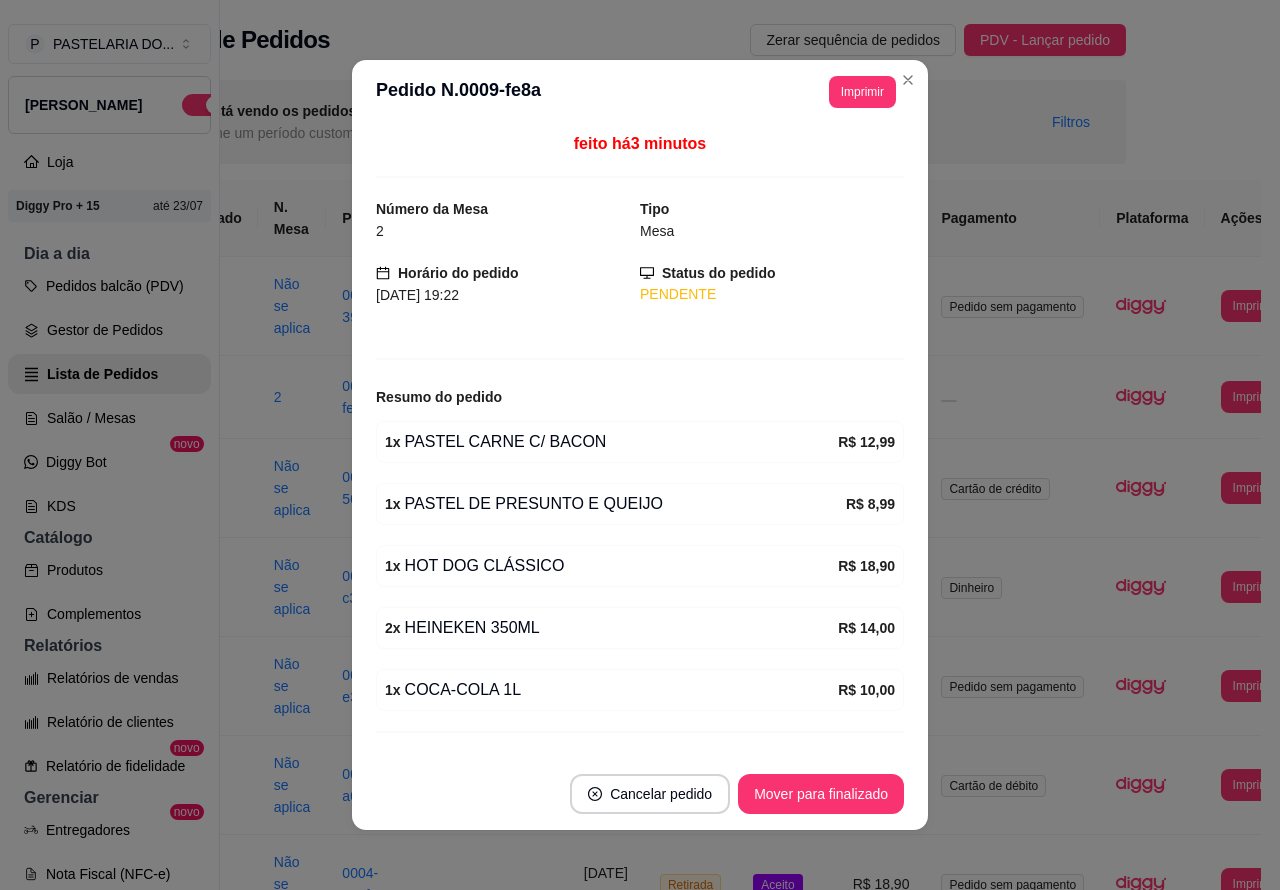 click on "Pedidos balcão (PDV)" at bounding box center (109, 286) 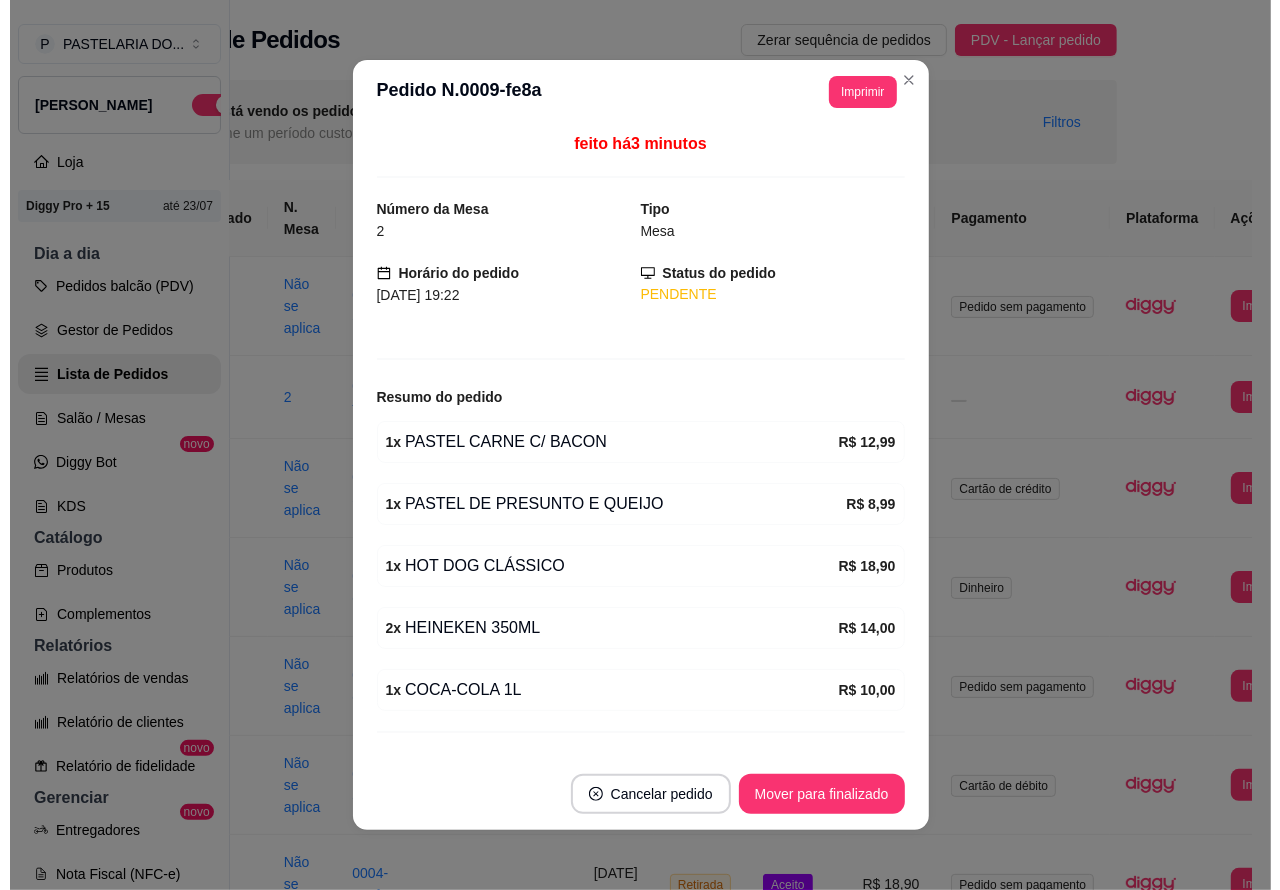 scroll, scrollTop: 0, scrollLeft: 85, axis: horizontal 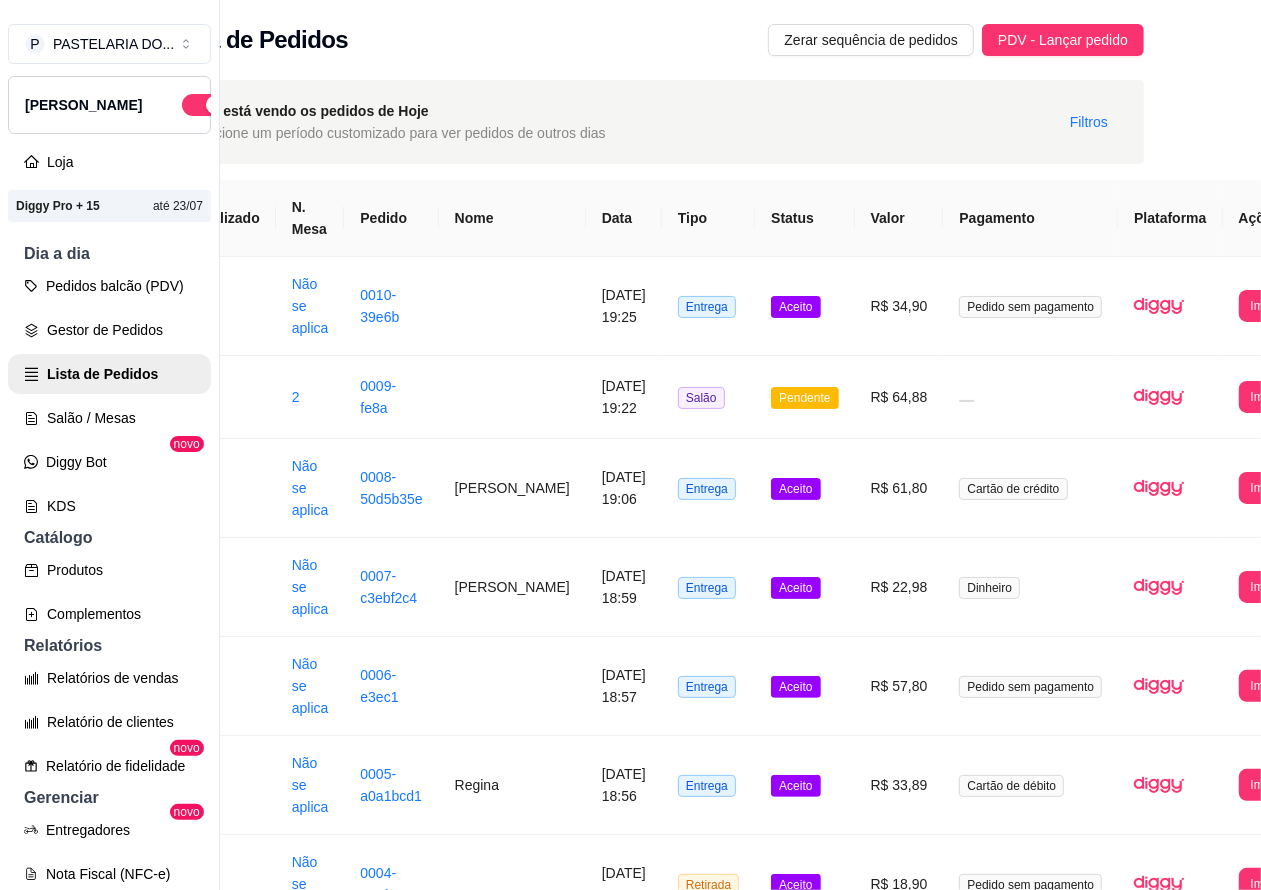click on "Pedidos balcão (PDV)" at bounding box center (109, 286) 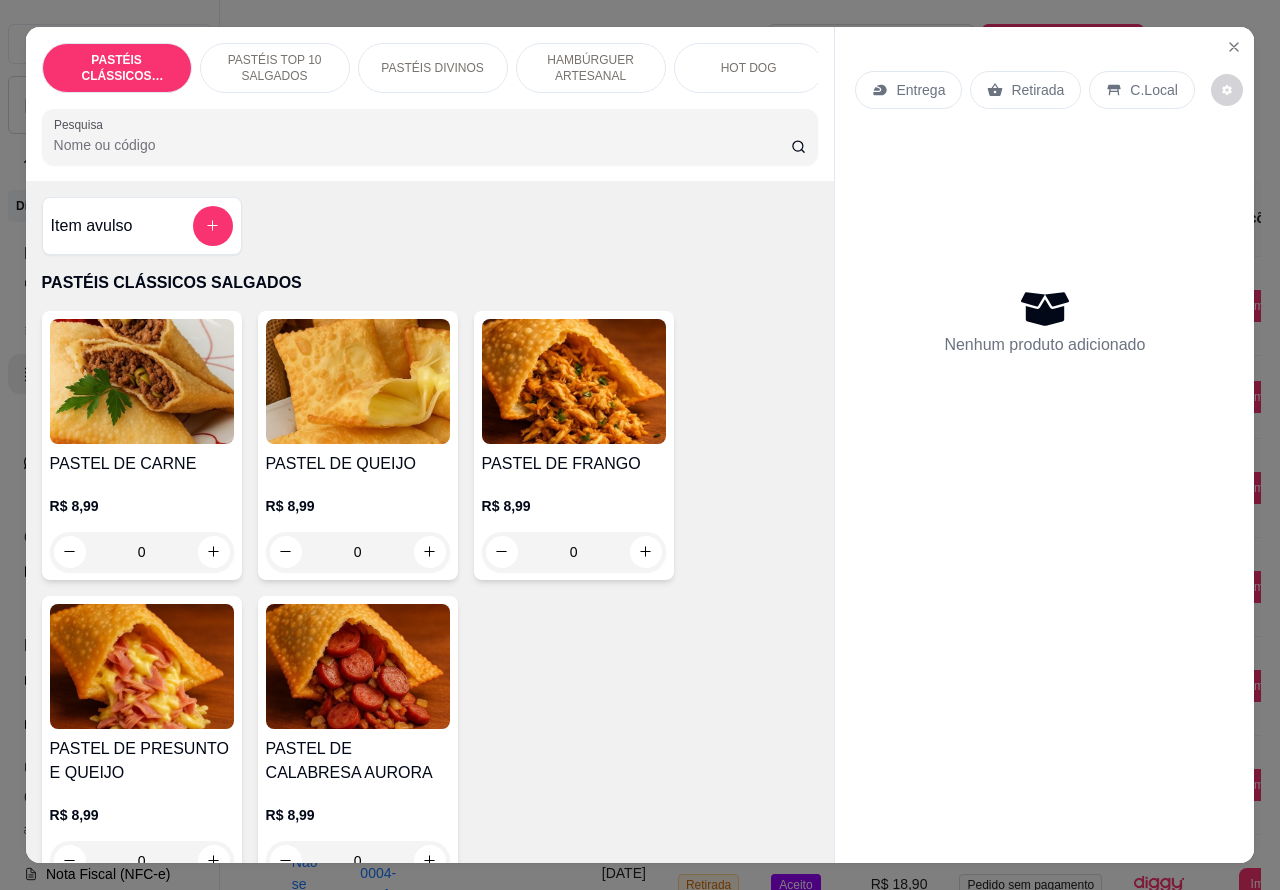 click at bounding box center (214, 552) 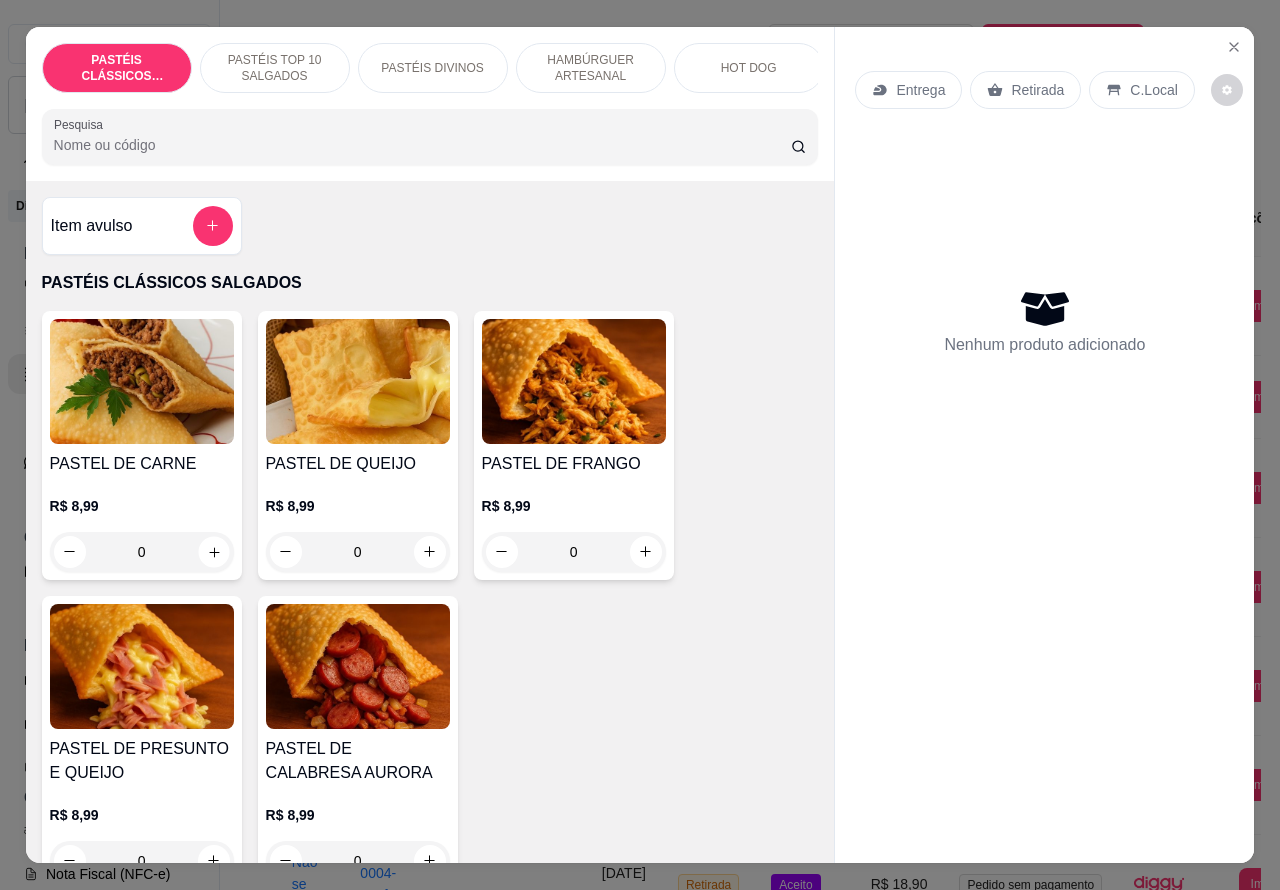 click 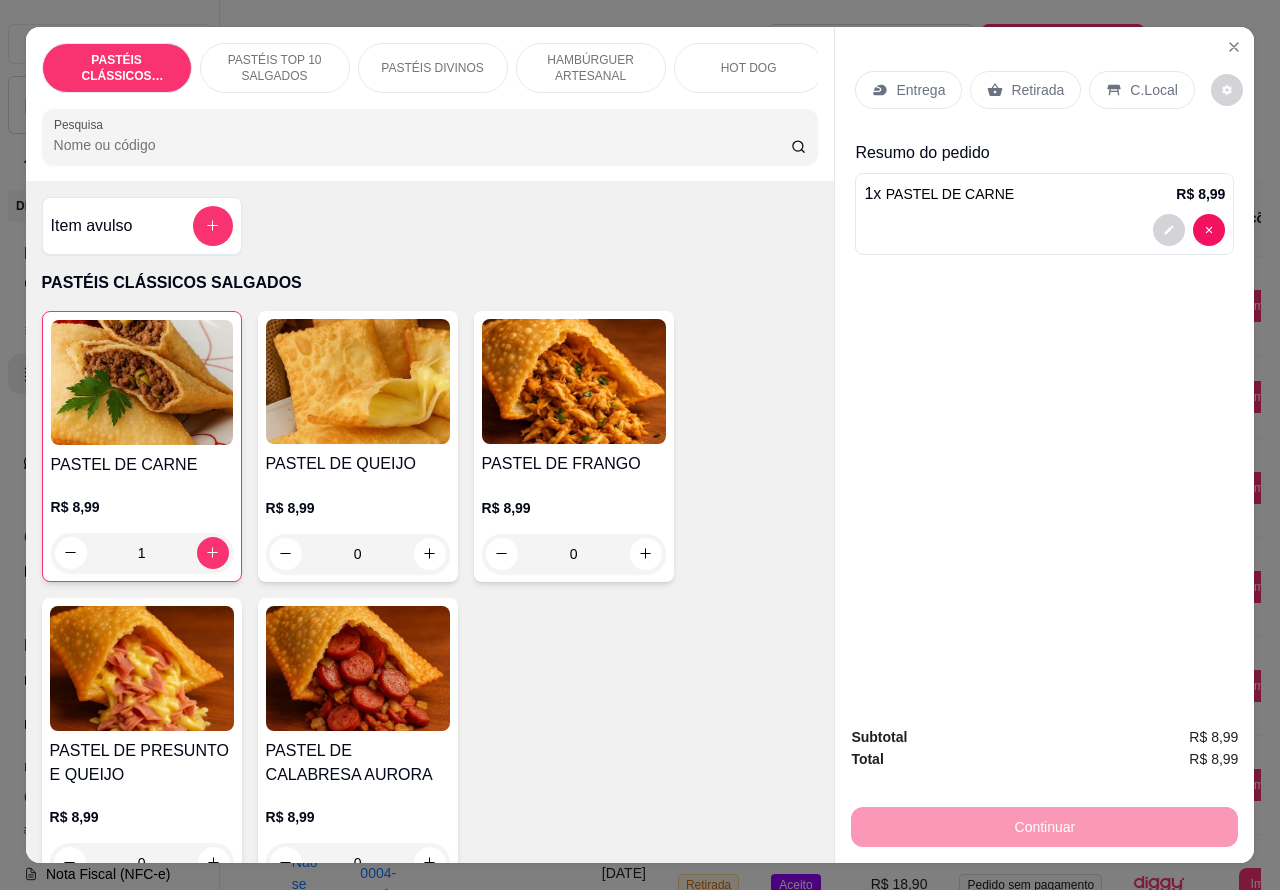 click 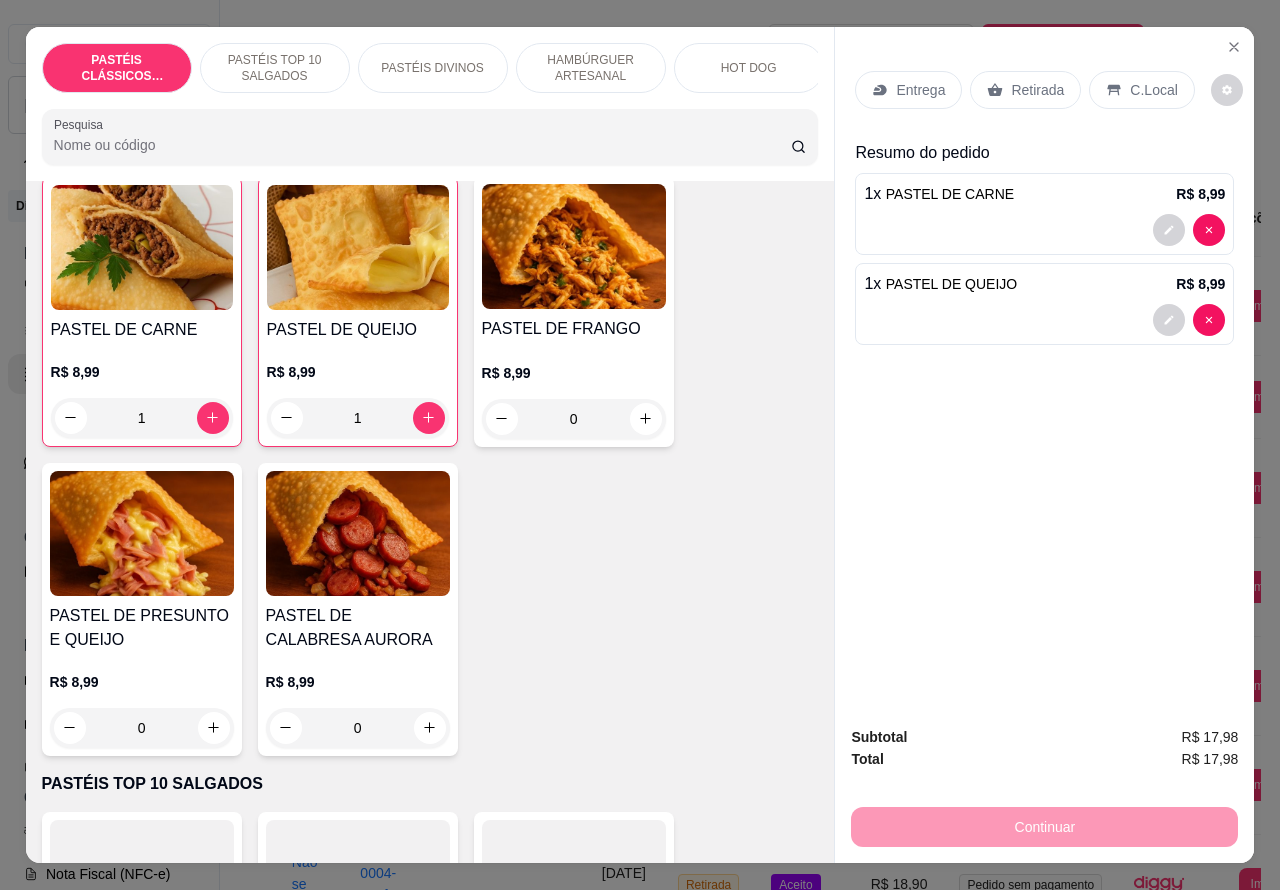 scroll, scrollTop: 137, scrollLeft: 0, axis: vertical 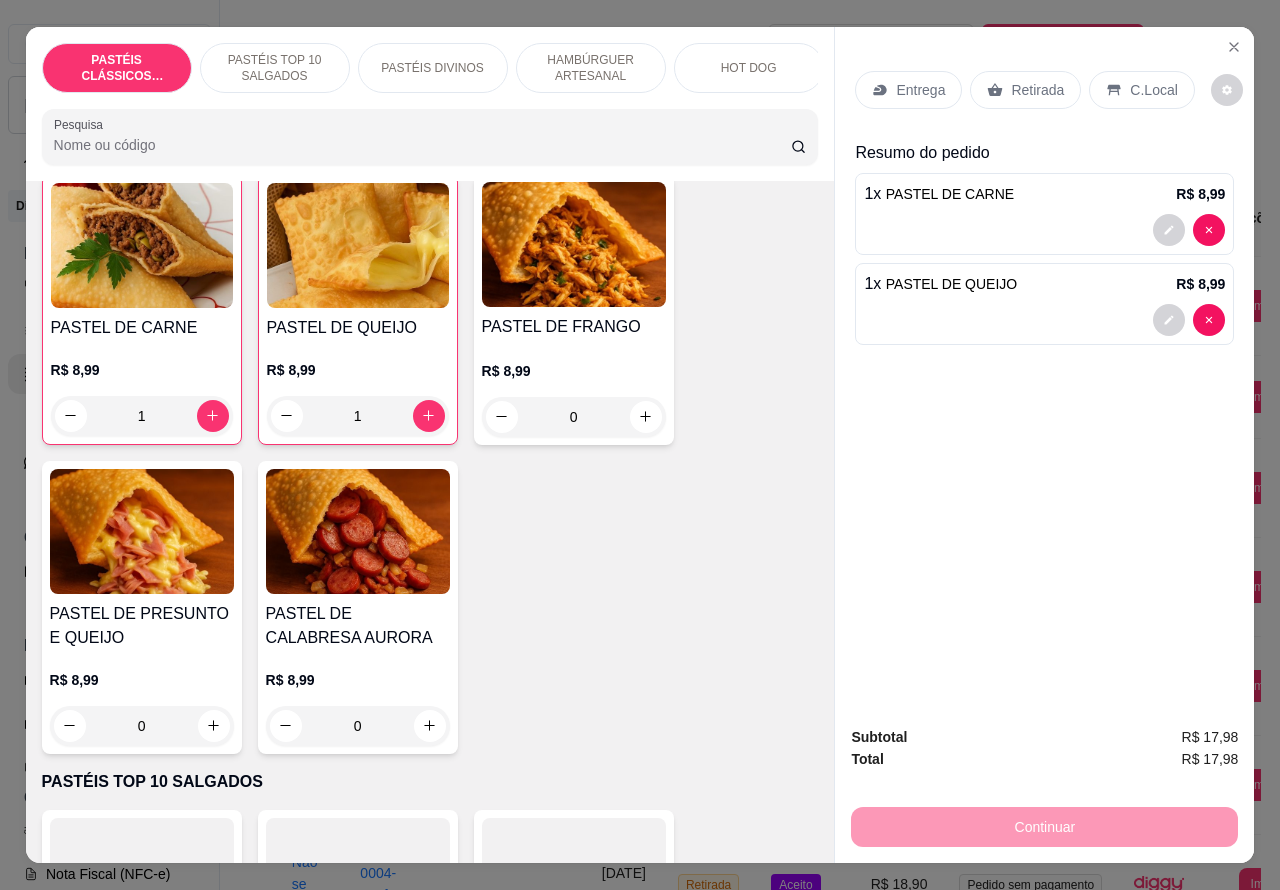 click 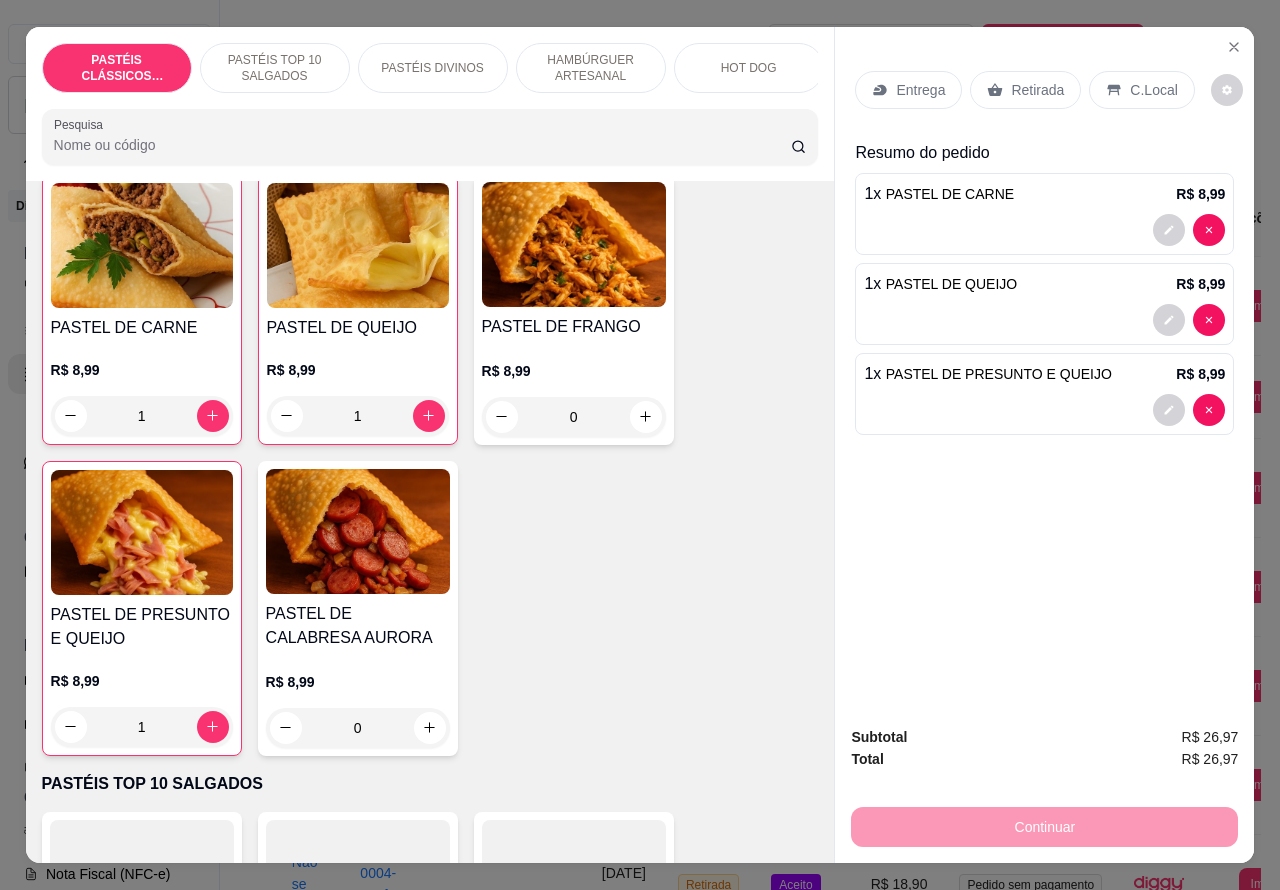 click on "Retirada" at bounding box center (1037, 90) 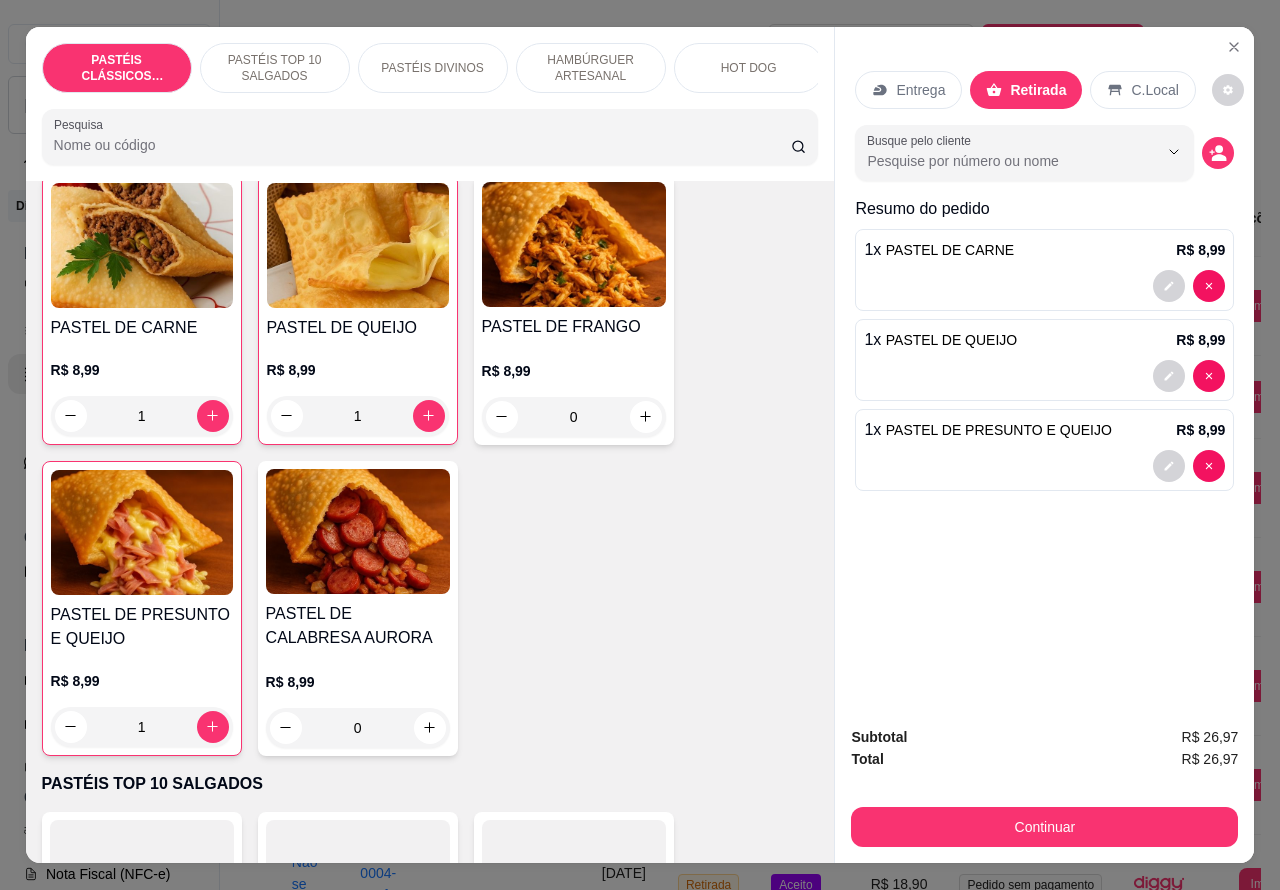 click at bounding box center [1044, 466] 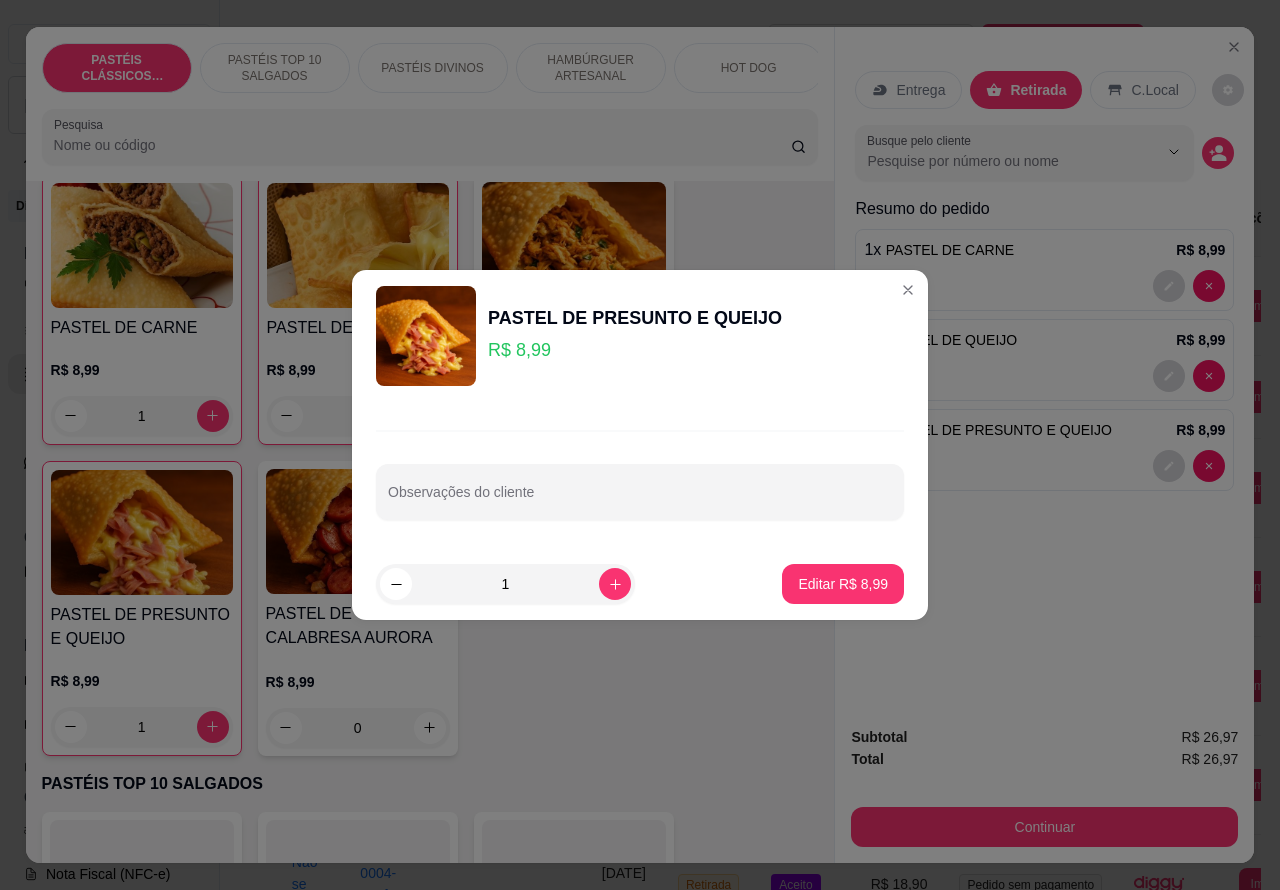 click on "Observações do cliente" at bounding box center [640, 500] 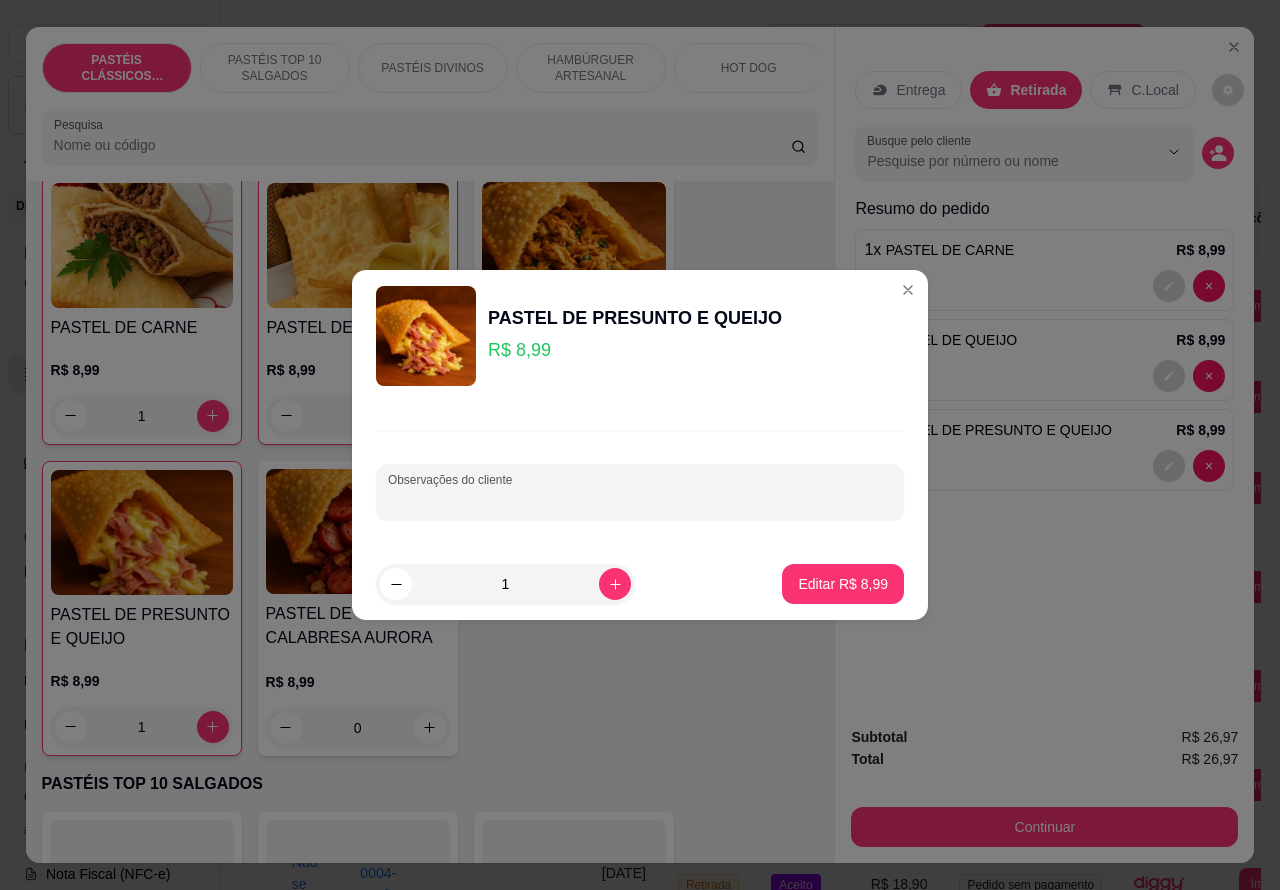 type on "m" 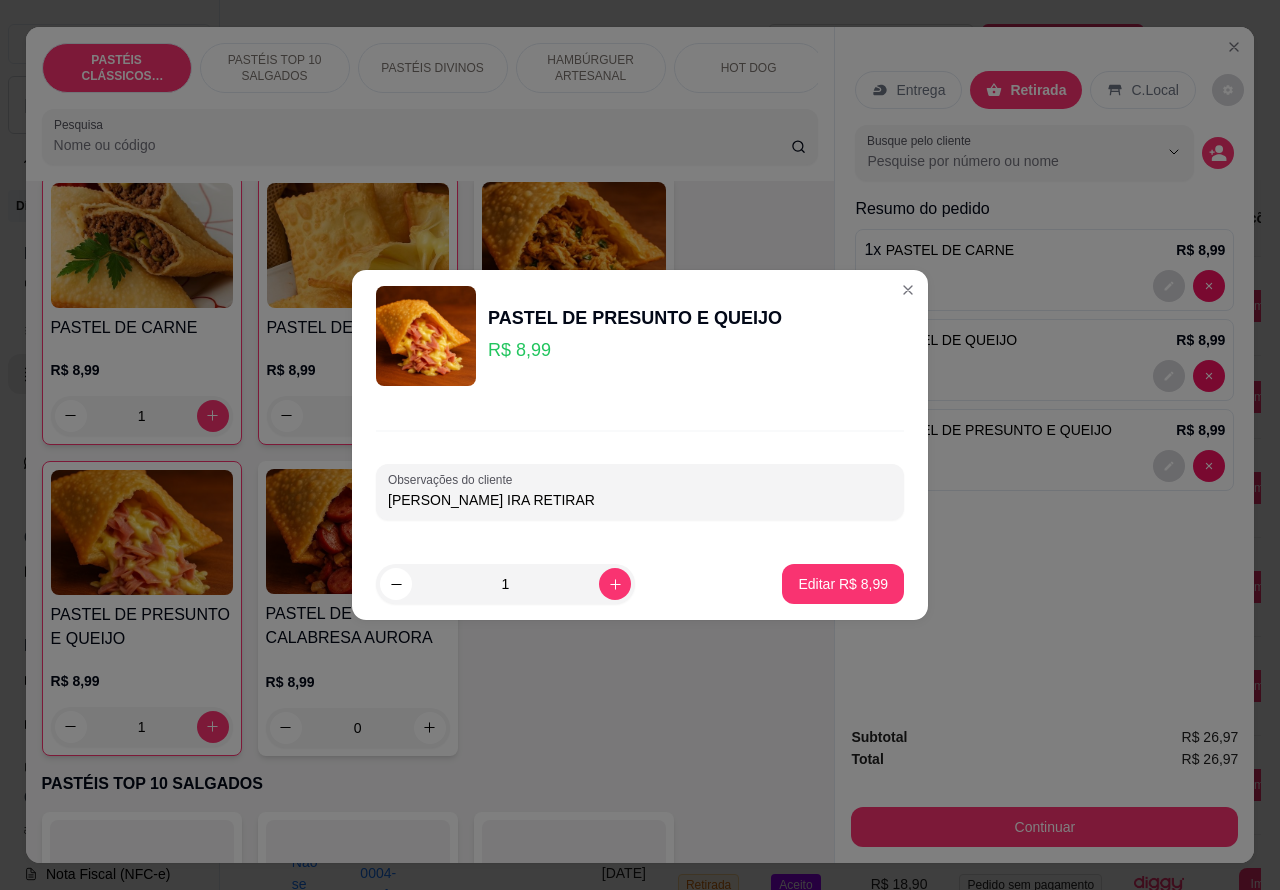 type on "[PERSON_NAME] IRA RETIRAR" 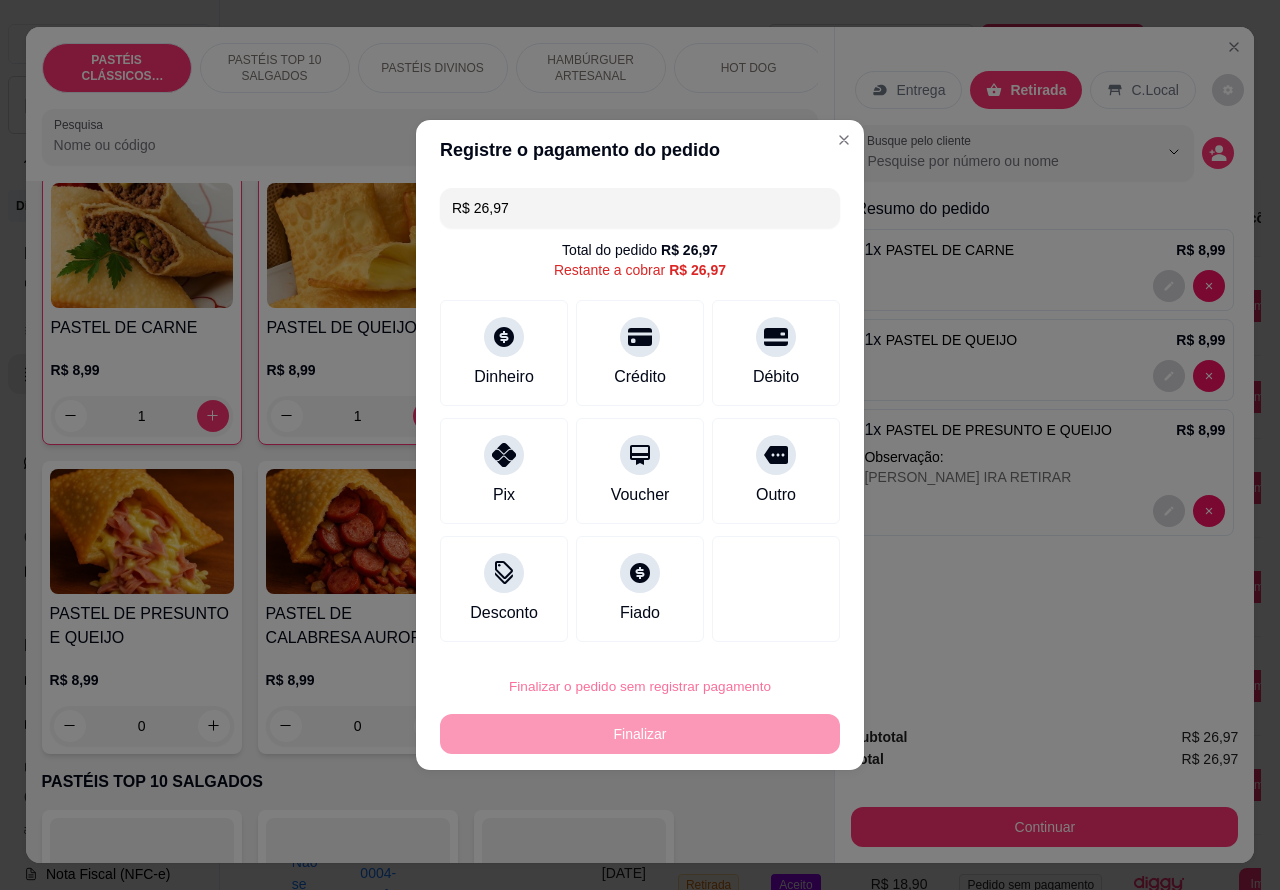 click on "Confirmar" at bounding box center (759, 630) 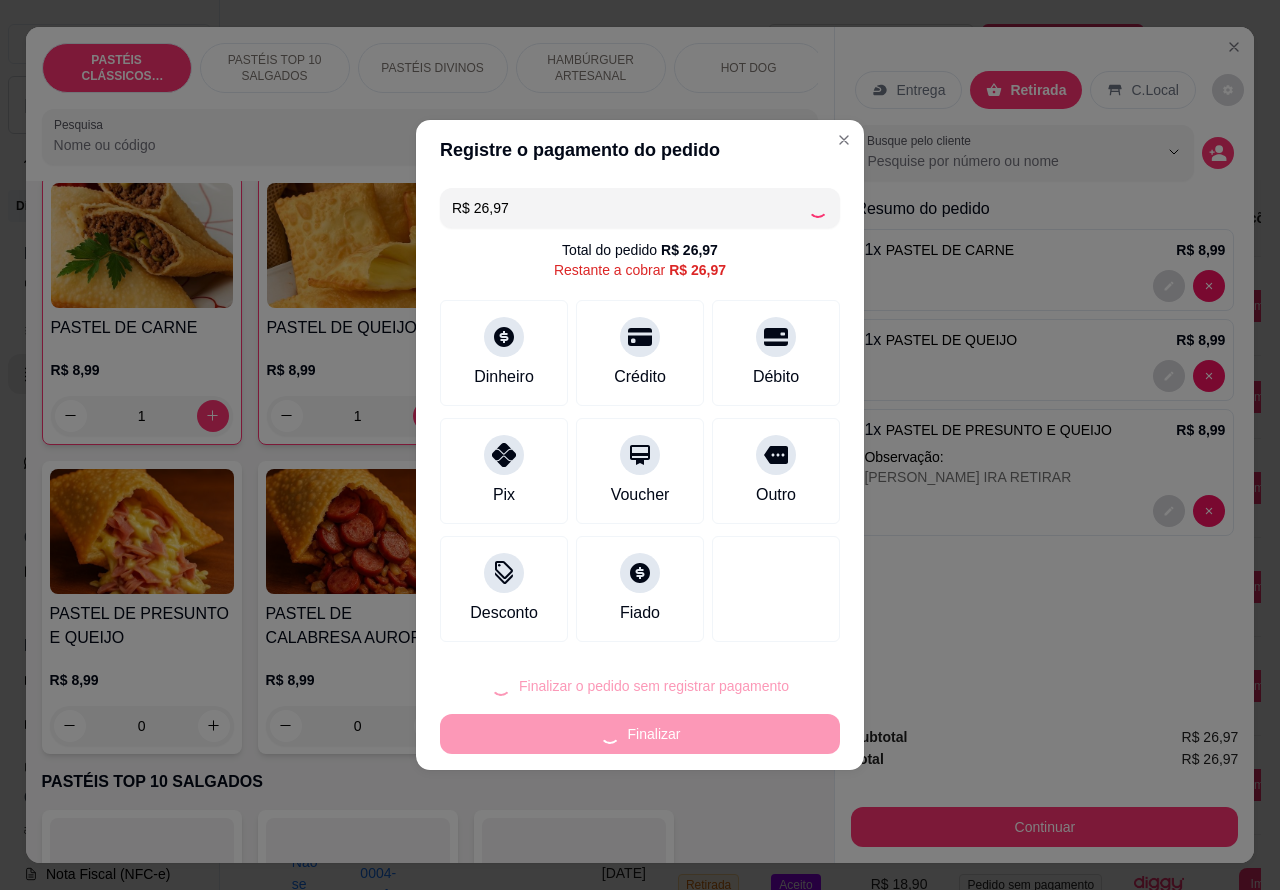 type on "0" 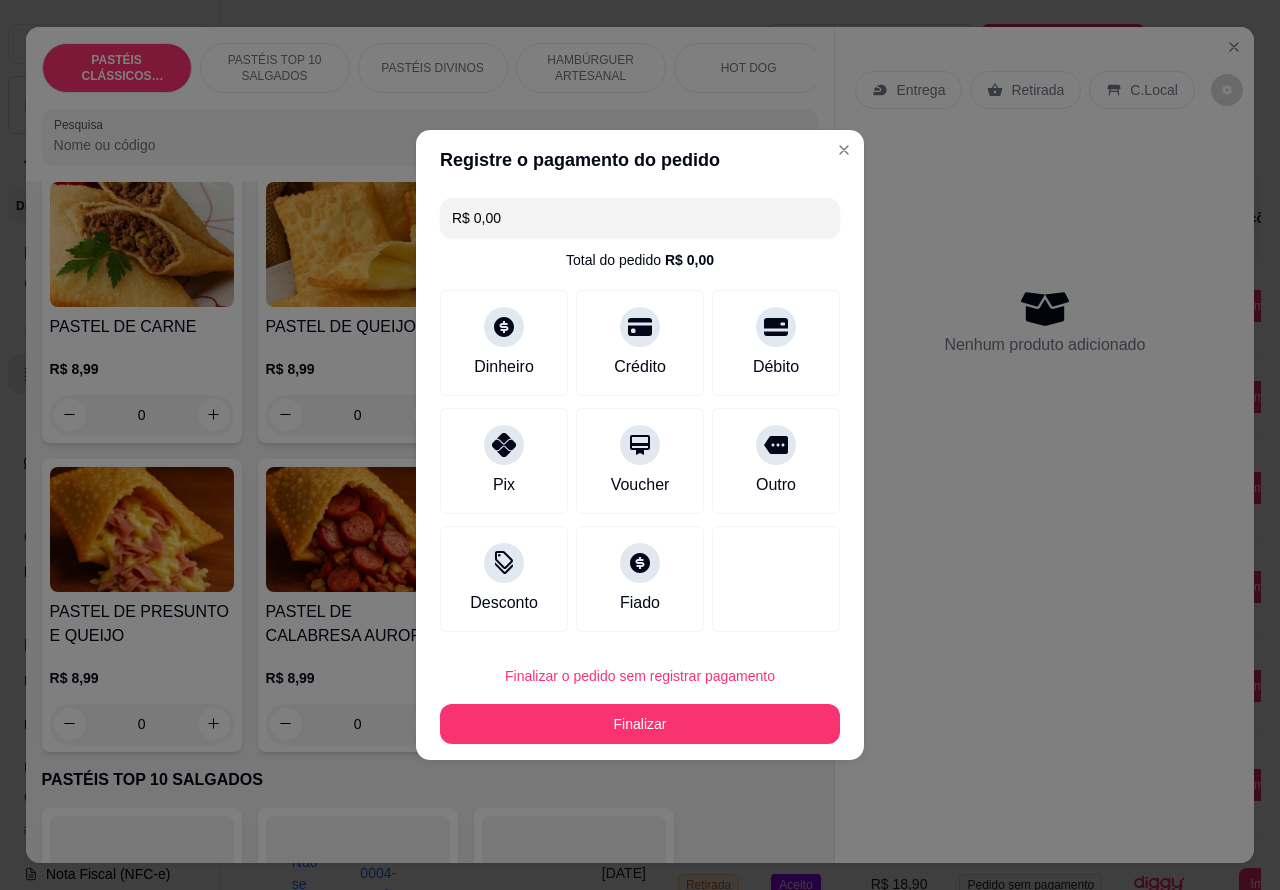 type on "R$ 0,00" 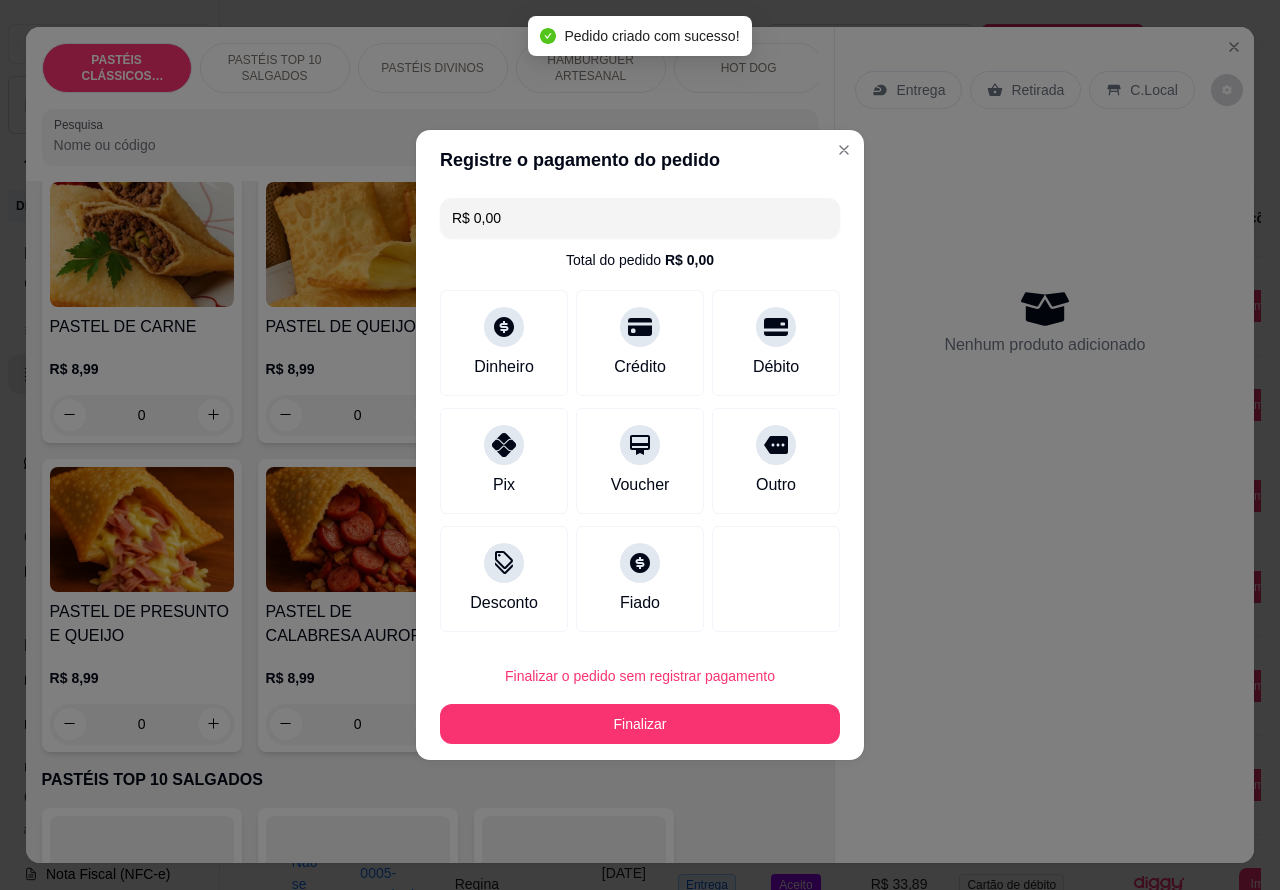 scroll, scrollTop: 136, scrollLeft: 0, axis: vertical 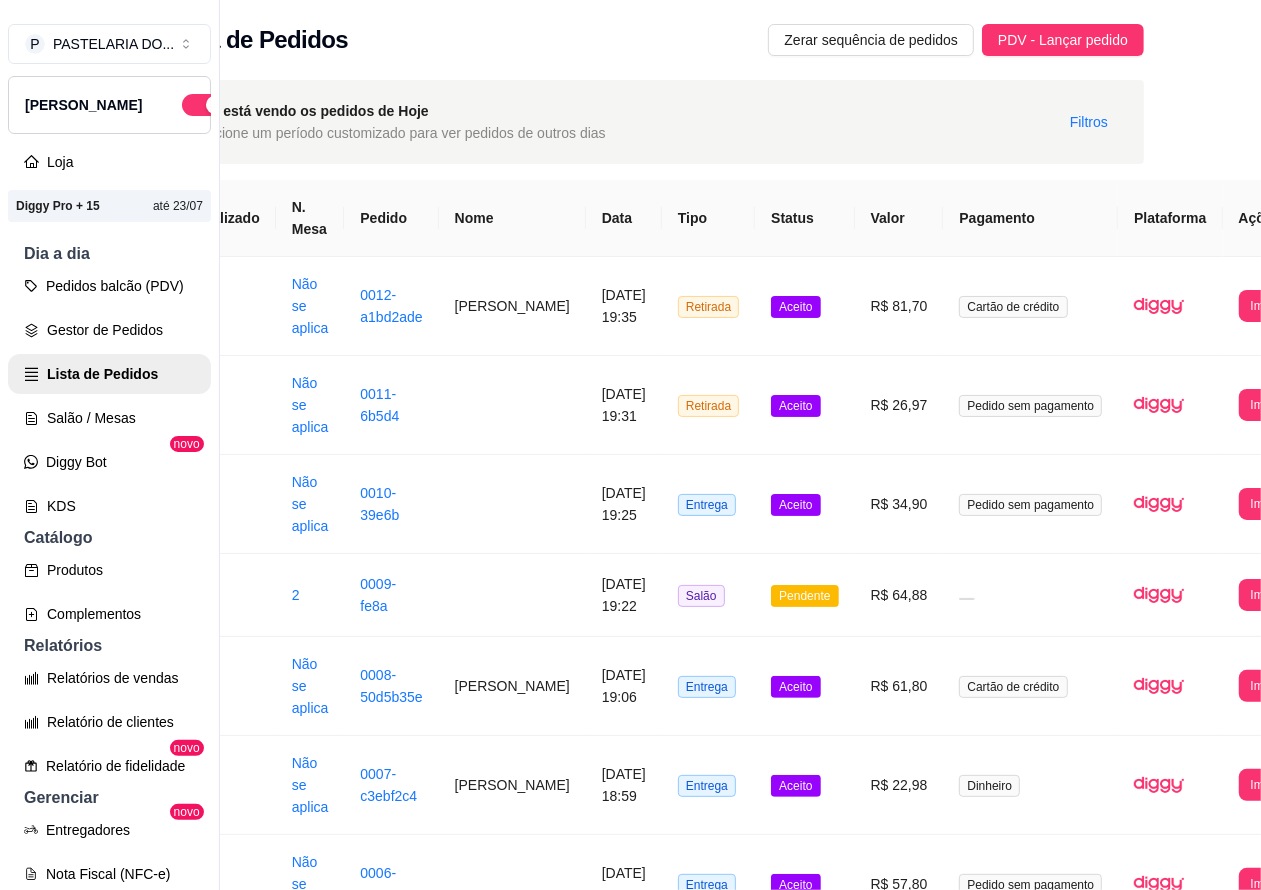 click on "Pedidos balcão (PDV)" at bounding box center (109, 286) 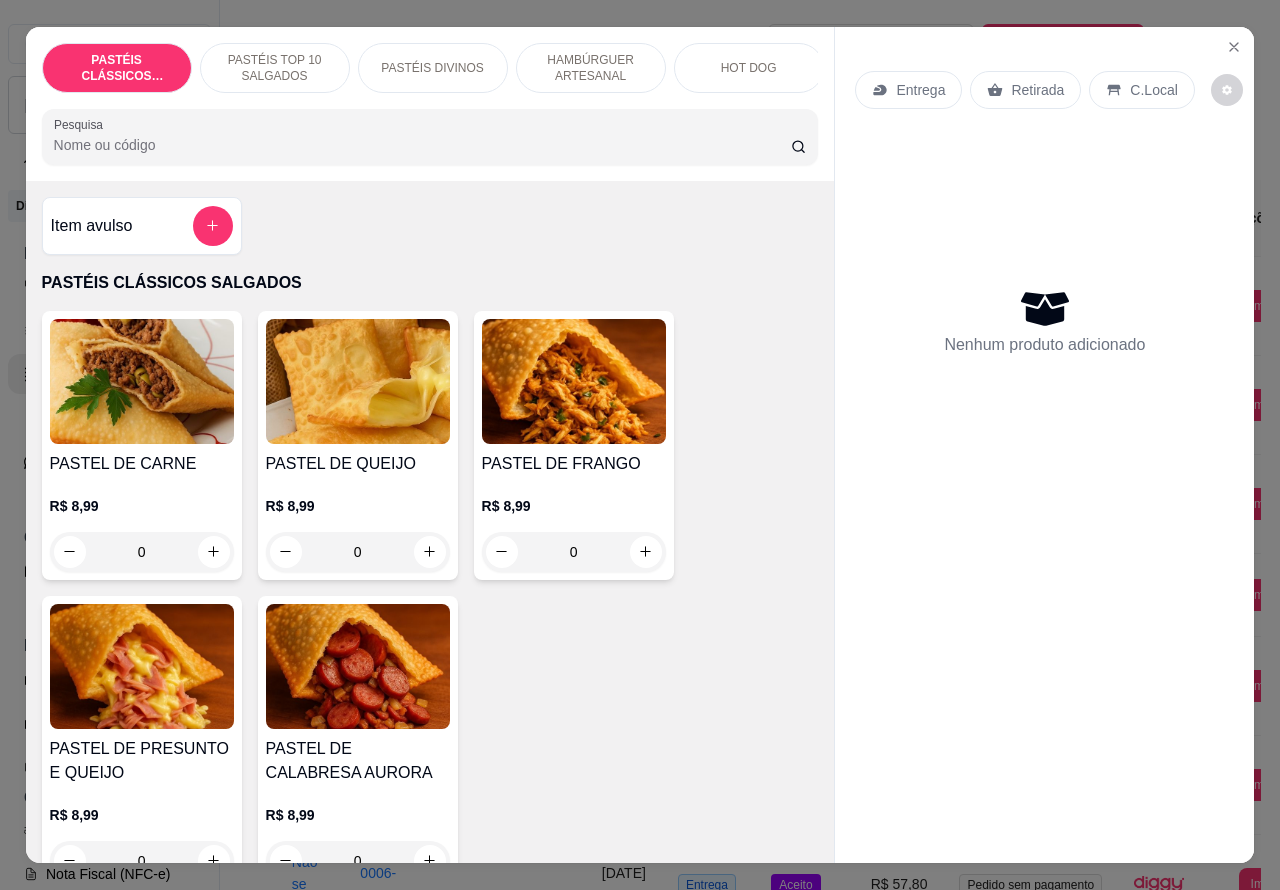 click on "HOT DOG" at bounding box center [749, 68] 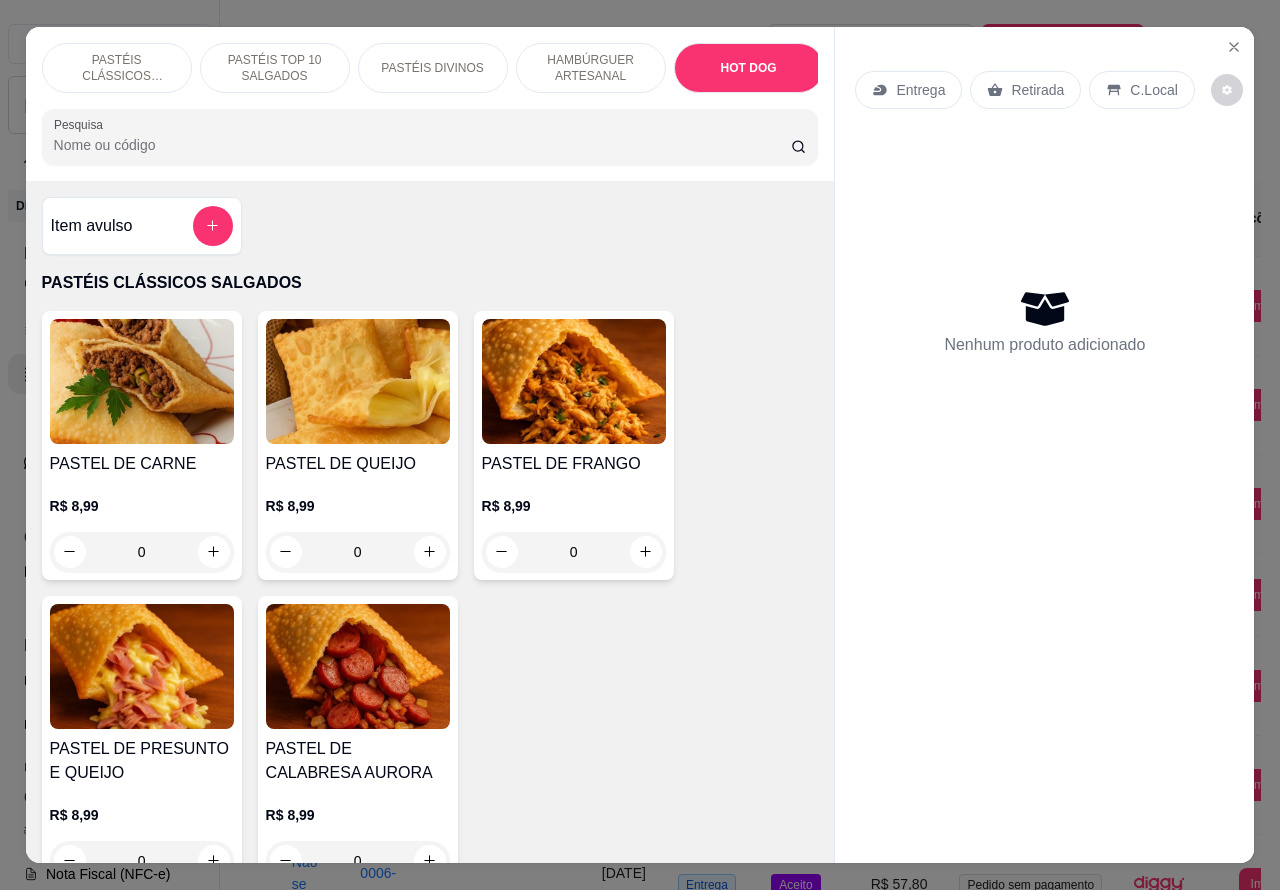scroll, scrollTop: 5382, scrollLeft: 0, axis: vertical 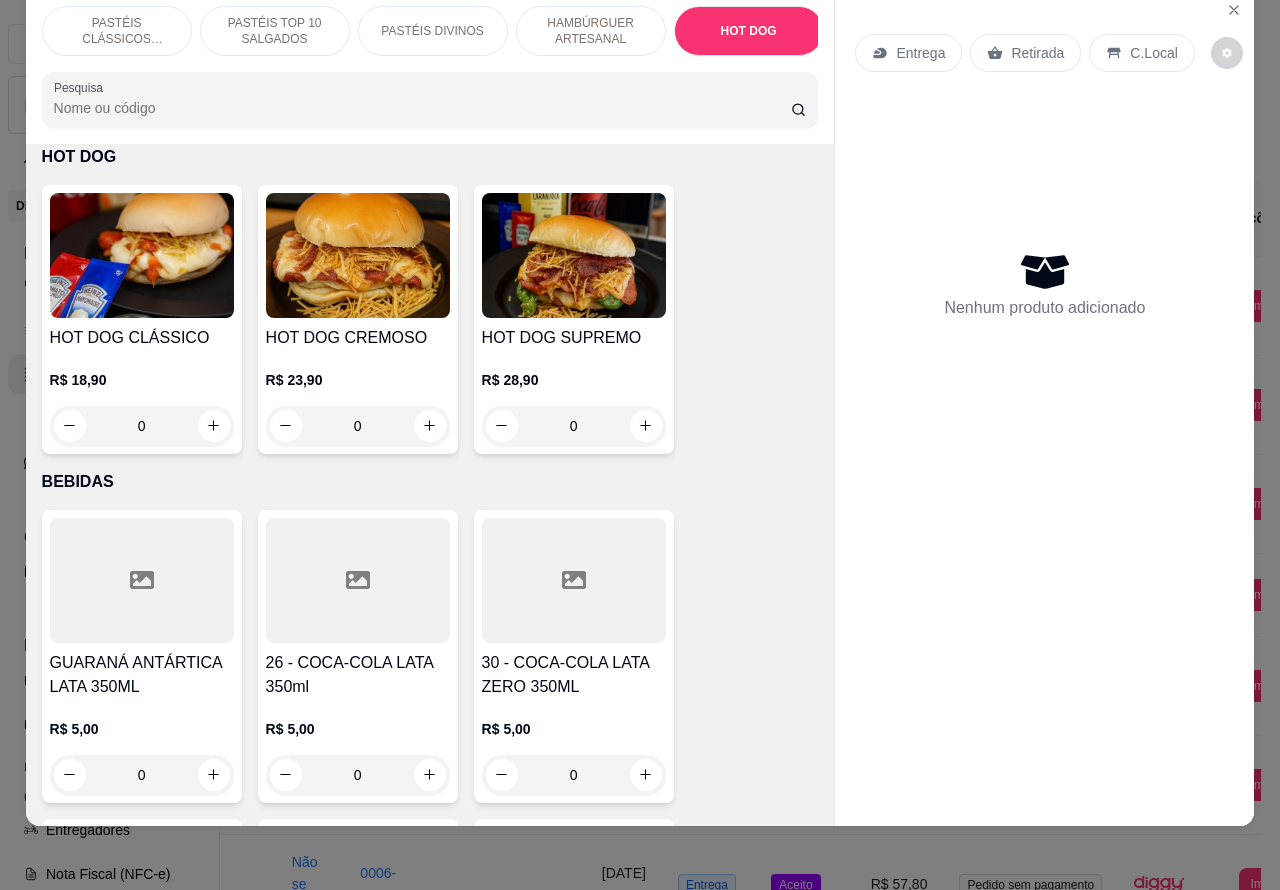 click on "0" at bounding box center (142, 426) 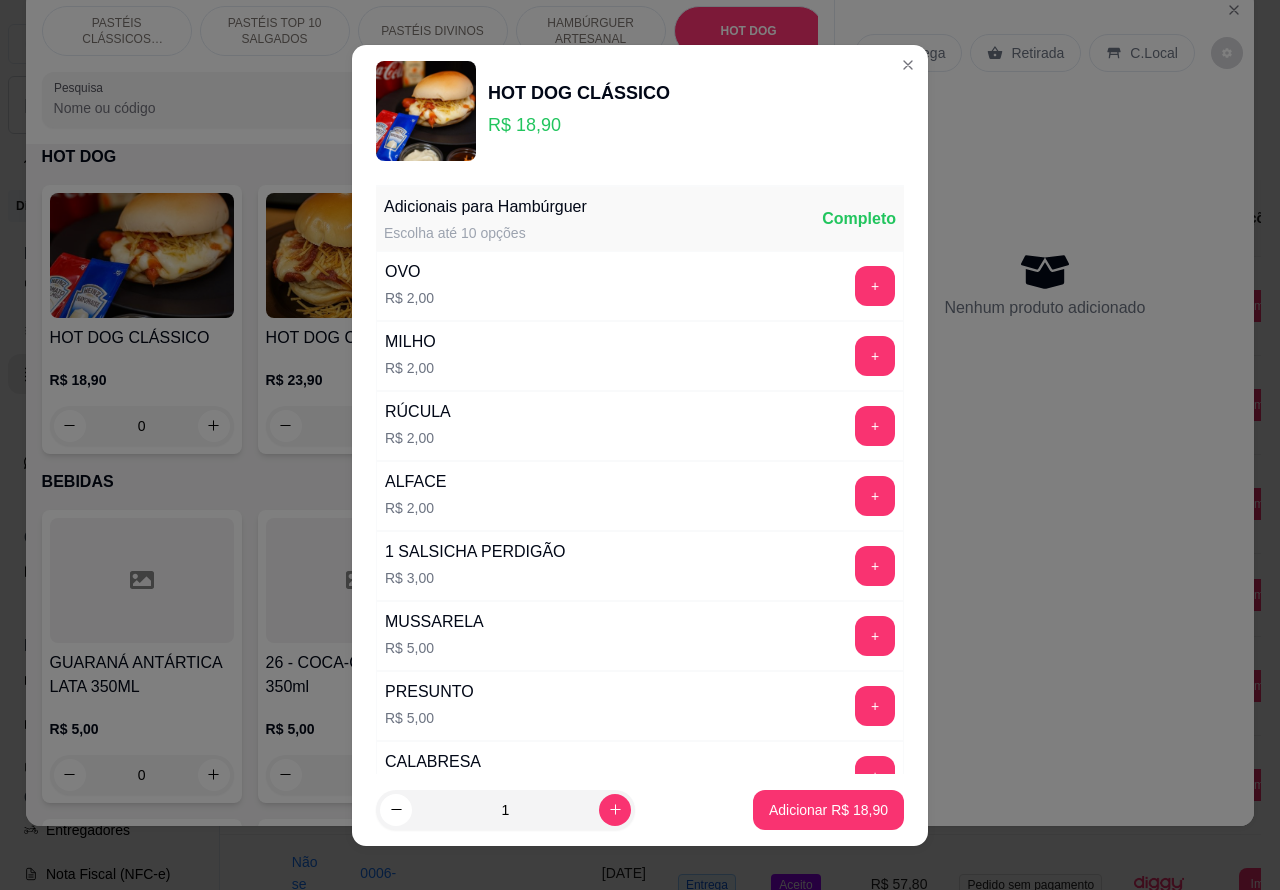 click on "Adicionar   R$ 18,90" at bounding box center (828, 810) 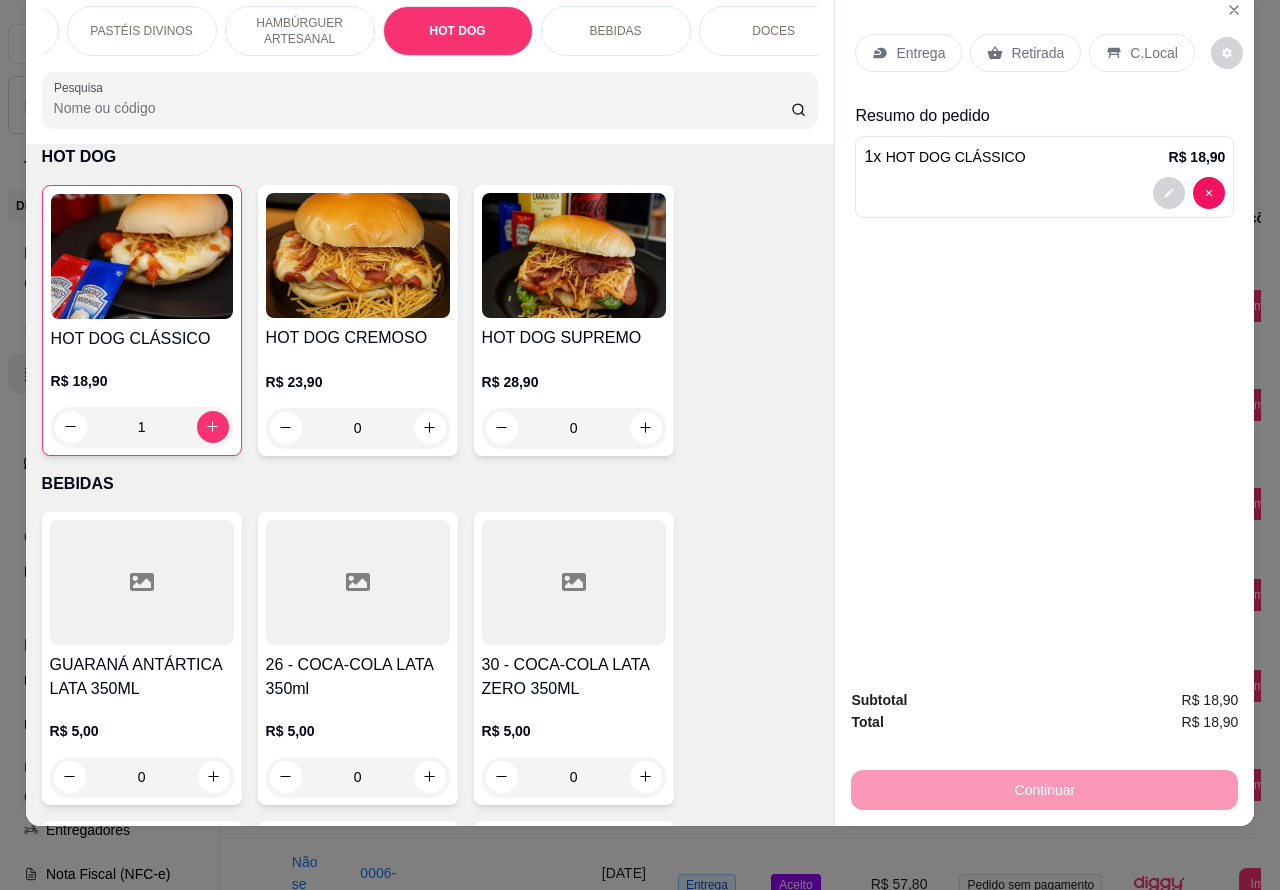 scroll, scrollTop: 0, scrollLeft: 315, axis: horizontal 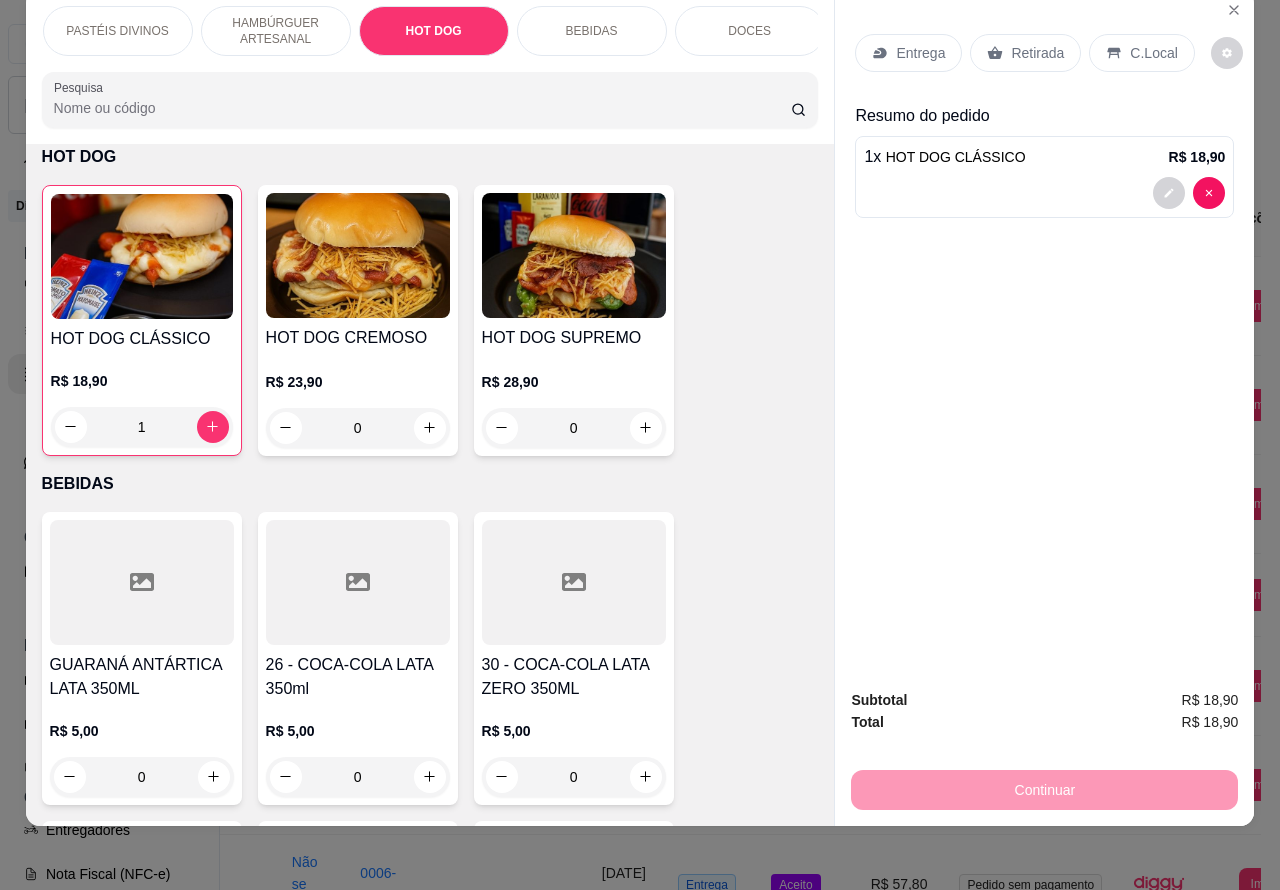 click on "DOCES" at bounding box center (749, 31) 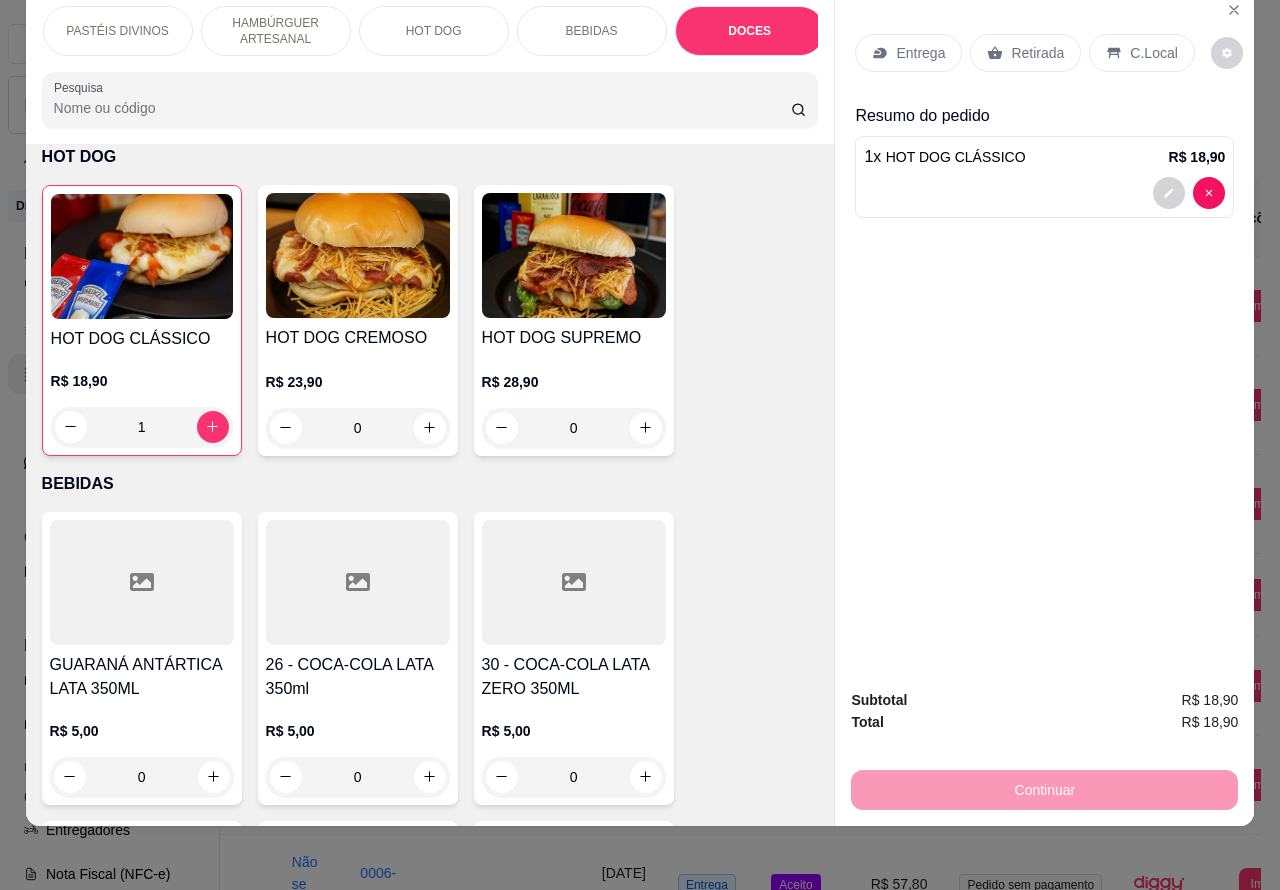 scroll, scrollTop: 7840, scrollLeft: 0, axis: vertical 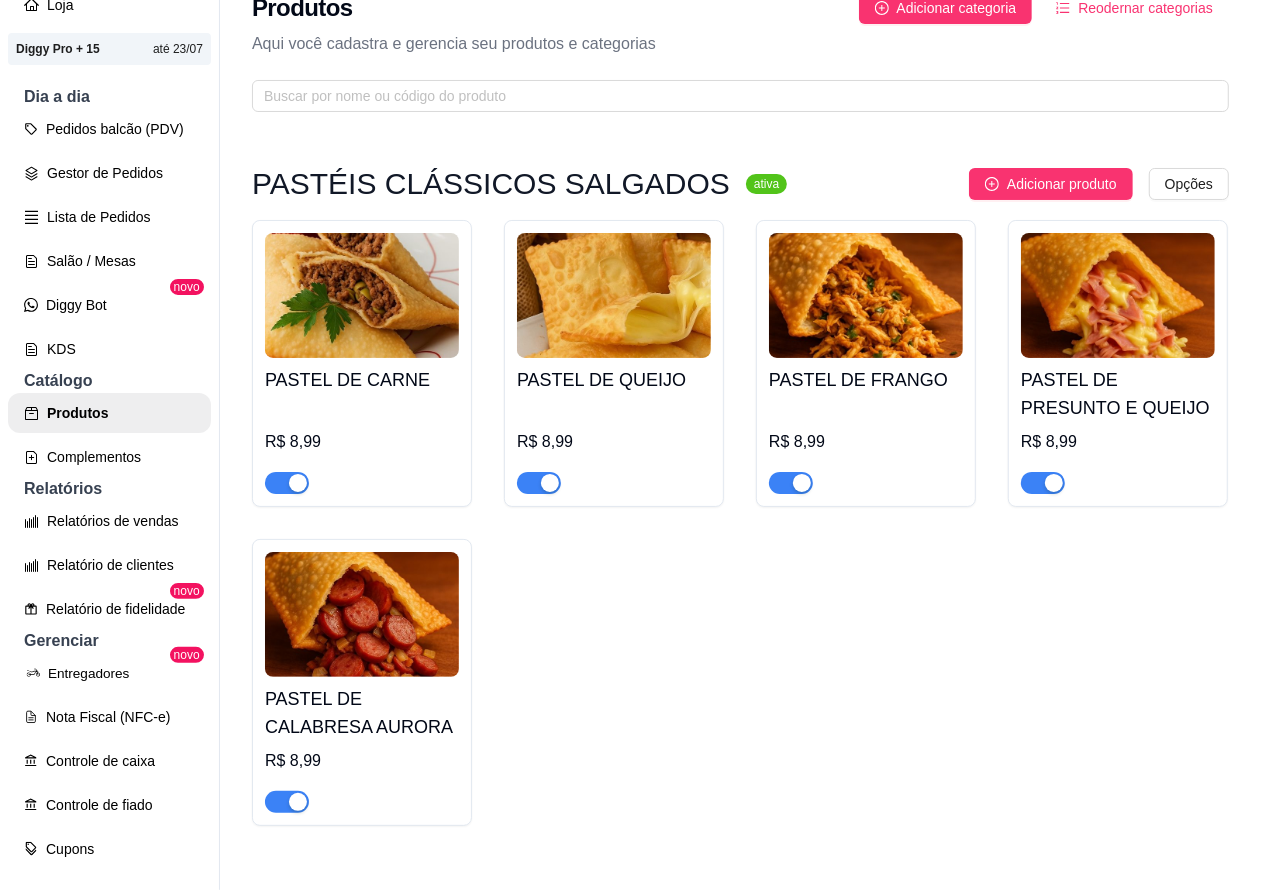 click on "Entregadores" at bounding box center (109, 673) 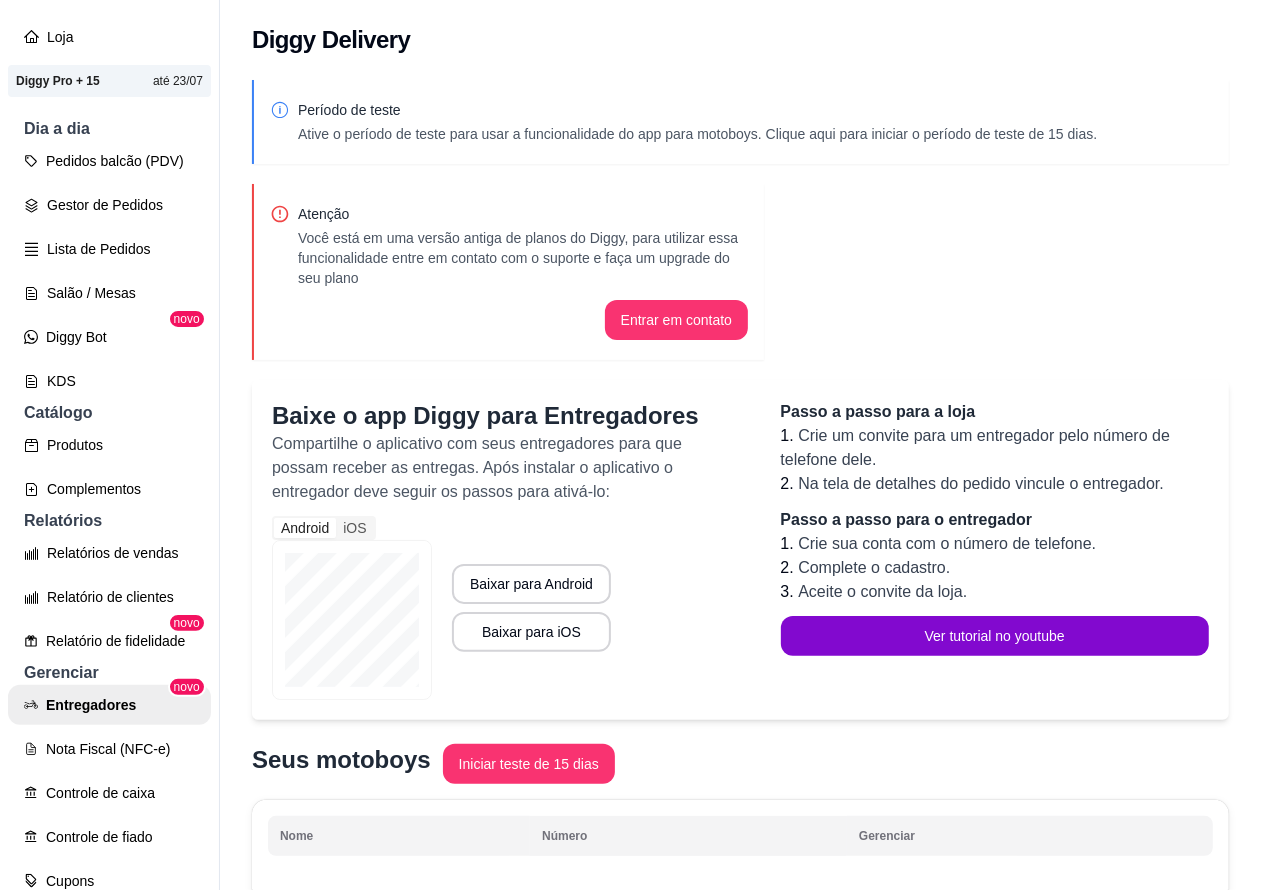 click on "Produtos" at bounding box center (109, 445) 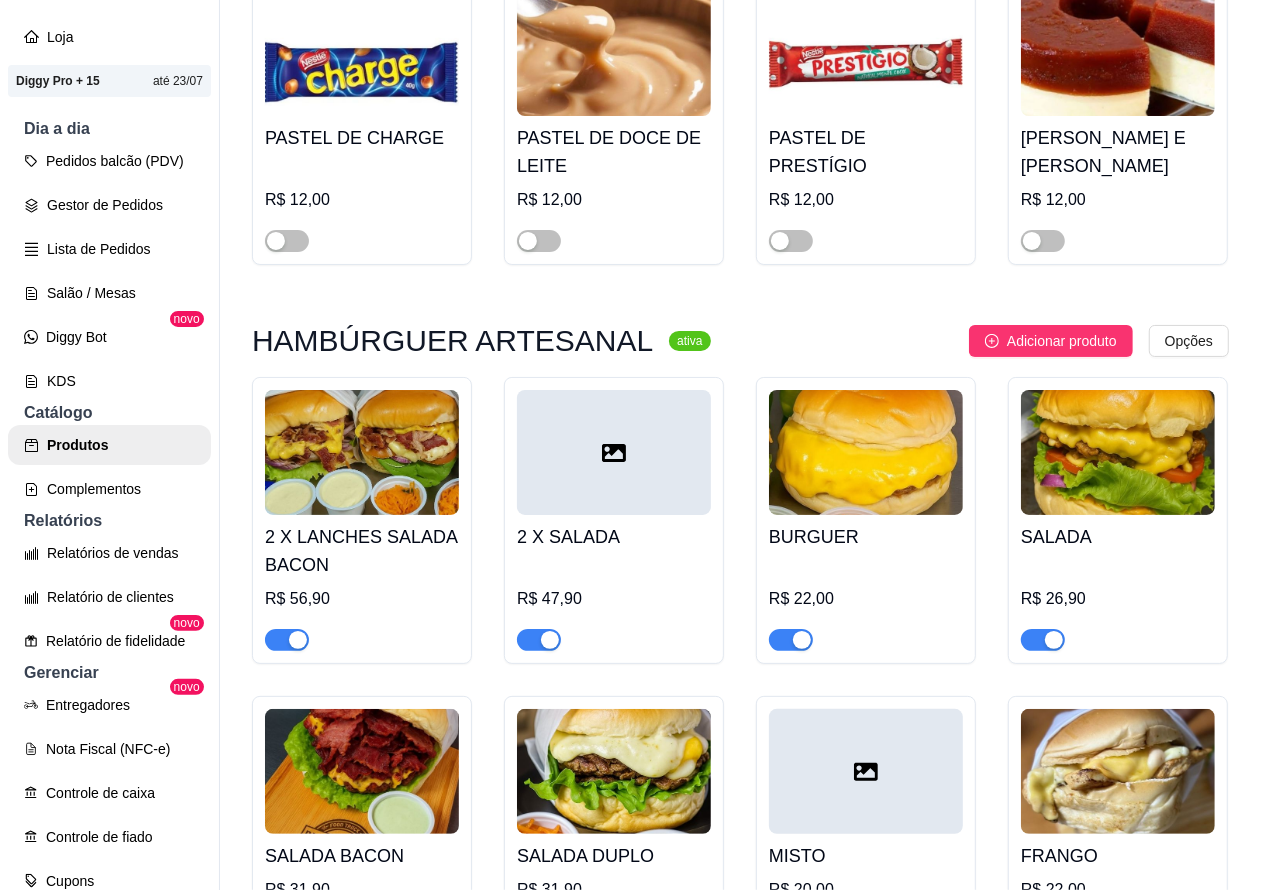 scroll, scrollTop: 4031, scrollLeft: 0, axis: vertical 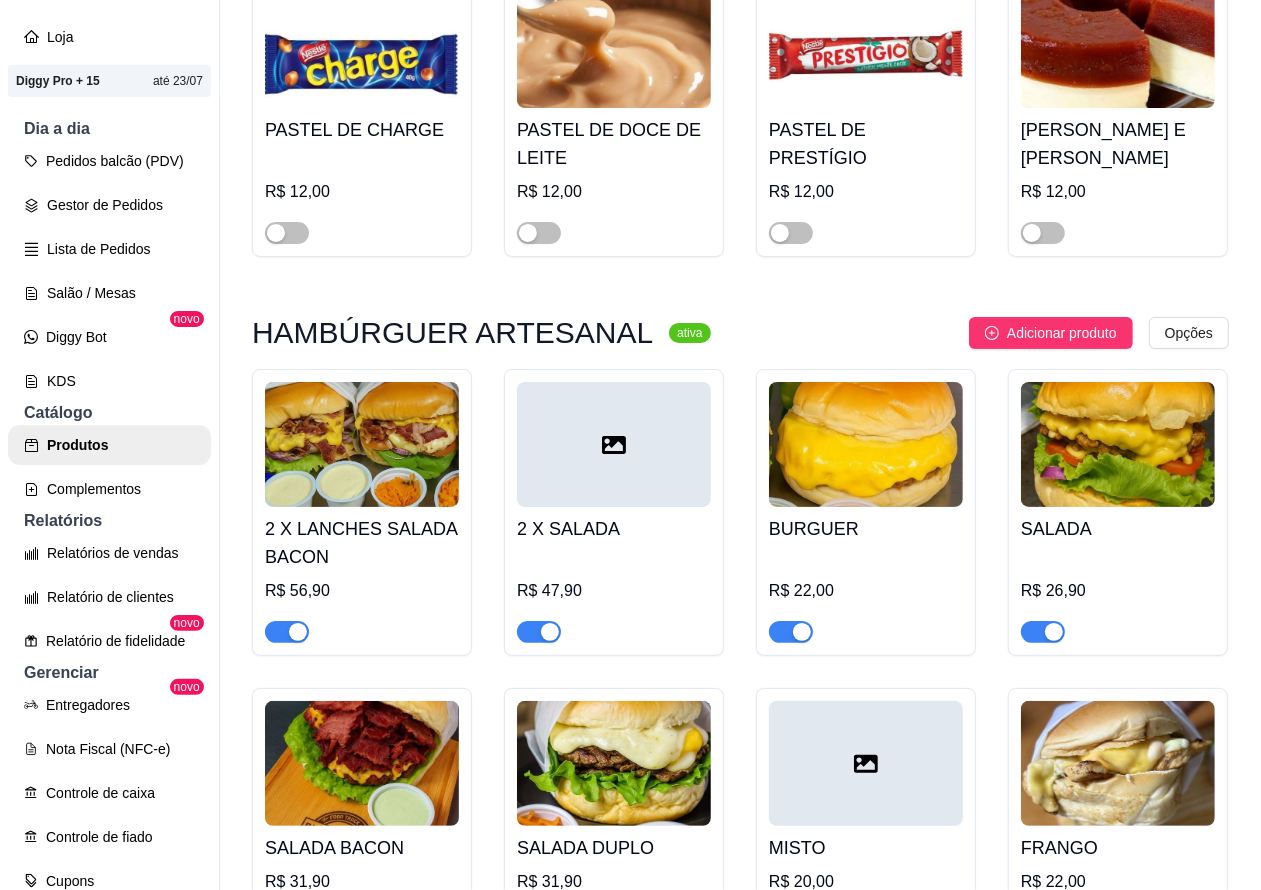 click at bounding box center (539, -86) 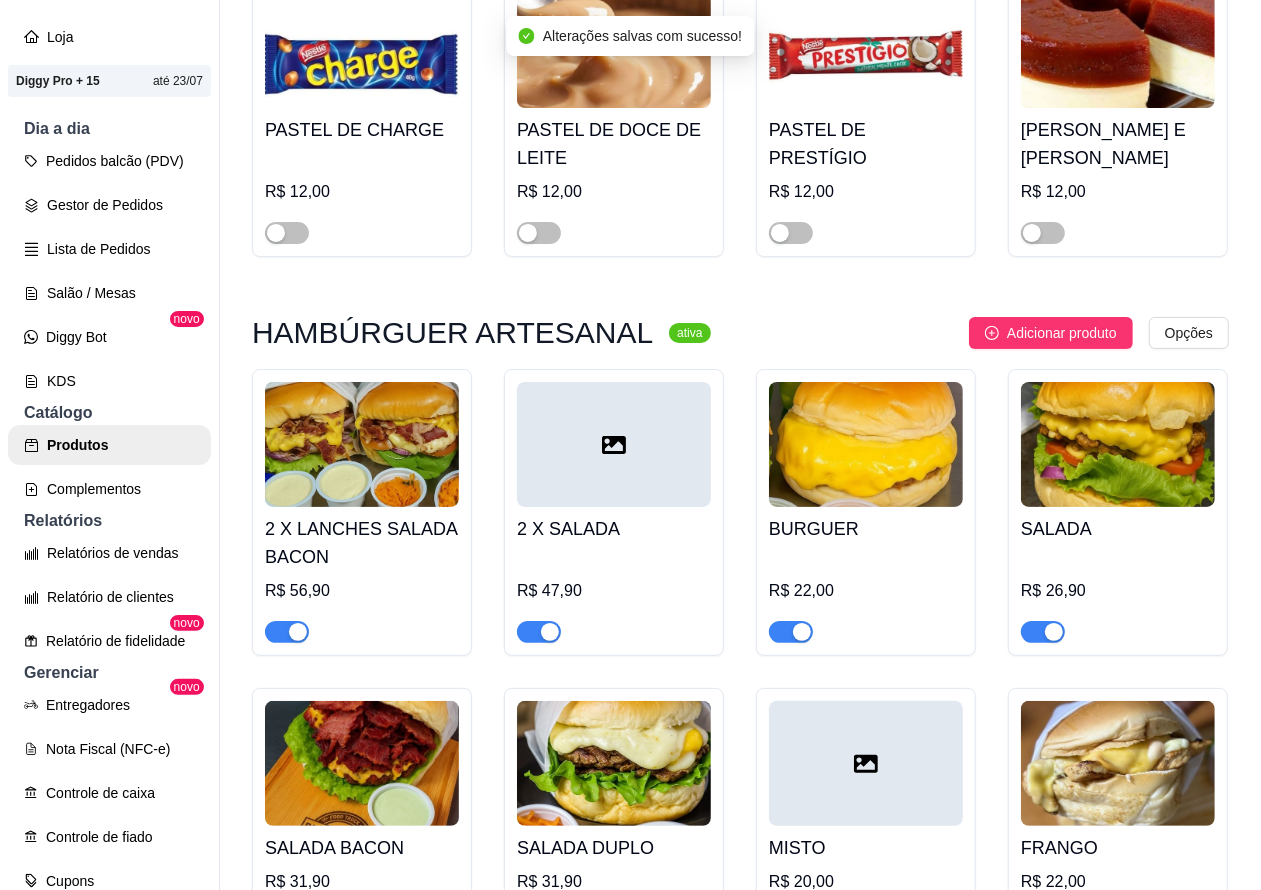 click at bounding box center [791, -86] 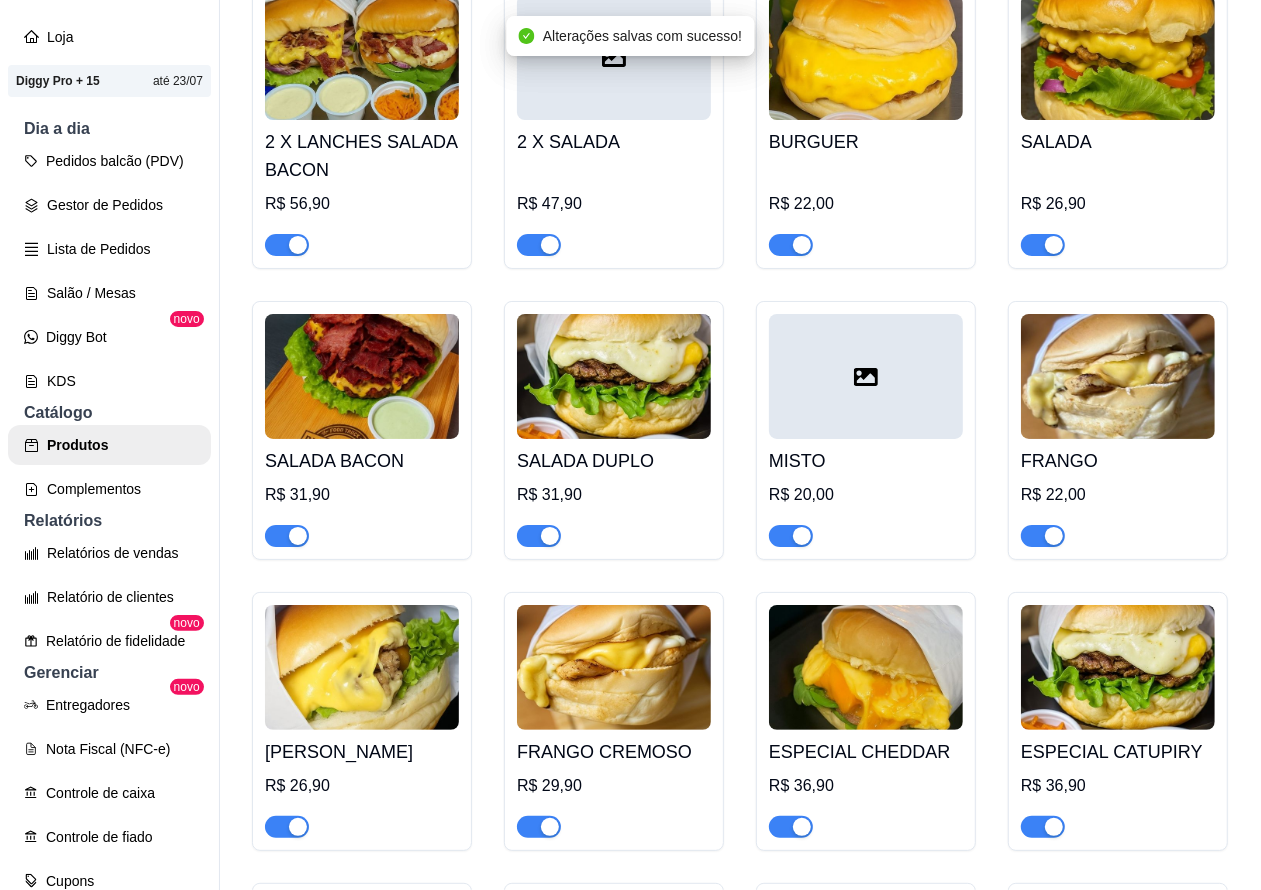 scroll, scrollTop: 4420, scrollLeft: 0, axis: vertical 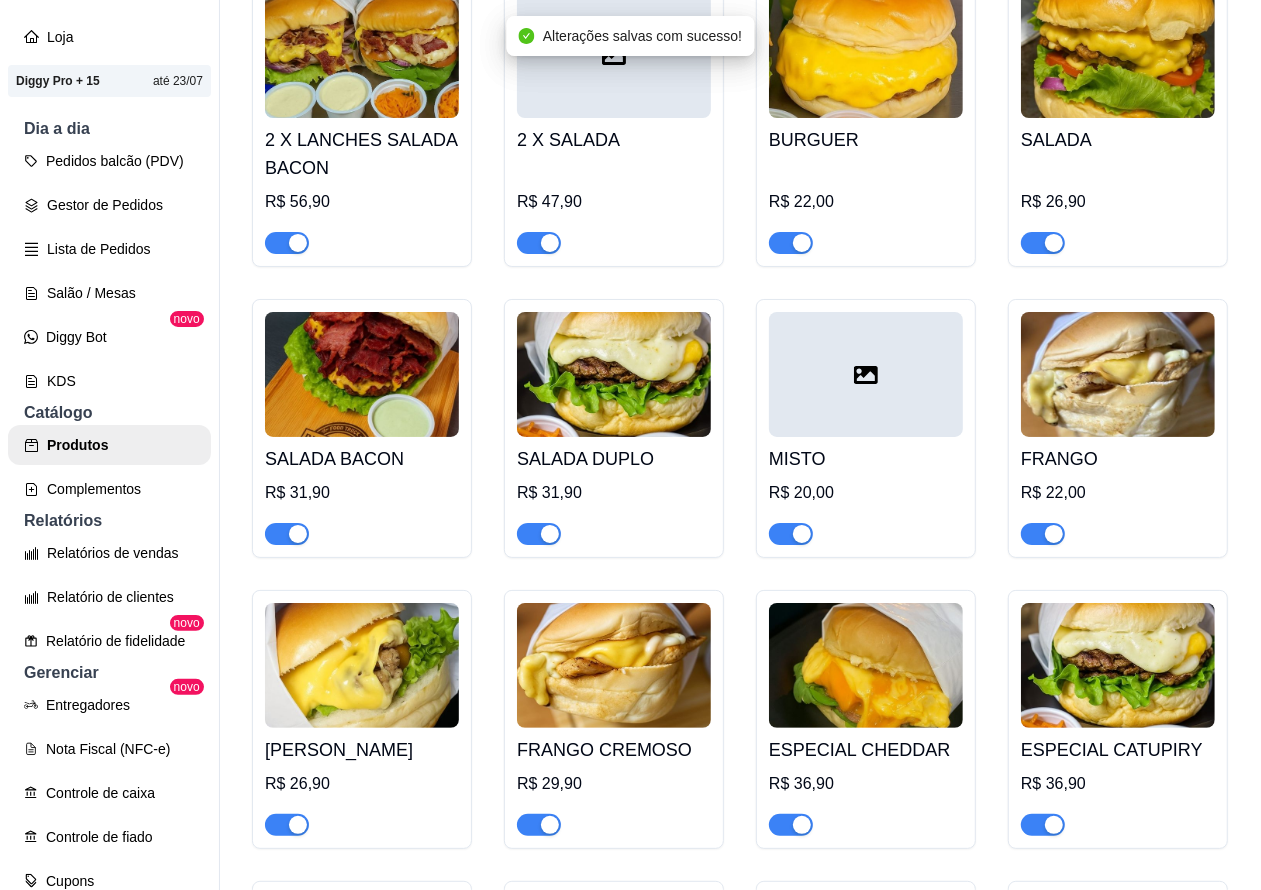 click at bounding box center (1032, -475) 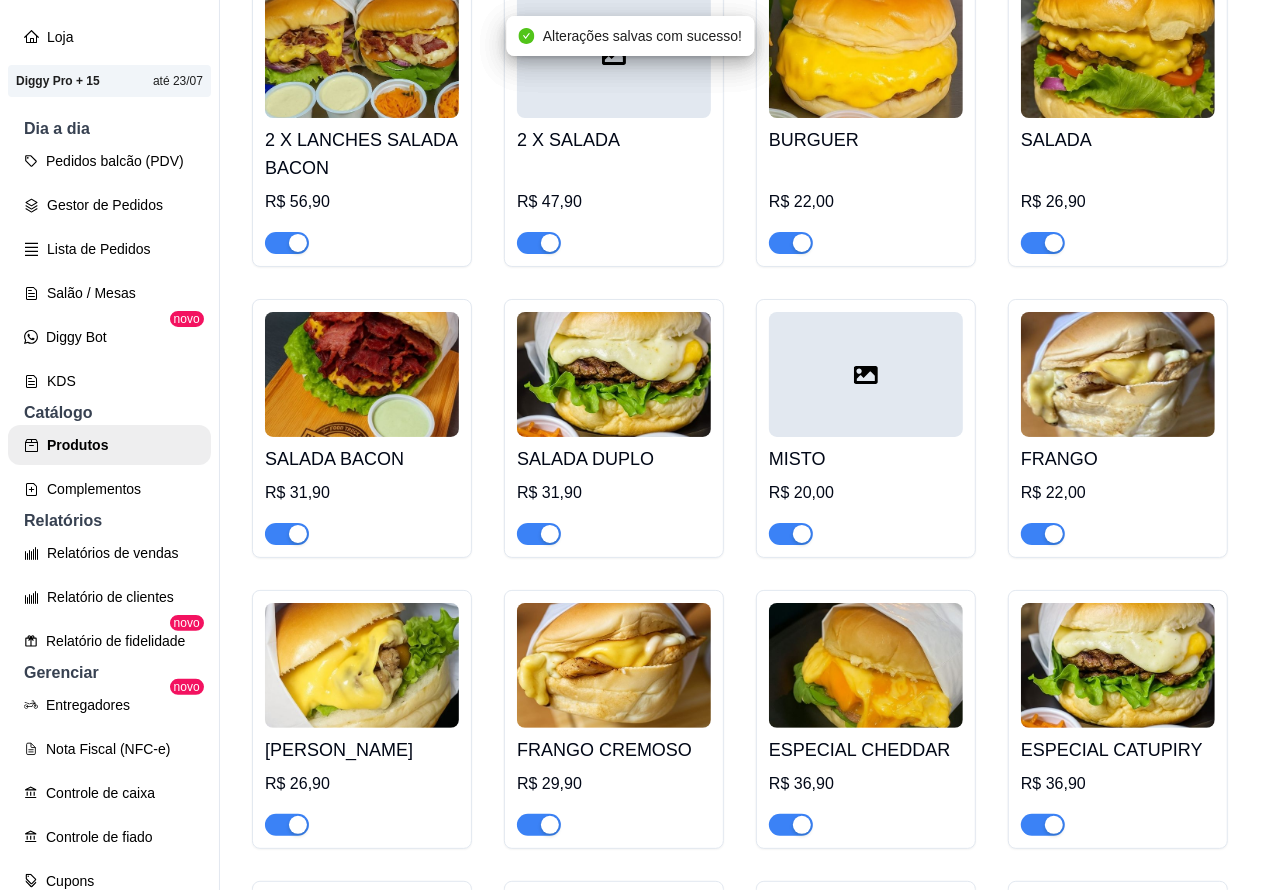 click at bounding box center (780, -156) 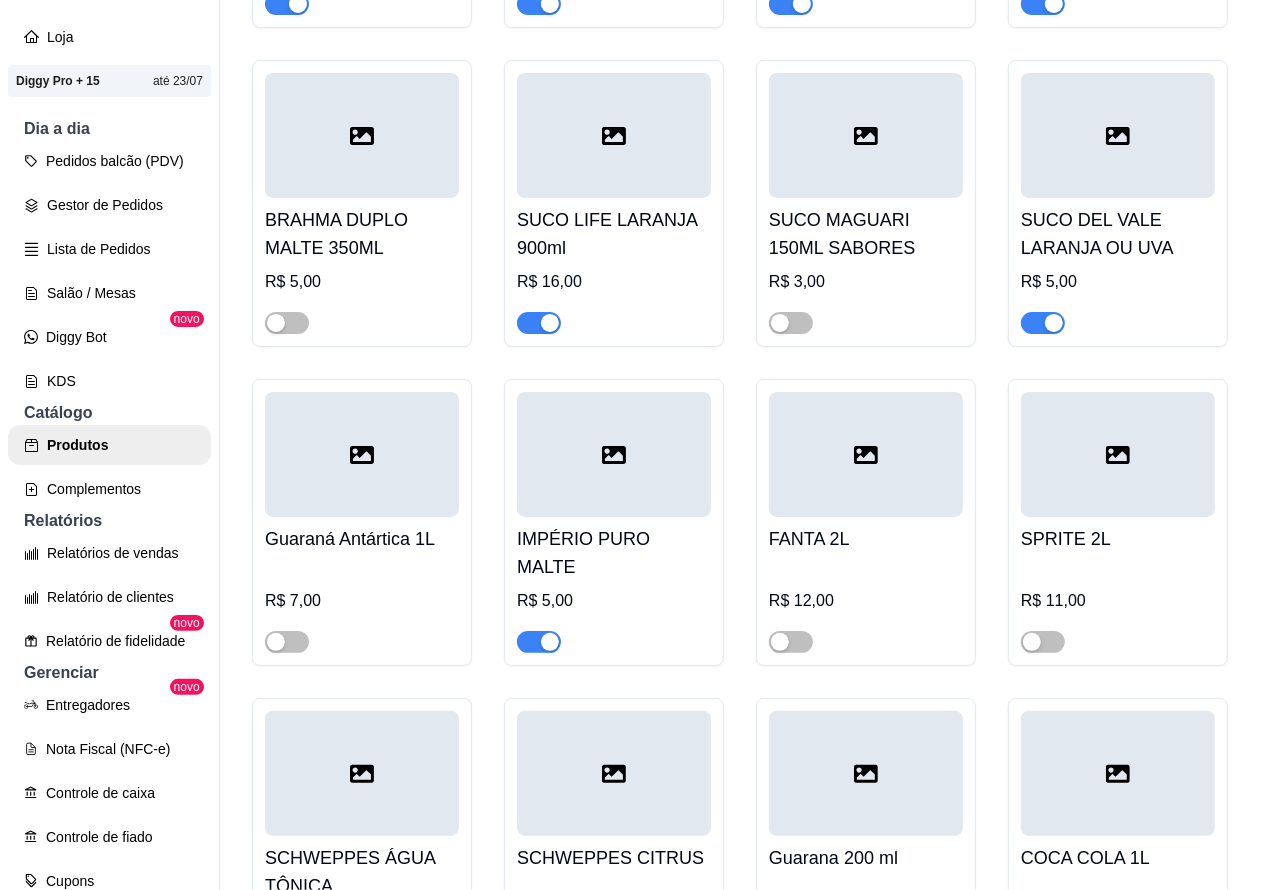scroll, scrollTop: 7301, scrollLeft: 0, axis: vertical 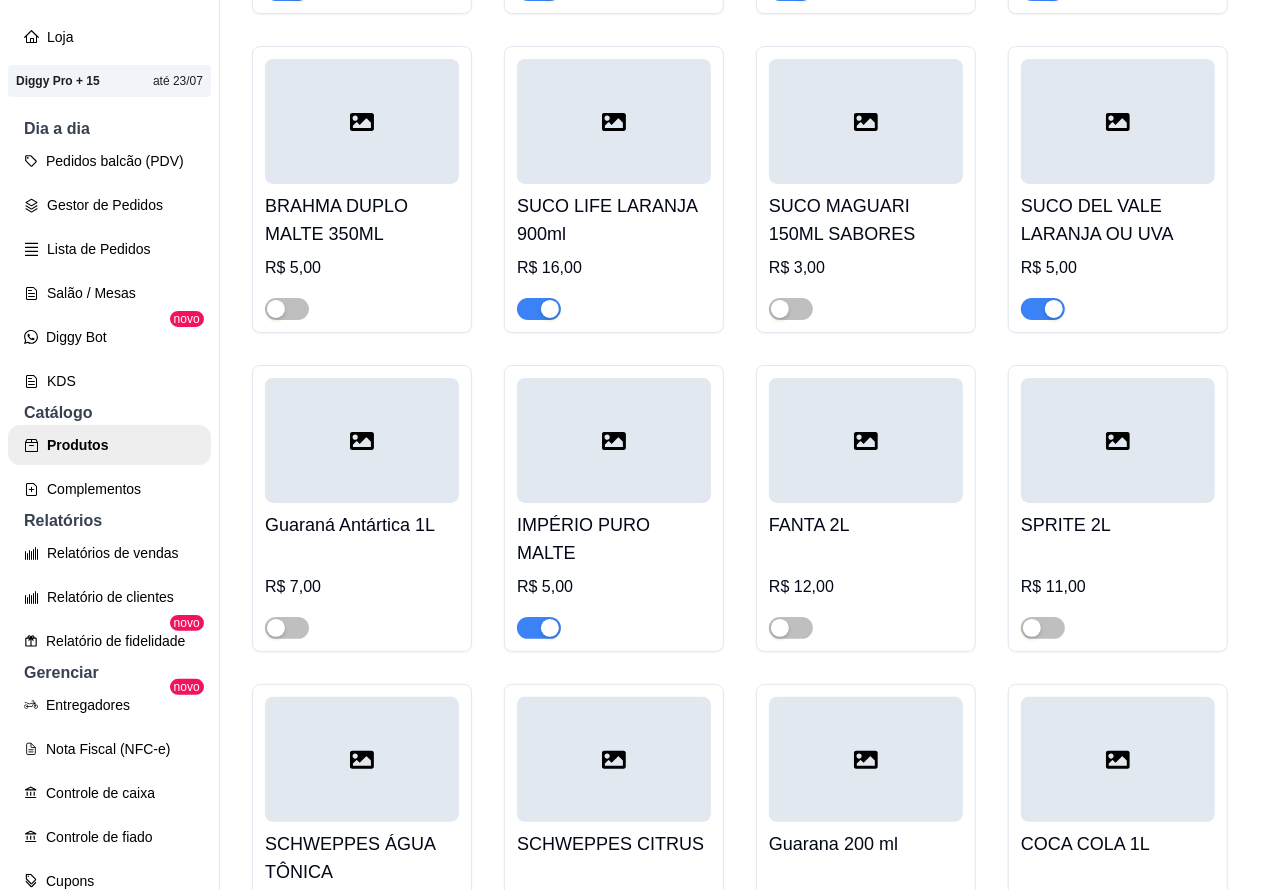 click on "Salão / Mesas" at bounding box center [109, 293] 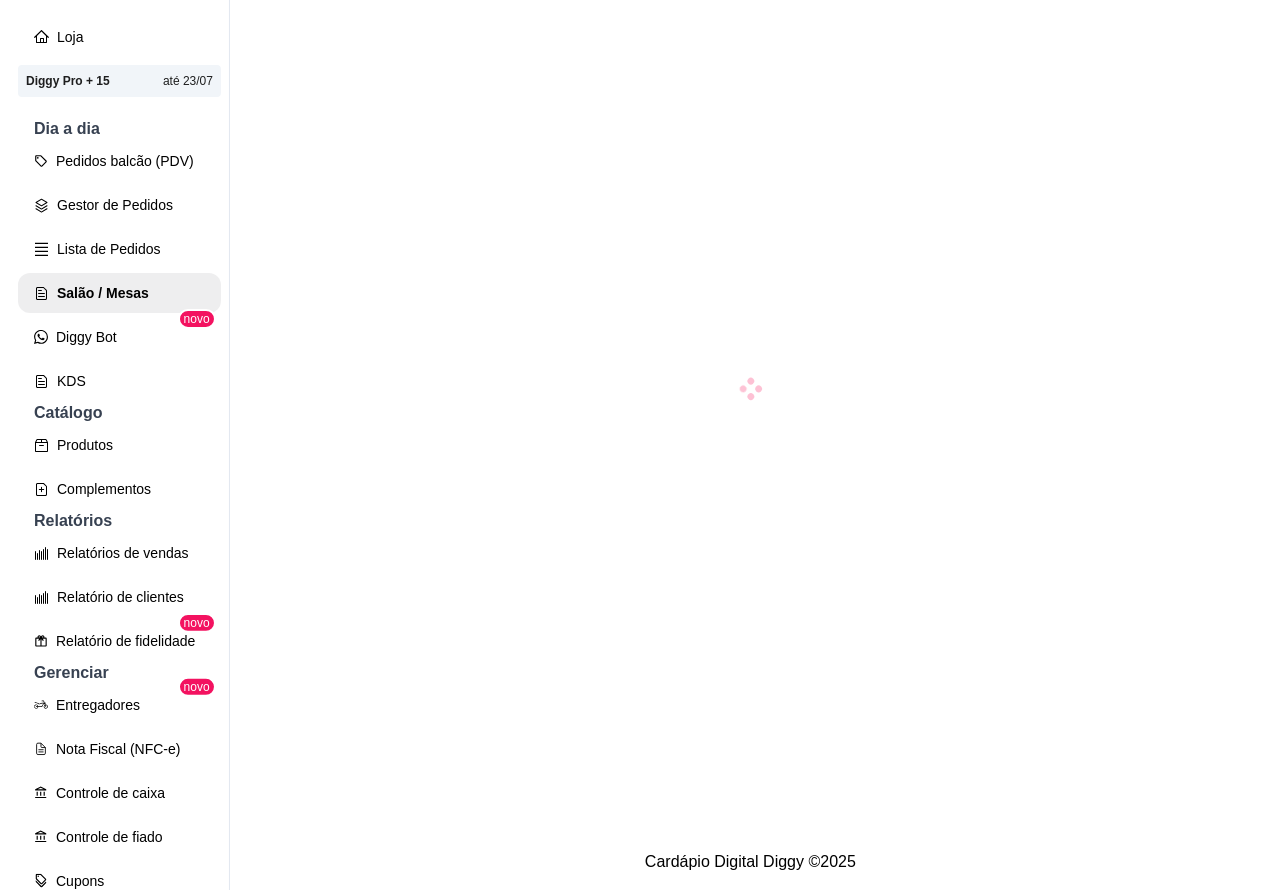 scroll, scrollTop: 0, scrollLeft: 0, axis: both 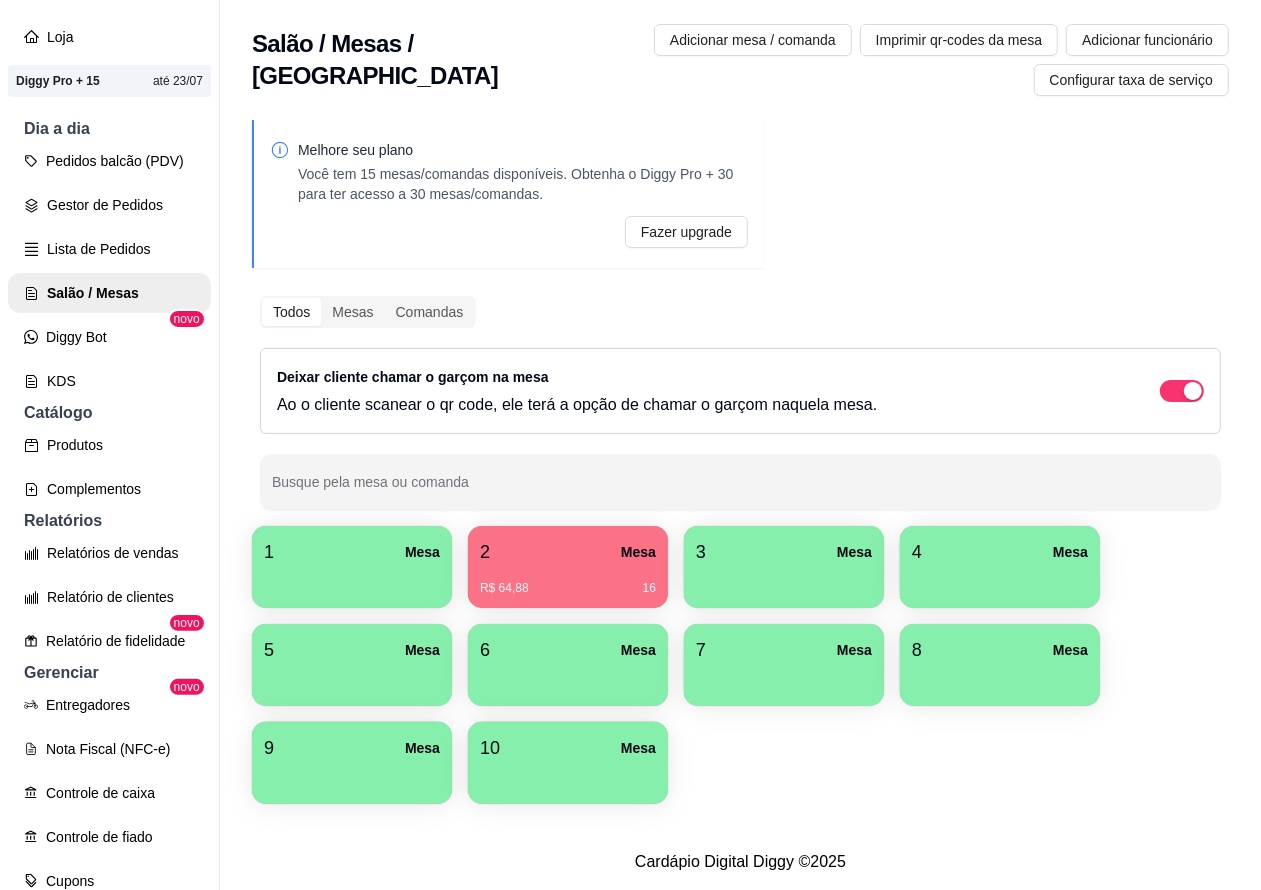 click on "Lista de Pedidos" at bounding box center (109, 249) 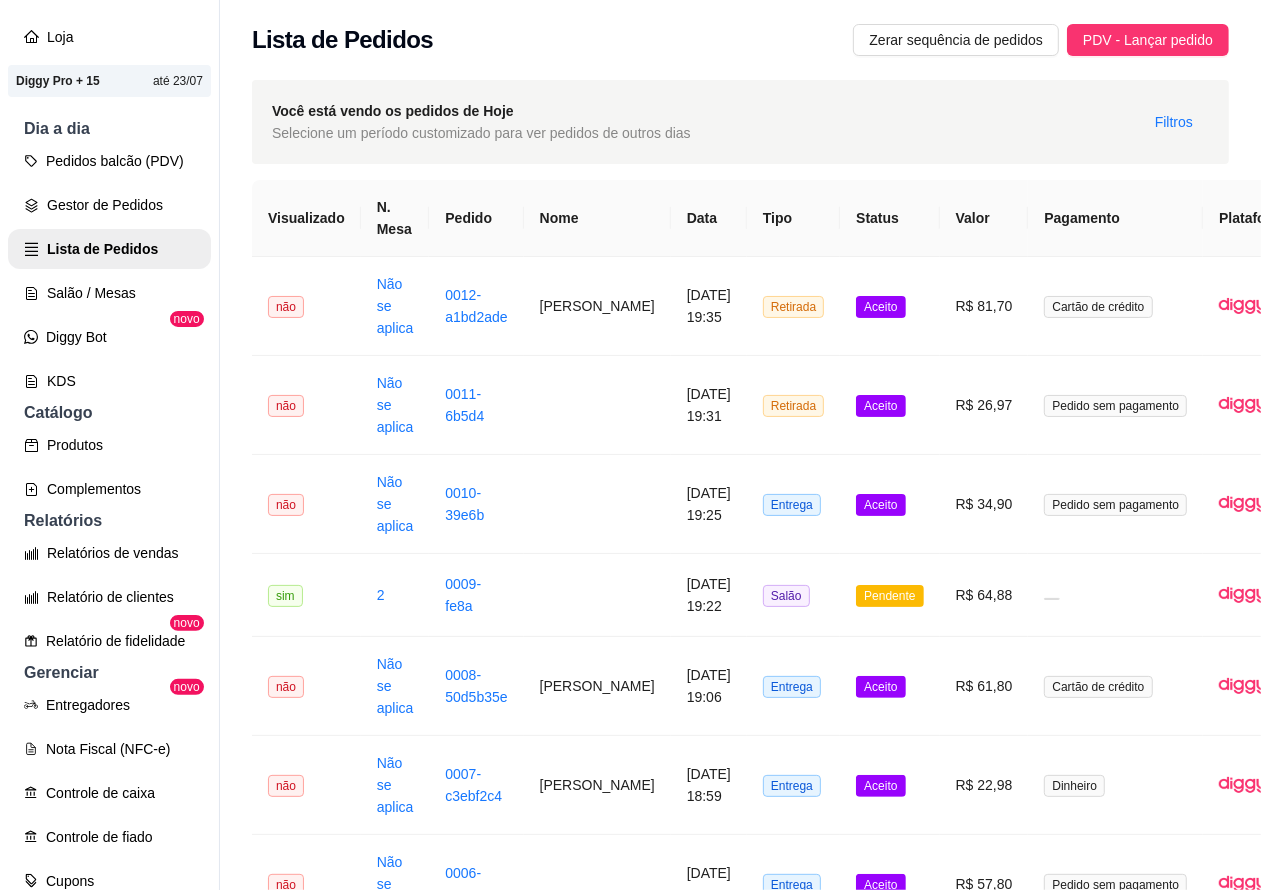 click on "Pedidos balcão (PDV)" at bounding box center [109, 161] 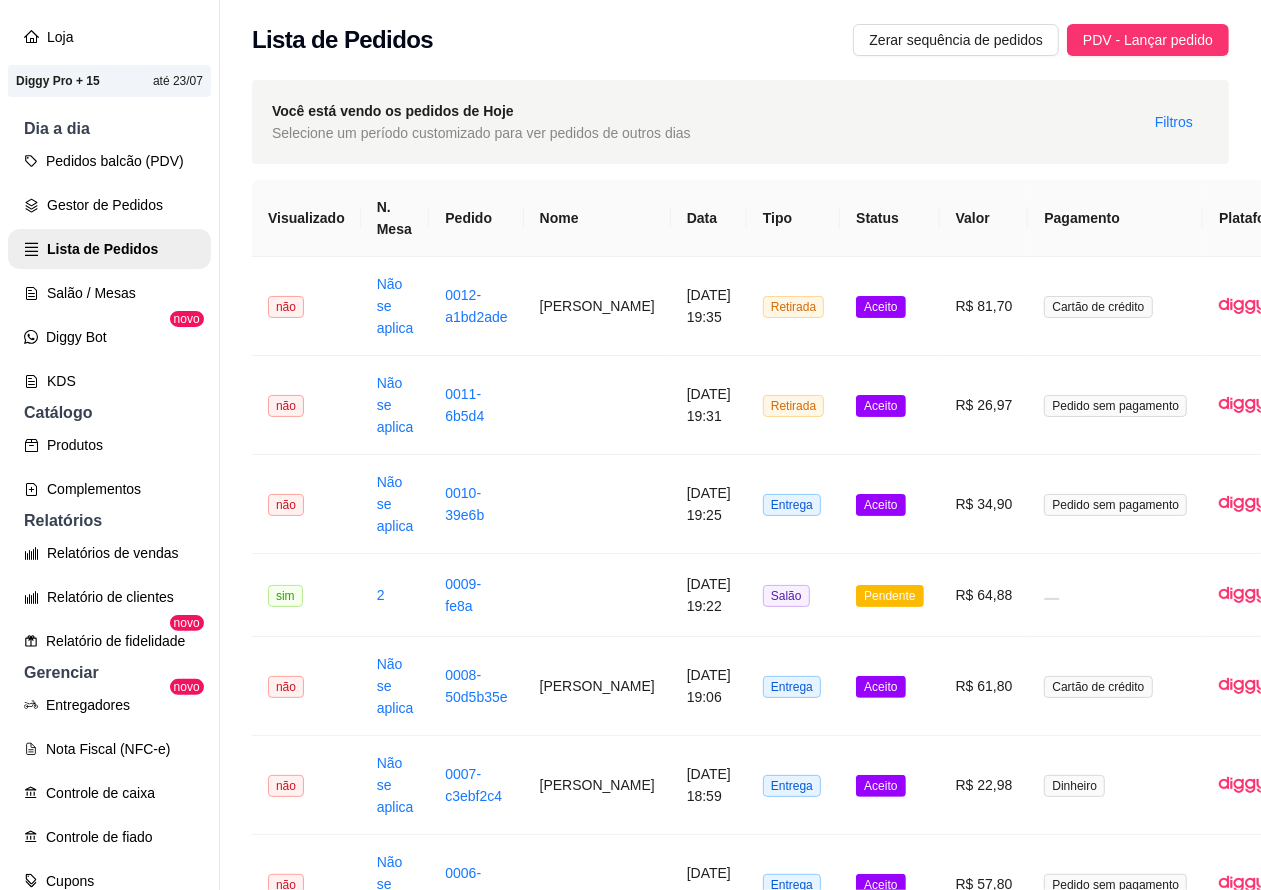 click on "Pedidos balcão (PDV)" at bounding box center [109, 161] 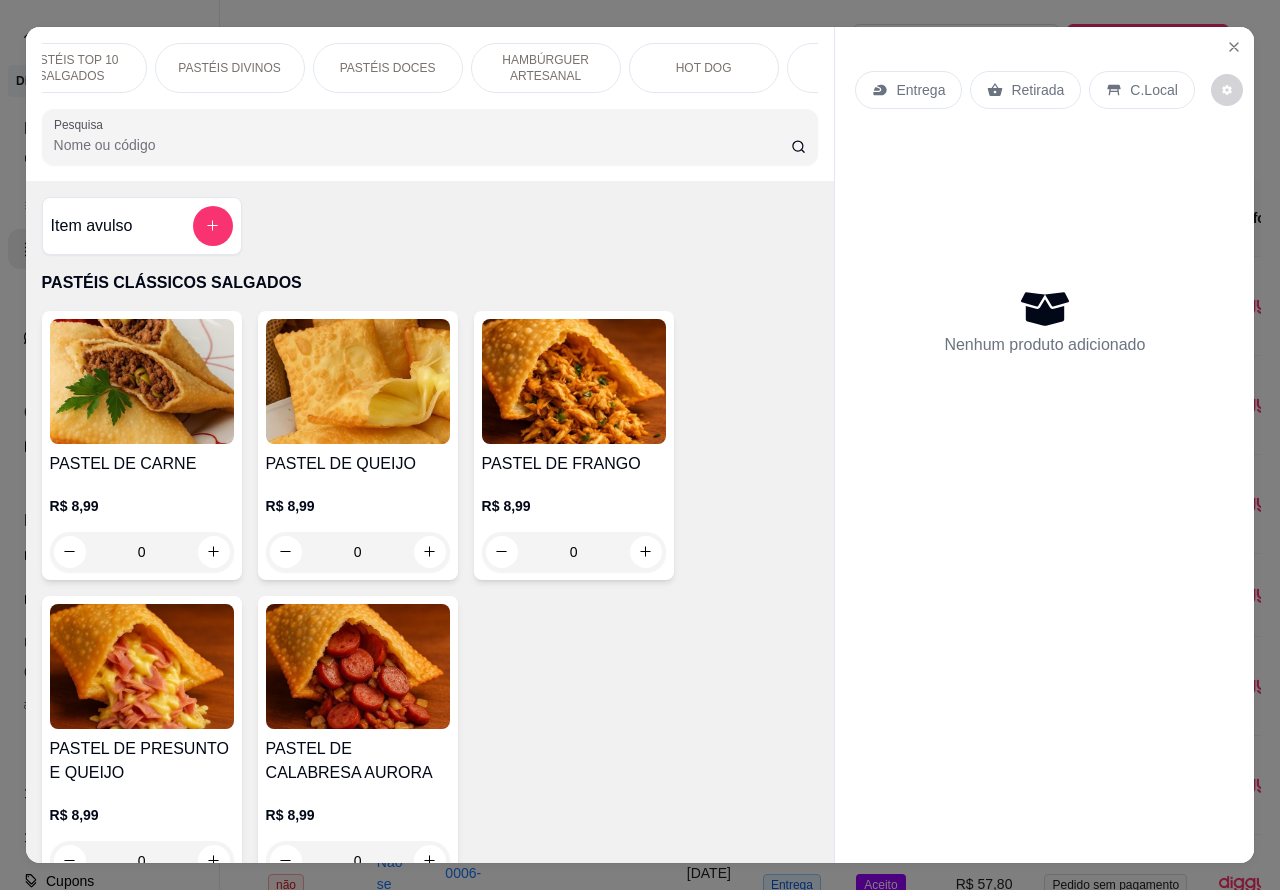scroll, scrollTop: 0, scrollLeft: 258, axis: horizontal 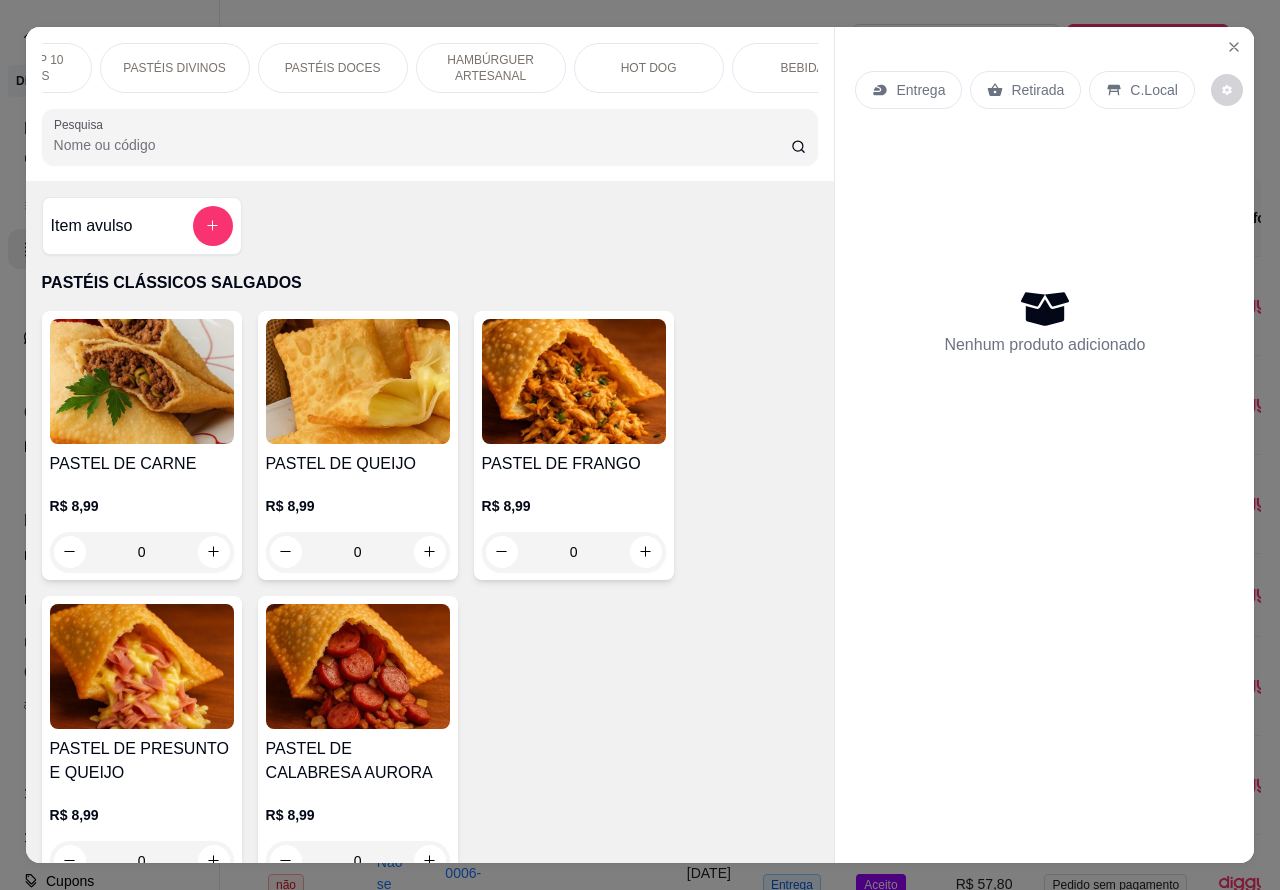 click on "HOT DOG" at bounding box center [649, 68] 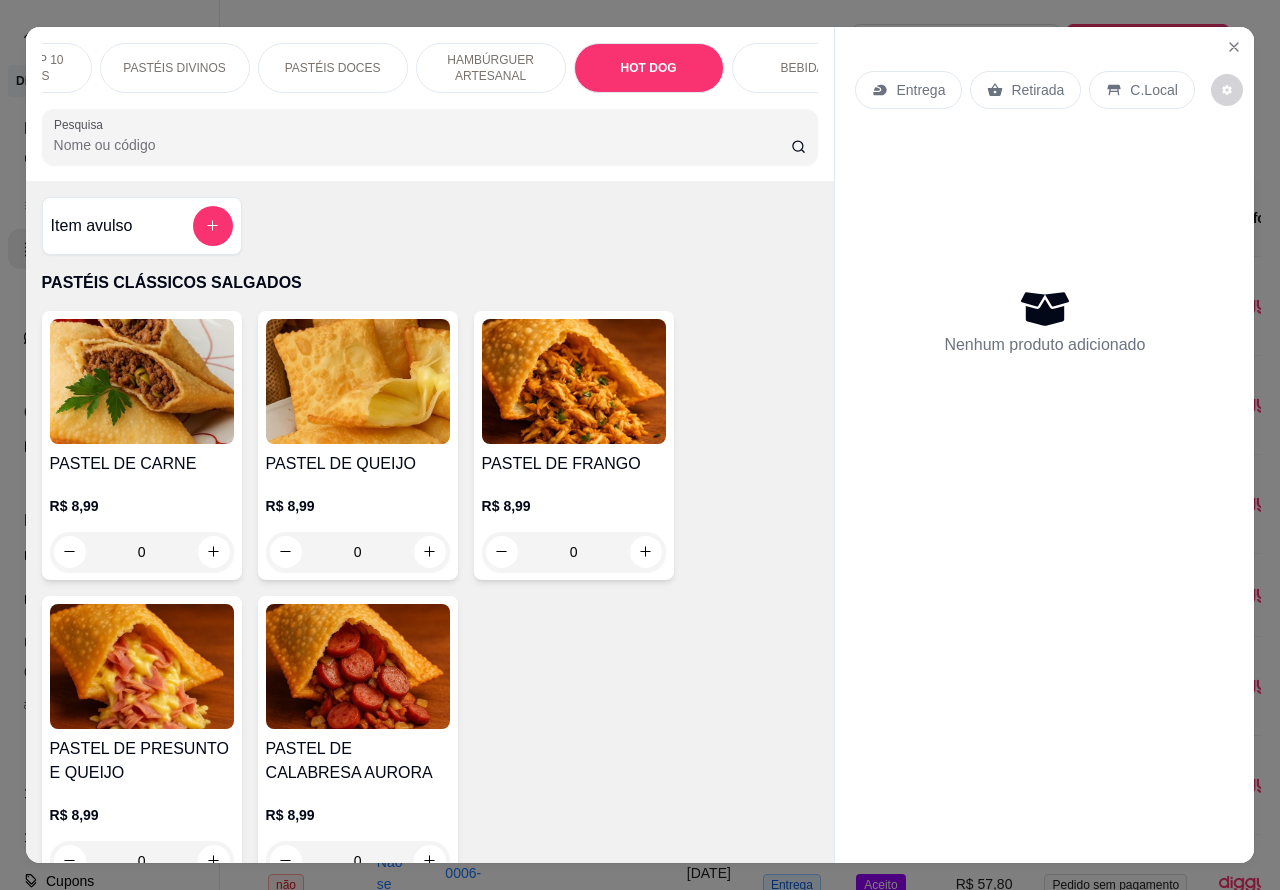 scroll, scrollTop: 6325, scrollLeft: 0, axis: vertical 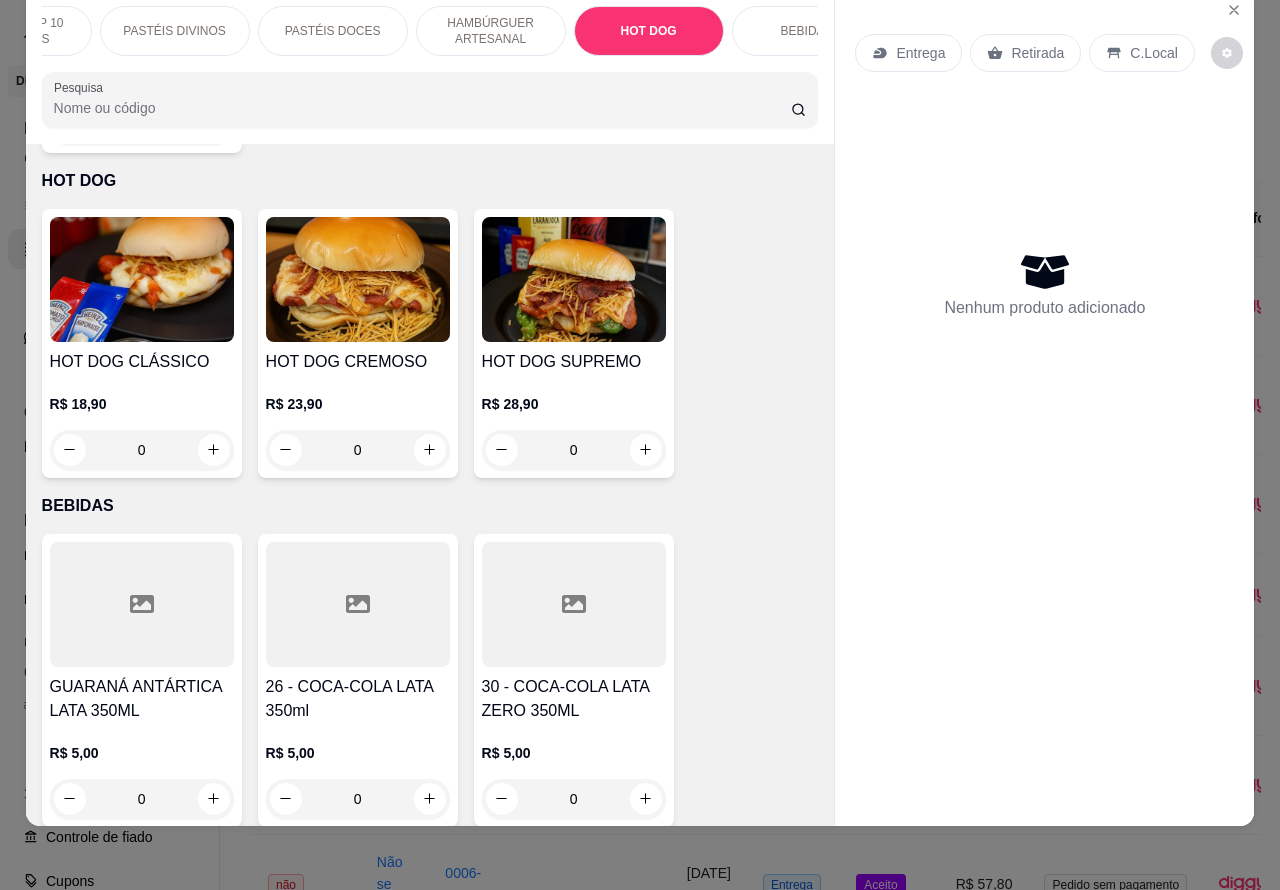 click on "0" at bounding box center [142, 450] 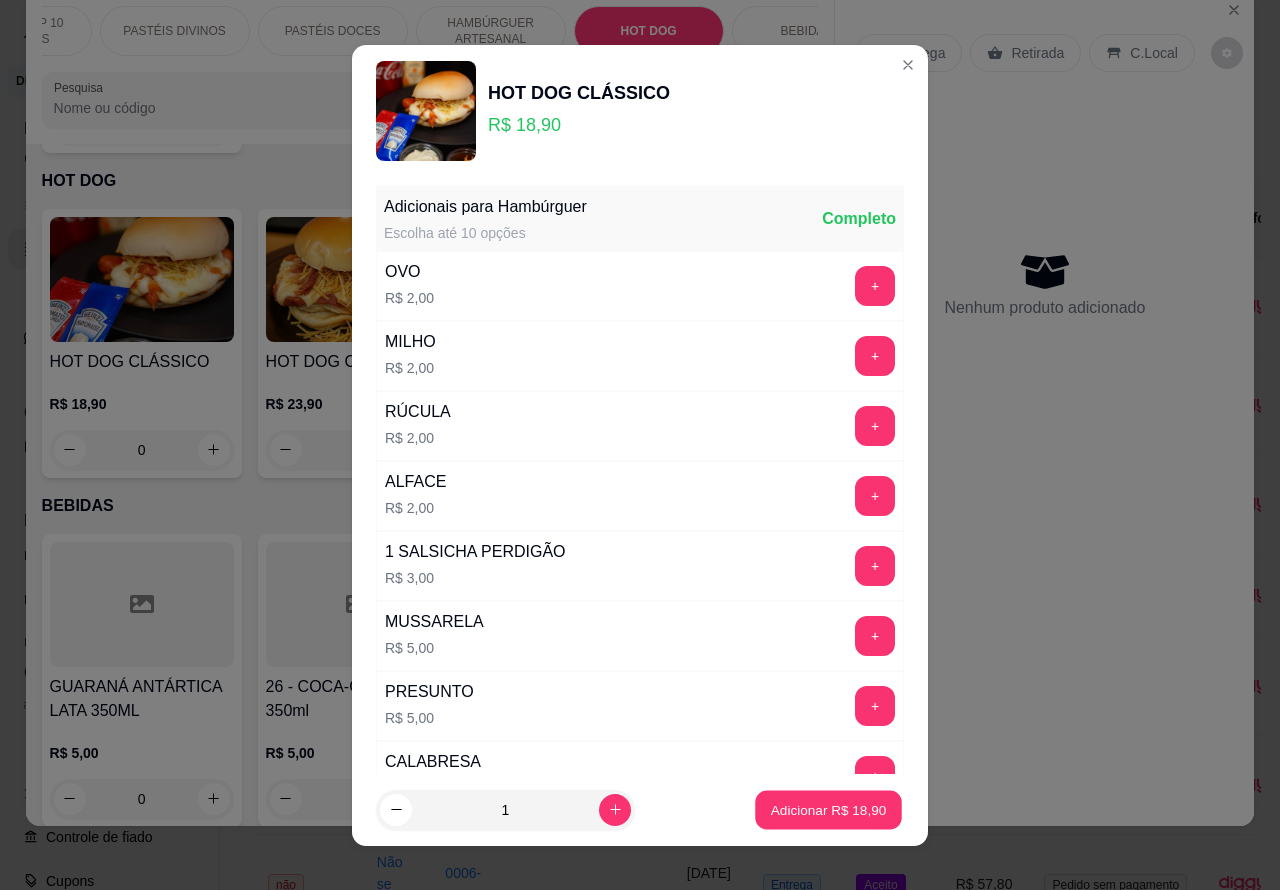 click on "Adicionar   R$ 18,90" at bounding box center [829, 809] 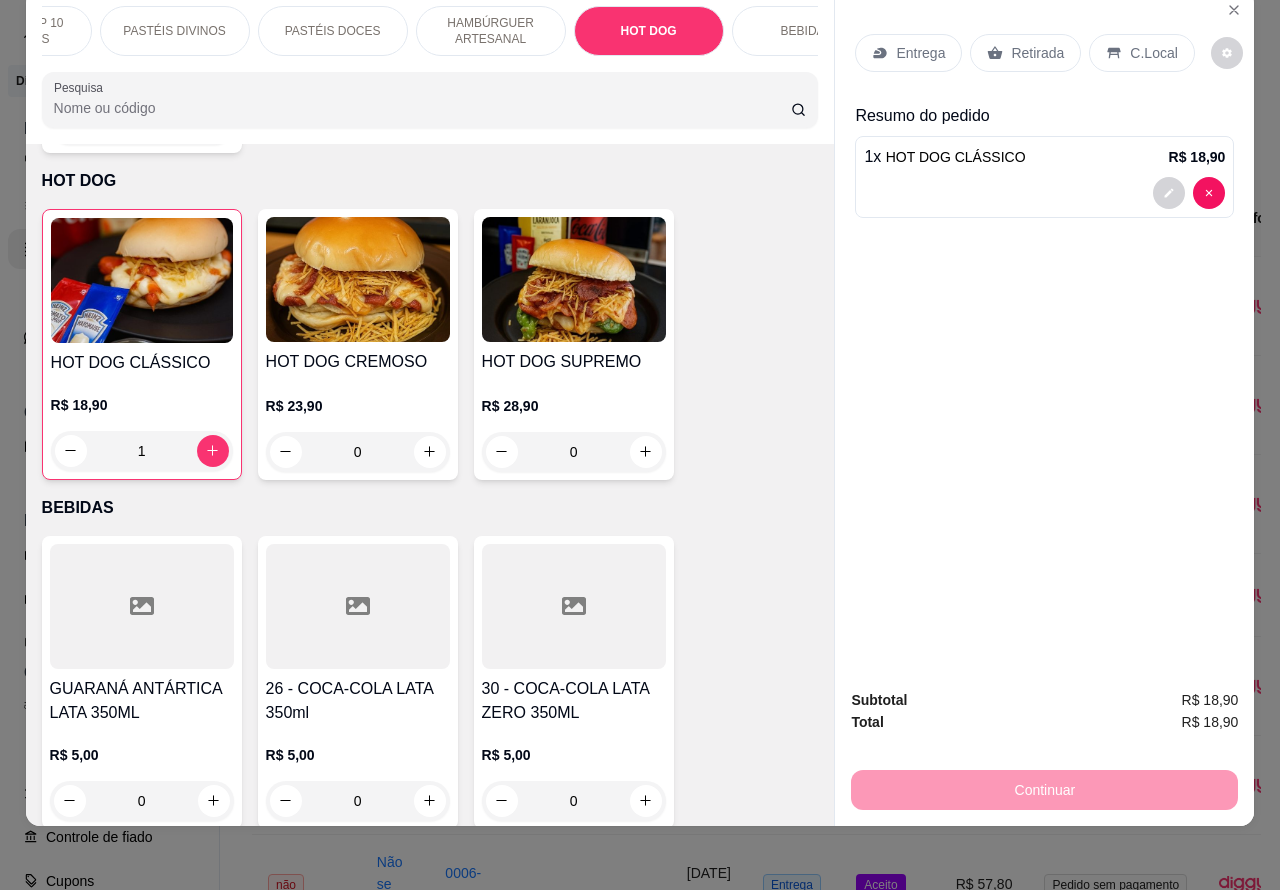 click on "PASTÉIS DOCES" at bounding box center (333, 31) 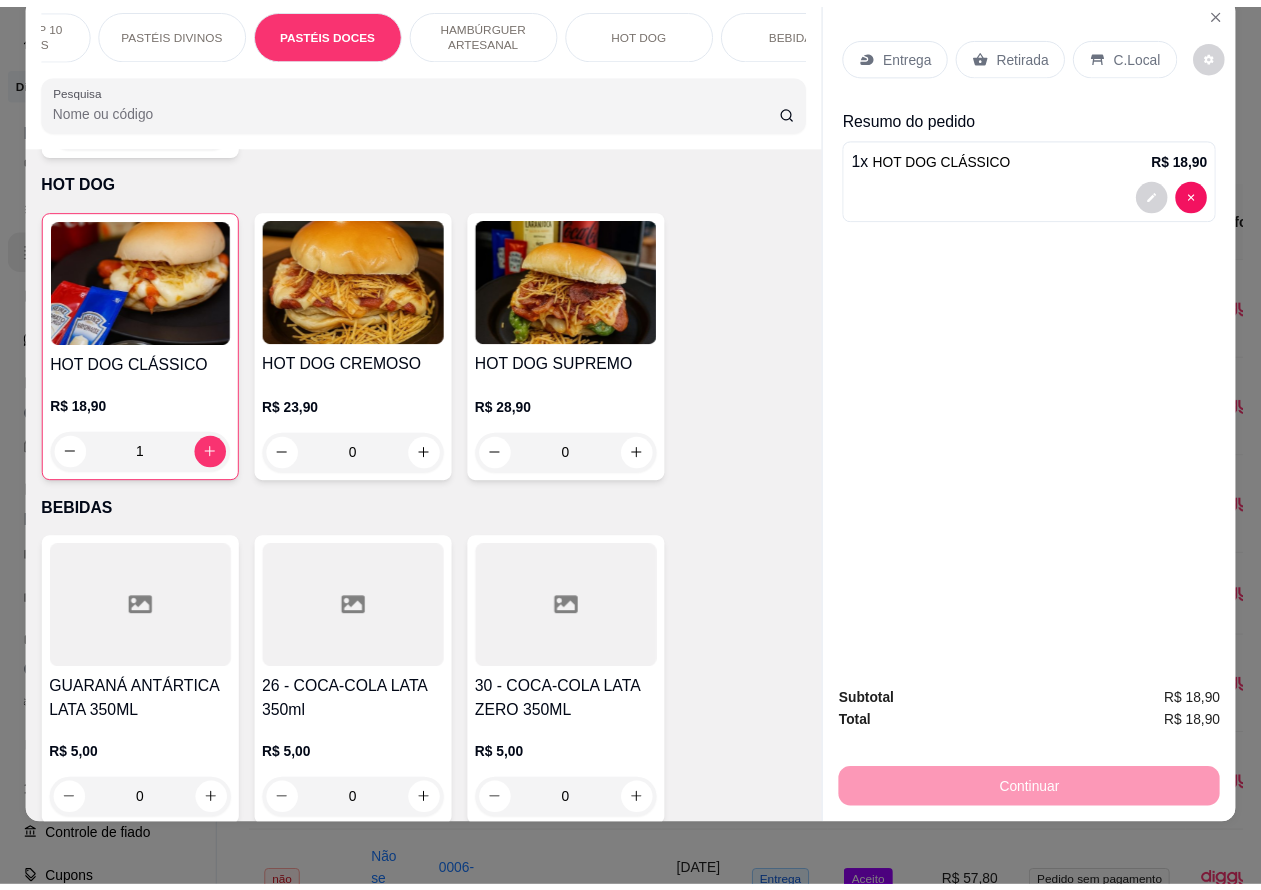 scroll, scrollTop: 3585, scrollLeft: 0, axis: vertical 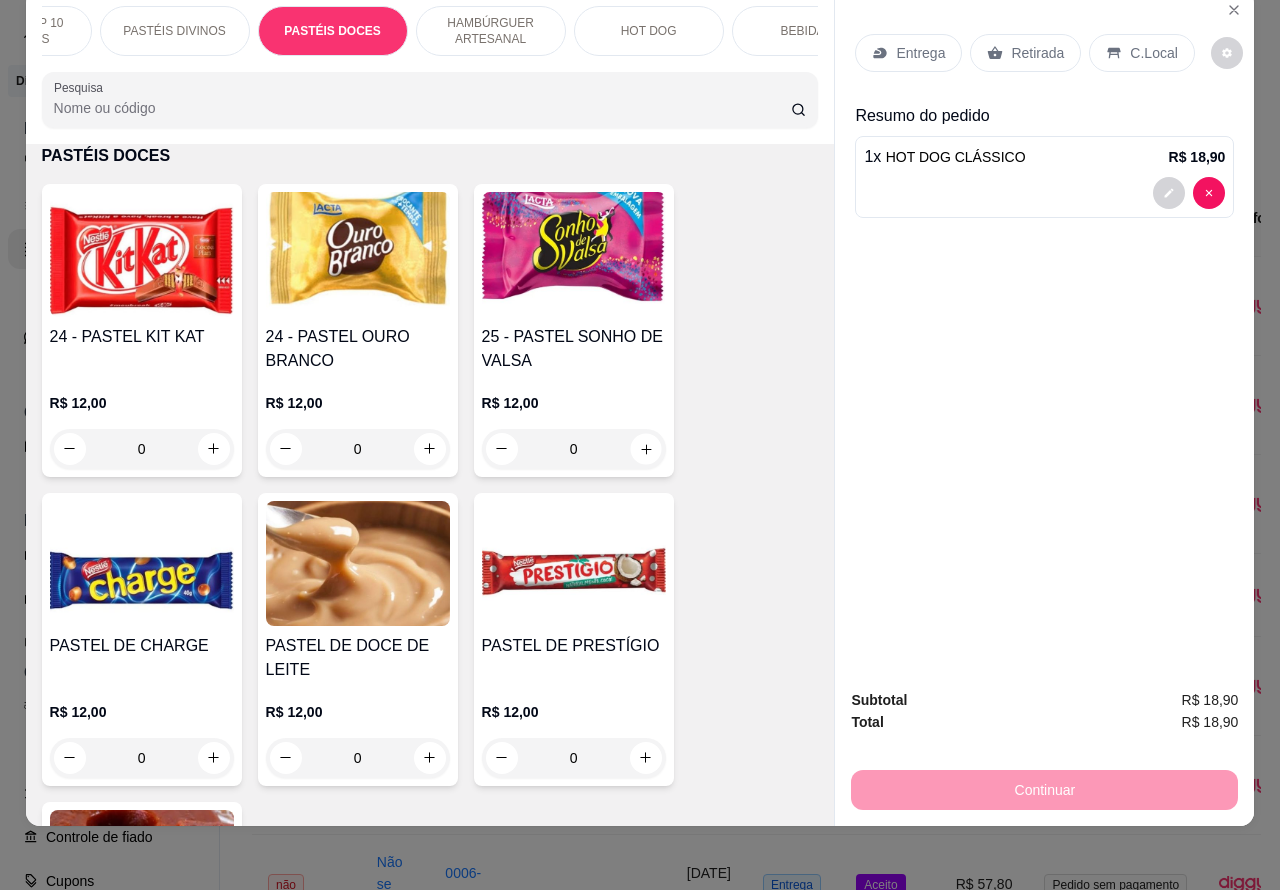click 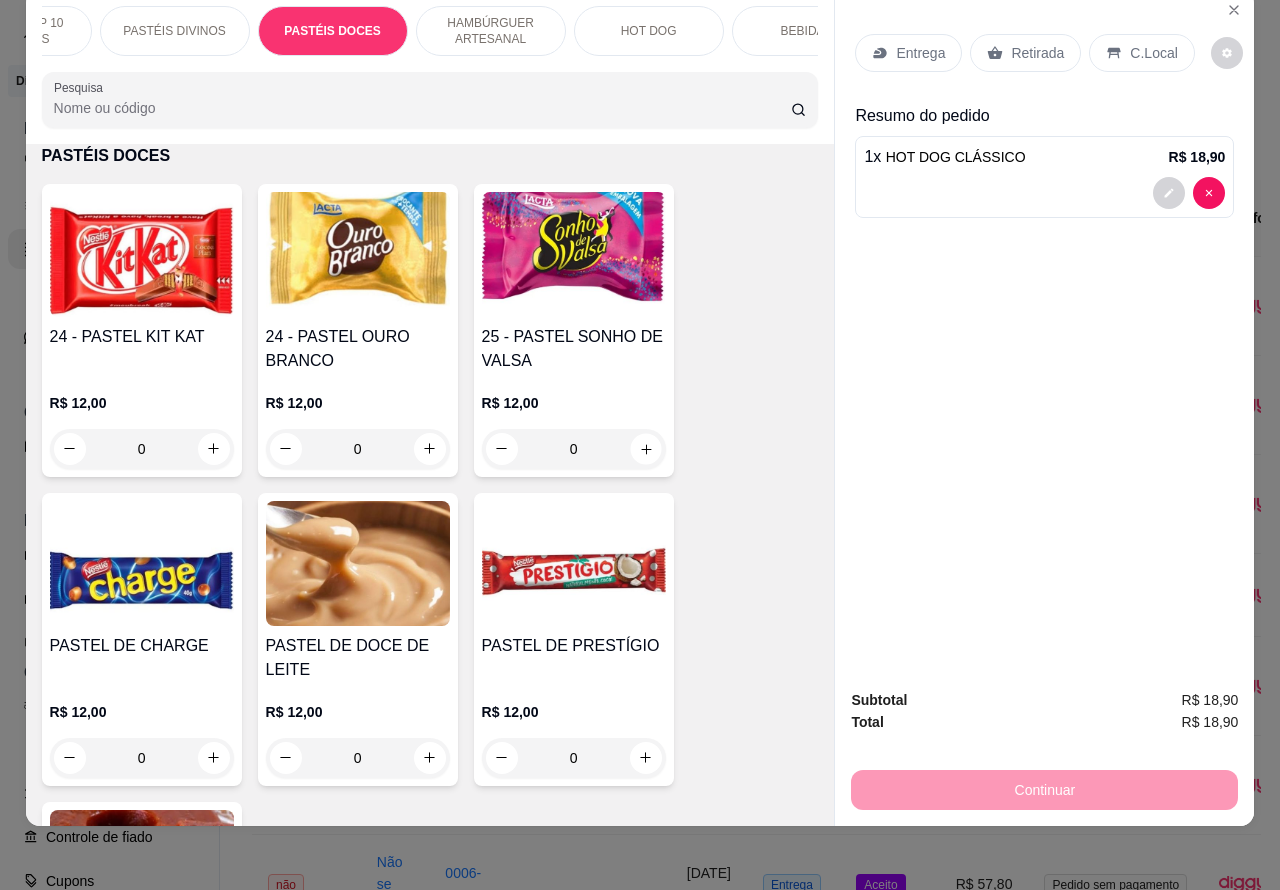 type on "1" 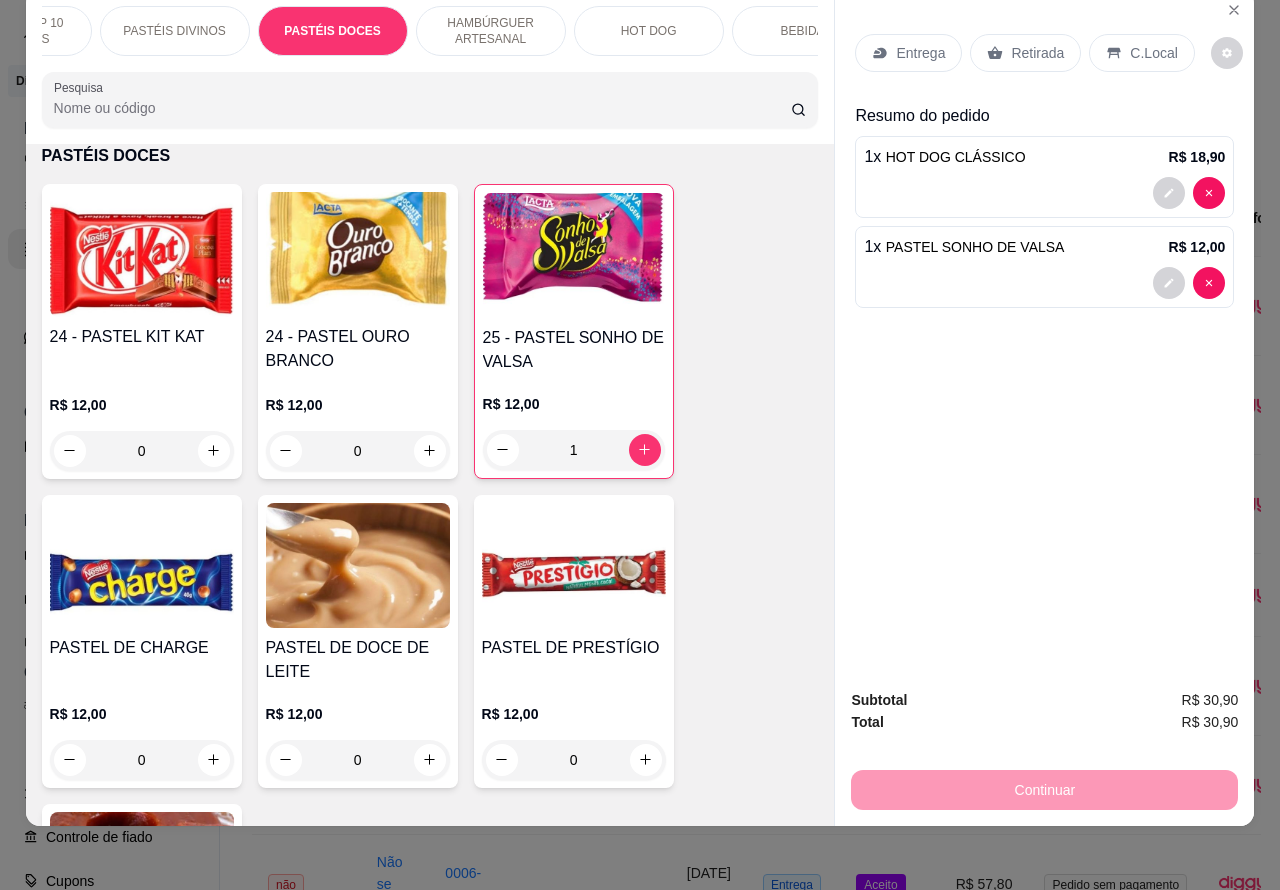 click on "PASTEL SONHO DE VALSA" at bounding box center (975, 247) 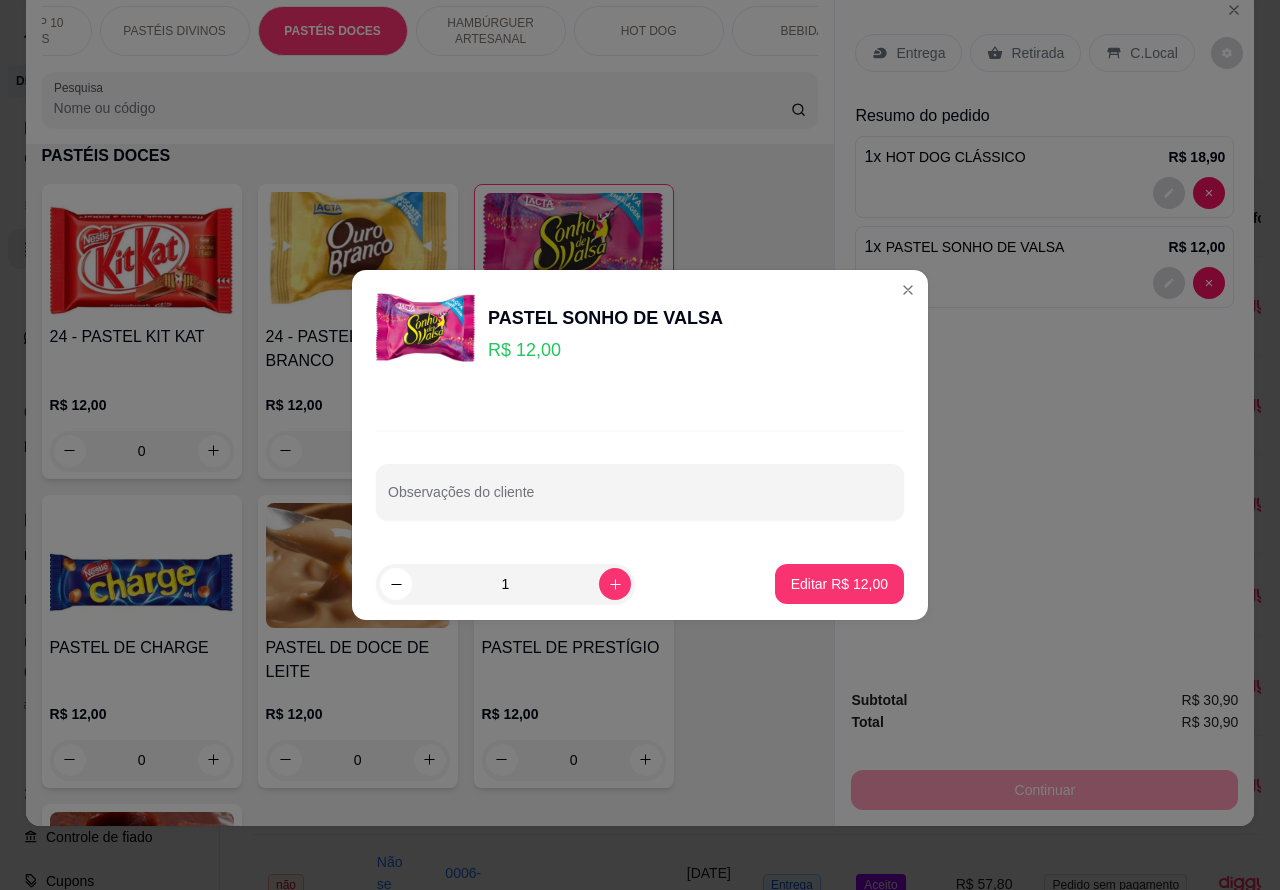 click on "Observações do cliente" at bounding box center (640, 500) 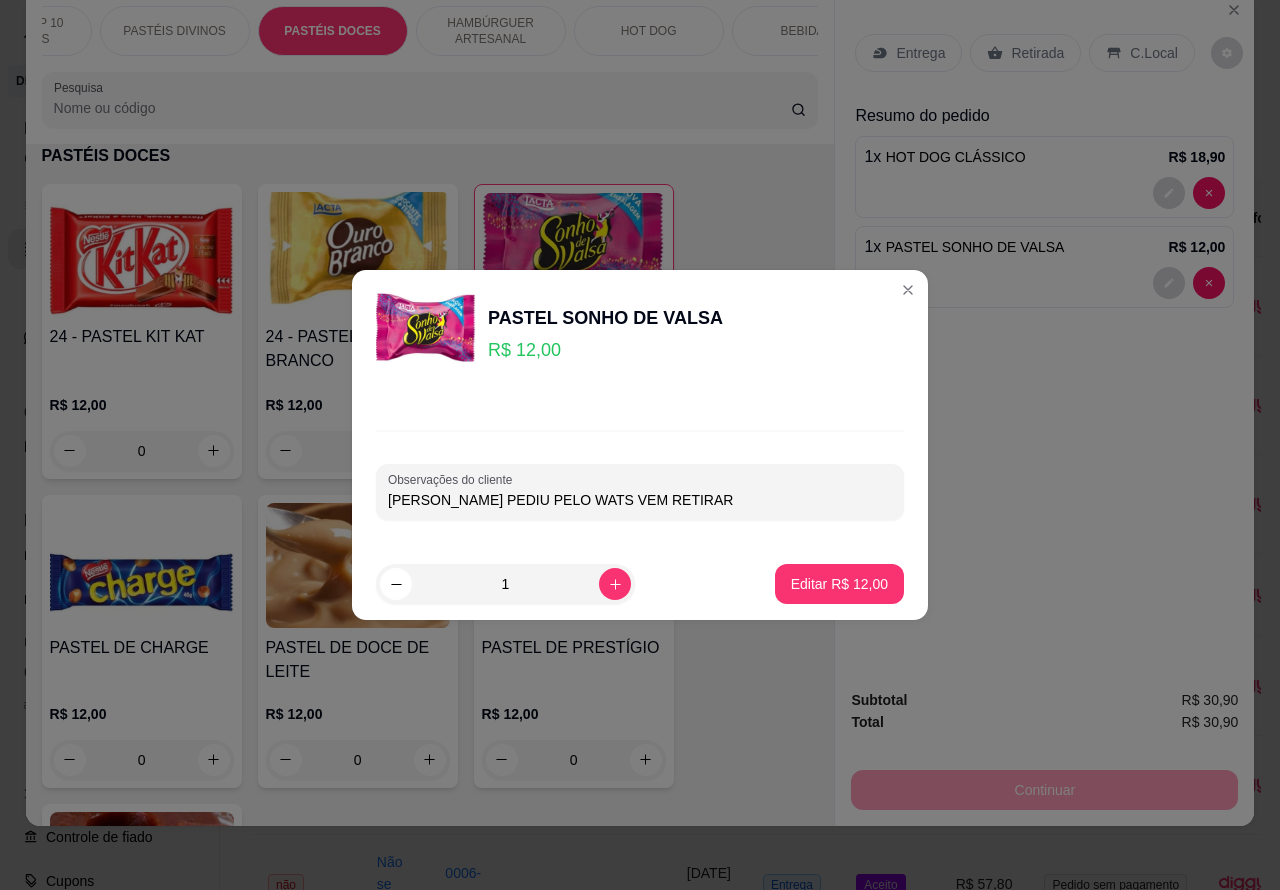 type on "[PERSON_NAME] PEDIU PELO WATS VEM RETIRAR" 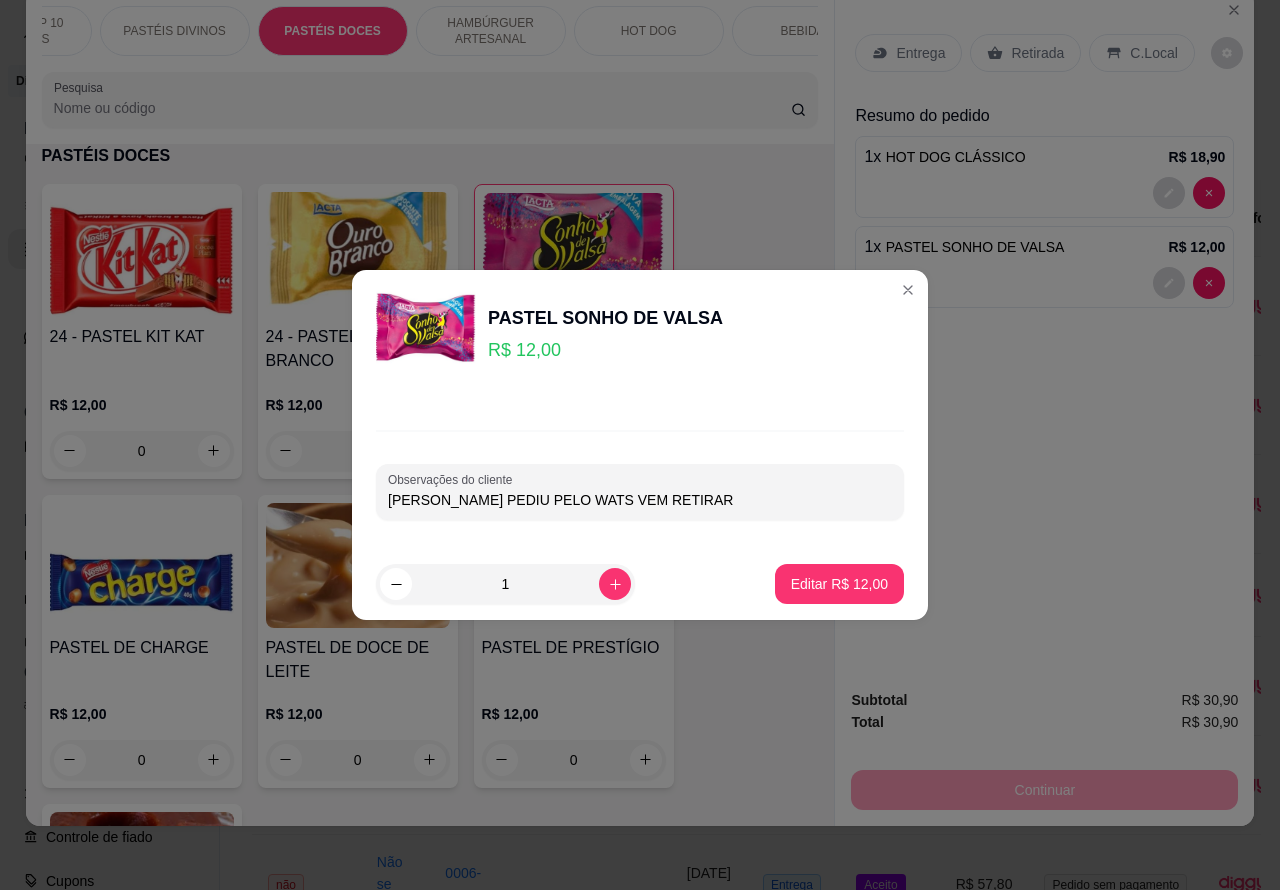 click on "Editar   R$ 12,00" at bounding box center (839, 584) 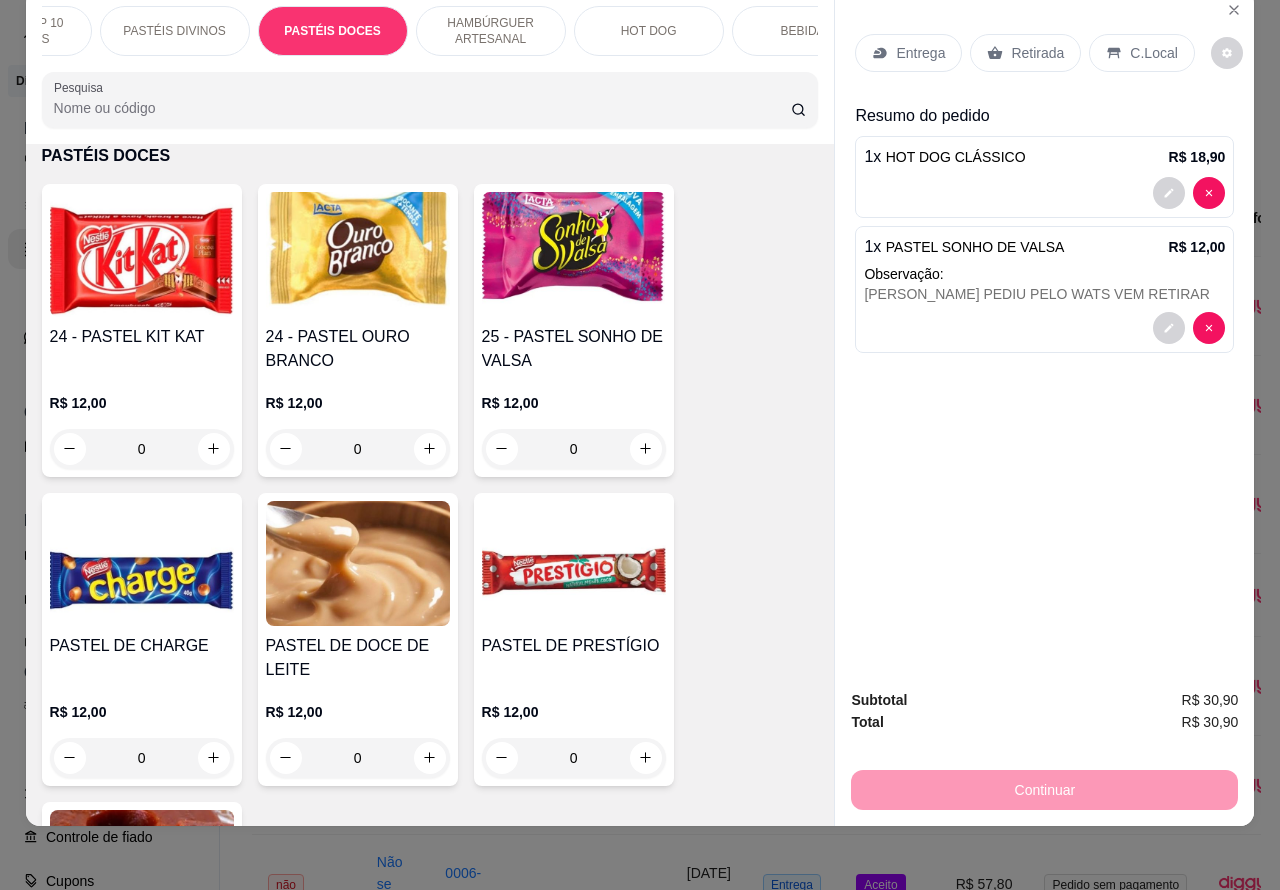 click on "Retirada" at bounding box center (1037, 53) 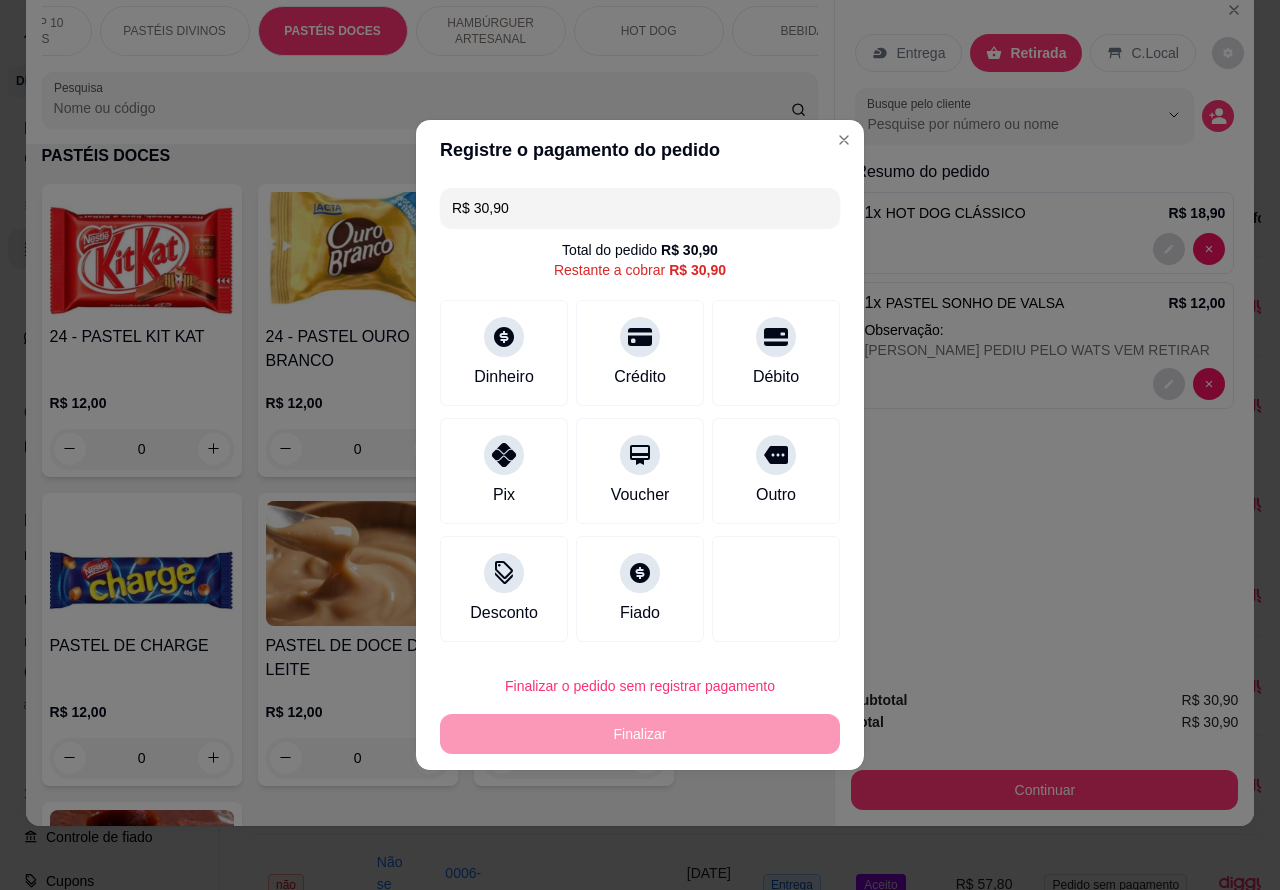 click on "Finalizar o pedido sem registrar pagamento" at bounding box center (640, 686) 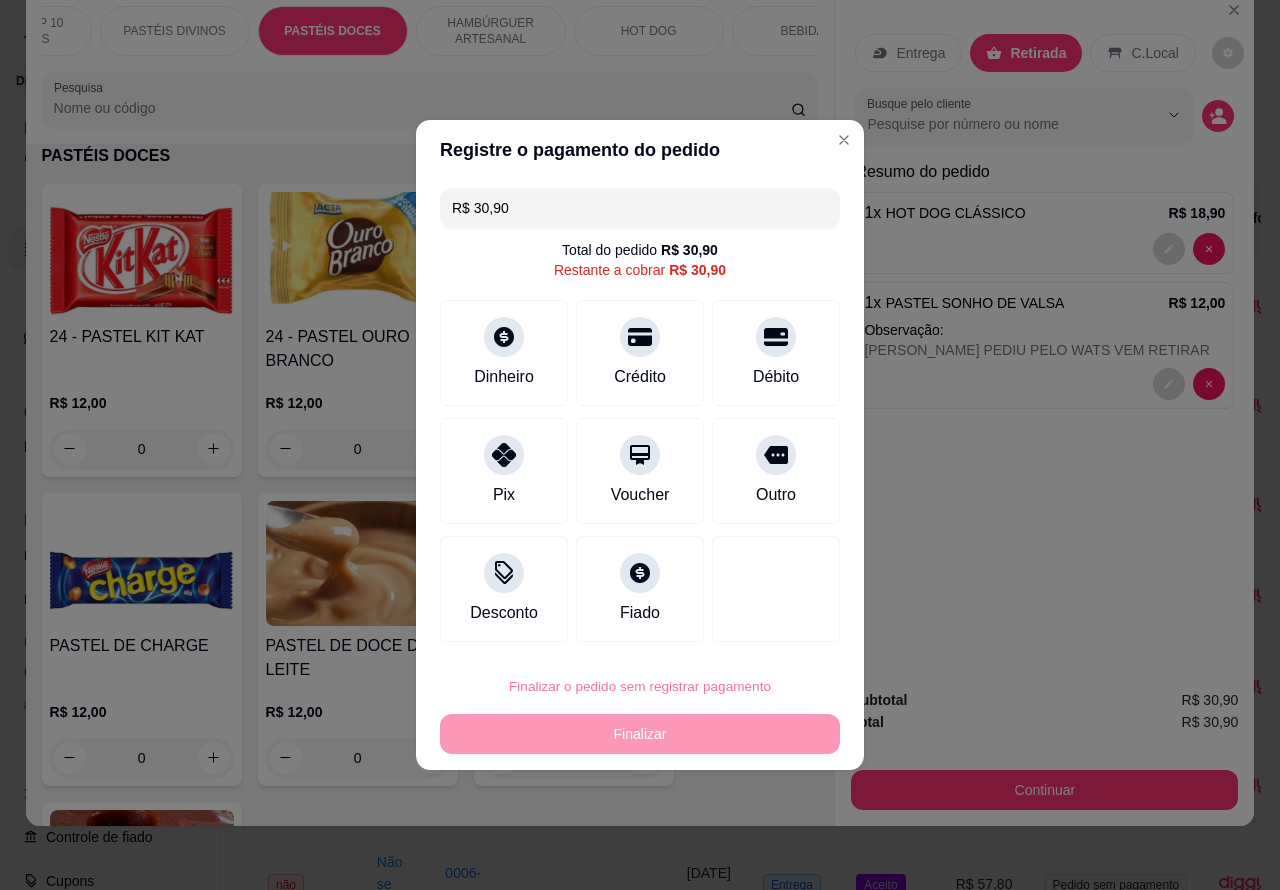 click on "Confirmar" at bounding box center [758, 630] 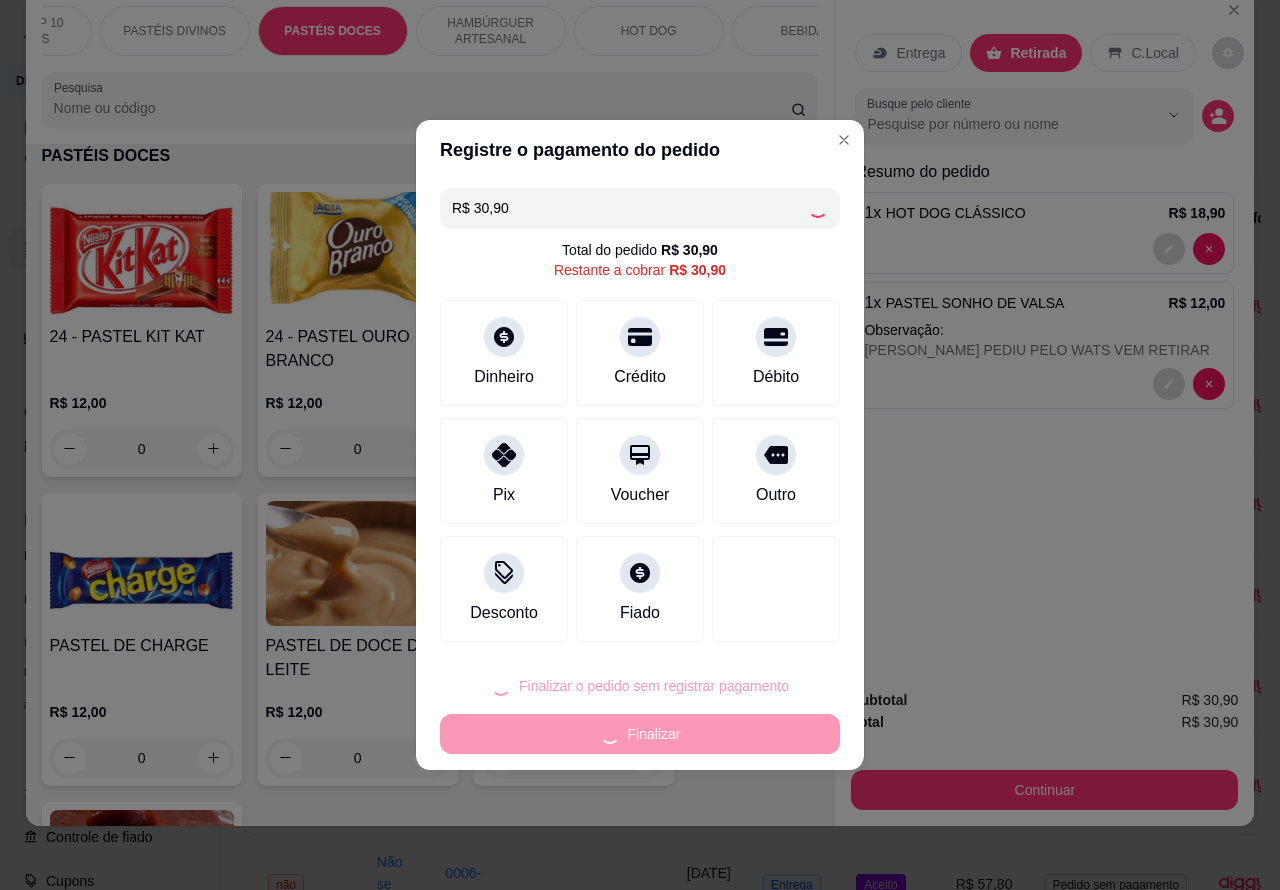 type on "0" 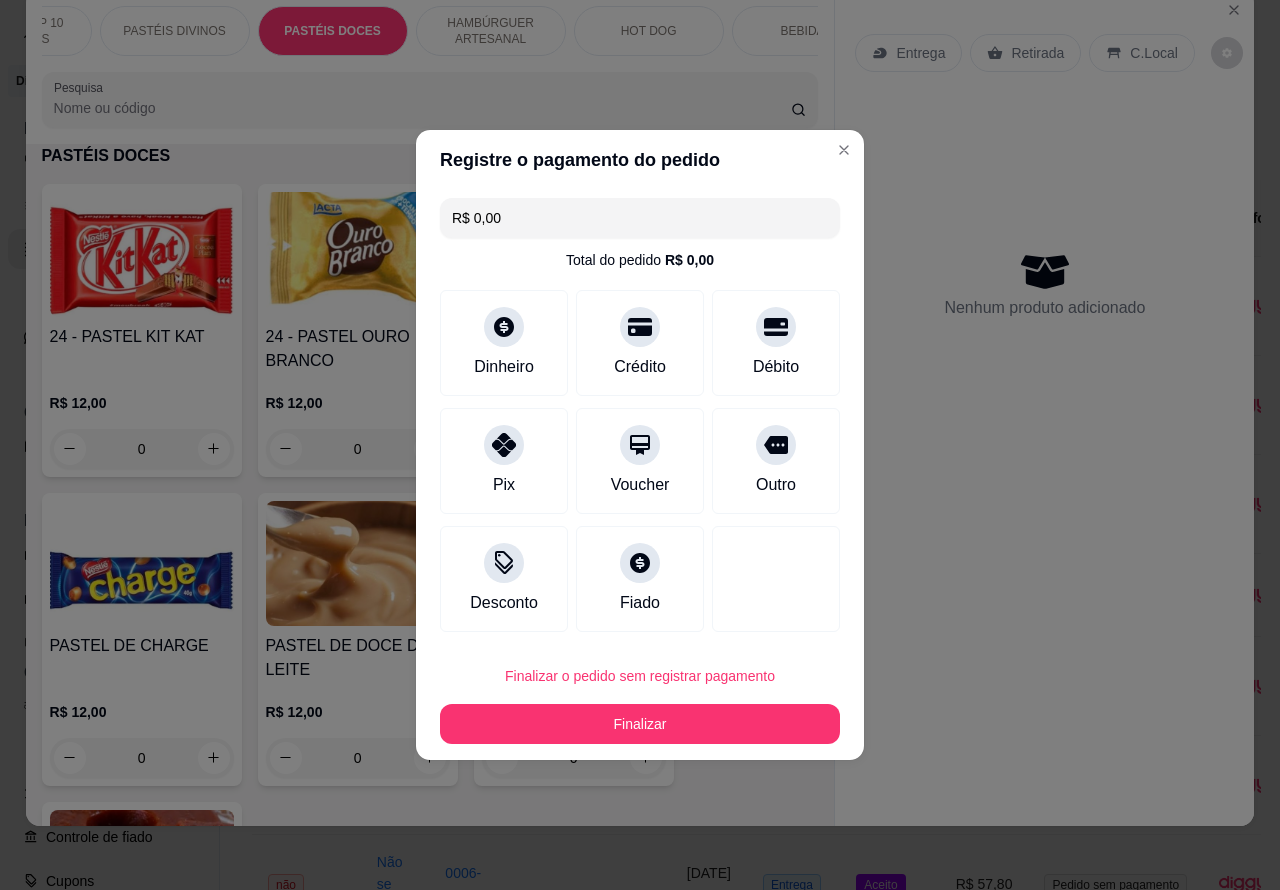 type on "R$ 0,00" 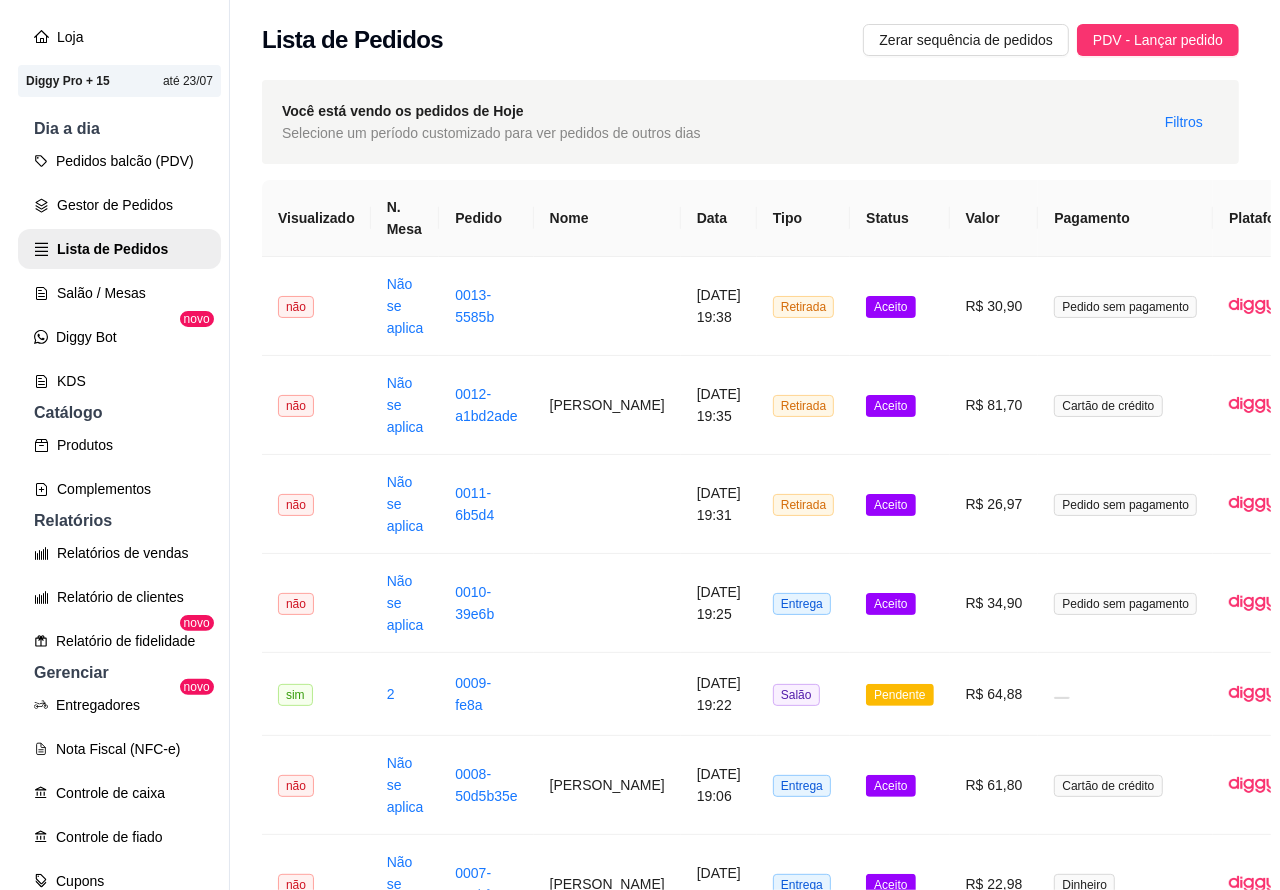 scroll, scrollTop: 0, scrollLeft: 103, axis: horizontal 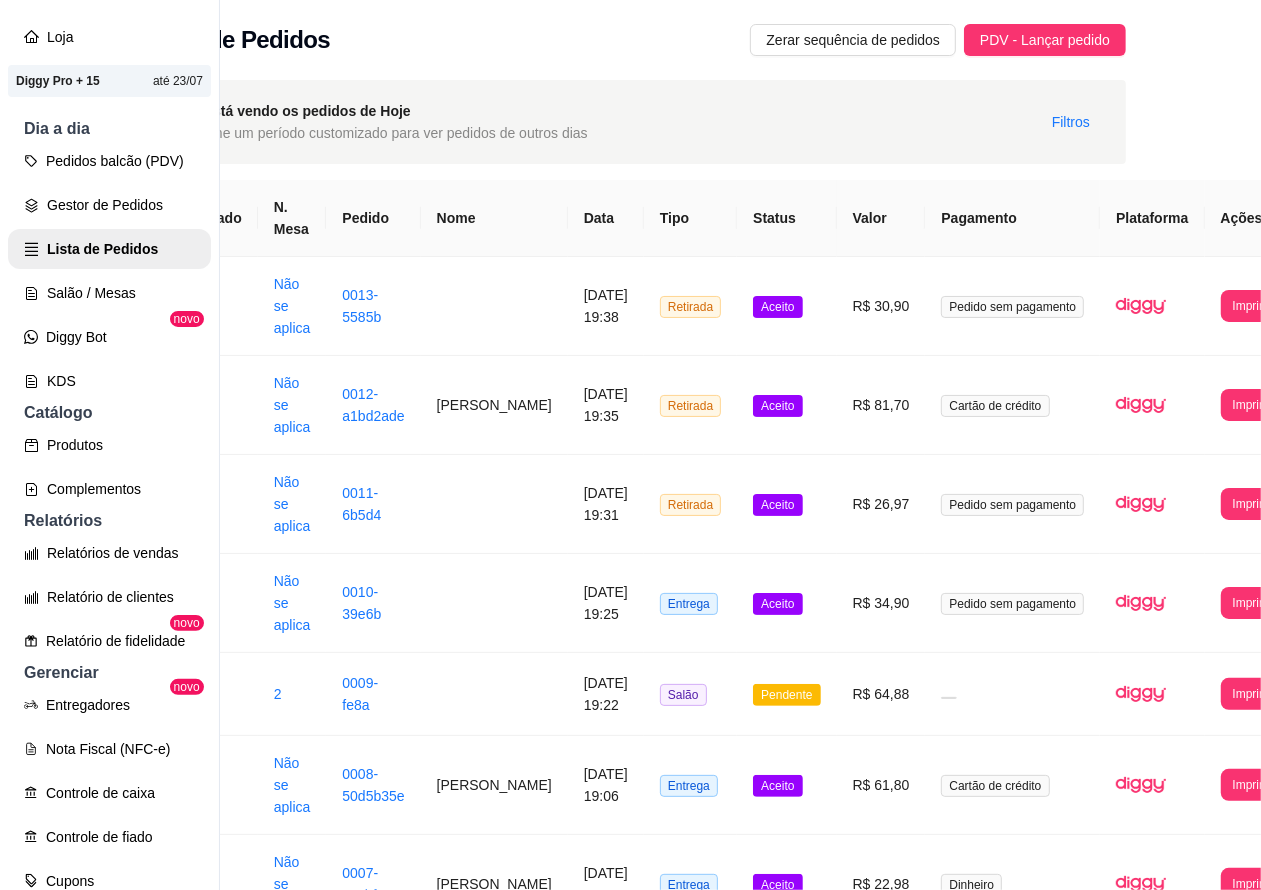 click on "Imprimir" at bounding box center [1254, 306] 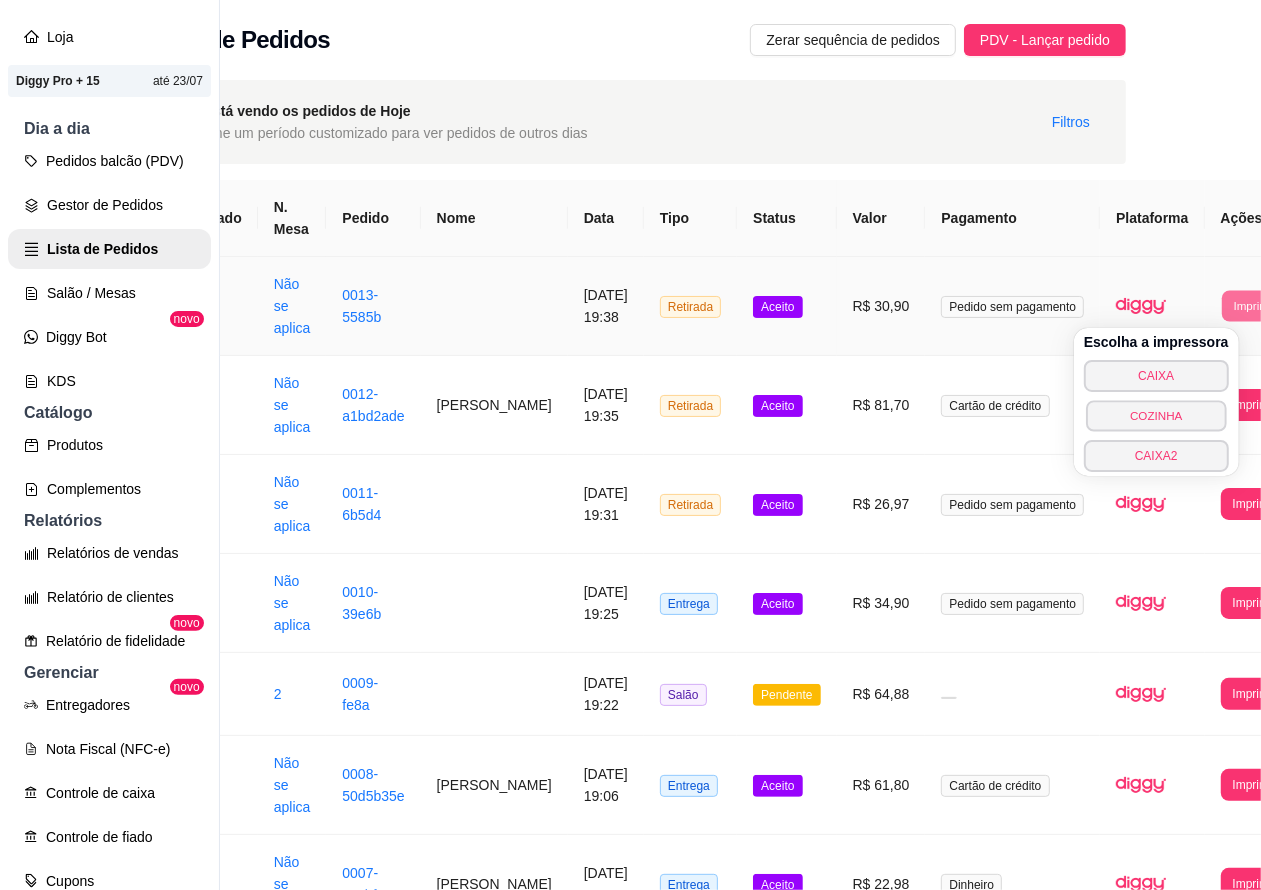 click on "COZINHA" at bounding box center [1156, 415] 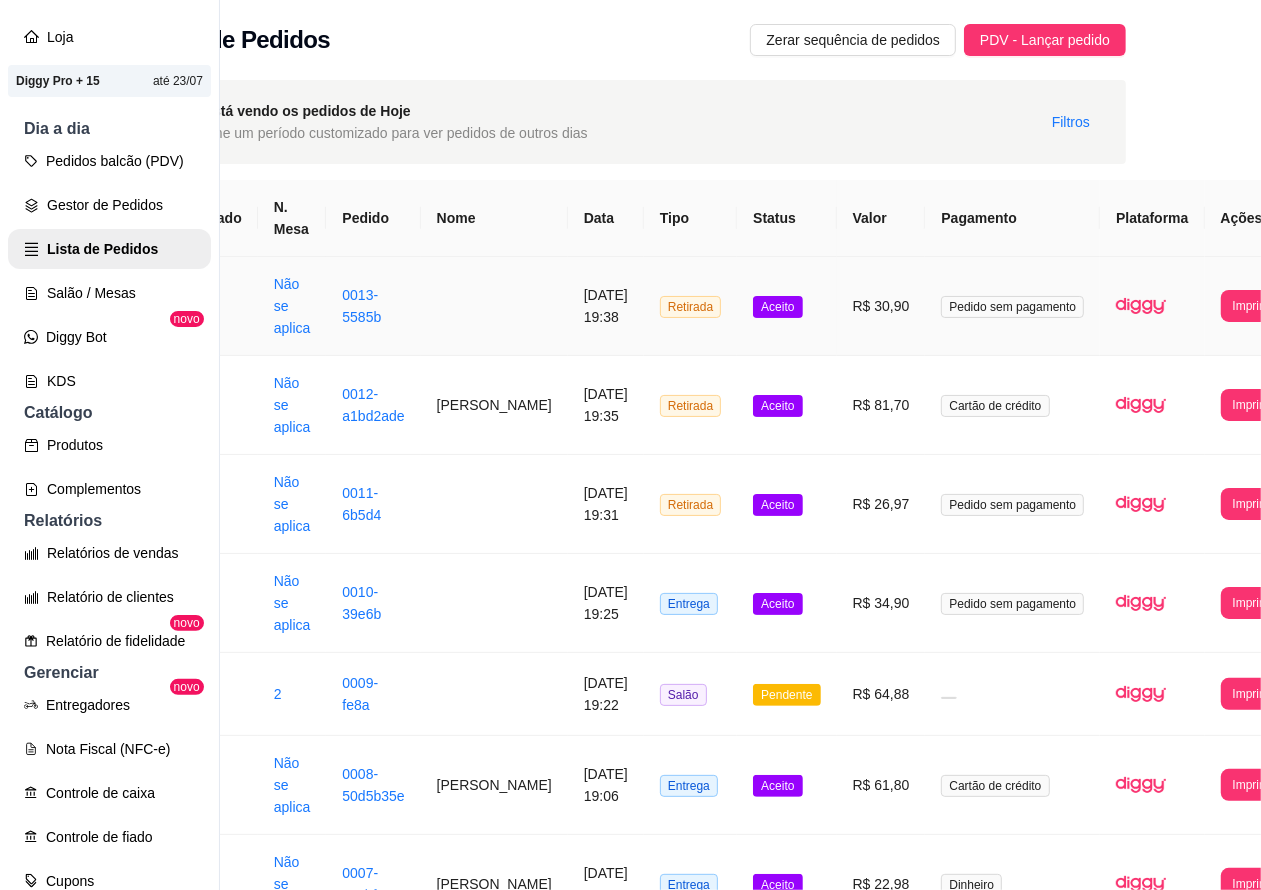 click on "Pedidos balcão (PDV)" at bounding box center (109, 161) 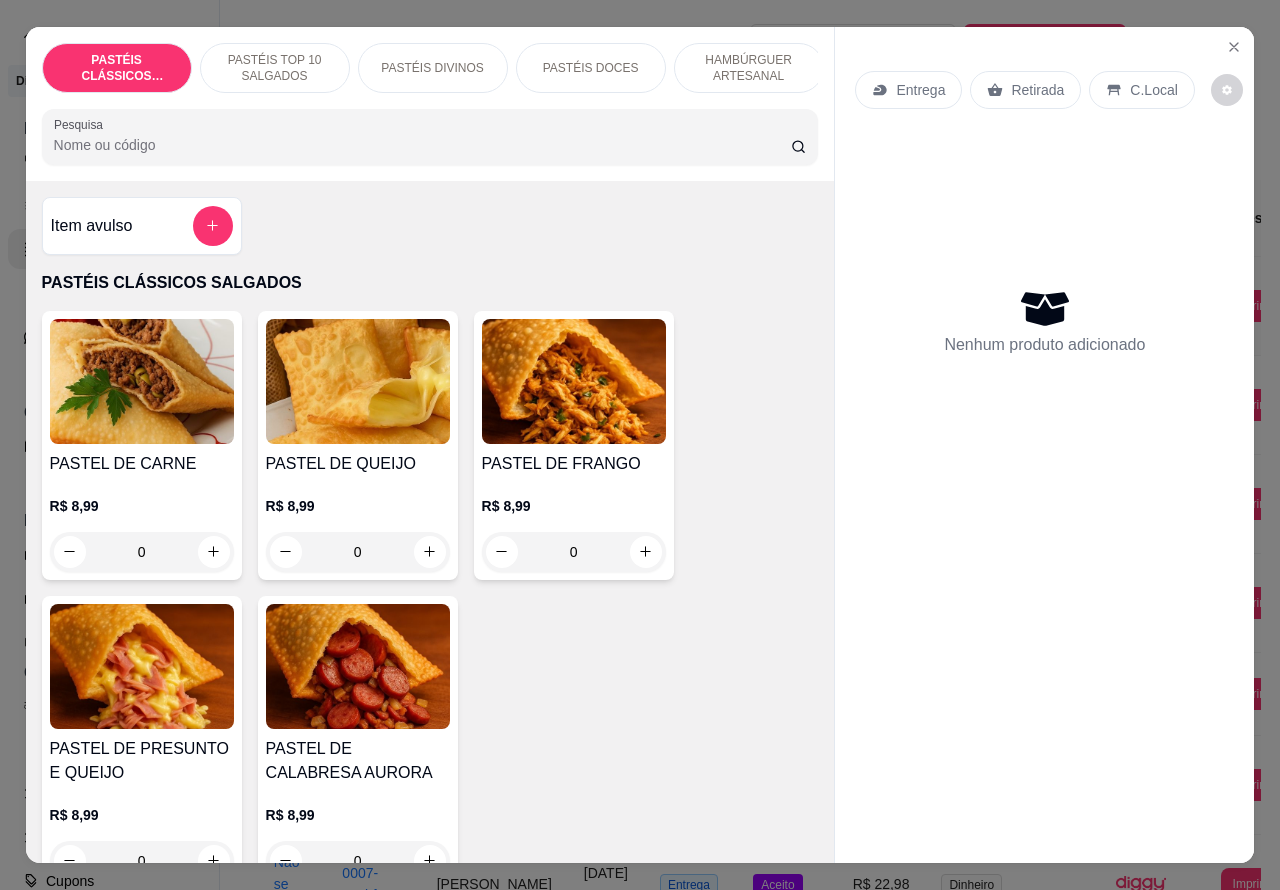 click on "HAMBÚRGUER ARTESANAL" at bounding box center [749, 68] 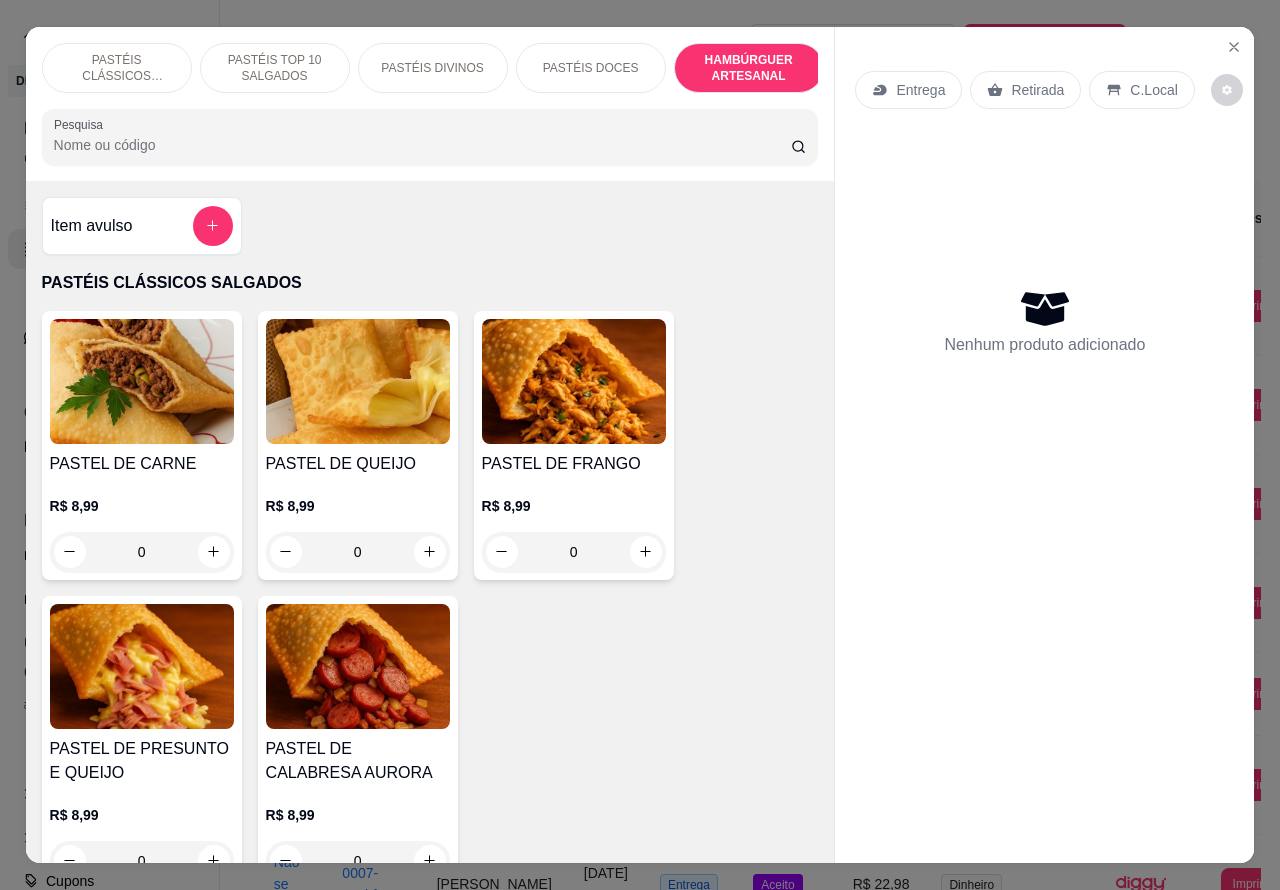 scroll, scrollTop: 4527, scrollLeft: 0, axis: vertical 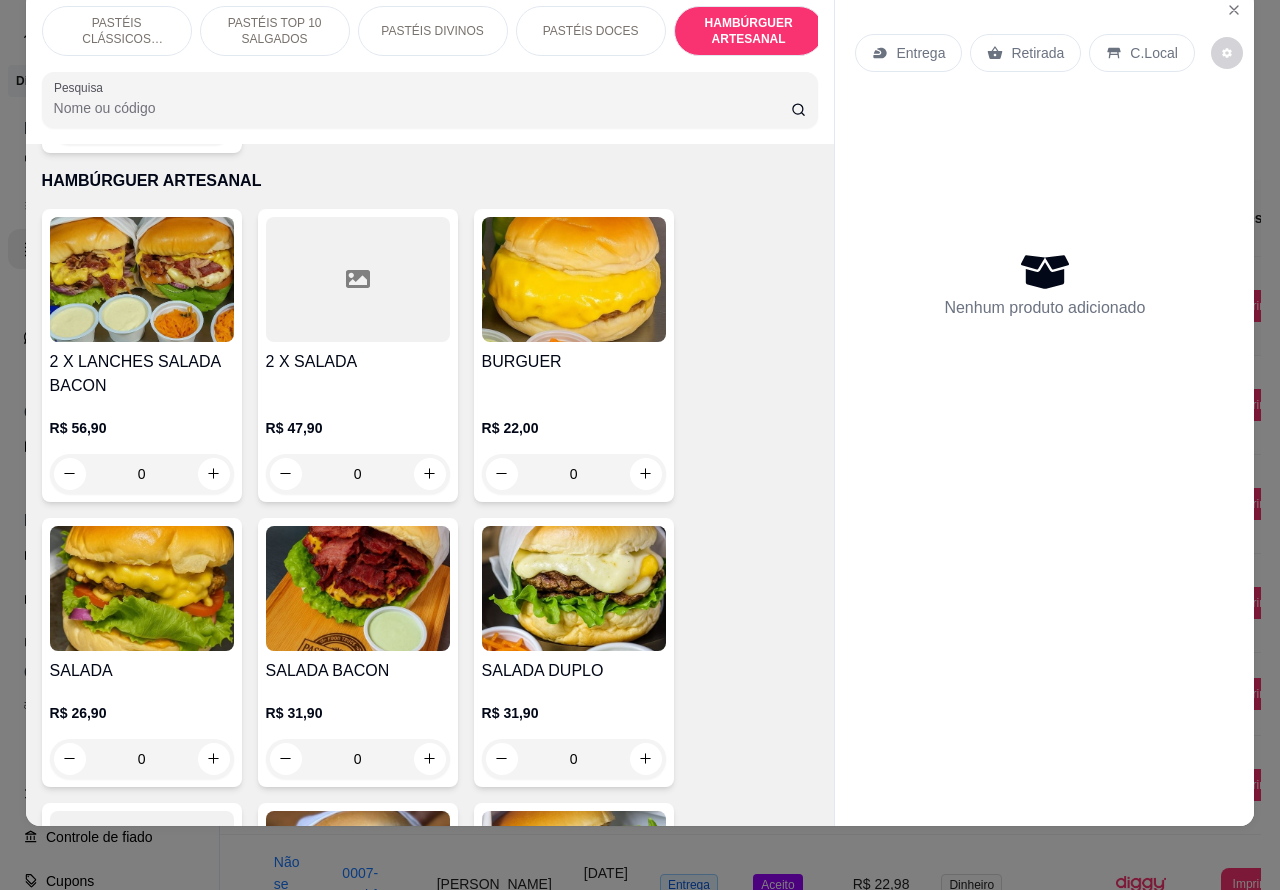click on "0" at bounding box center (358, 474) 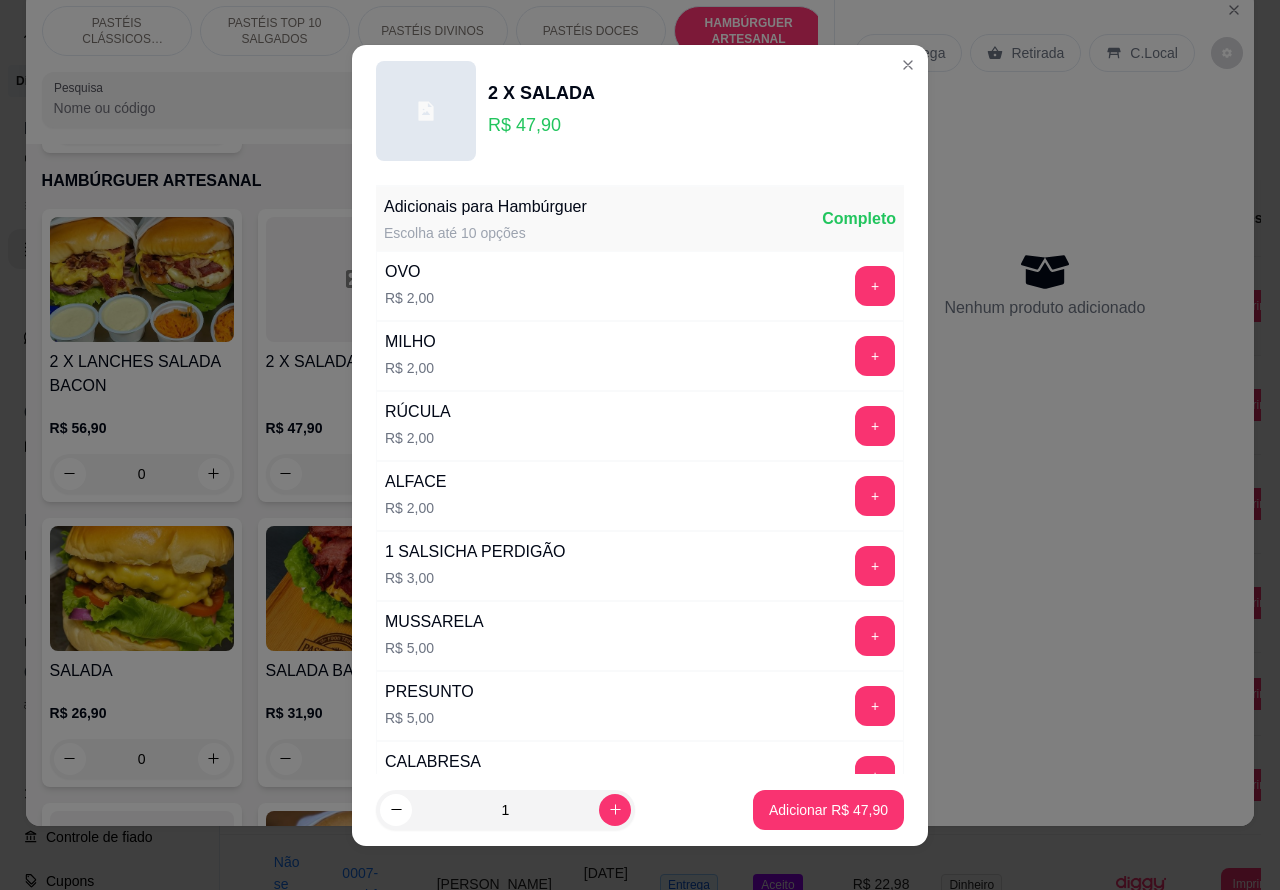 click on "Adicionar   R$ 47,90" at bounding box center [828, 810] 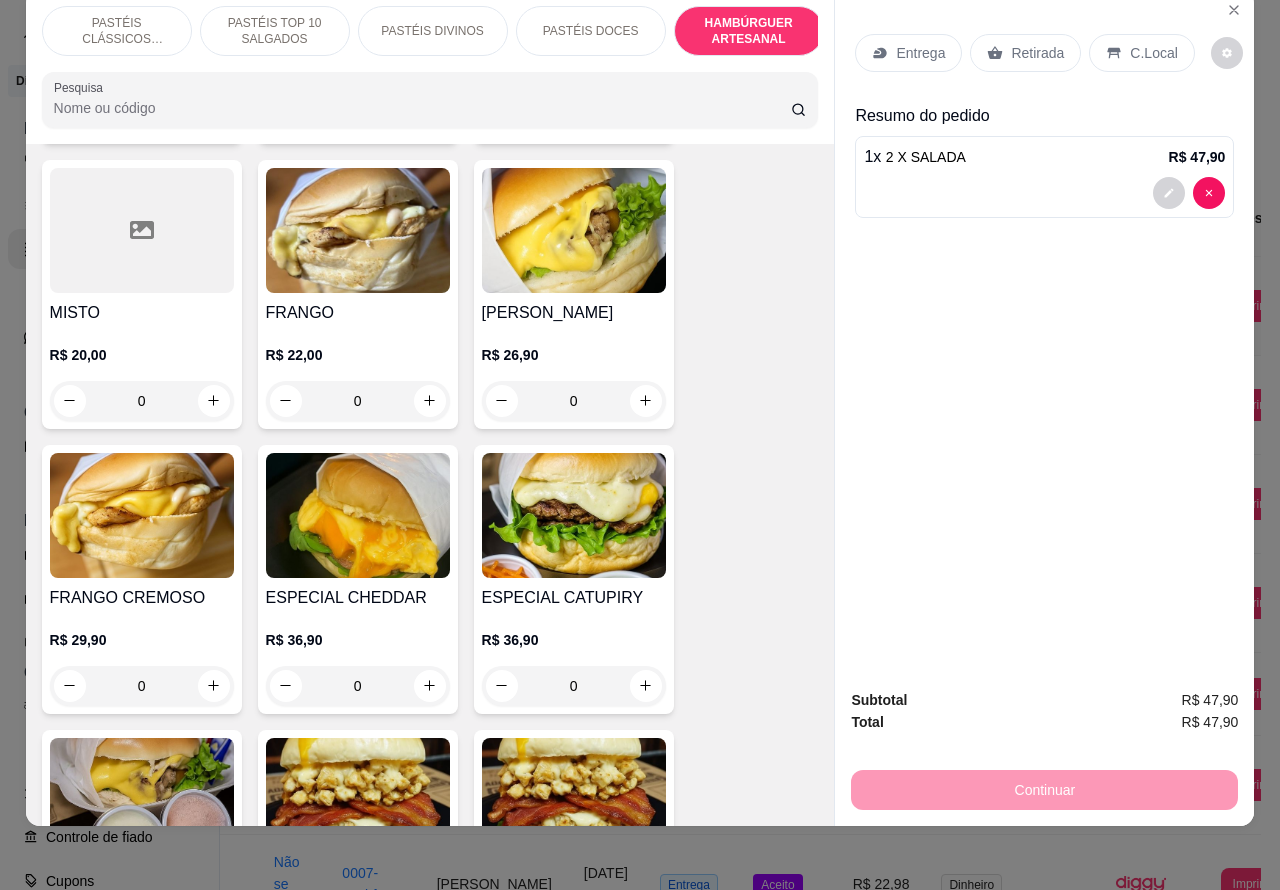 scroll, scrollTop: 5360, scrollLeft: 0, axis: vertical 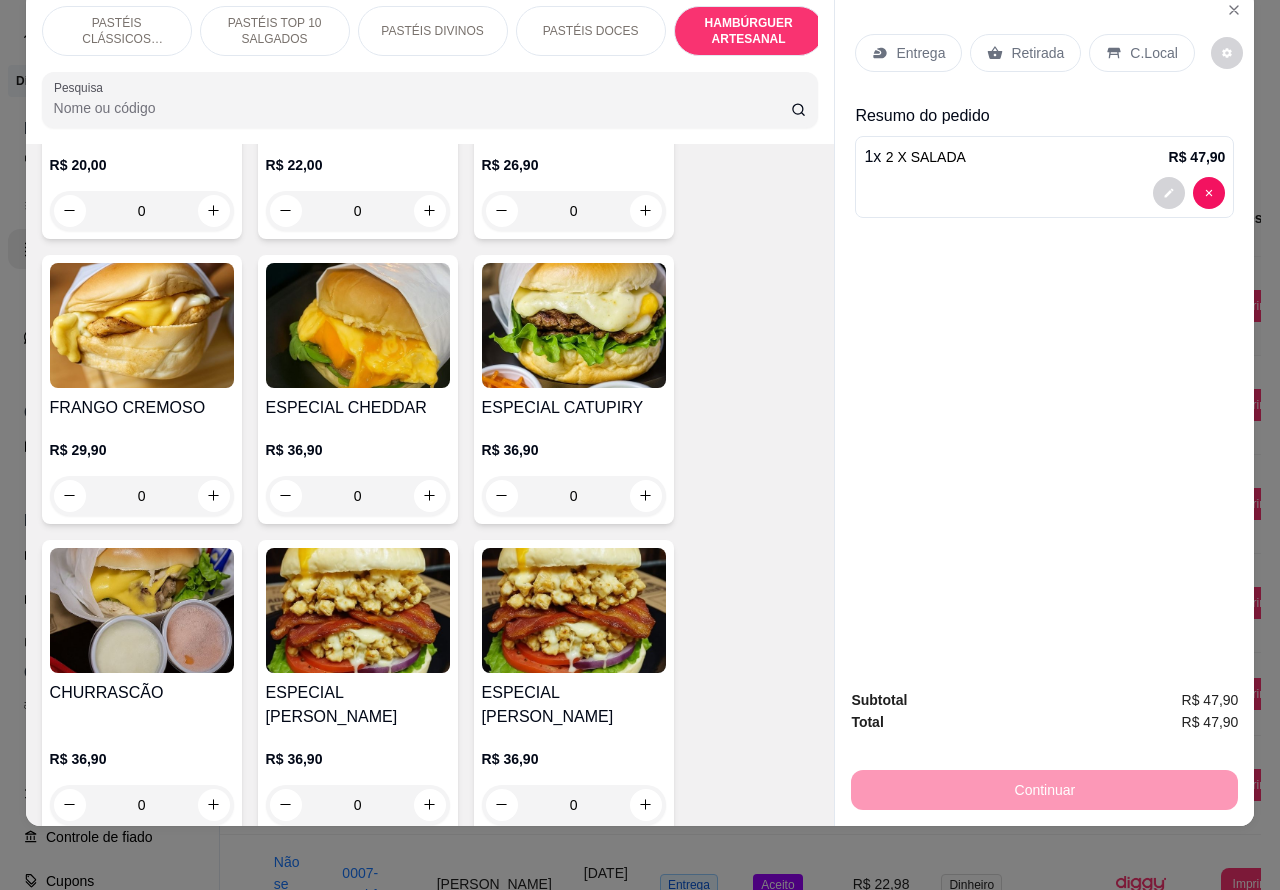 click on "0" at bounding box center (358, 496) 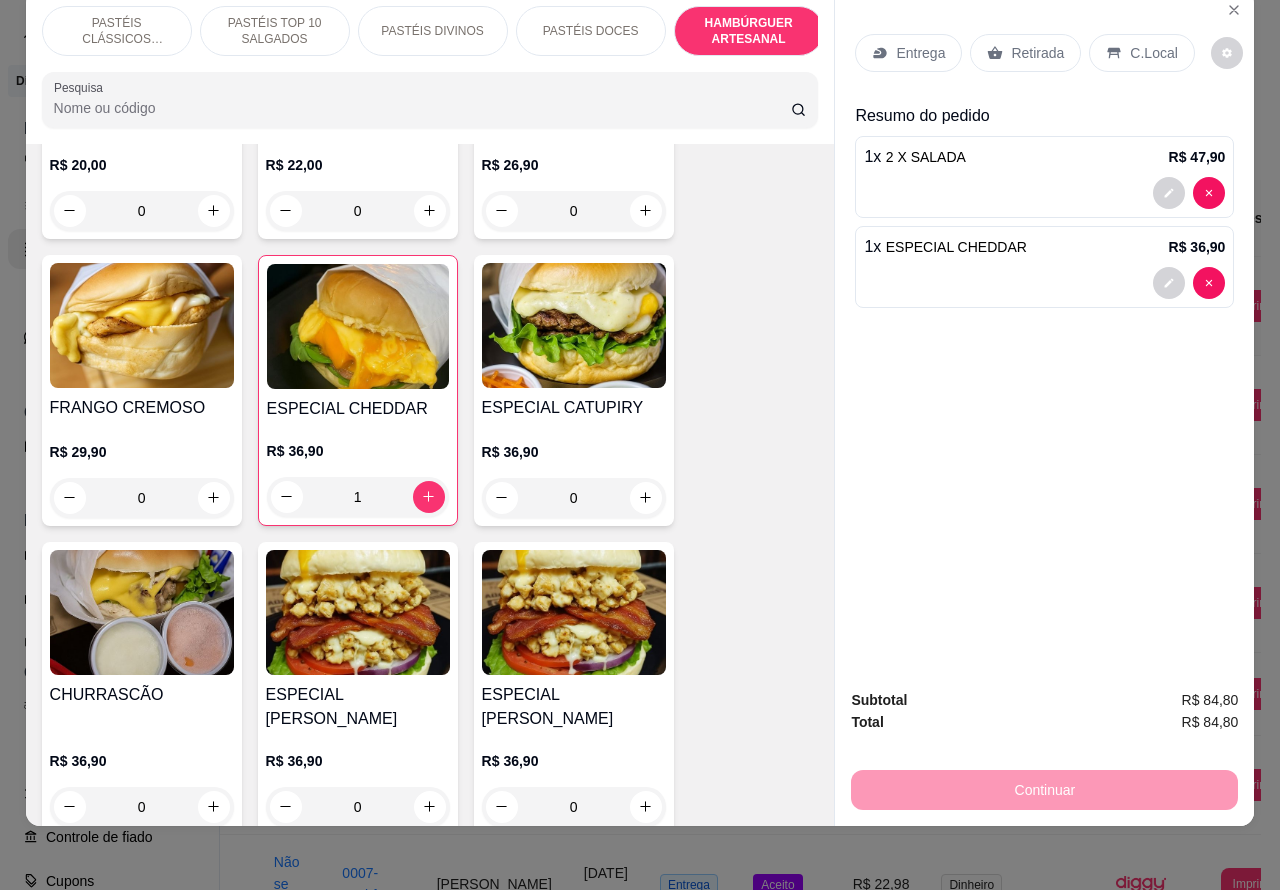 type on "1" 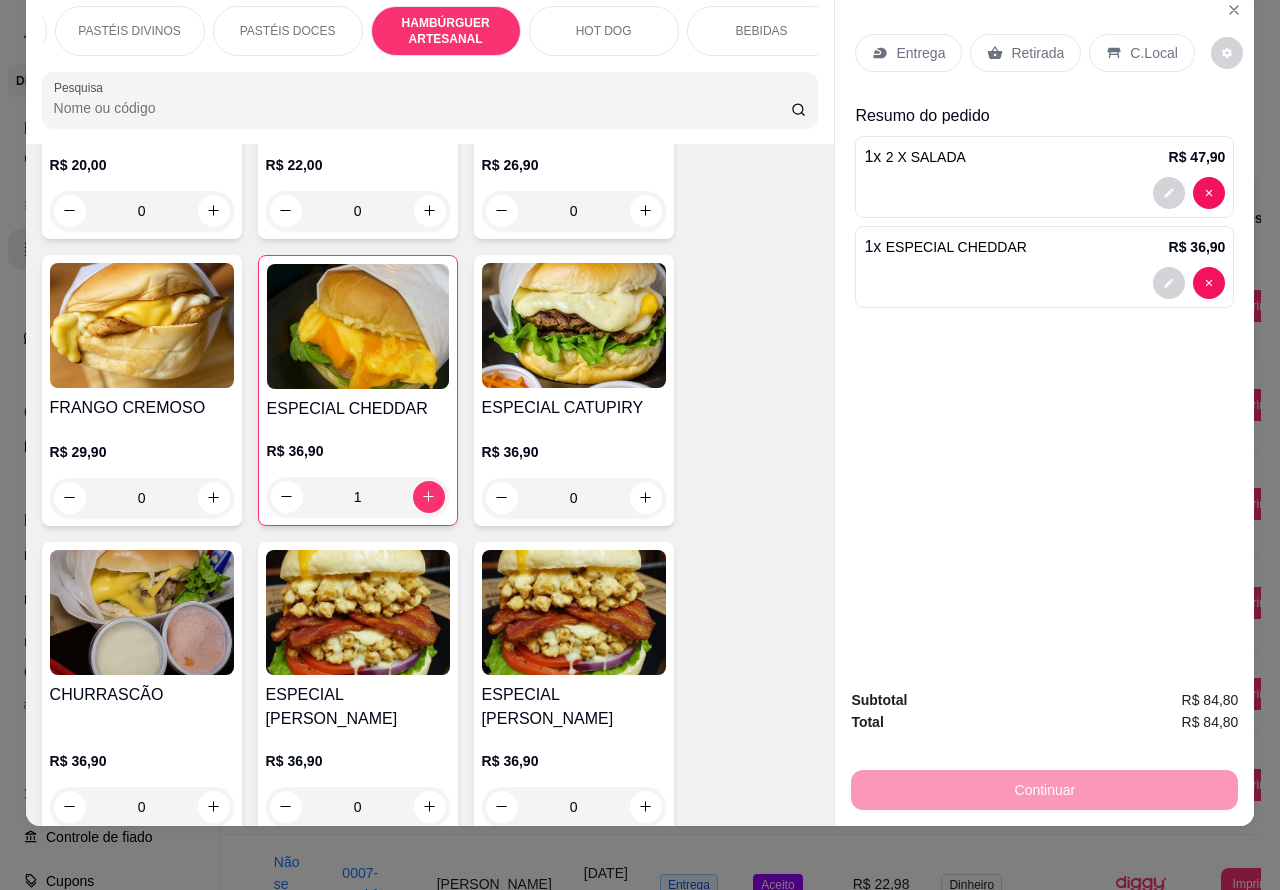 scroll, scrollTop: 0, scrollLeft: 430, axis: horizontal 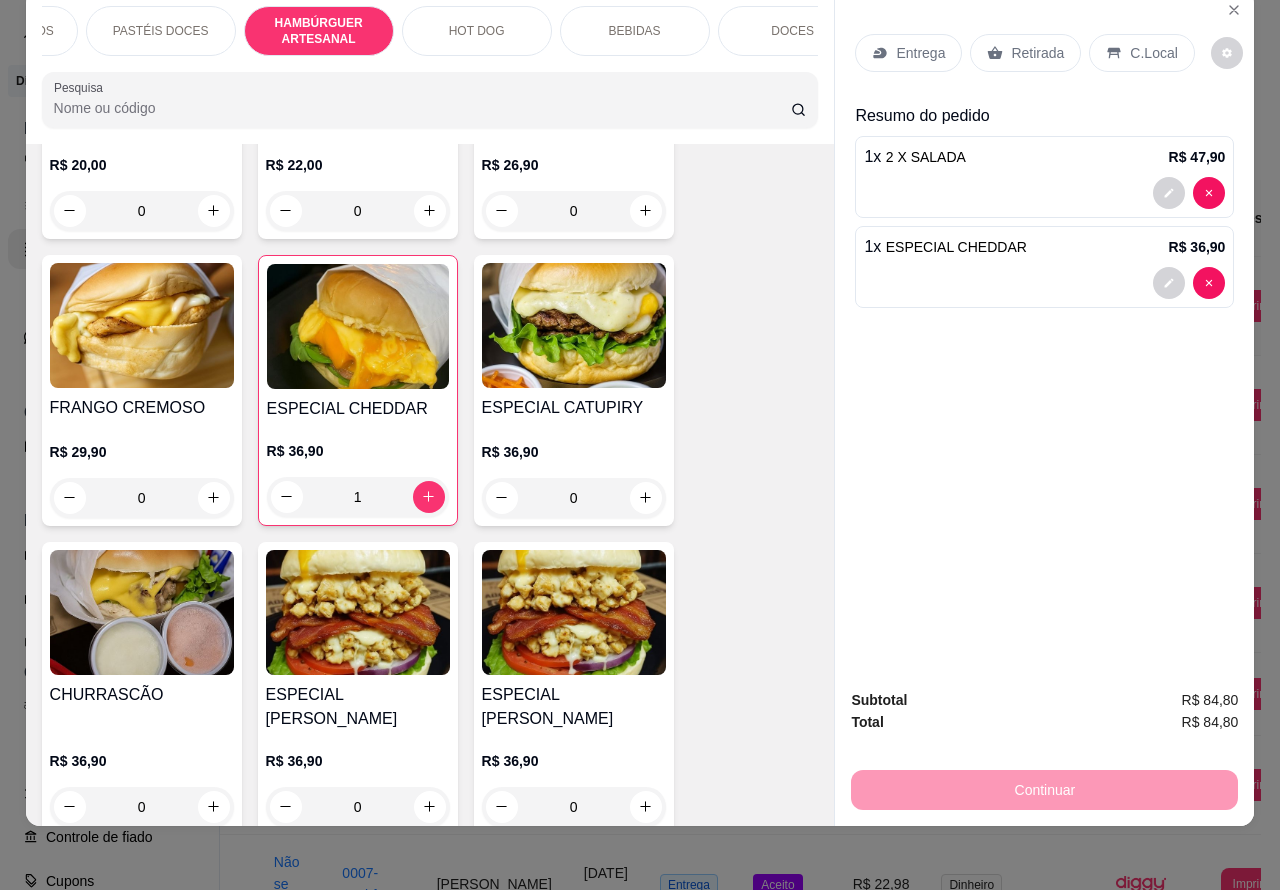 click on "BEBIDAS" at bounding box center [635, 31] 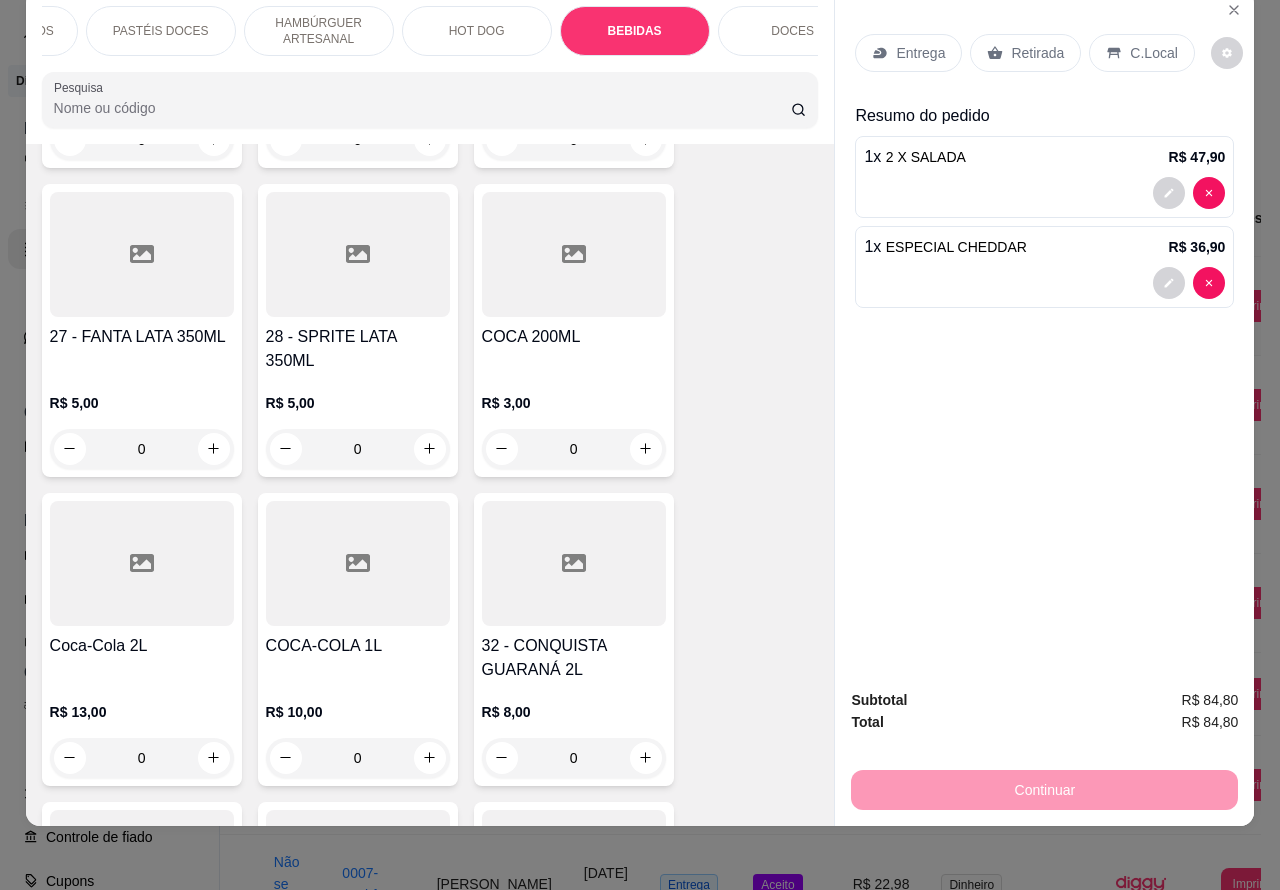 scroll, scrollTop: 6987, scrollLeft: 0, axis: vertical 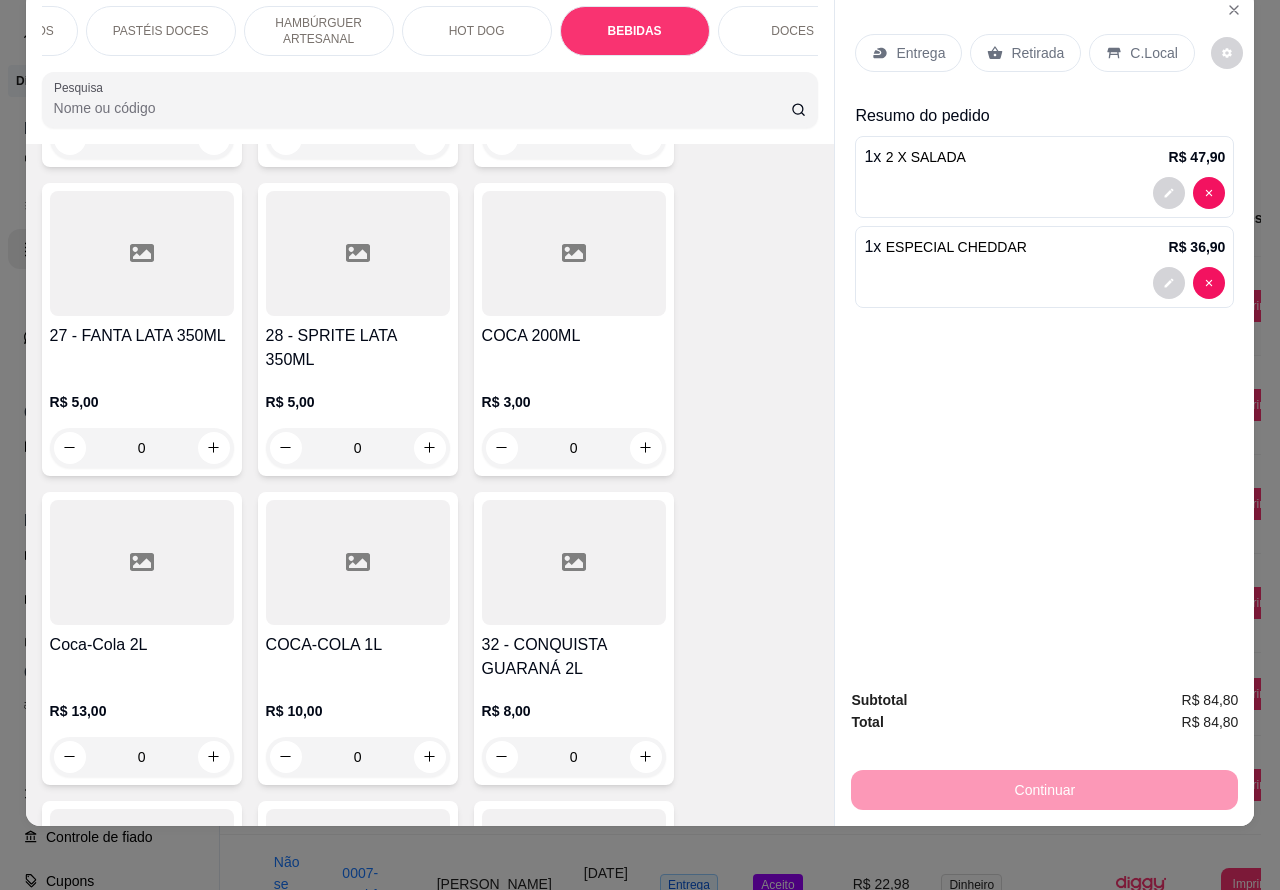 click 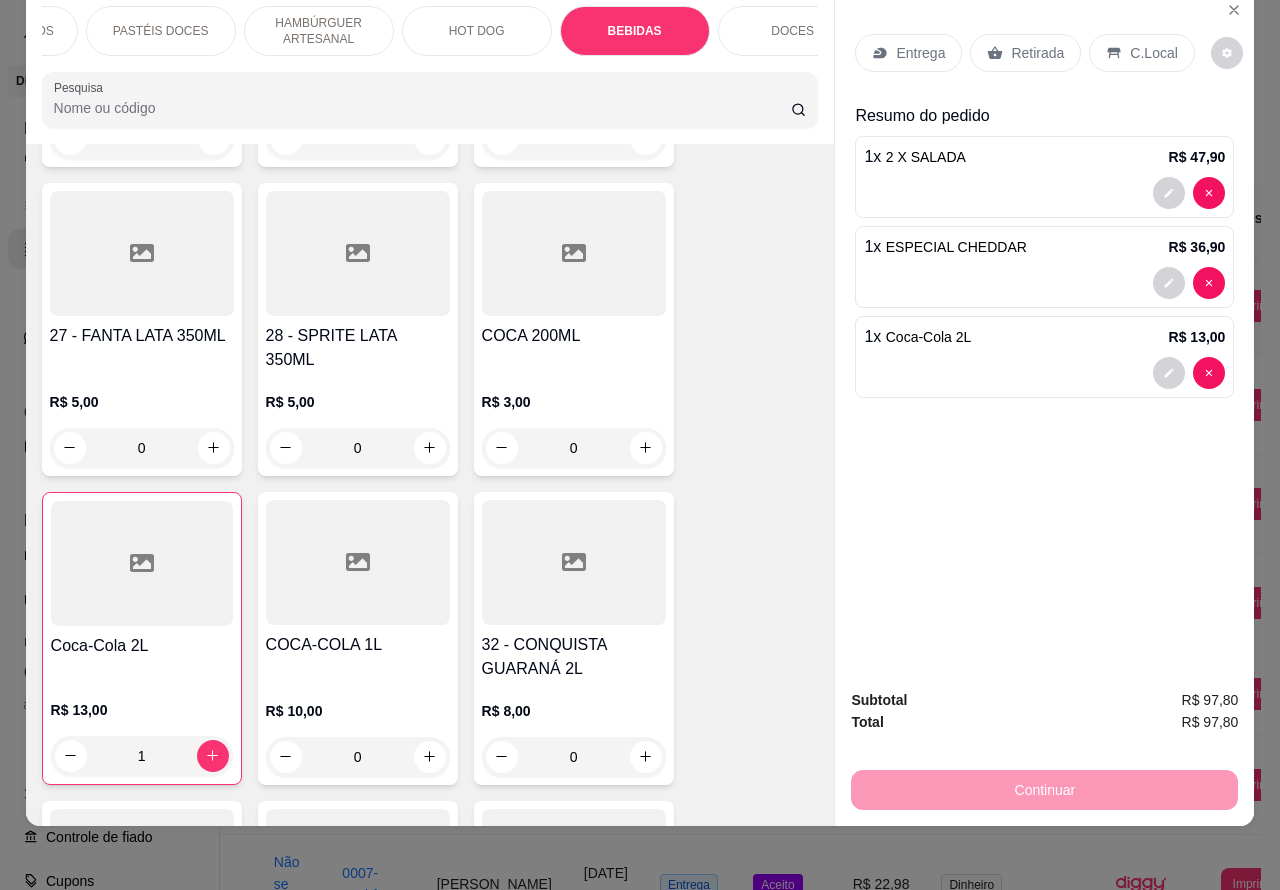 click on "Entrega" at bounding box center [920, 53] 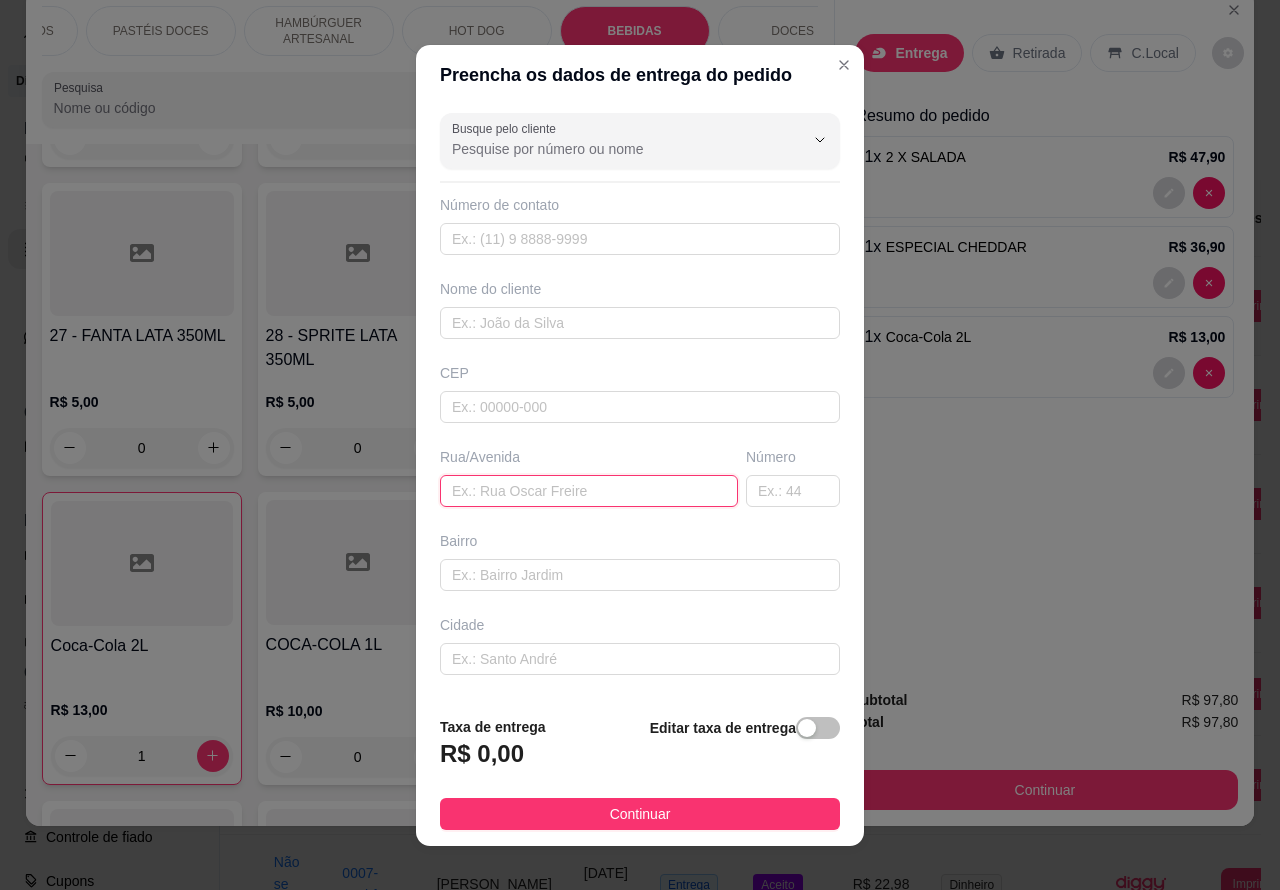 paste on "[PERSON_NAME] 99" 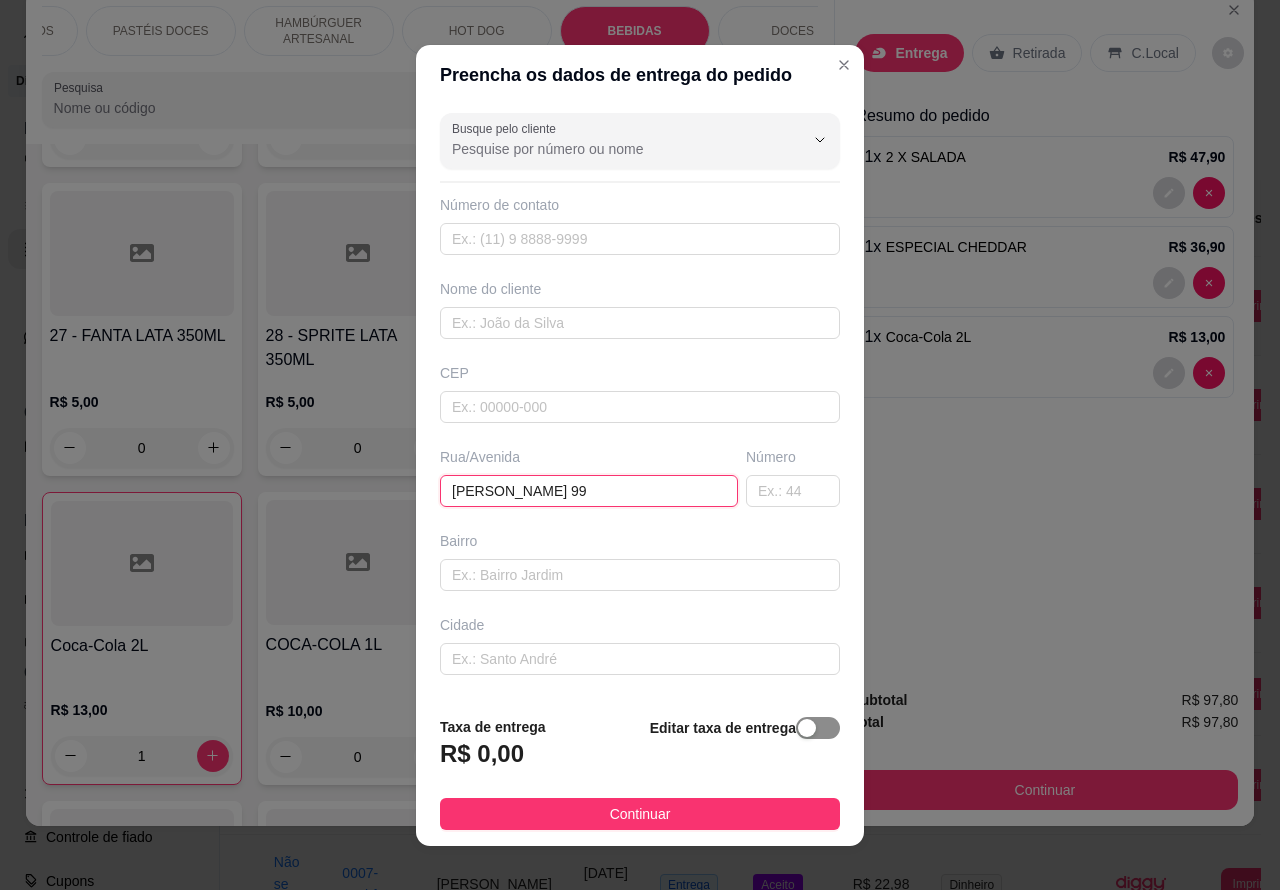 type on "[PERSON_NAME] 99" 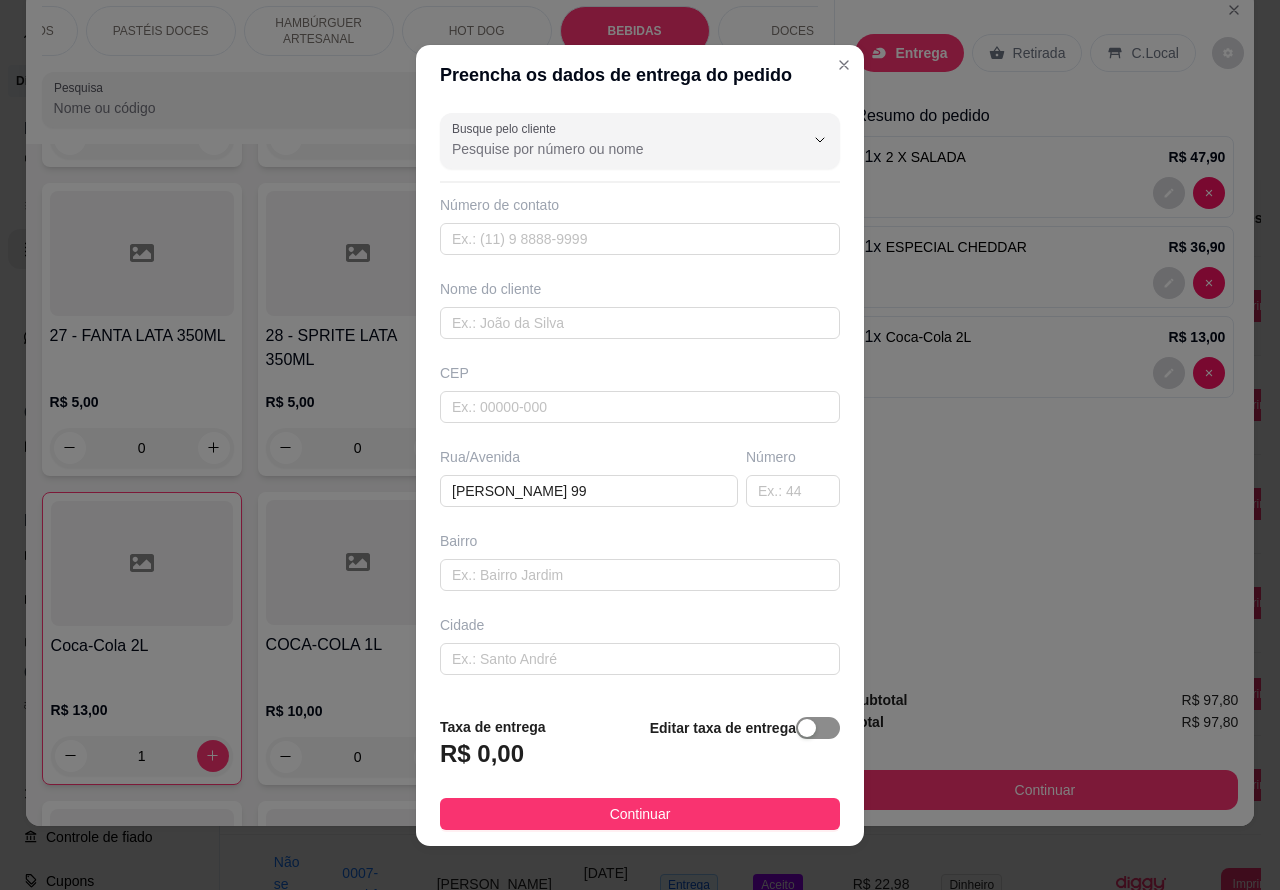 click at bounding box center [807, 728] 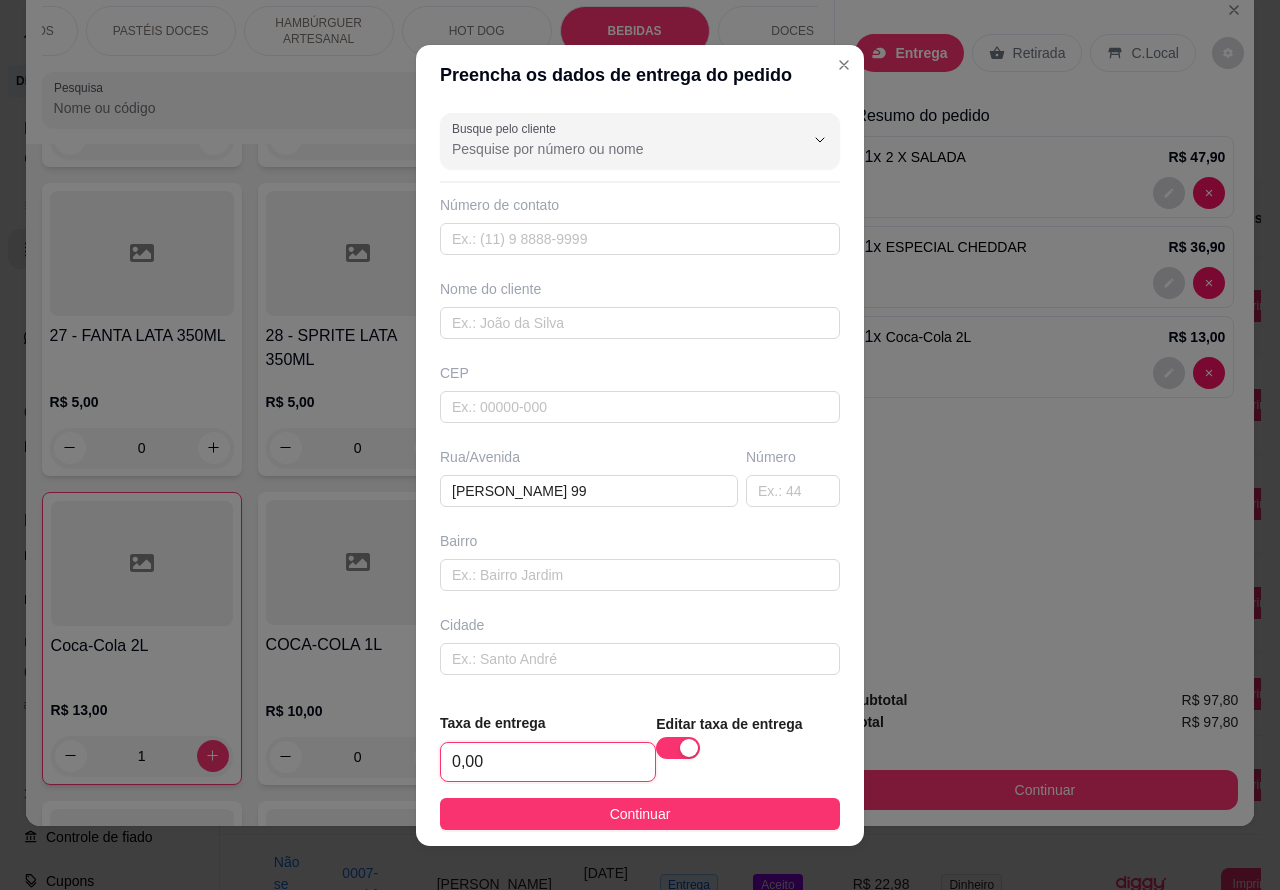 click on "0,00" at bounding box center (548, 762) 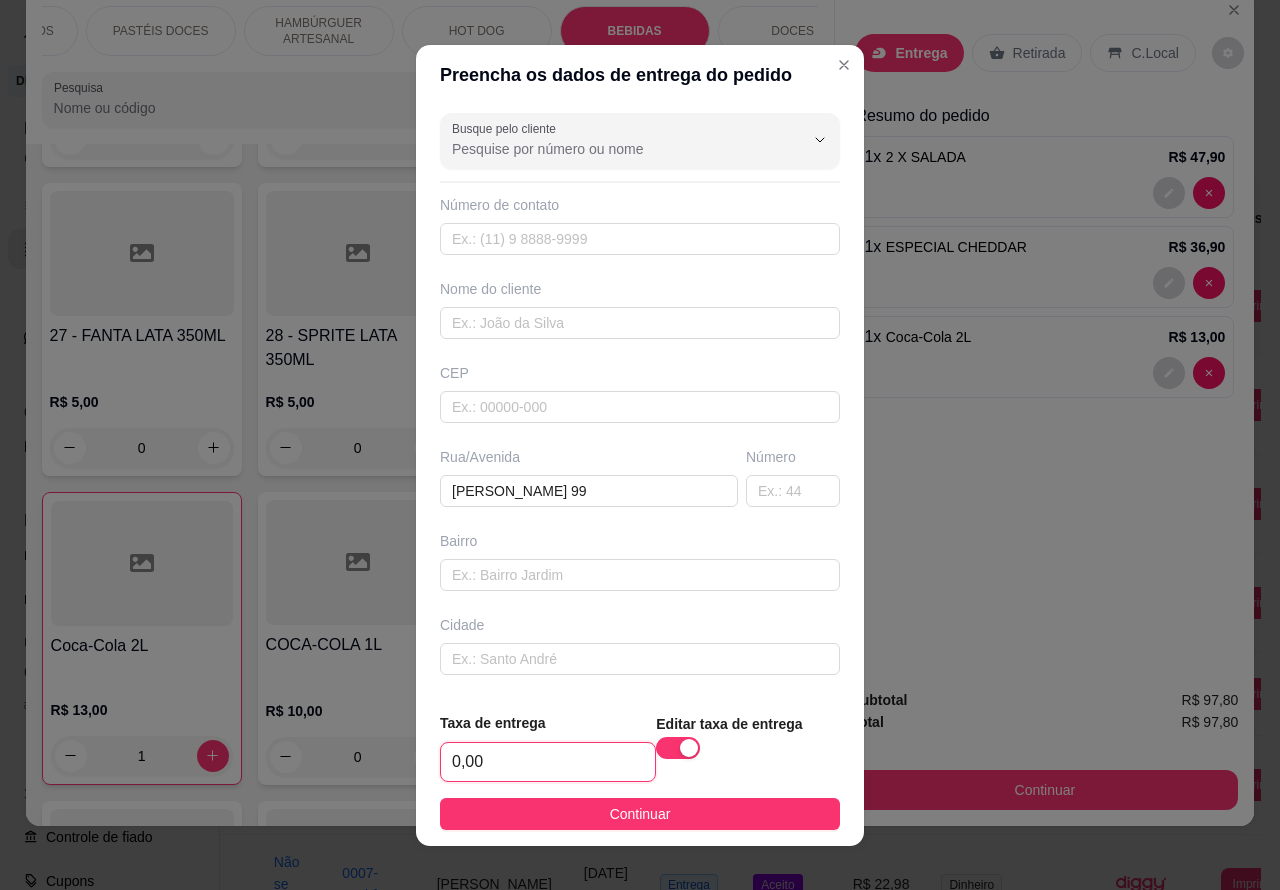 click on "0,00" at bounding box center (548, 762) 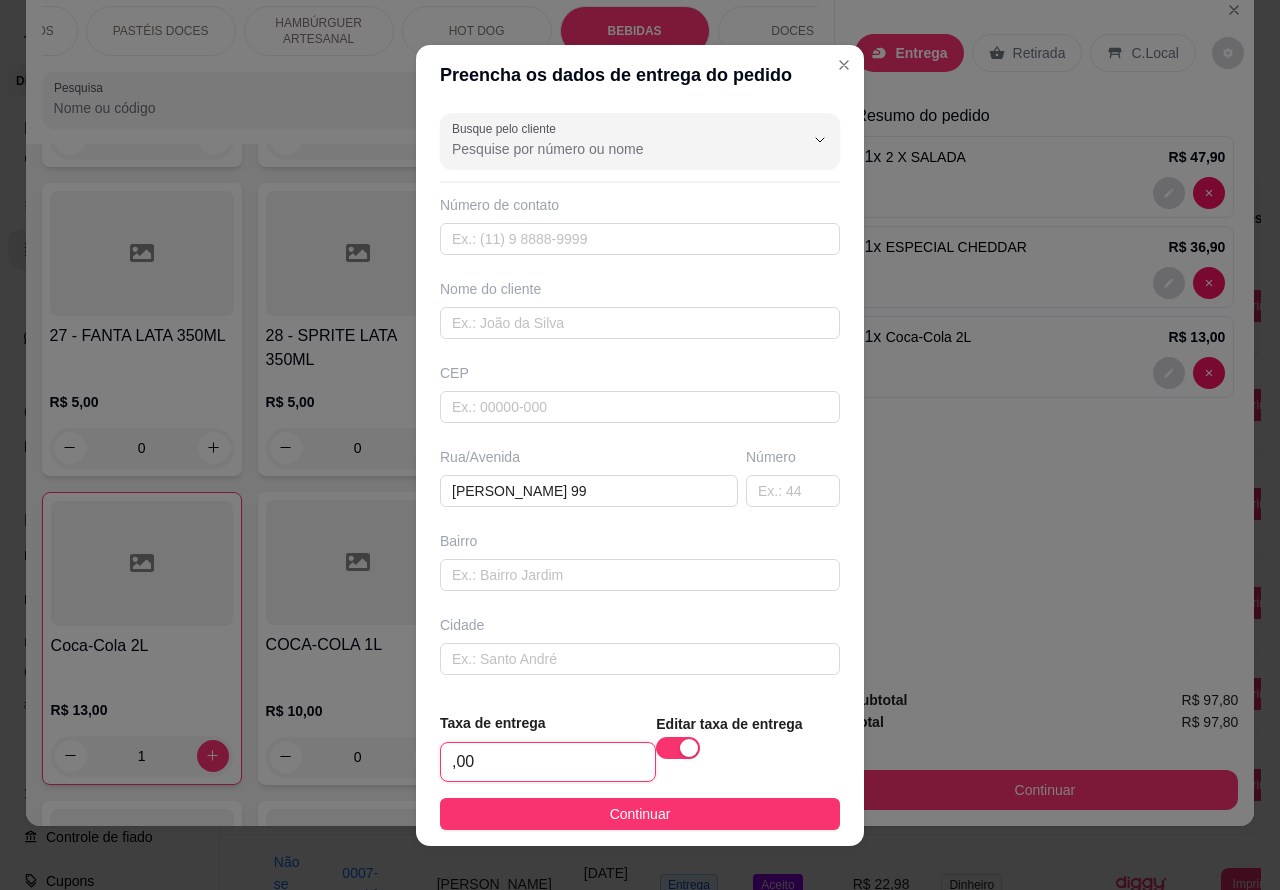 type on "1,00" 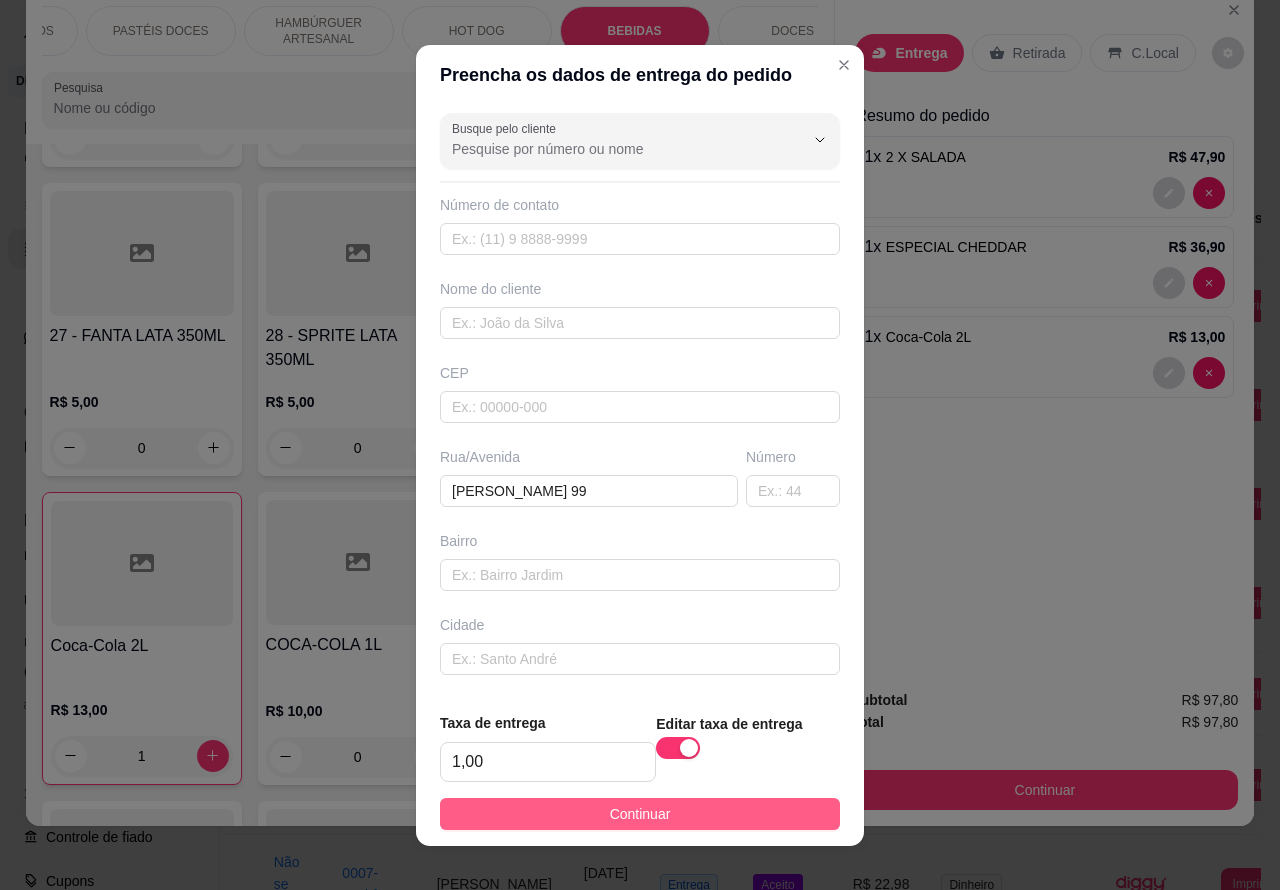 click on "Continuar" at bounding box center [640, 814] 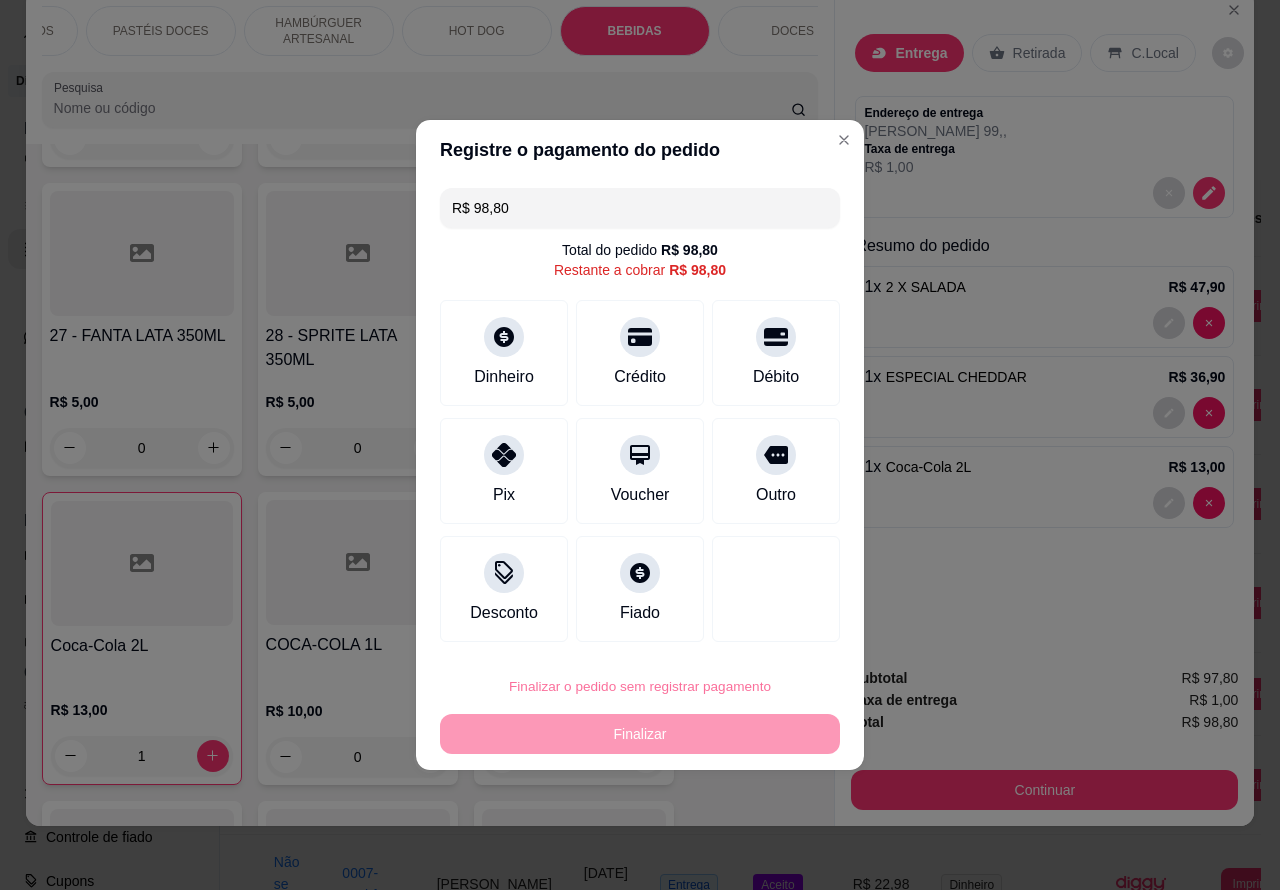 click on "Confirmar" at bounding box center (758, 630) 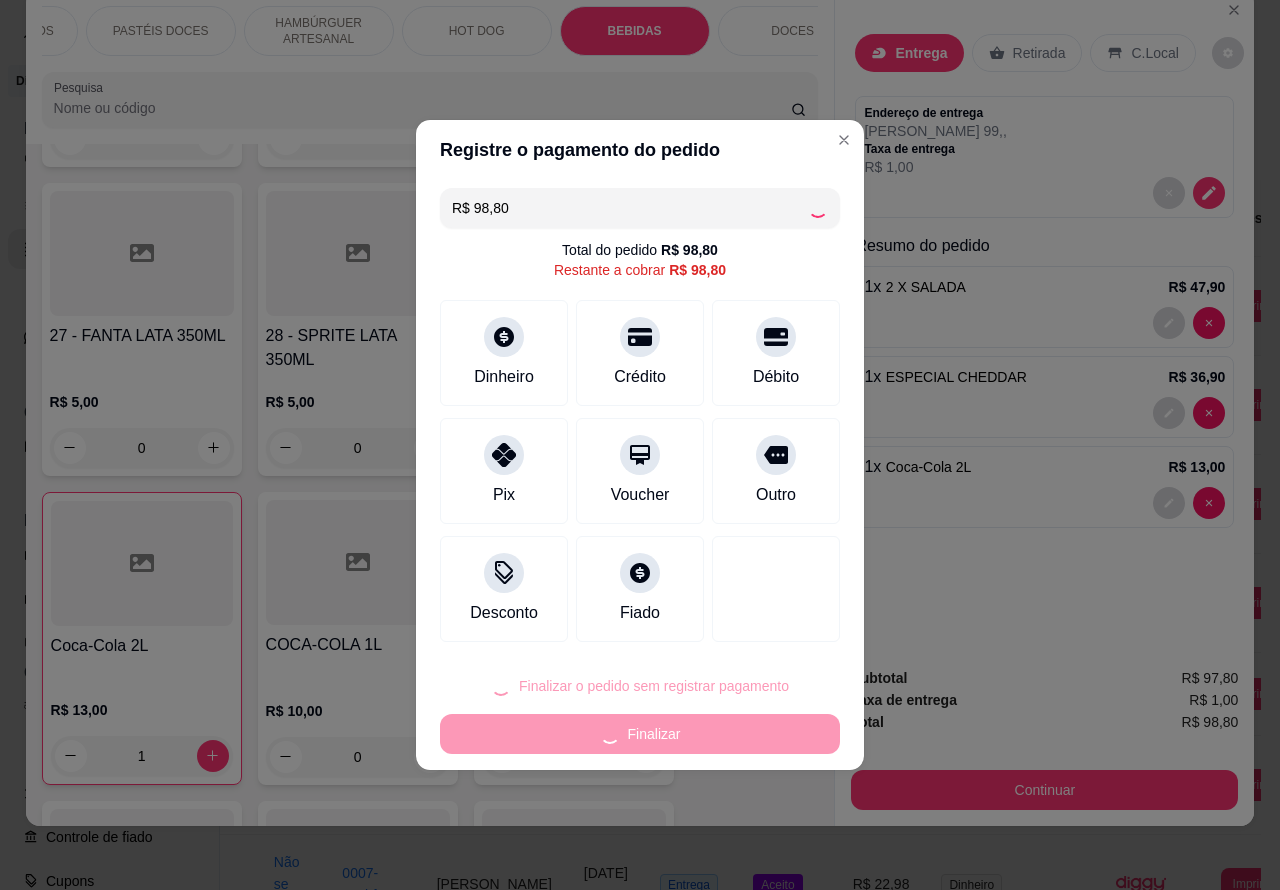 type on "0" 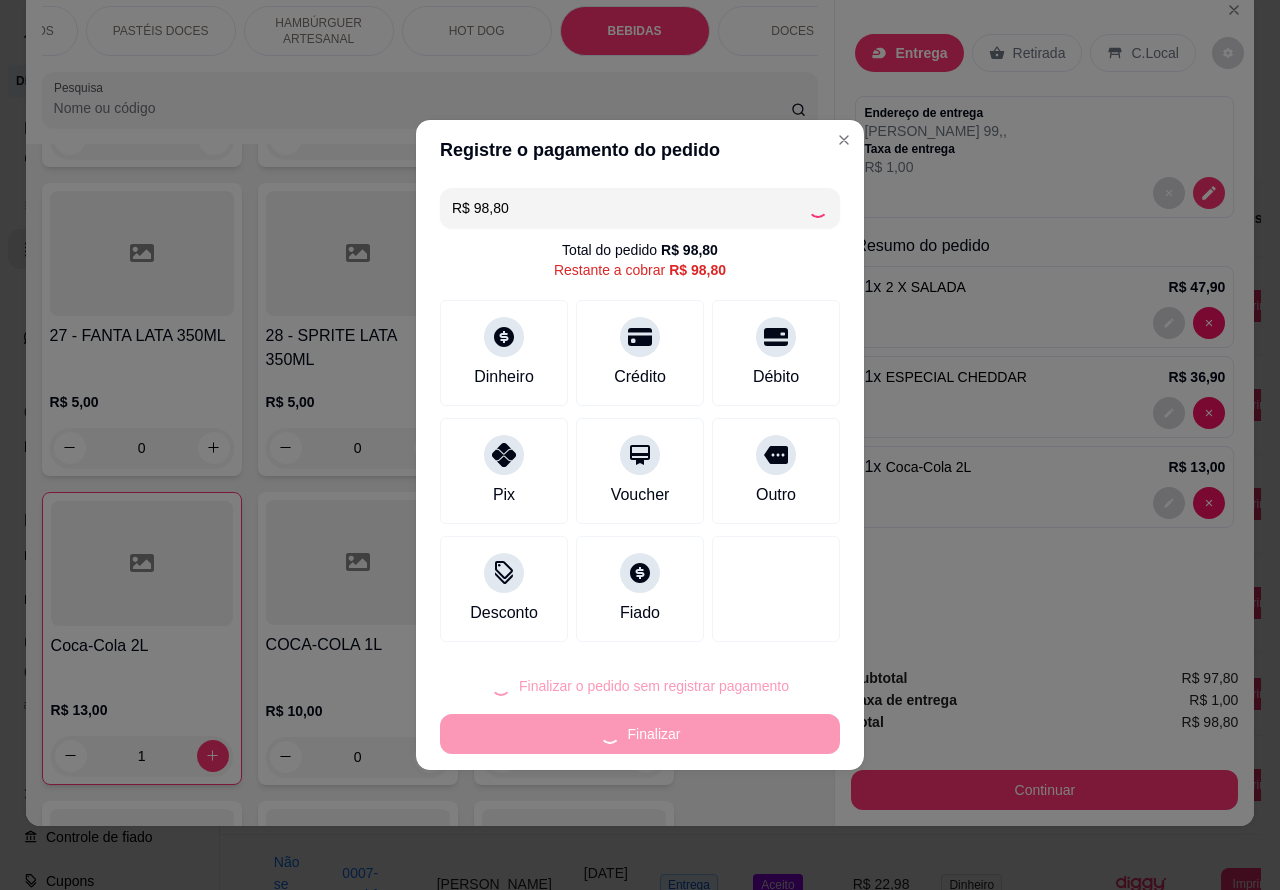 type on "0" 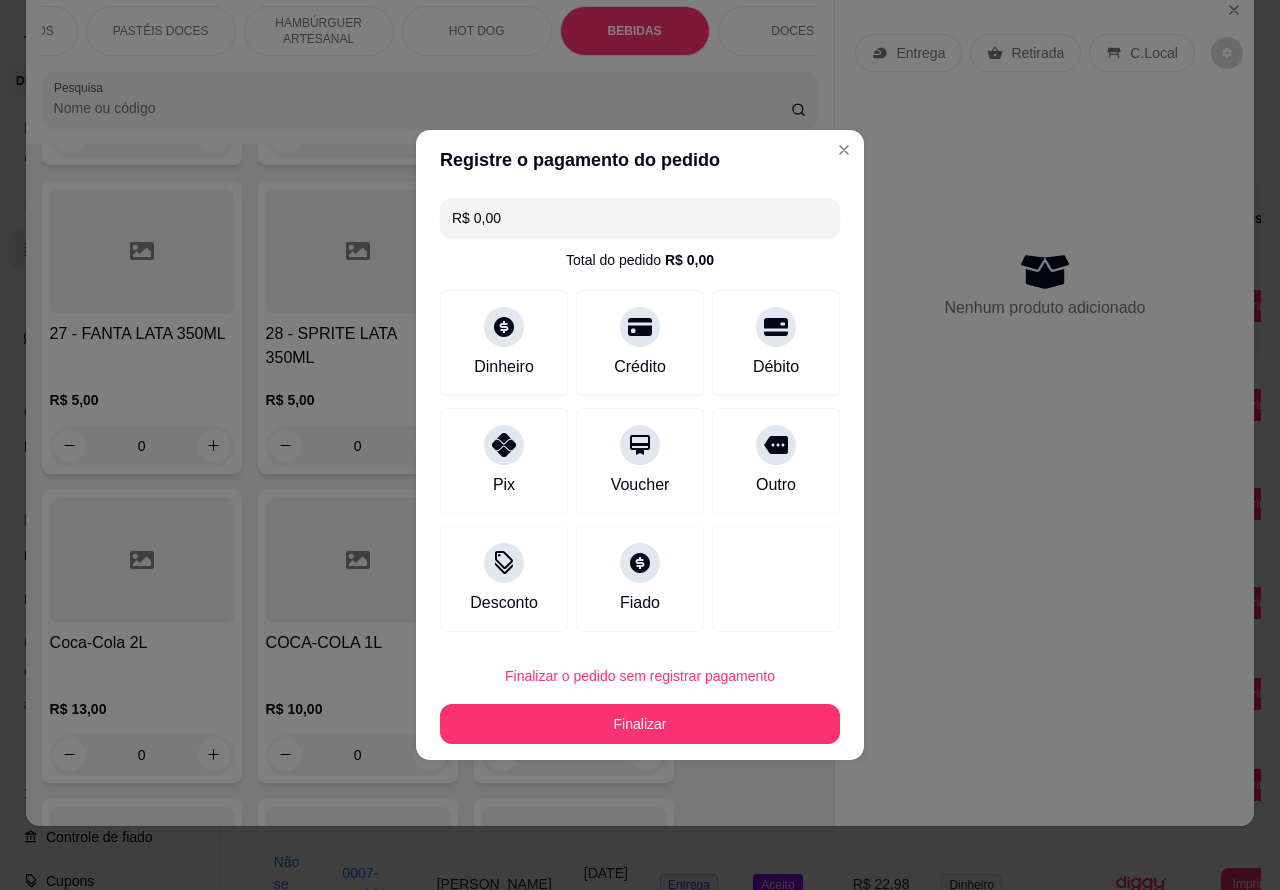 type on "R$ 0,00" 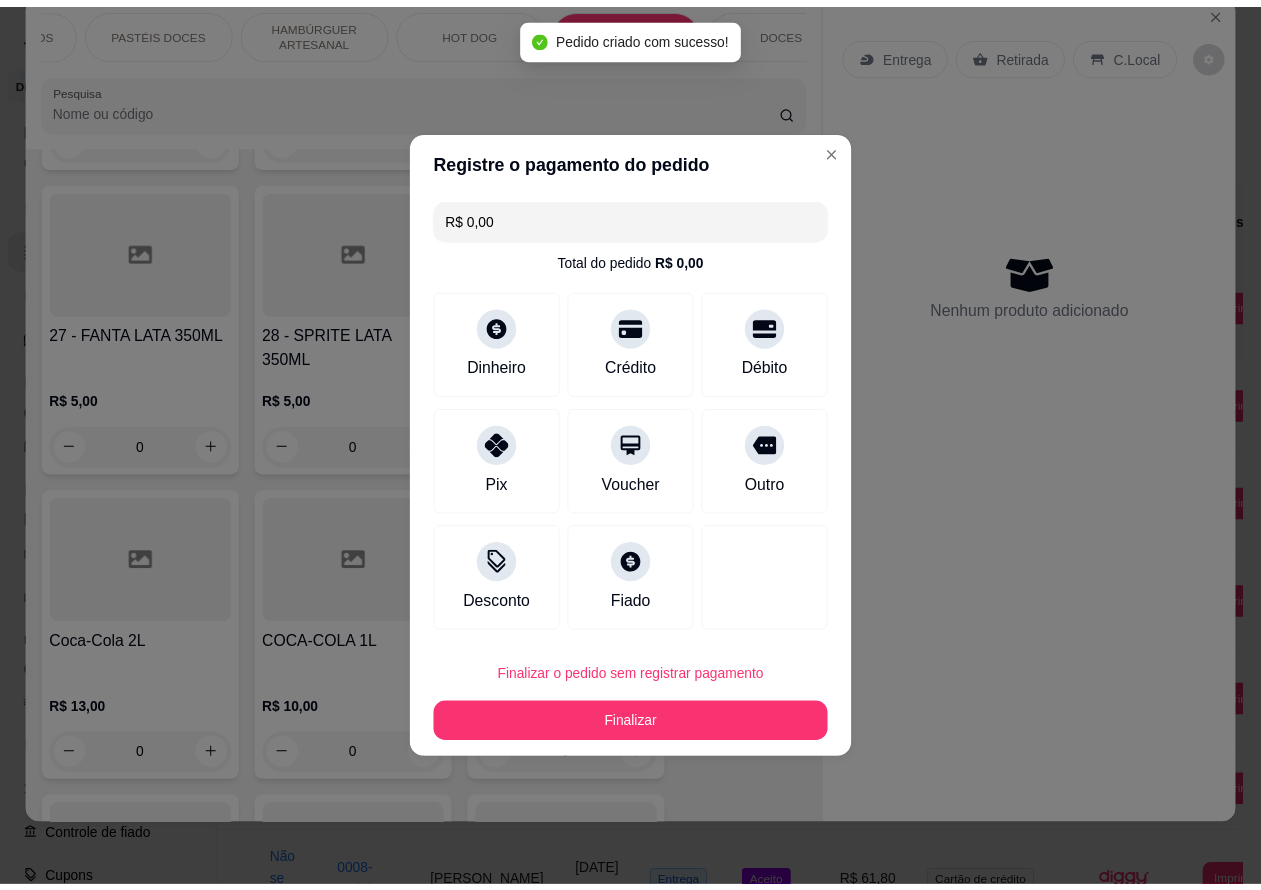 scroll, scrollTop: 6985, scrollLeft: 0, axis: vertical 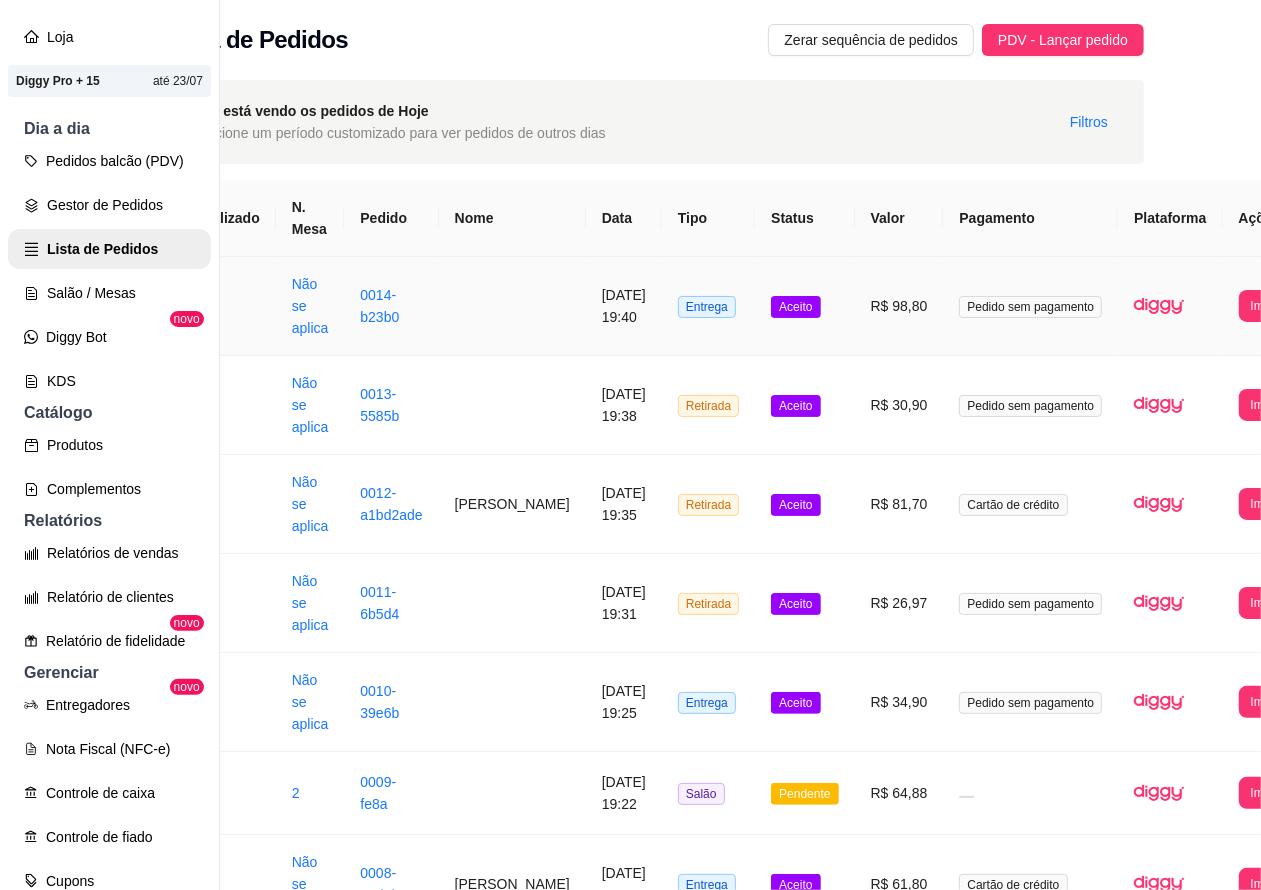 click on "Pedidos balcão (PDV)" at bounding box center [109, 161] 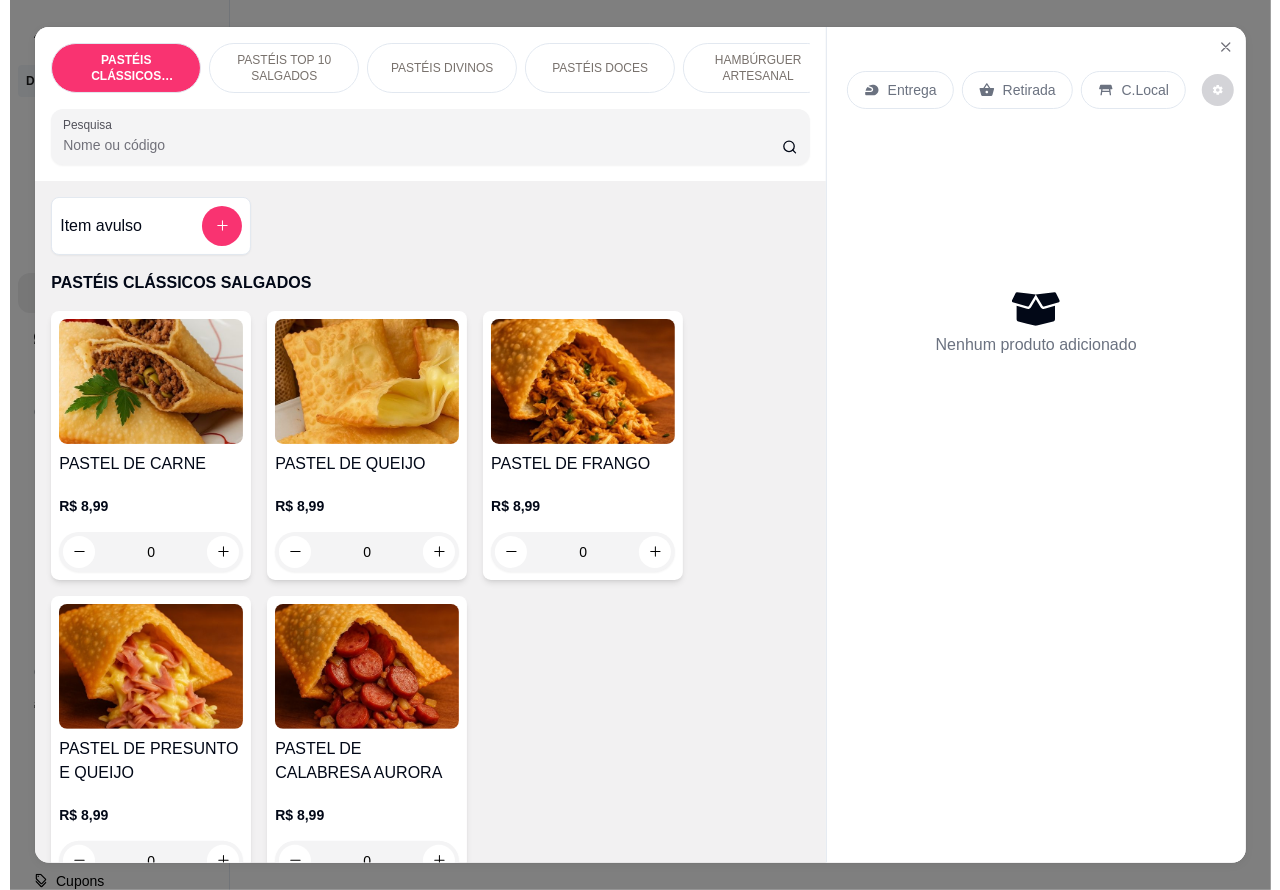 scroll, scrollTop: 0, scrollLeft: 0, axis: both 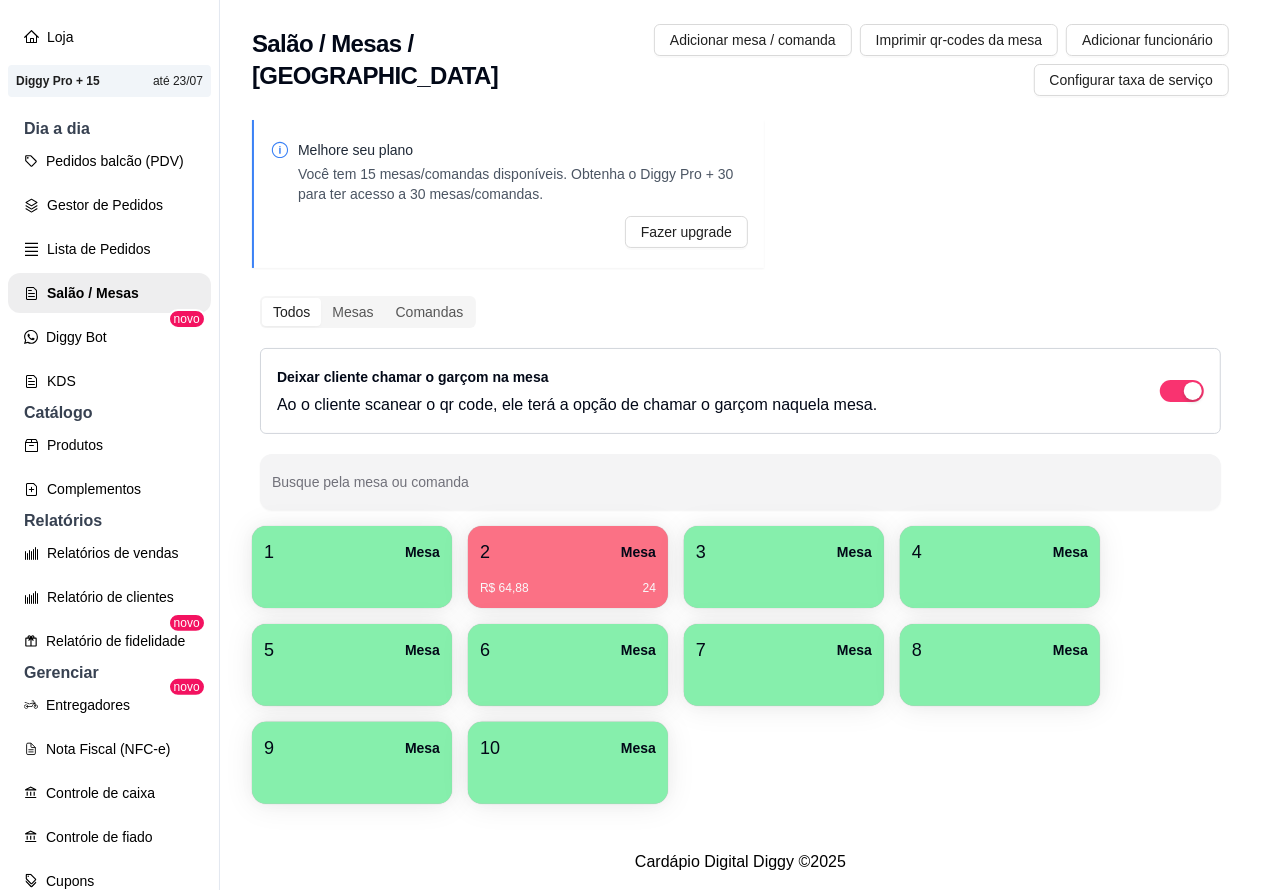 click on "Lista de Pedidos" at bounding box center (109, 249) 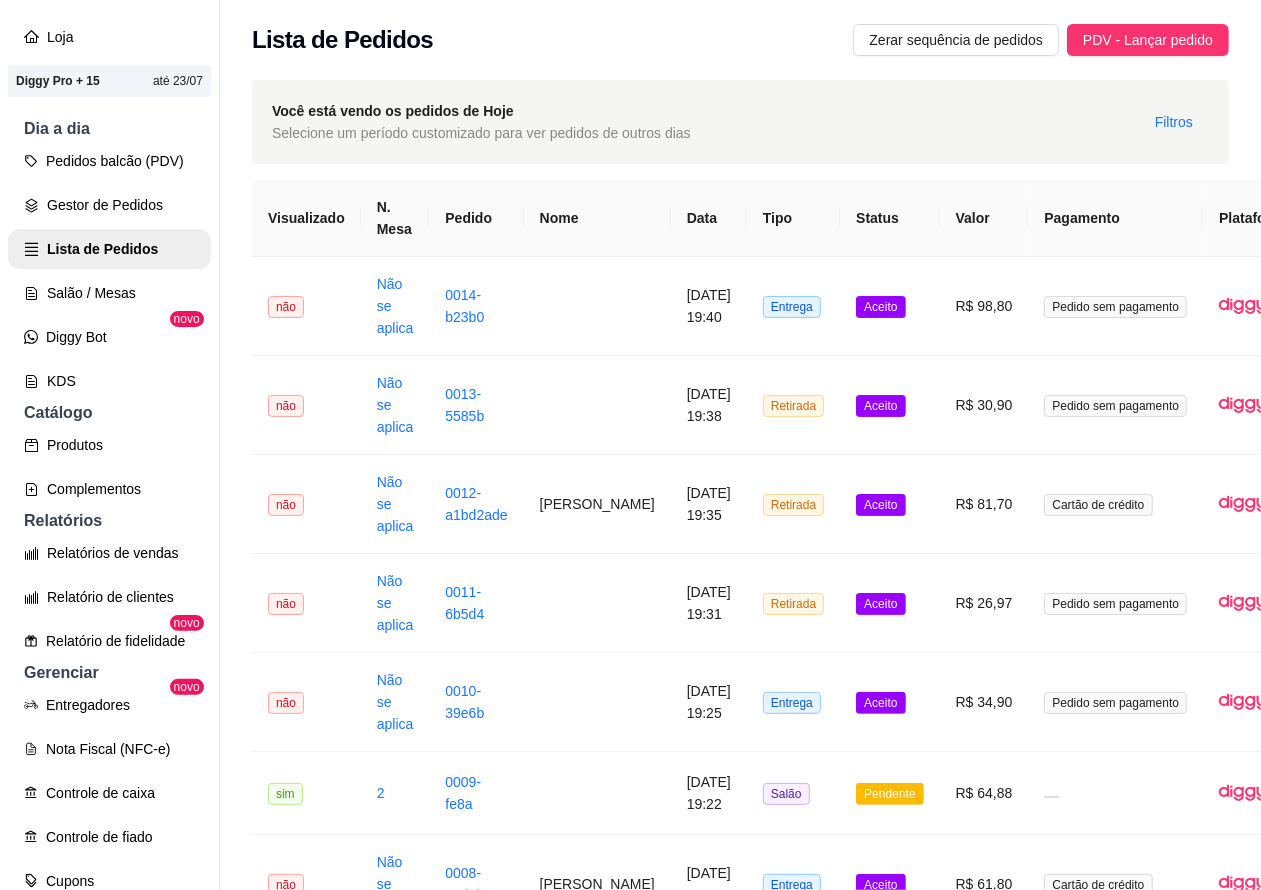 click on "[PERSON_NAME]" at bounding box center [597, 504] 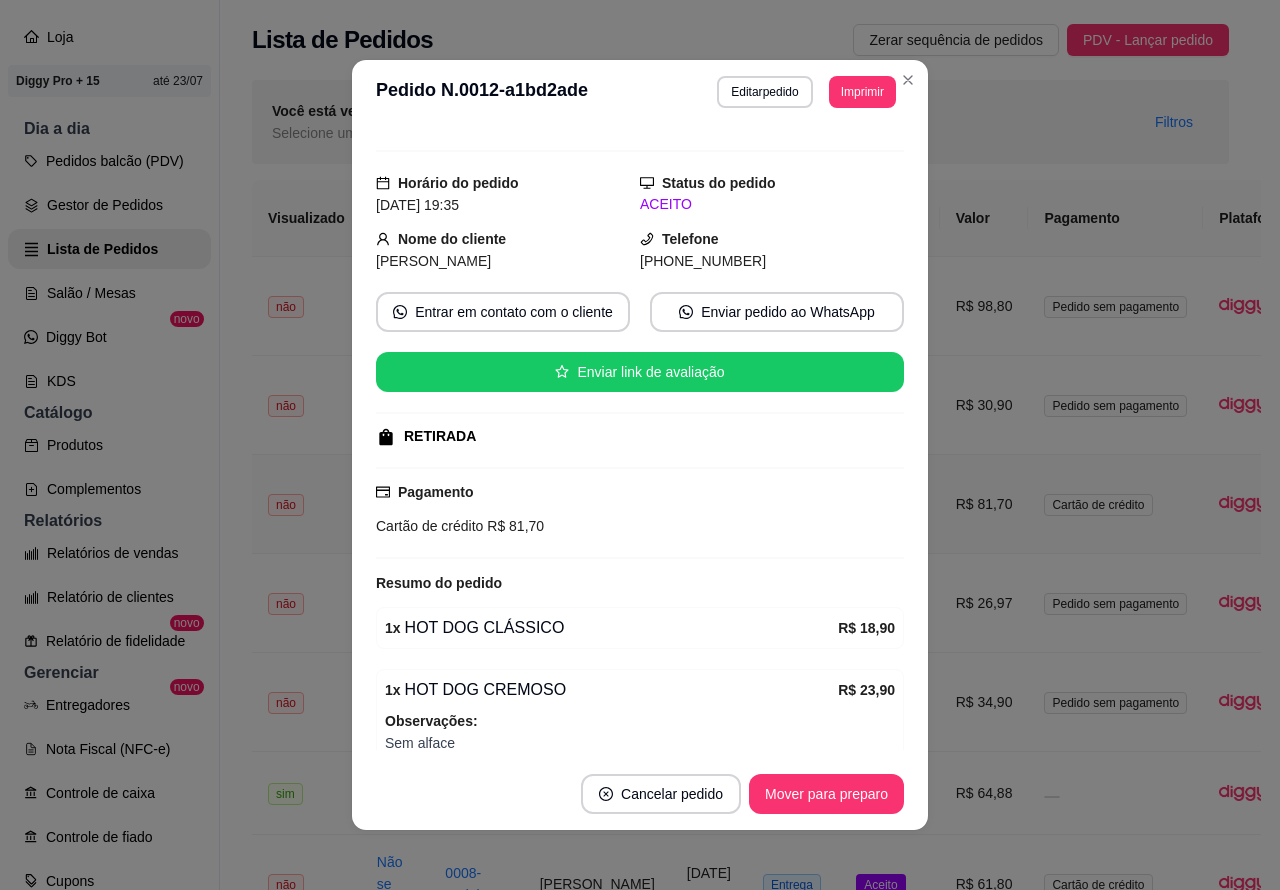 scroll, scrollTop: 0, scrollLeft: 0, axis: both 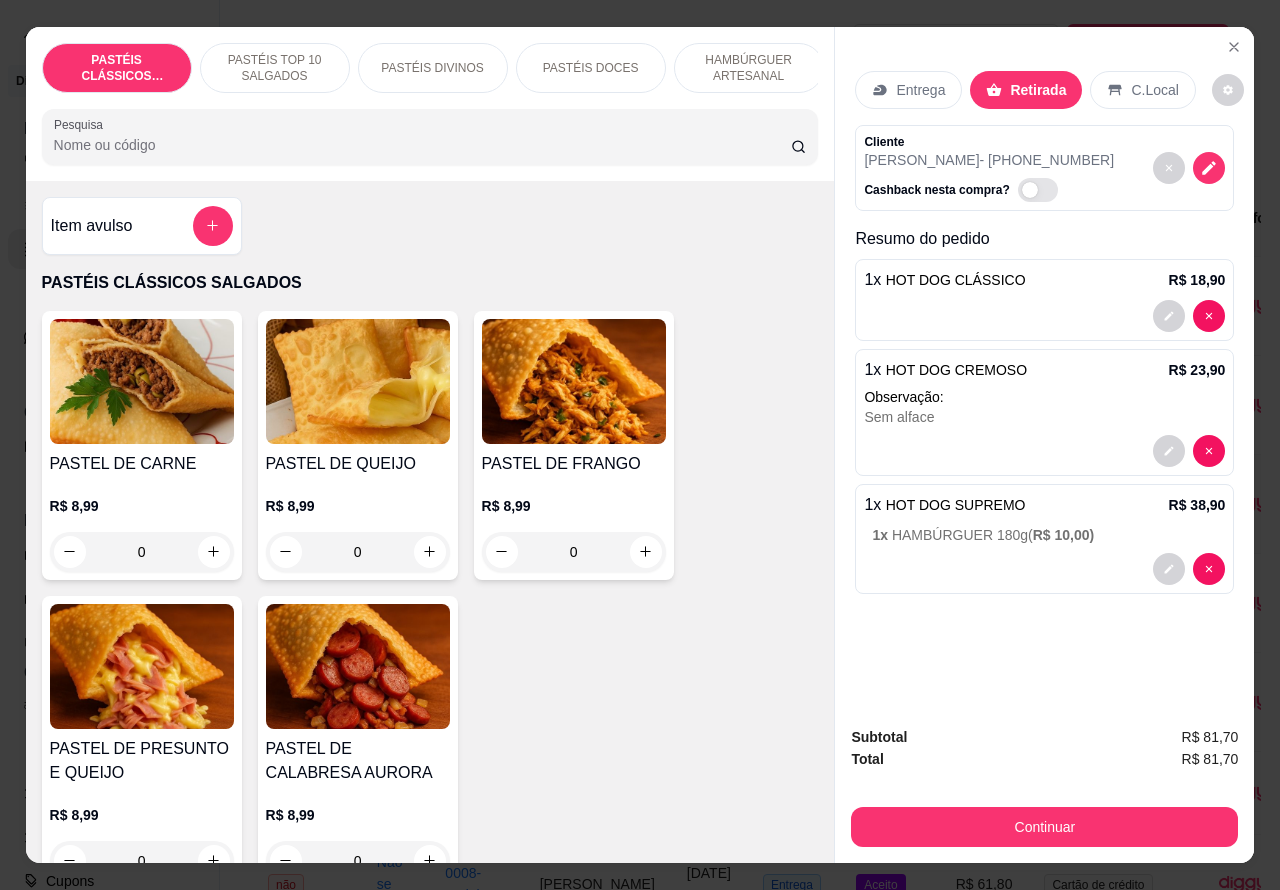 click on "PASTÉIS DOCES" at bounding box center [591, 68] 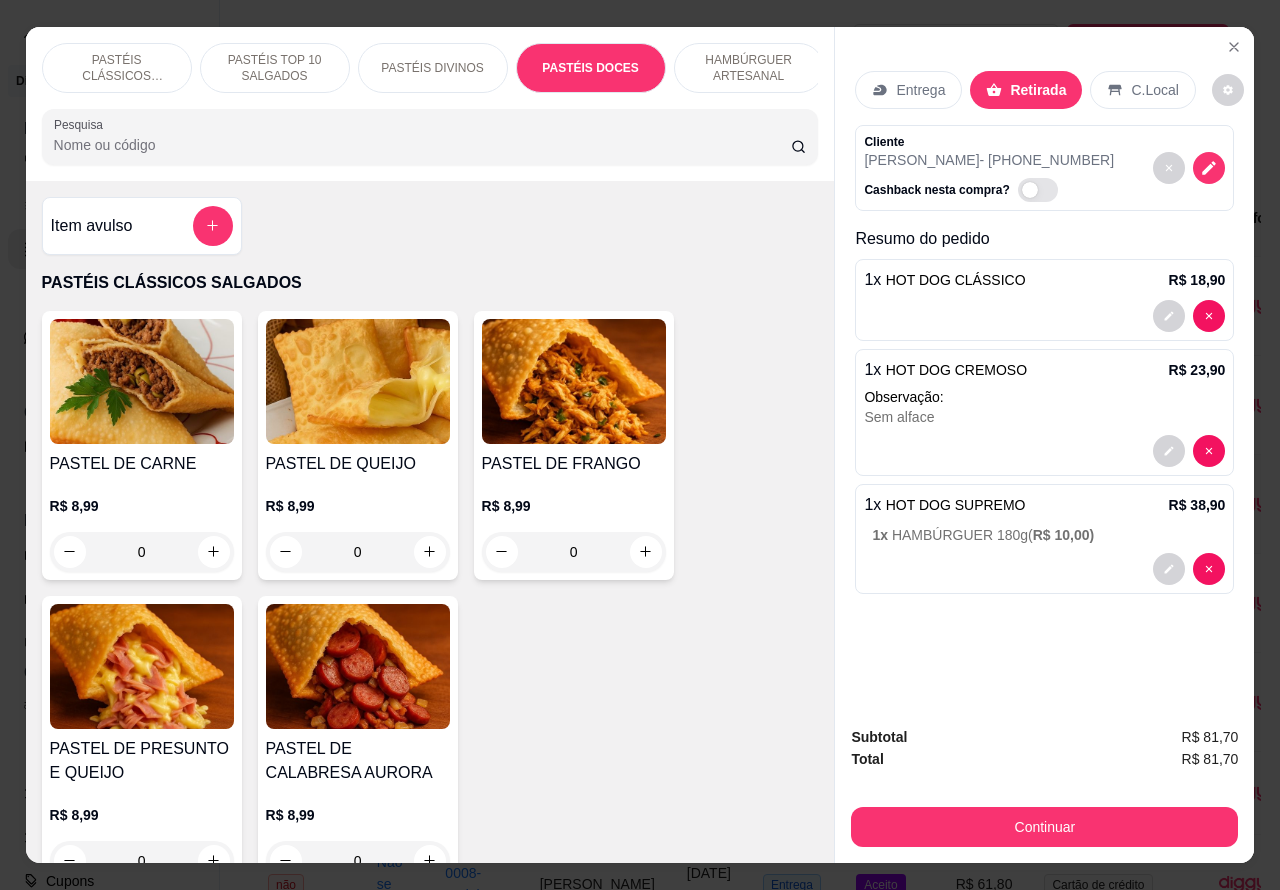 scroll, scrollTop: 3585, scrollLeft: 0, axis: vertical 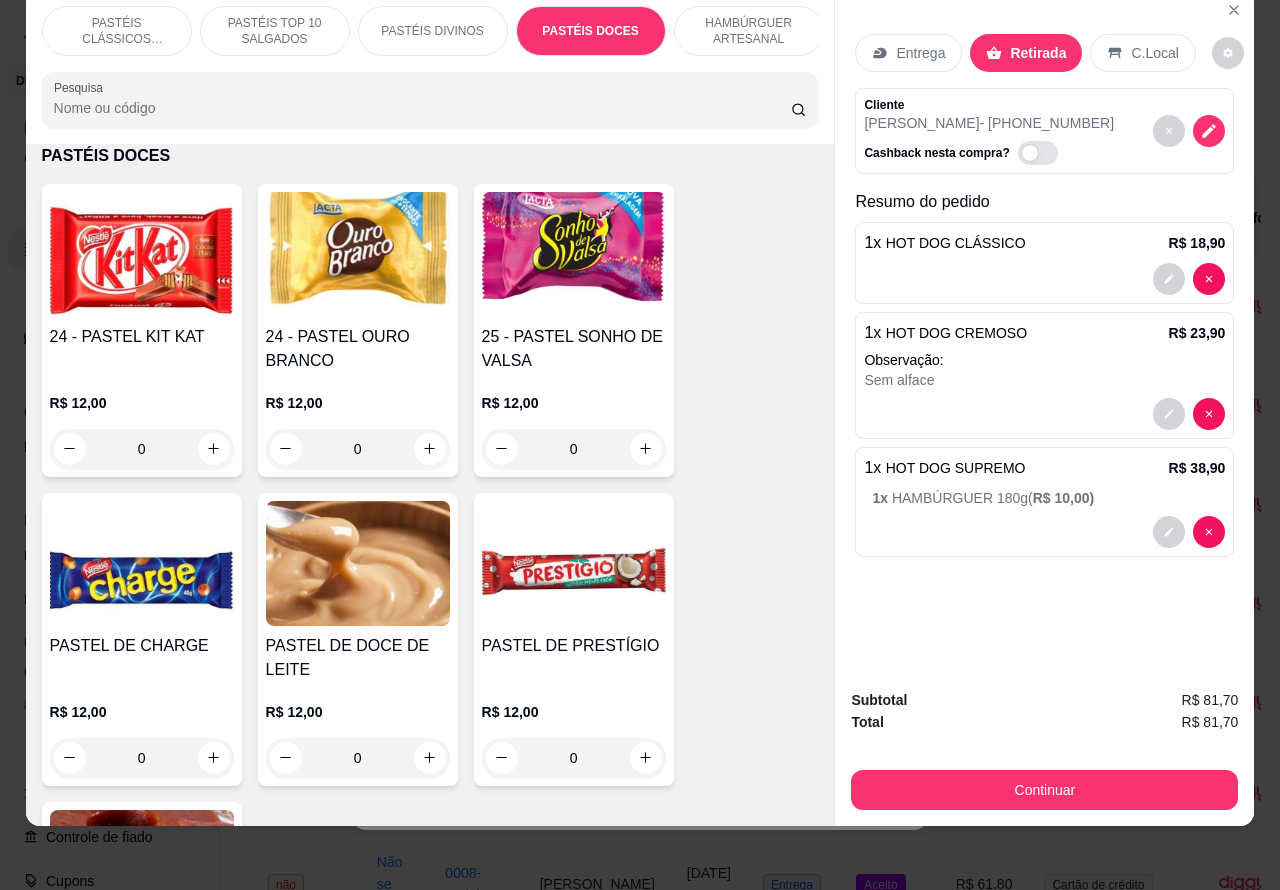 click 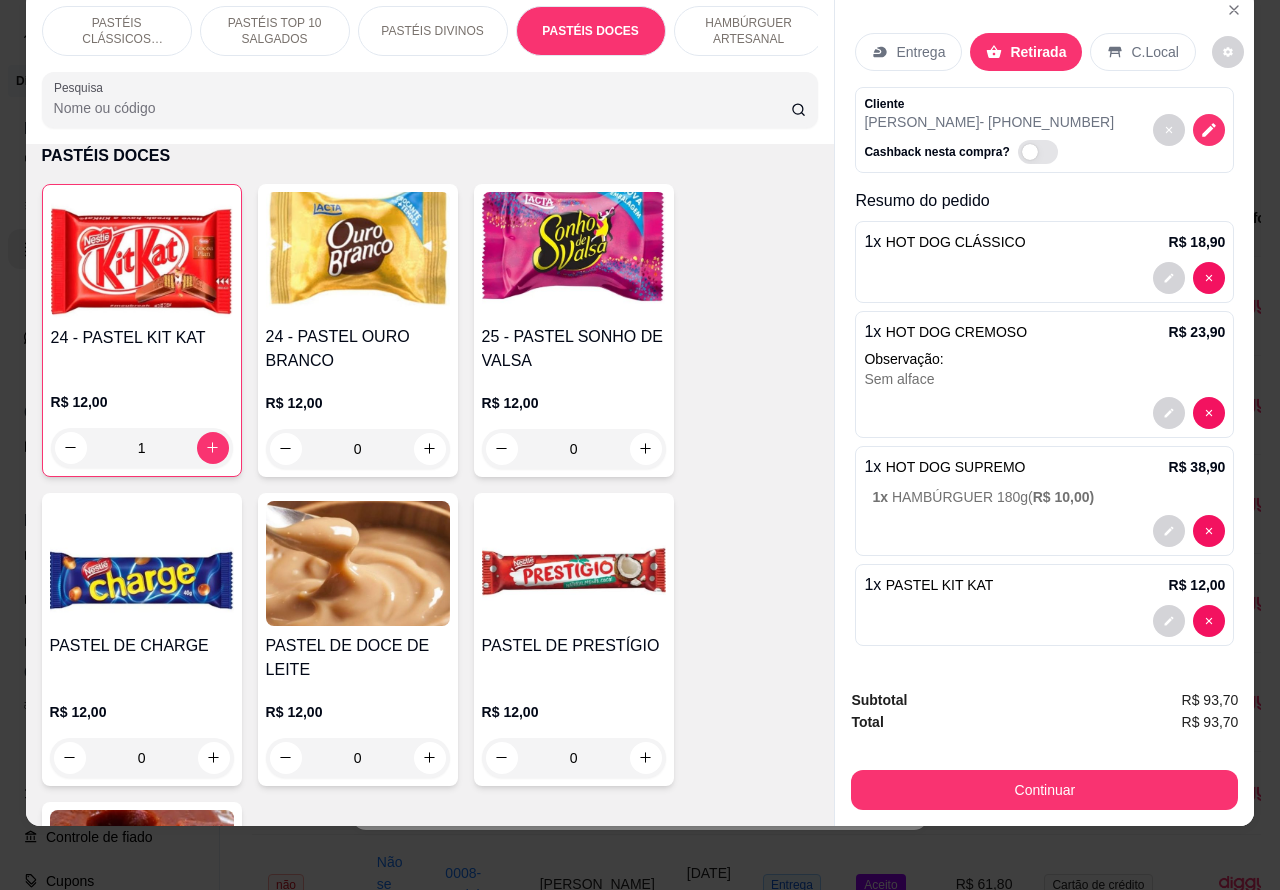 scroll, scrollTop: 0, scrollLeft: 0, axis: both 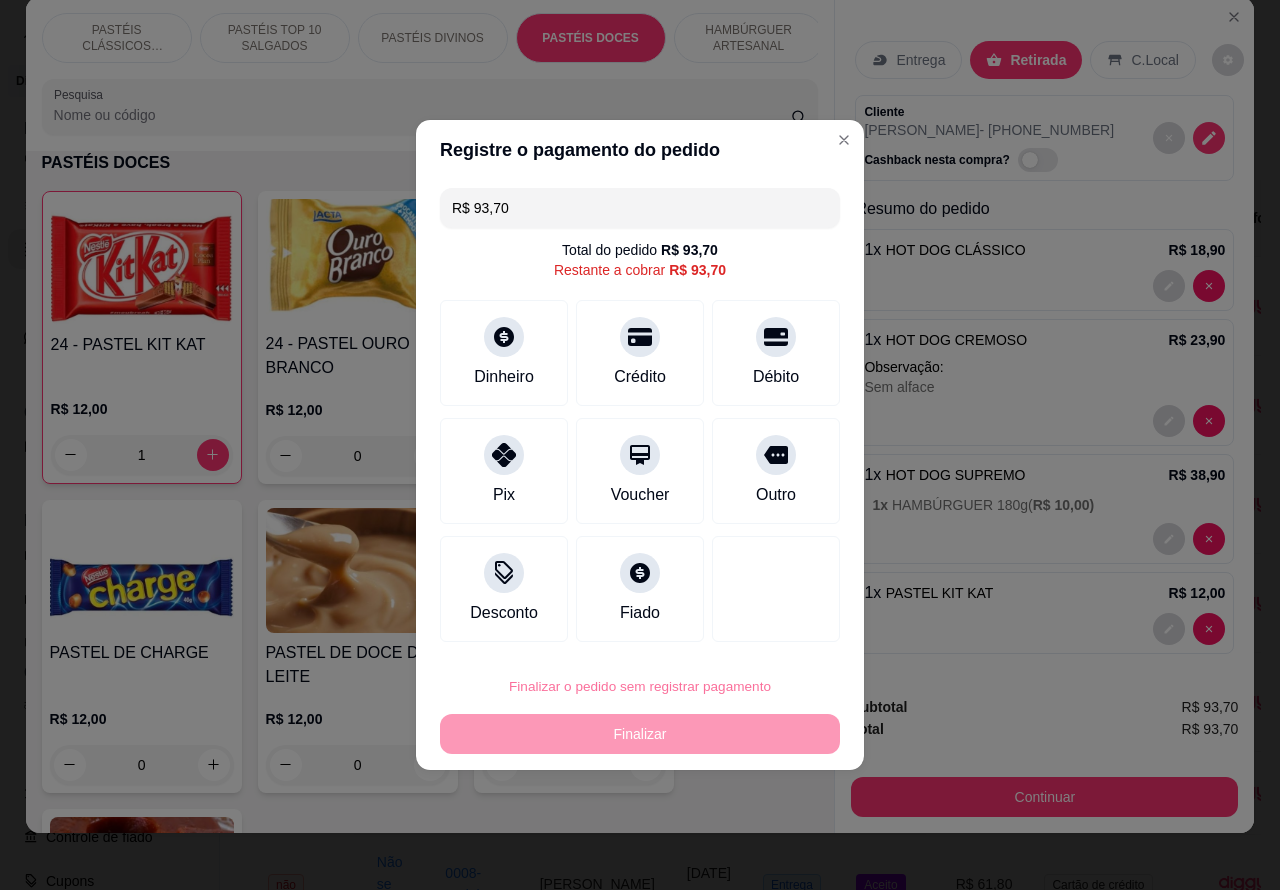 click on "Confirmar" at bounding box center (760, 630) 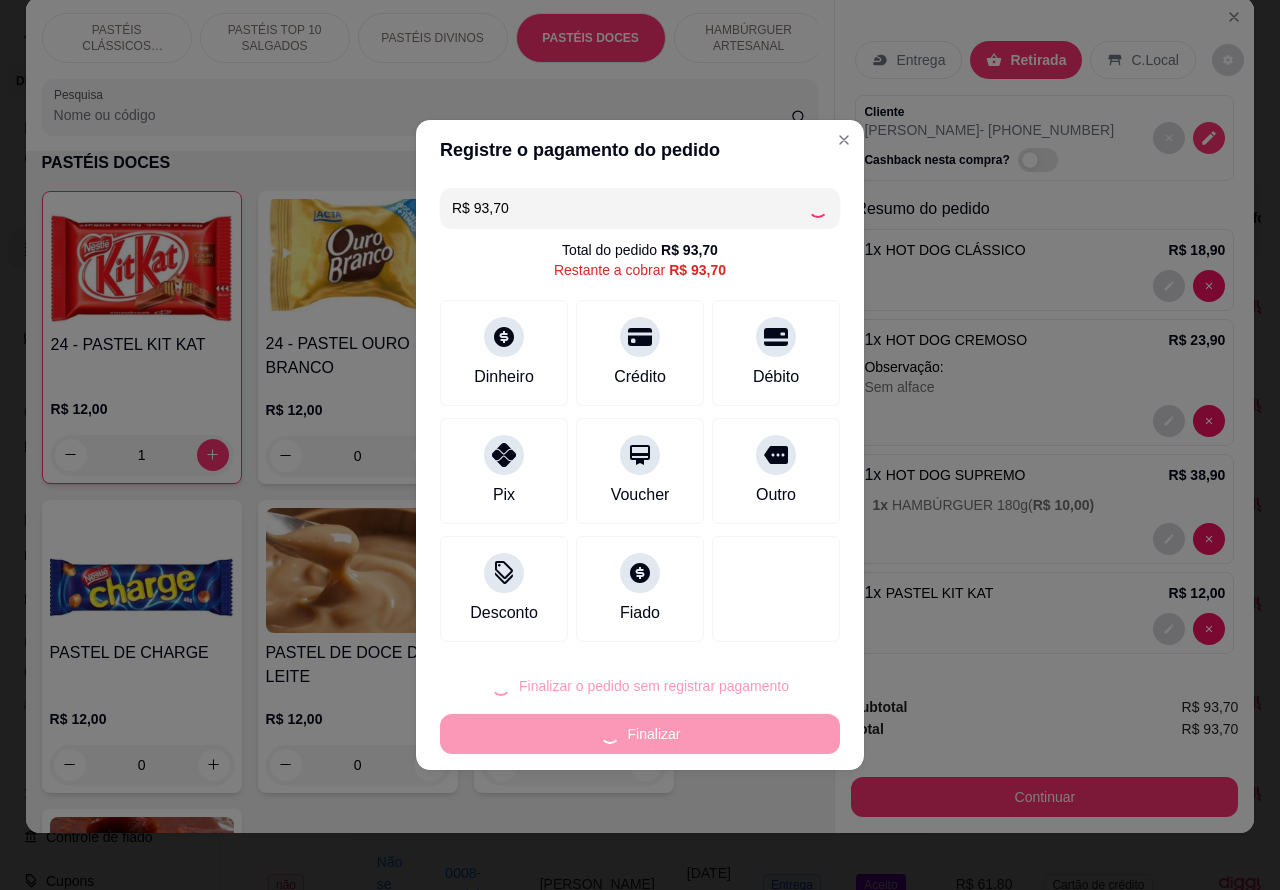 type on "0" 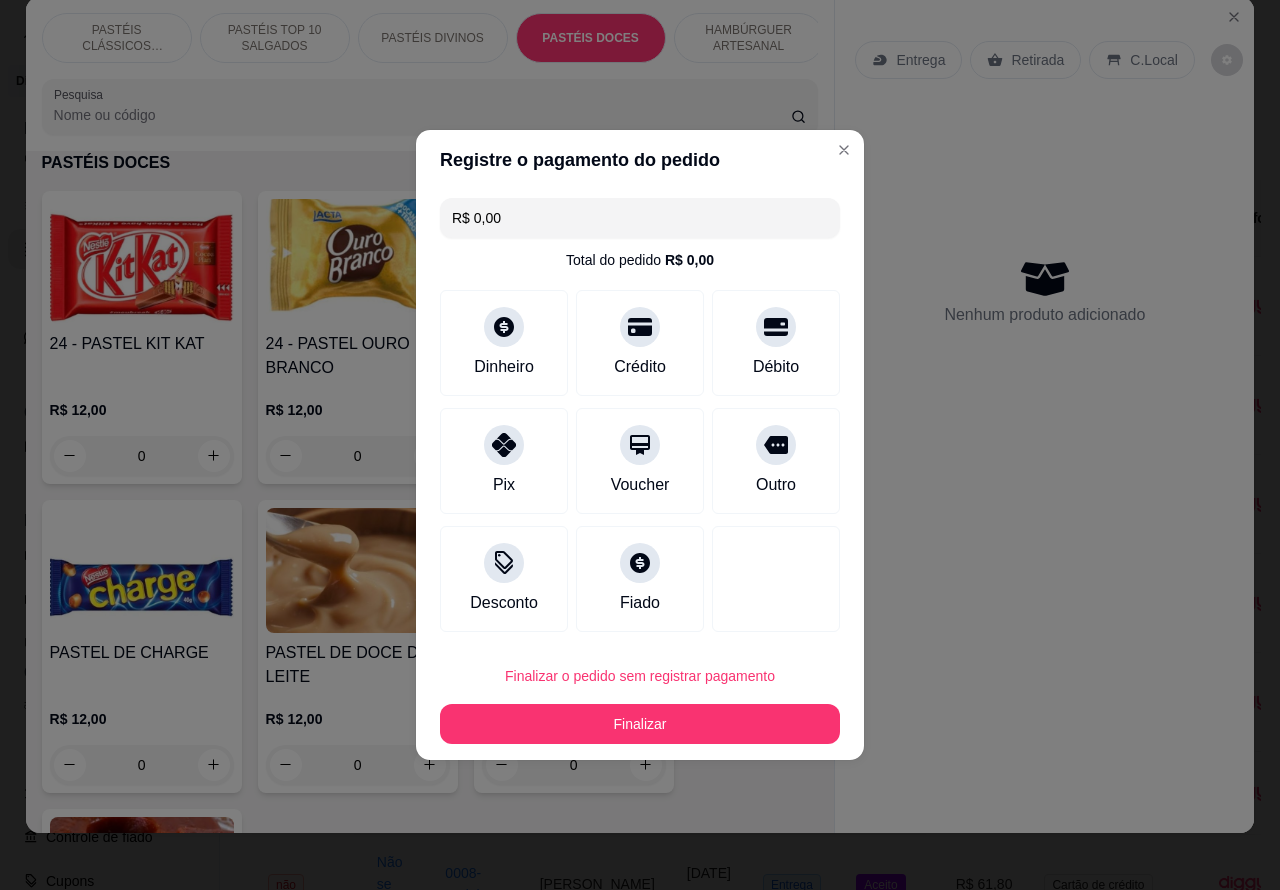 type on "R$ 0,00" 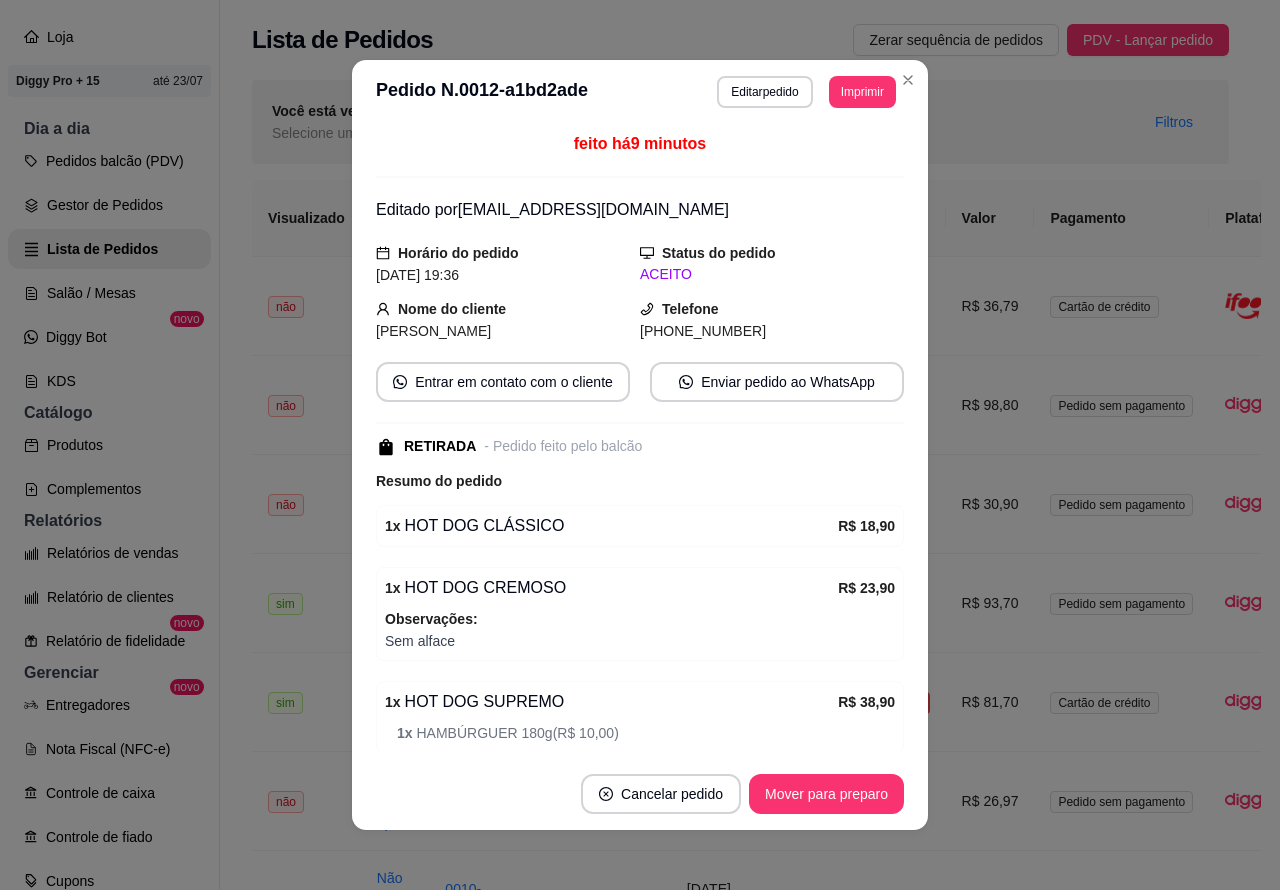 click on "Produtos" at bounding box center (109, 445) 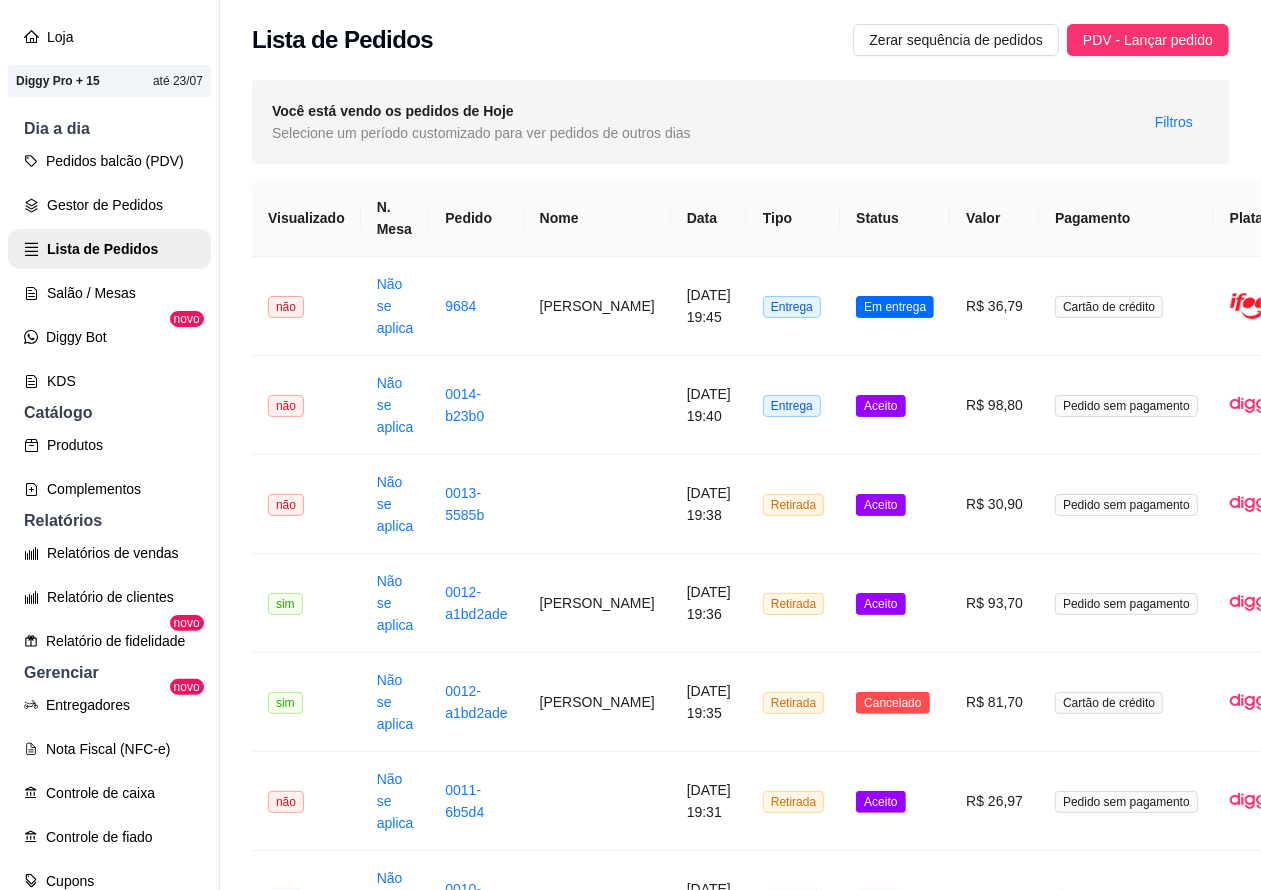 click on "Produtos" at bounding box center (109, 445) 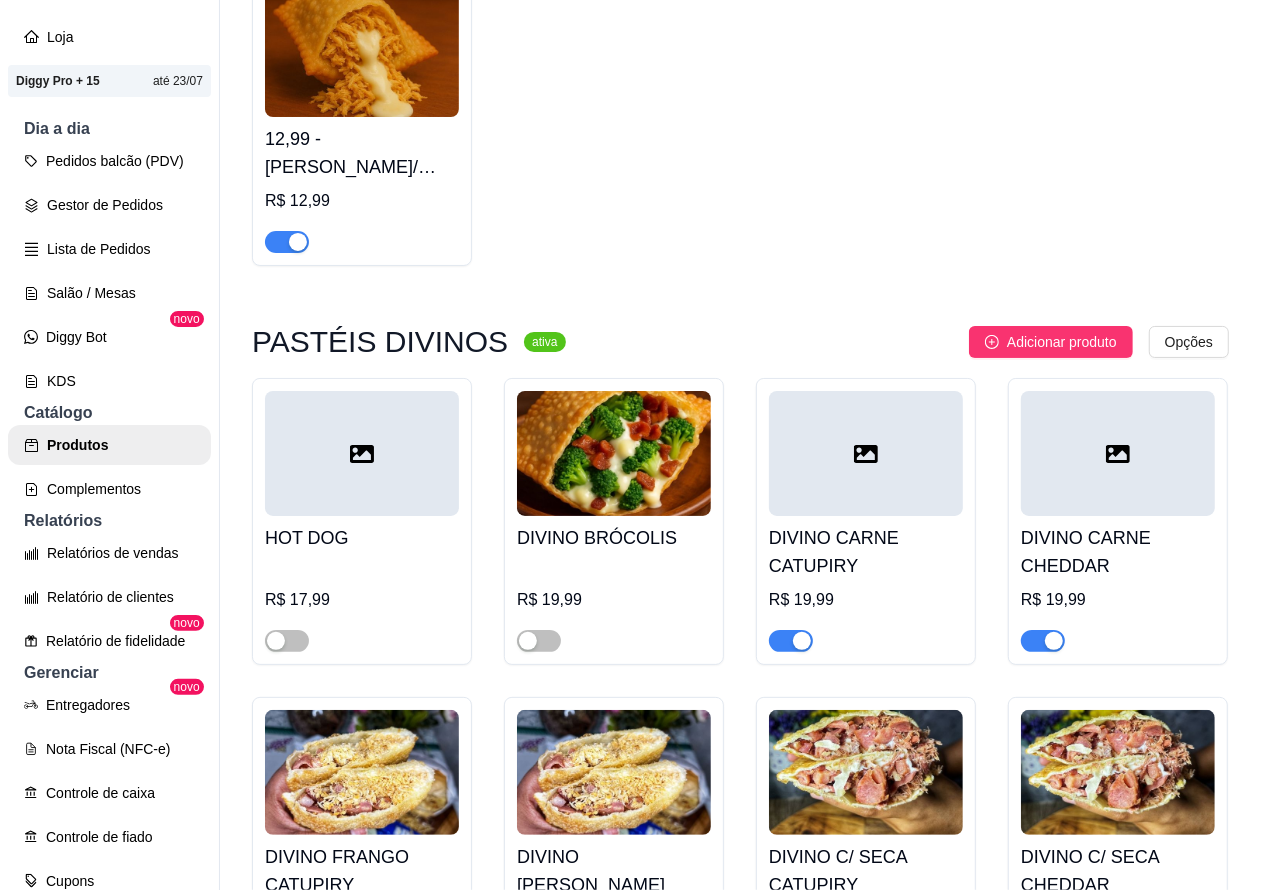 scroll, scrollTop: 2597, scrollLeft: 0, axis: vertical 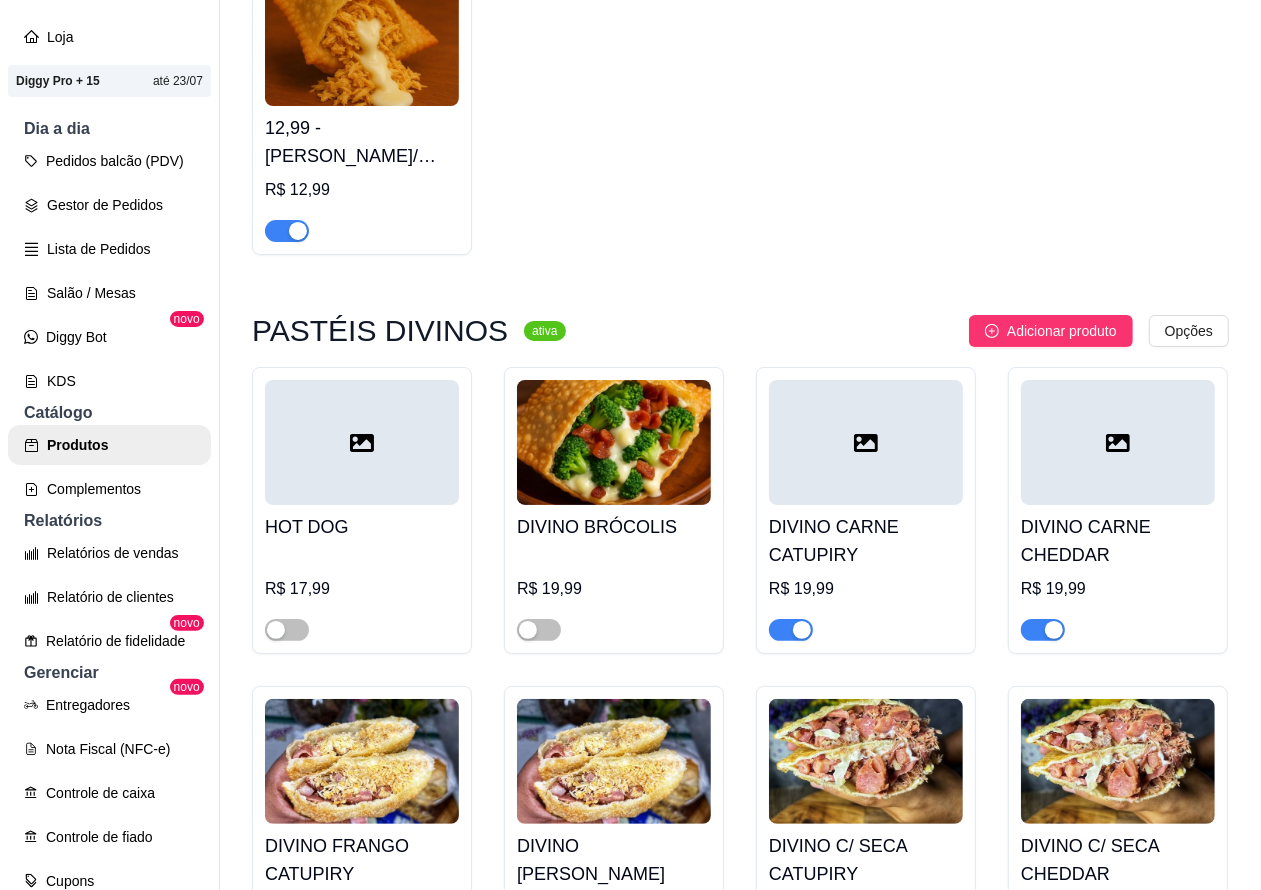 click on "Lista de Pedidos" at bounding box center (109, 249) 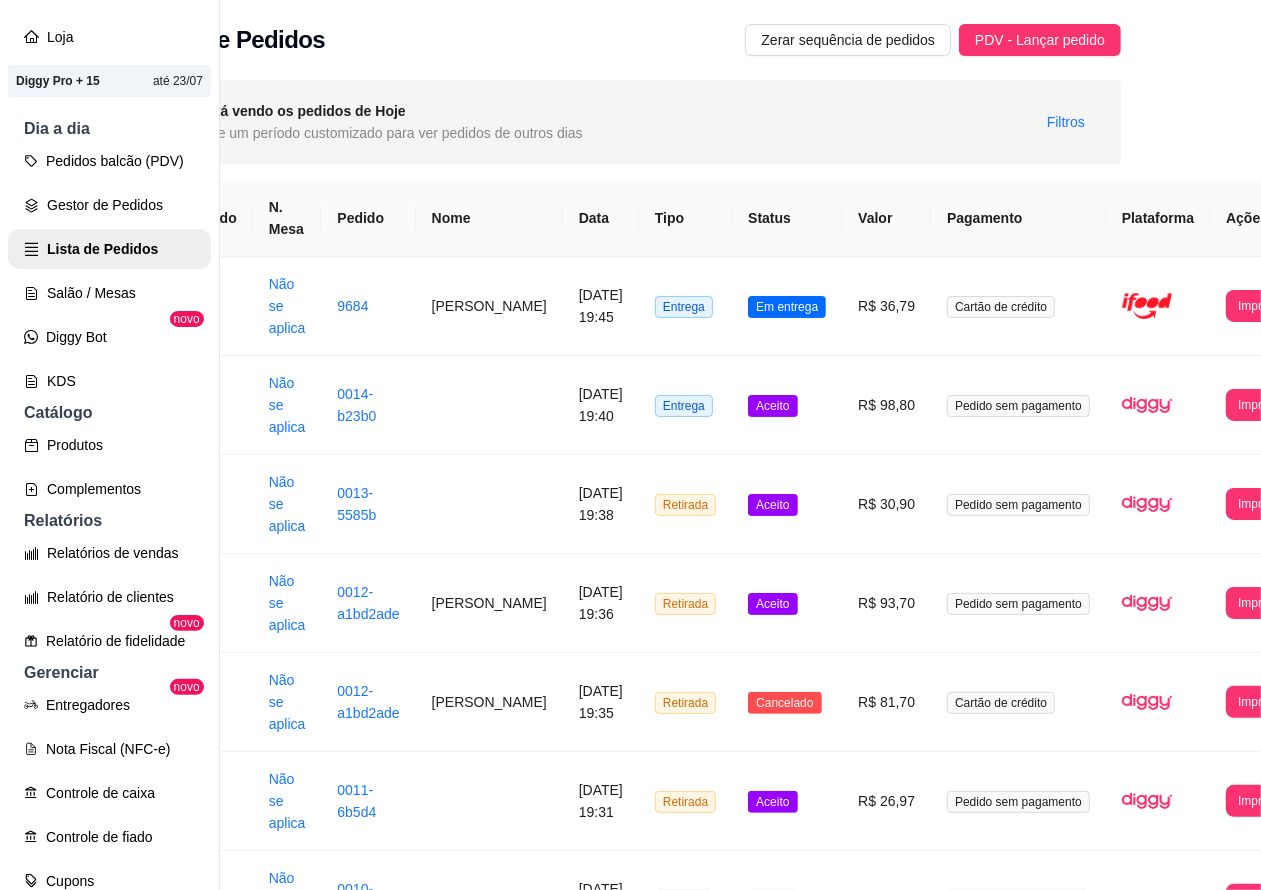 scroll, scrollTop: 0, scrollLeft: 120, axis: horizontal 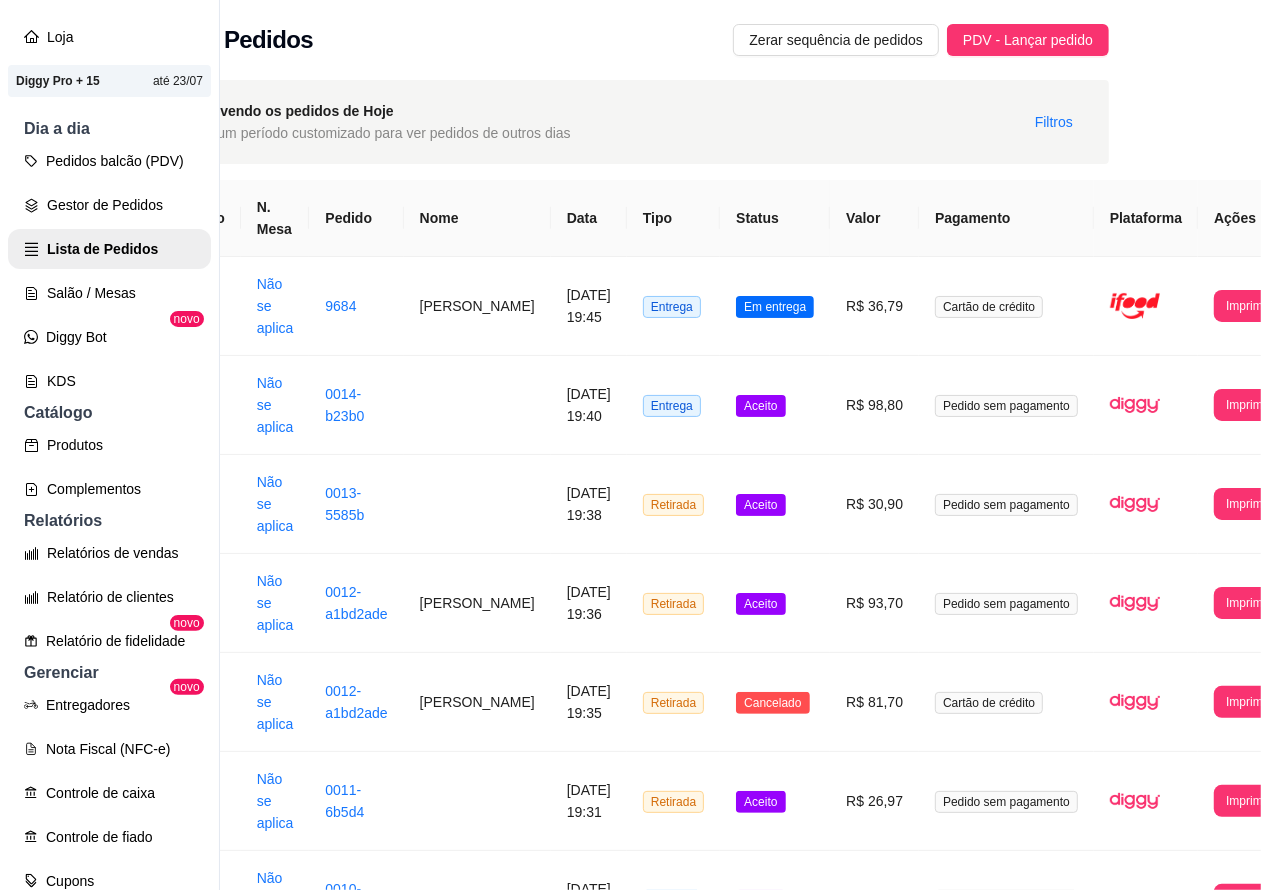click on "Imprimir" at bounding box center [1247, 603] 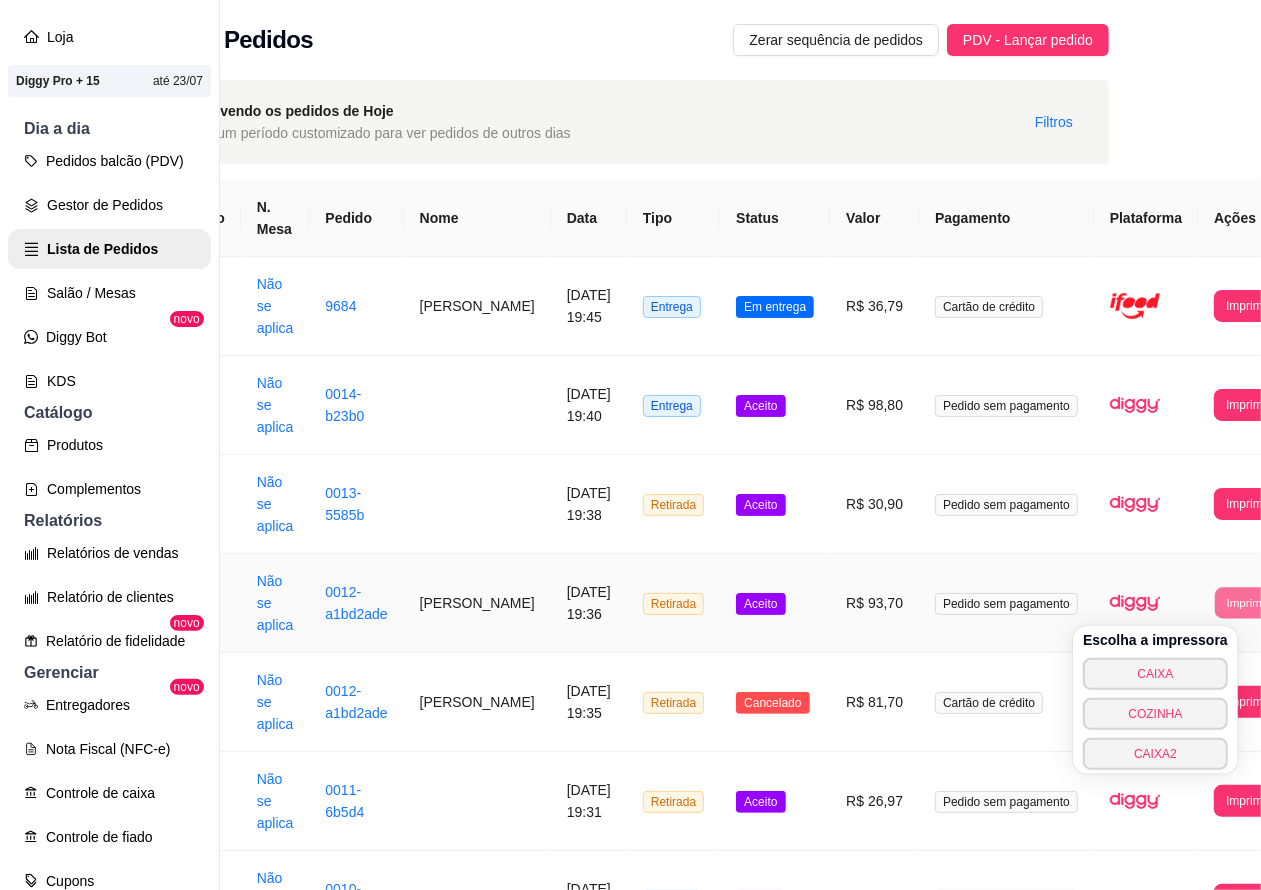 click on "CAIXA" at bounding box center [1155, 674] 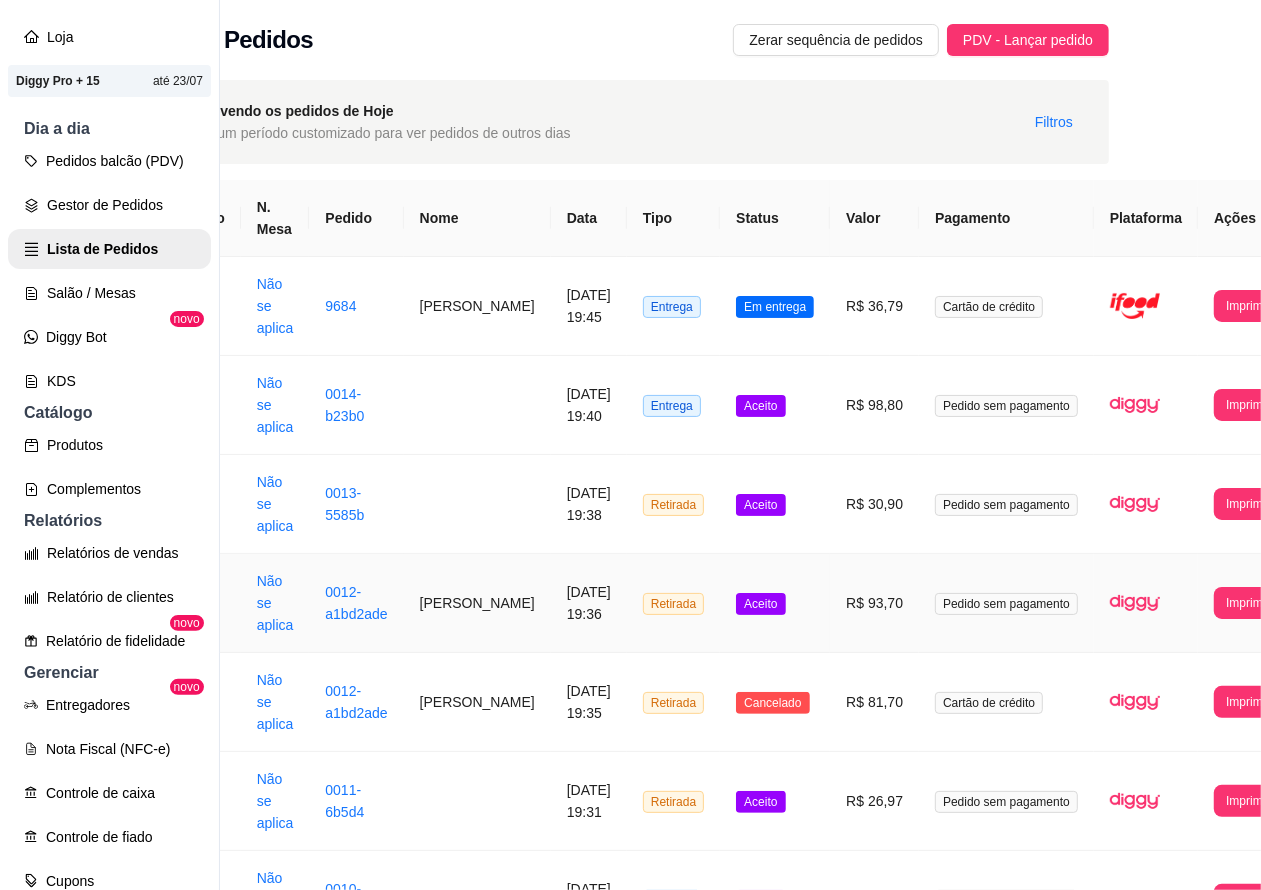 click on "Salão / Mesas" at bounding box center (109, 293) 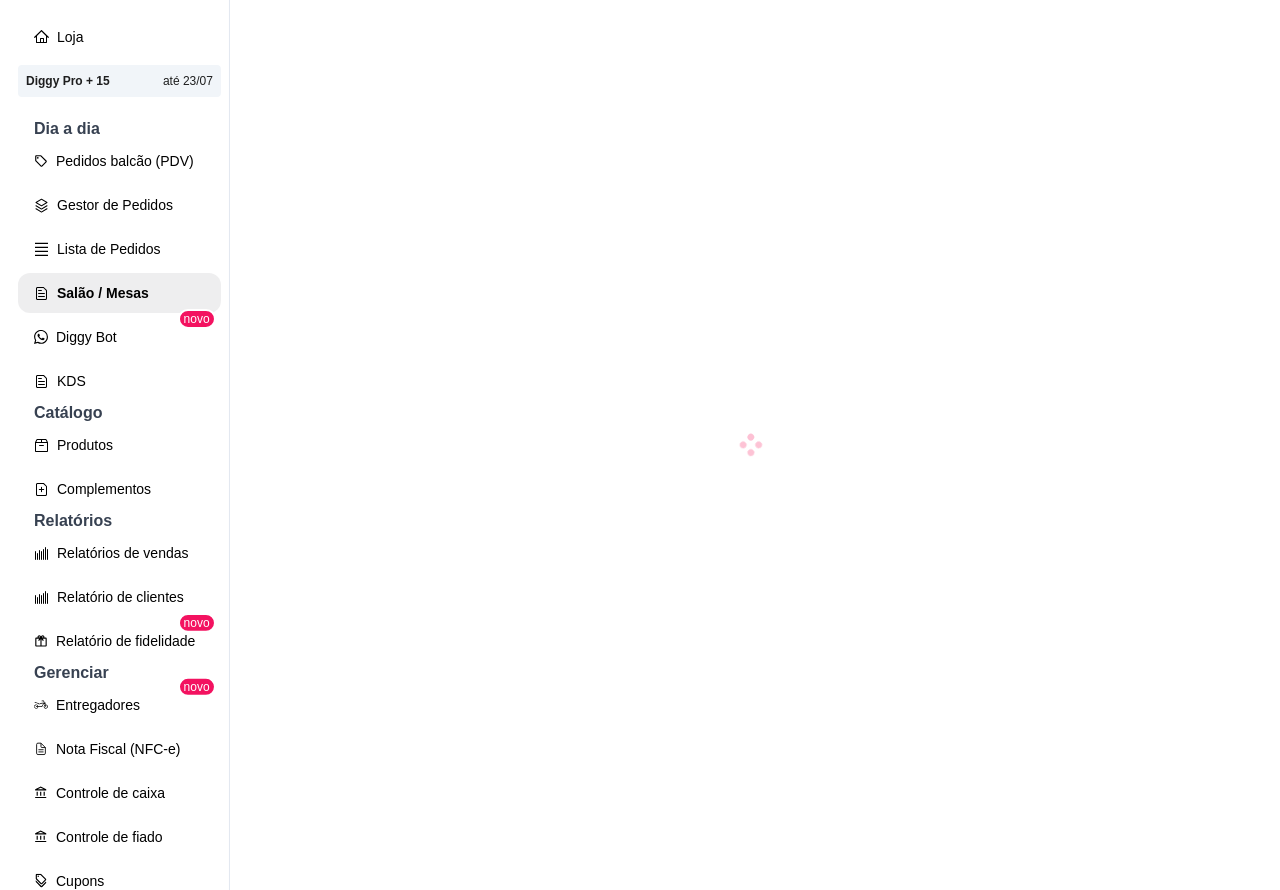 scroll, scrollTop: 0, scrollLeft: 0, axis: both 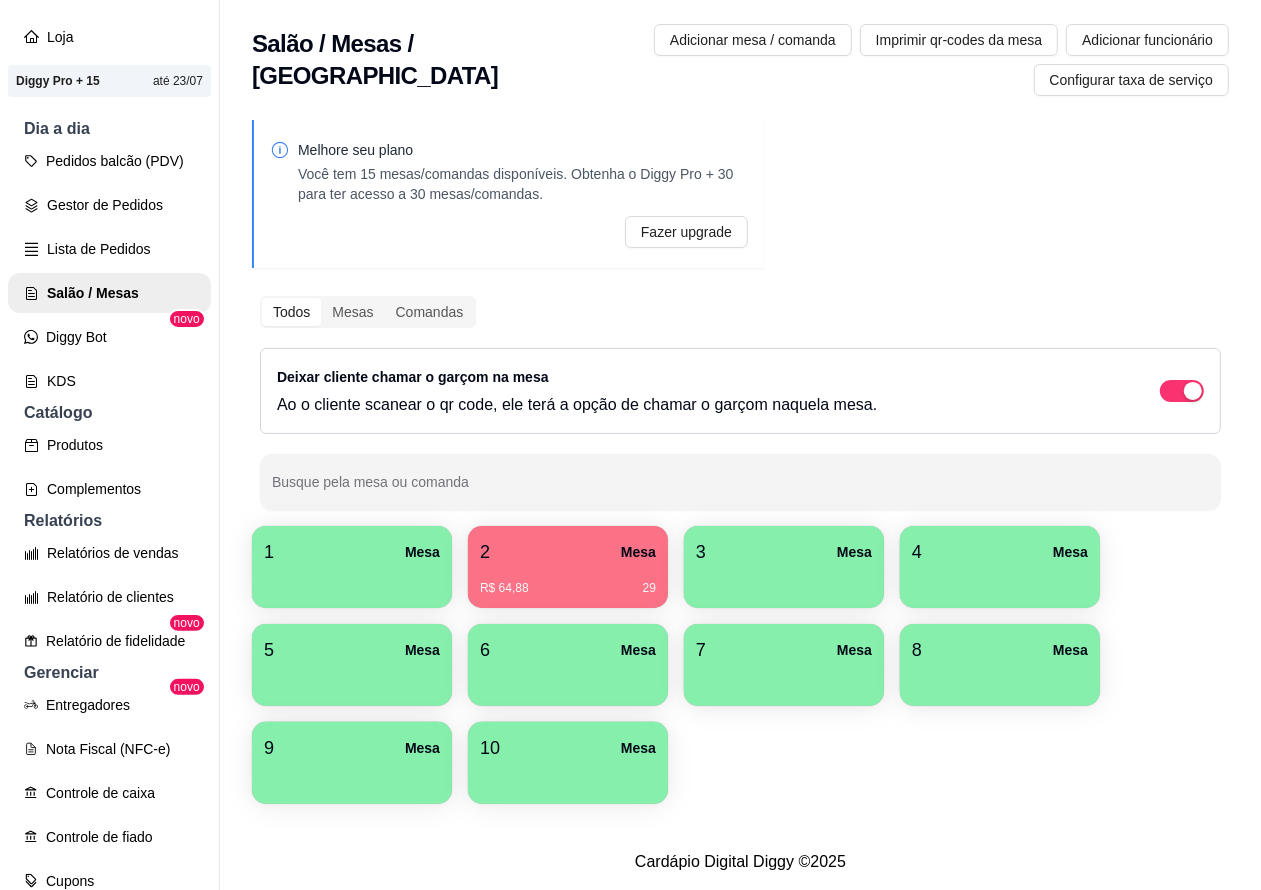 click at bounding box center [1000, 581] 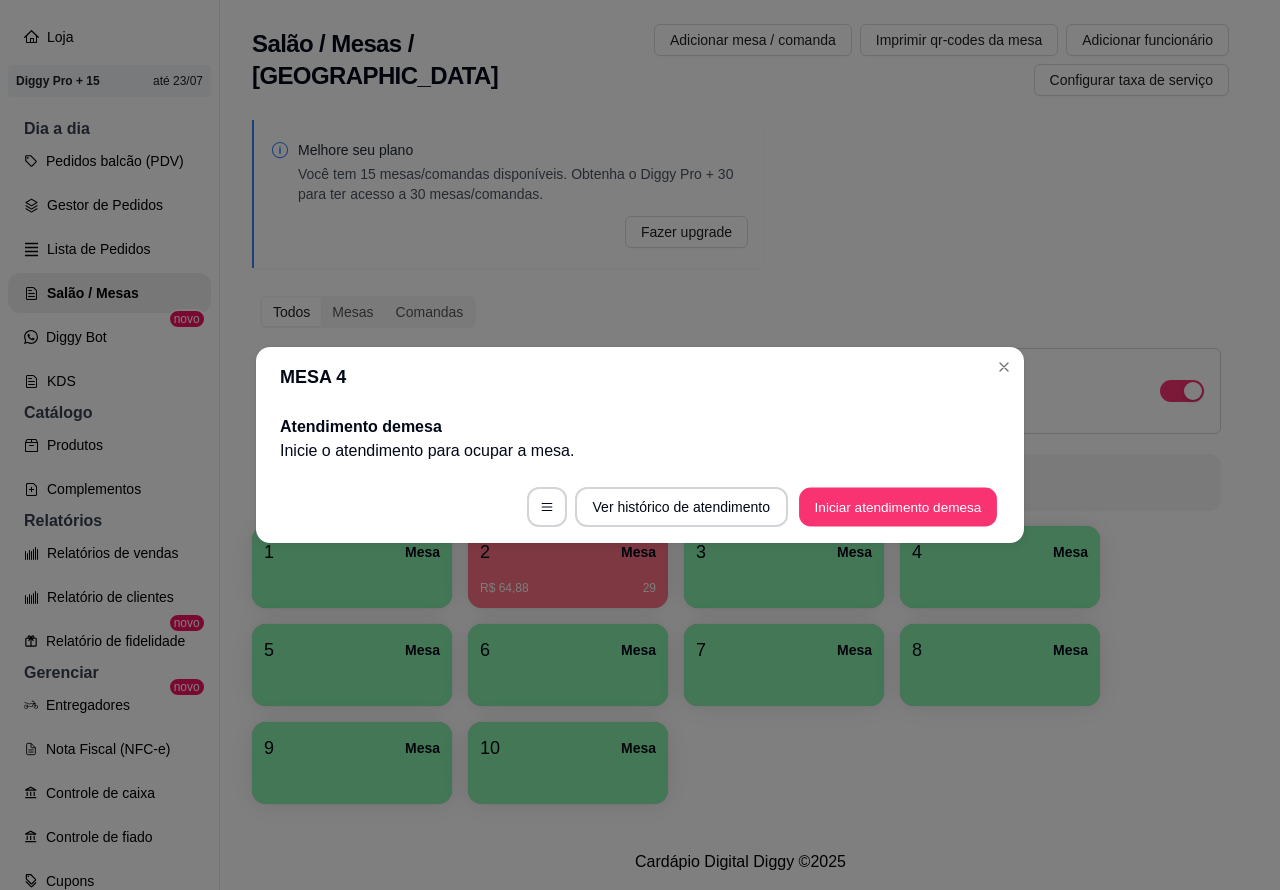 click on "Iniciar atendimento de  mesa" at bounding box center [898, 507] 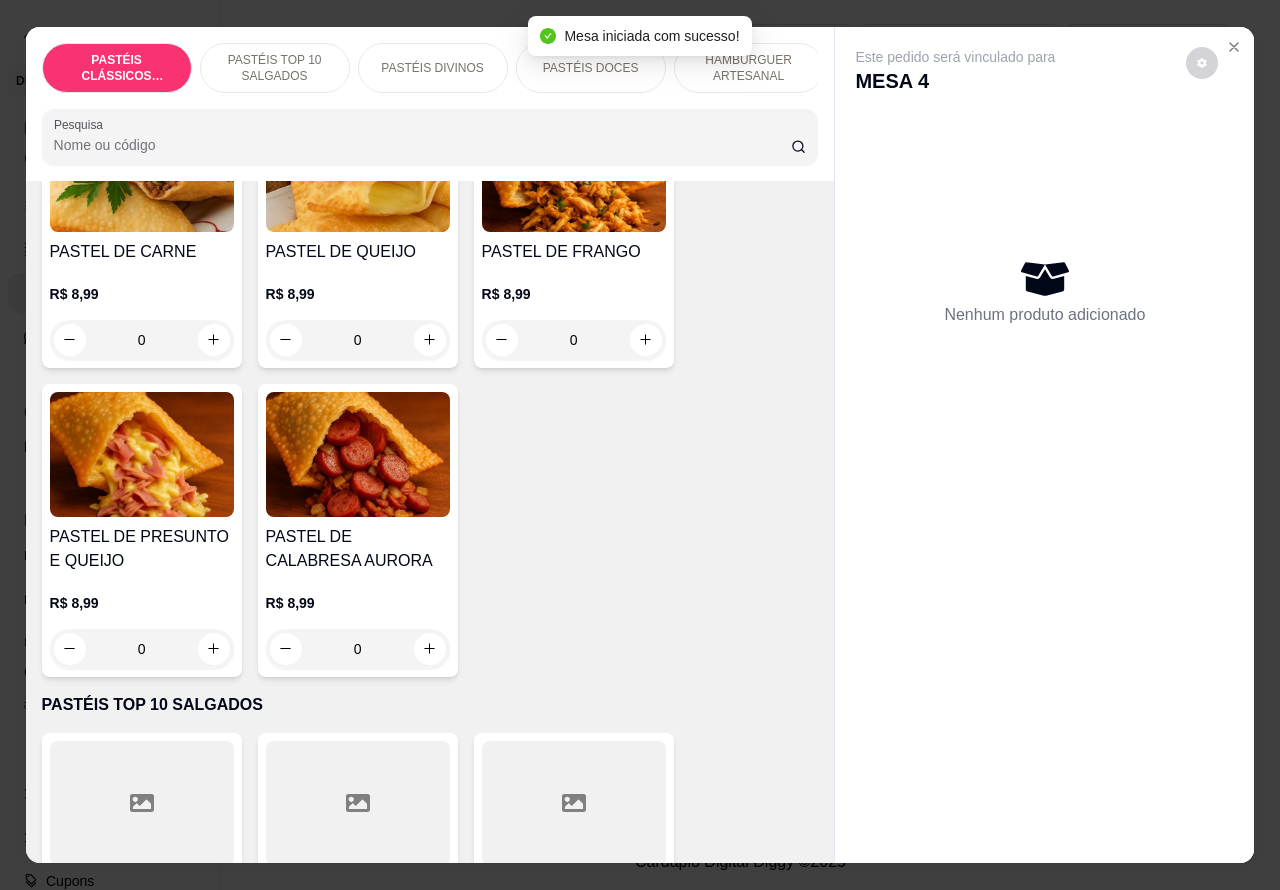 scroll, scrollTop: 218, scrollLeft: 0, axis: vertical 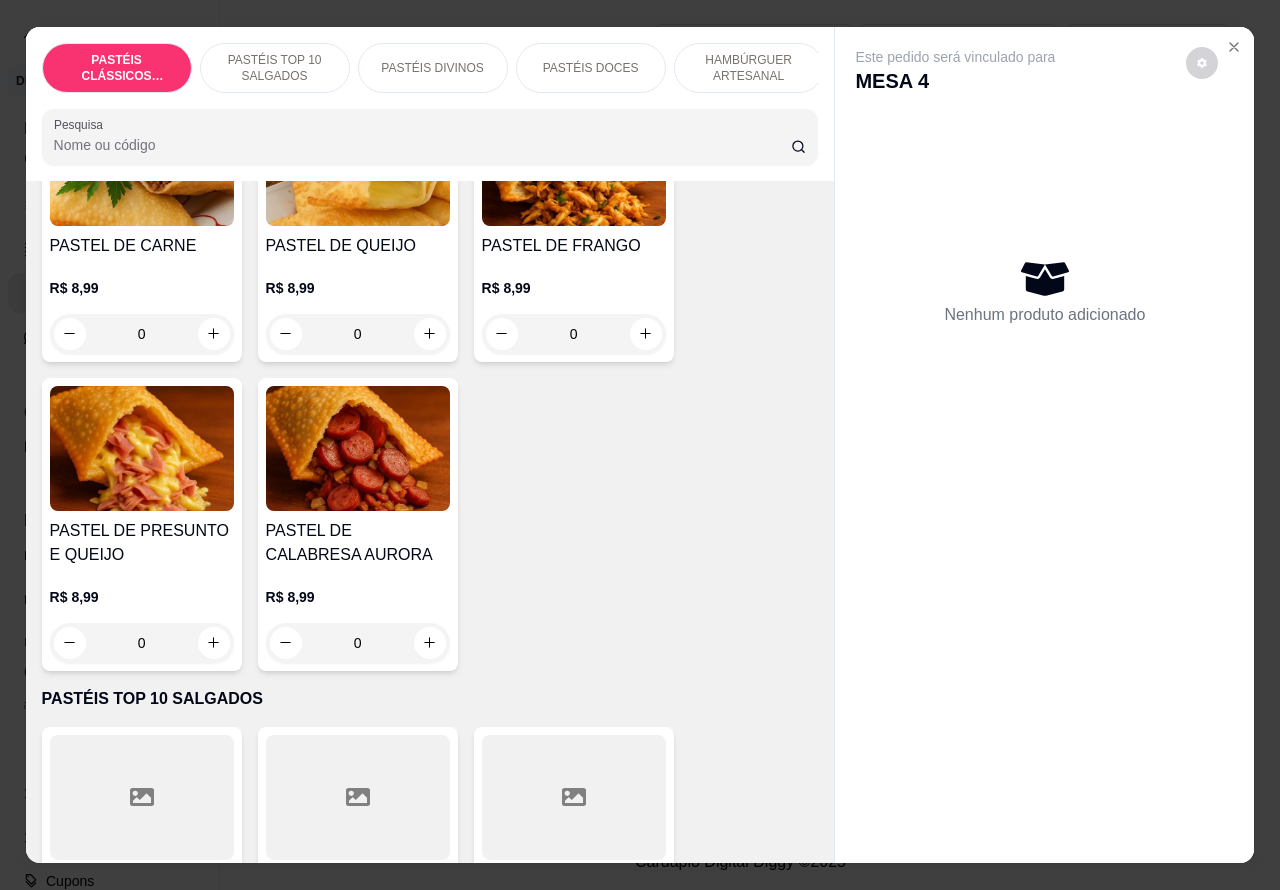 click 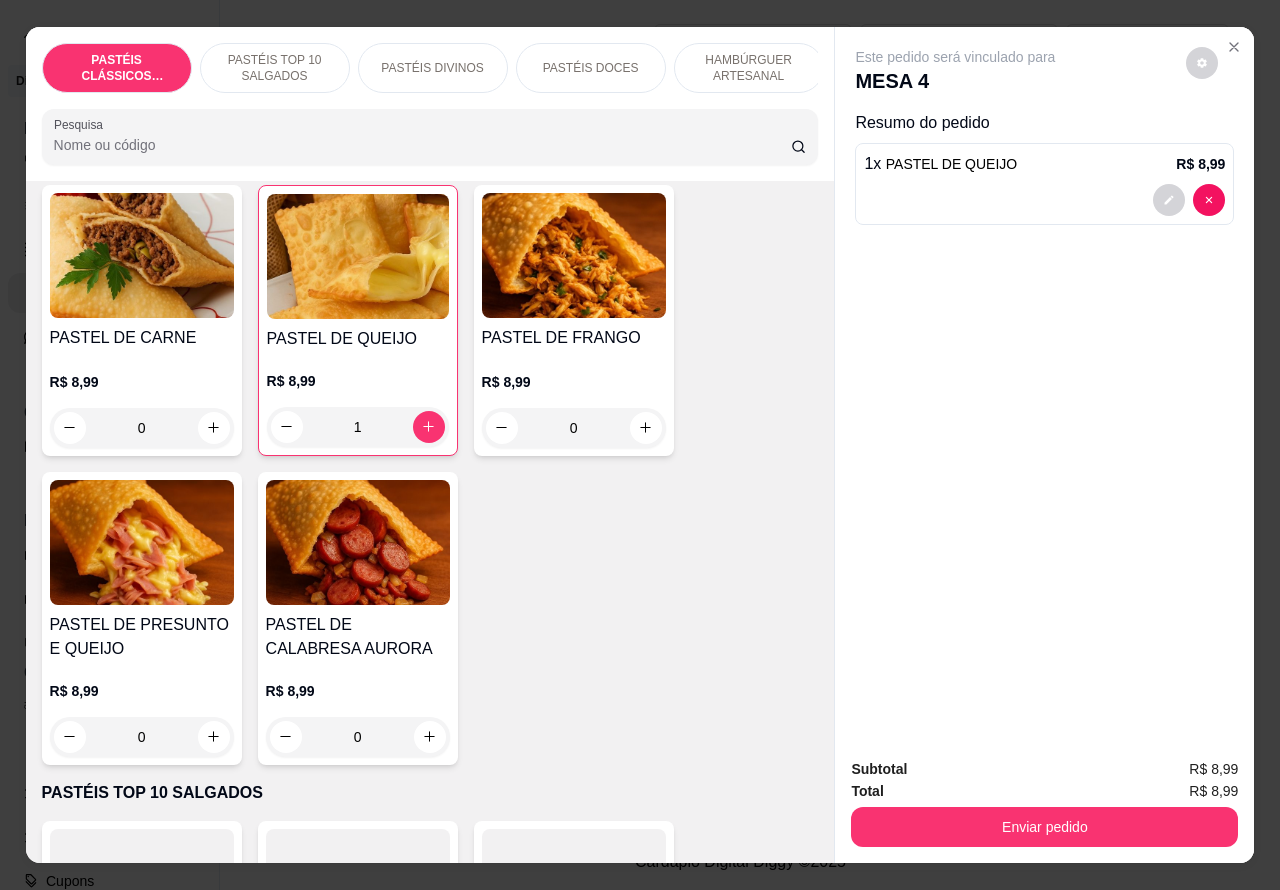scroll, scrollTop: 113, scrollLeft: 0, axis: vertical 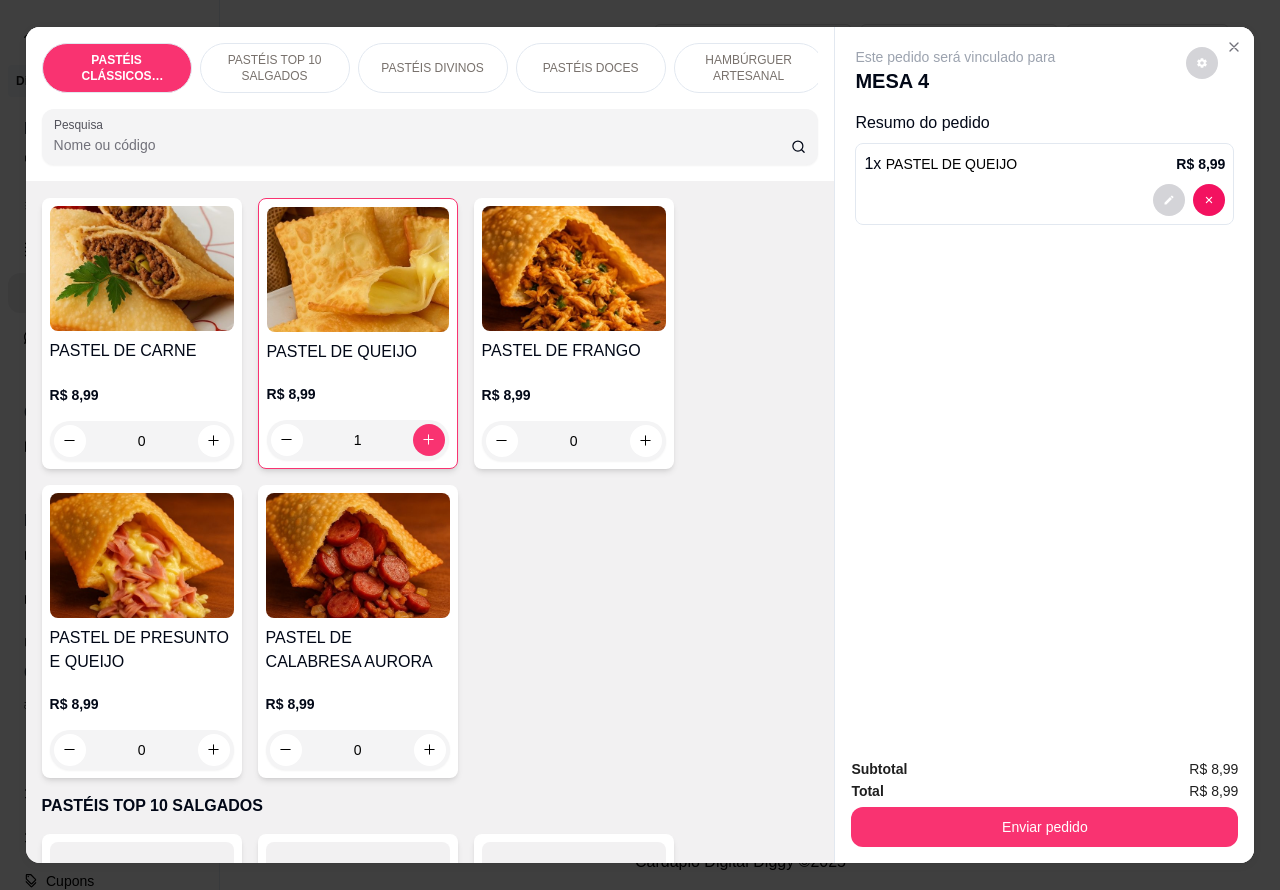 click on "PASTÉIS DIVINOS" at bounding box center [432, 68] 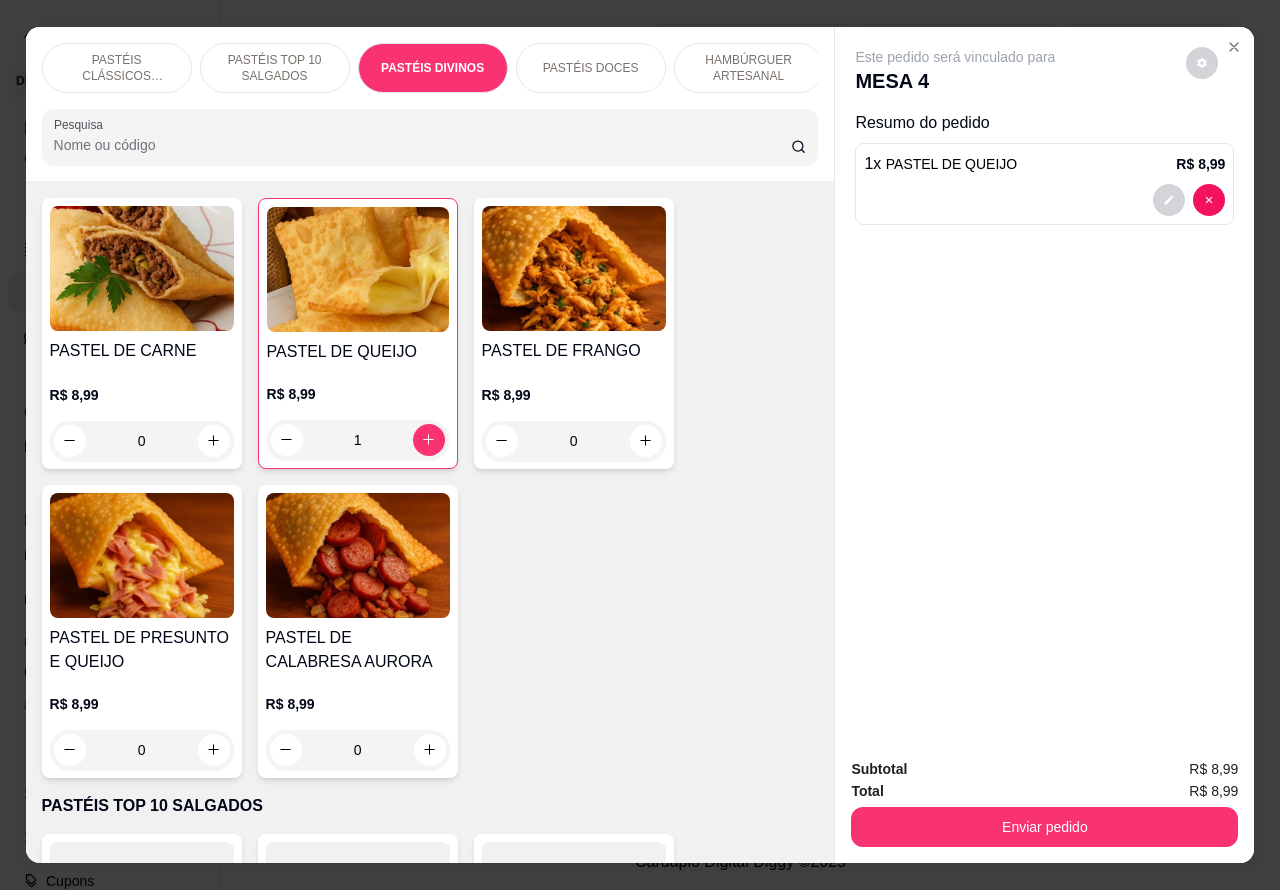 scroll, scrollTop: 2928, scrollLeft: 0, axis: vertical 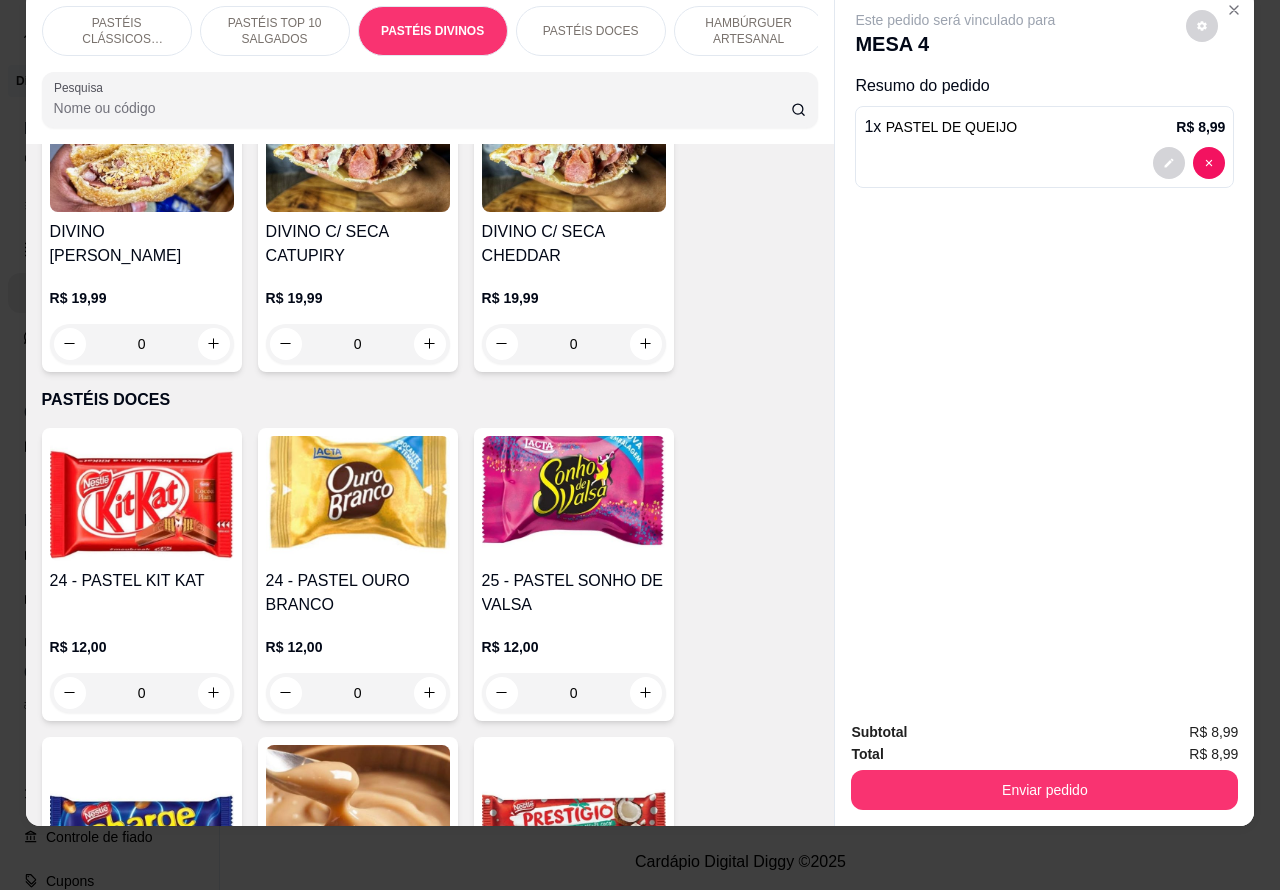 click on "0" at bounding box center [574, 344] 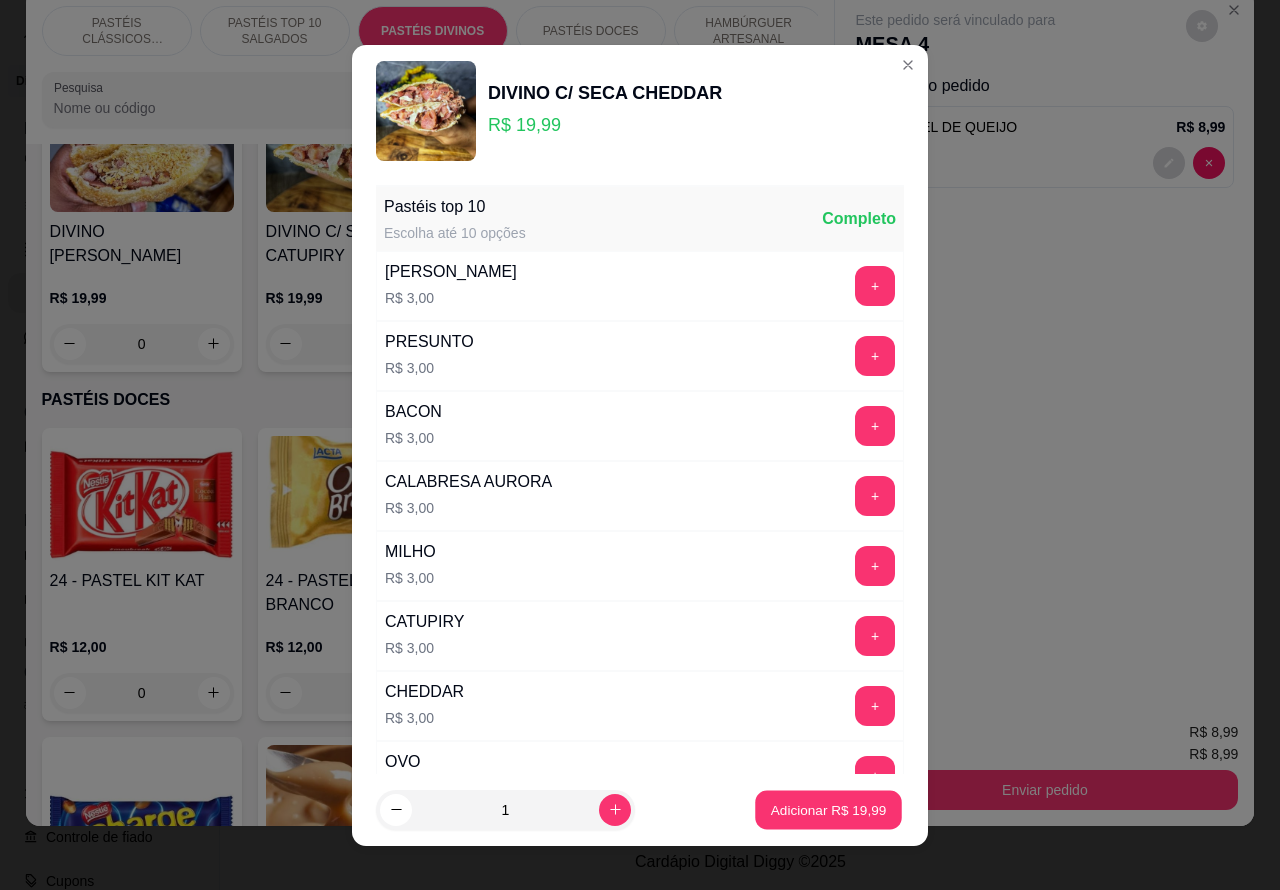 click on "Adicionar   R$ 19,99" at bounding box center (829, 809) 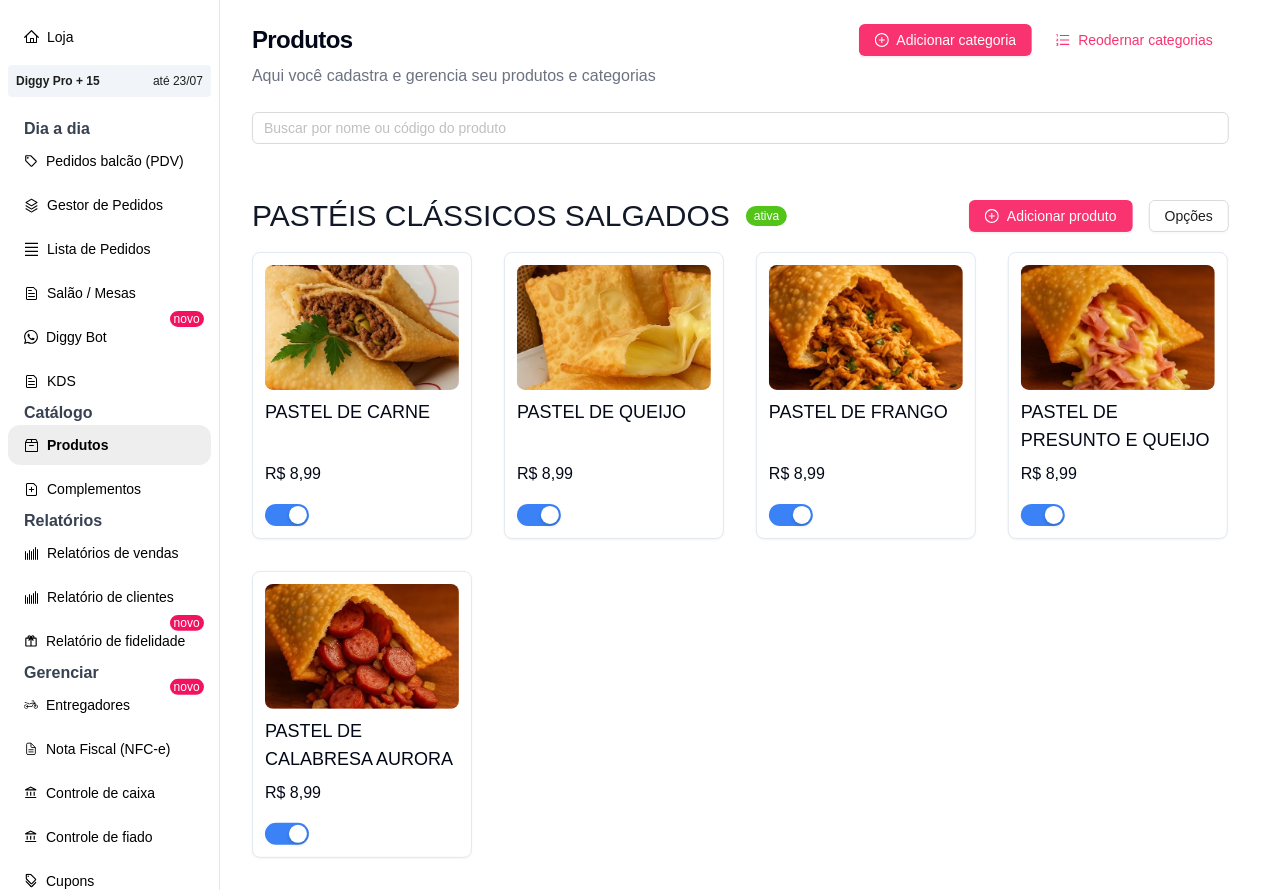 click on "Produtos" at bounding box center [109, 445] 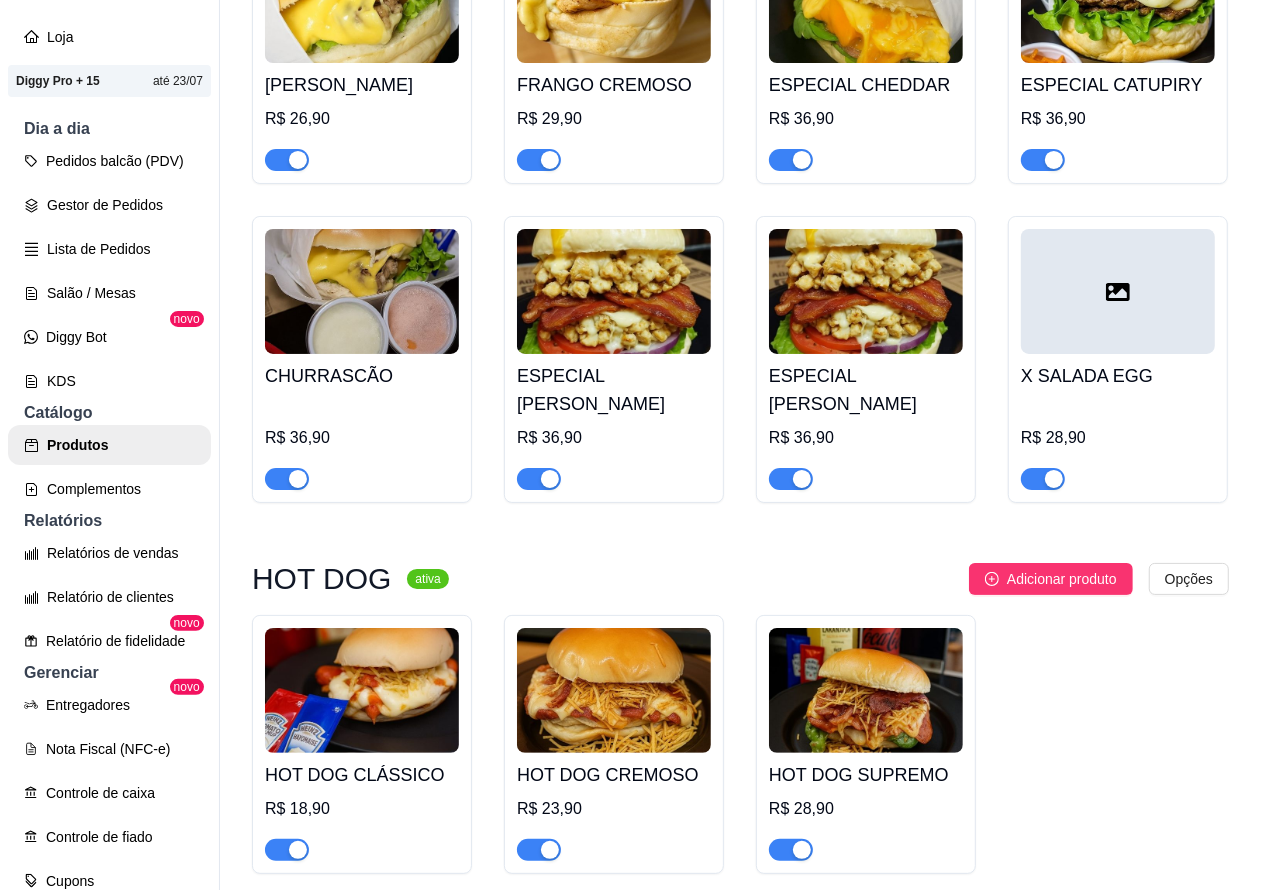 scroll, scrollTop: 5096, scrollLeft: 0, axis: vertical 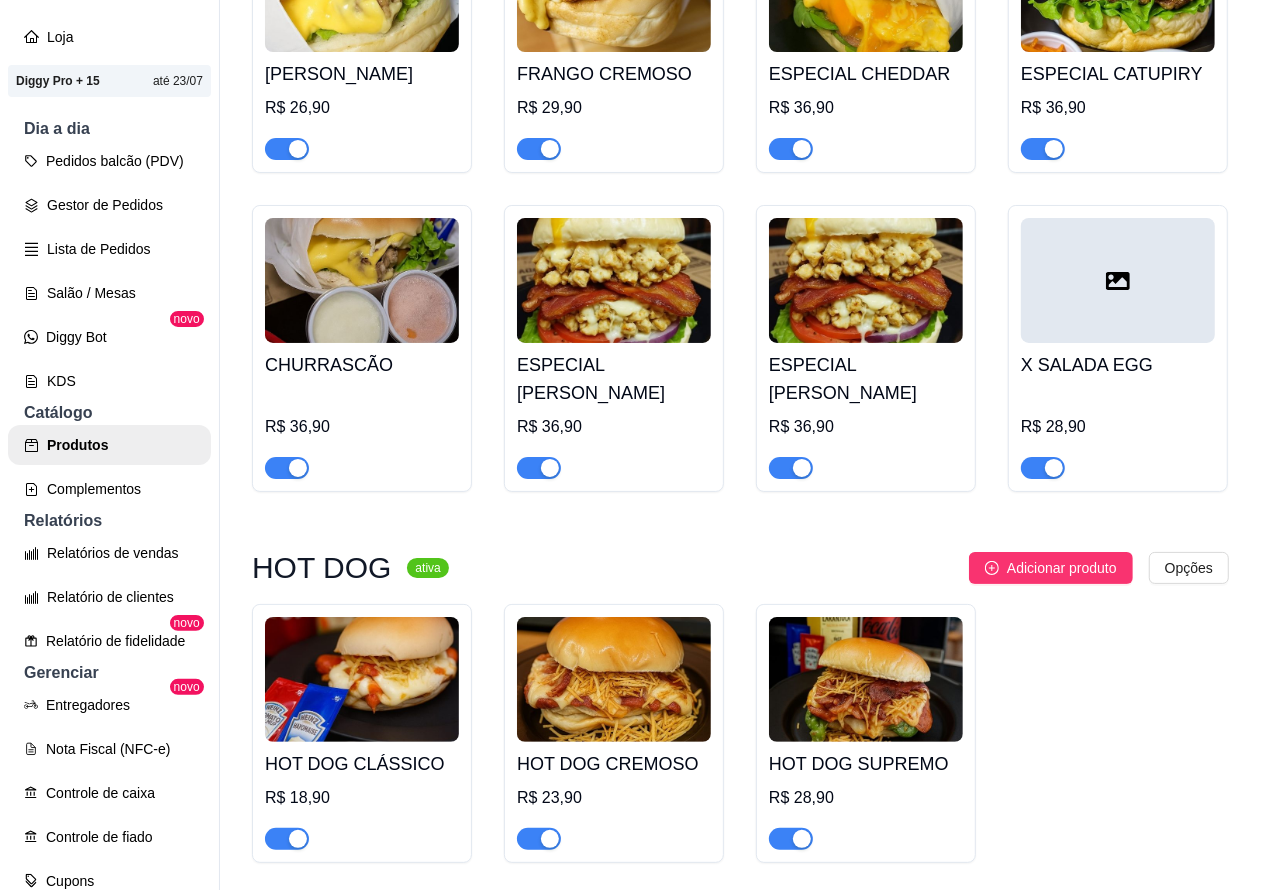 click at bounding box center [362, -621] 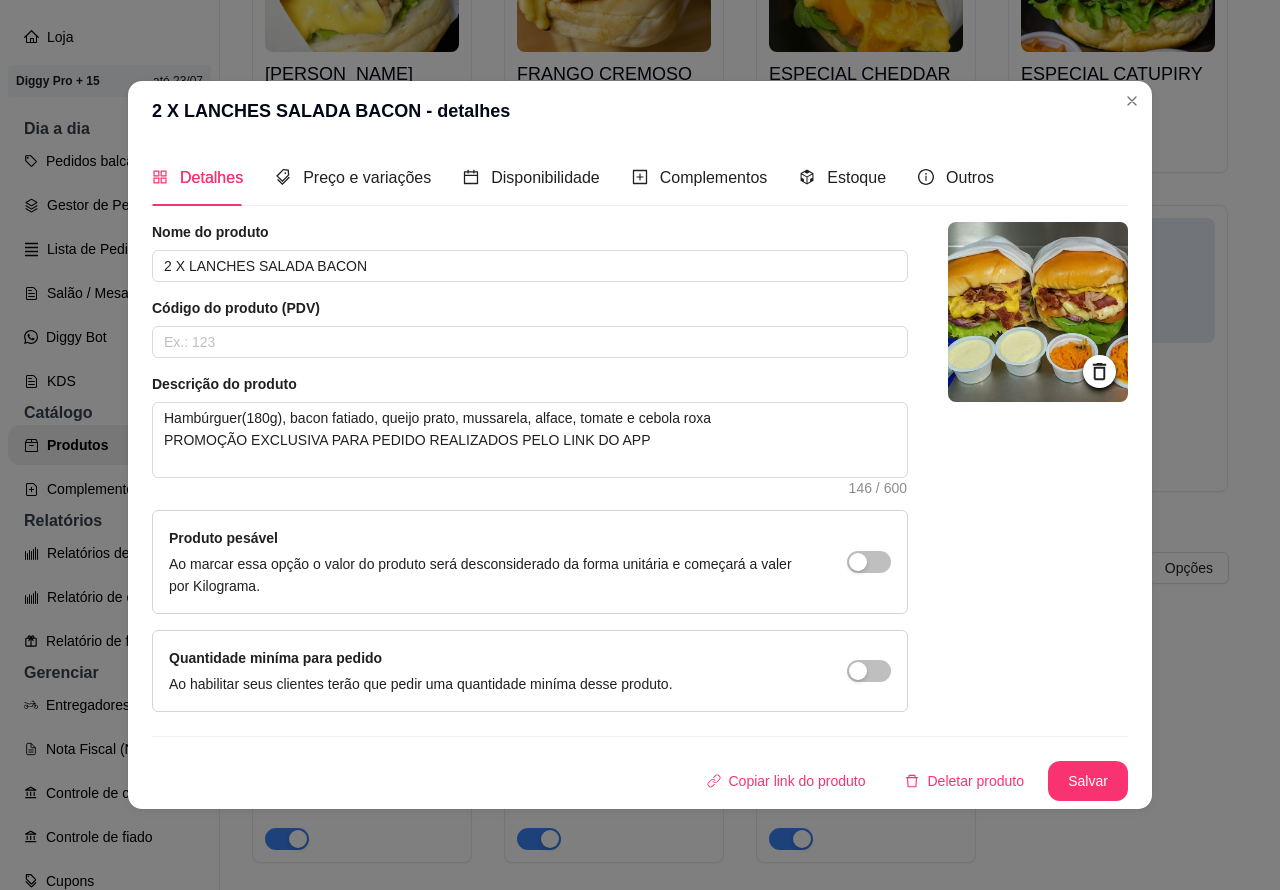 click on "22 - PASTEL DE NUTELLA   R$ 14,00 24 - PASTEL KIT KAT   R$ 12,00 24 - PASTEL OURO BRANCO   R$ 12,00 25 - PASTEL SONHO DE VALSA    R$ 12,00 PASTEL DE CHARGE   R$ 12,00 PASTEL DE DOCE DE LEITE    R$ 12,00 PASTEL DE PRESTÍGIO    R$ 12,00 ROMEU E JULIETA    R$ 12,00" at bounding box center [740, -1111] 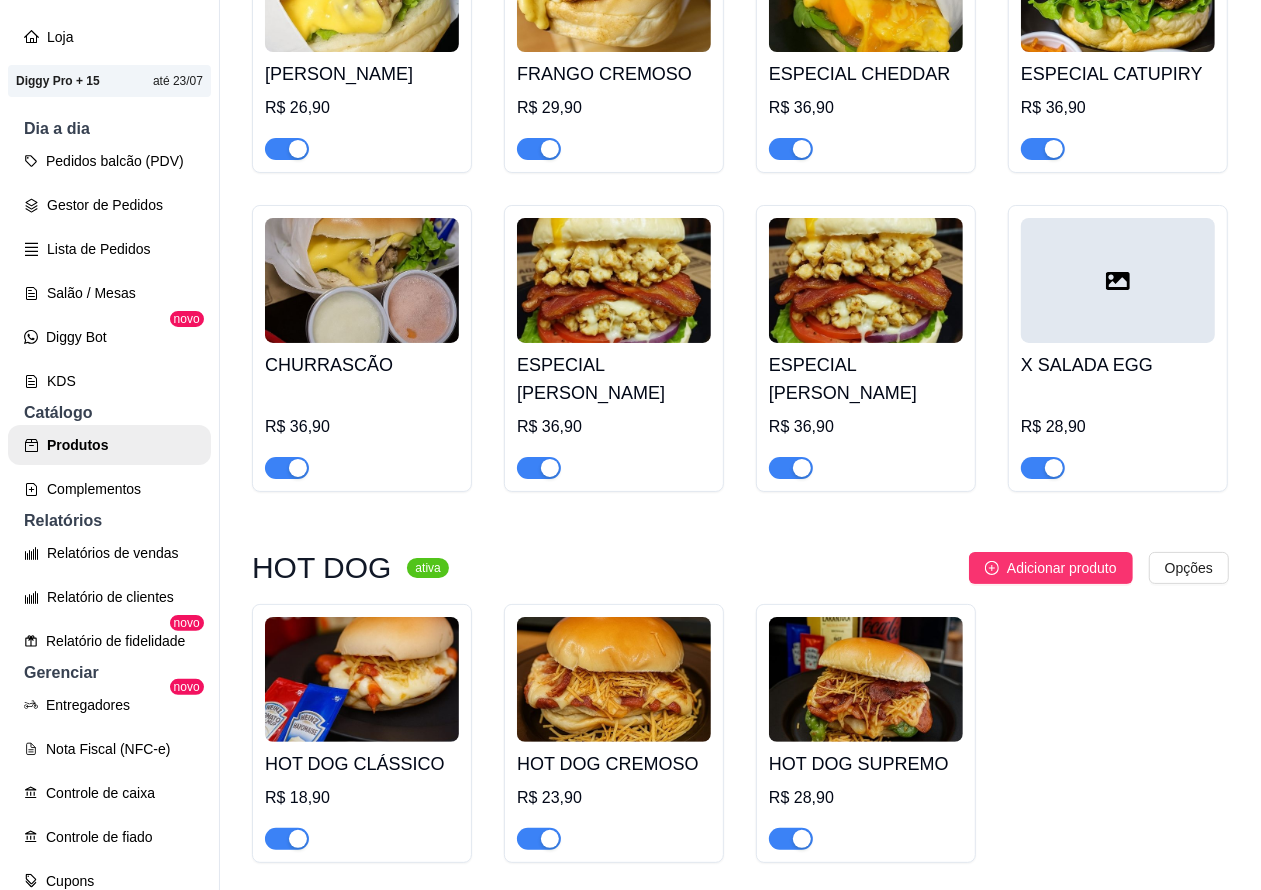 click on "2 X SALADA    R$ 47,90" at bounding box center [614, -490] 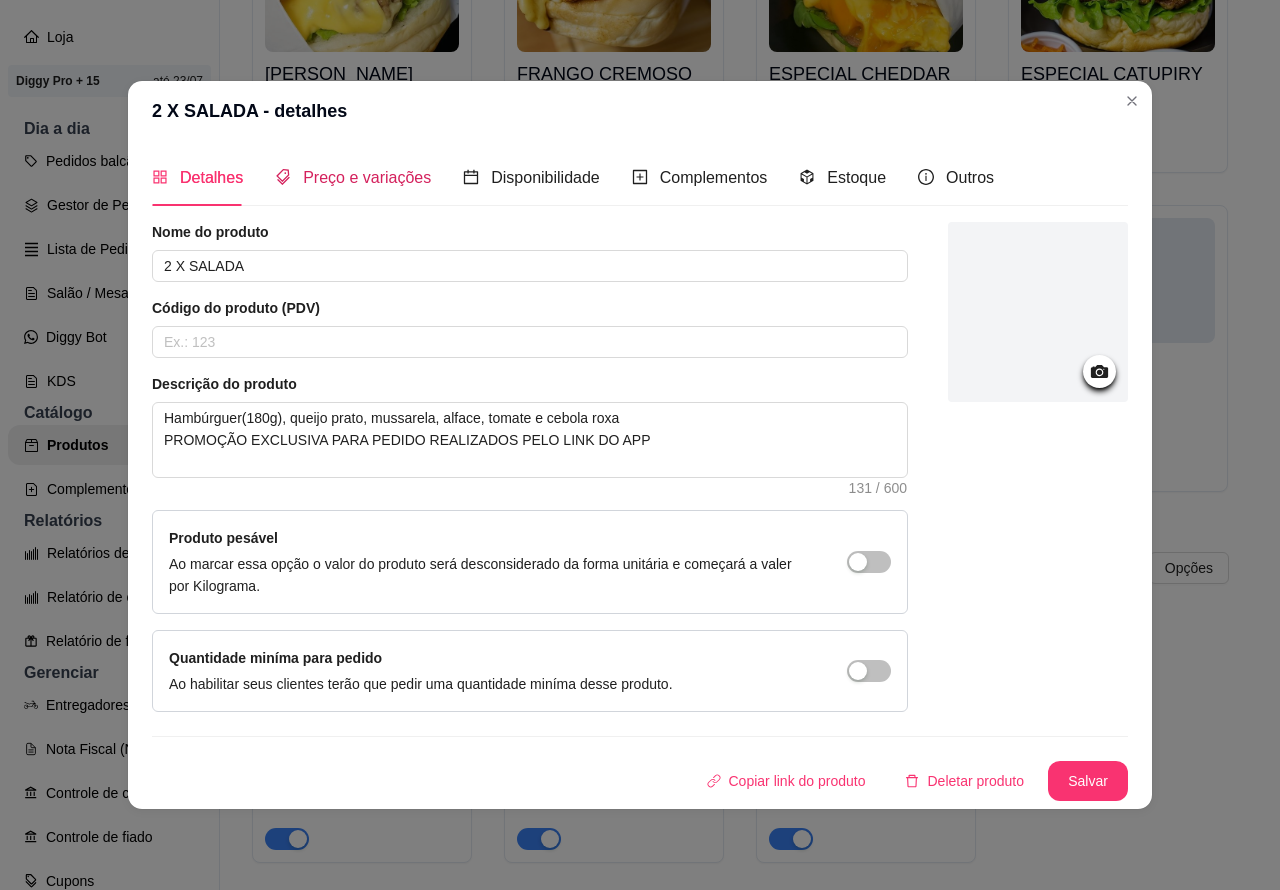click on "Preço e variações" at bounding box center [367, 177] 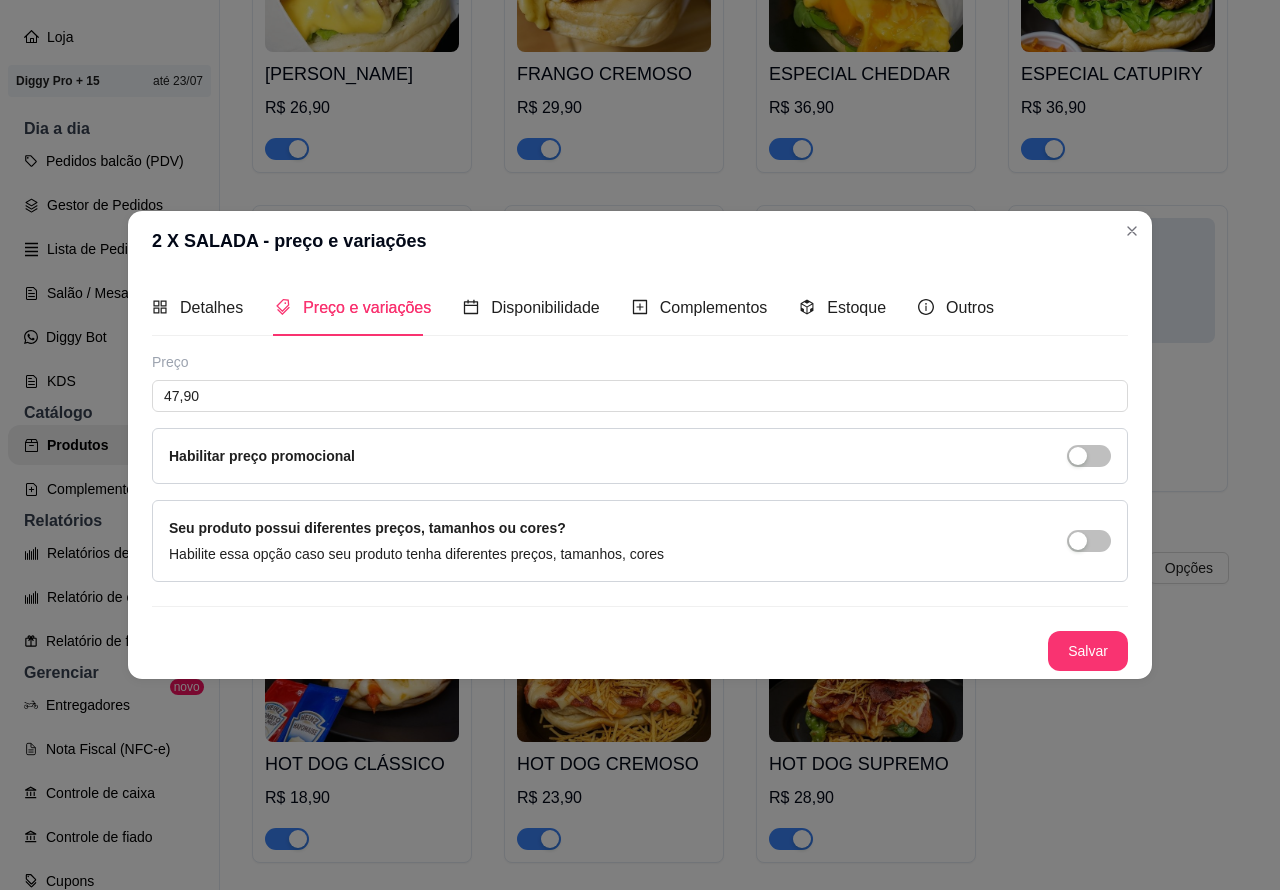 click on "HAMBÚRGUER ARTESANAL ativa Adicionar produto Opções 2 X LANCHES SALADA BACON   R$ 56,90   2 X SALADA    R$ 47,90 BURGUER   R$ 22,00 SALADA   R$ 26,90 SALADA BACON   R$ 31,90 SALADA DUPLO    R$ 31,90 MISTO   R$ 20,00 FRANGO   R$ 22,00 FRANGO SALADA    R$ 26,90 FRANGO CREMOSO   R$ 29,90 ESPECIAL CHEDDAR   R$ 36,90 ESPECIAL CATUPIRY    R$ 36,90 CHURRASCÃO   R$ 36,90 ESPECIAL FRANGO CATUPIRY    R$ 36,90 ESPECIAL FRANGO CHEDDAR    R$ 36,90 X SALADA EGG   R$ 28,90" at bounding box center [740, -128] 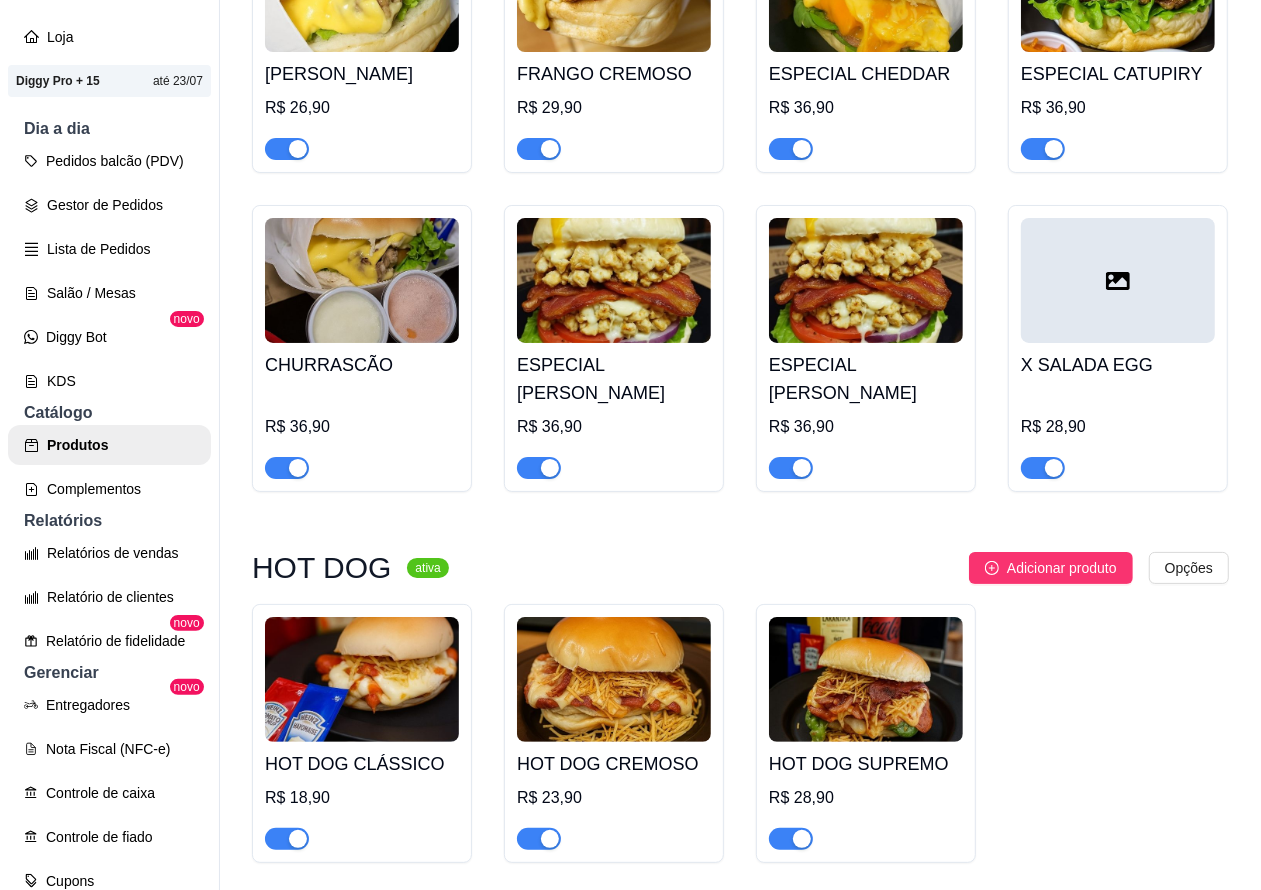 click at bounding box center [362, -621] 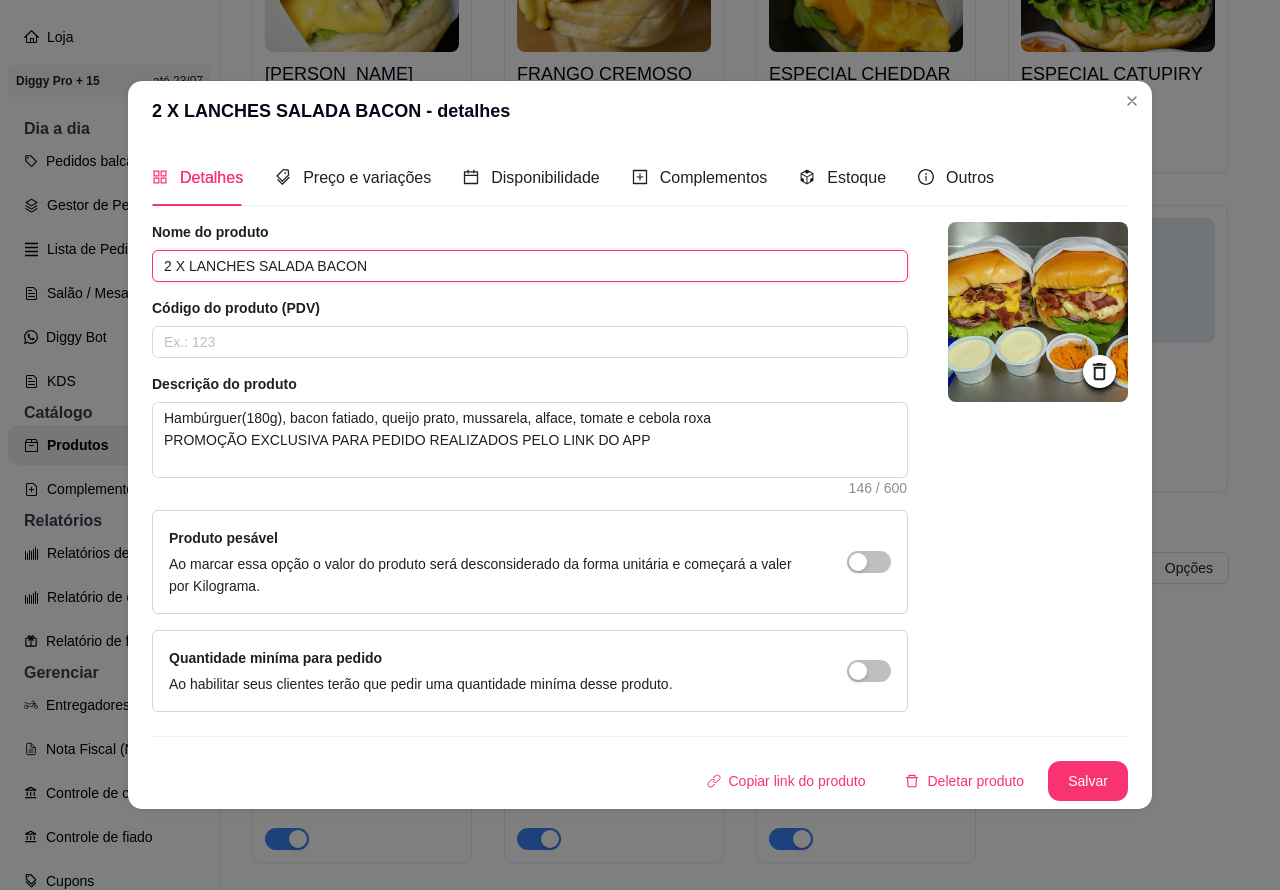 click on "2 X LANCHES SALADA BACON" at bounding box center [530, 266] 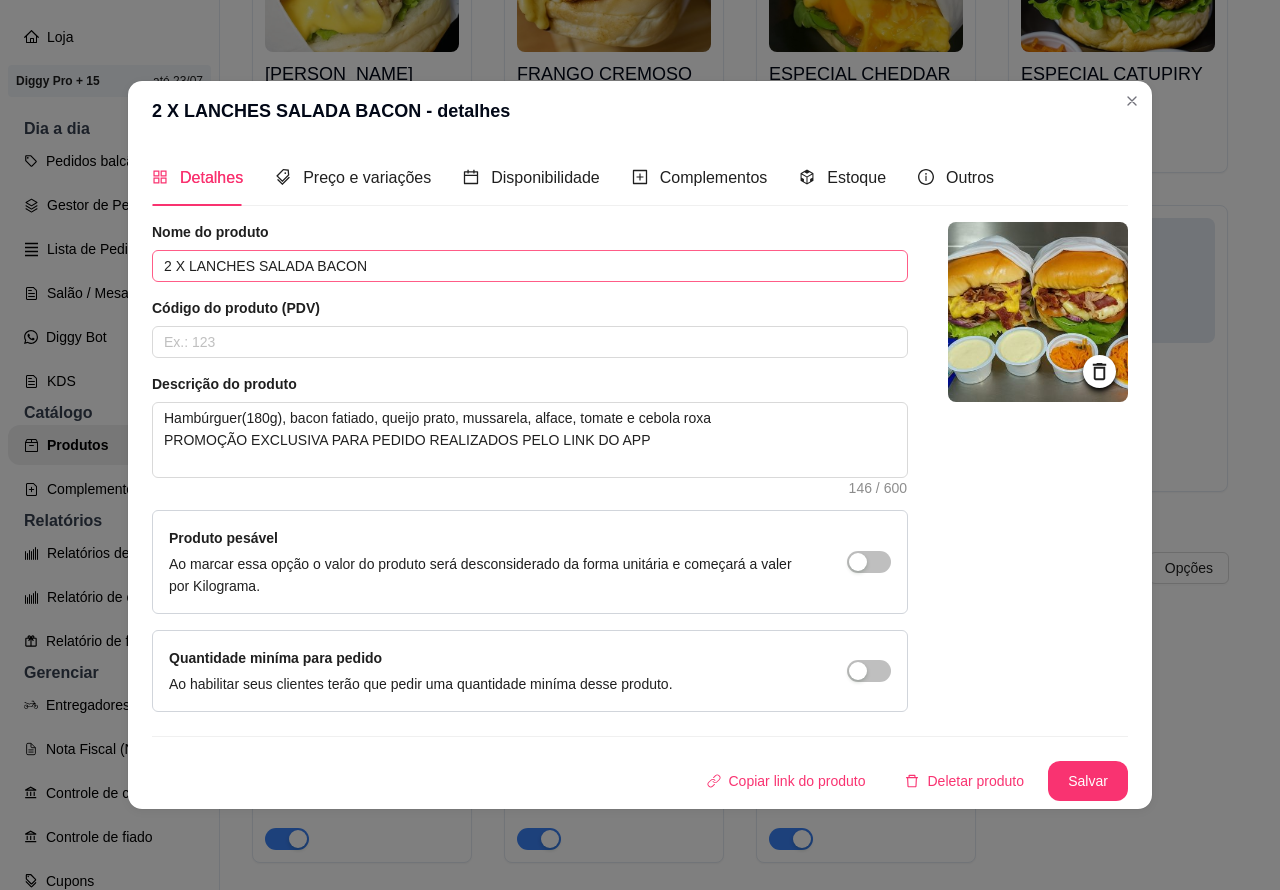 click on "PASTÉIS CLÁSSICOS SALGADOS  ativa Adicionar produto Opções PASTEL DE CARNE    R$ 8,99 PASTEL DE QUEIJO    R$ 8,99 PASTEL DE FRANGO   R$ 8,99 PASTEL DE PRESUNTO E QUEIJO    R$ 8,99 PASTEL DE CALABRESA AURORA   R$ 8,99 PASTÉIS TOP 10 SALGADOS ativa Adicionar produto Opções 00 - ADICINAIS    R$ 3,00 MOLHO EXTRA DE CENOURA    R$ 0,50 MOLHO EXTRA DE ALHO   R$ 0,50 PASTEL DE VENTO   R$ 4,00 PORÇÃO TIRAS MASSA DE PASTEL   R$ 4,00 PASTEIZINHOS DE VENTO   R$ 4,00 05 - PASTEL CARNE C/ BACON   R$ 12,99 06 - PASTEL CARNE C/ QUEIJO   R$ 12,99 08 - PASTEL CARNE C/ OVO   R$ 12,99 PASTEL CALABRESA COM QUEIJO   R$ 12,99 PASTEL QUEIJ0 COM BACON   R$ 12,99 10 - PASTEL DE FRANGO C/ BACON   R$ 12,99 11 - PASTEL FRANGO C/ CATUPIRY    R$ 12,99 12 - PASTEL FRANGO C/ CHEDDAR   R$ 12,99 15 - PASTEL DE PIZZA   R$ 12,99 QUEIJO COM MILHO   R$ 12,99 14 - PASTEL FRANGO CAIPIRA   R$ 14,99 BRÓCOLIS, QUEIJO E BACON    R$ 14,99 09 - PASTEL CARNE SECA C/ CATUPIRY    R$ 14,99 PASTEL CARNE SECA COM QUEIJO" at bounding box center [740, -210] 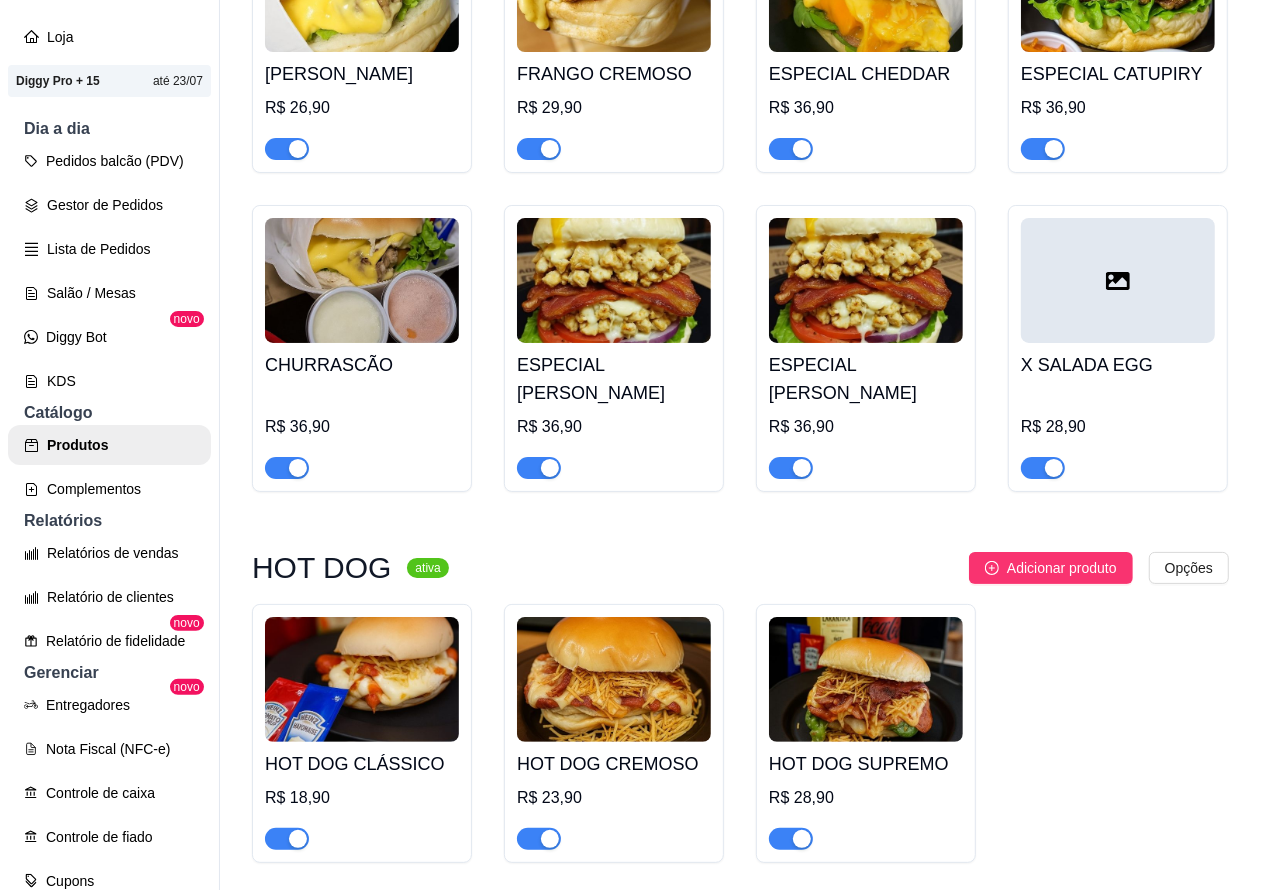 click at bounding box center [614, -621] 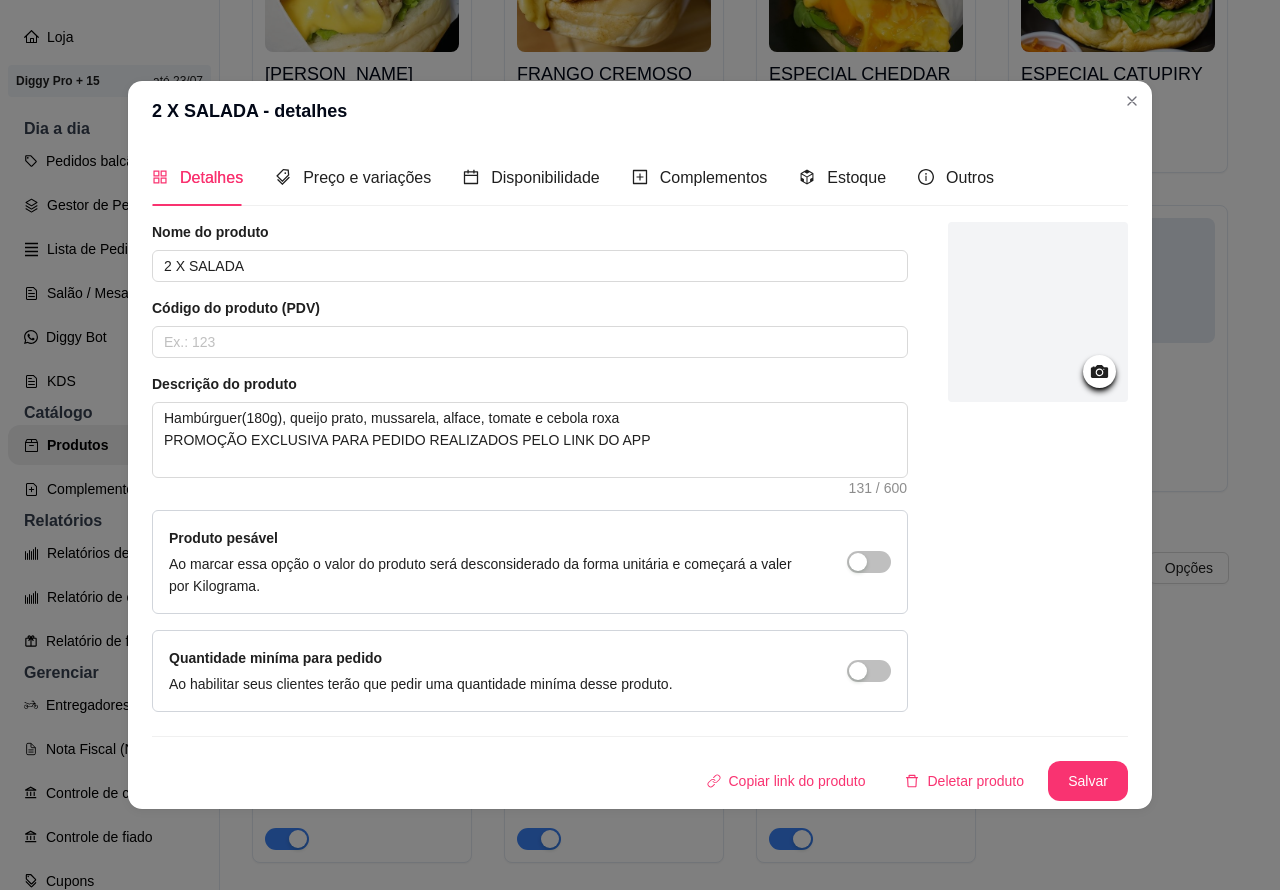 click on "PASTÉIS CLÁSSICOS SALGADOS  ativa Adicionar produto Opções PASTEL DE CARNE    R$ 8,99 PASTEL DE QUEIJO    R$ 8,99 PASTEL DE FRANGO   R$ 8,99 PASTEL DE PRESUNTO E QUEIJO    R$ 8,99 PASTEL DE CALABRESA AURORA   R$ 8,99 PASTÉIS TOP 10 SALGADOS ativa Adicionar produto Opções 00 - ADICINAIS    R$ 3,00 MOLHO EXTRA DE CENOURA    R$ 0,50 MOLHO EXTRA DE ALHO   R$ 0,50 PASTEL DE VENTO   R$ 4,00 PORÇÃO TIRAS MASSA DE PASTEL   R$ 4,00 PASTEIZINHOS DE VENTO   R$ 4,00 05 - PASTEL CARNE C/ BACON   R$ 12,99 06 - PASTEL CARNE C/ QUEIJO   R$ 12,99 08 - PASTEL CARNE C/ OVO   R$ 12,99 PASTEL CALABRESA COM QUEIJO   R$ 12,99 PASTEL QUEIJ0 COM BACON   R$ 12,99 10 - PASTEL DE FRANGO C/ BACON   R$ 12,99 11 - PASTEL FRANGO C/ CATUPIRY    R$ 12,99 12 - PASTEL FRANGO C/ CHEDDAR   R$ 12,99 15 - PASTEL DE PIZZA   R$ 12,99 QUEIJO COM MILHO   R$ 12,99 14 - PASTEL FRANGO CAIPIRA   R$ 14,99 BRÓCOLIS, QUEIJO E BACON    R$ 14,99 09 - PASTEL CARNE SECA C/ CATUPIRY    R$ 14,99 PASTEL CARNE SECA COM QUEIJO" at bounding box center [740, -210] 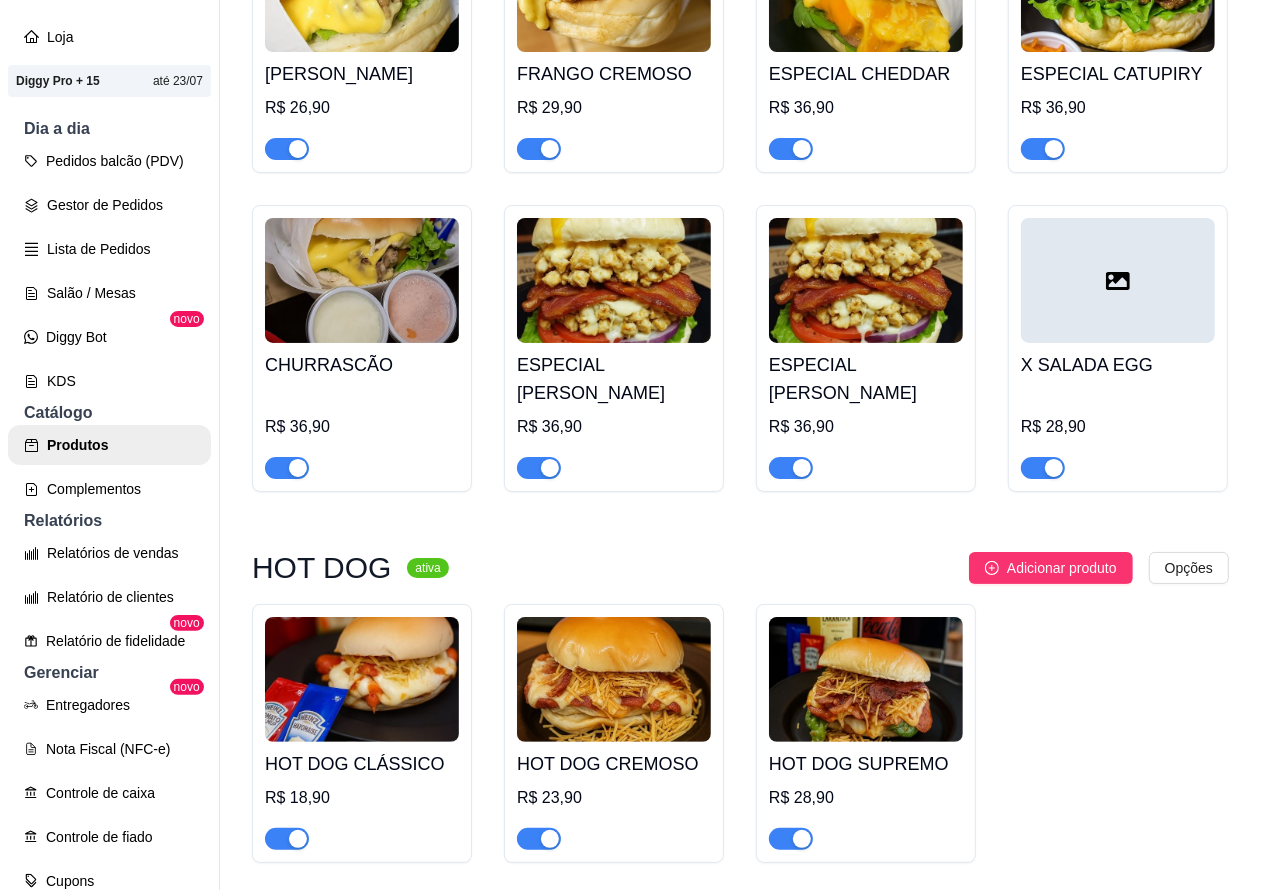 click at bounding box center (362, -621) 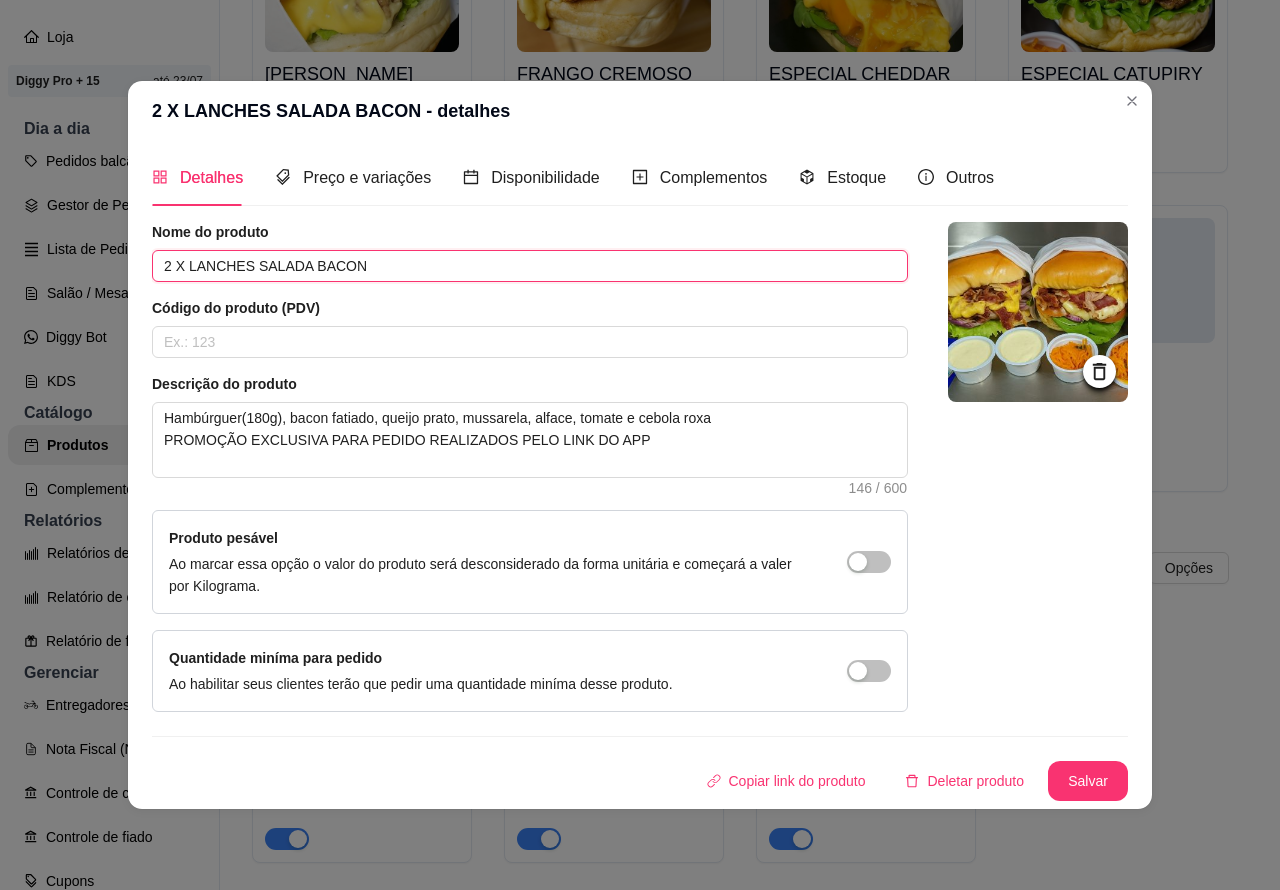 click on "2 X LANCHES SALADA BACON" at bounding box center (530, 266) 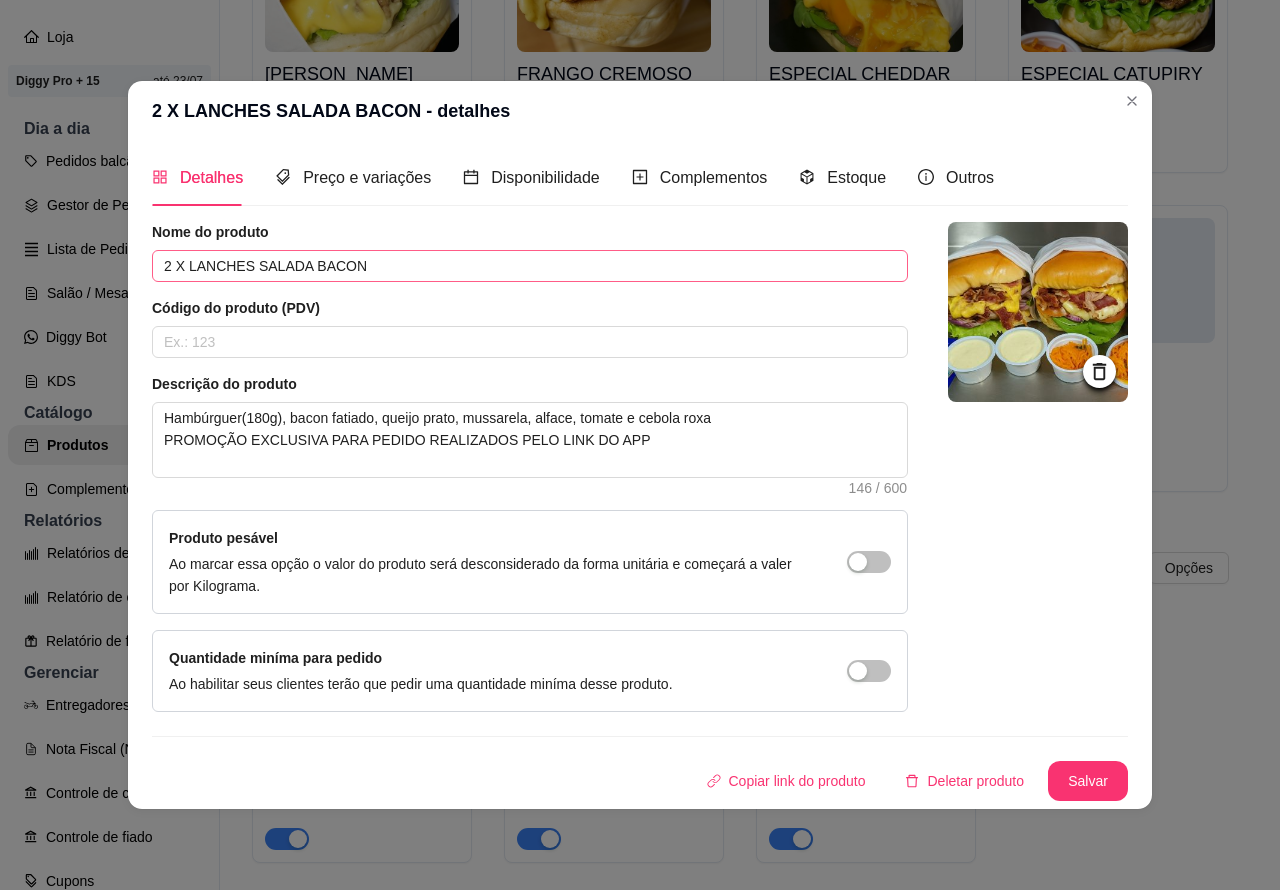 click on "22 - PASTEL DE NUTELLA   R$ 14,00 24 - PASTEL KIT KAT   R$ 12,00 24 - PASTEL OURO BRANCO   R$ 12,00 25 - PASTEL SONHO DE VALSA    R$ 12,00 PASTEL DE CHARGE   R$ 12,00 PASTEL DE DOCE DE LEITE    R$ 12,00 PASTEL DE PRESTÍGIO    R$ 12,00 ROMEU E JULIETA    R$ 12,00" at bounding box center [740, -1111] 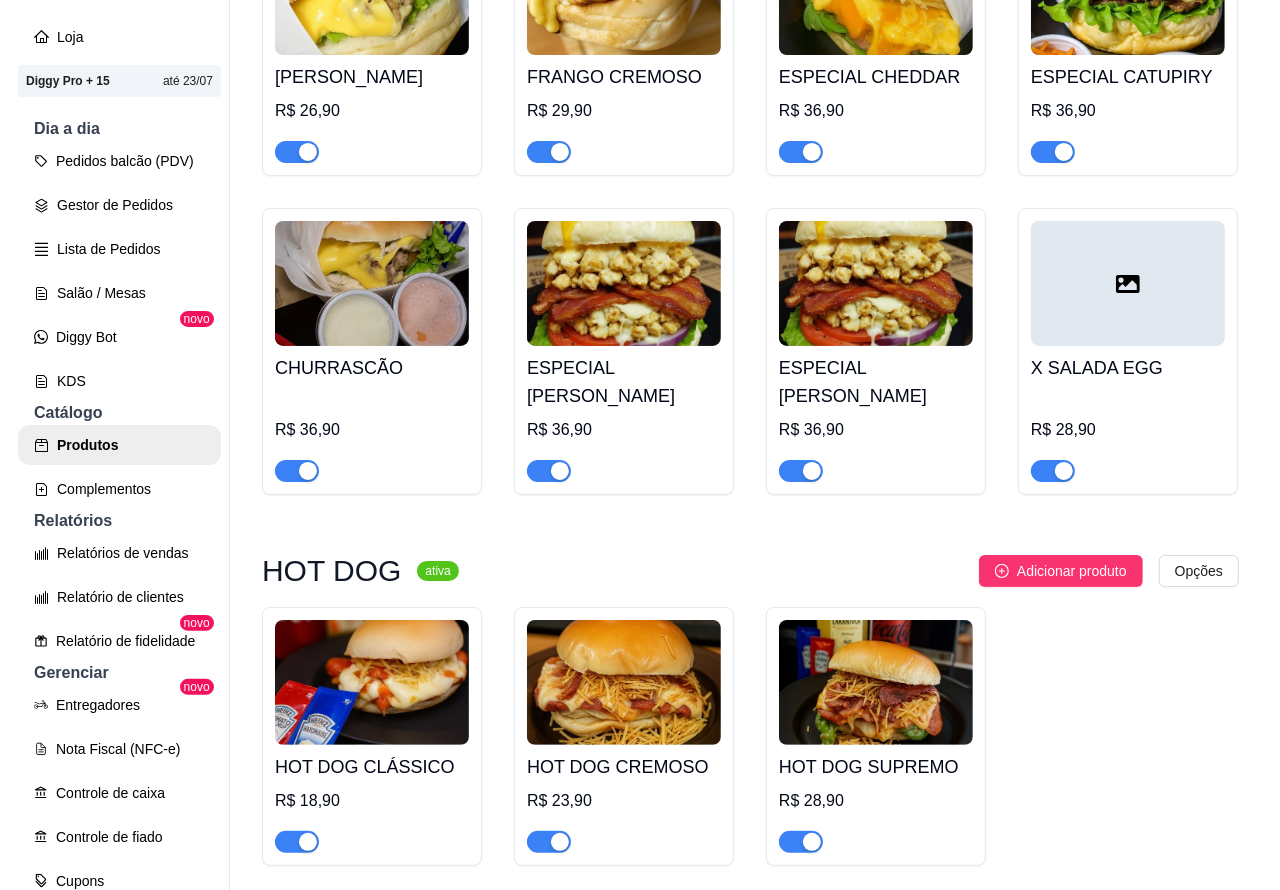 scroll, scrollTop: 5085, scrollLeft: 0, axis: vertical 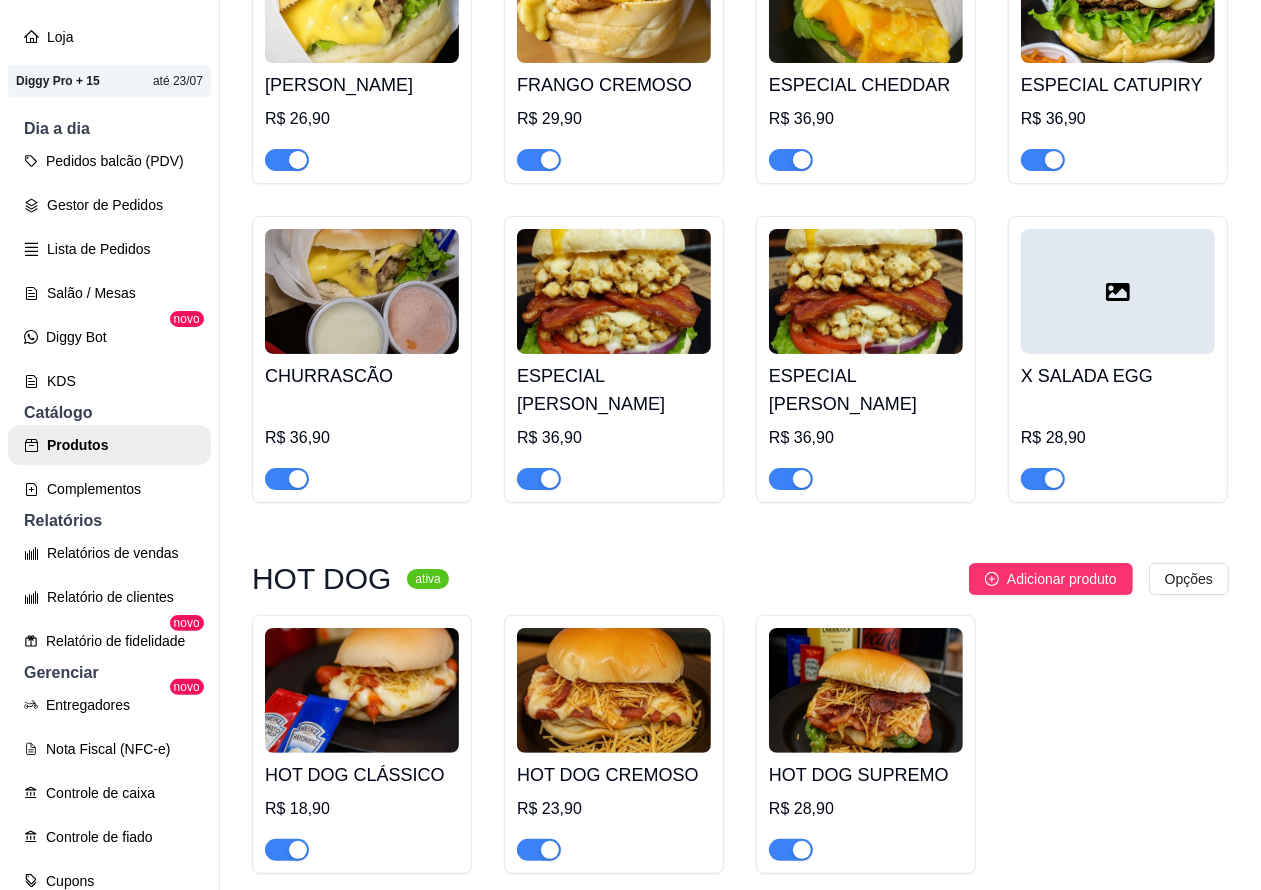 click at bounding box center [614, -610] 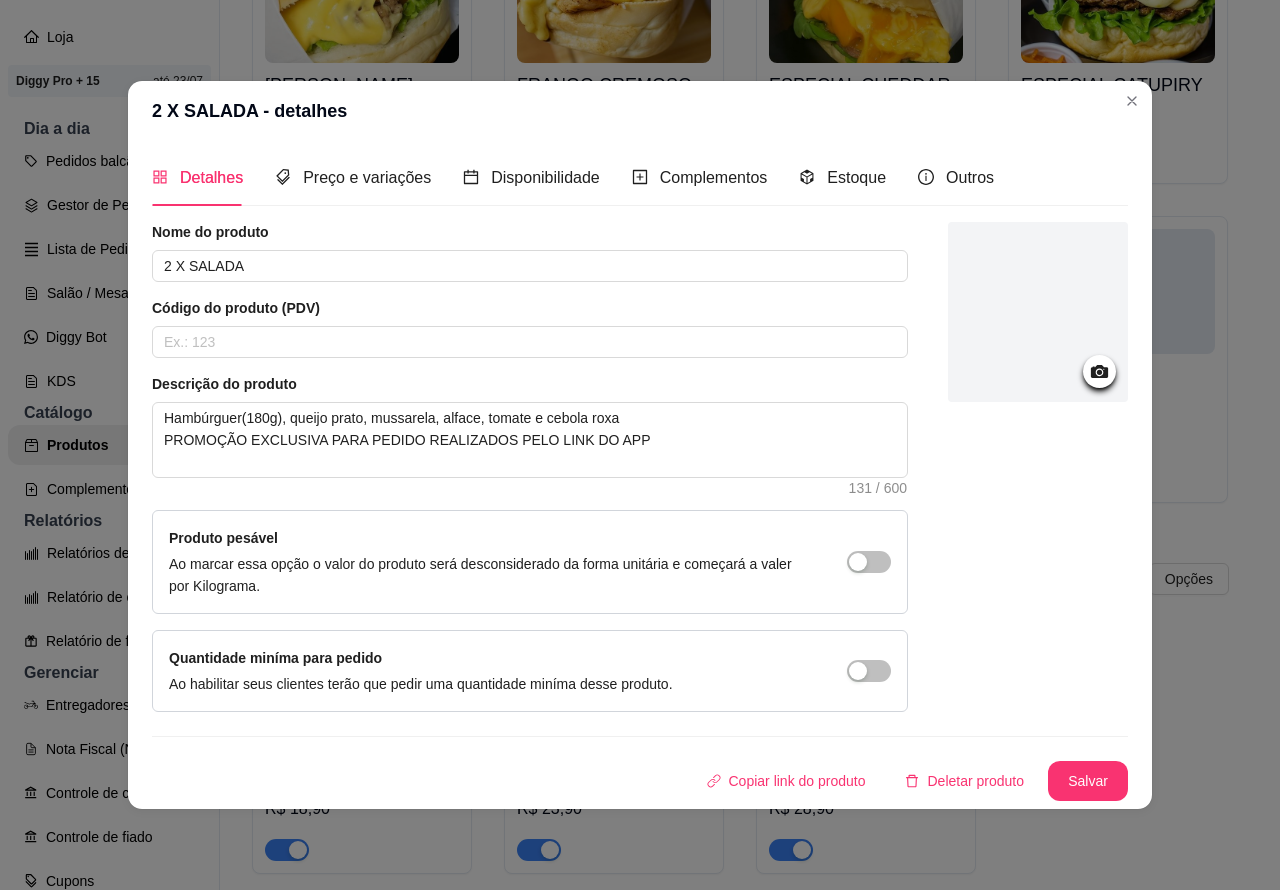 click on "Detalhes" at bounding box center [211, 177] 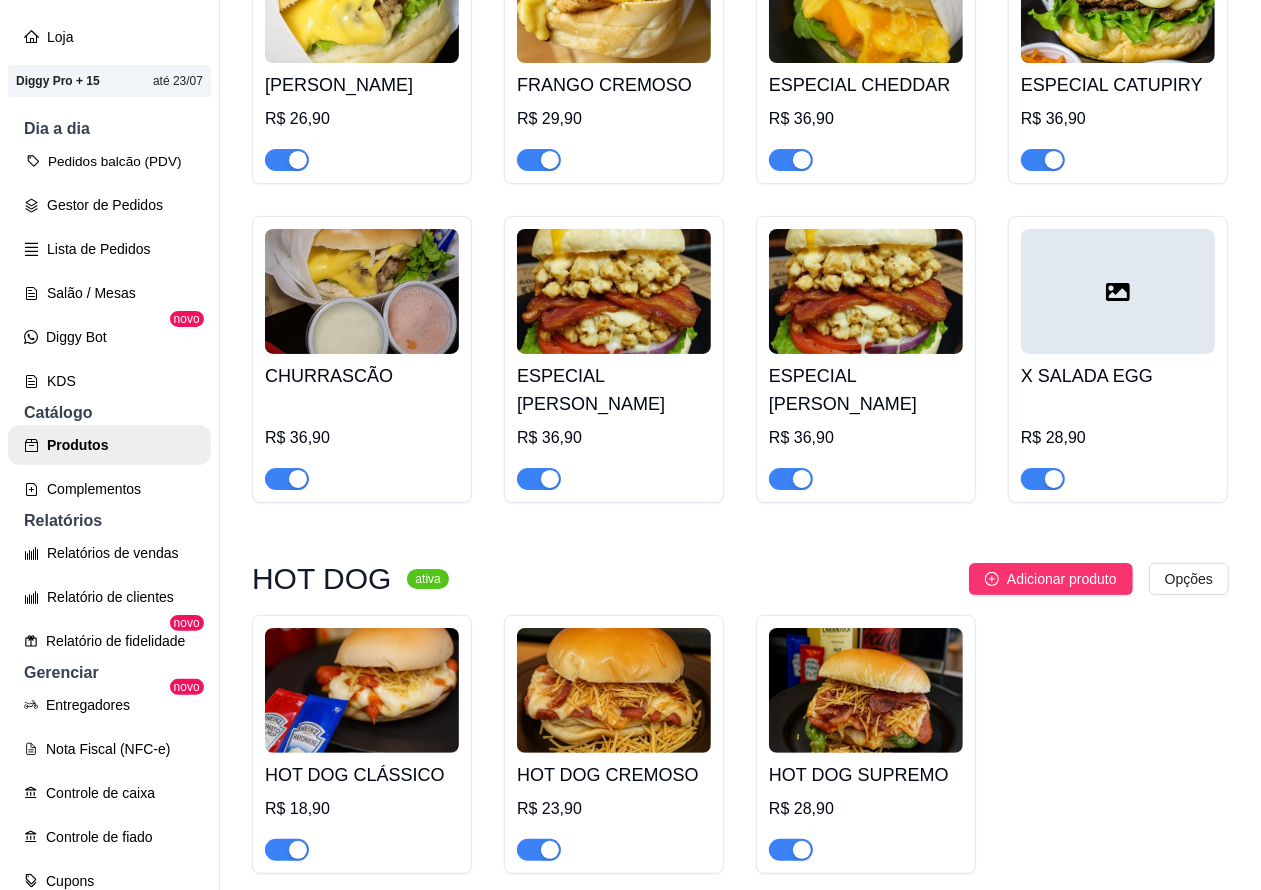 click on "Pedidos balcão (PDV)" at bounding box center (109, 161) 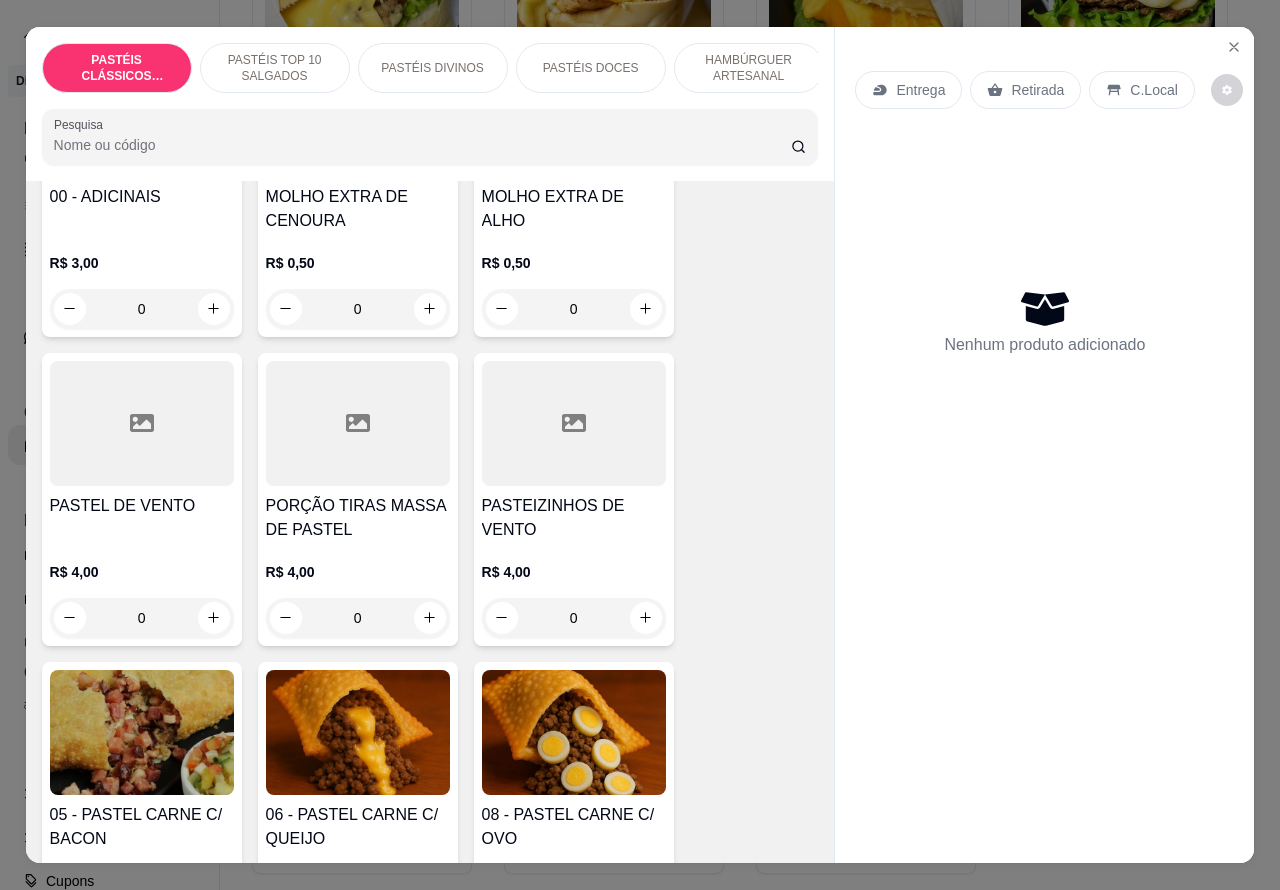 scroll, scrollTop: 1021, scrollLeft: 0, axis: vertical 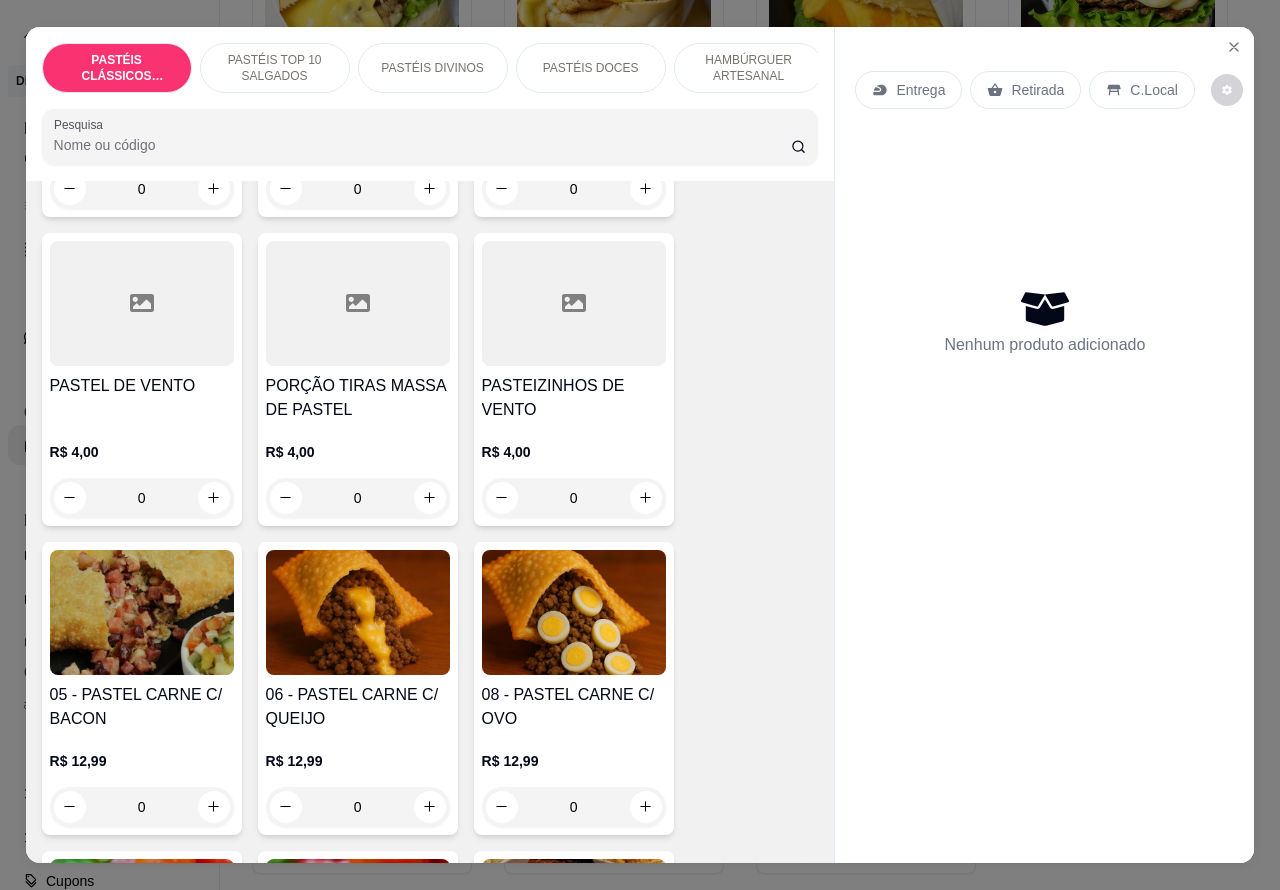 click on "R$ 4,00" at bounding box center [358, 452] 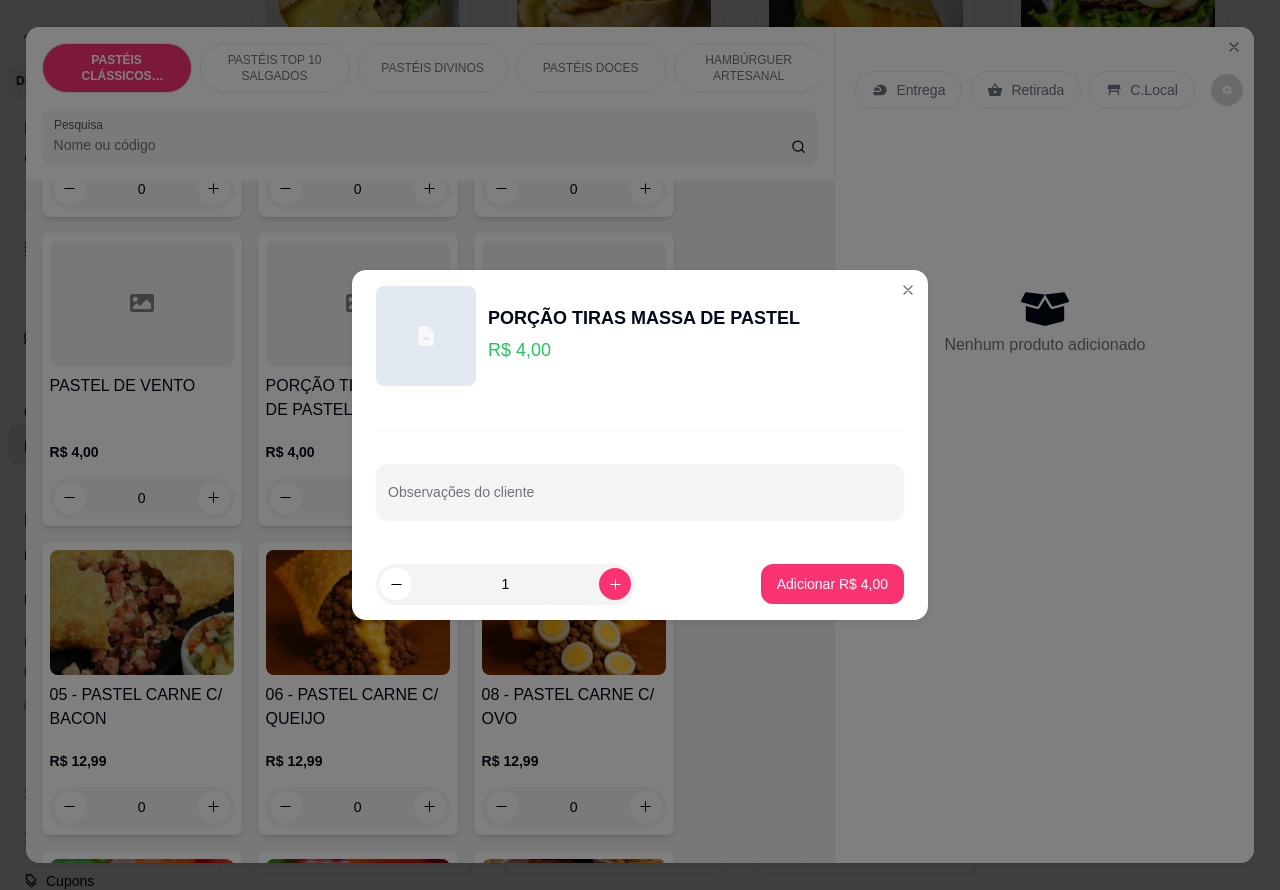 click 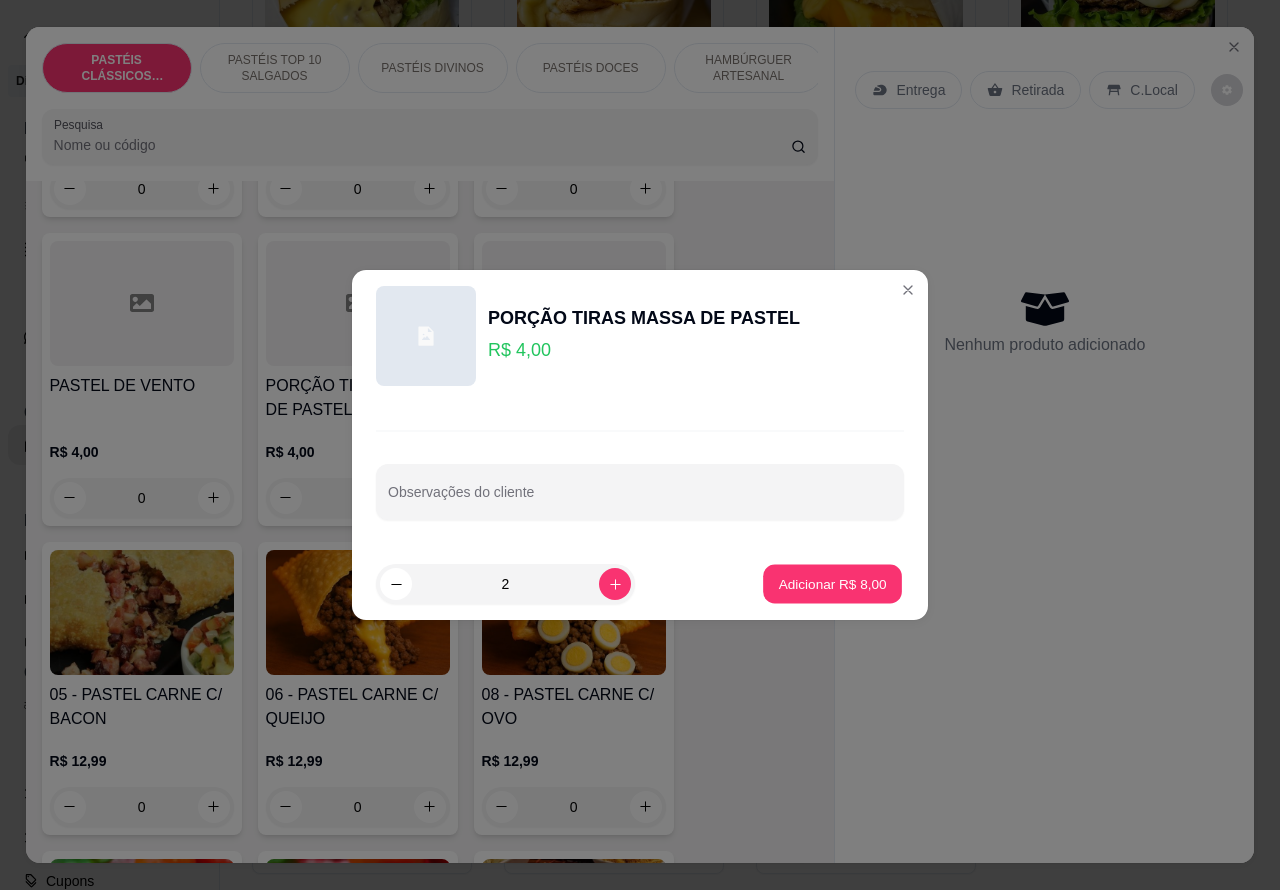 click on "Adicionar   R$ 8,00" at bounding box center (832, 583) 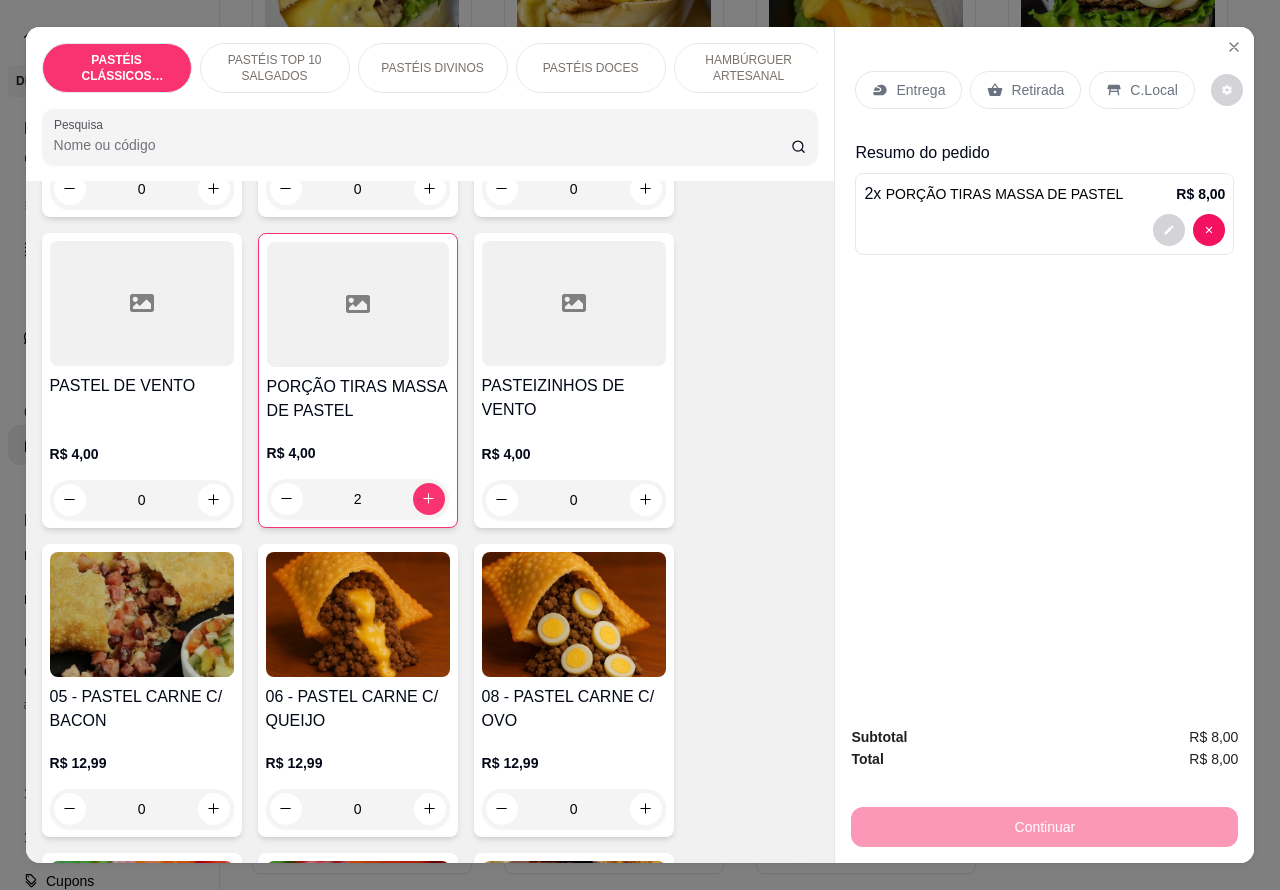 click on "C.Local" at bounding box center [1153, 90] 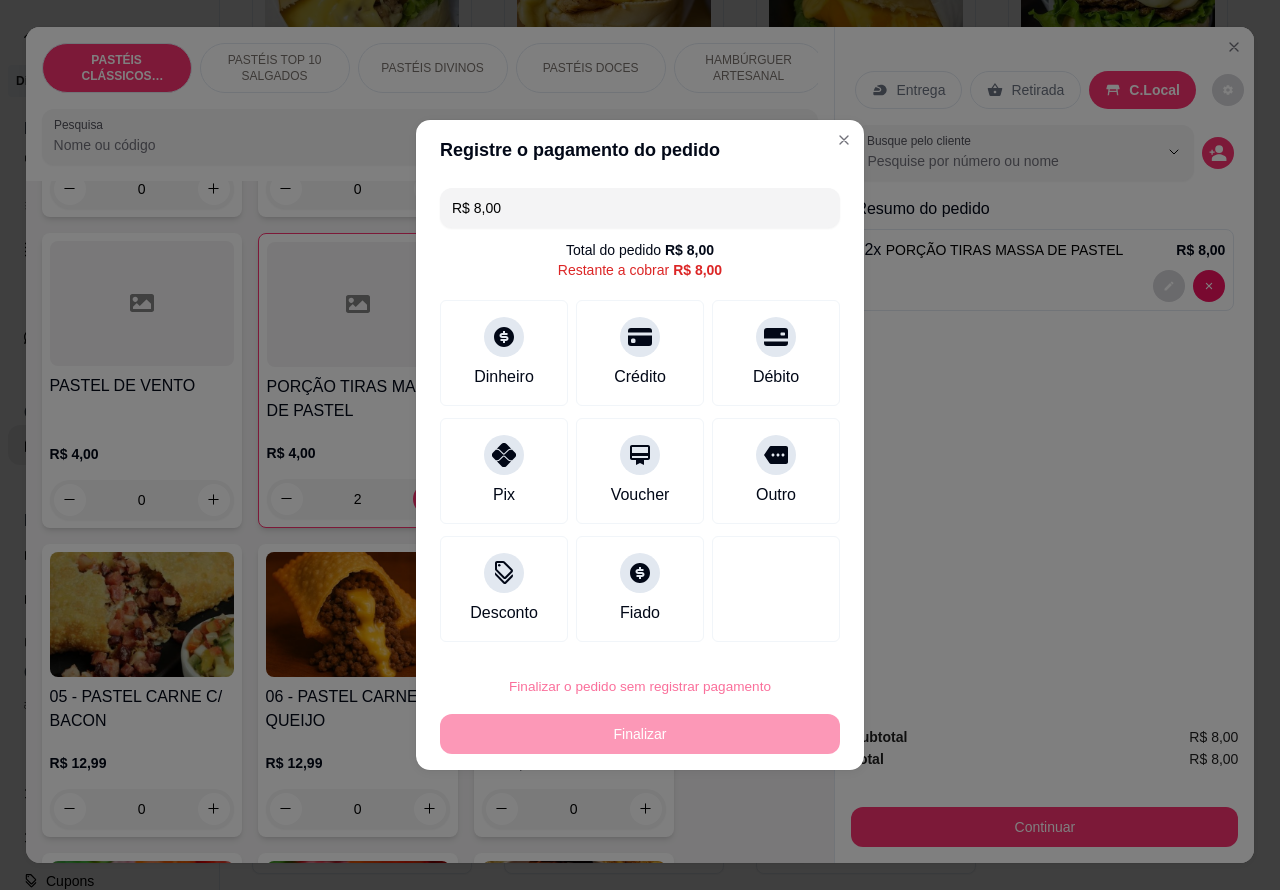 click on "Confirmar" at bounding box center (758, 630) 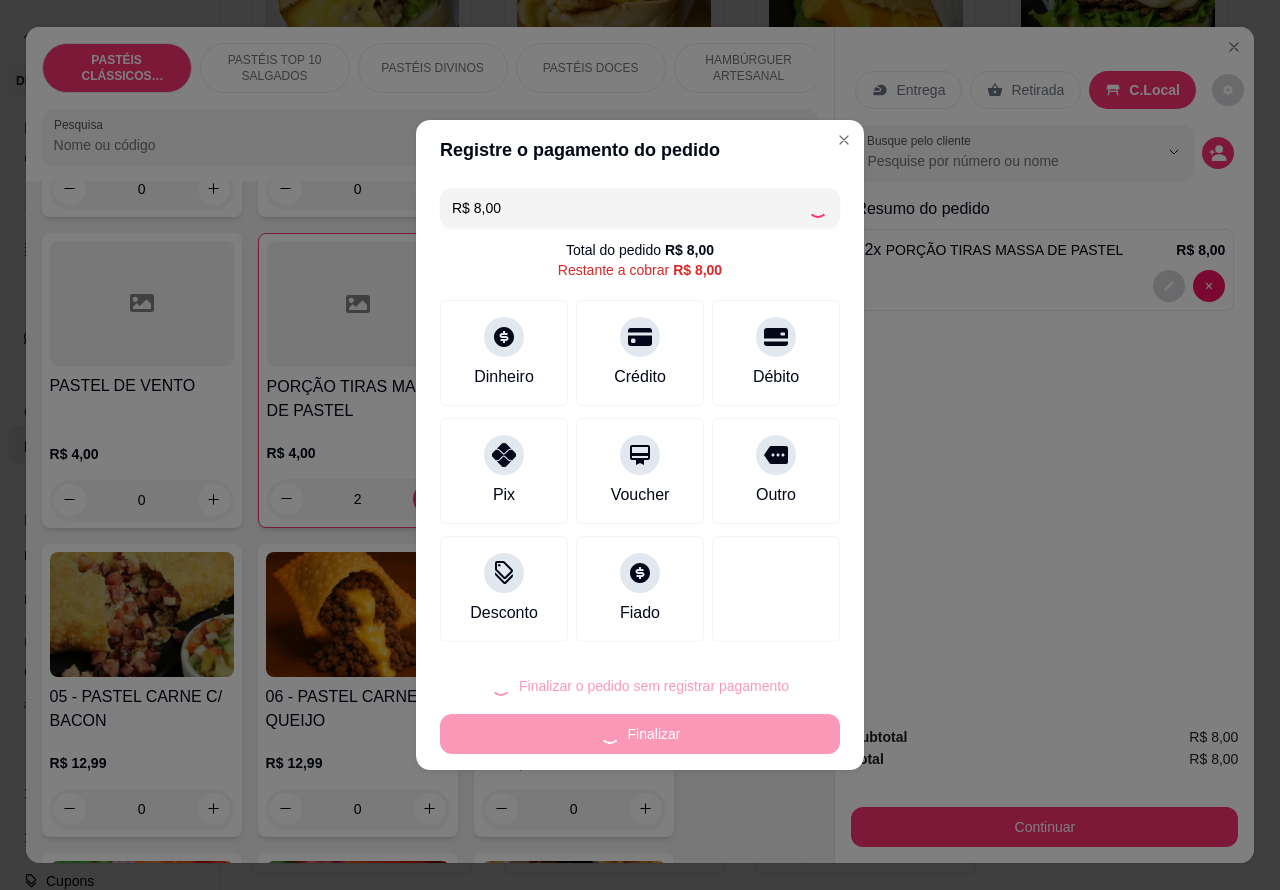 type on "0" 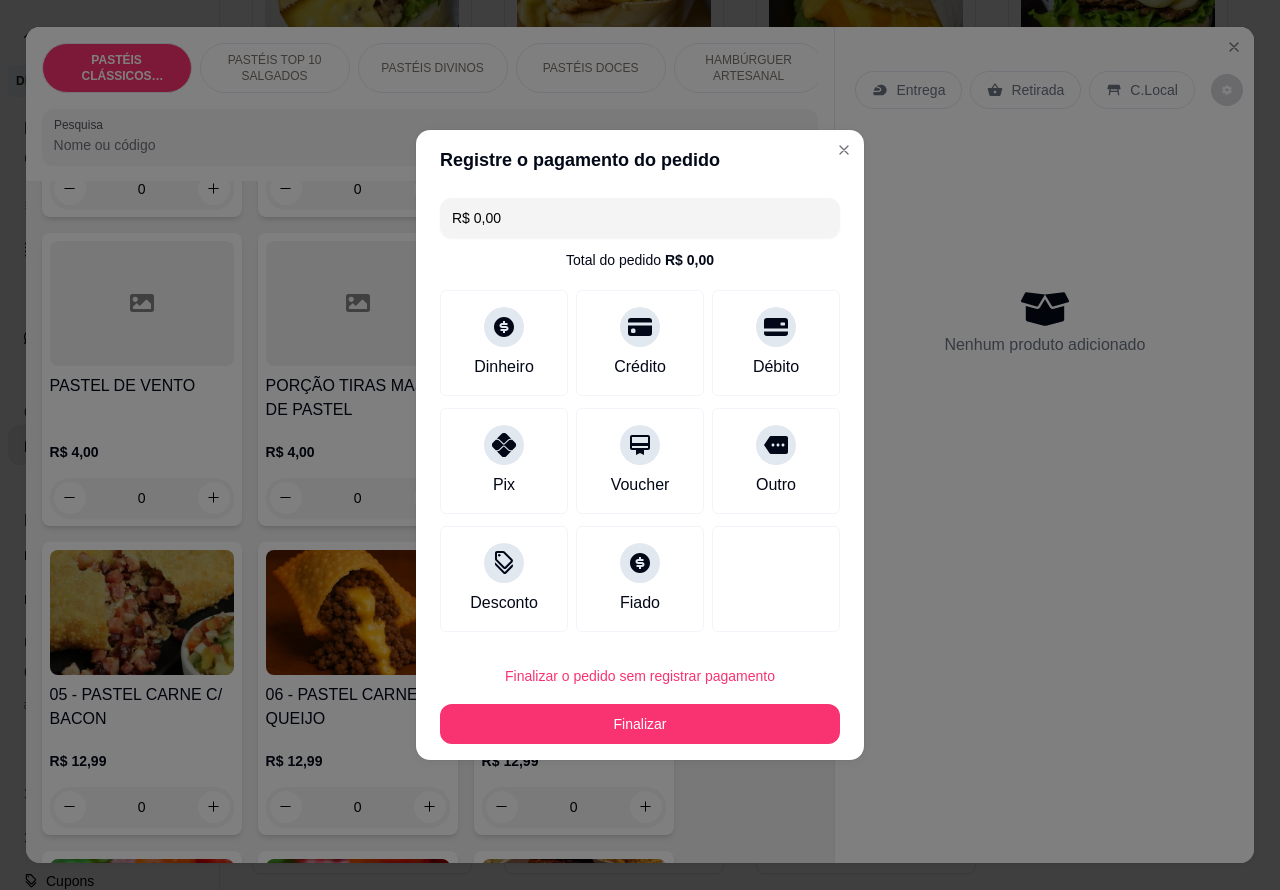 type on "R$ 0,00" 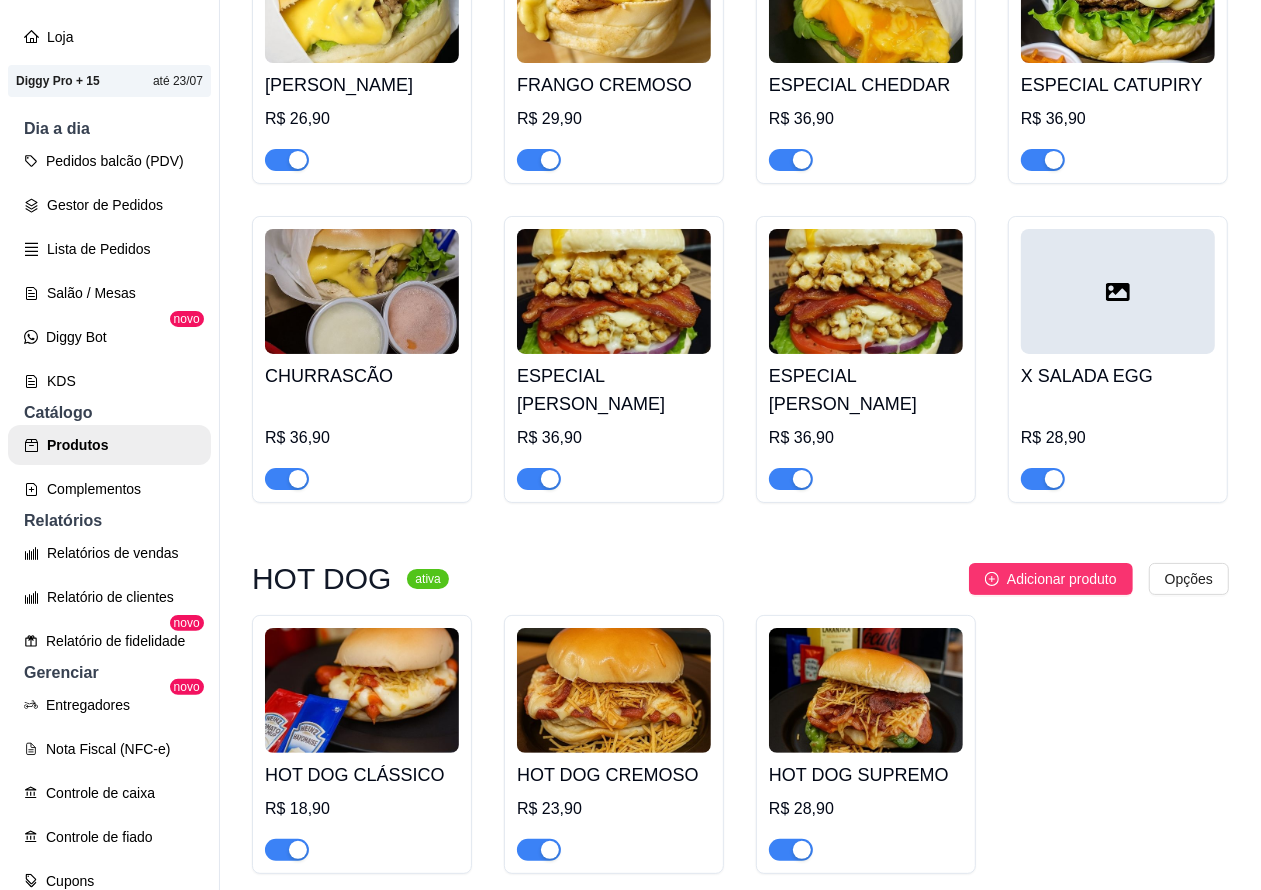 click on "Pedidos balcão (PDV)" at bounding box center (109, 161) 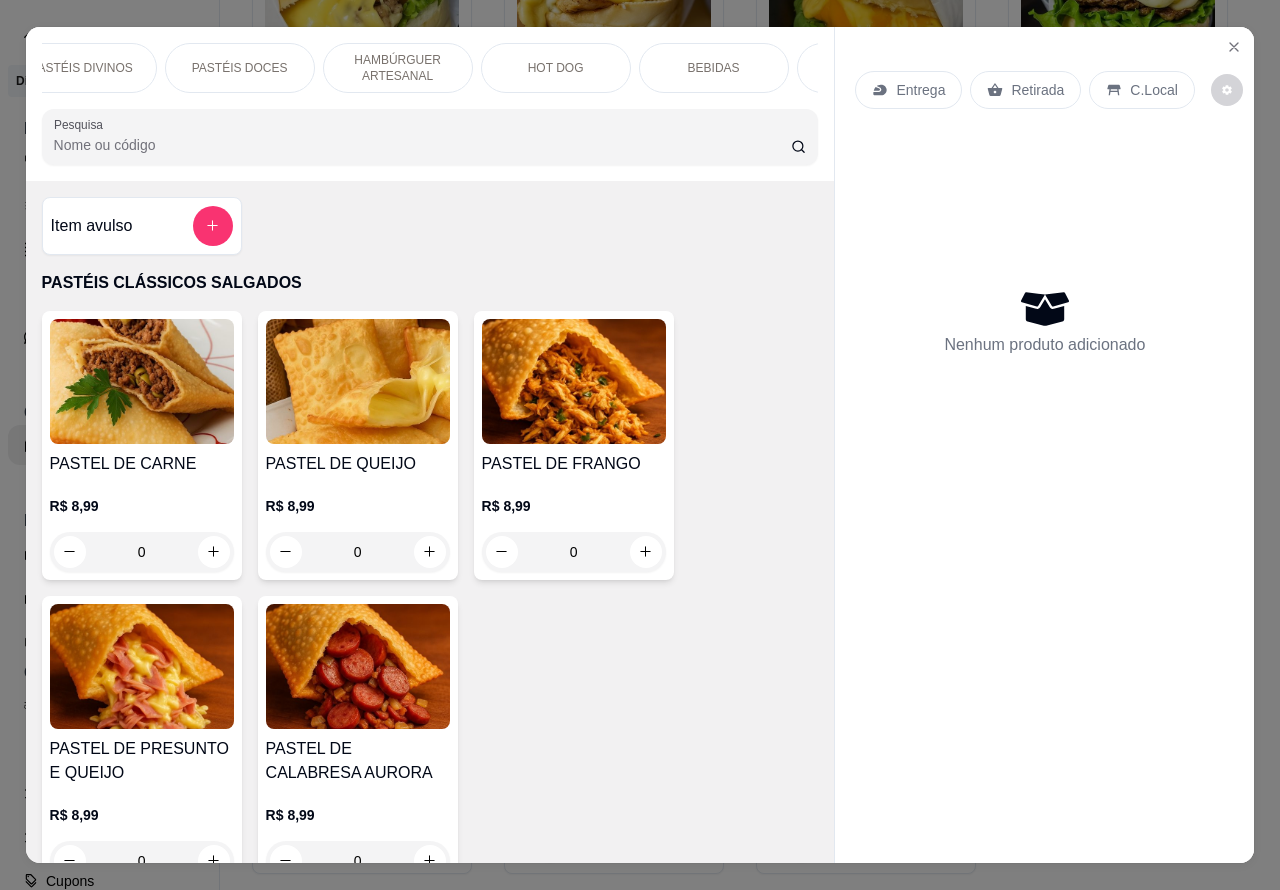 scroll, scrollTop: 0, scrollLeft: 382, axis: horizontal 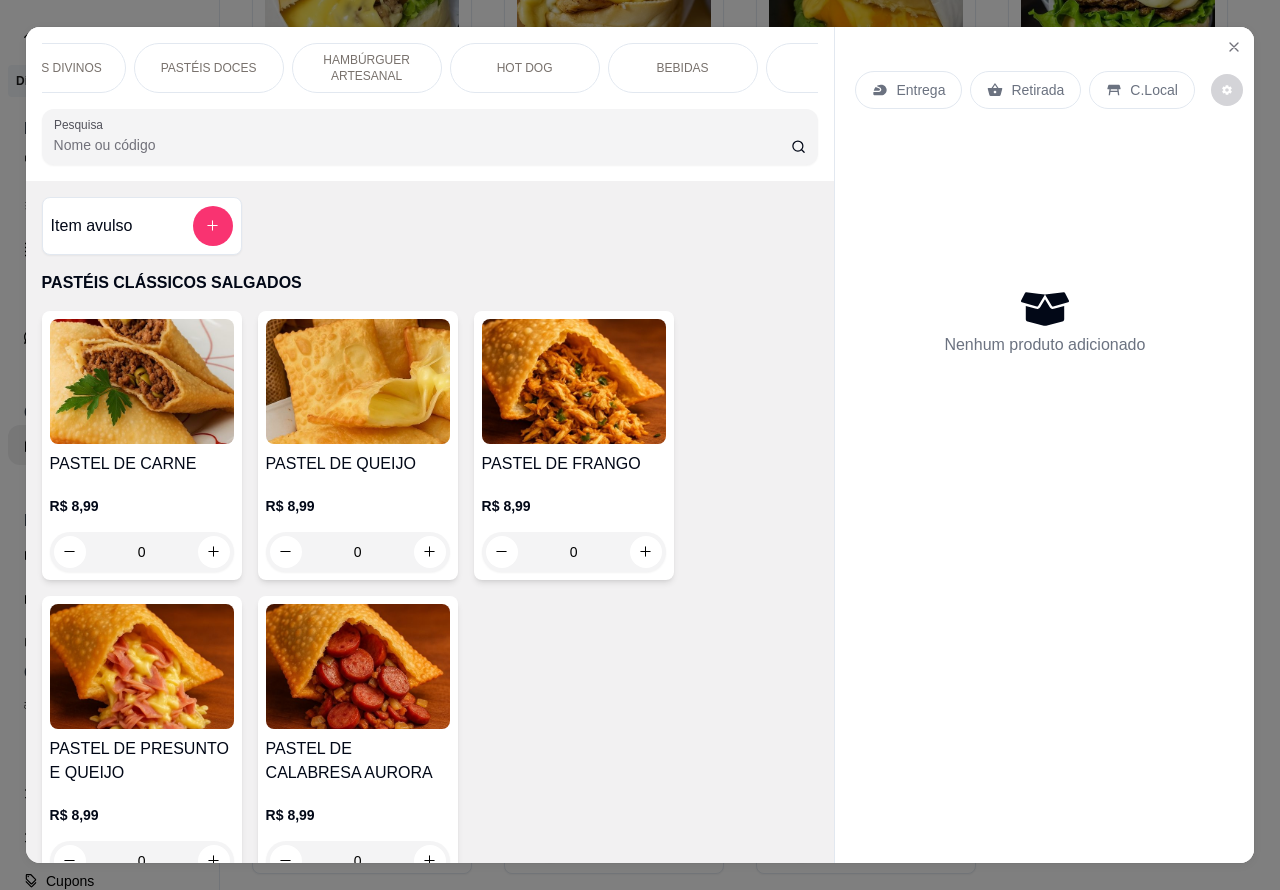 click on "BEBIDAS" at bounding box center [683, 68] 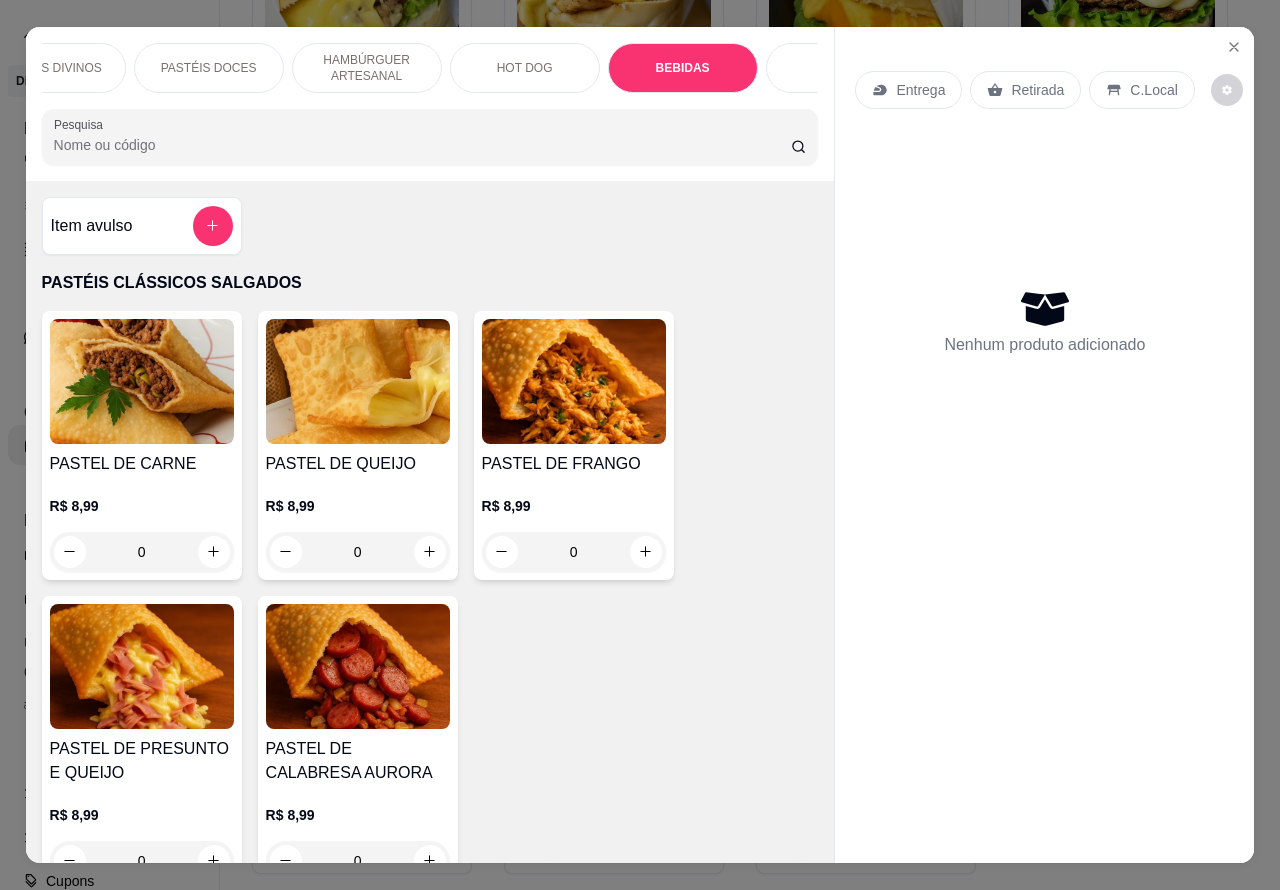 scroll, scrollTop: 6650, scrollLeft: 0, axis: vertical 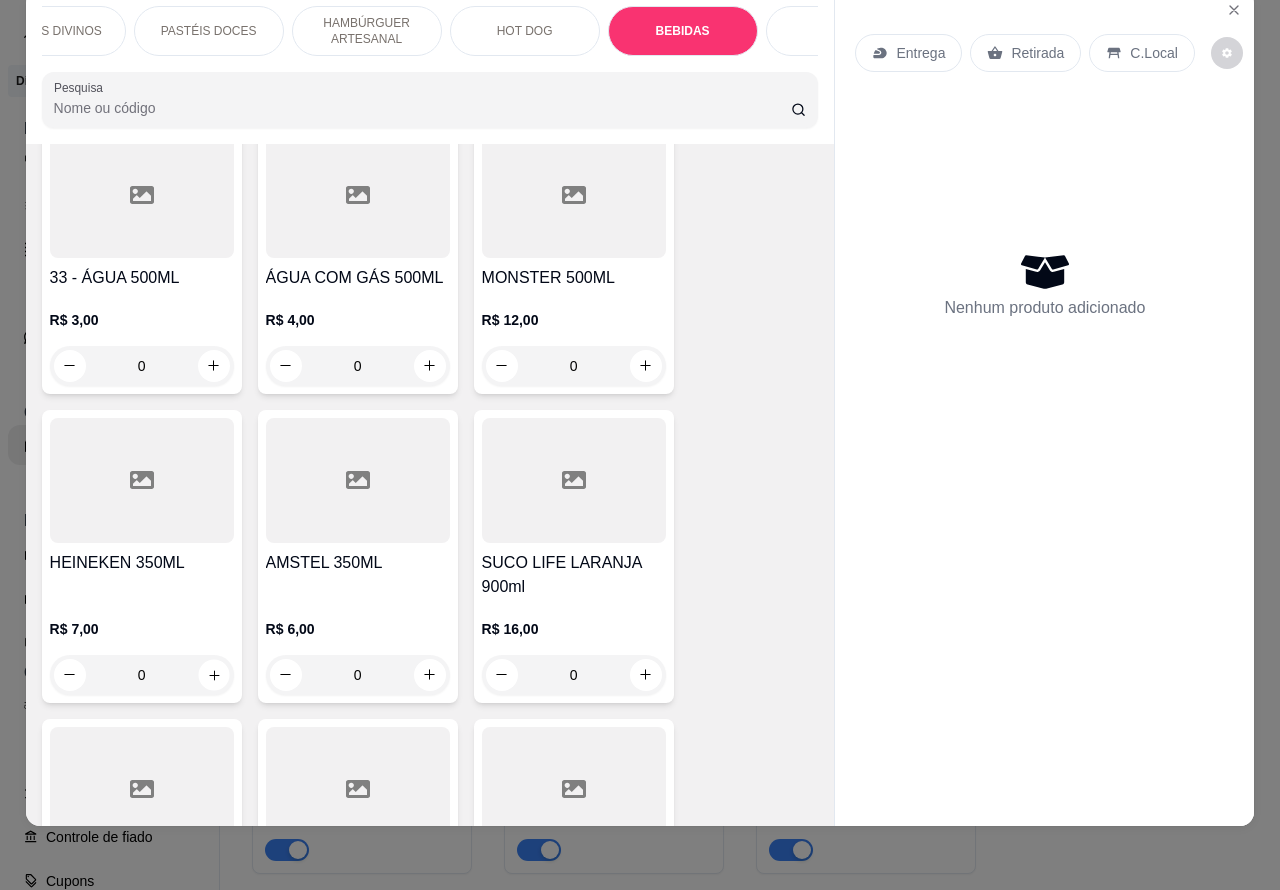 click 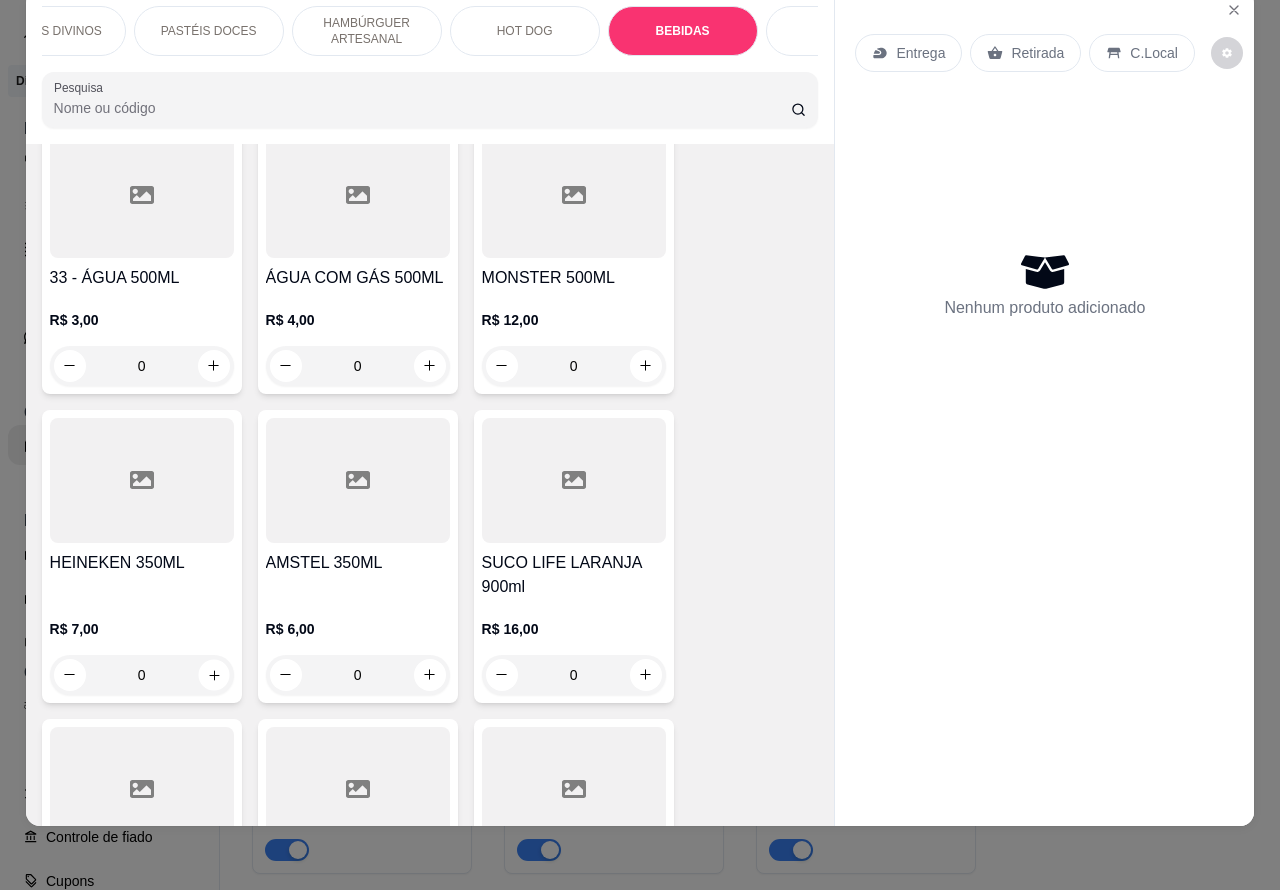 type on "1" 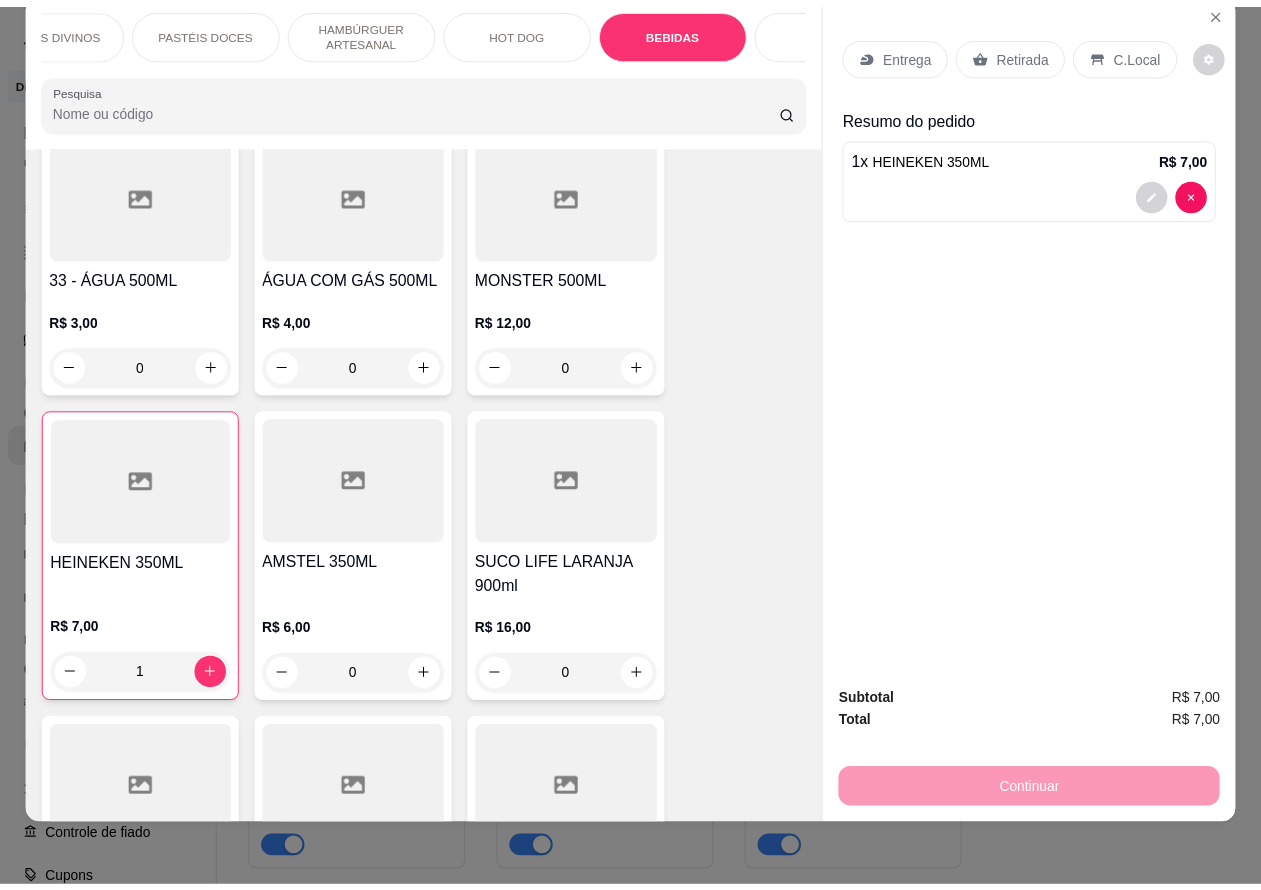 scroll, scrollTop: 0, scrollLeft: 0, axis: both 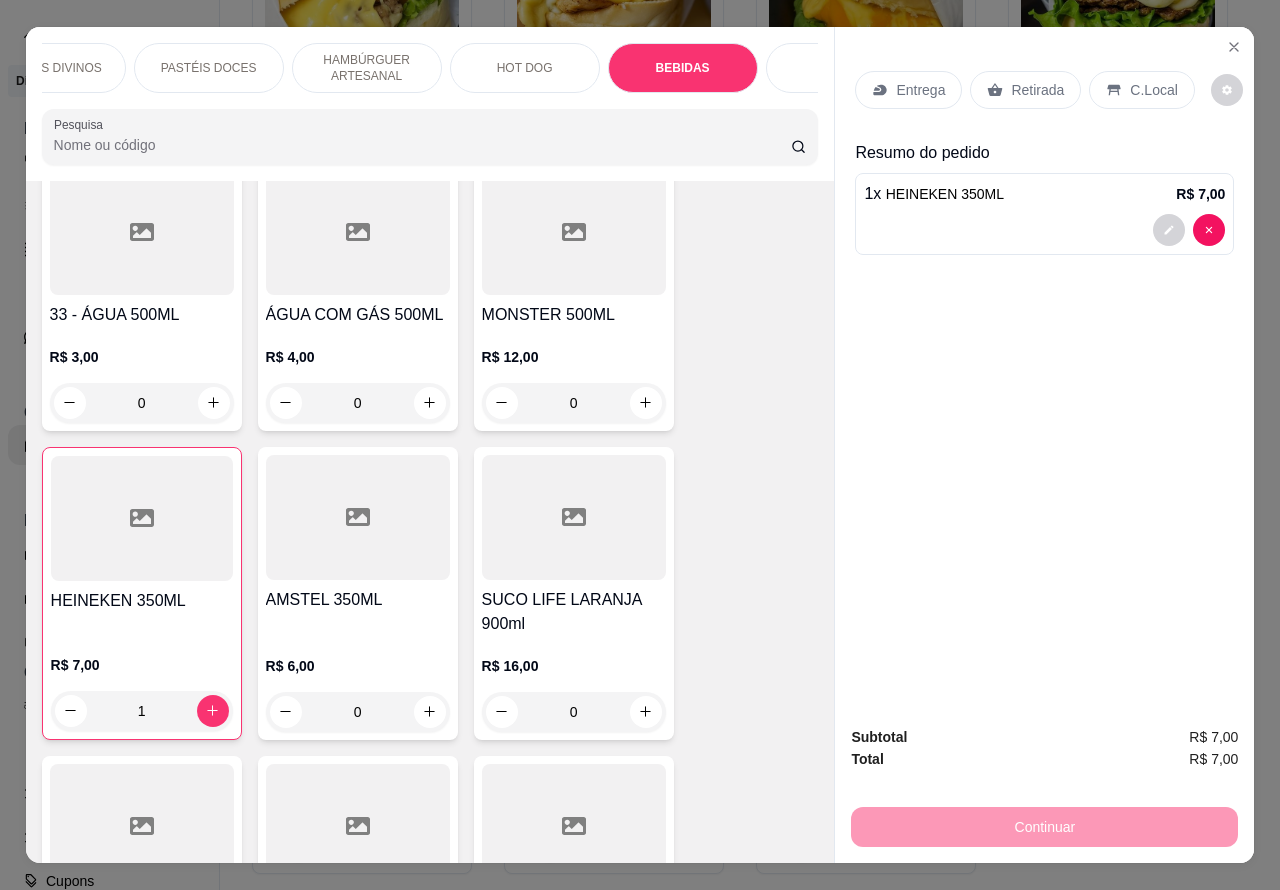 click 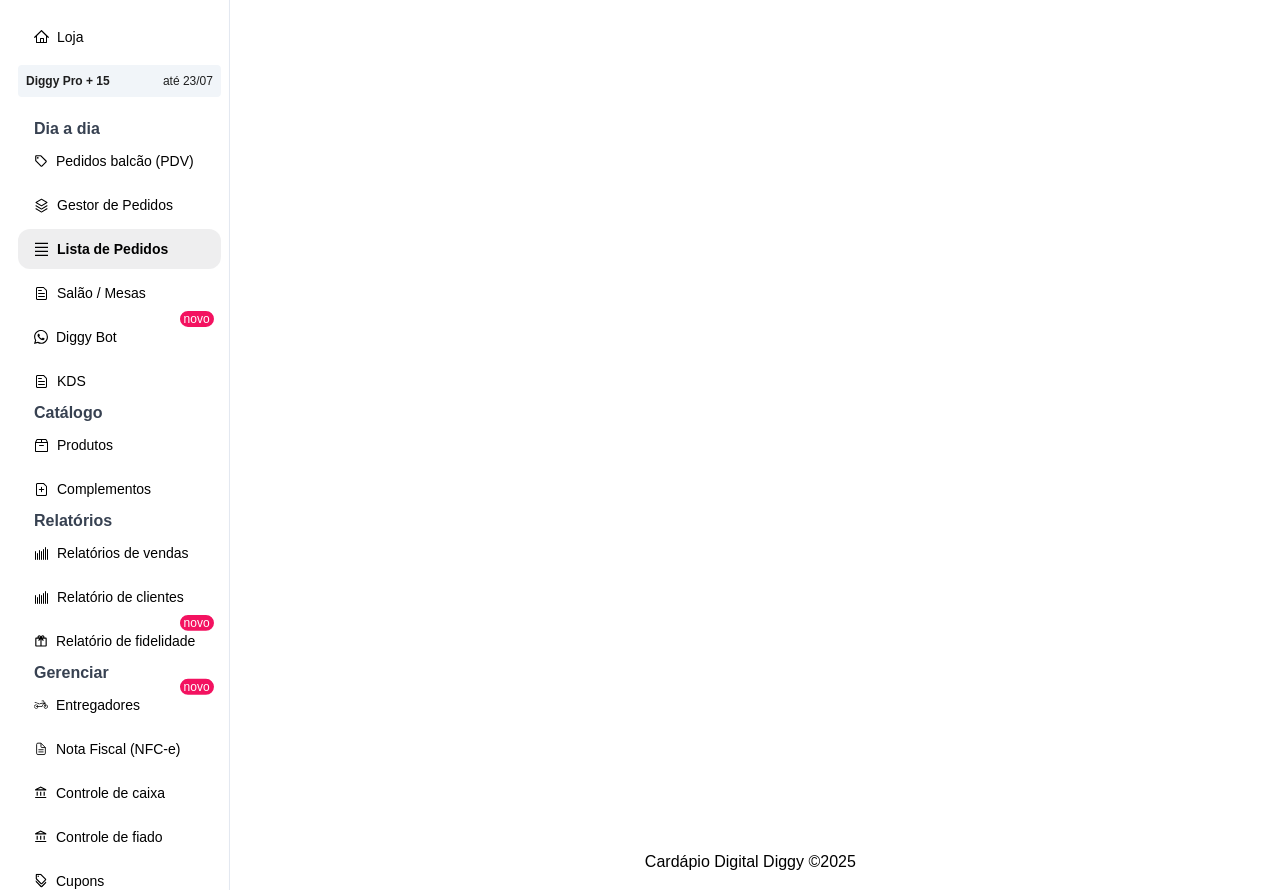 scroll, scrollTop: 0, scrollLeft: 0, axis: both 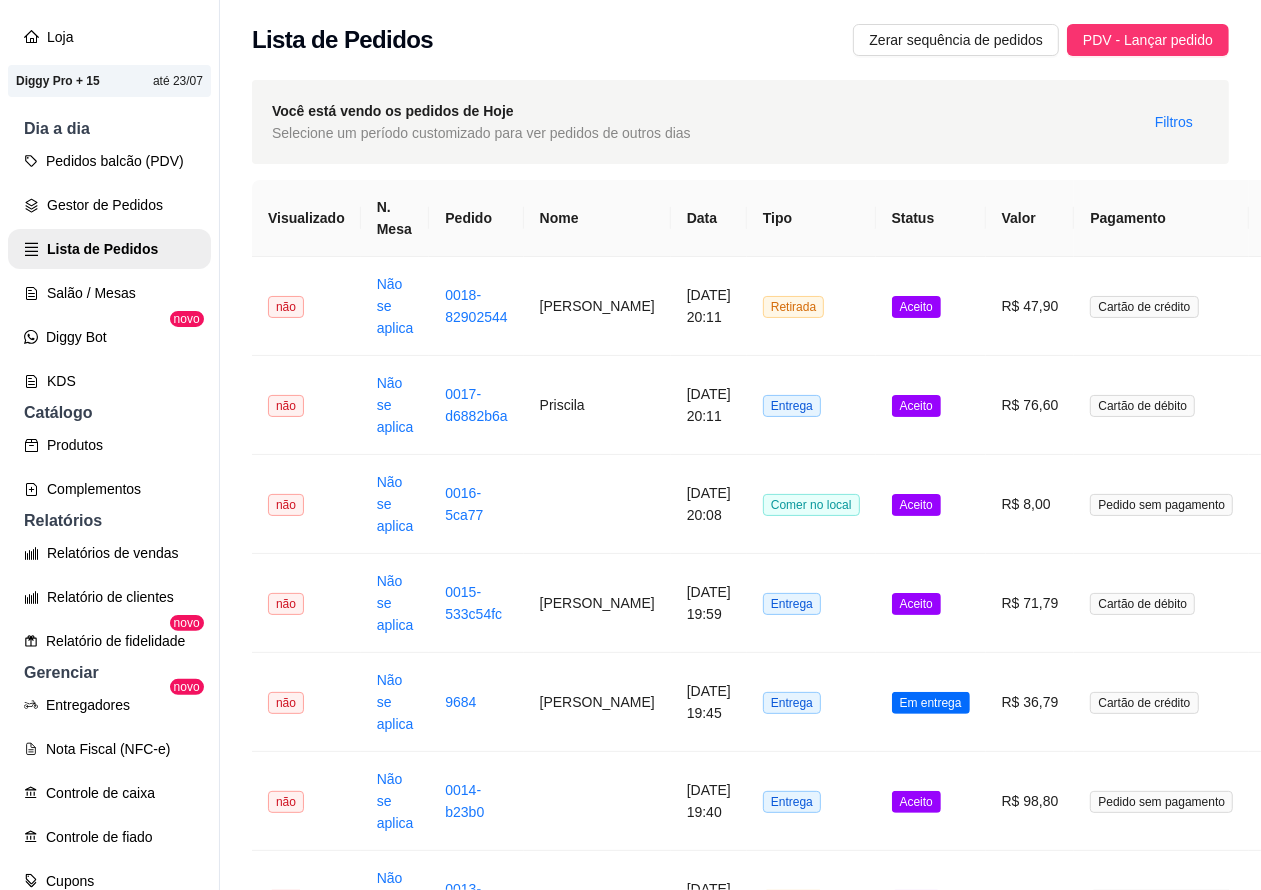 click on "Salão / Mesas" at bounding box center [109, 293] 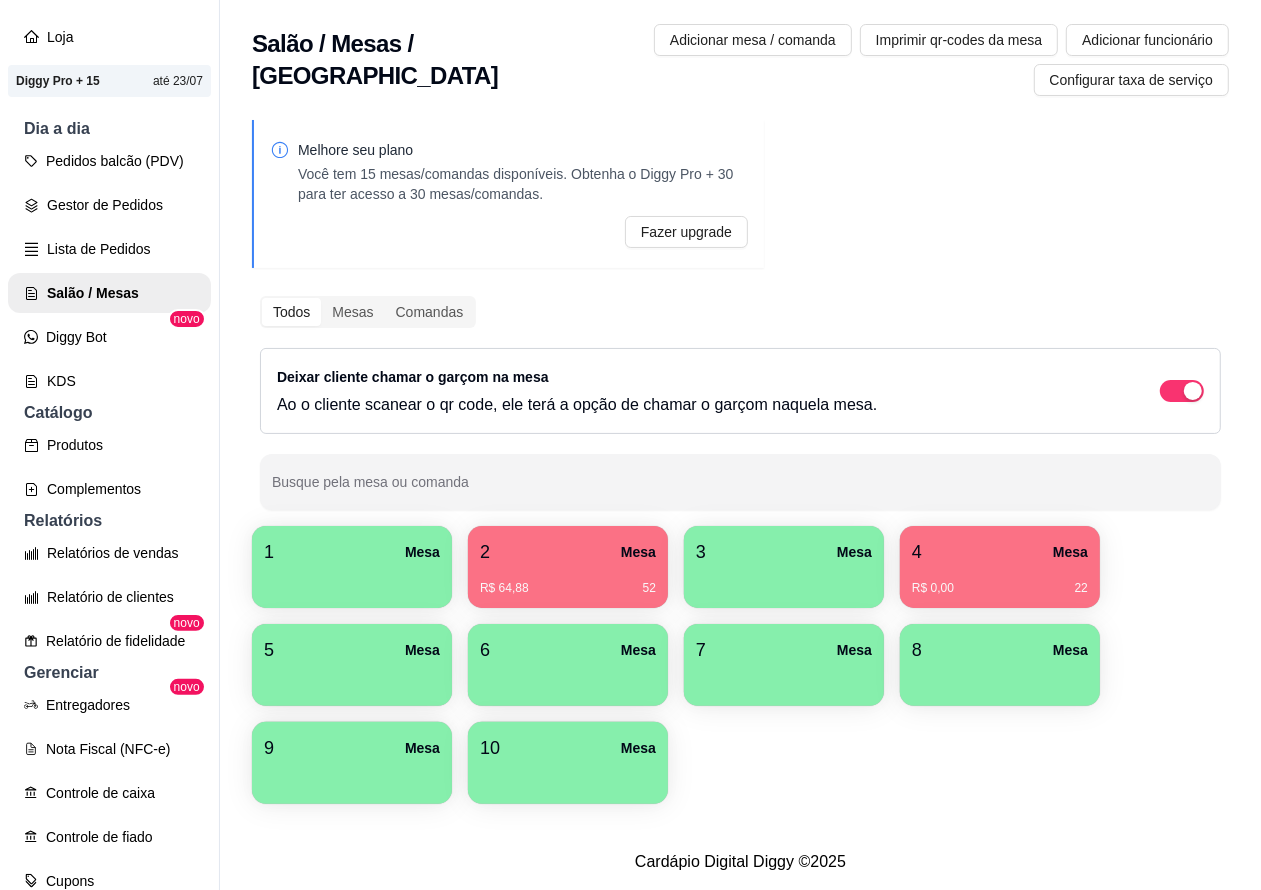 click on "2 Mesa" at bounding box center (568, 552) 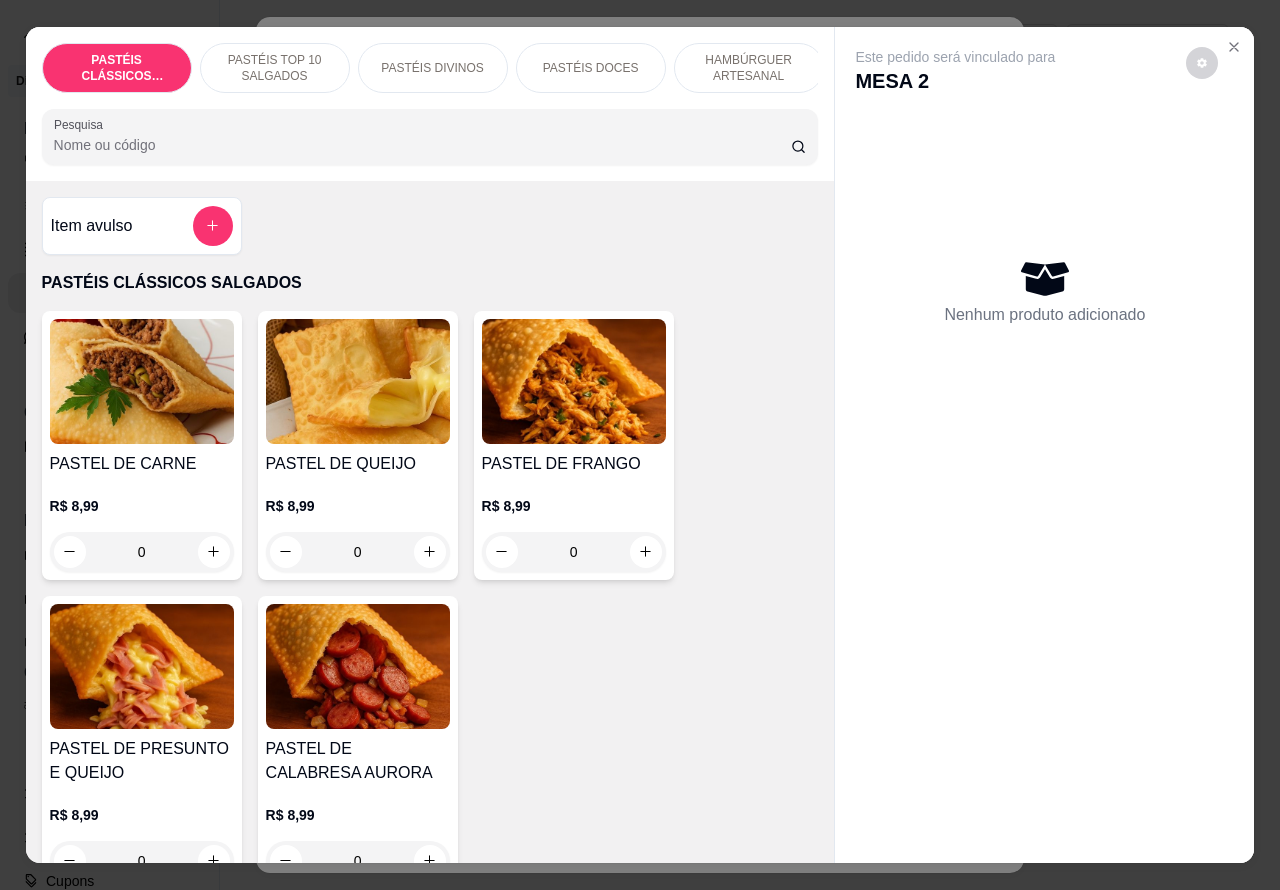 click 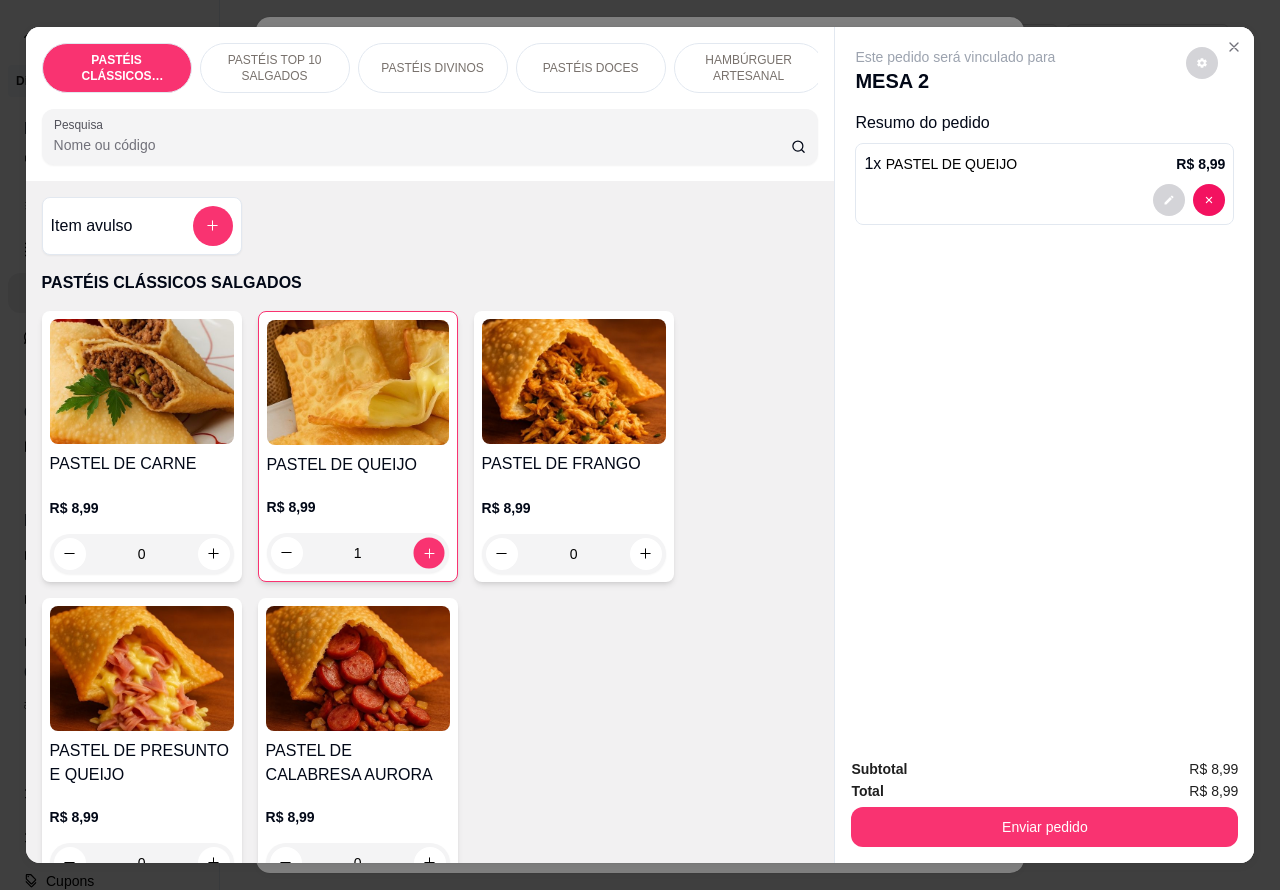 click 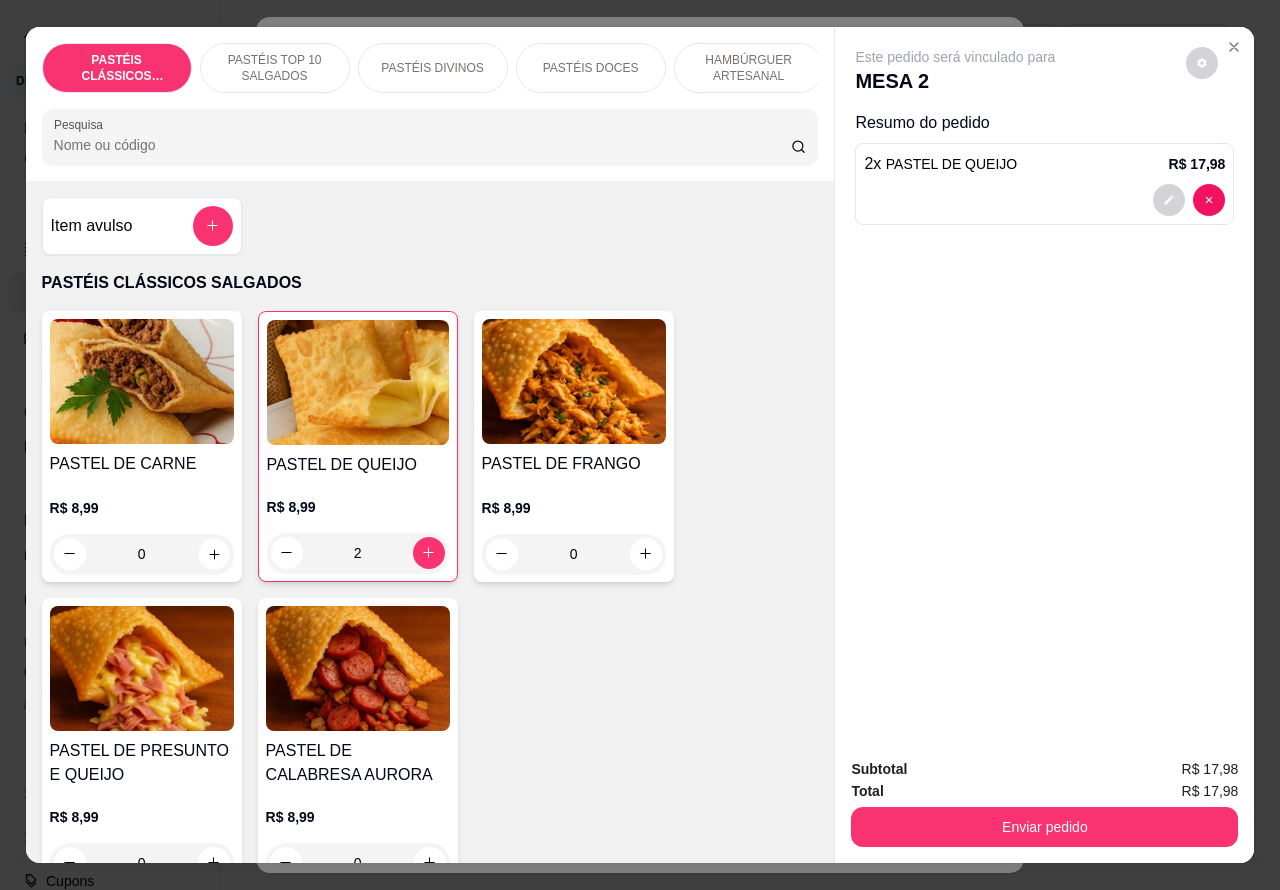 click 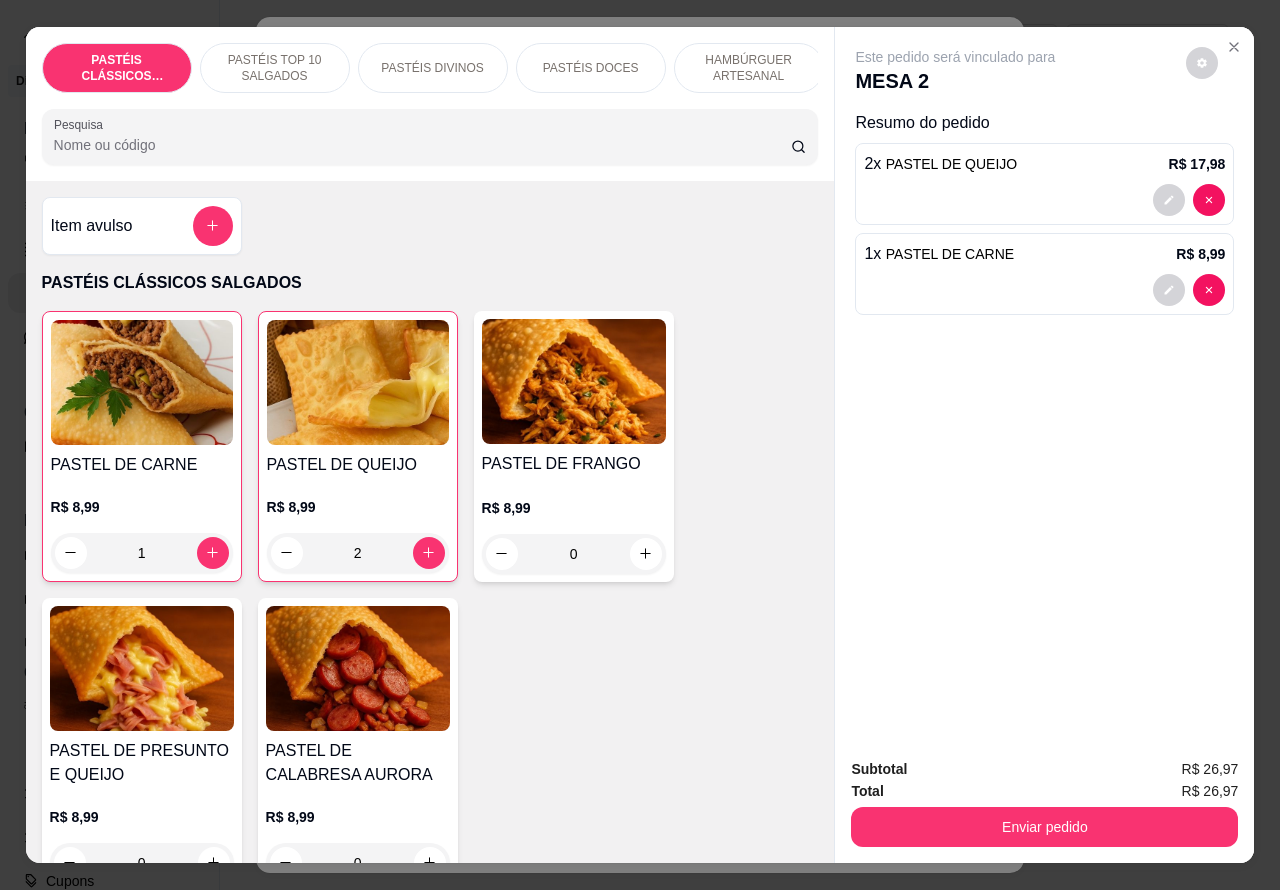 click 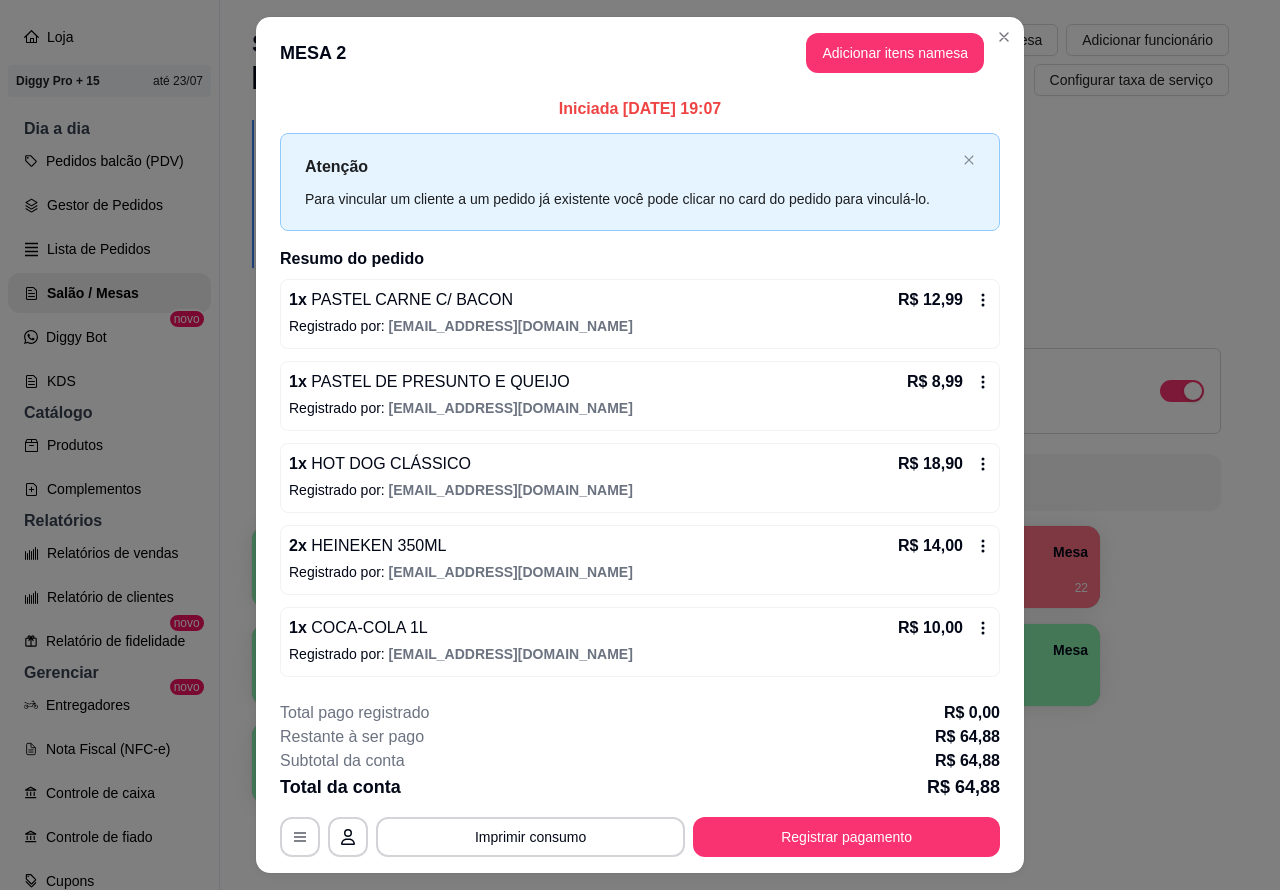 click on "Salão / Mesas" at bounding box center [109, 293] 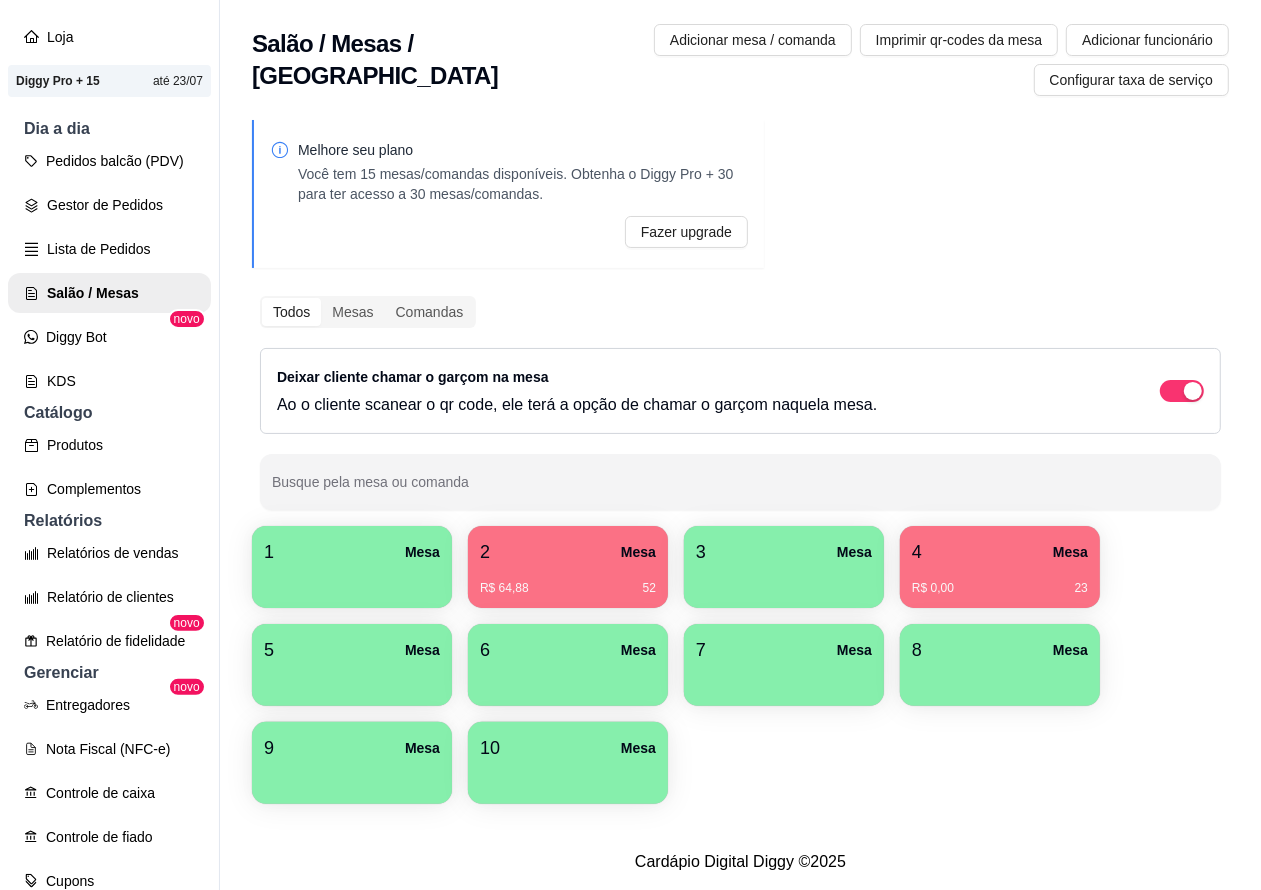 click on "Pedidos balcão (PDV)" at bounding box center [109, 161] 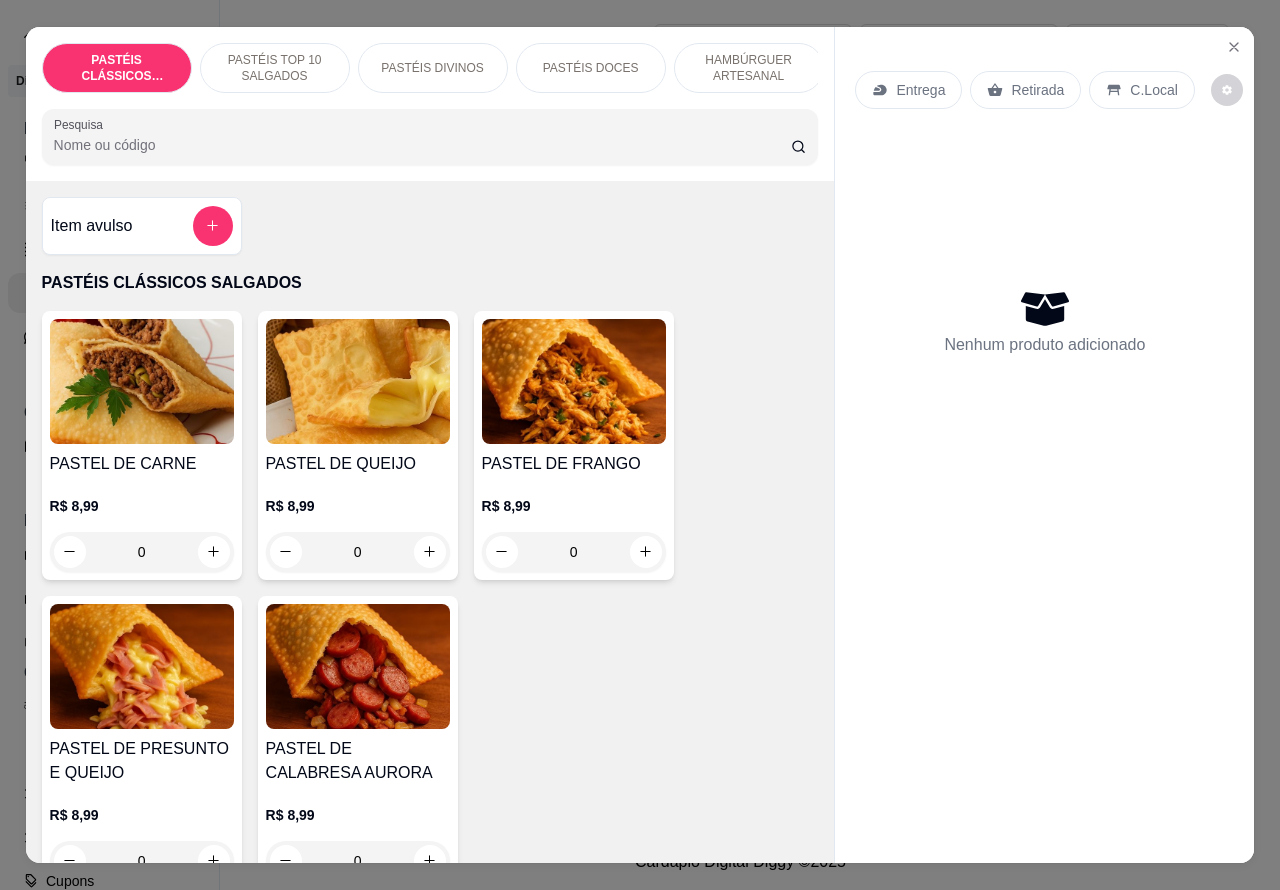 click 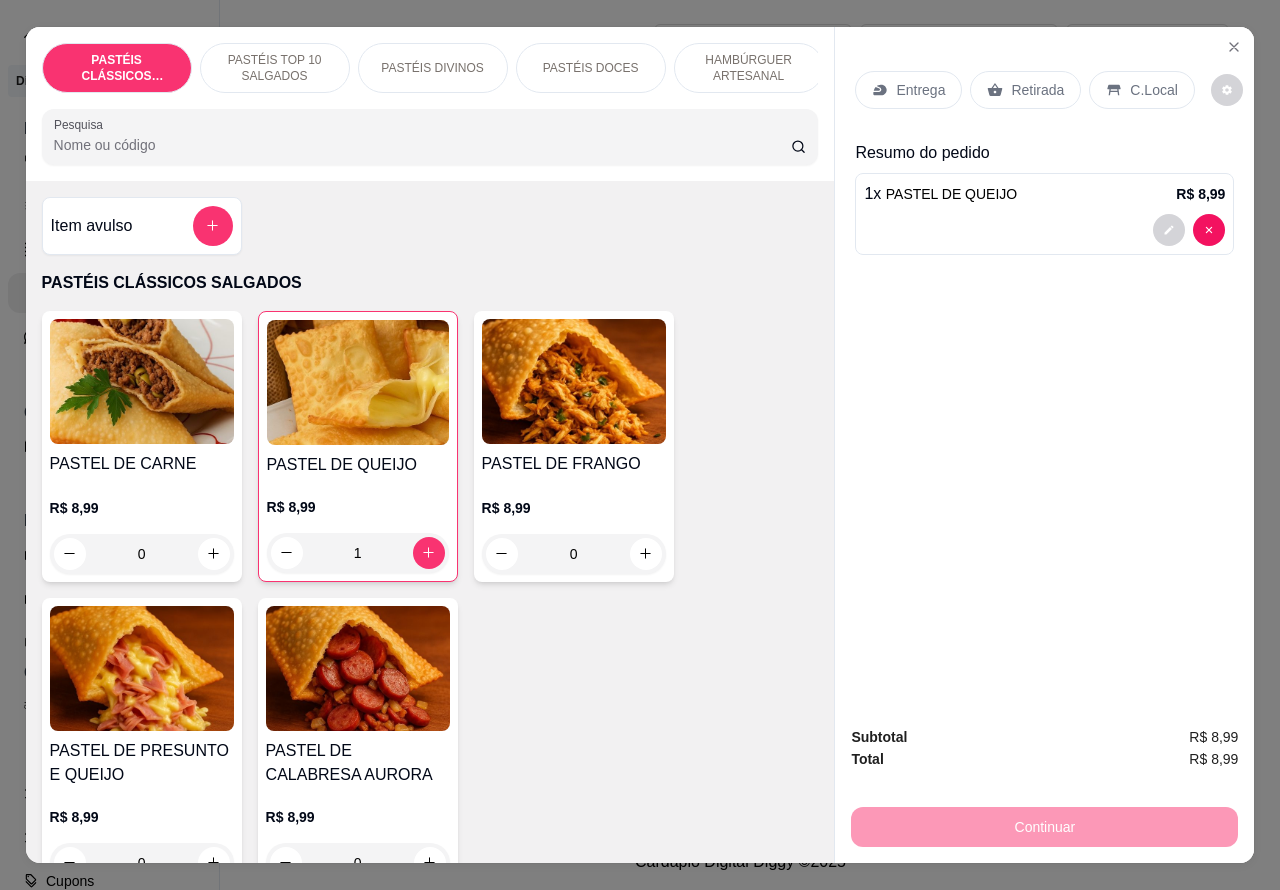 click 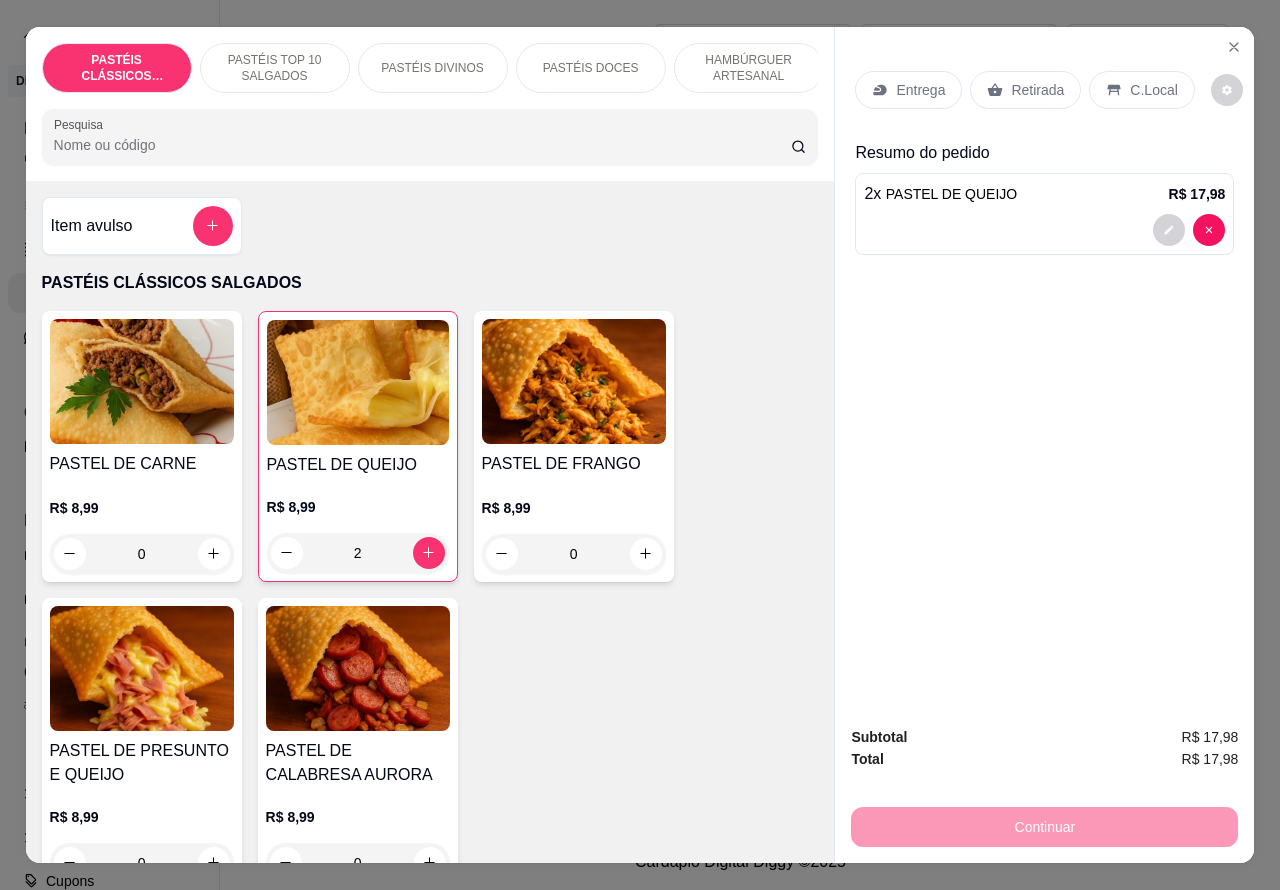 click 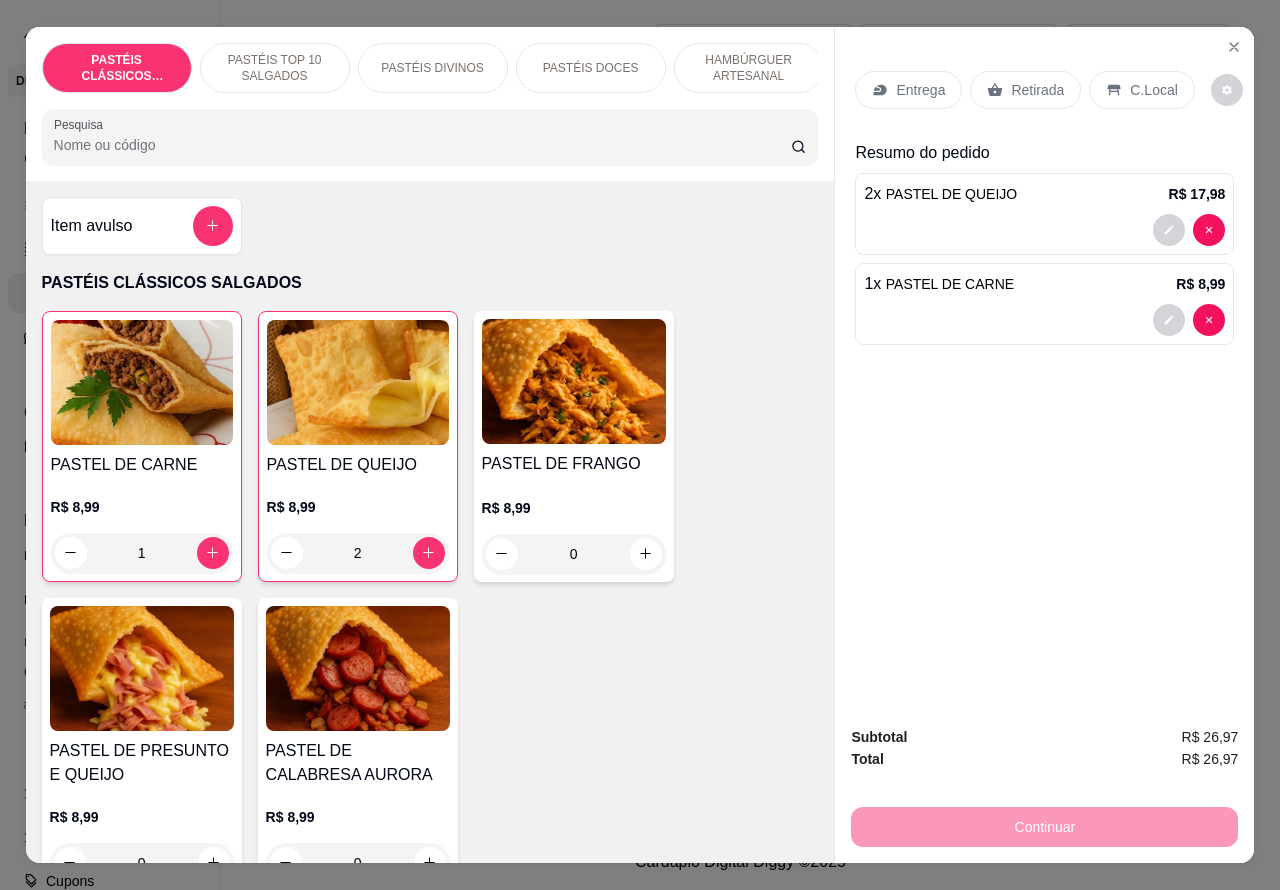 click on "C.Local" at bounding box center [1153, 90] 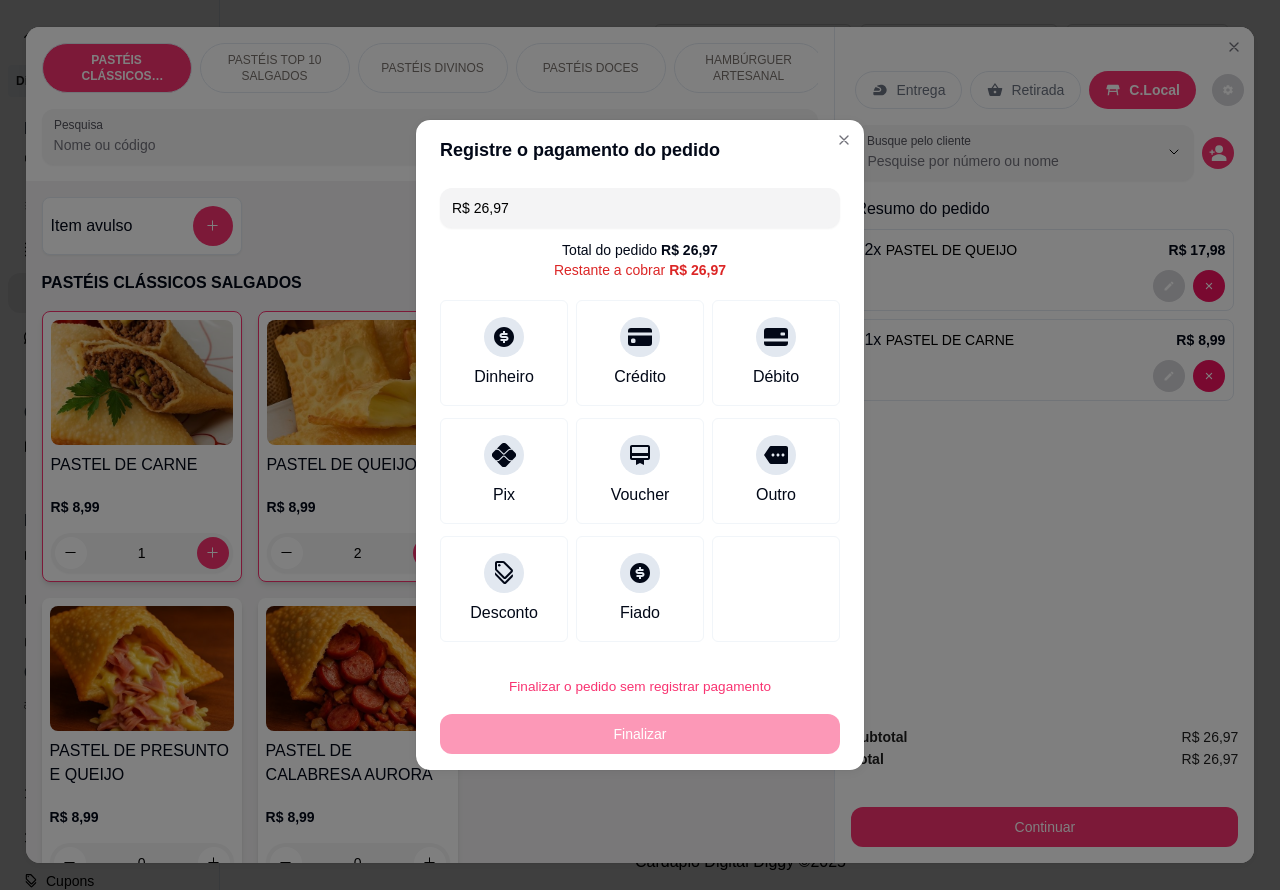 click on "Finalizar o pedido sem registrar pagamento" at bounding box center [640, 686] 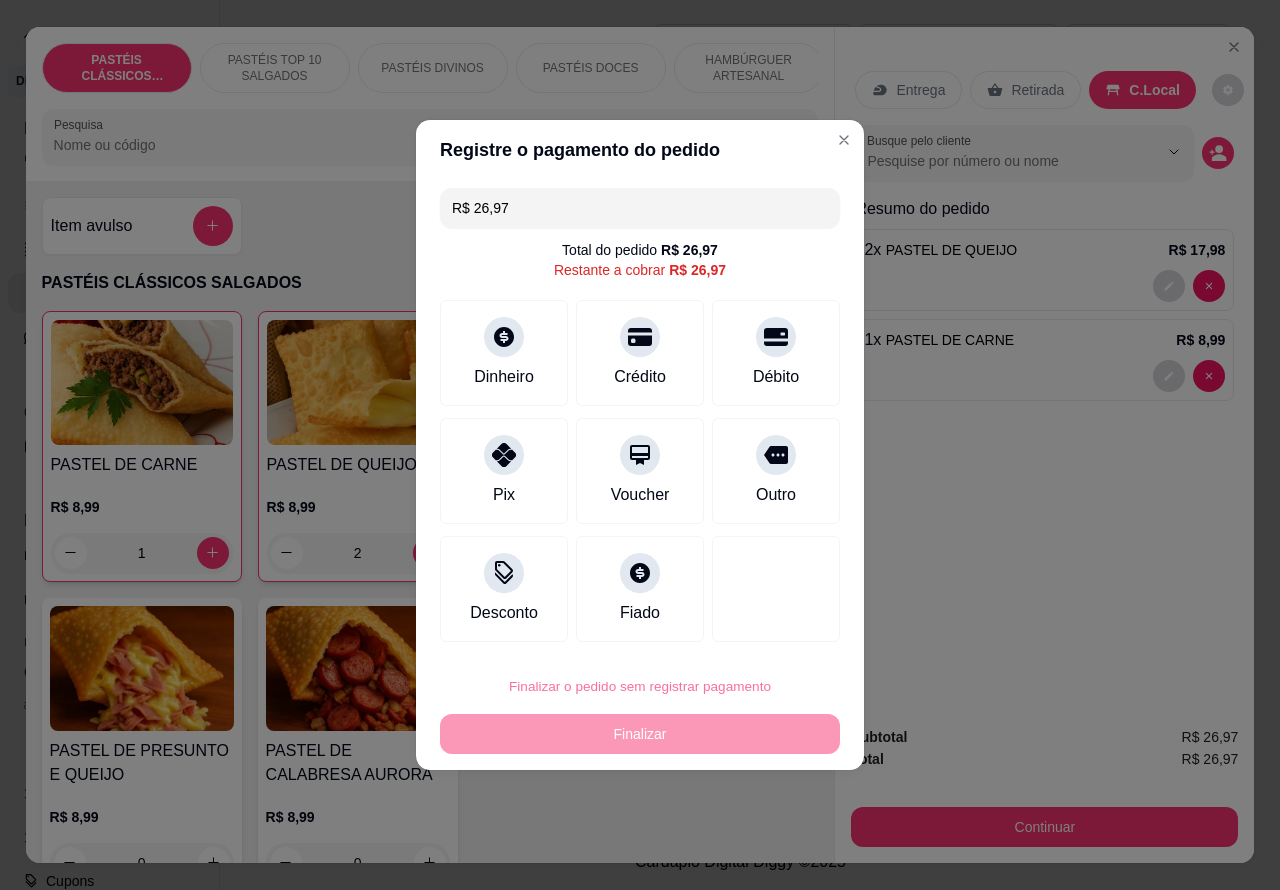 click on "Confirmar" at bounding box center [759, 630] 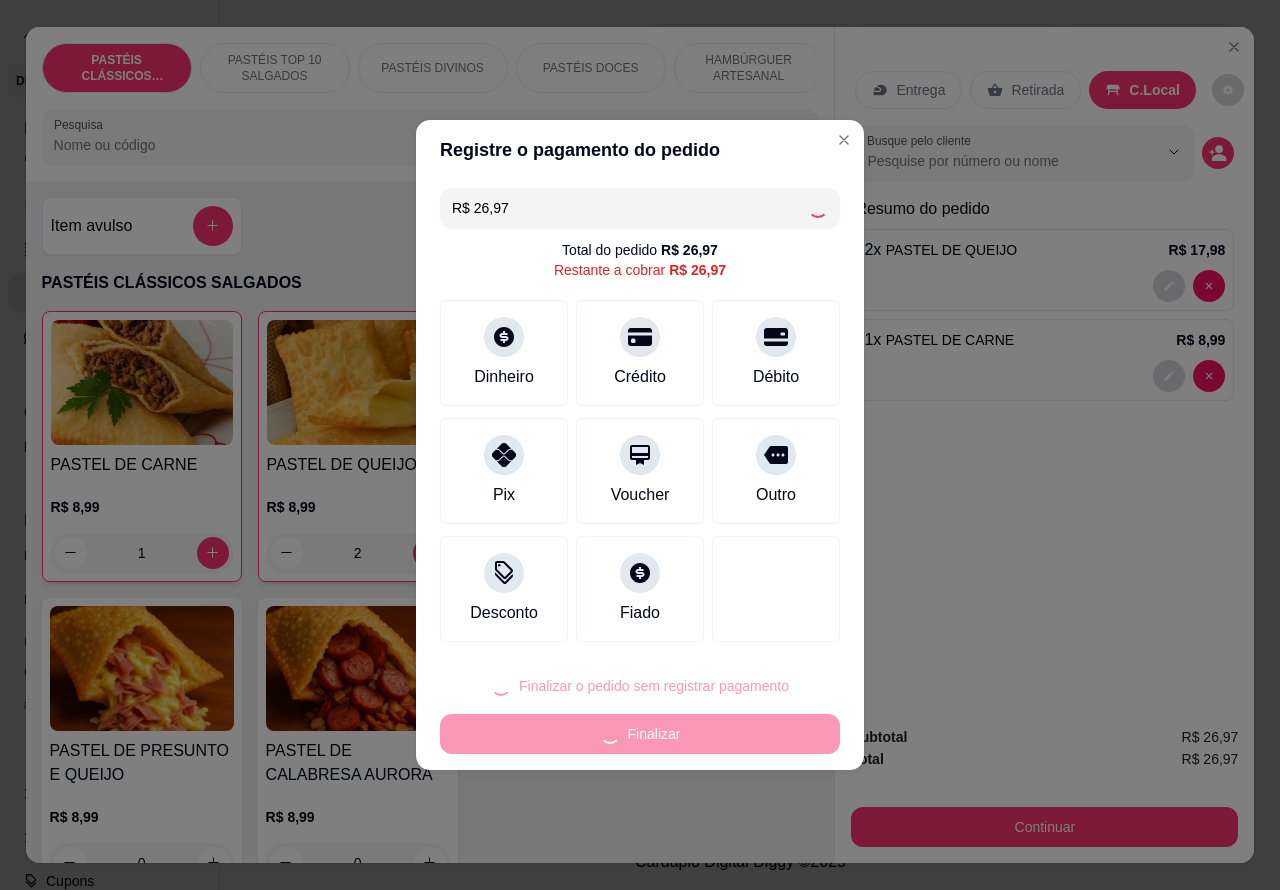 type on "0" 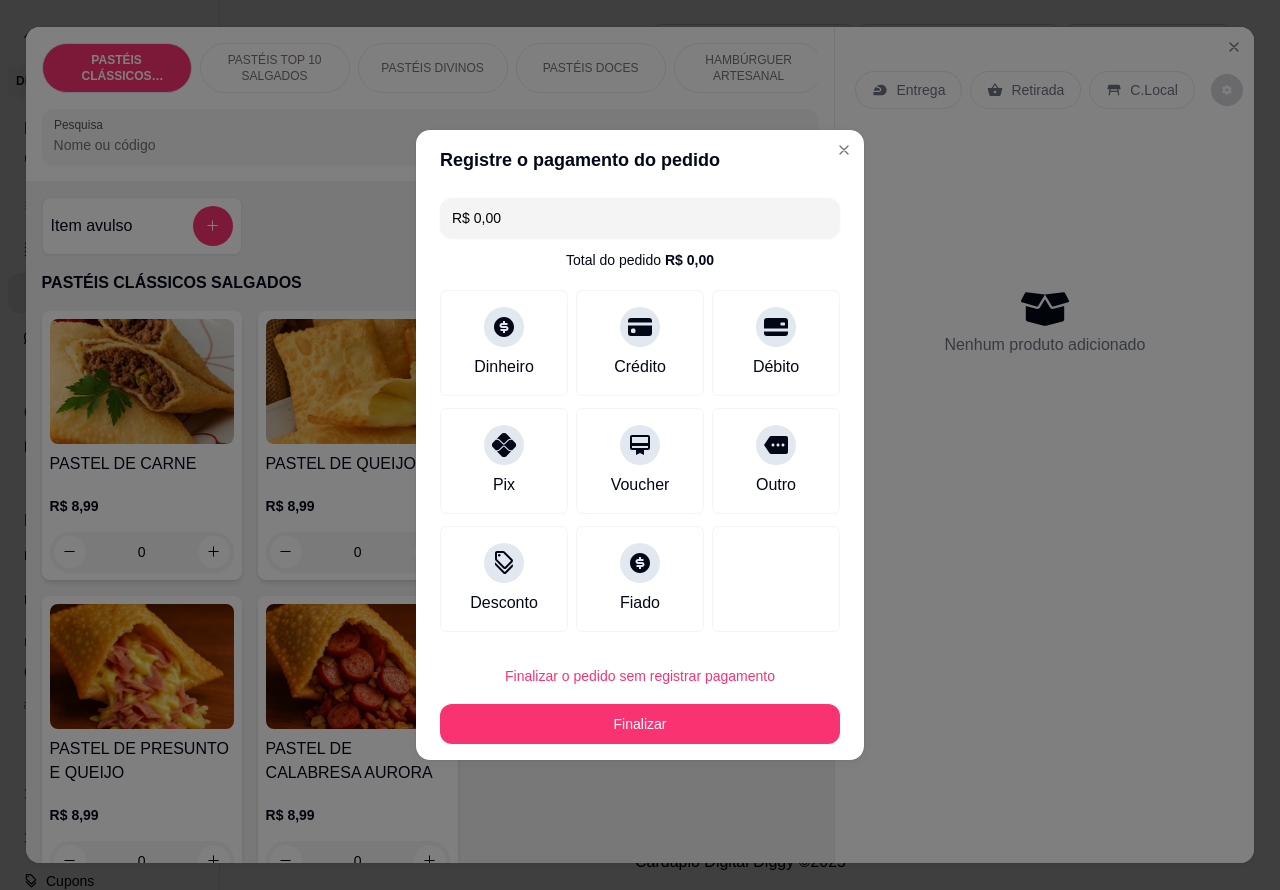 type on "R$ 0,00" 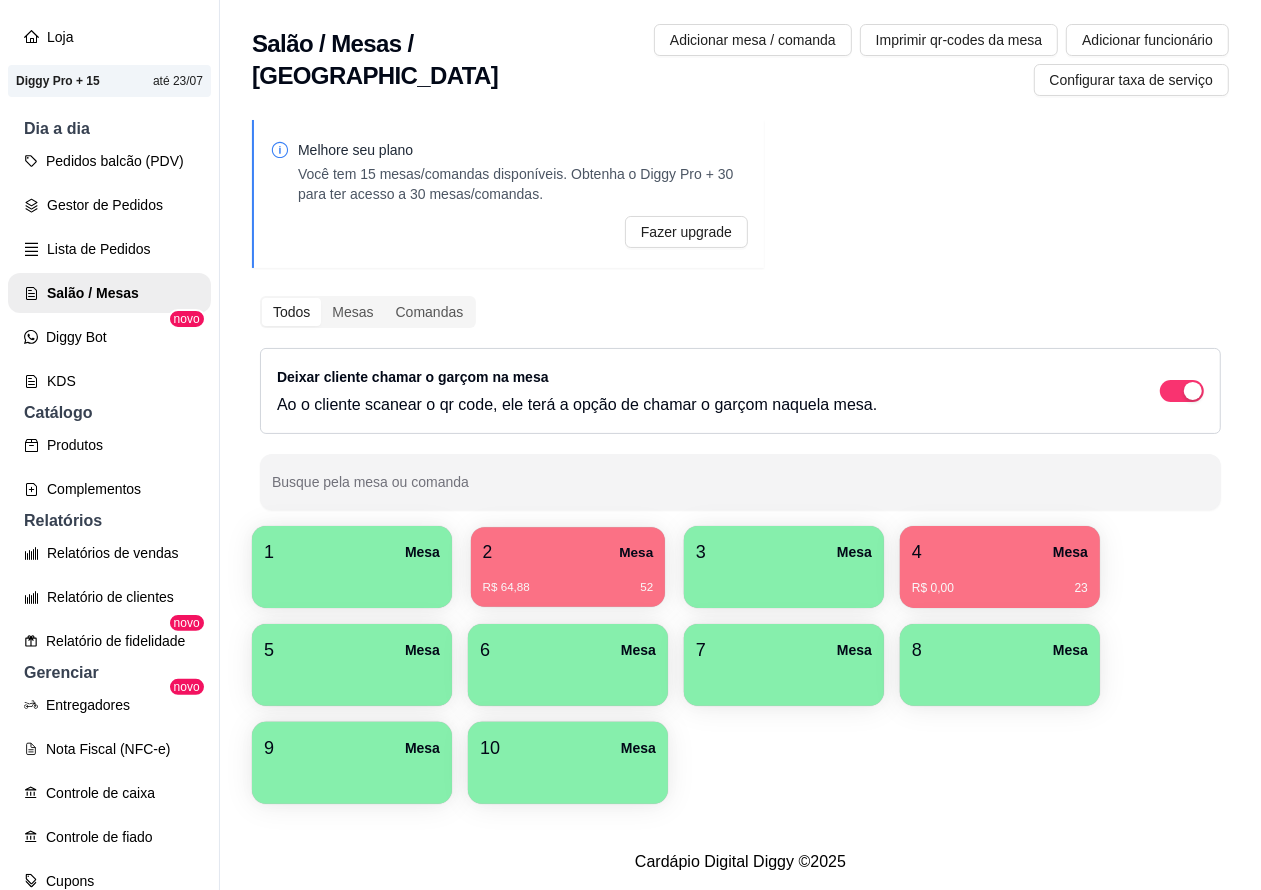 click on "2 Mesa" at bounding box center [568, 552] 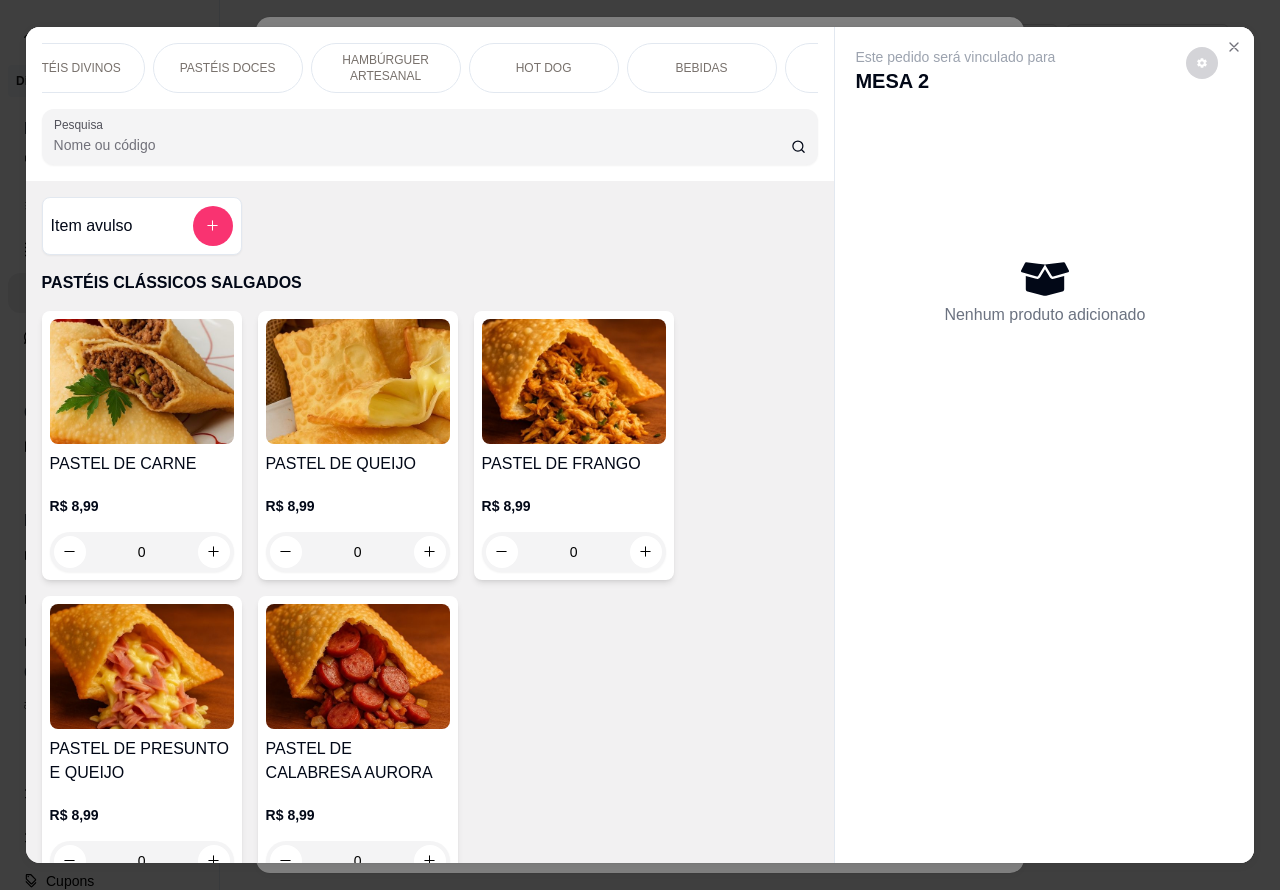 scroll, scrollTop: 0, scrollLeft: 368, axis: horizontal 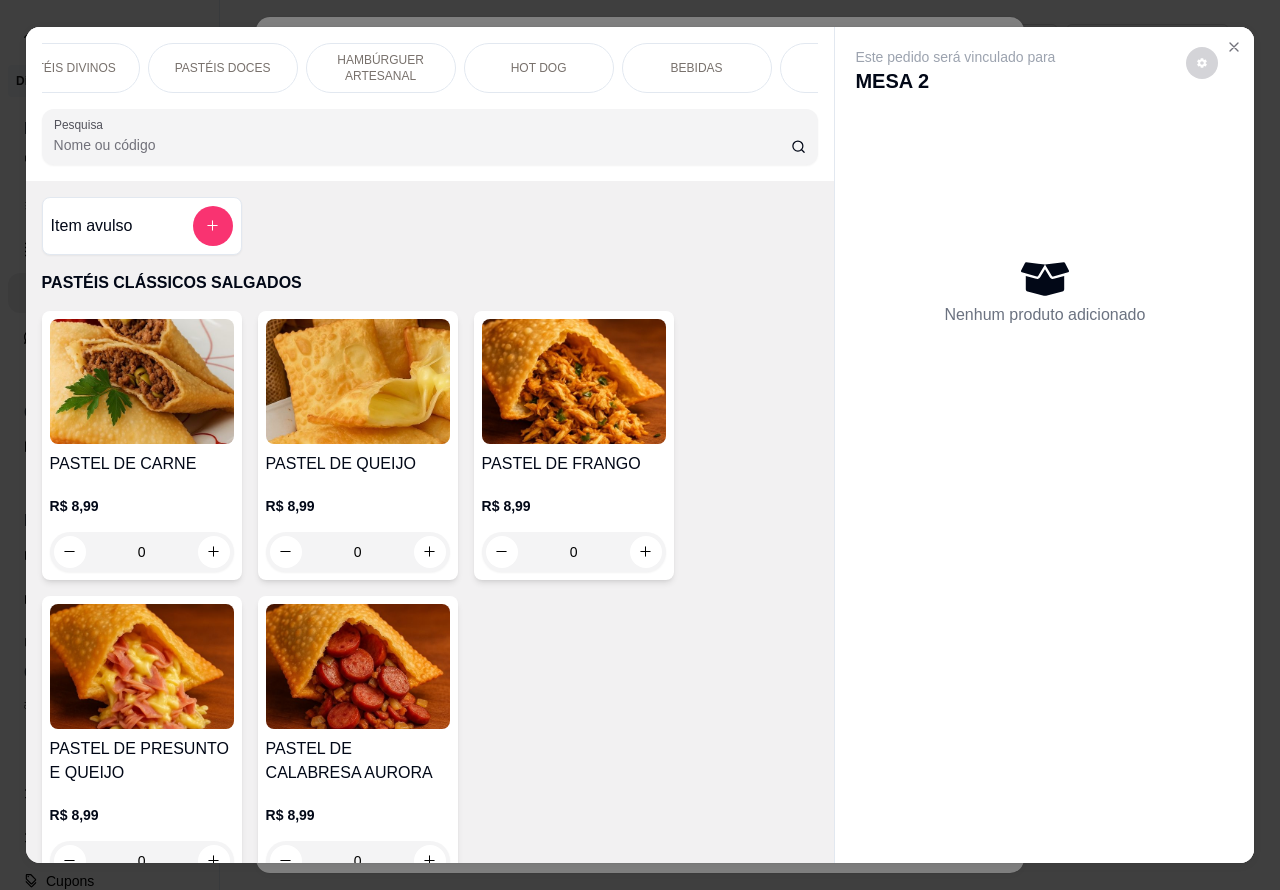 click on "BEBIDAS" at bounding box center (697, 68) 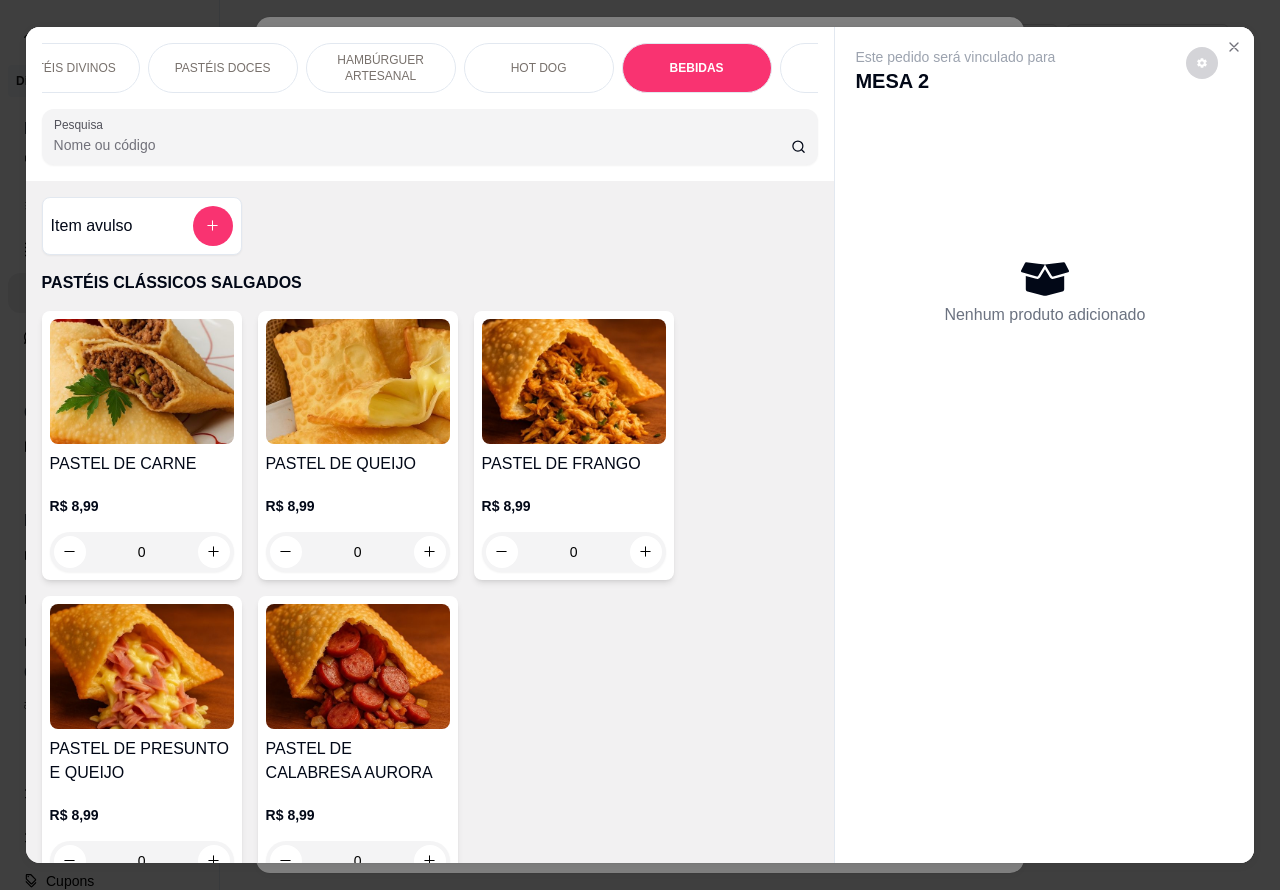 scroll, scrollTop: 6650, scrollLeft: 0, axis: vertical 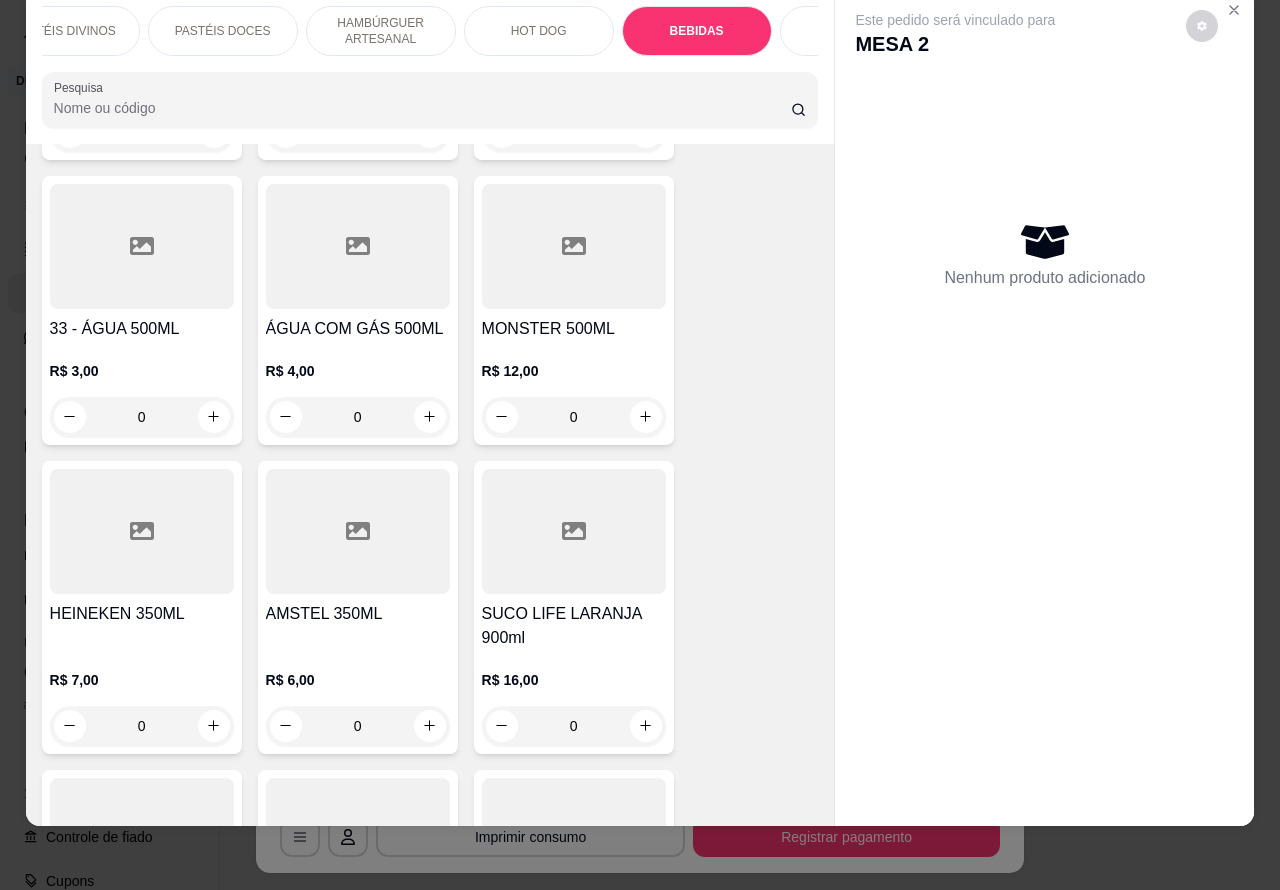 click 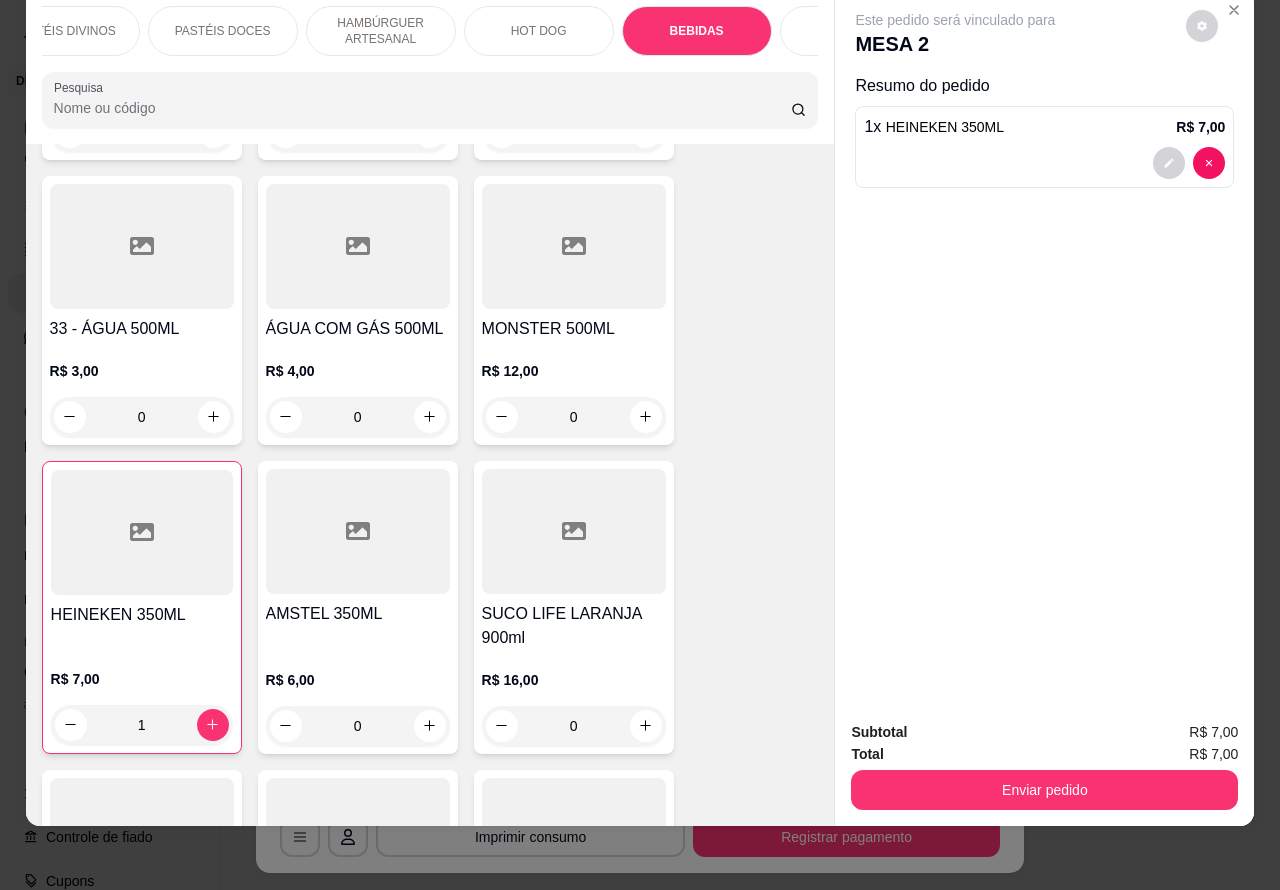 click on "Enviar pedido" at bounding box center [1044, 790] 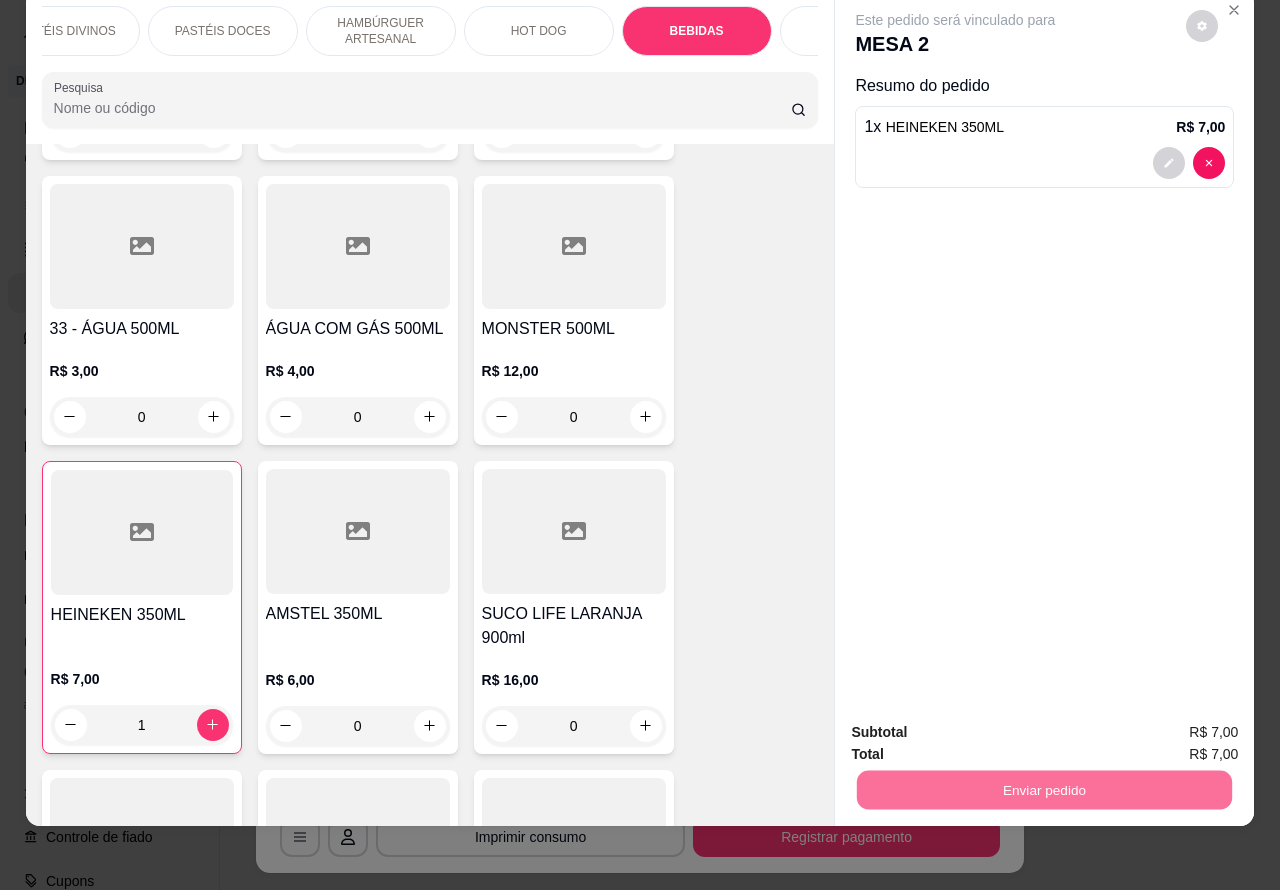 click on "Não registrar e enviar pedido" at bounding box center [977, 723] 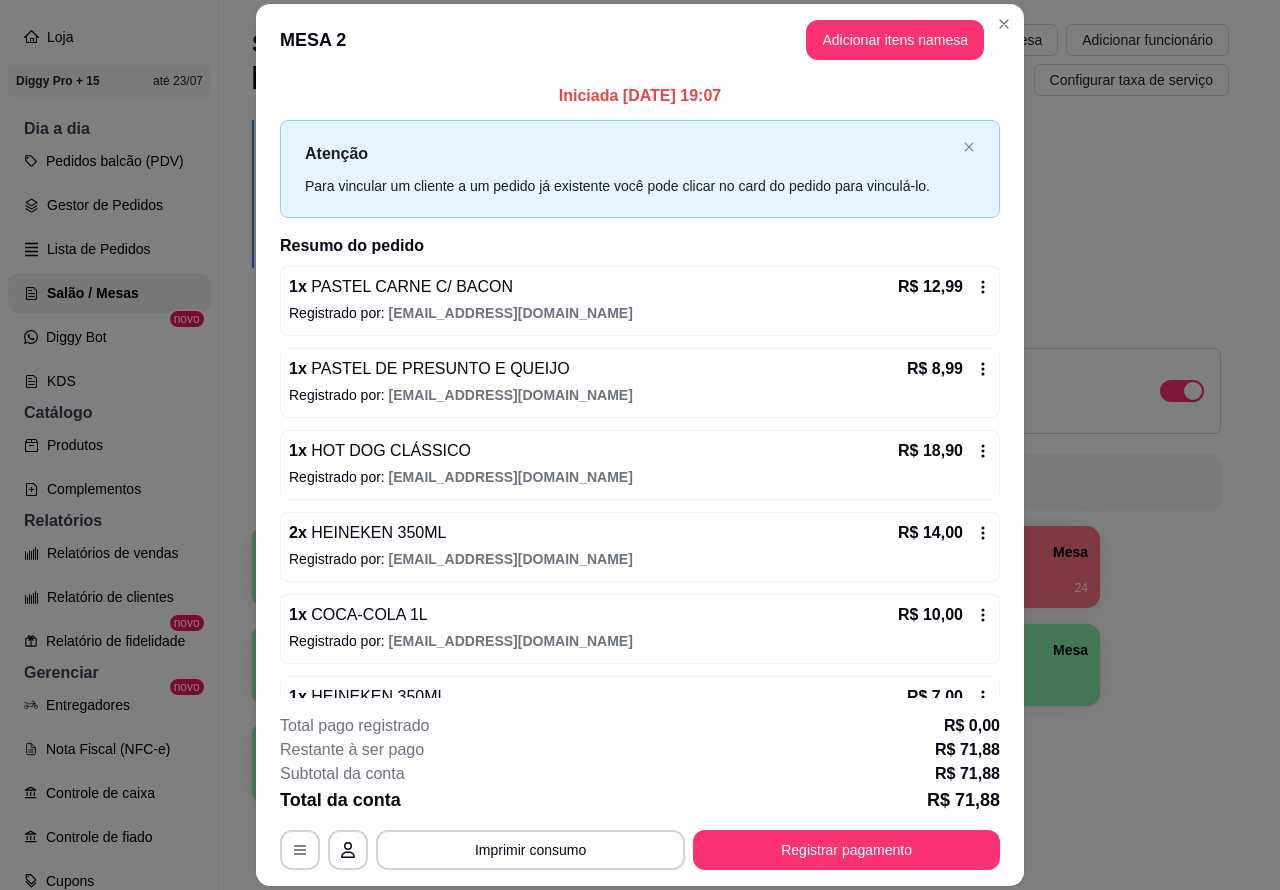click on "Melhore seu plano
Você tem 15 mesas/comandas disponíveis. Obtenha o Diggy Pro + 30 para ter acesso a 30 mesas/comandas. Fazer upgrade Todos Mesas Comandas Deixar cliente chamar o garçom na mesa Ao o cliente scanear o qr code, ele terá a opção de chamar o garçom naquela mesa. Busque pela mesa ou comanda
1 Mesa 2 Mesa R$ 71,88 53 3 Mesa 4 Mesa R$ 0,00 24 5 Mesa 6 [GEOGRAPHIC_DATA]" at bounding box center (740, 468) 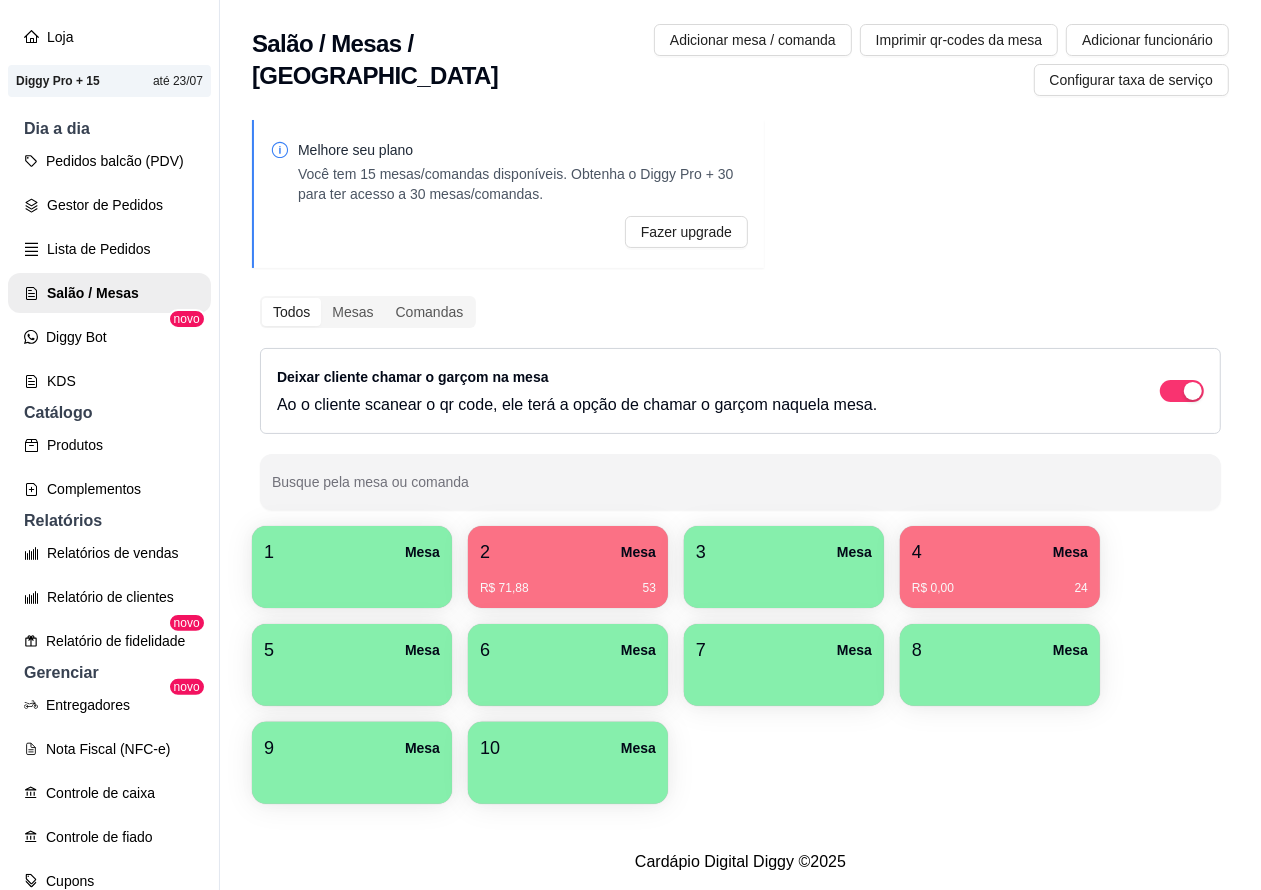 click on "Pedidos balcão (PDV)" at bounding box center [109, 161] 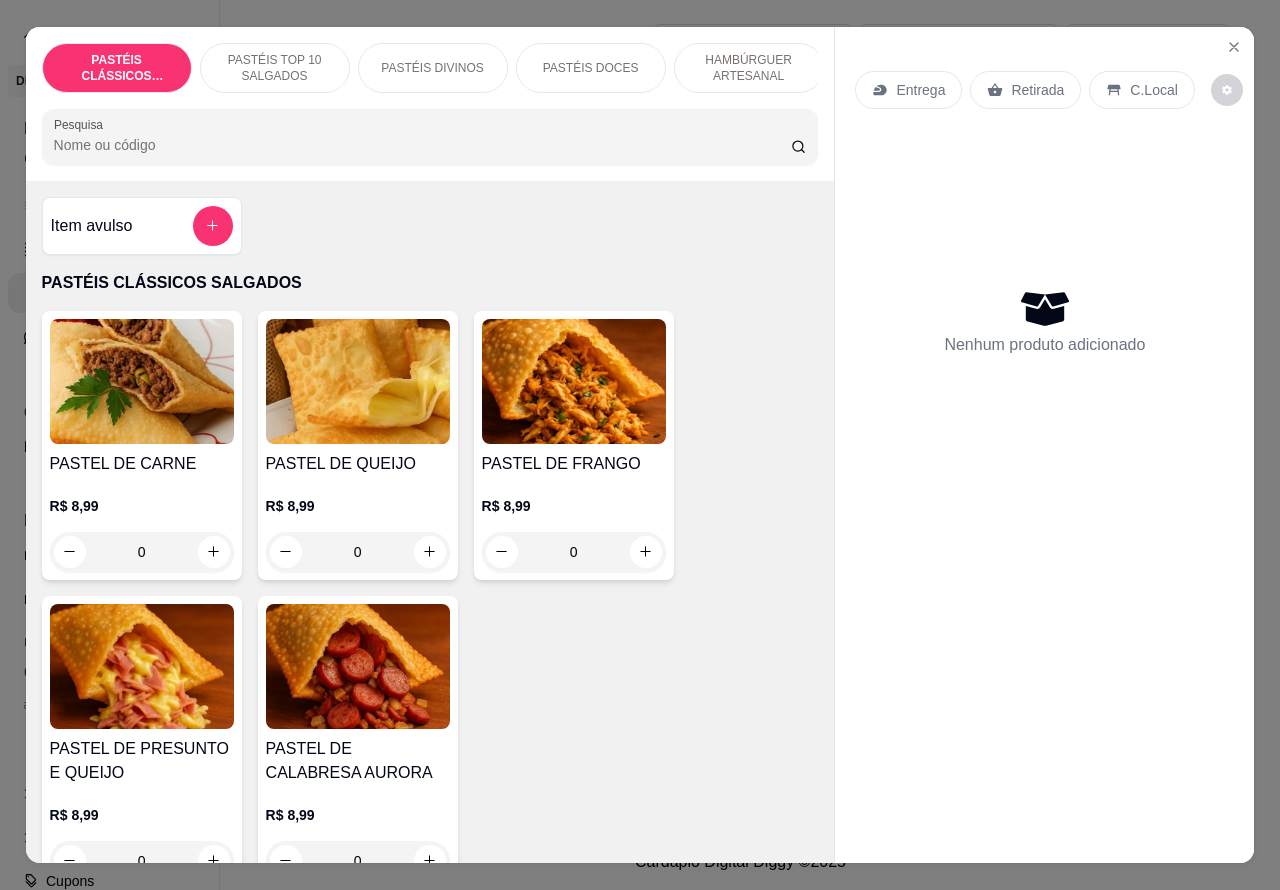 click on "HAMBÚRGUER ARTESANAL" at bounding box center (749, 68) 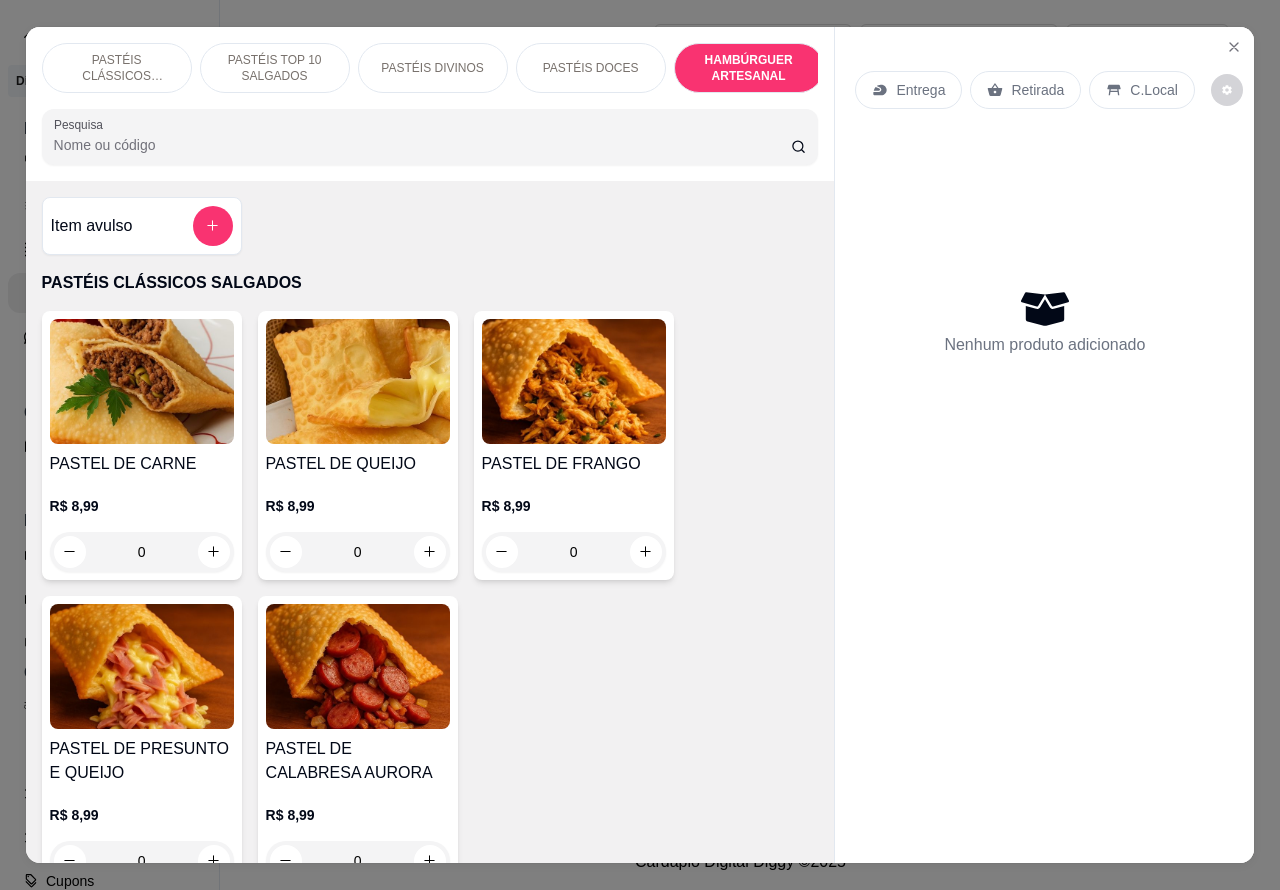 scroll, scrollTop: 4527, scrollLeft: 0, axis: vertical 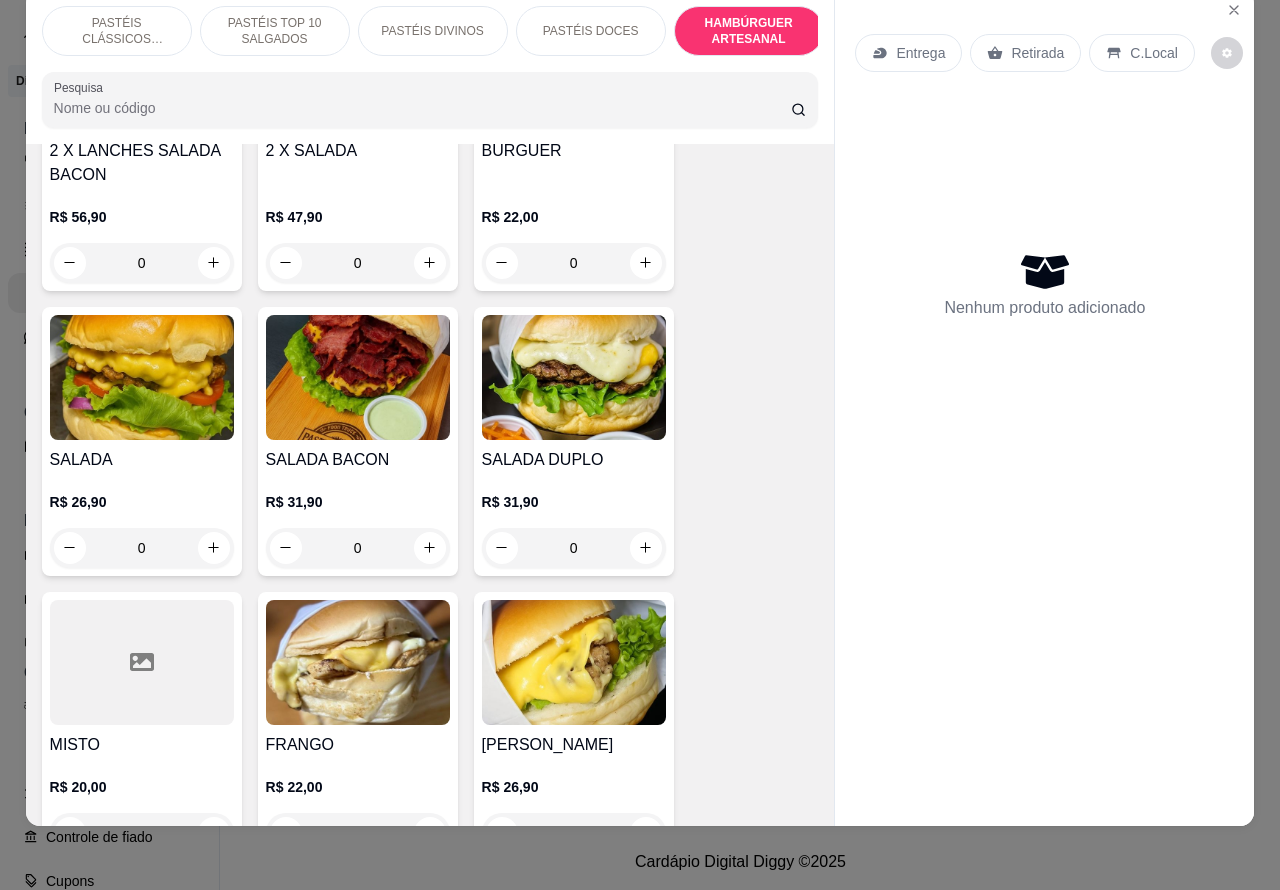 click on "0" at bounding box center [142, 548] 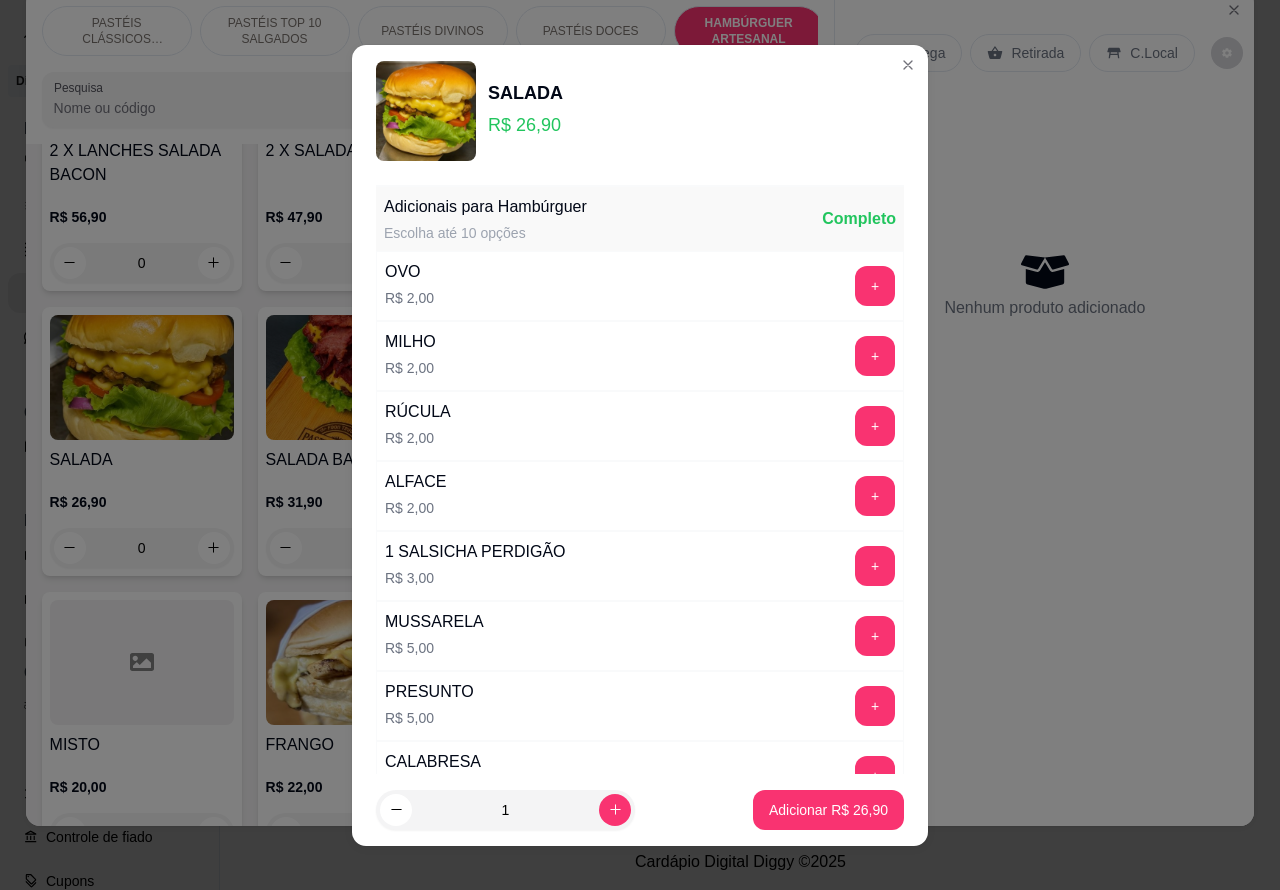 click on "Adicionar   R$ 26,90" at bounding box center (828, 810) 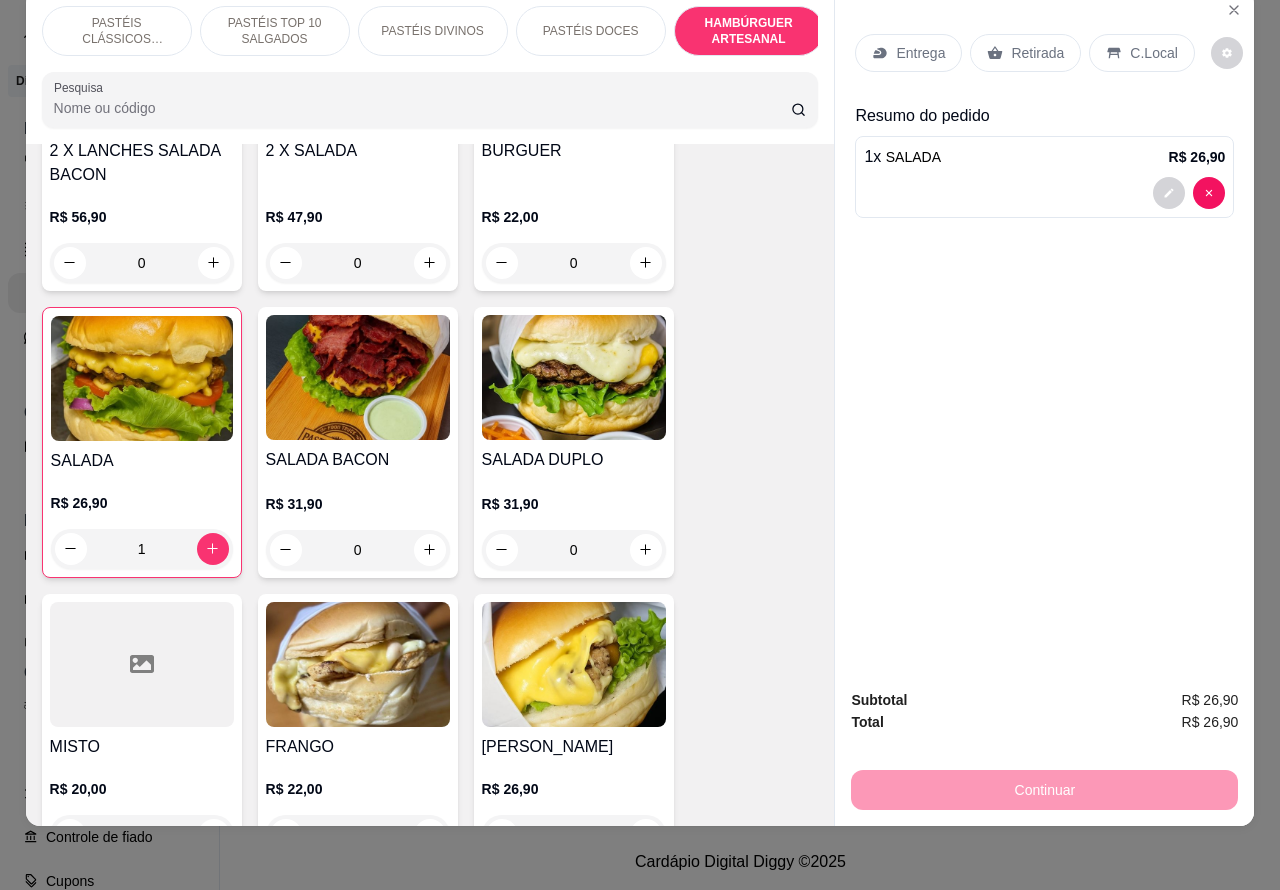 type on "1" 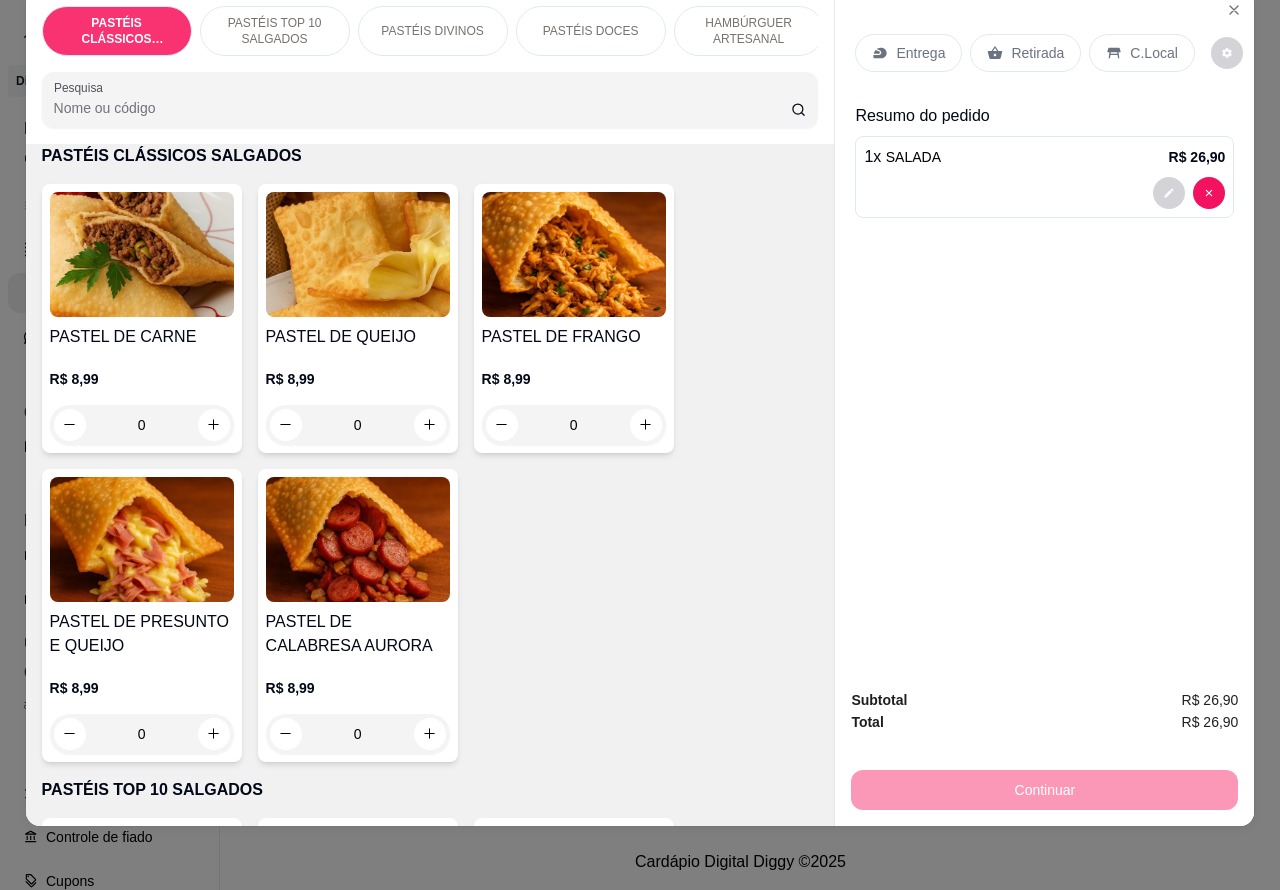 click on "PASTÉIS TOP 10 SALGADOS" at bounding box center [275, 31] 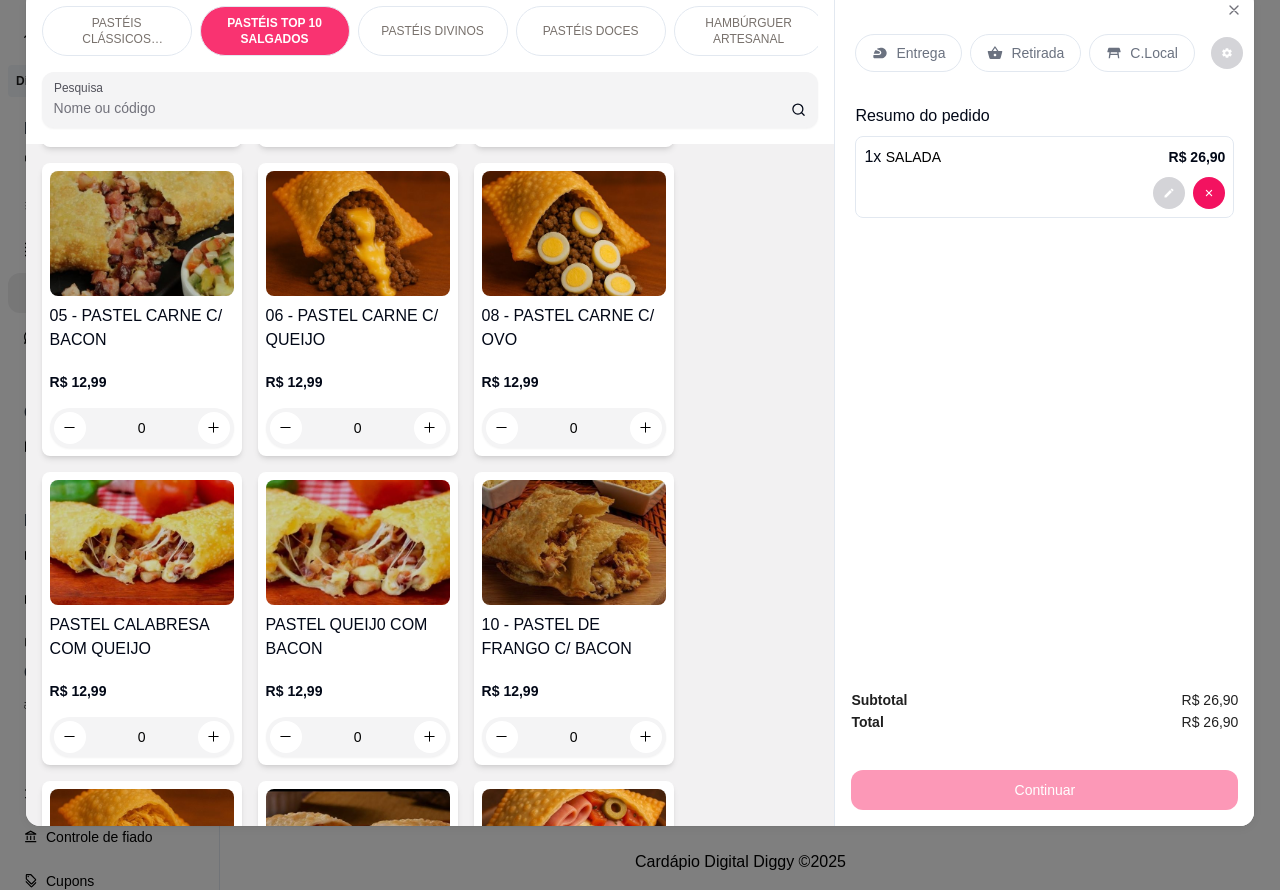 scroll, scrollTop: 1352, scrollLeft: 0, axis: vertical 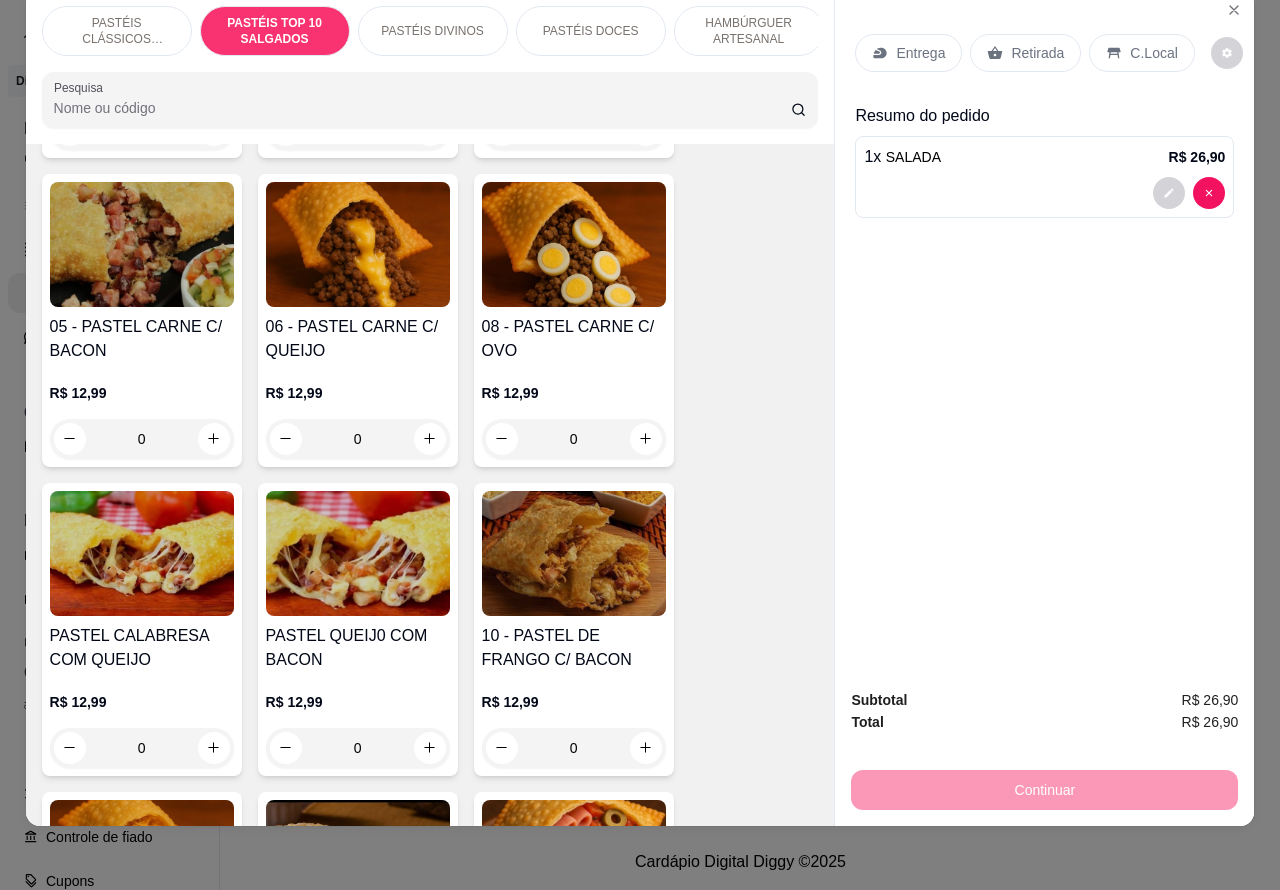 click on "0" at bounding box center (358, 439) 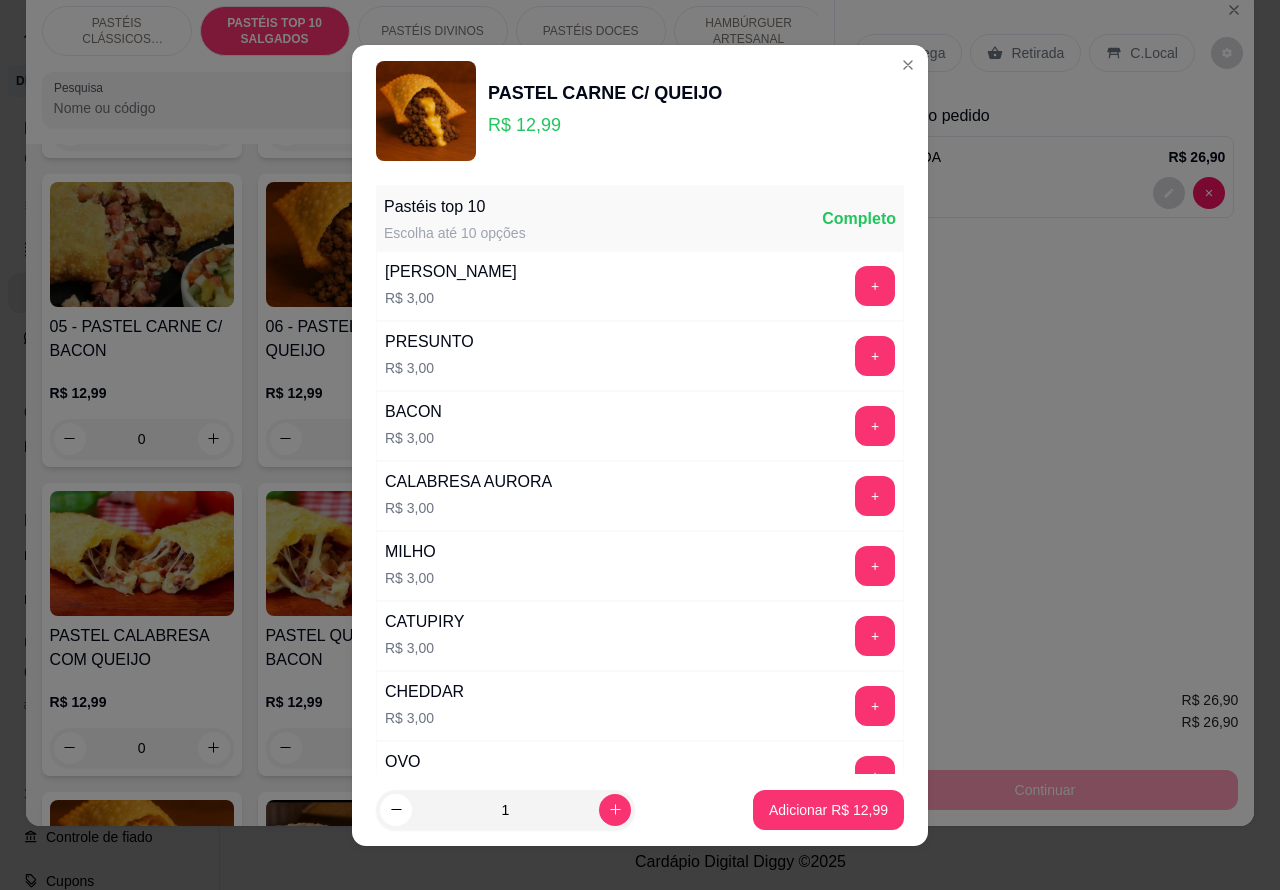 click on "Adicionar   R$ 12,99" at bounding box center (828, 810) 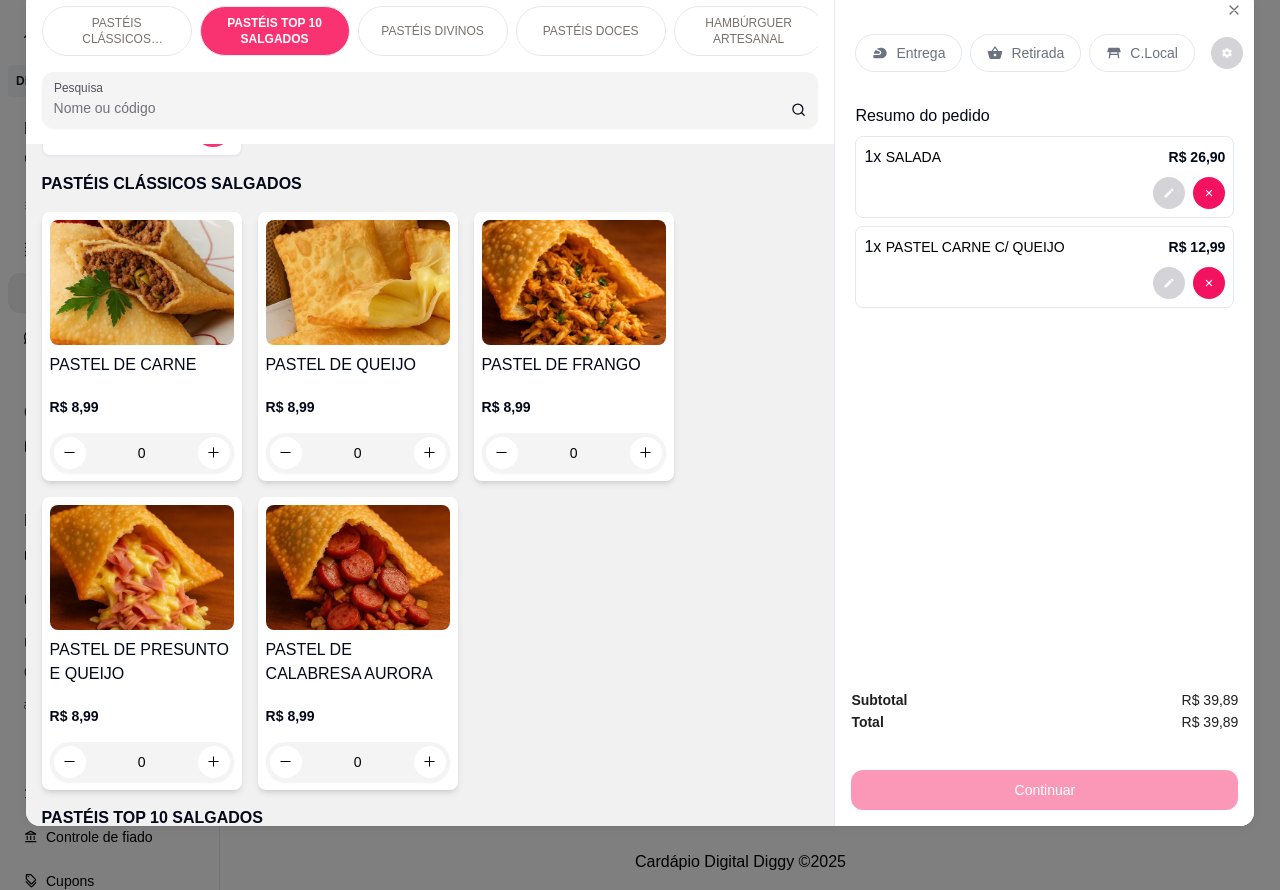click on "PASTÉIS CLÁSSICOS SALGADOS" at bounding box center (117, 31) 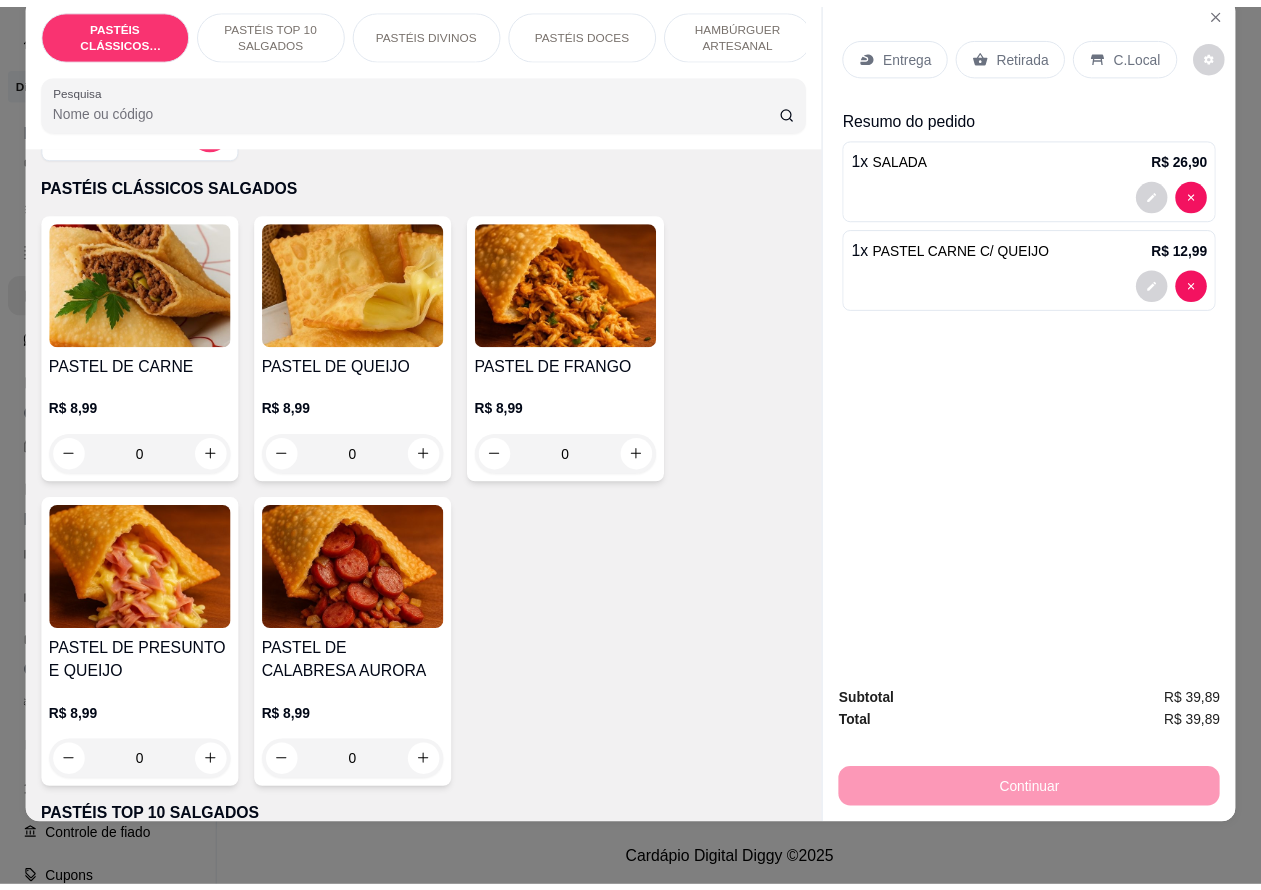 scroll, scrollTop: 90, scrollLeft: 0, axis: vertical 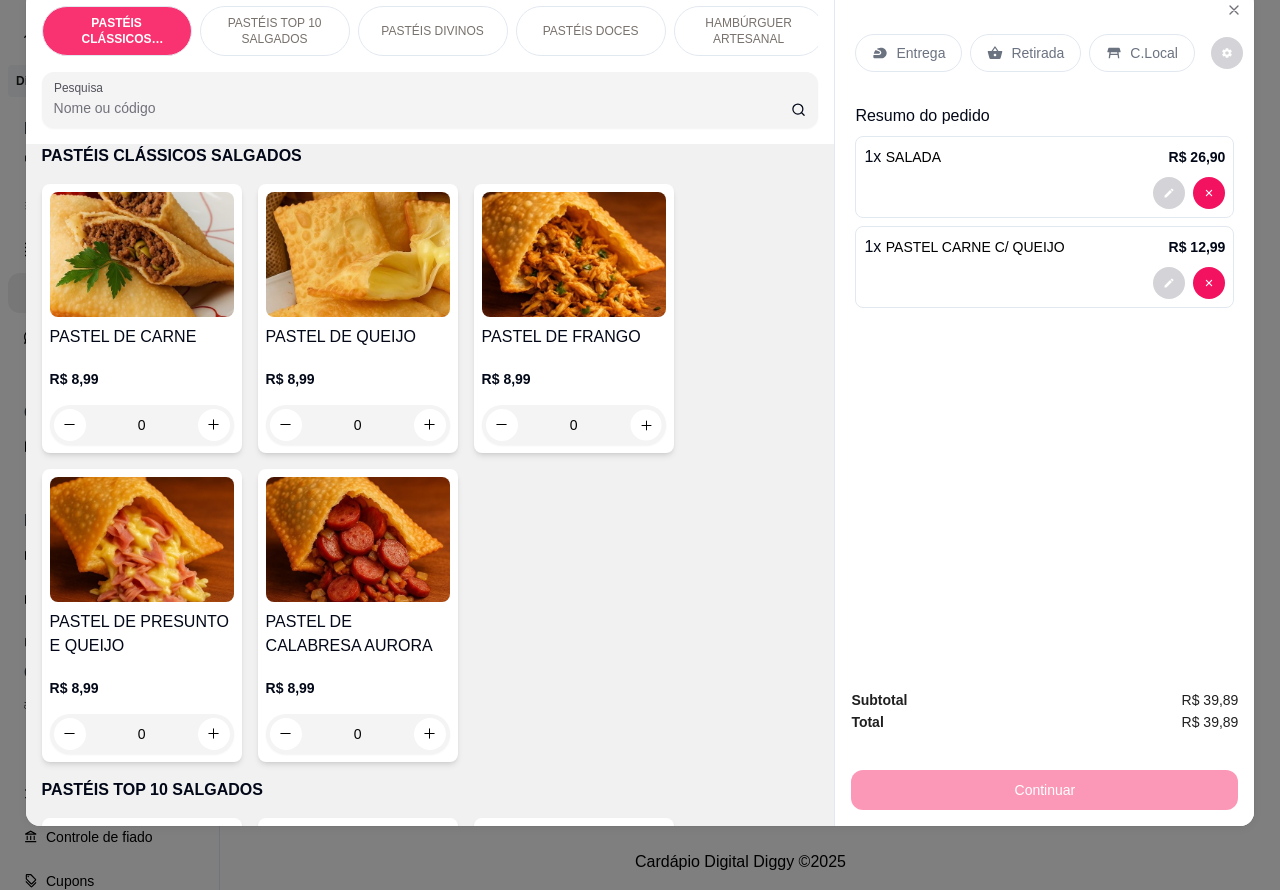 click 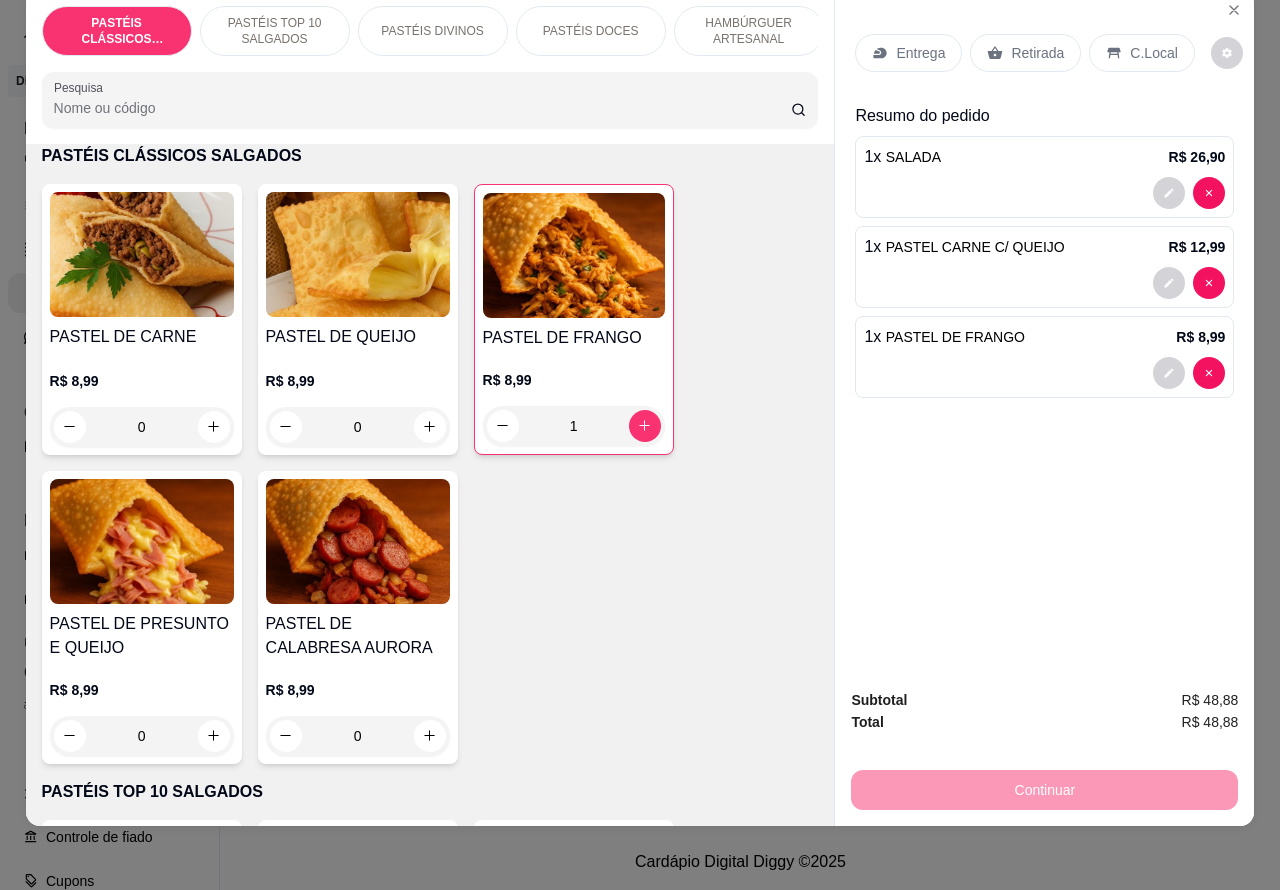 click 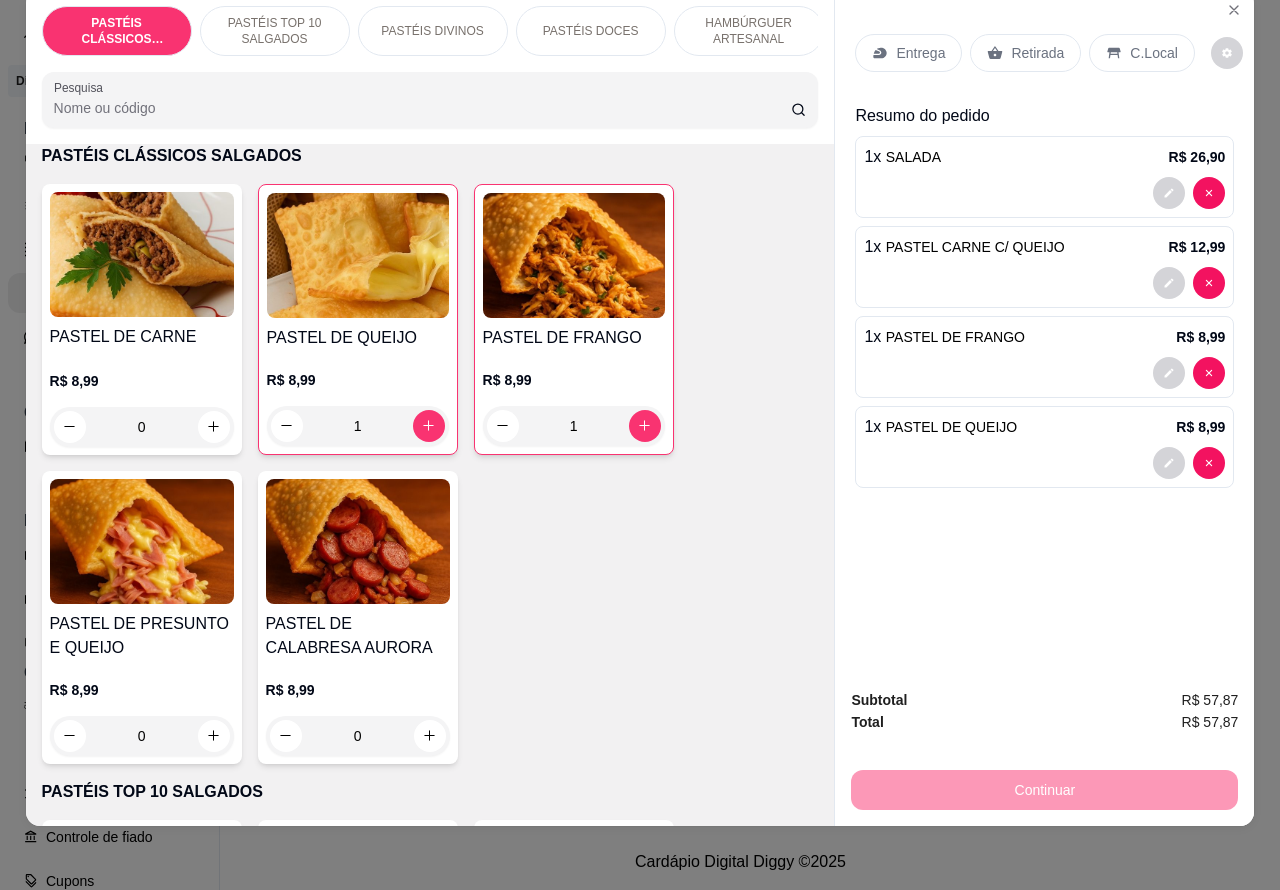 click at bounding box center (1044, 463) 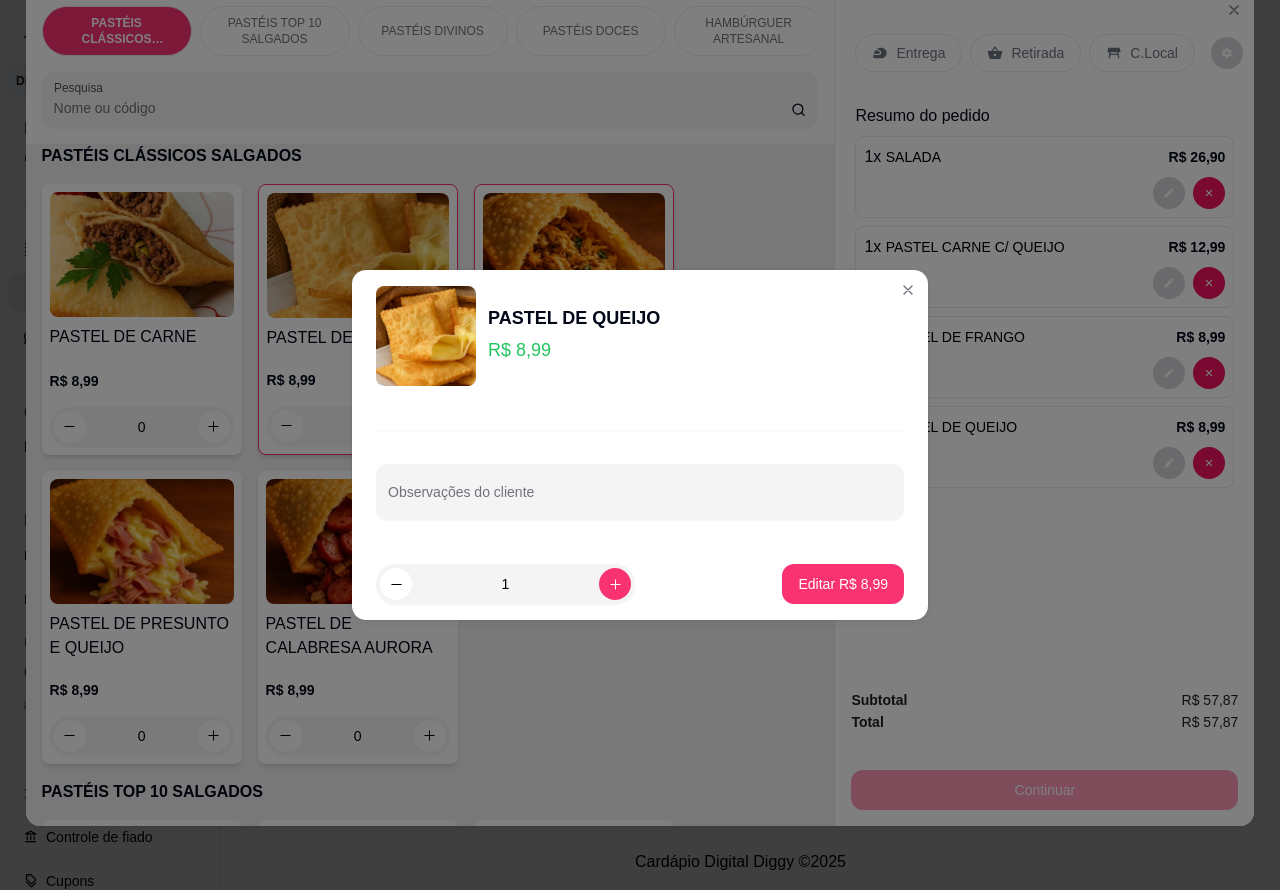 click on "Observações do cliente" at bounding box center [640, 500] 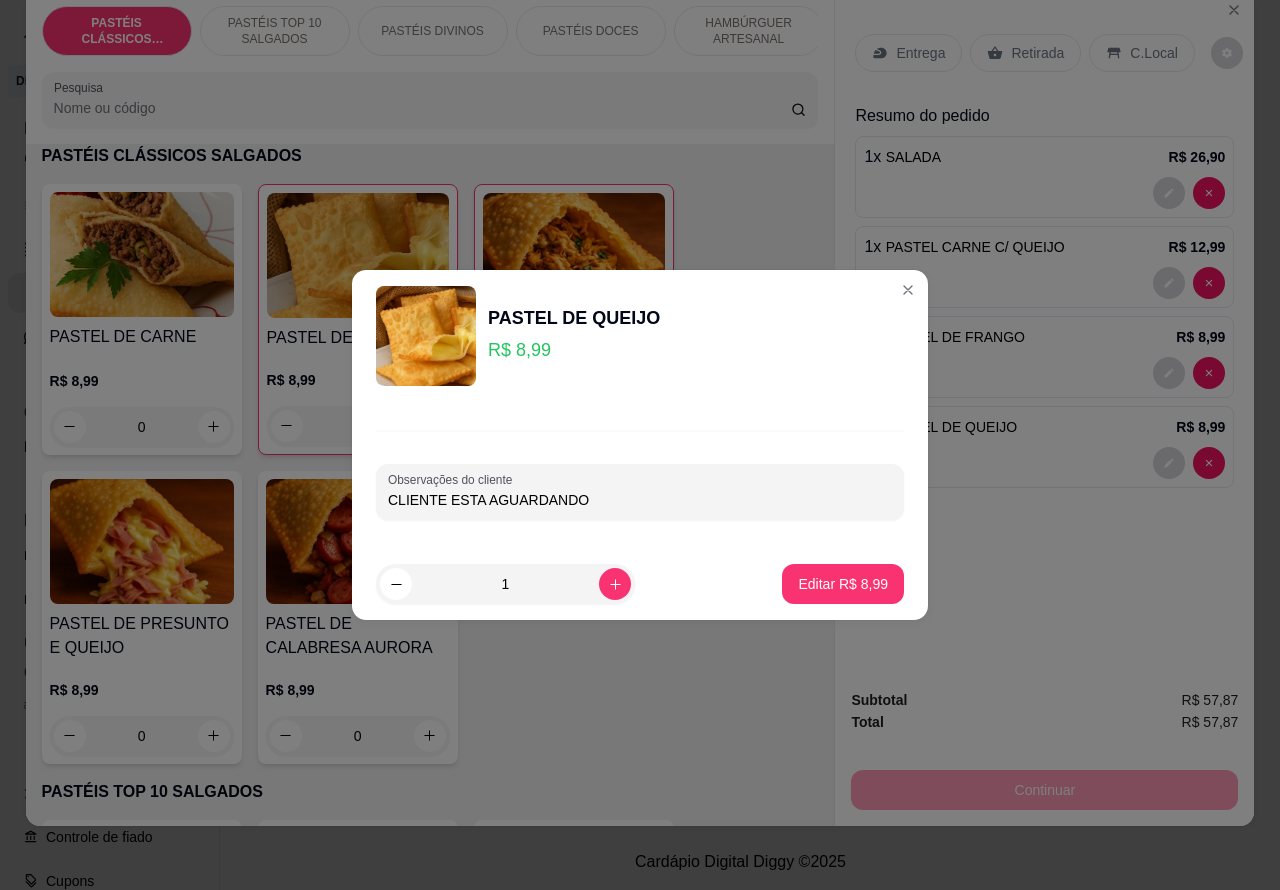 type on "CLIENTE ESTA AGUARDANDO" 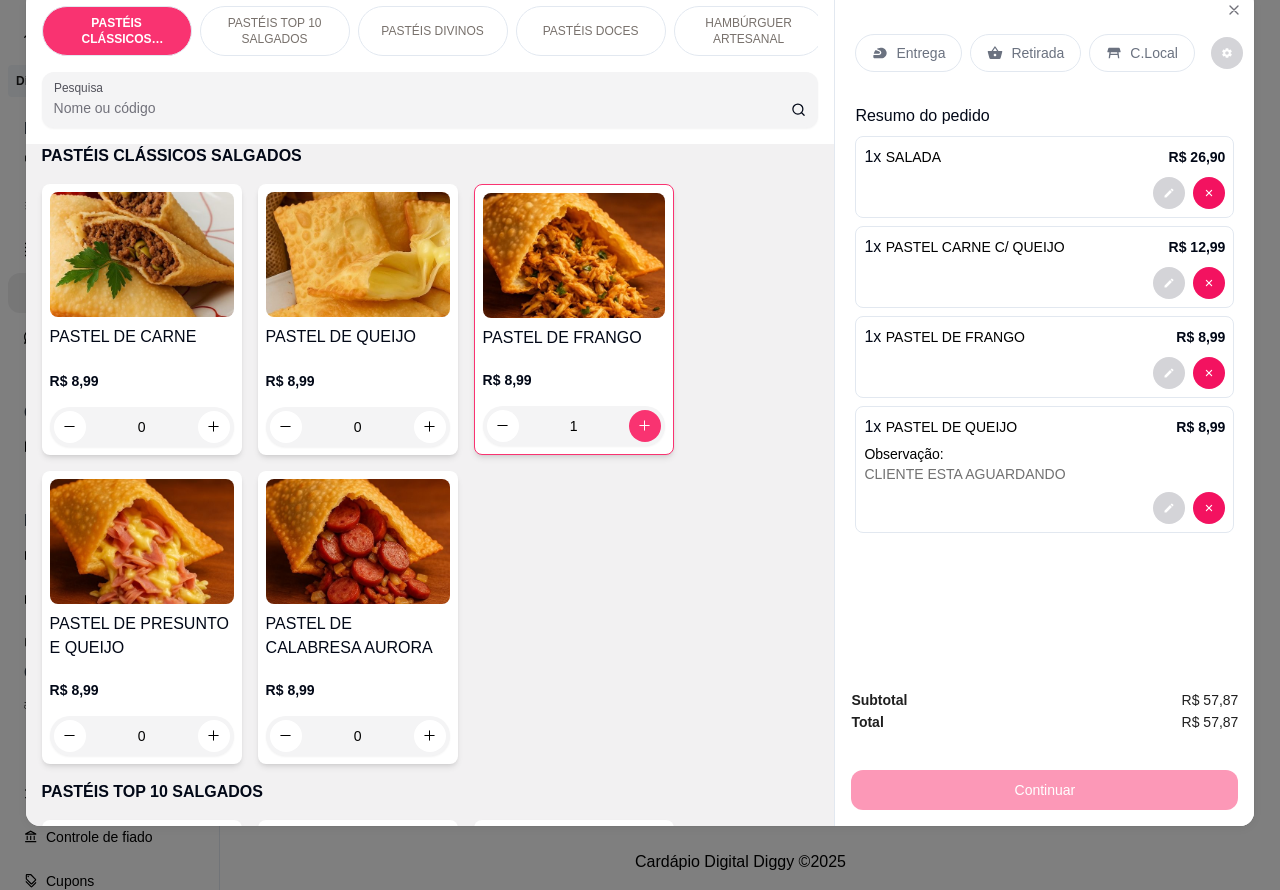 click on "CLIENTE ESTA AGUARDANDO" at bounding box center (1044, 474) 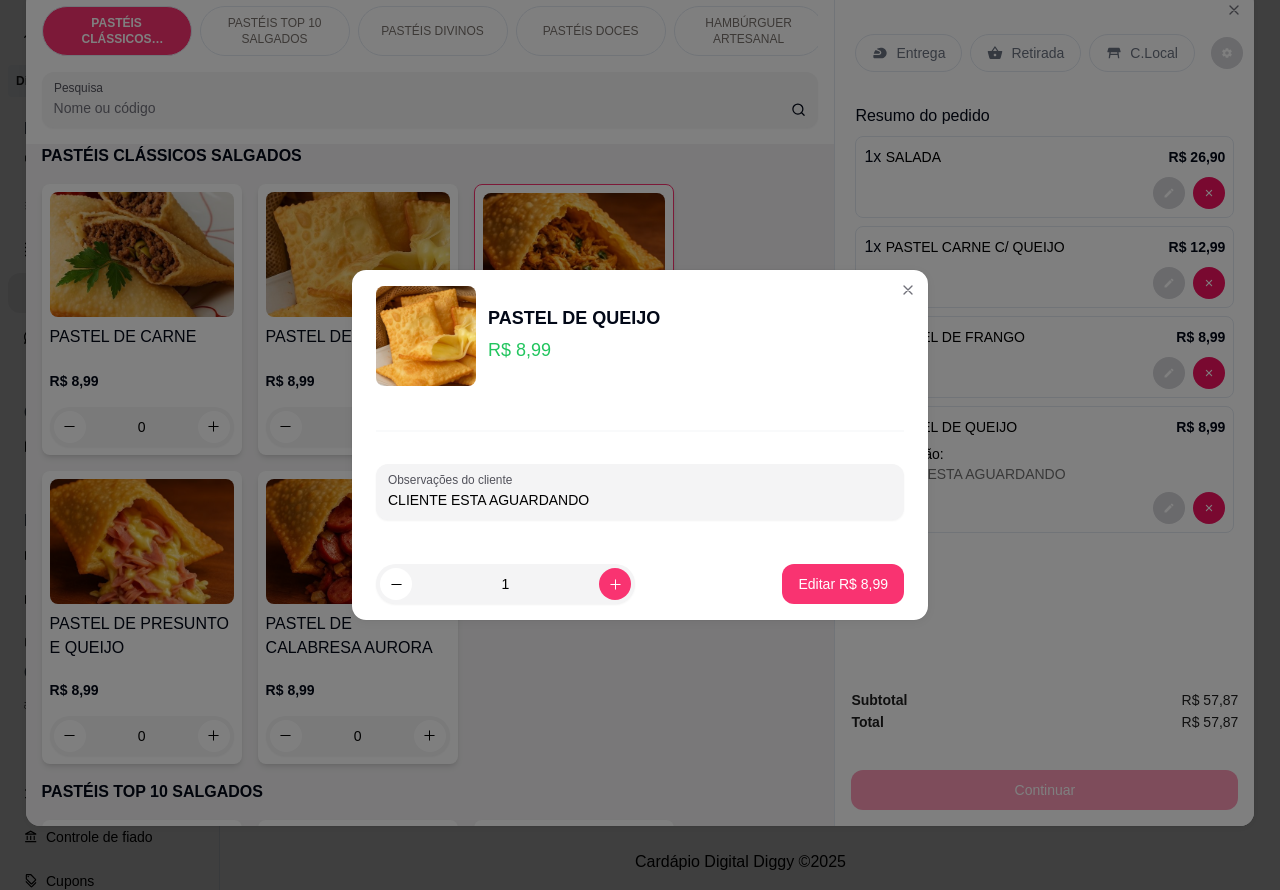 click on "CLIENTE ESTA AGUARDANDO" at bounding box center [640, 500] 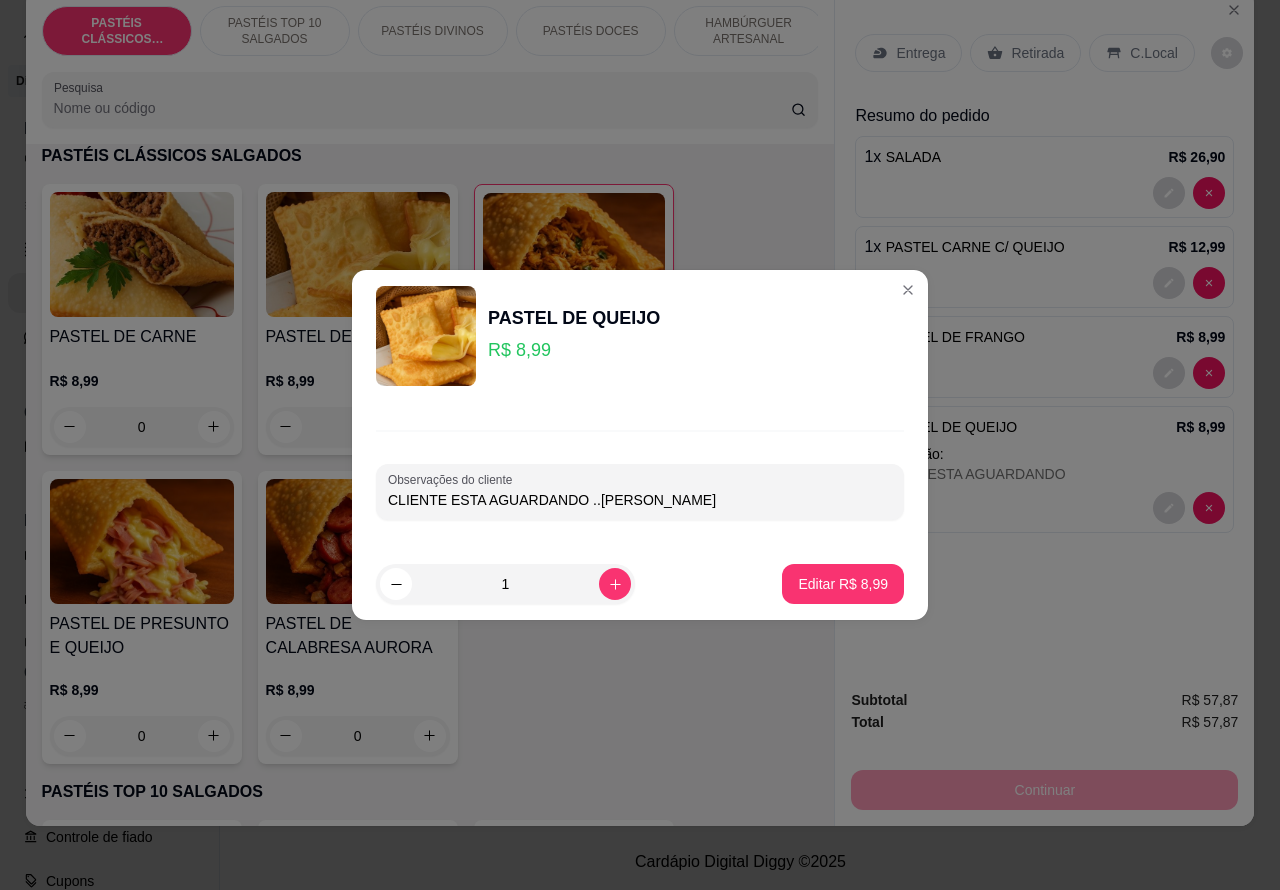 type on "CLIENTE ESTA AGUARDANDO ..[PERSON_NAME]" 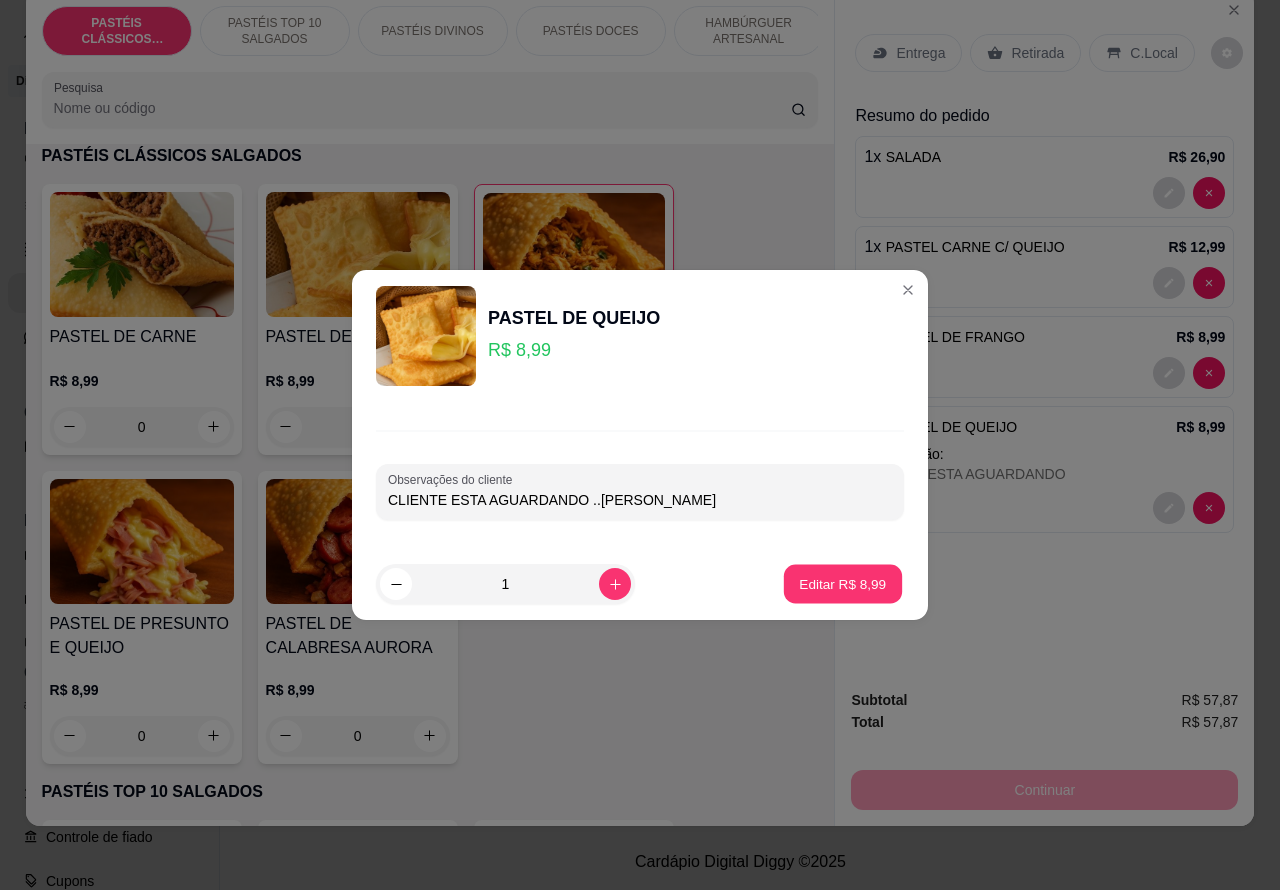 click on "Editar   R$ 8,99" at bounding box center (843, 583) 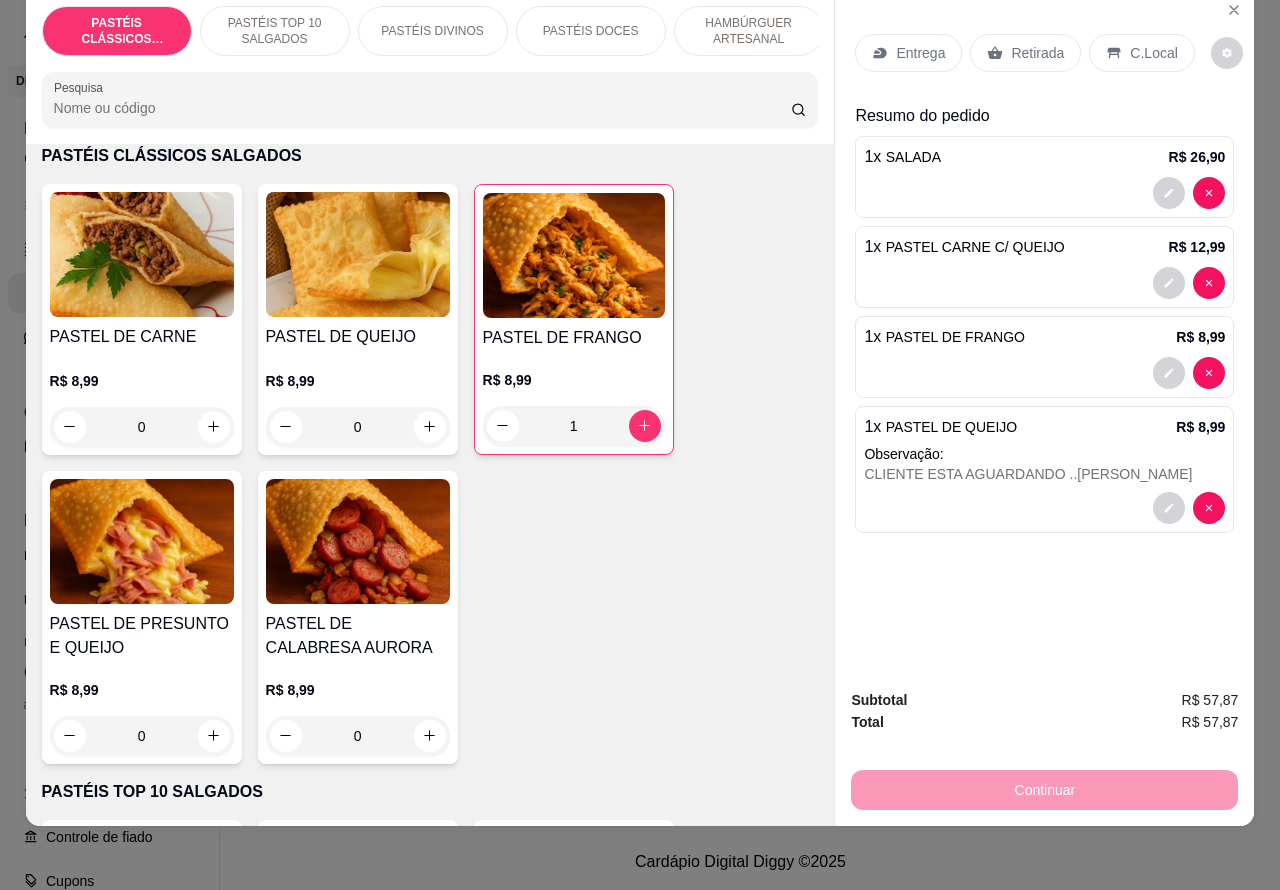 click at bounding box center [1169, 508] 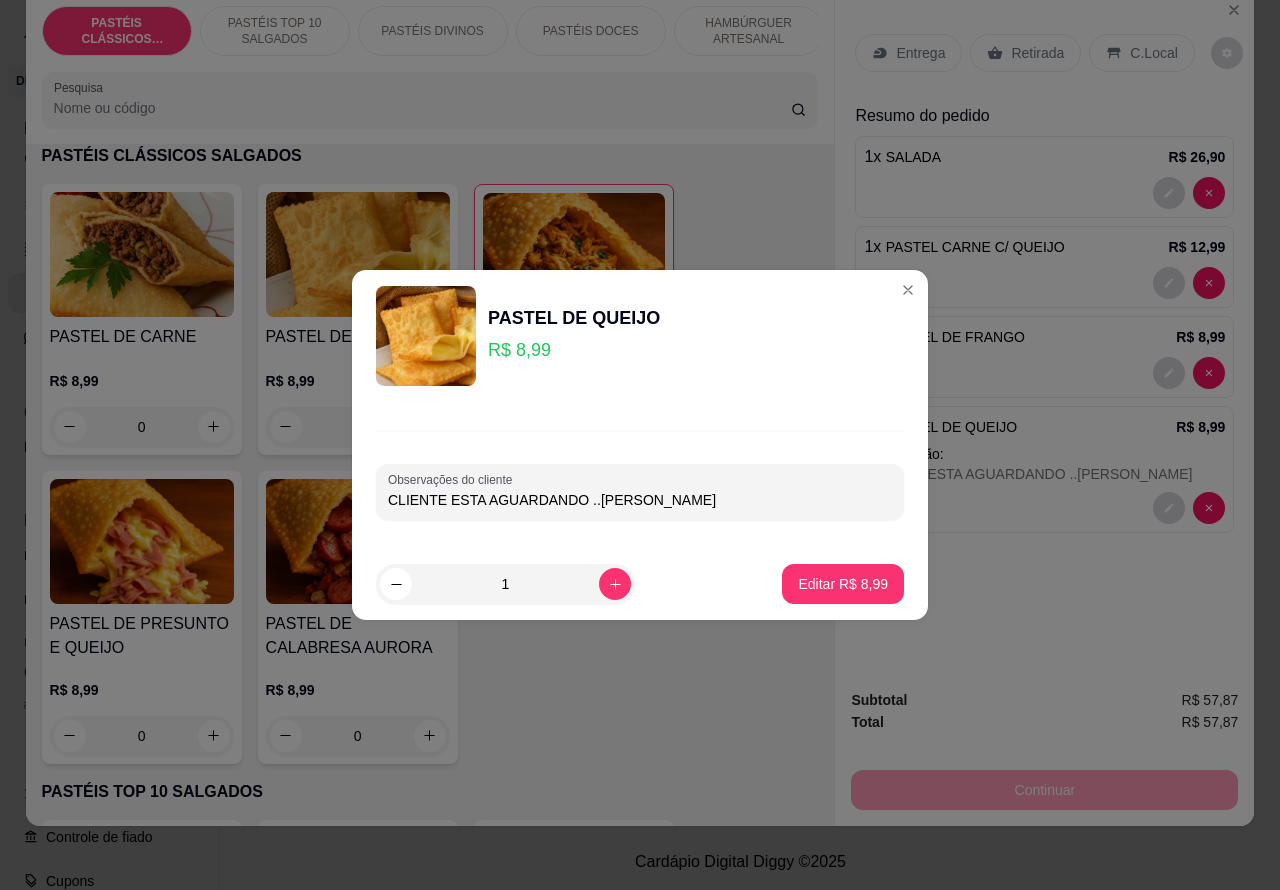 click on "CLIENTE ESTA AGUARDANDO ..[PERSON_NAME]" at bounding box center (640, 500) 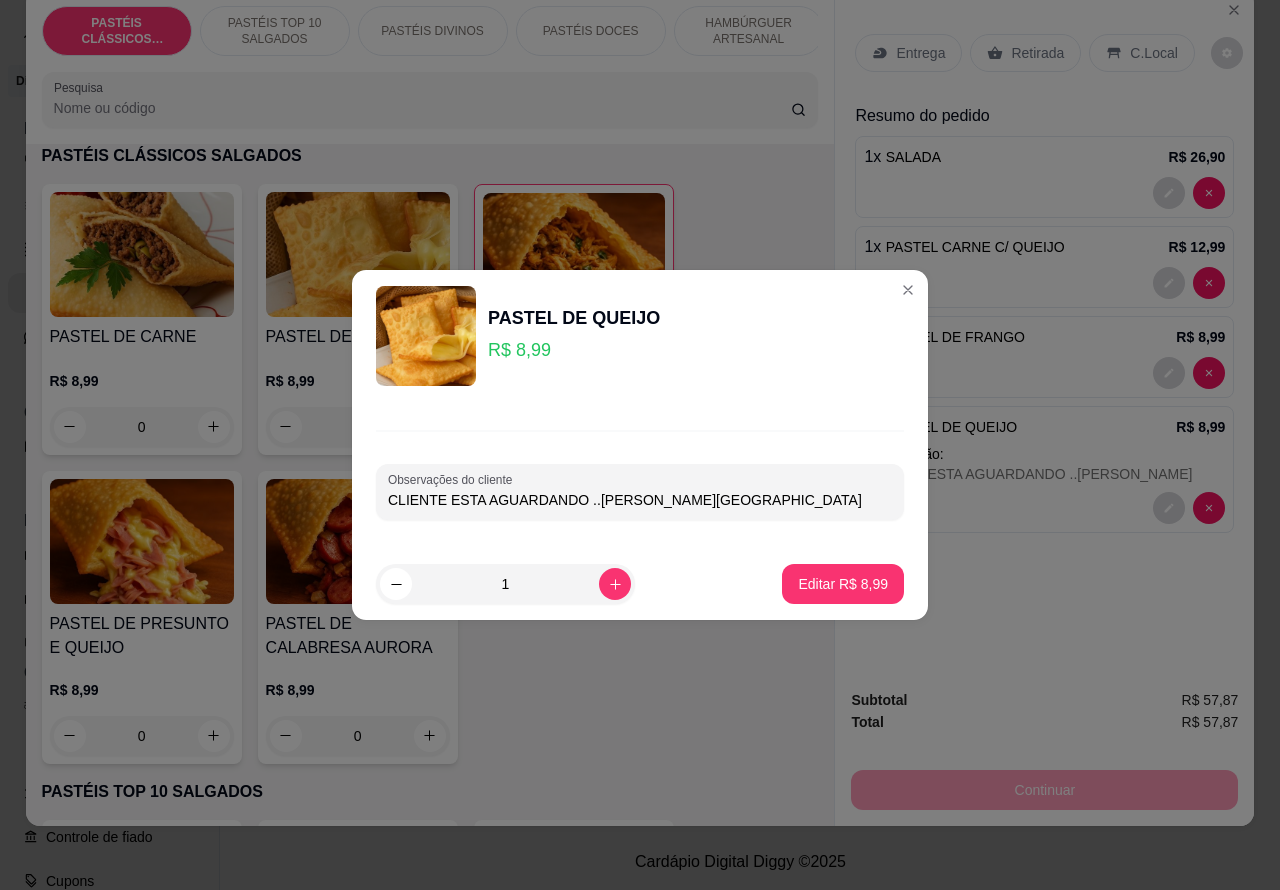 type on "CLIENTE ESTA AGUARDANDO ..[PERSON_NAME][GEOGRAPHIC_DATA]" 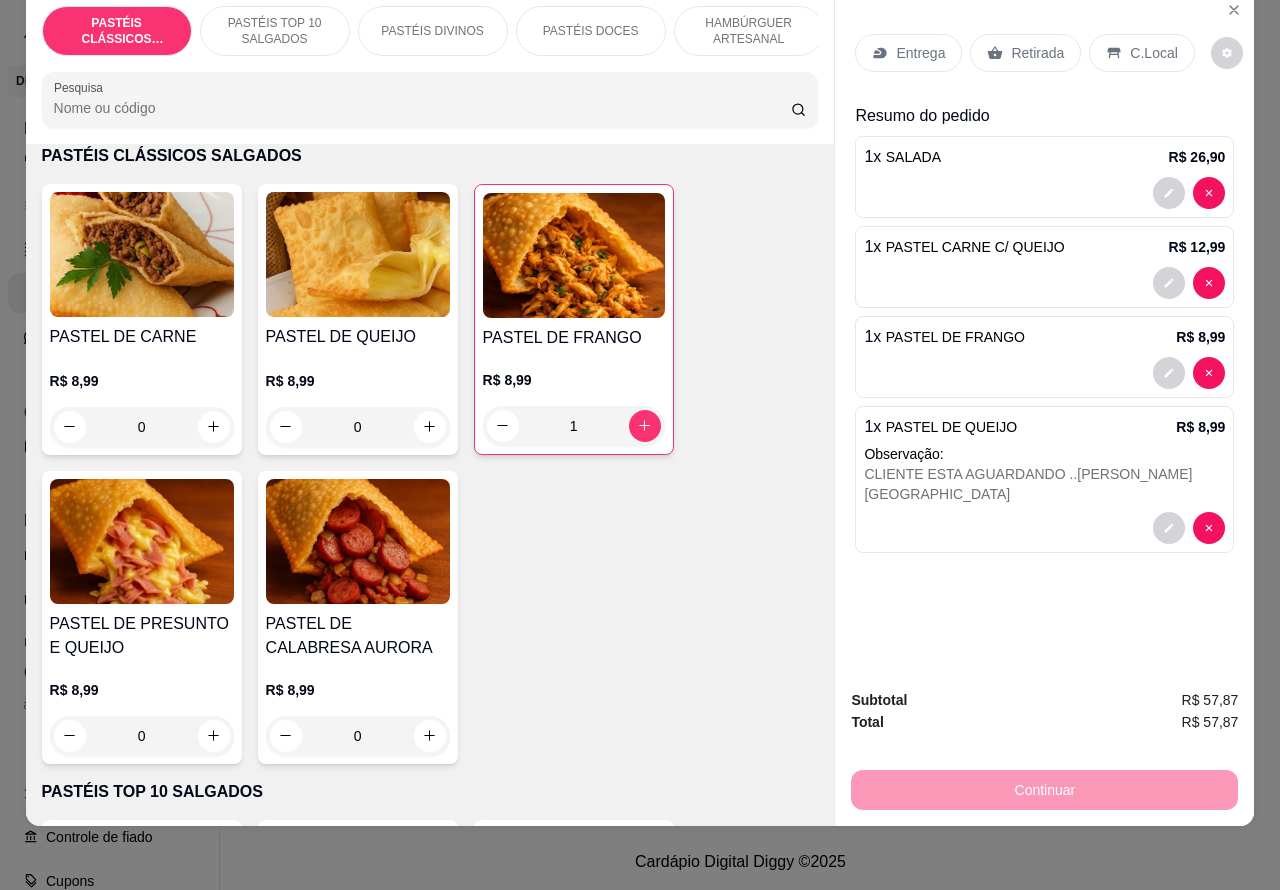click on "Retirada" at bounding box center [1037, 53] 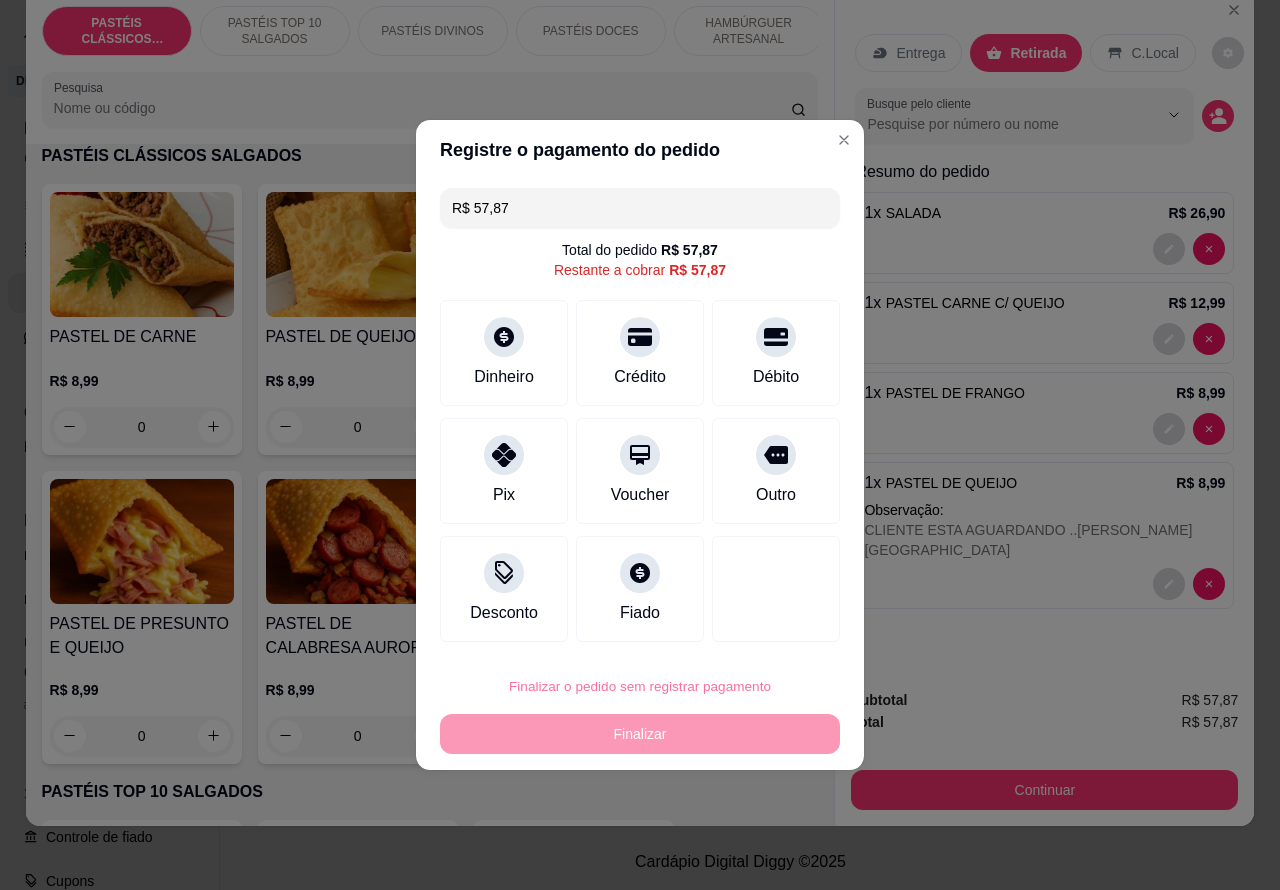 click on "Confirmar" at bounding box center [759, 630] 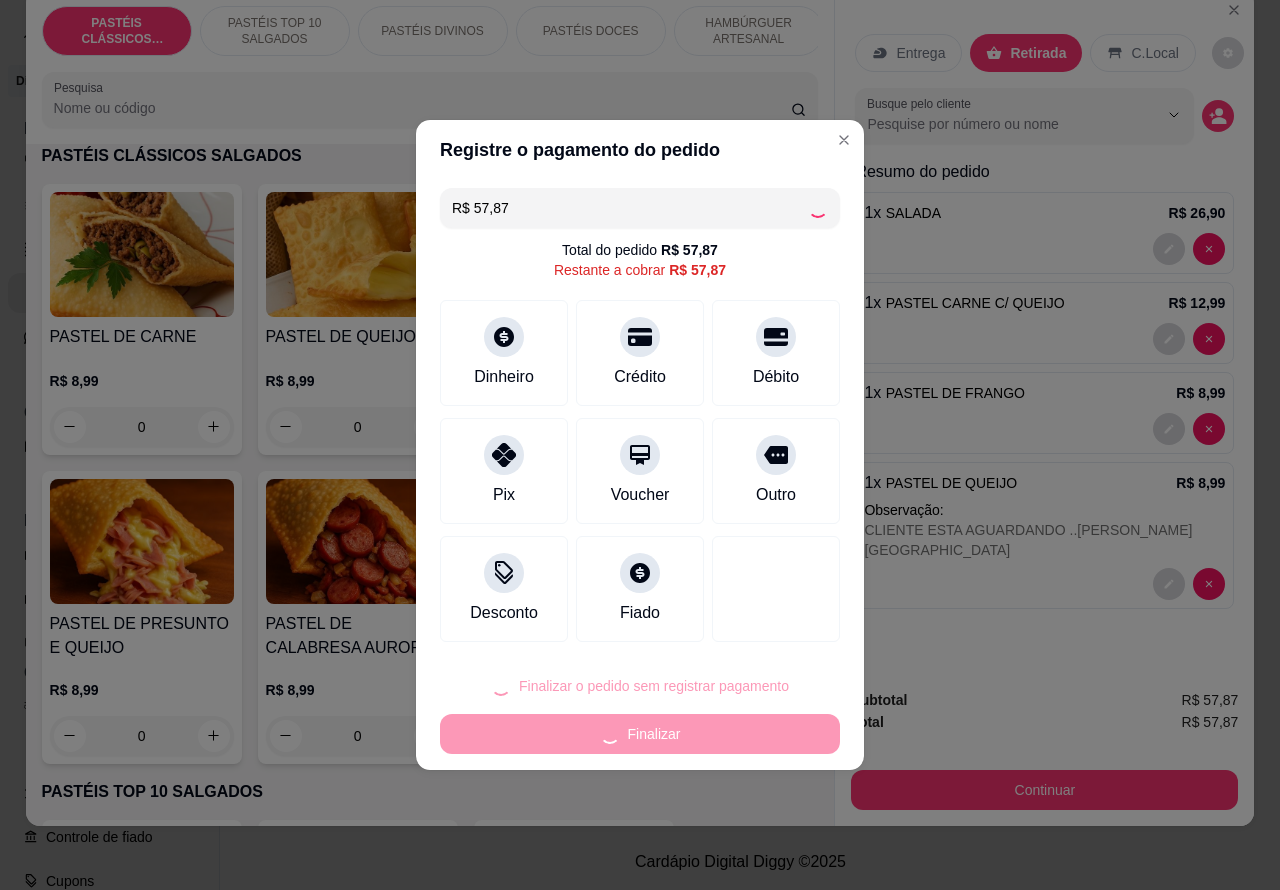 type on "0" 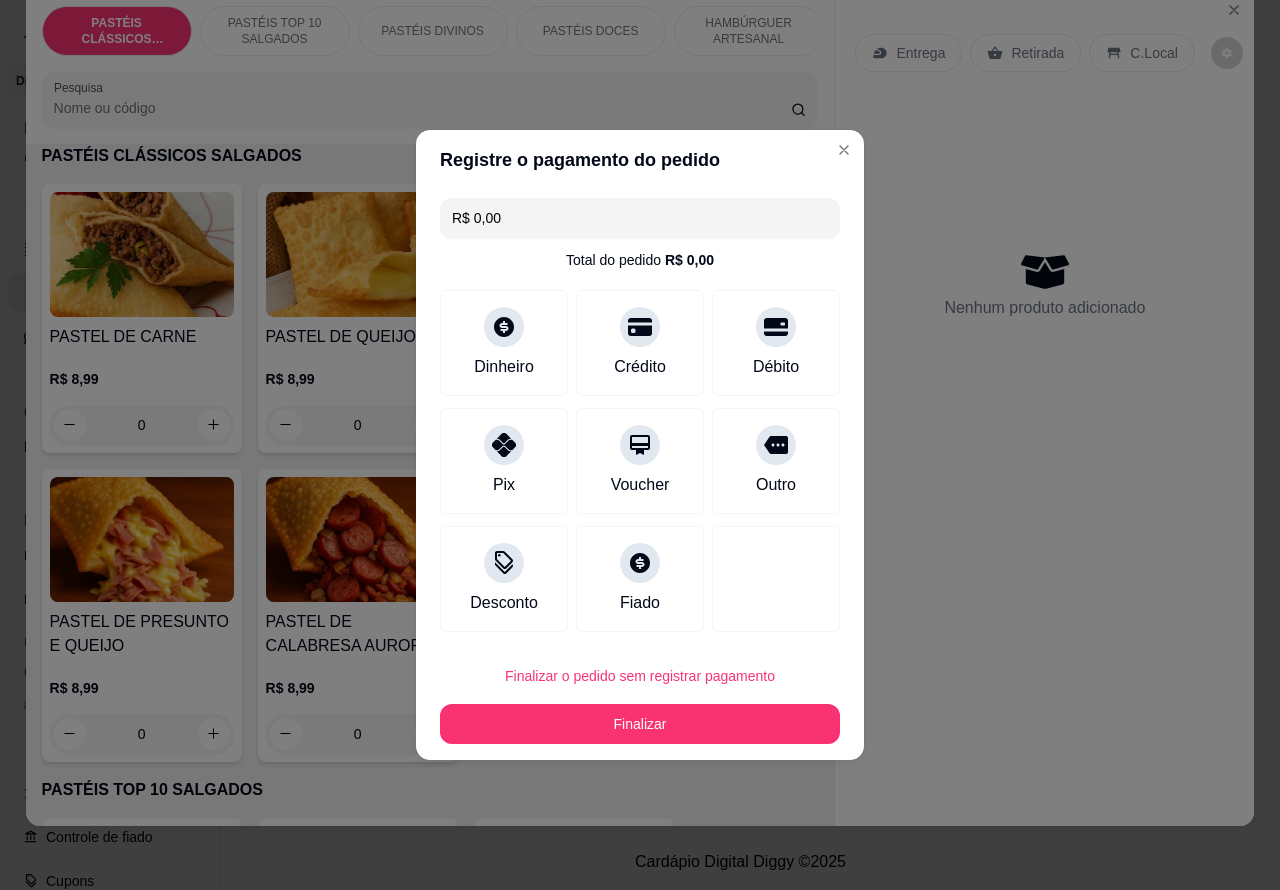 type on "R$ 0,00" 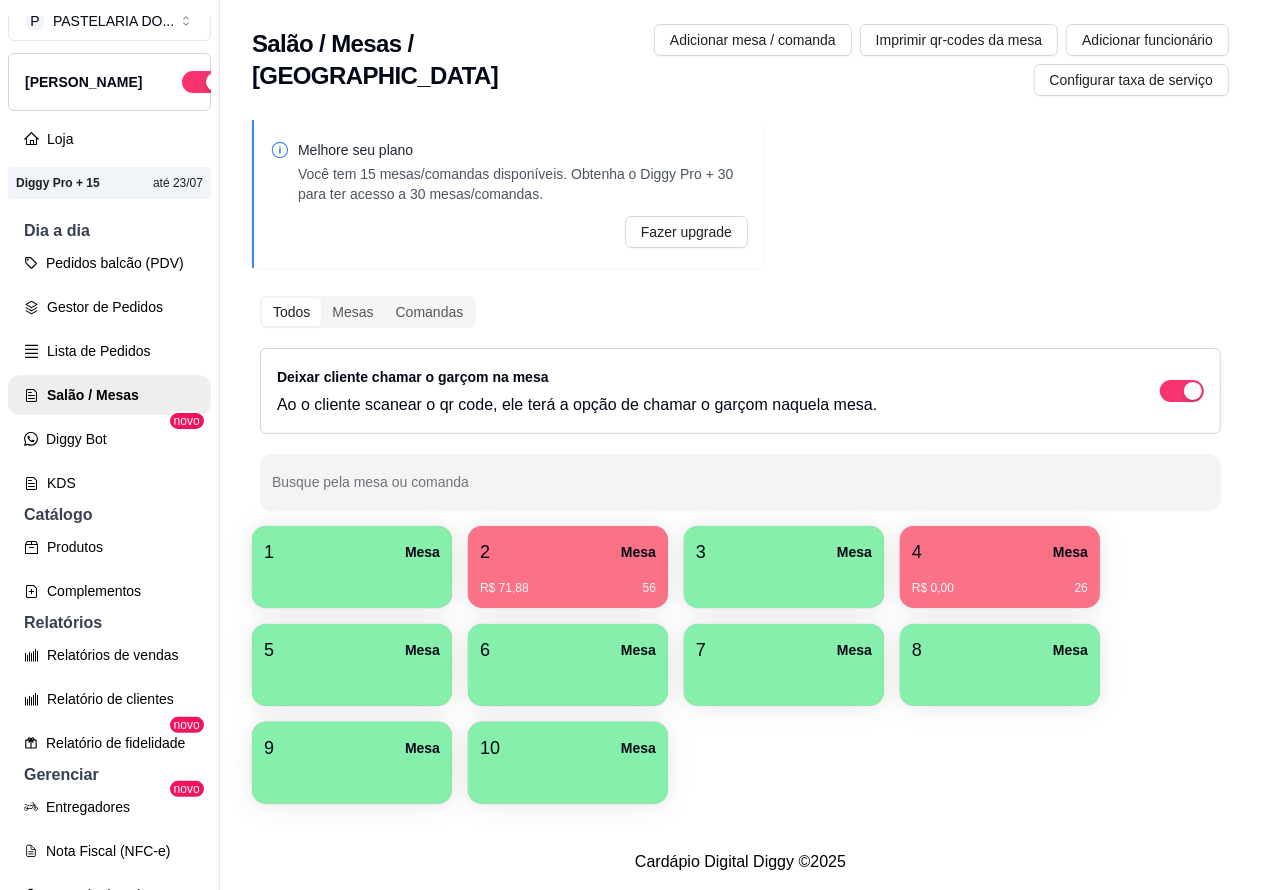 scroll, scrollTop: 0, scrollLeft: 0, axis: both 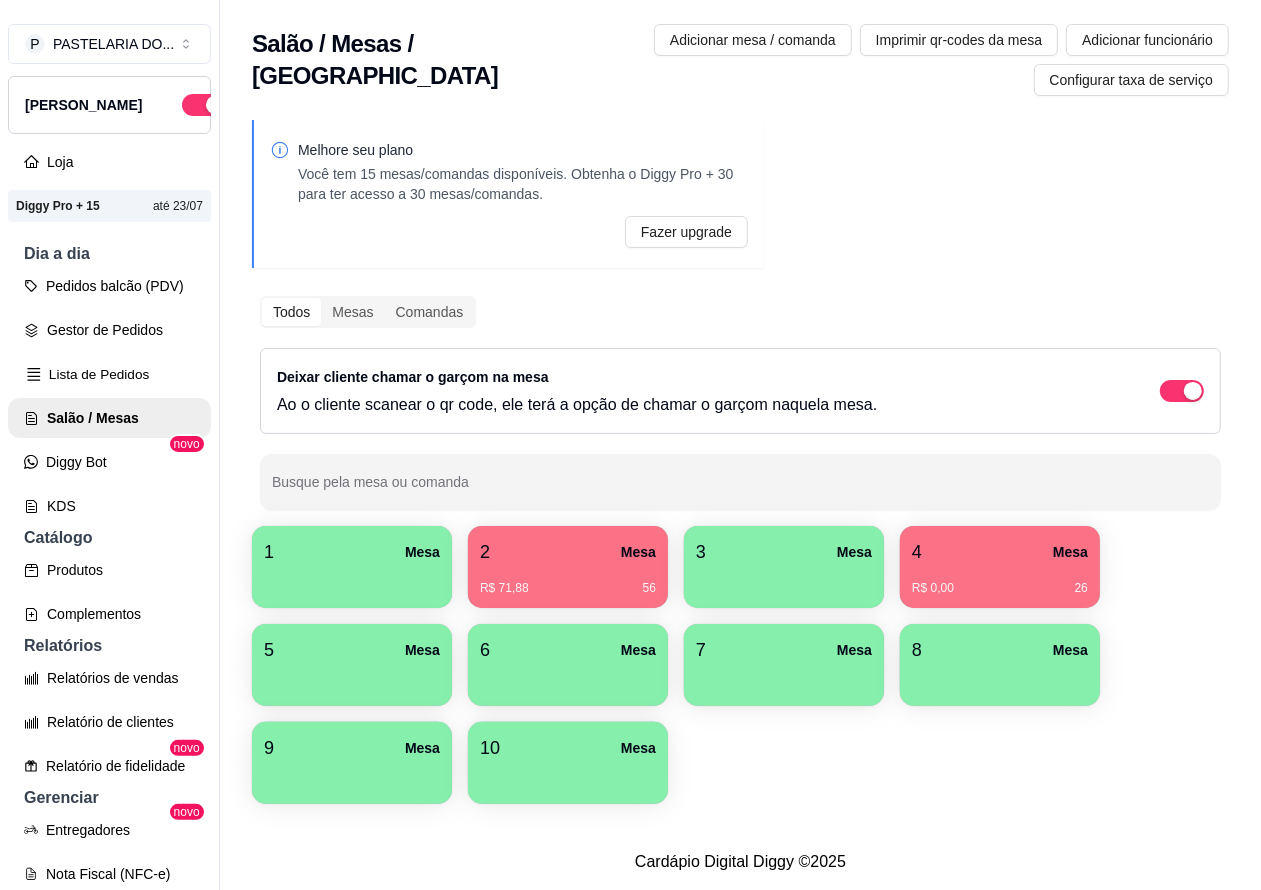 click on "Lista de Pedidos" at bounding box center [109, 374] 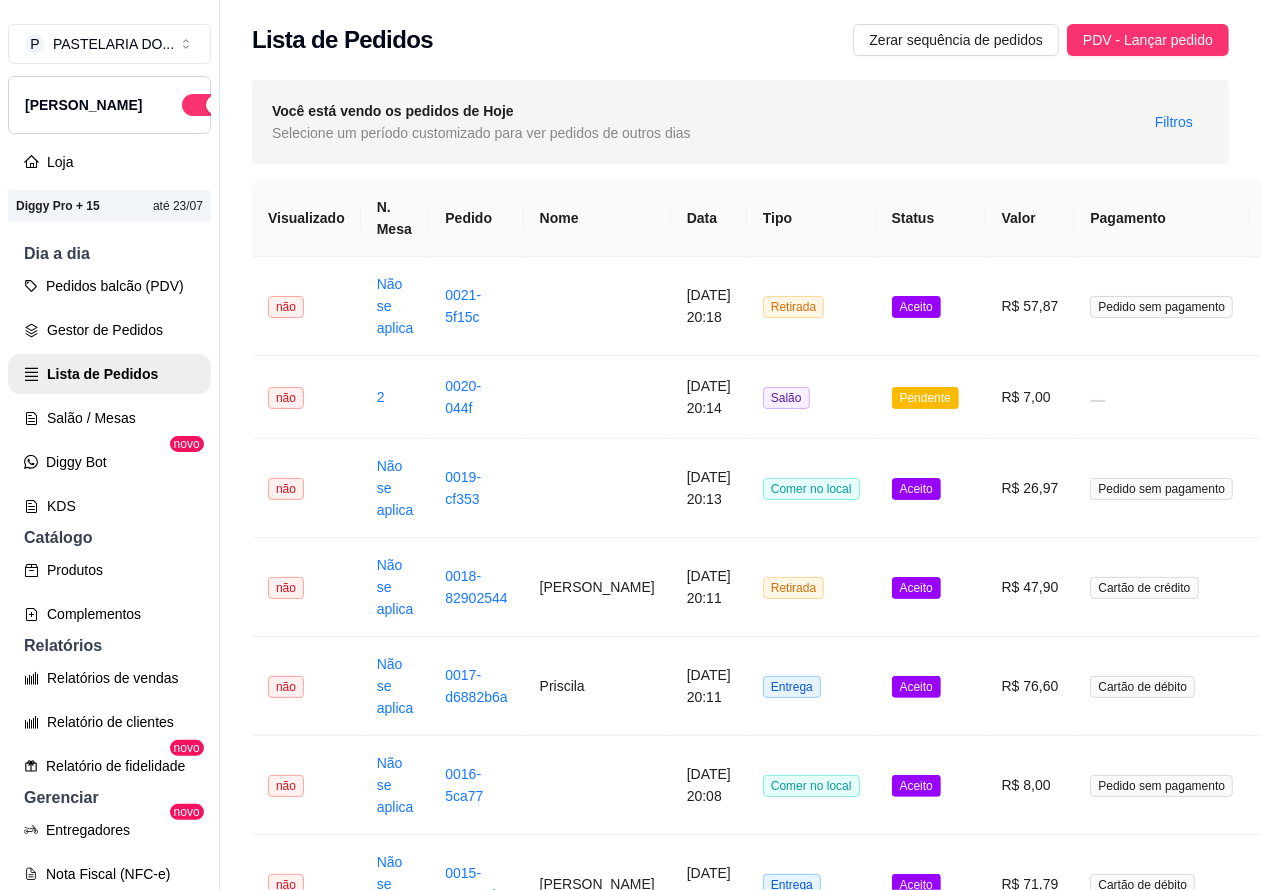 scroll, scrollTop: 0, scrollLeft: 173, axis: horizontal 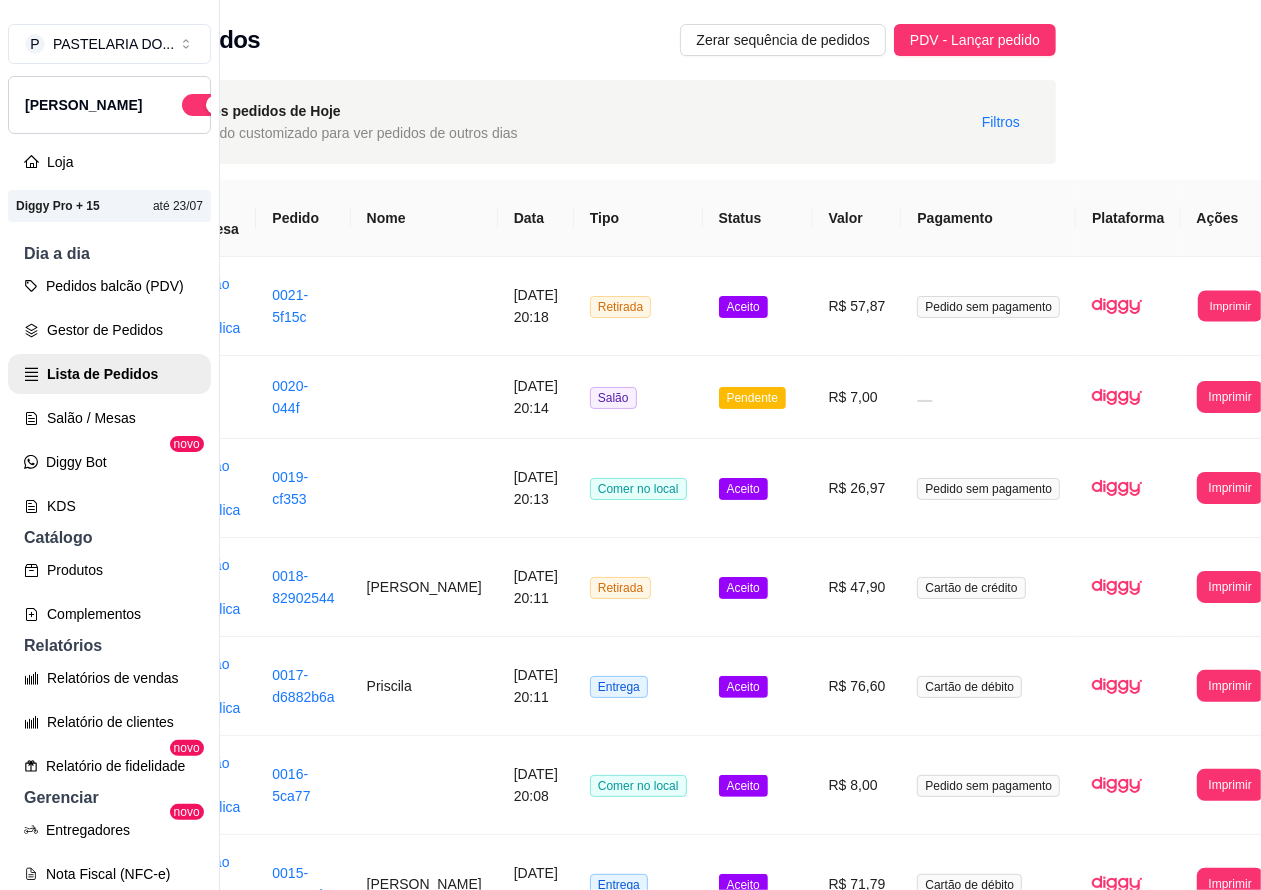 click on "Imprimir" at bounding box center [1230, 305] 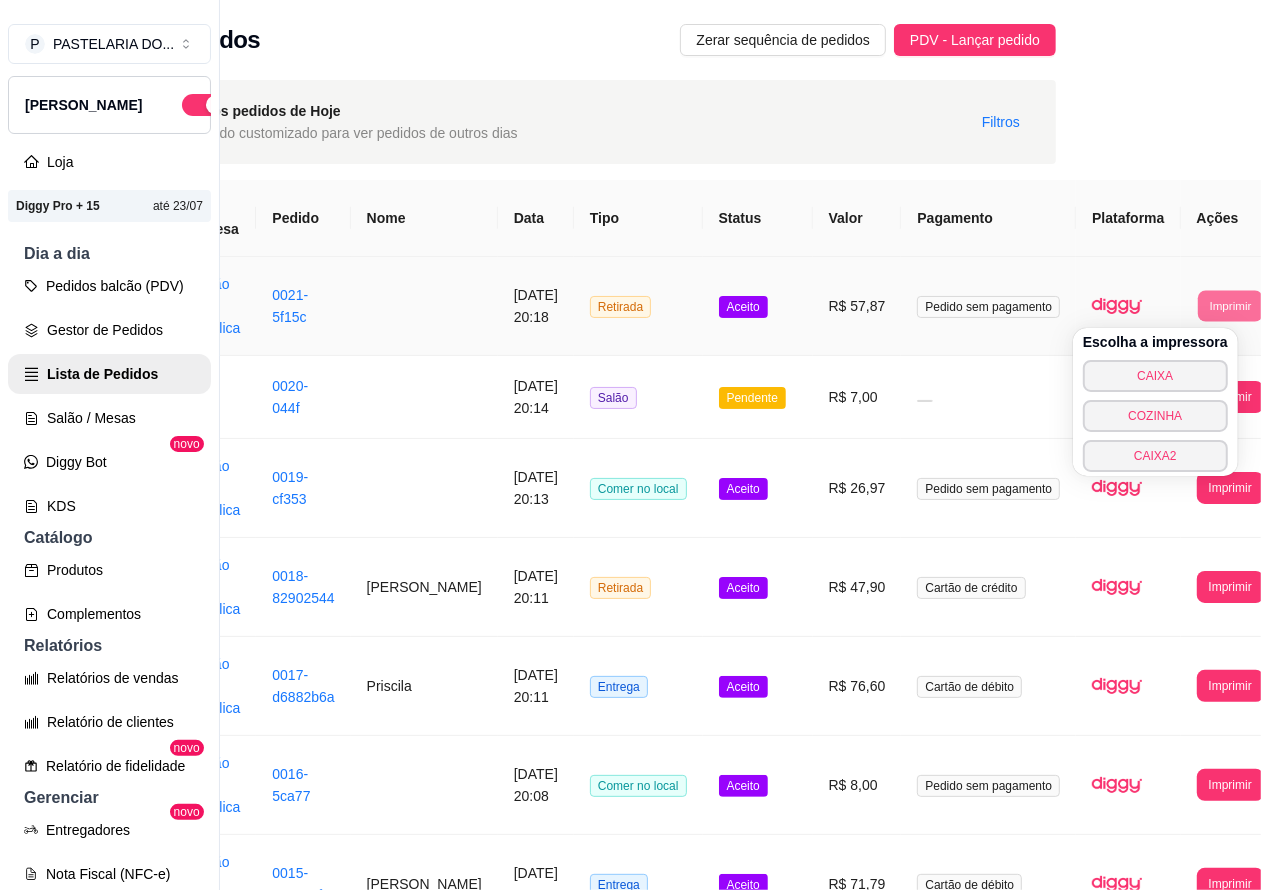 click on "COZINHA" at bounding box center [1155, 416] 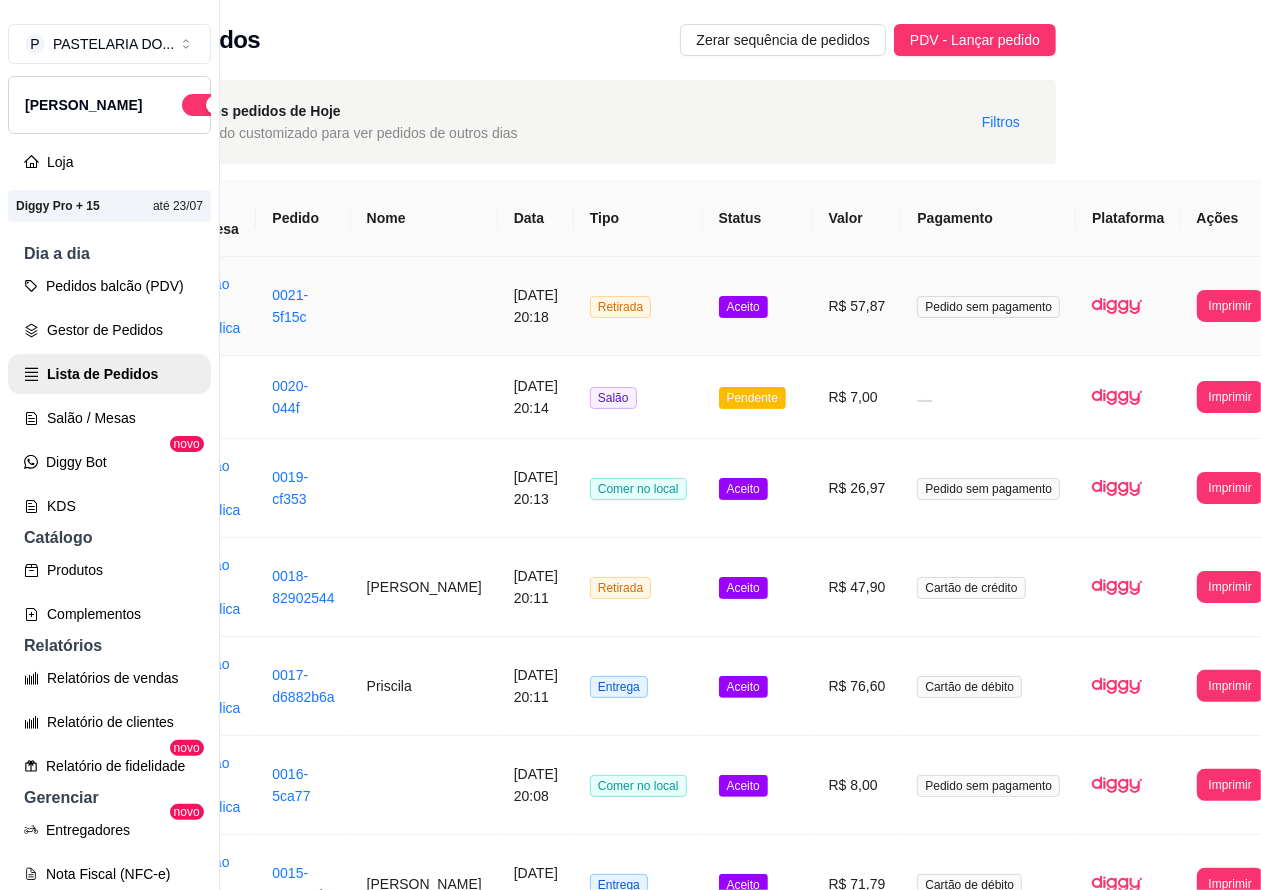 click on "Pedidos balcão (PDV)" at bounding box center [109, 286] 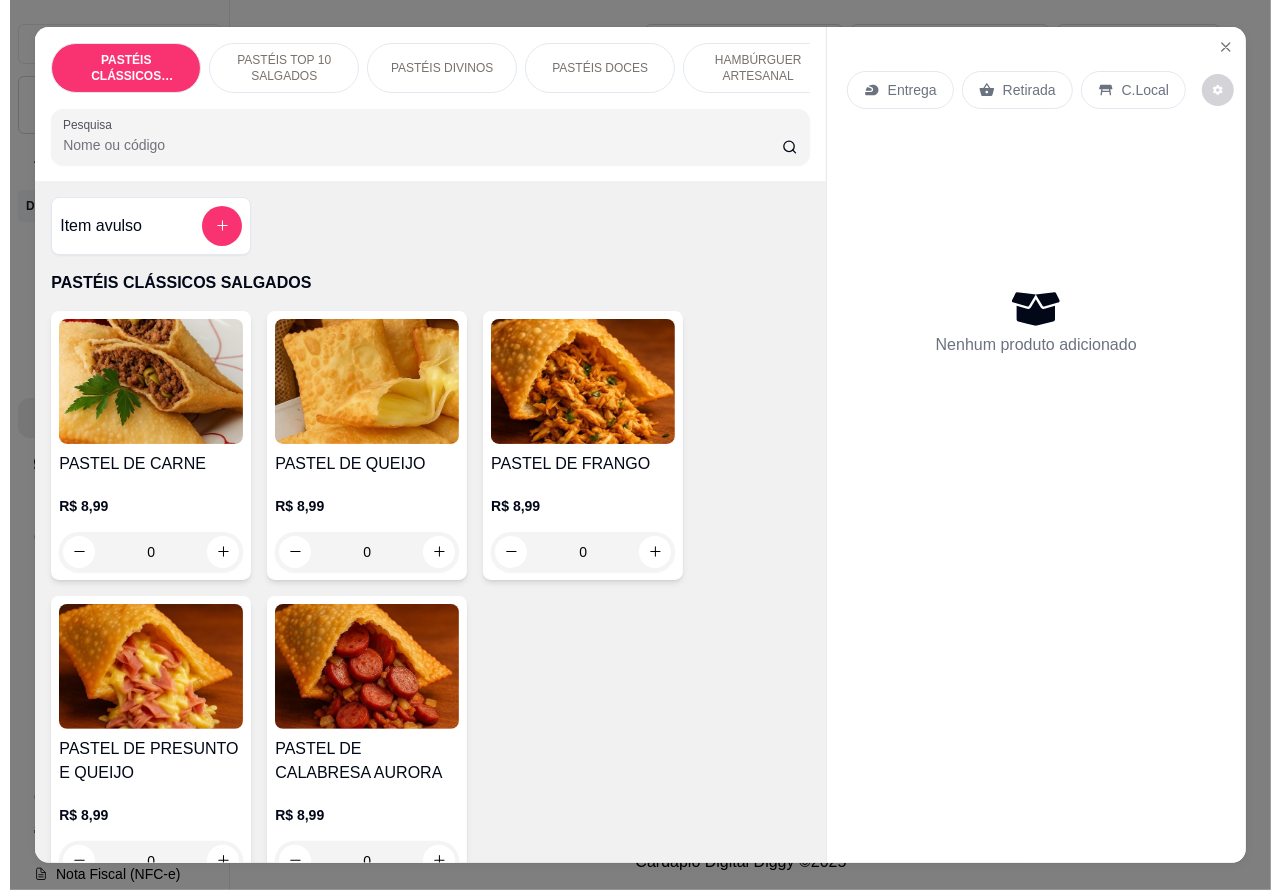 scroll, scrollTop: 0, scrollLeft: 0, axis: both 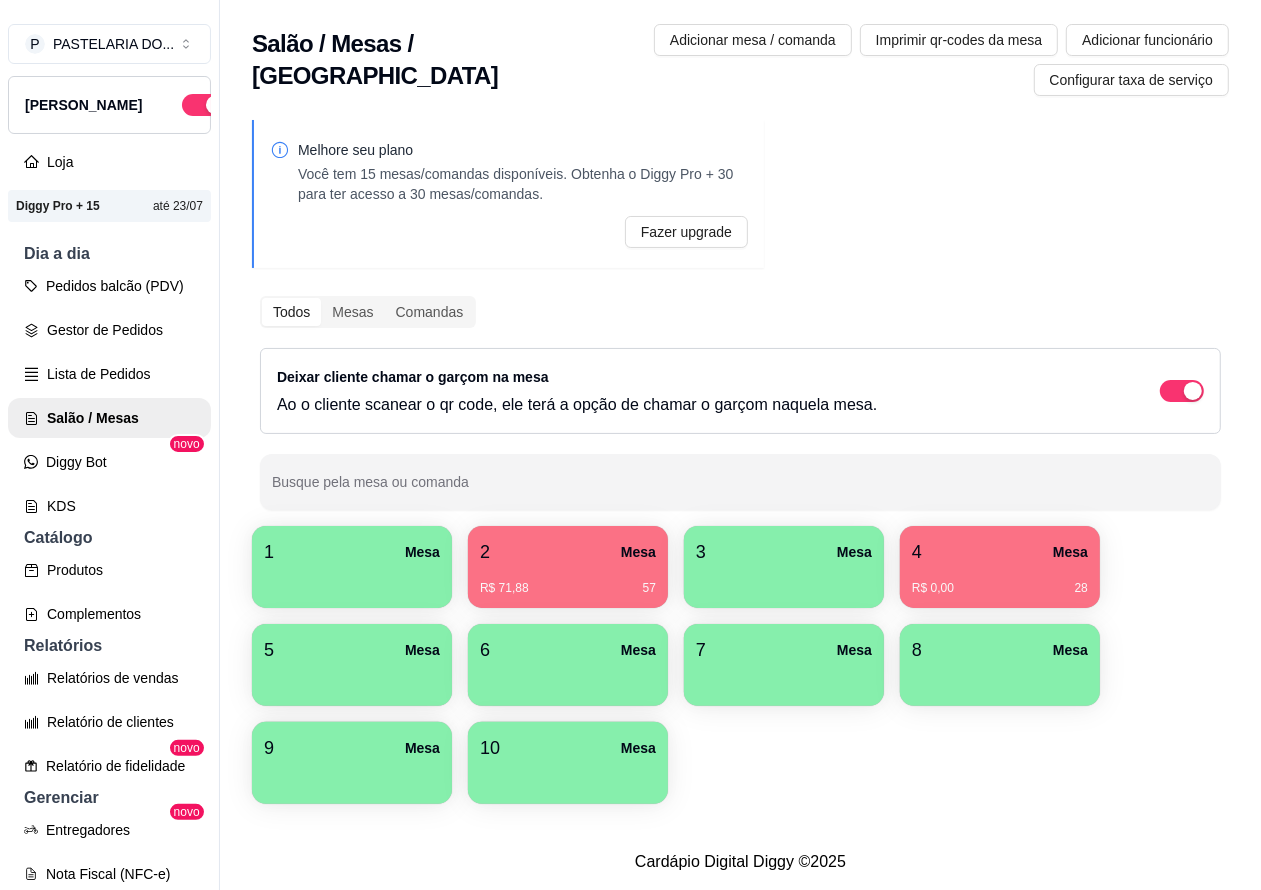 click on "Lista de Pedidos" at bounding box center [109, 374] 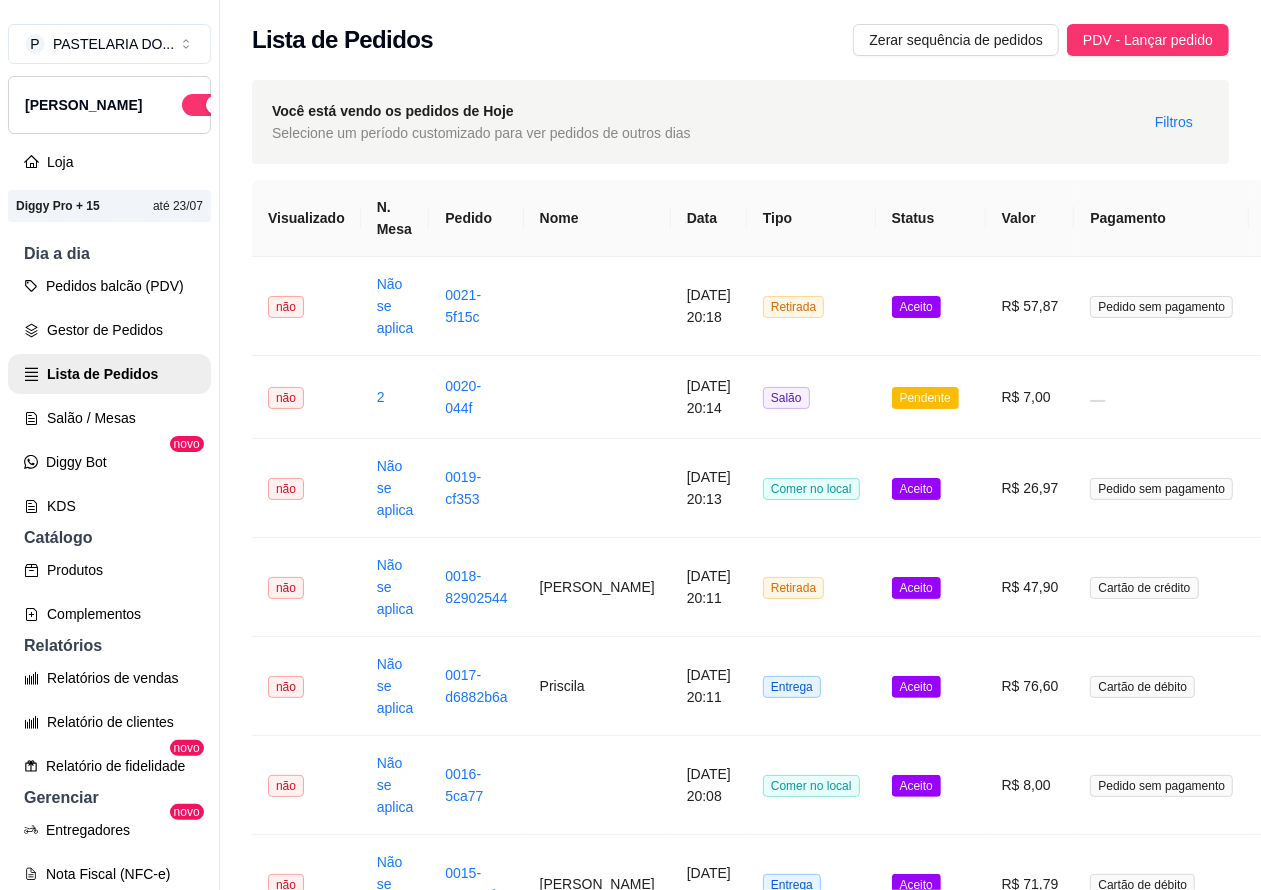 click on "[PERSON_NAME]" at bounding box center [597, 587] 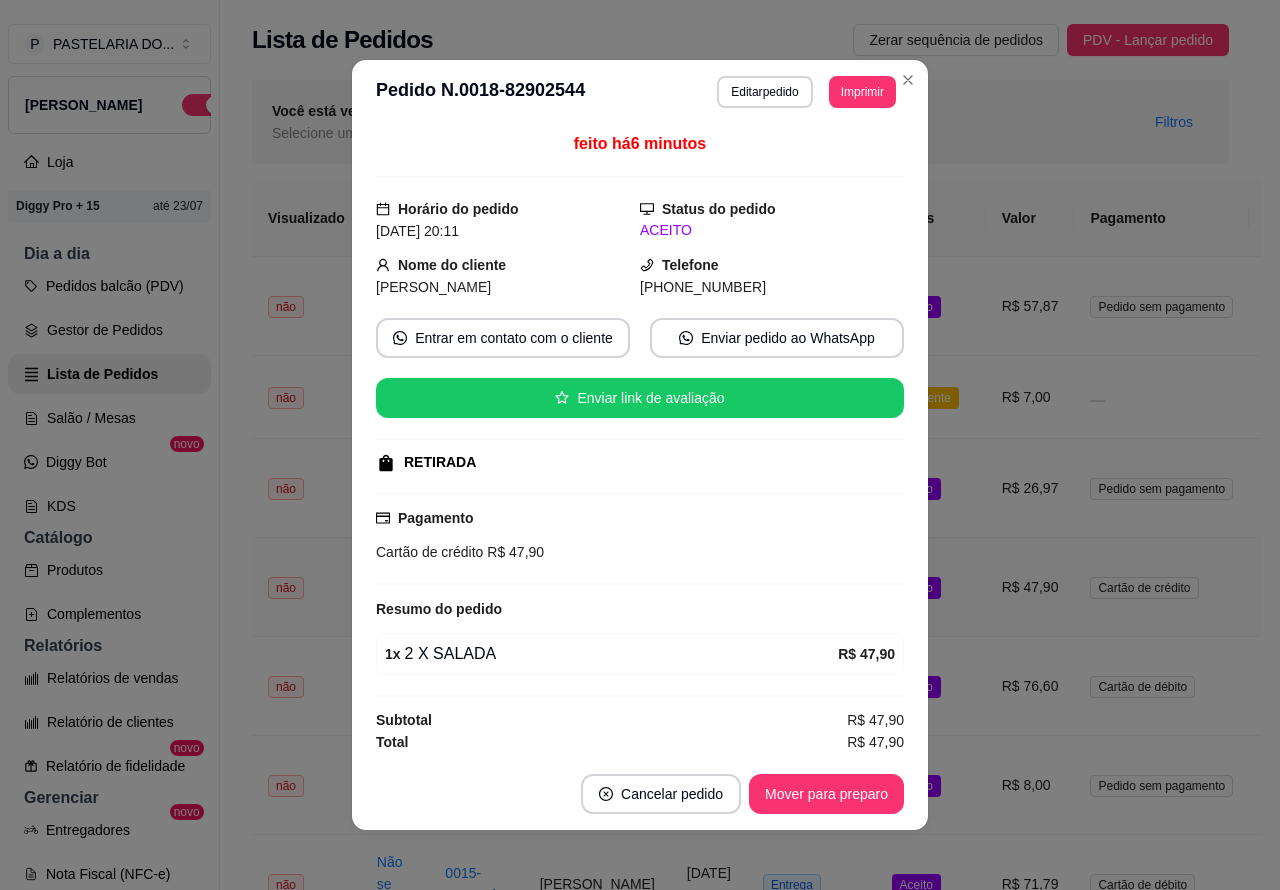 scroll, scrollTop: 8, scrollLeft: 0, axis: vertical 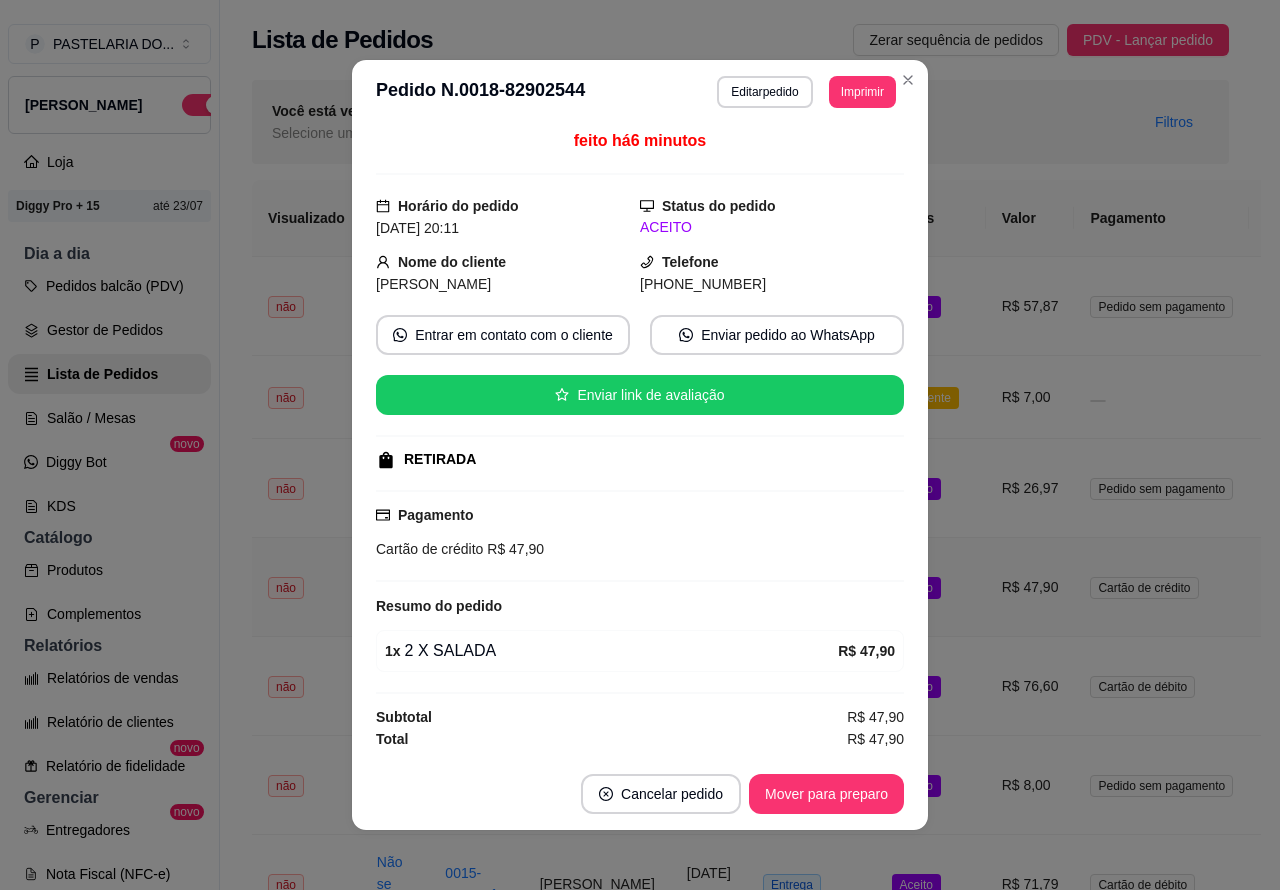click 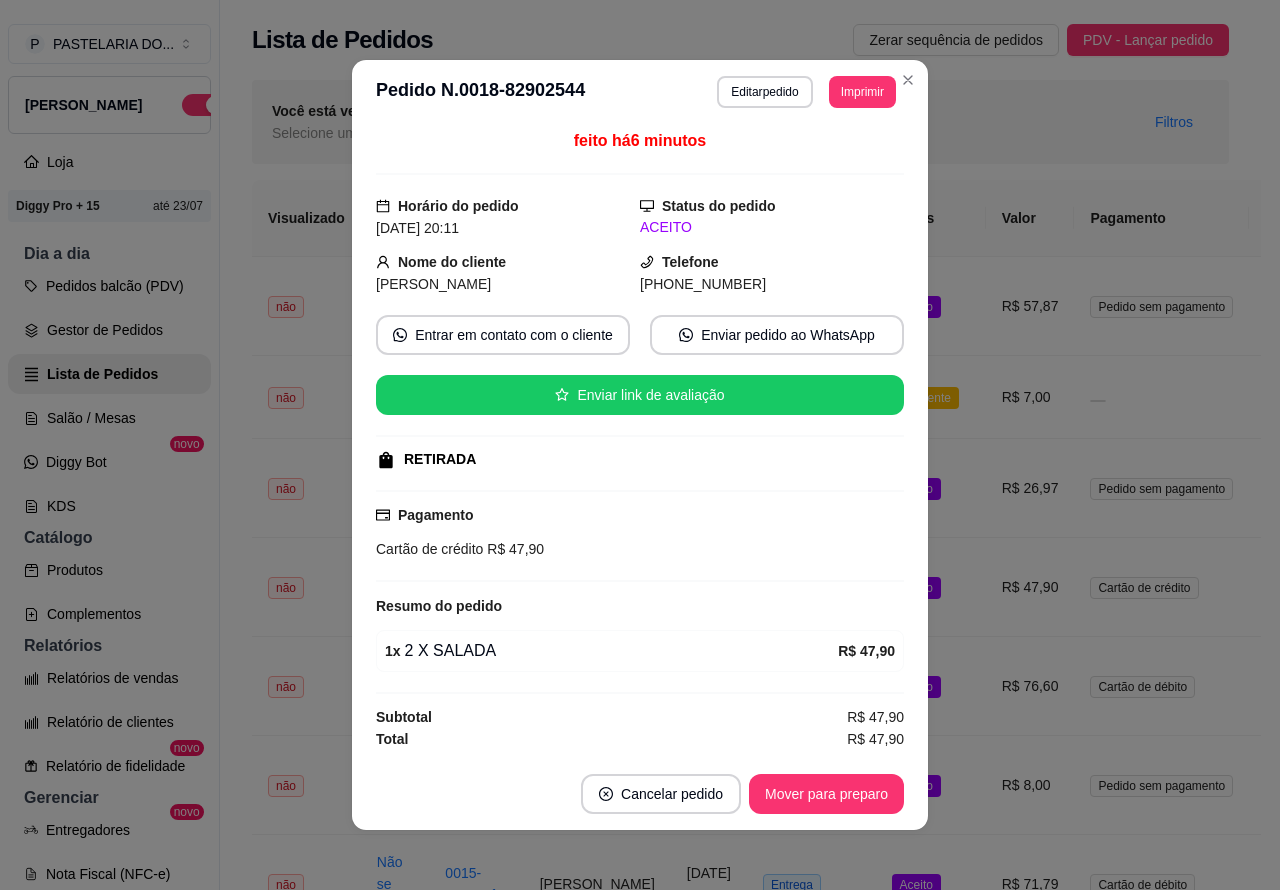 click on "Você está vendo os pedidos de   Hoje Selecione um período customizado para ver pedidos de outros dias Filtros" at bounding box center (740, 122) 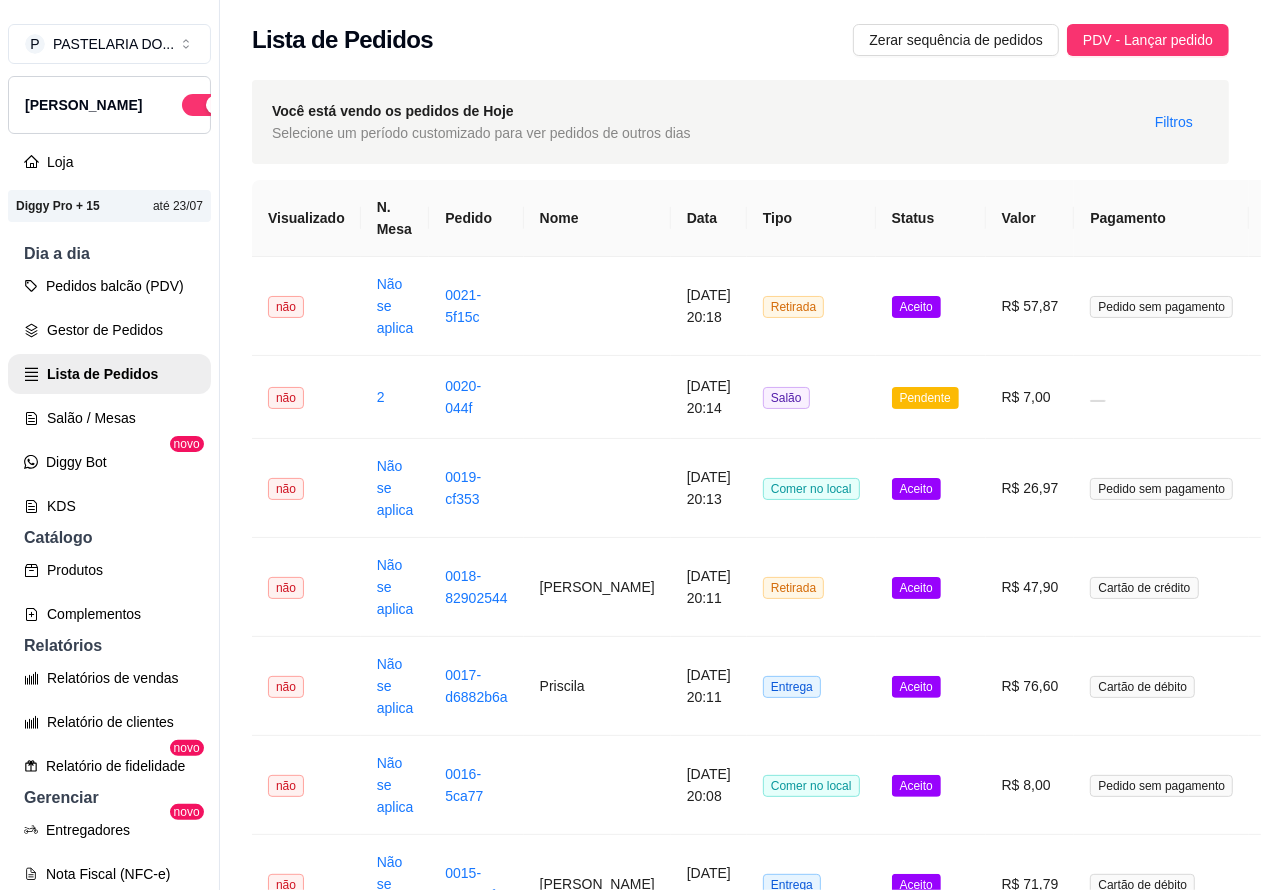 click on "Salão / Mesas" at bounding box center (109, 418) 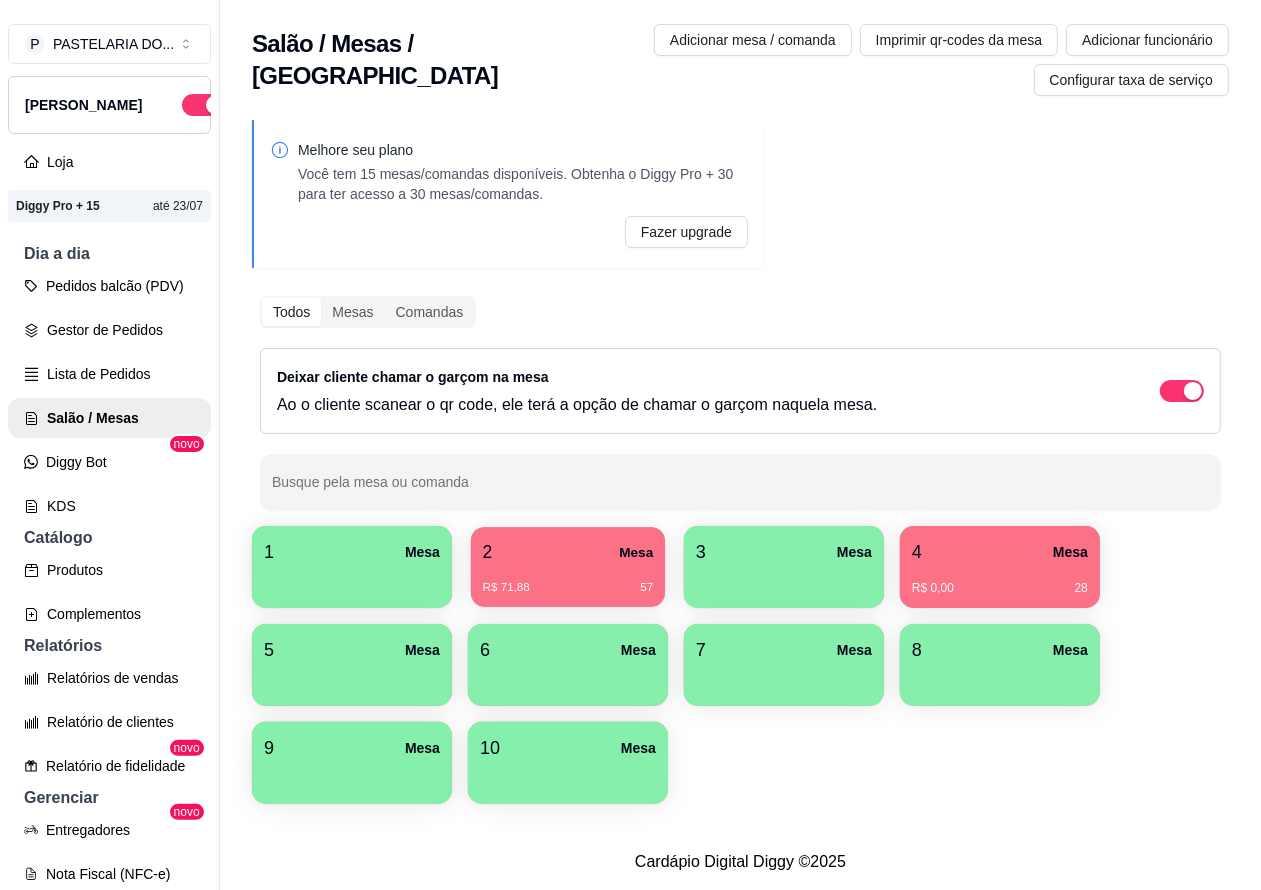 click on "R$ 71,88 57" at bounding box center (568, 580) 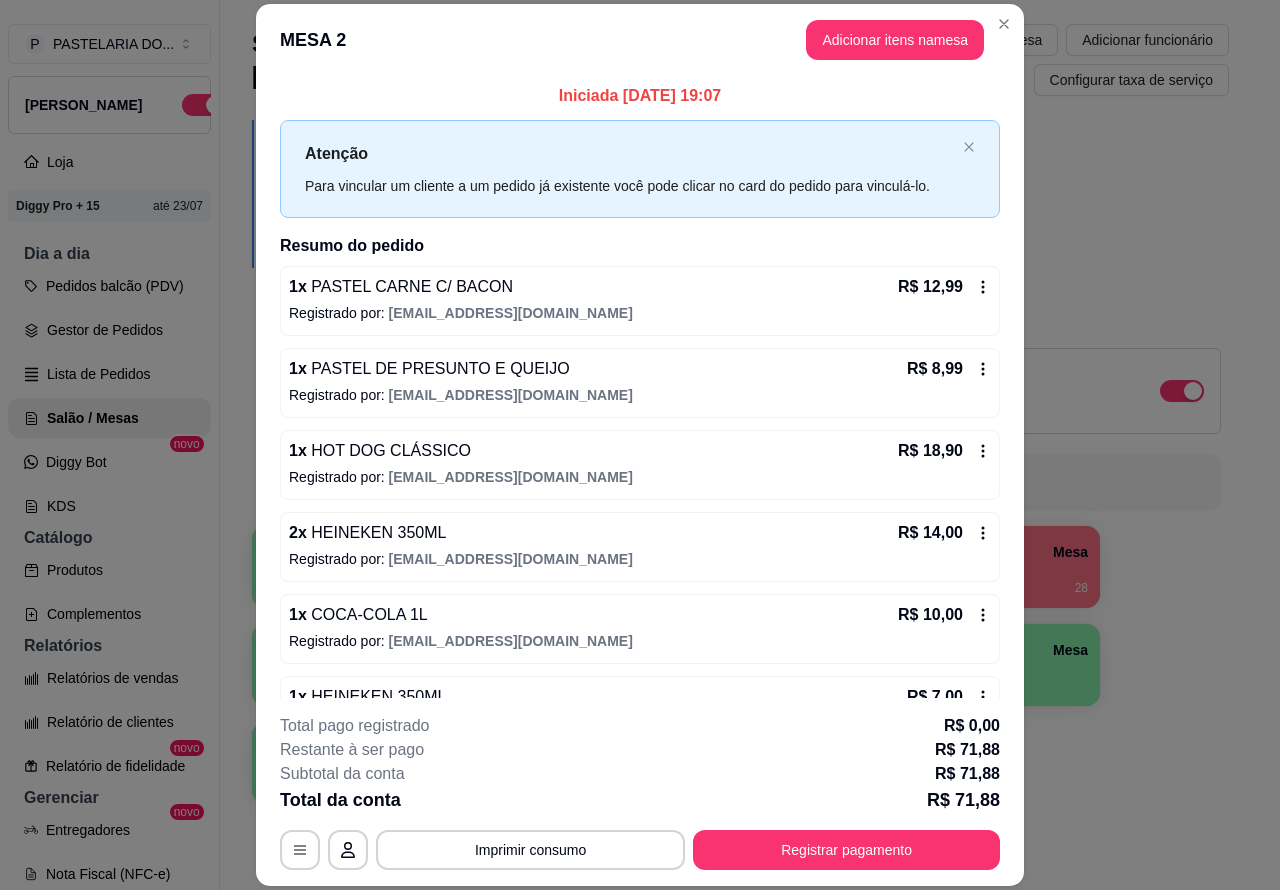 scroll, scrollTop: 58, scrollLeft: 0, axis: vertical 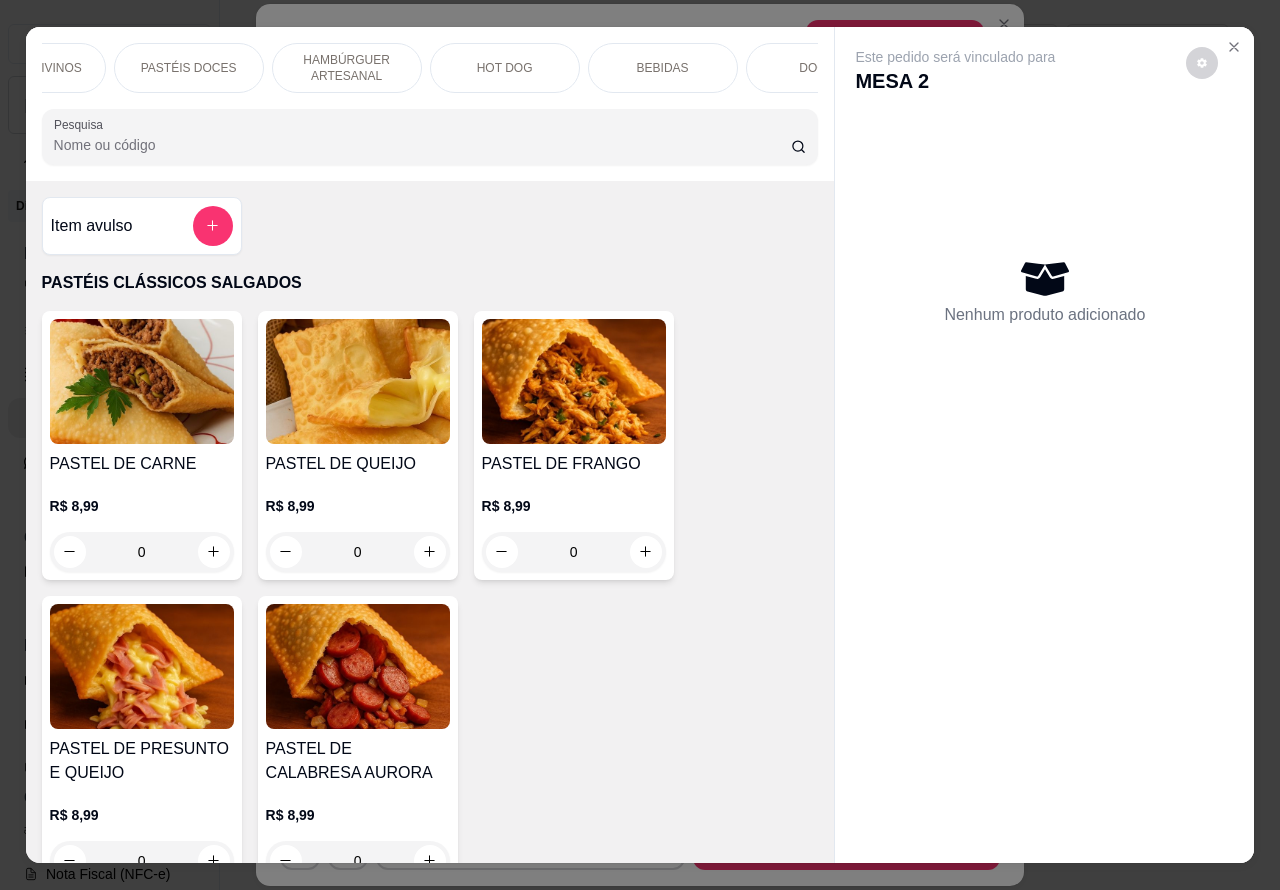 click on "BEBIDAS" at bounding box center [663, 68] 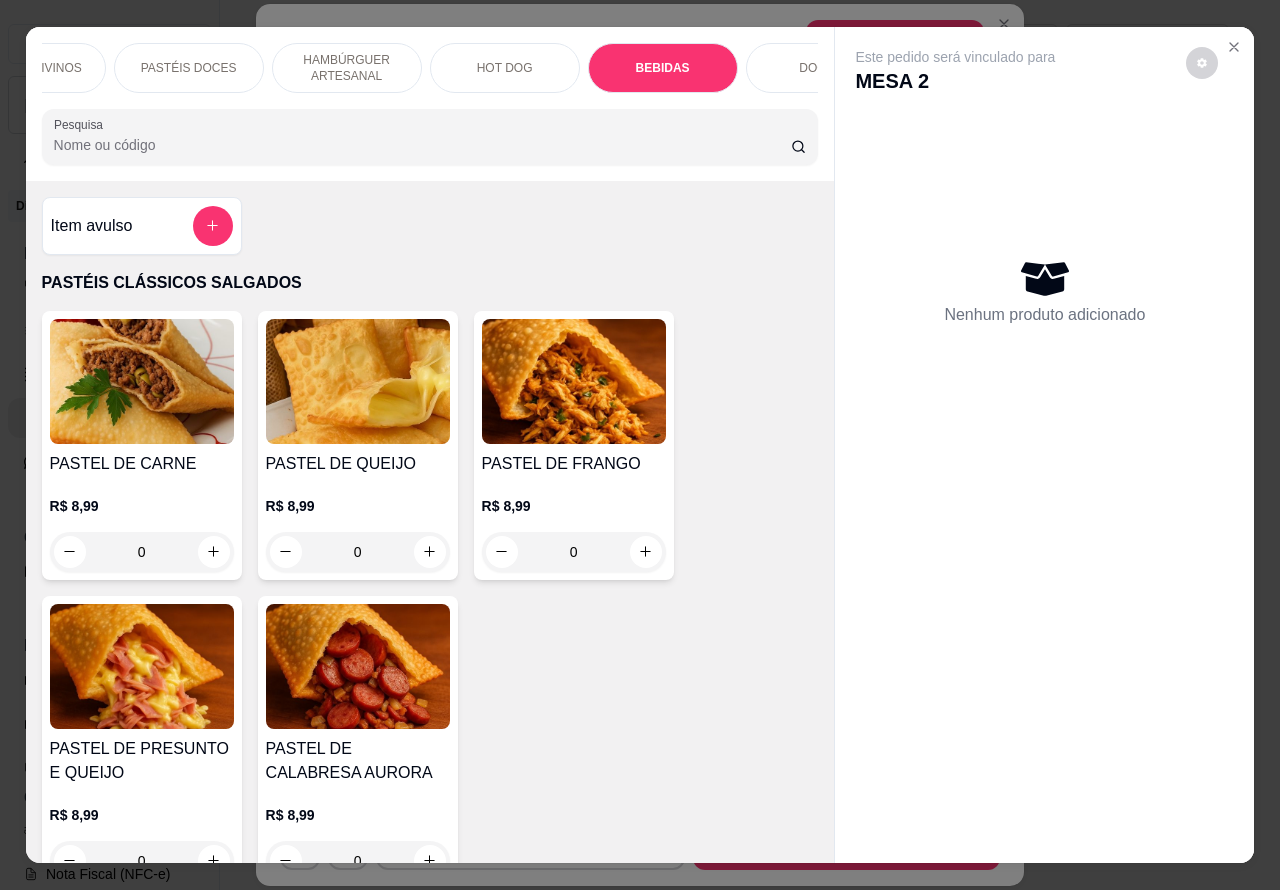 scroll, scrollTop: 6650, scrollLeft: 0, axis: vertical 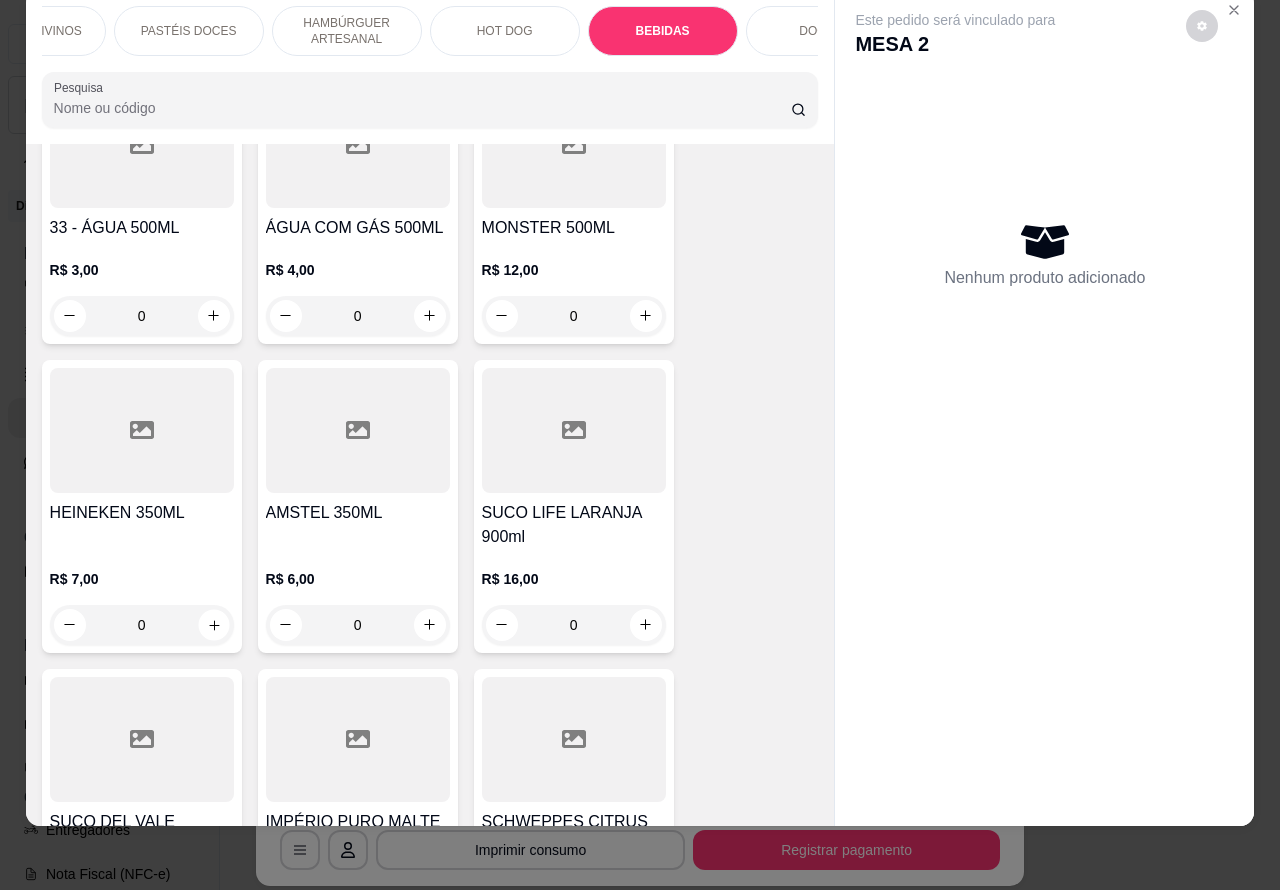 click 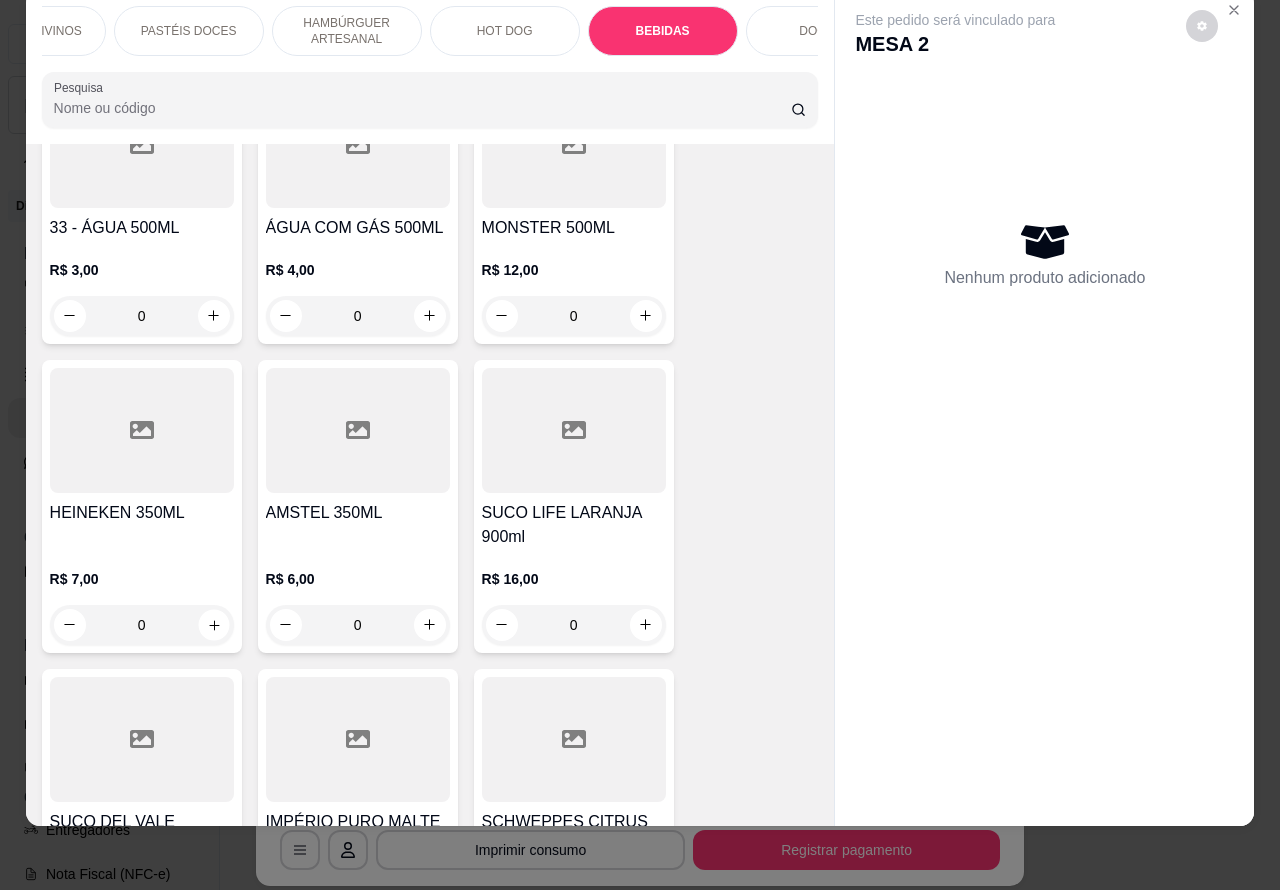 type on "1" 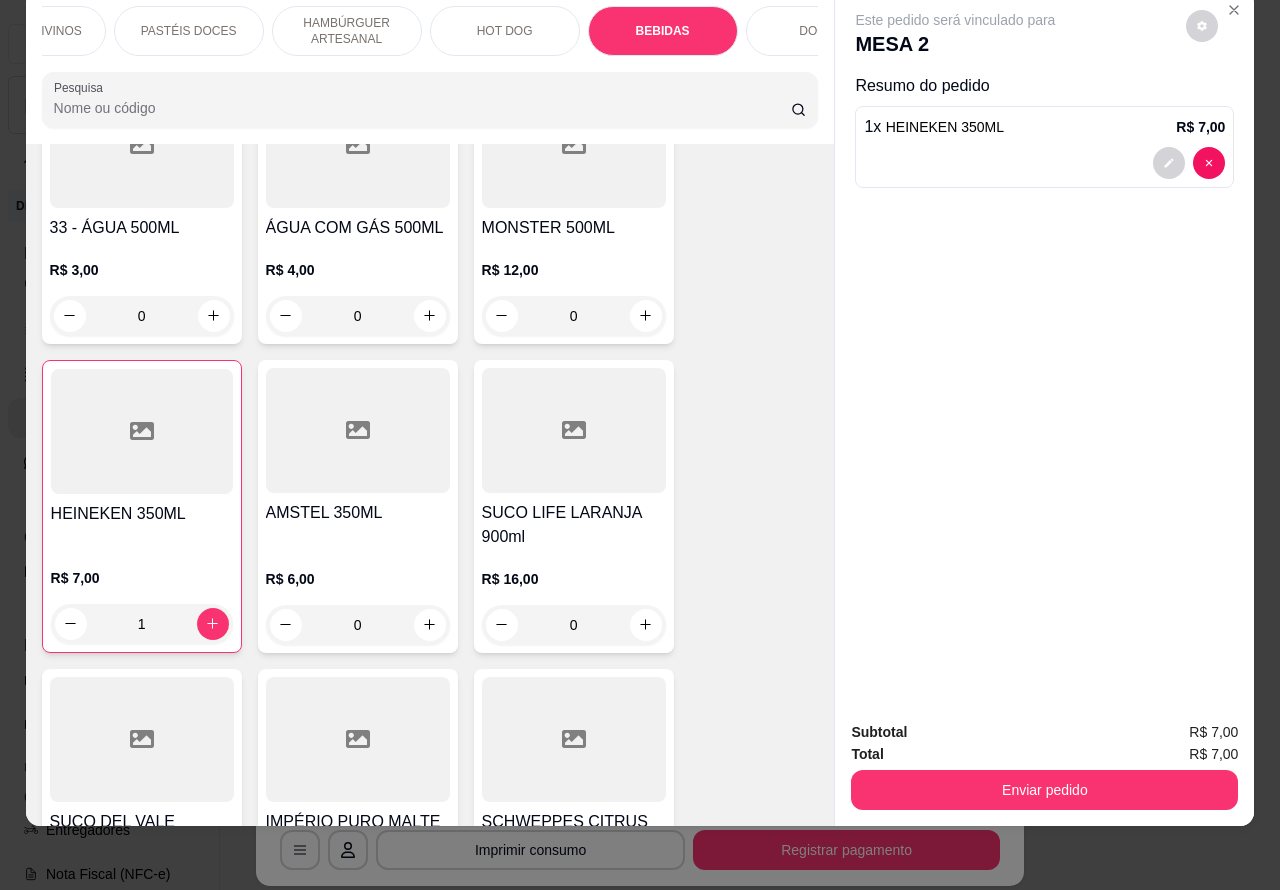 click on "Enviar pedido" at bounding box center [1044, 790] 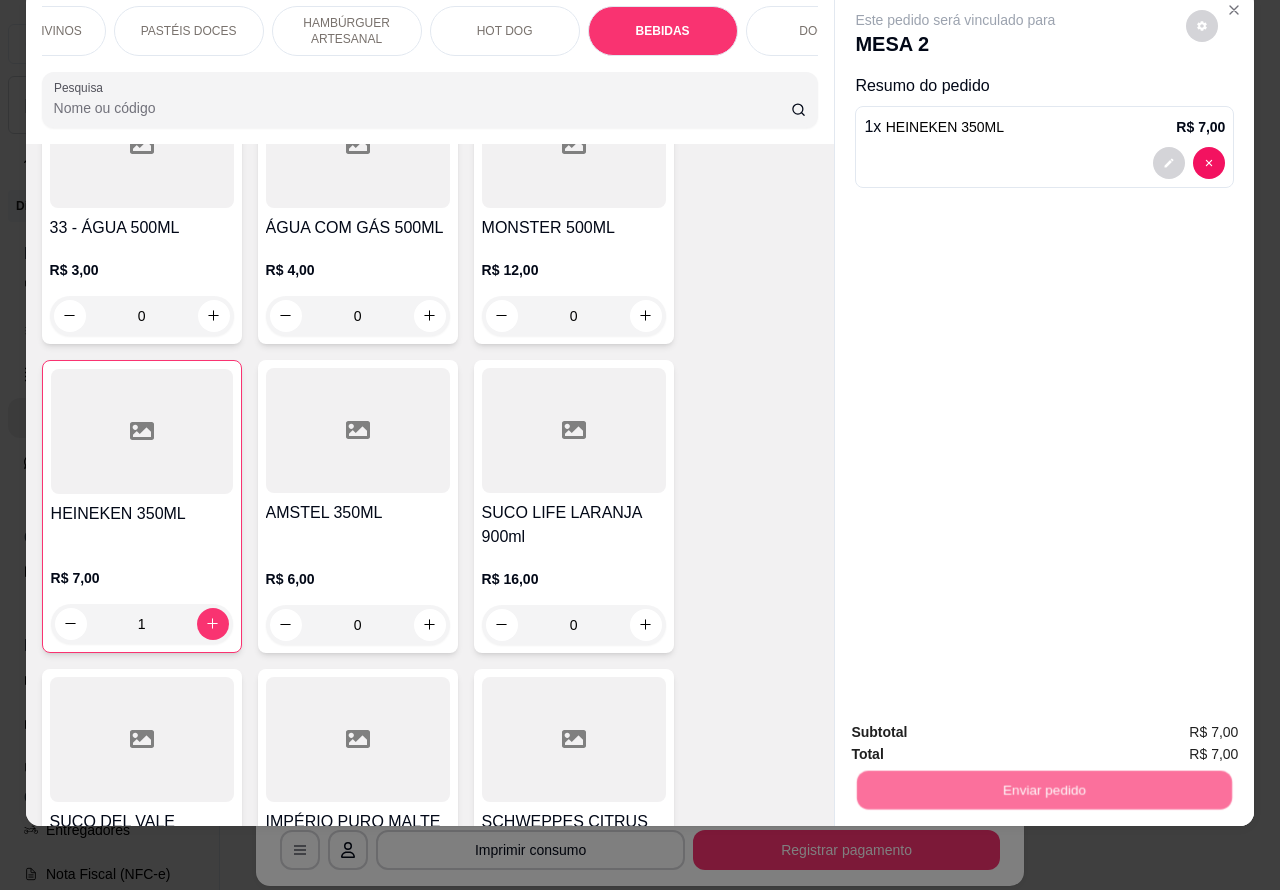click on "Não registrar e enviar pedido" at bounding box center (977, 722) 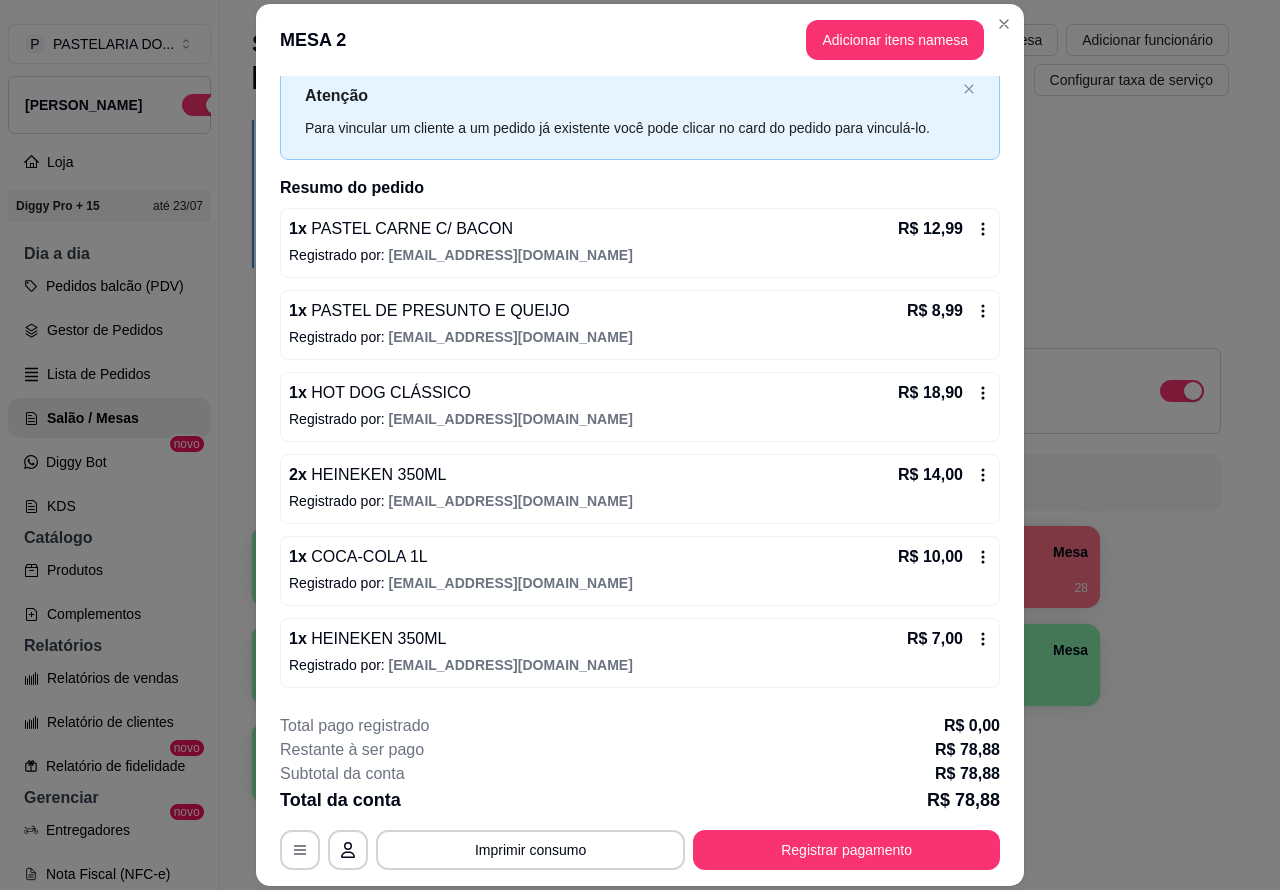 click on "Imprimir consumo" at bounding box center [530, 850] 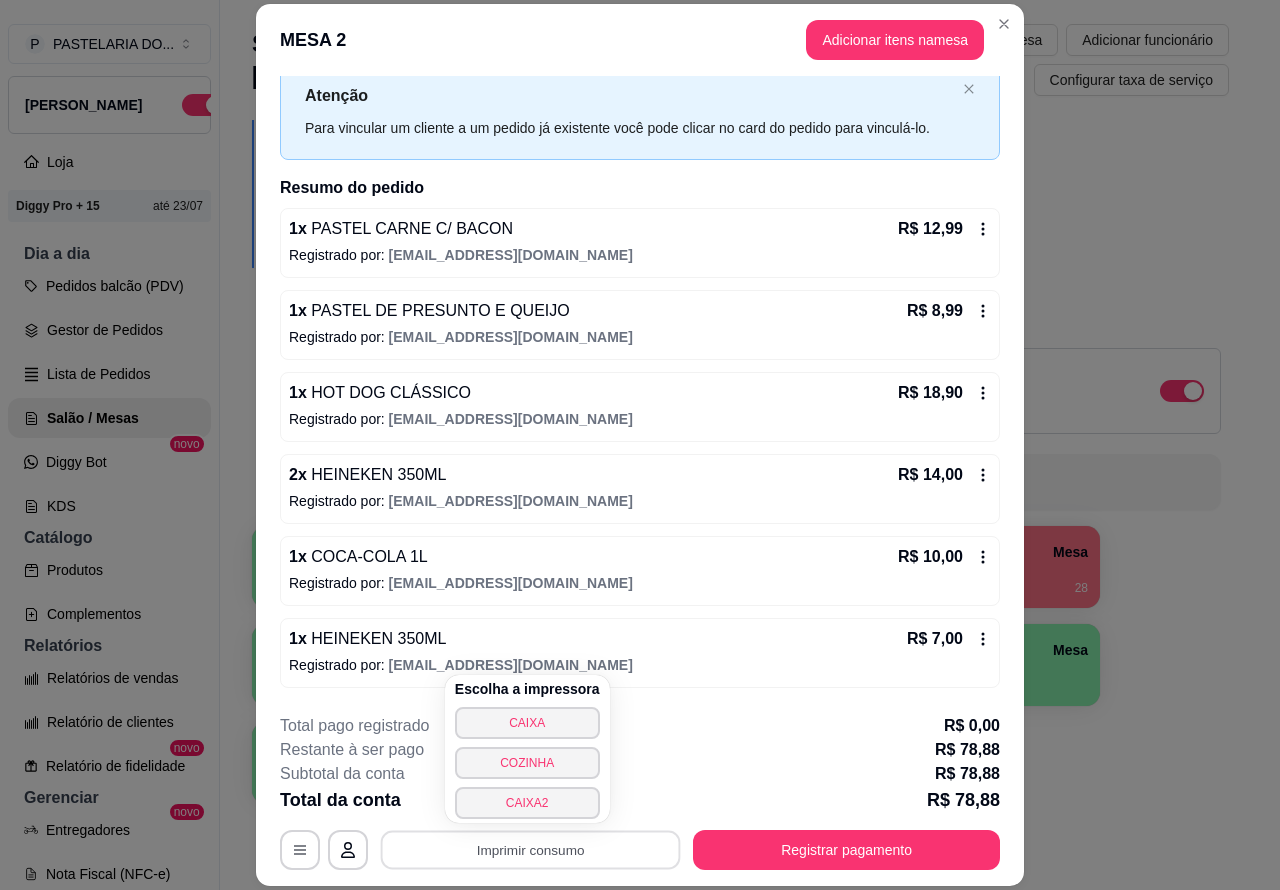 click on "CAIXA" at bounding box center [527, 723] 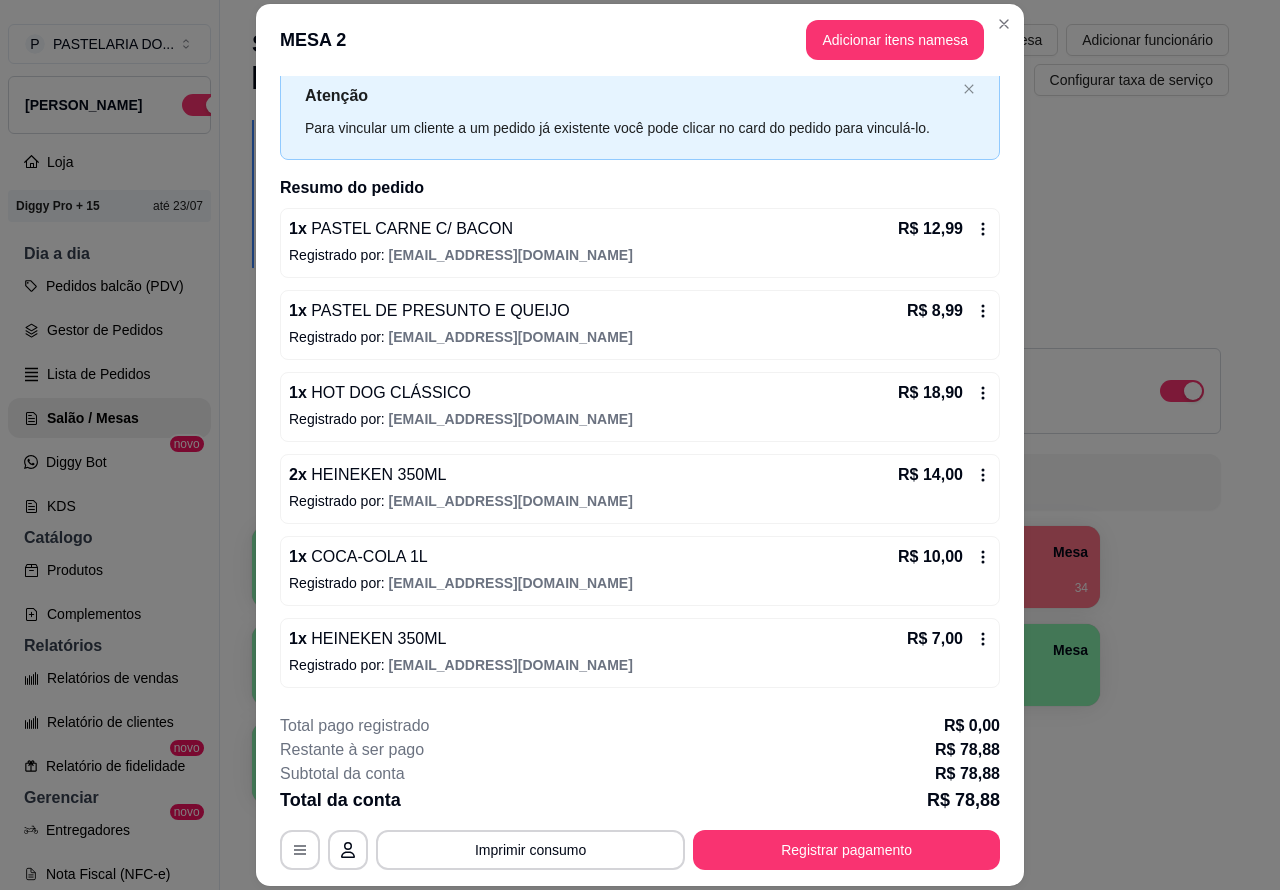 click on "Imprimir qr-codes da mesa" at bounding box center (959, 40) 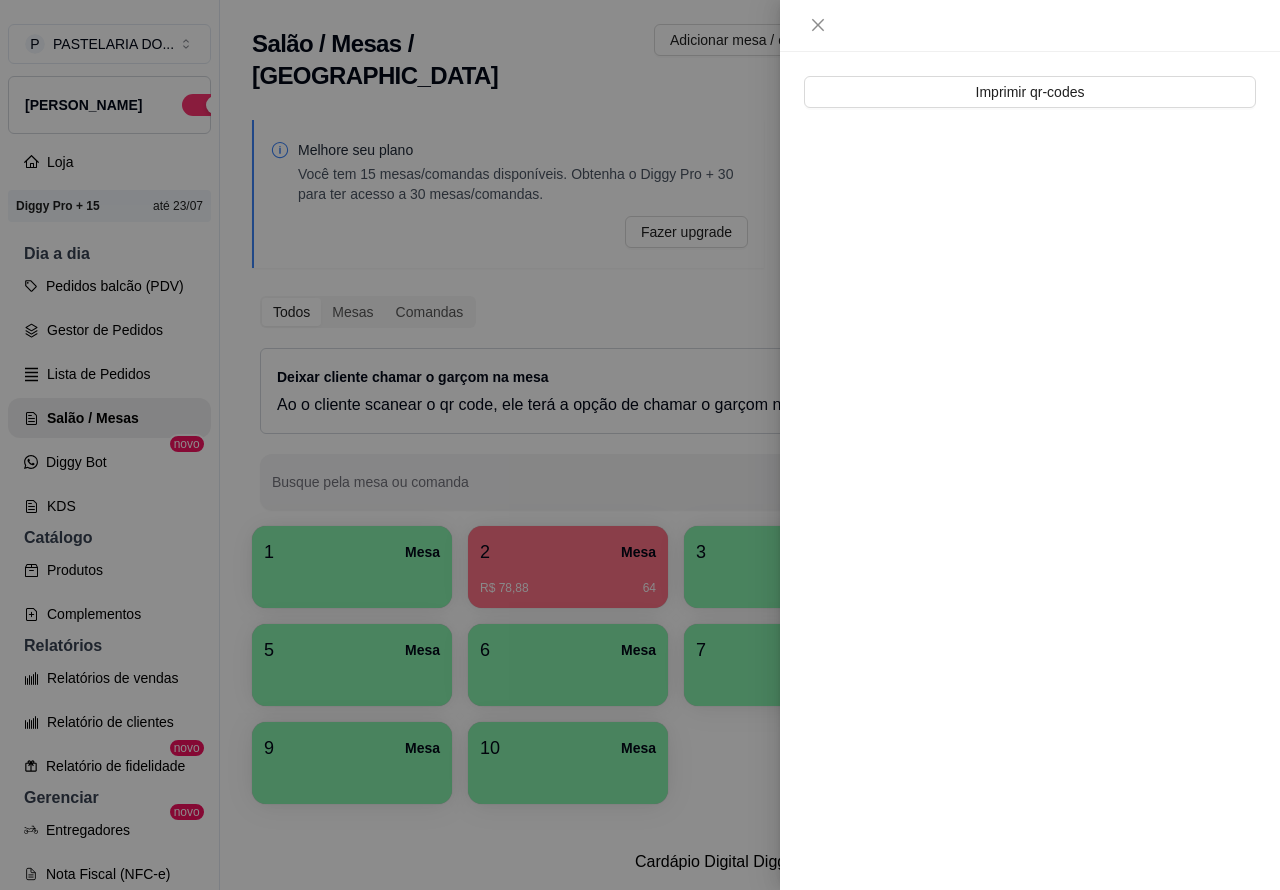 click at bounding box center [640, 445] 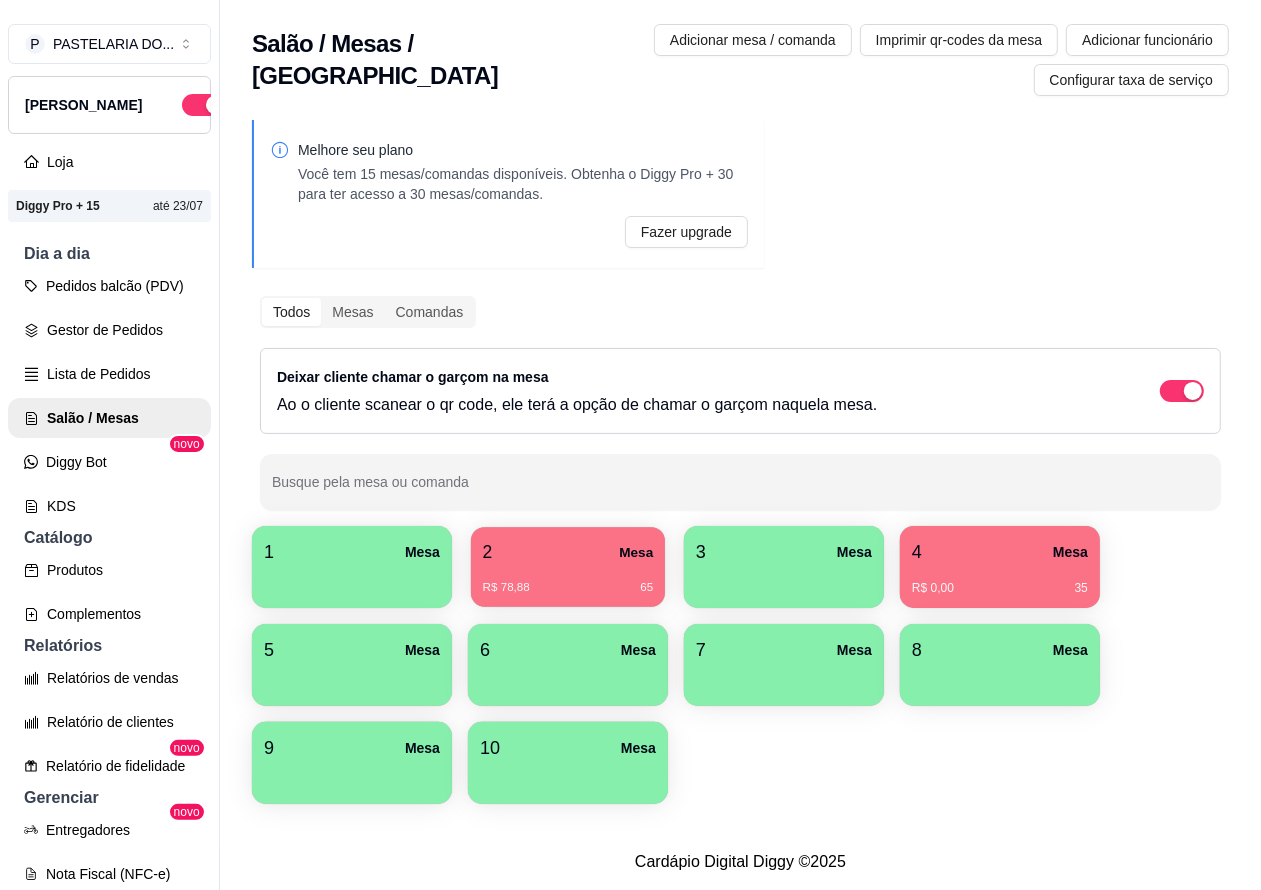 click on "R$ 78,88 65" at bounding box center [568, 580] 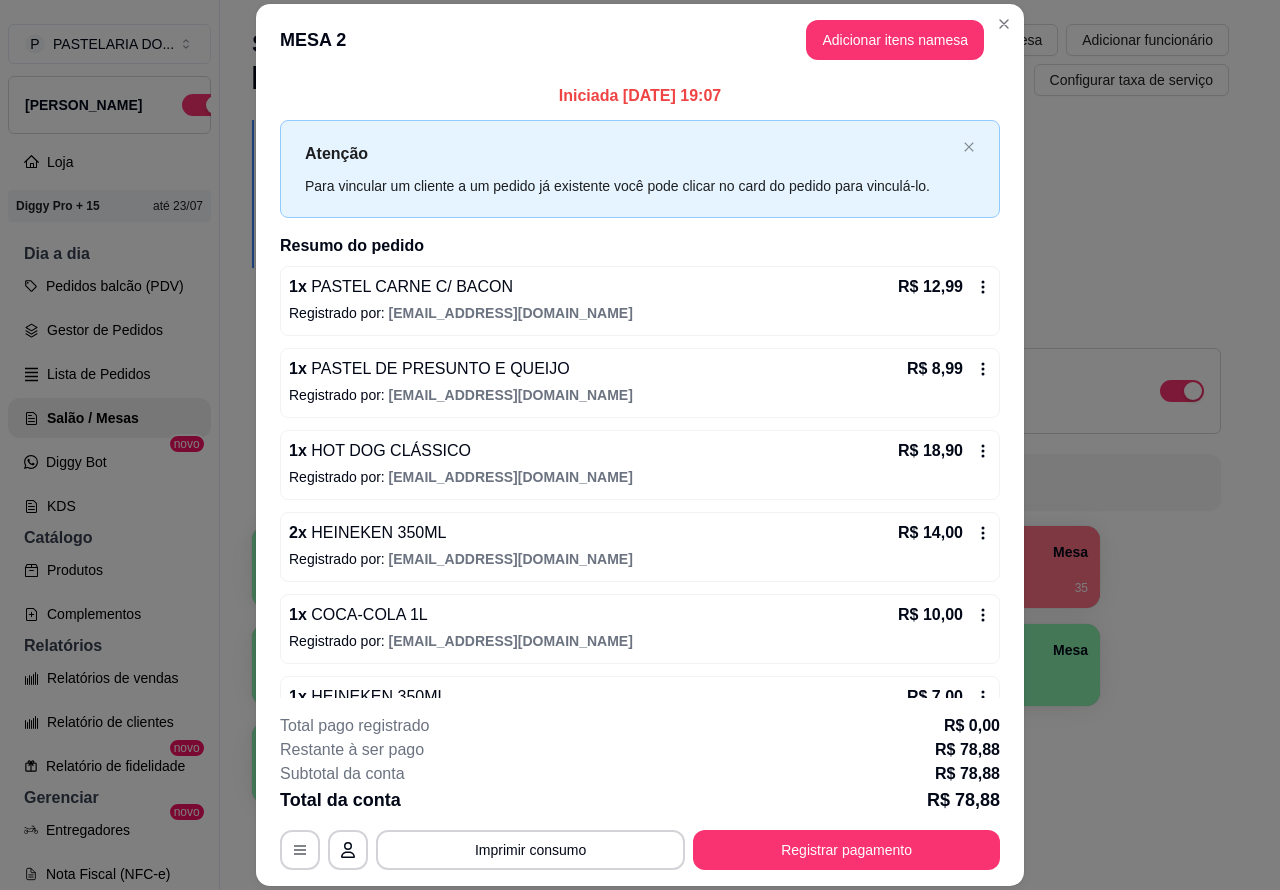 click on "Imprimir consumo" at bounding box center [530, 850] 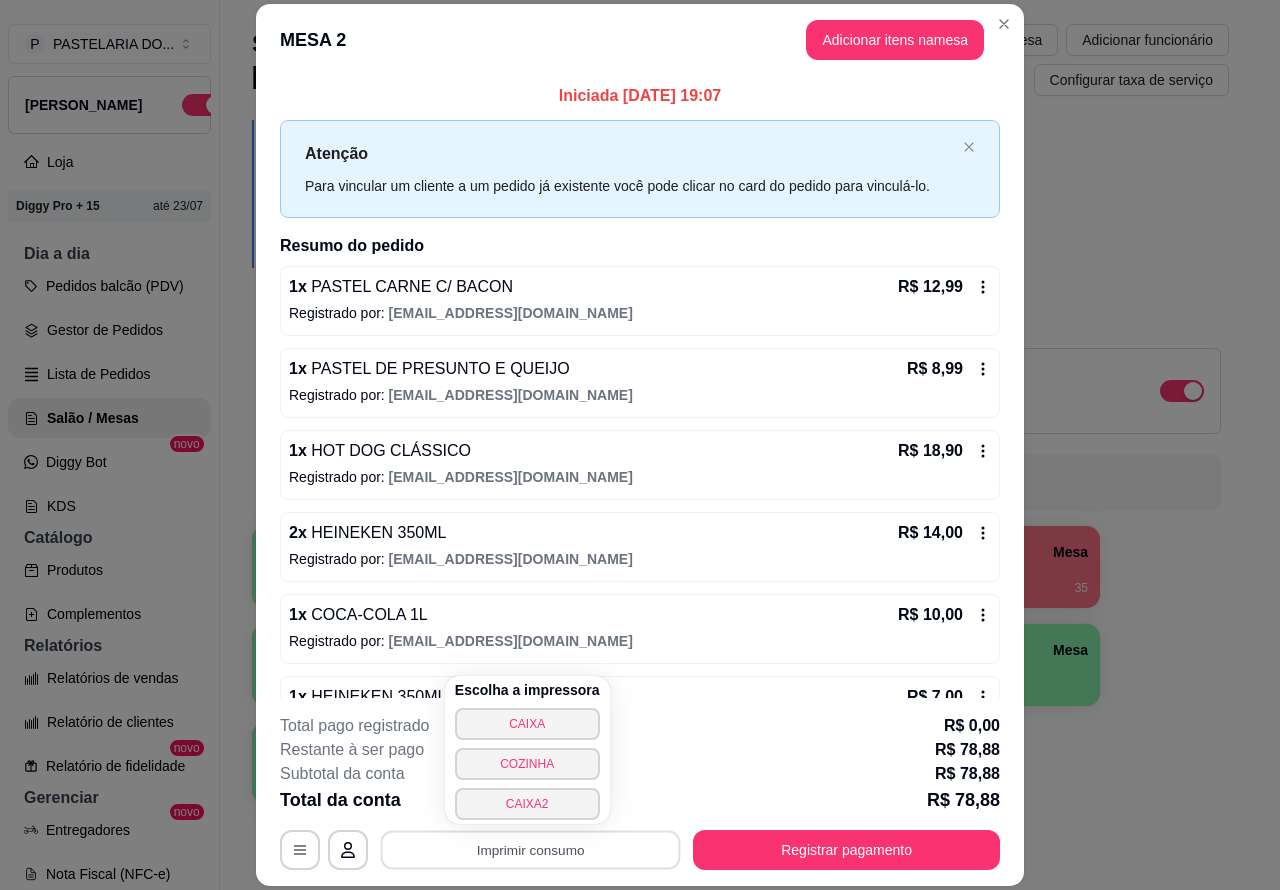 click on "CAIXA" at bounding box center (527, 724) 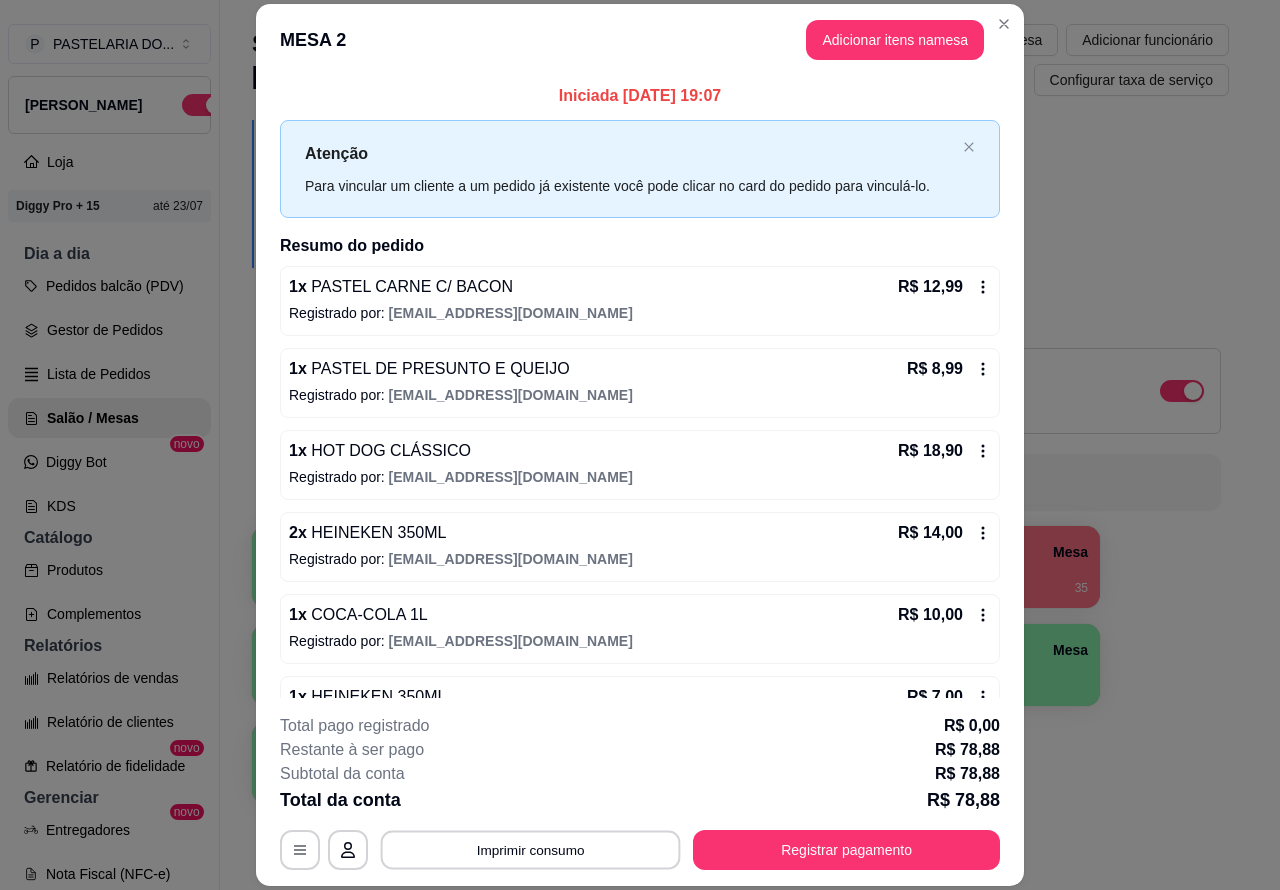 click on "Imprimir consumo" at bounding box center (531, 849) 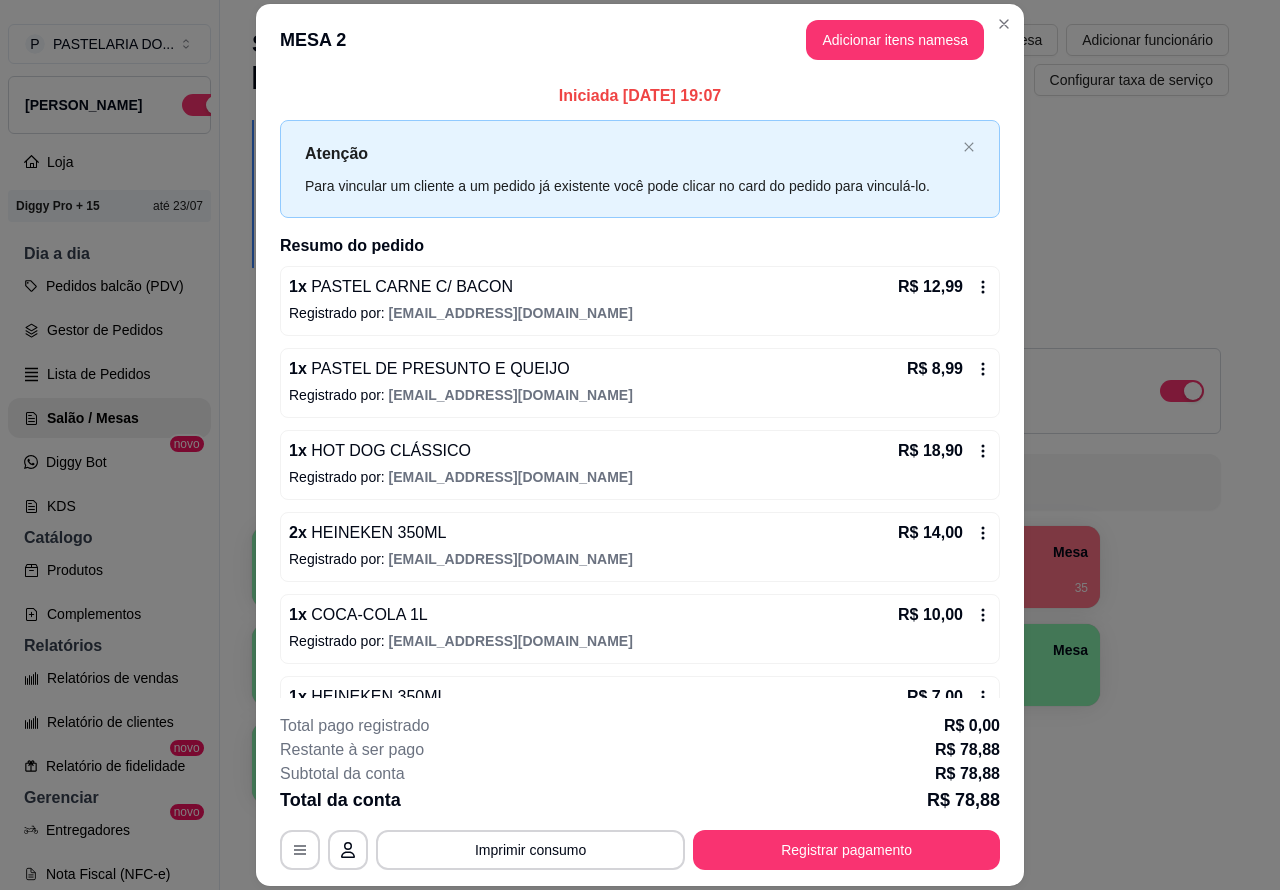 click on "Imprimir consumo" at bounding box center (530, 850) 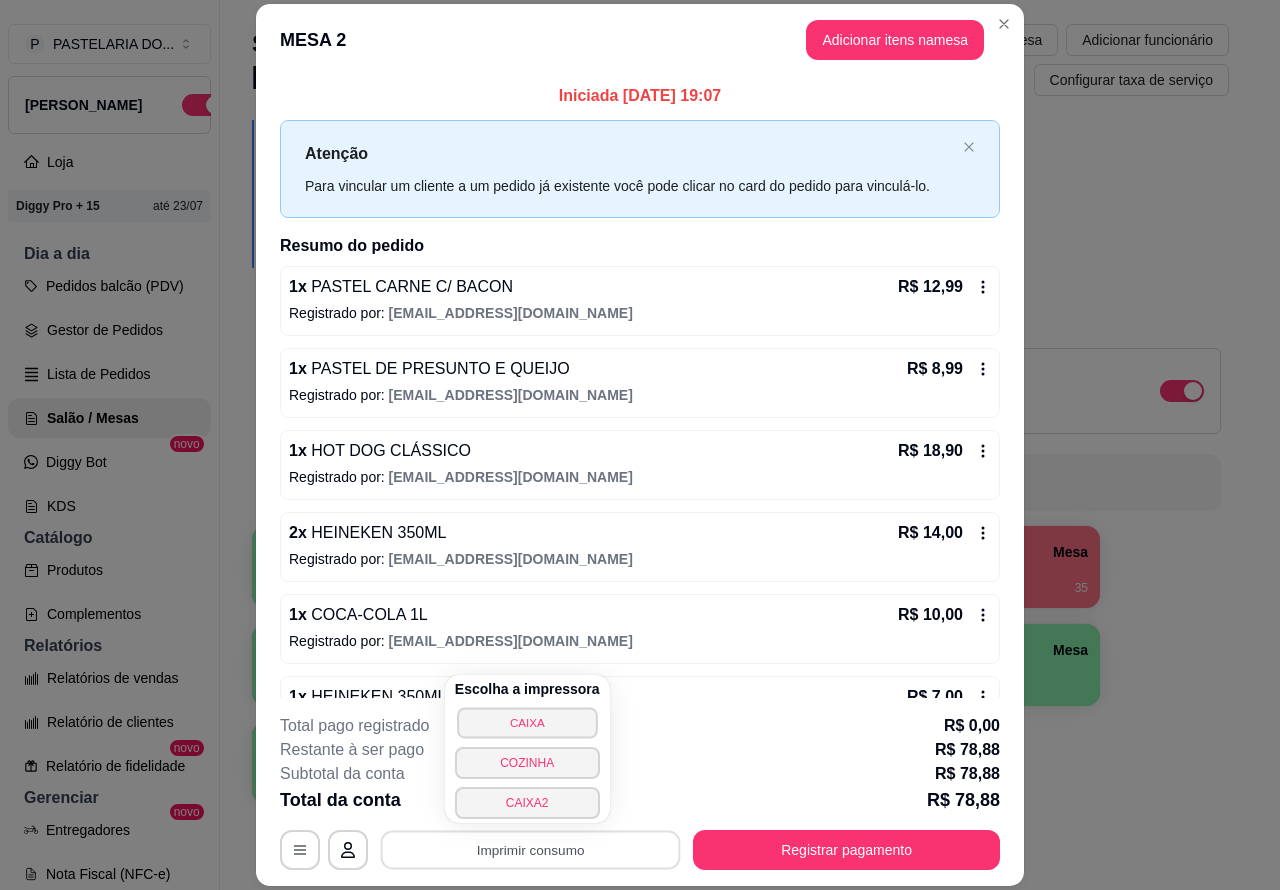 click on "CAIXA" at bounding box center (527, 722) 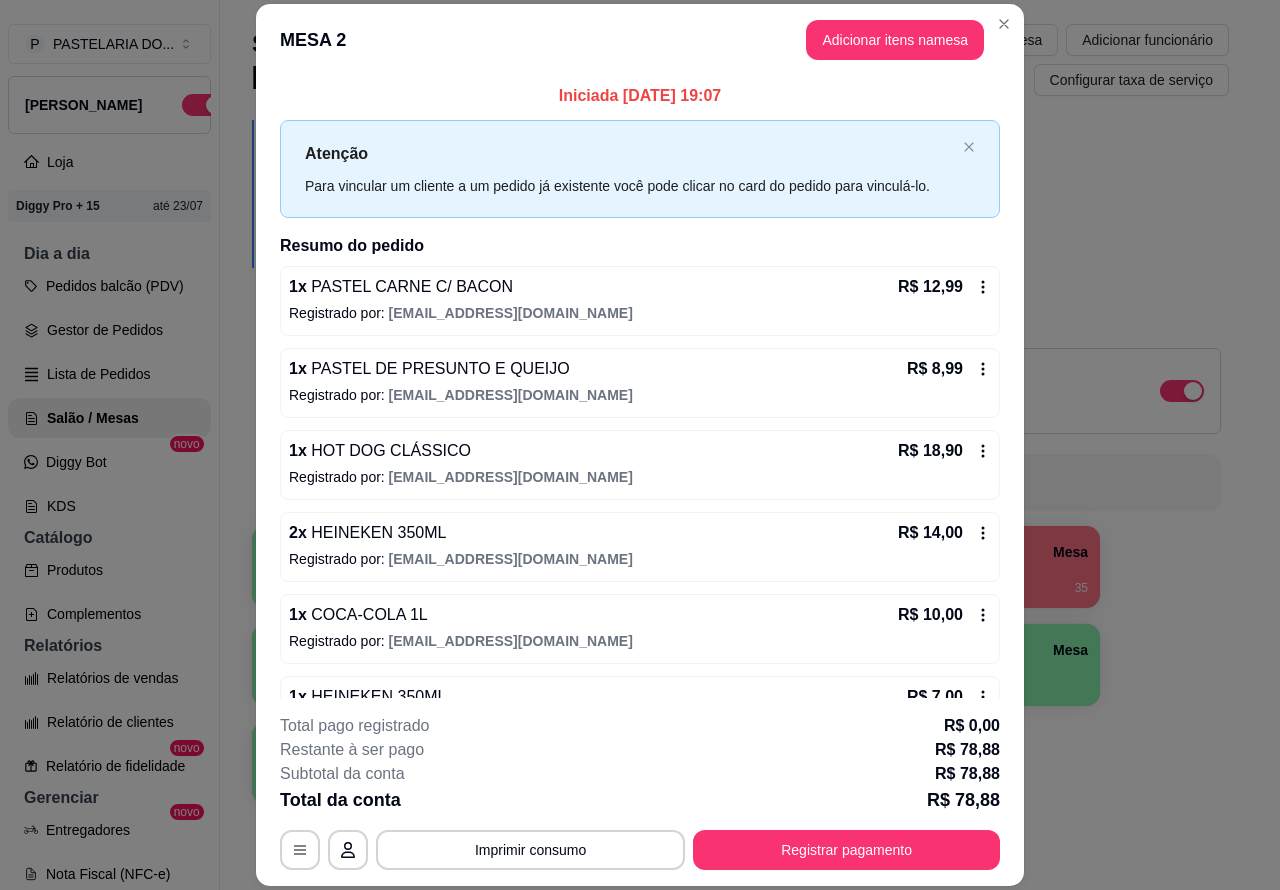 click on "1 Mesa 2 Mesa R$ 78,88 65 3 Mesa 4 Mesa R$ 0,00 35 5 Mesa 6 [GEOGRAPHIC_DATA]" at bounding box center (740, 665) 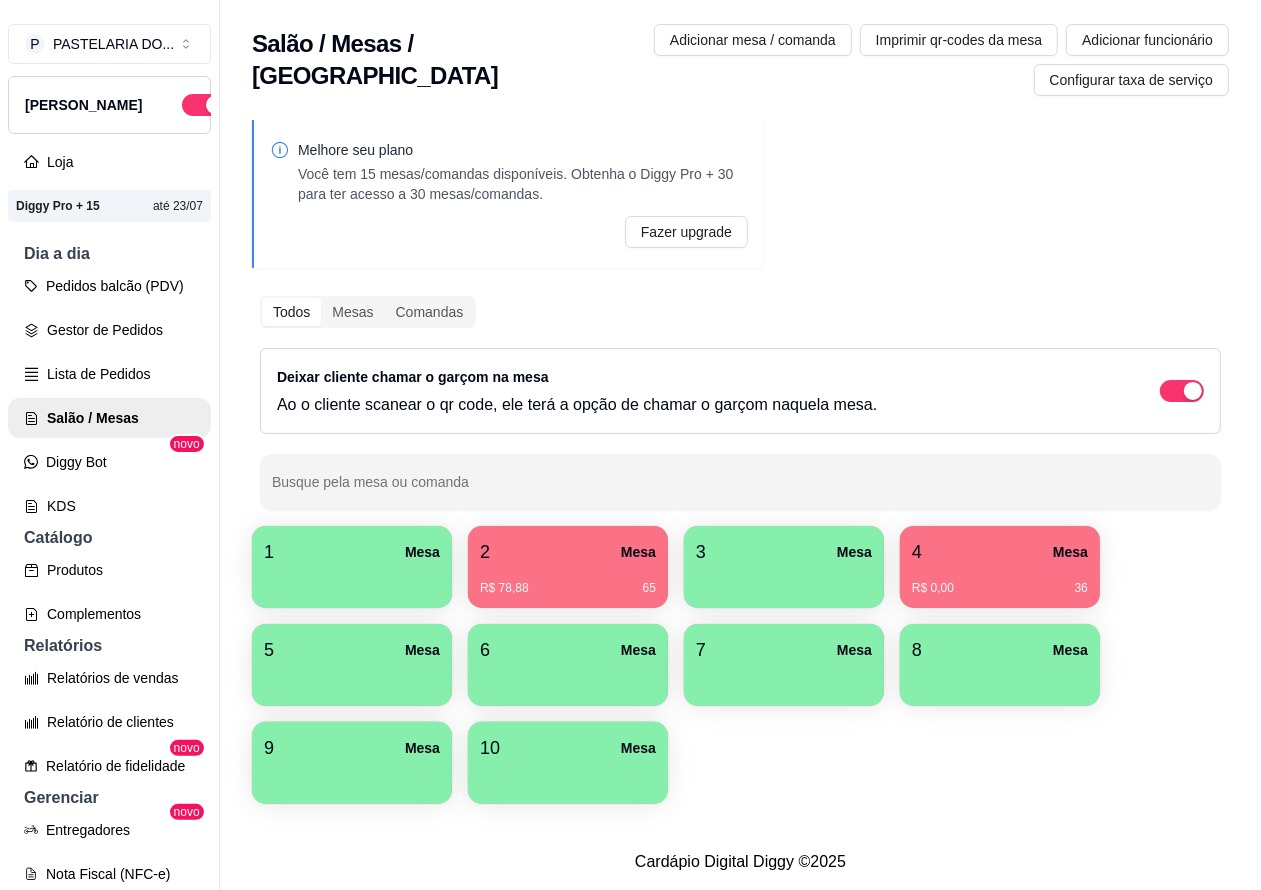 click on "R$ 78,88 65" at bounding box center (568, 581) 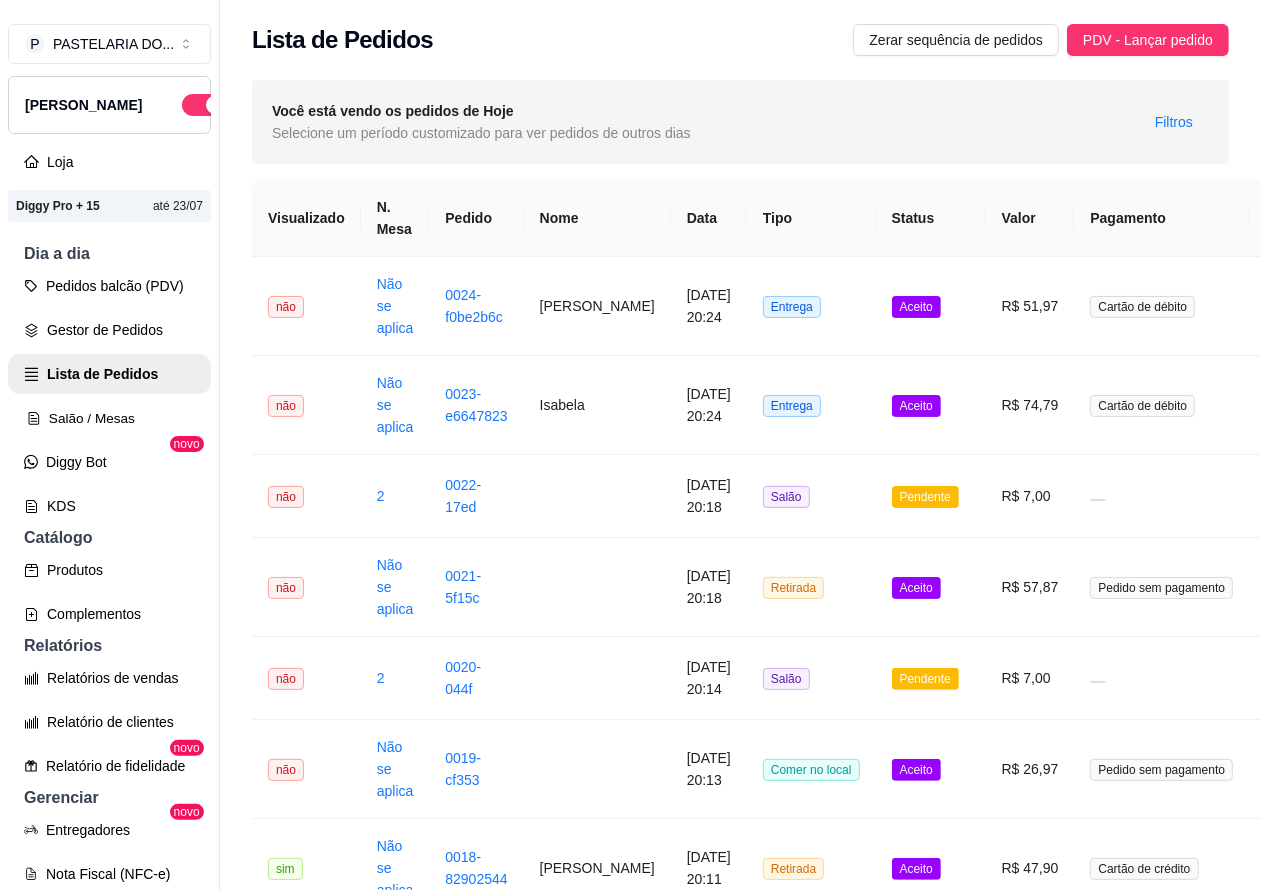 click on "Salão / Mesas" at bounding box center [109, 418] 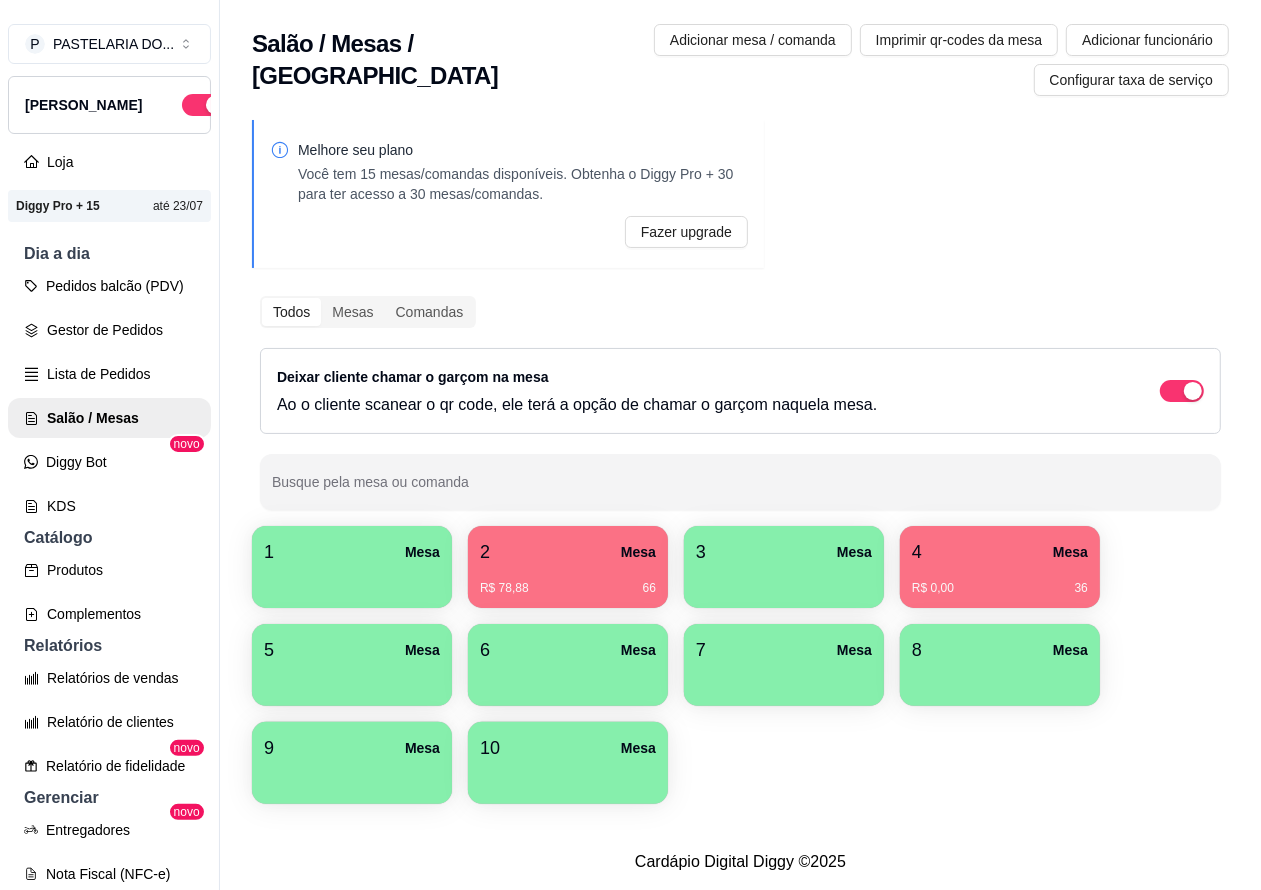 click on "R$ 78,88 66" at bounding box center (568, 581) 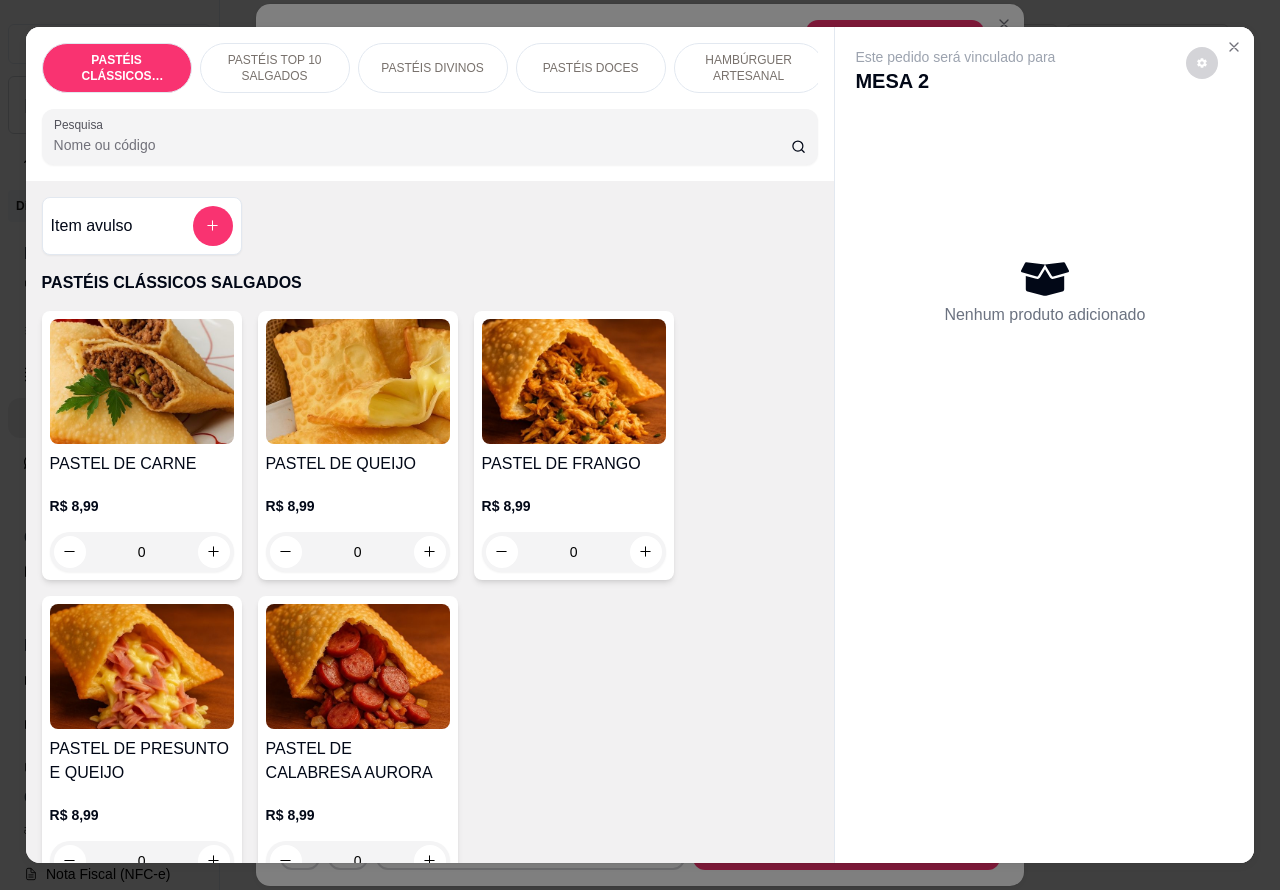 scroll, scrollTop: 0, scrollLeft: 268, axis: horizontal 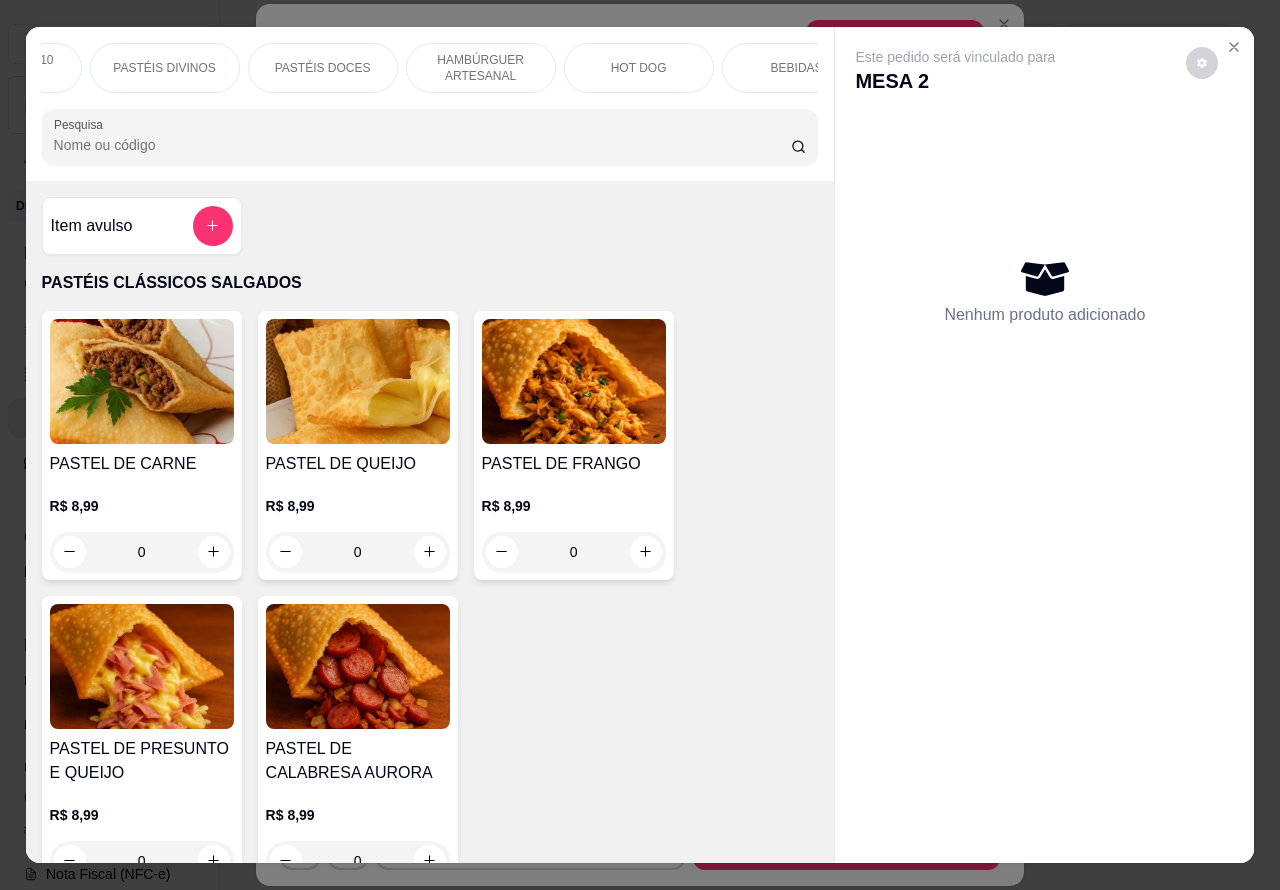 click on "BEBIDAS" at bounding box center [797, 68] 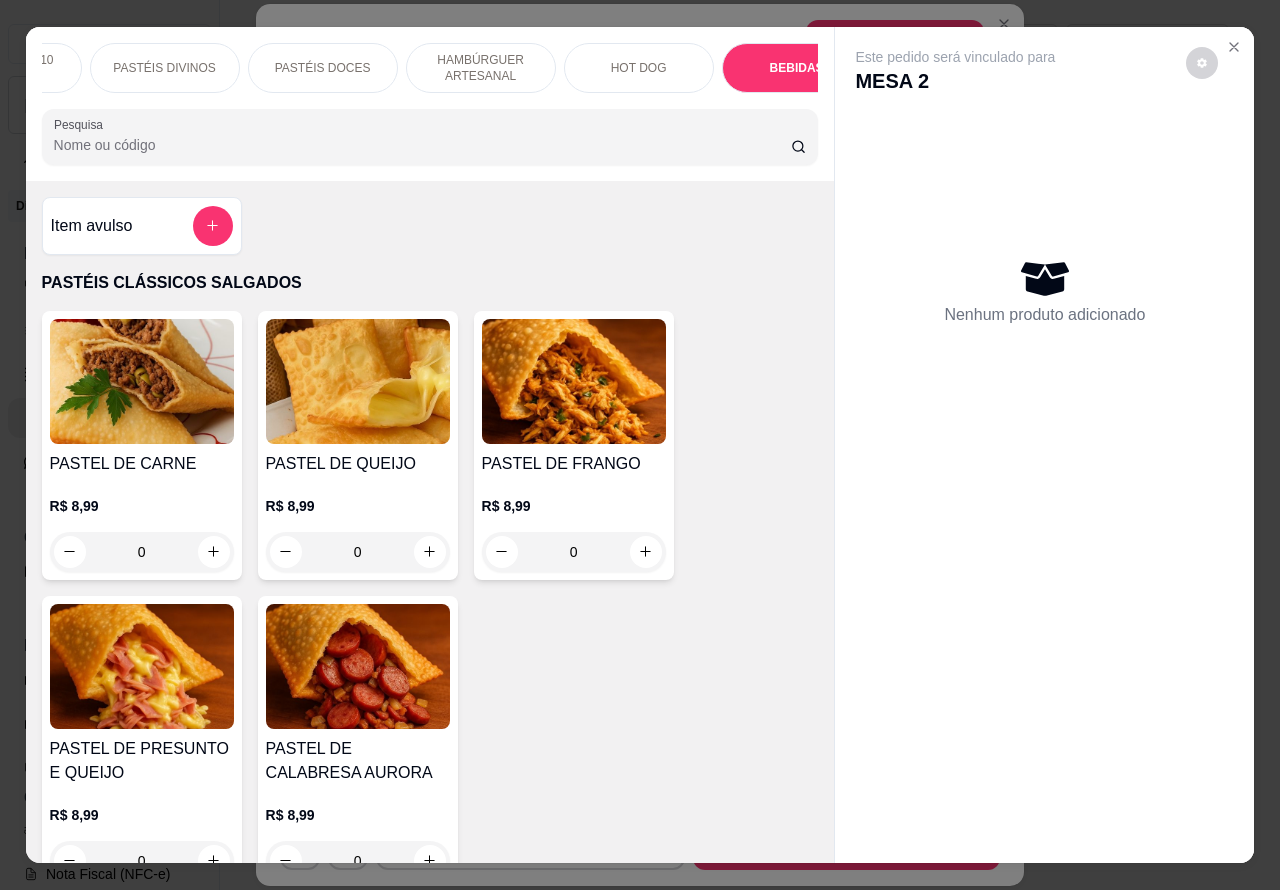 scroll, scrollTop: 6650, scrollLeft: 0, axis: vertical 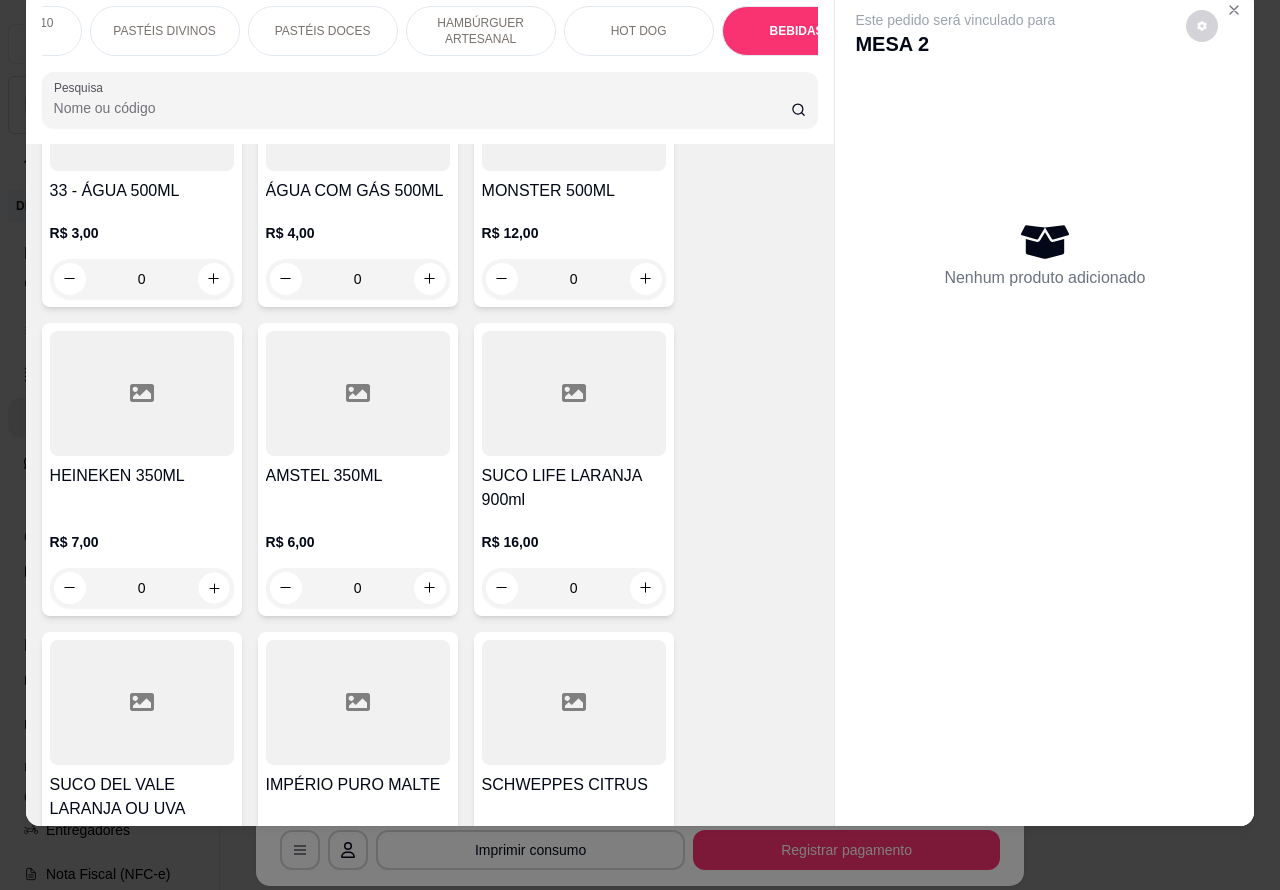 click 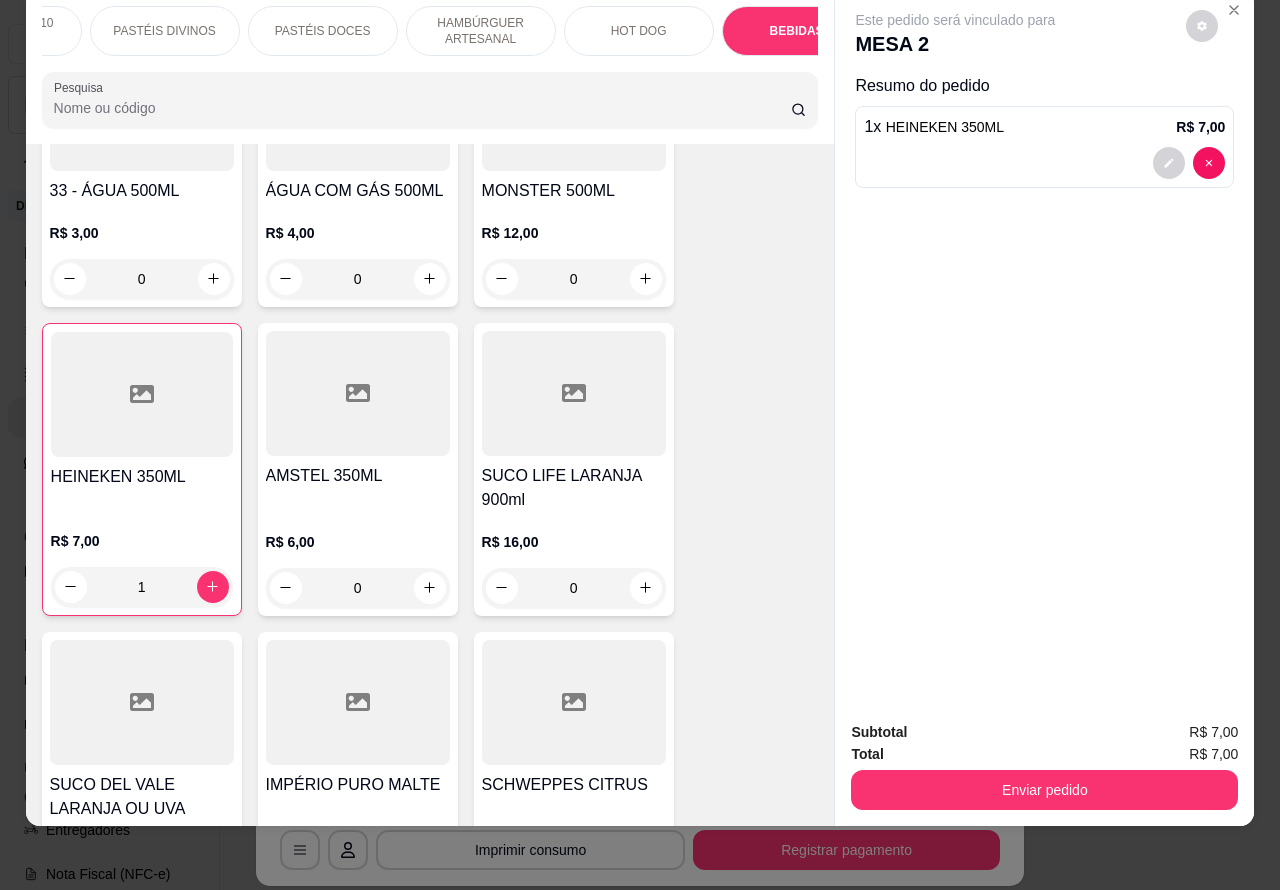 click on "Enviar pedido" at bounding box center [1044, 790] 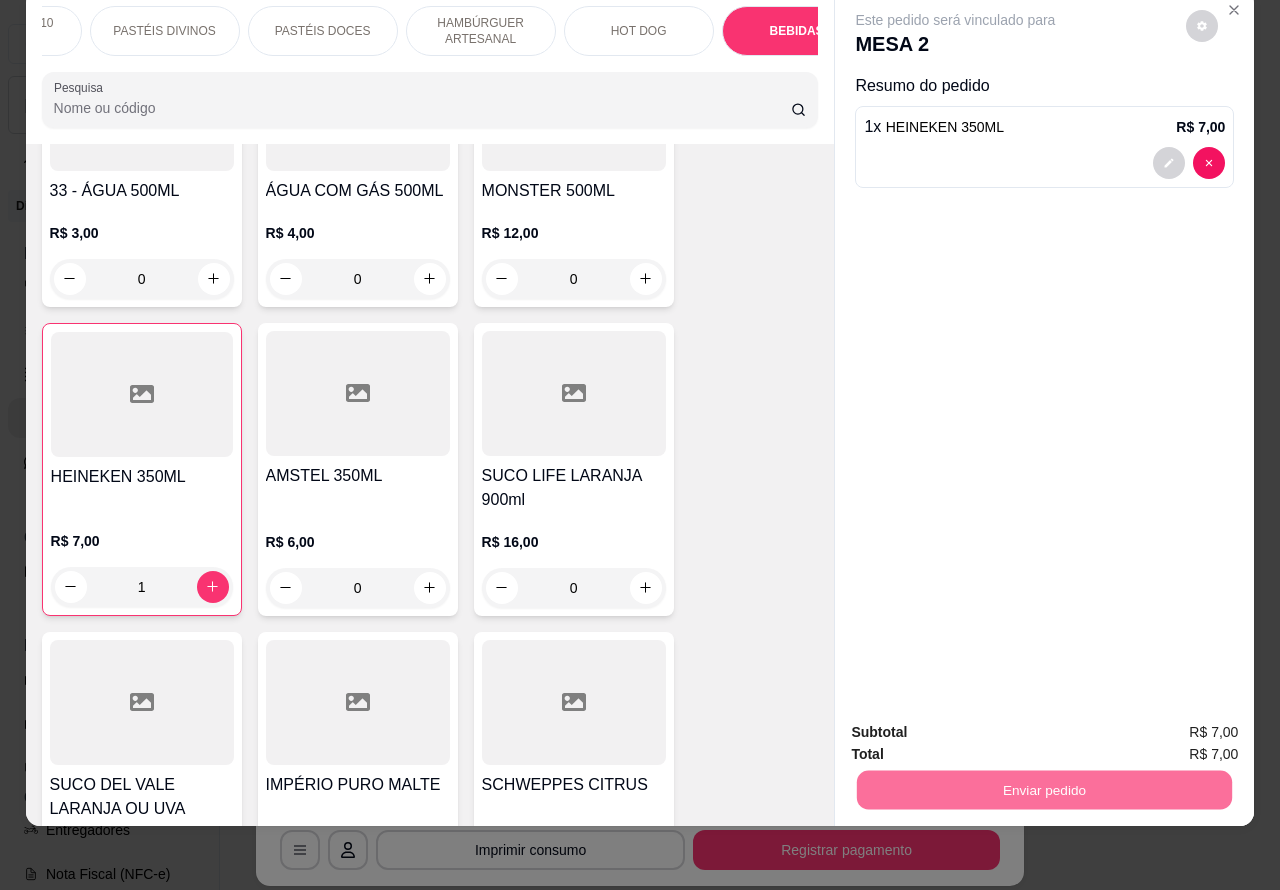 click on "Não registrar e enviar pedido" at bounding box center [977, 723] 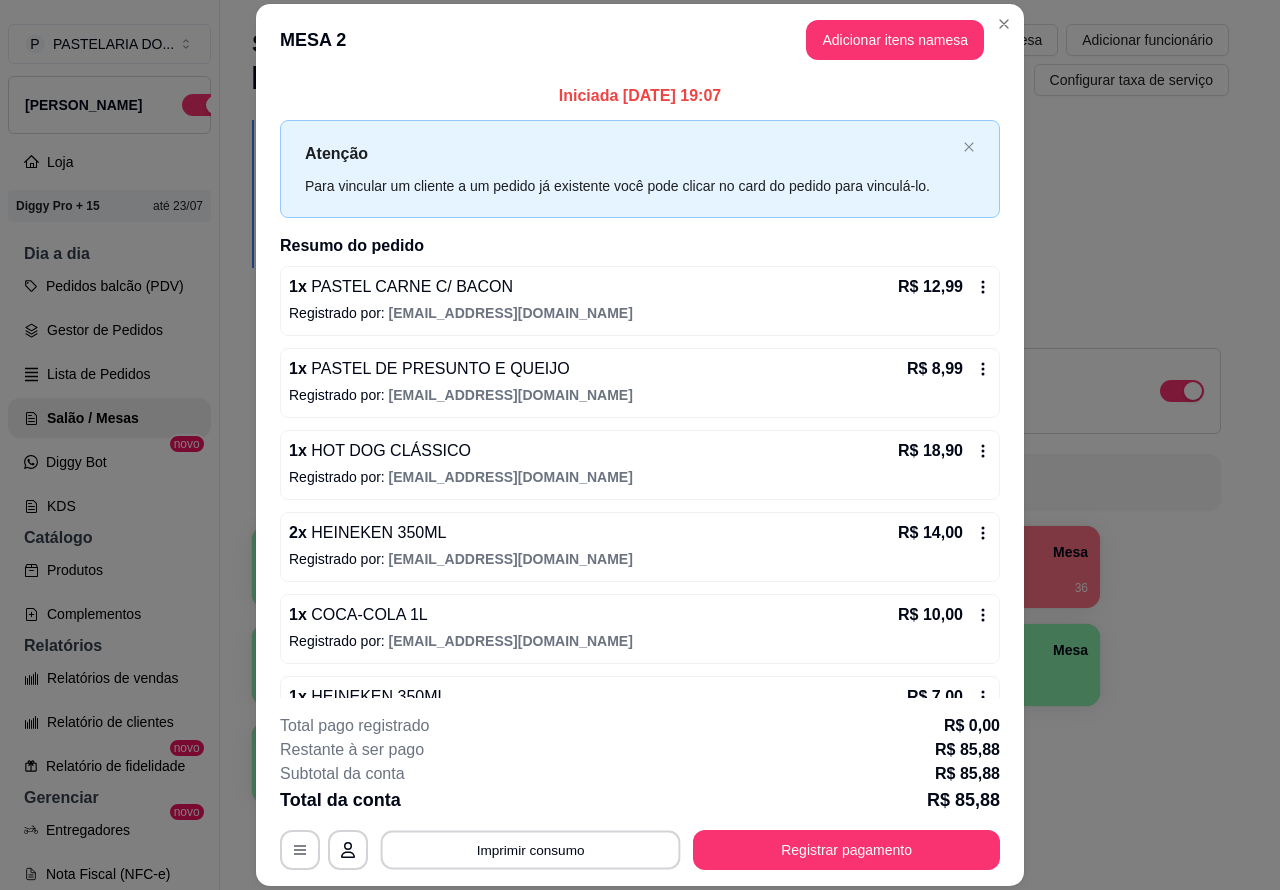 click on "Imprimir consumo" at bounding box center (531, 849) 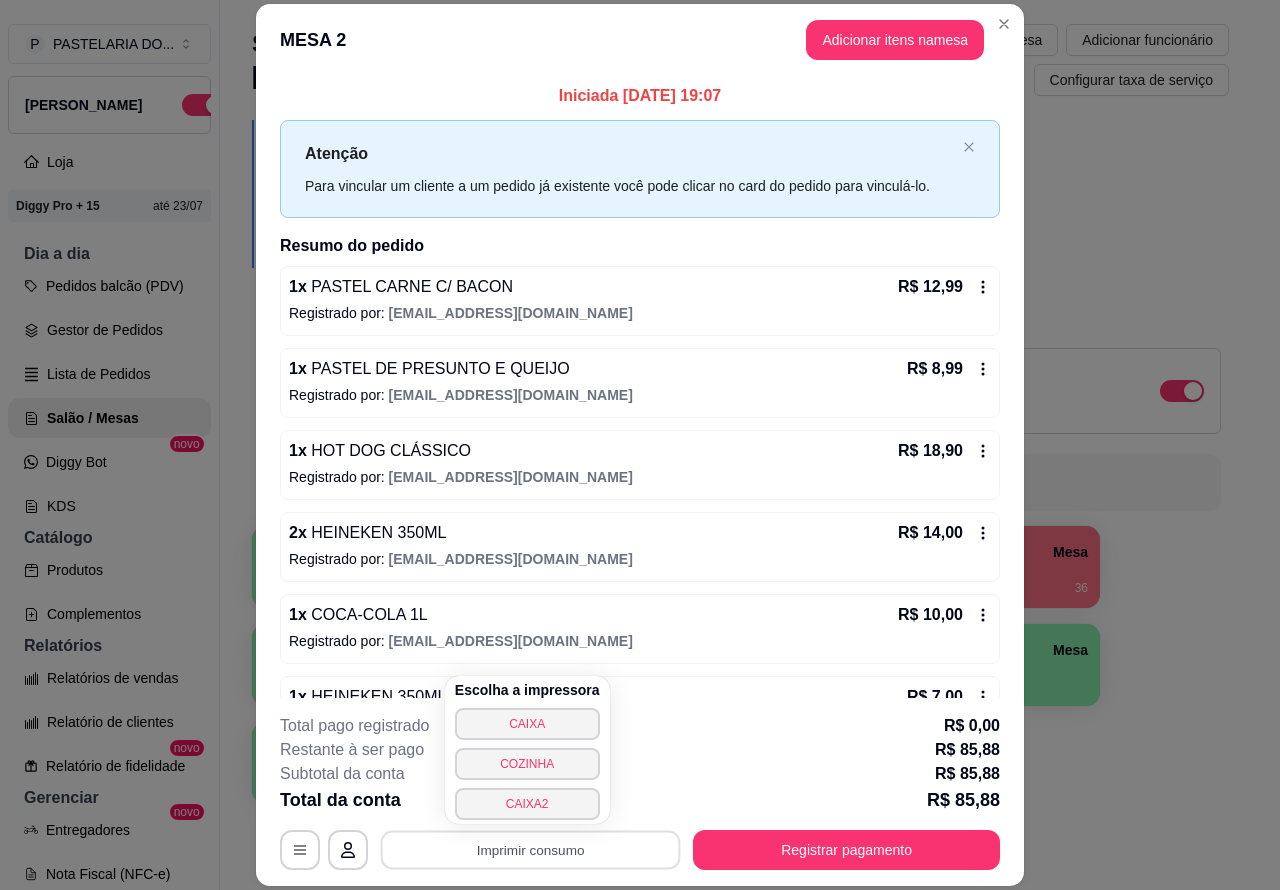 click on "CAIXA" at bounding box center [527, 724] 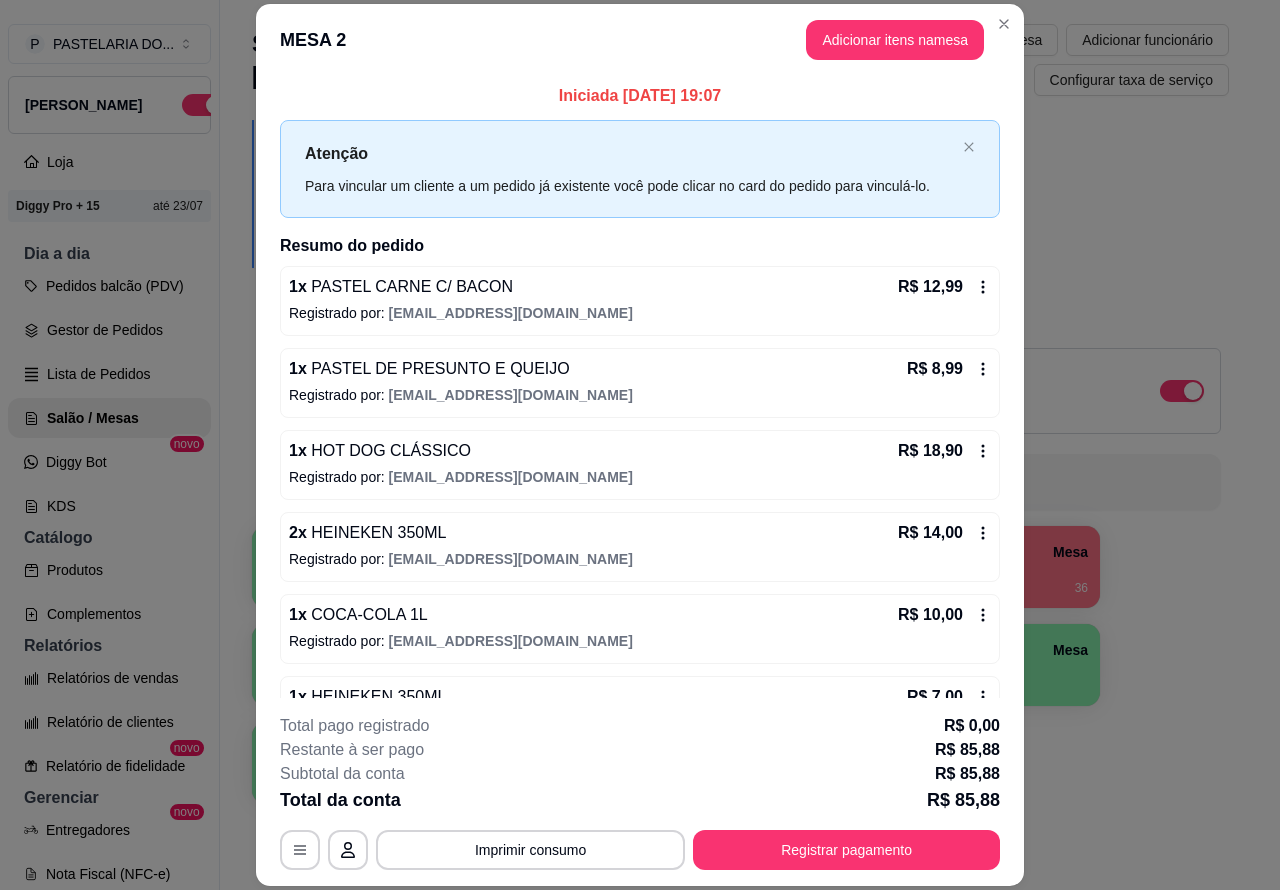 click on "Imprimir consumo" at bounding box center [530, 850] 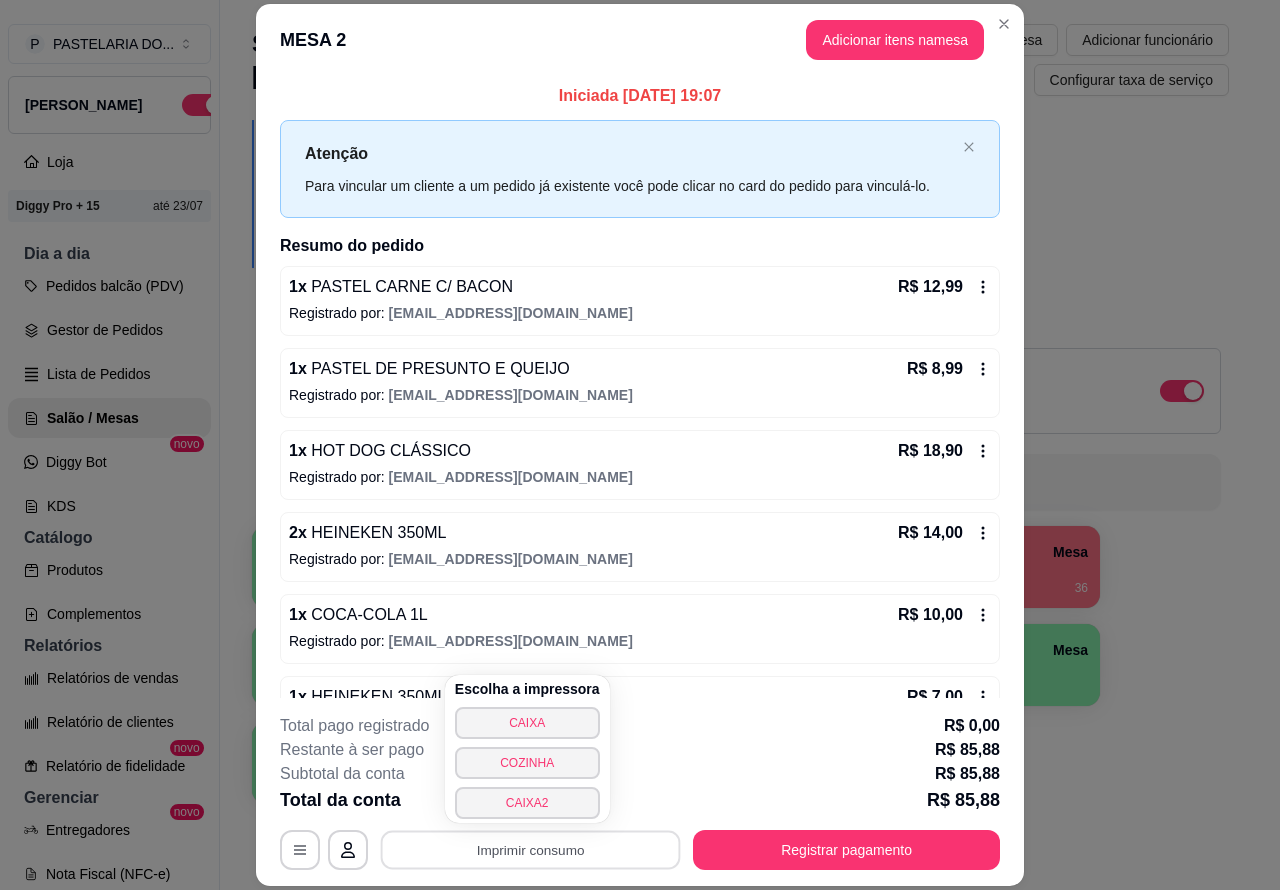 click on "CAIXA2" at bounding box center (527, 803) 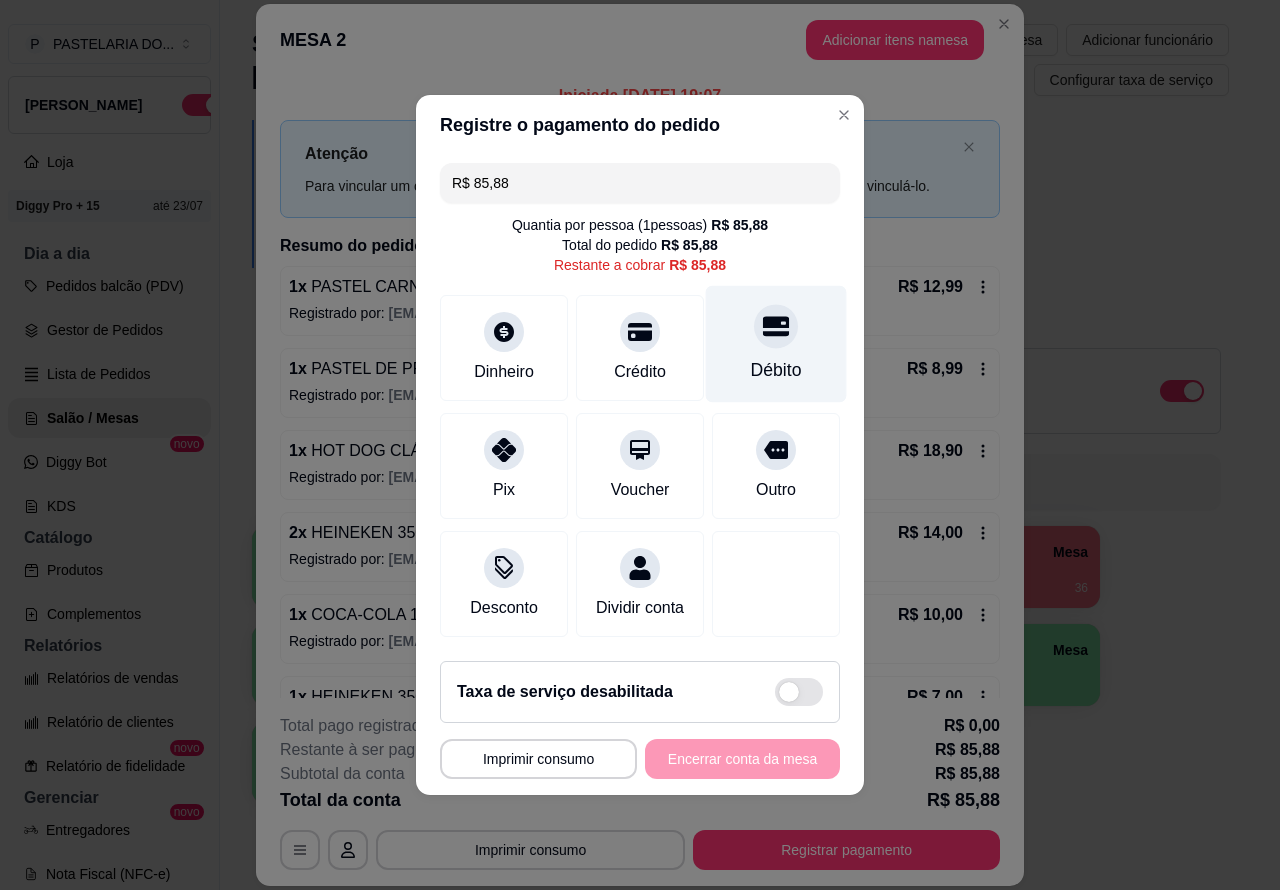click 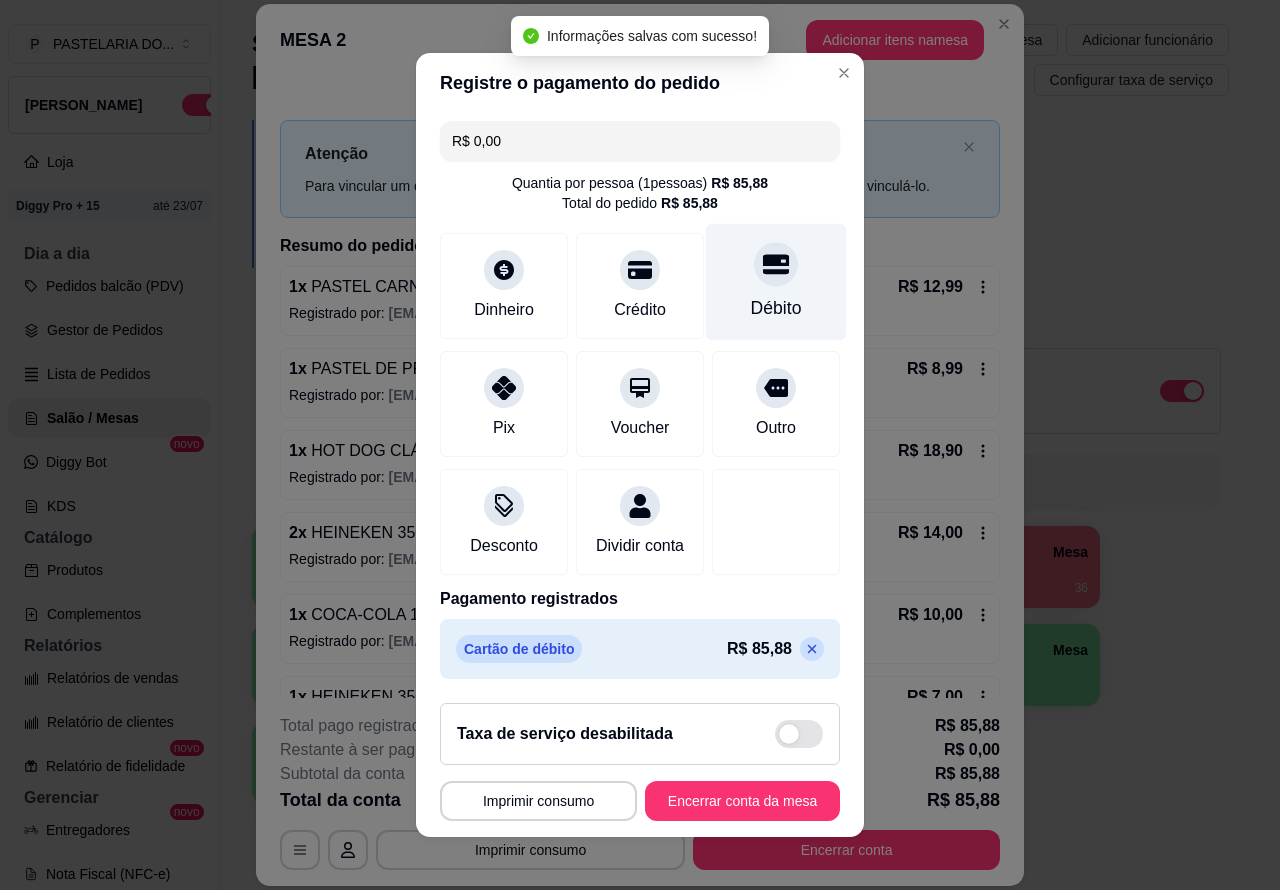 type on "R$ 0,00" 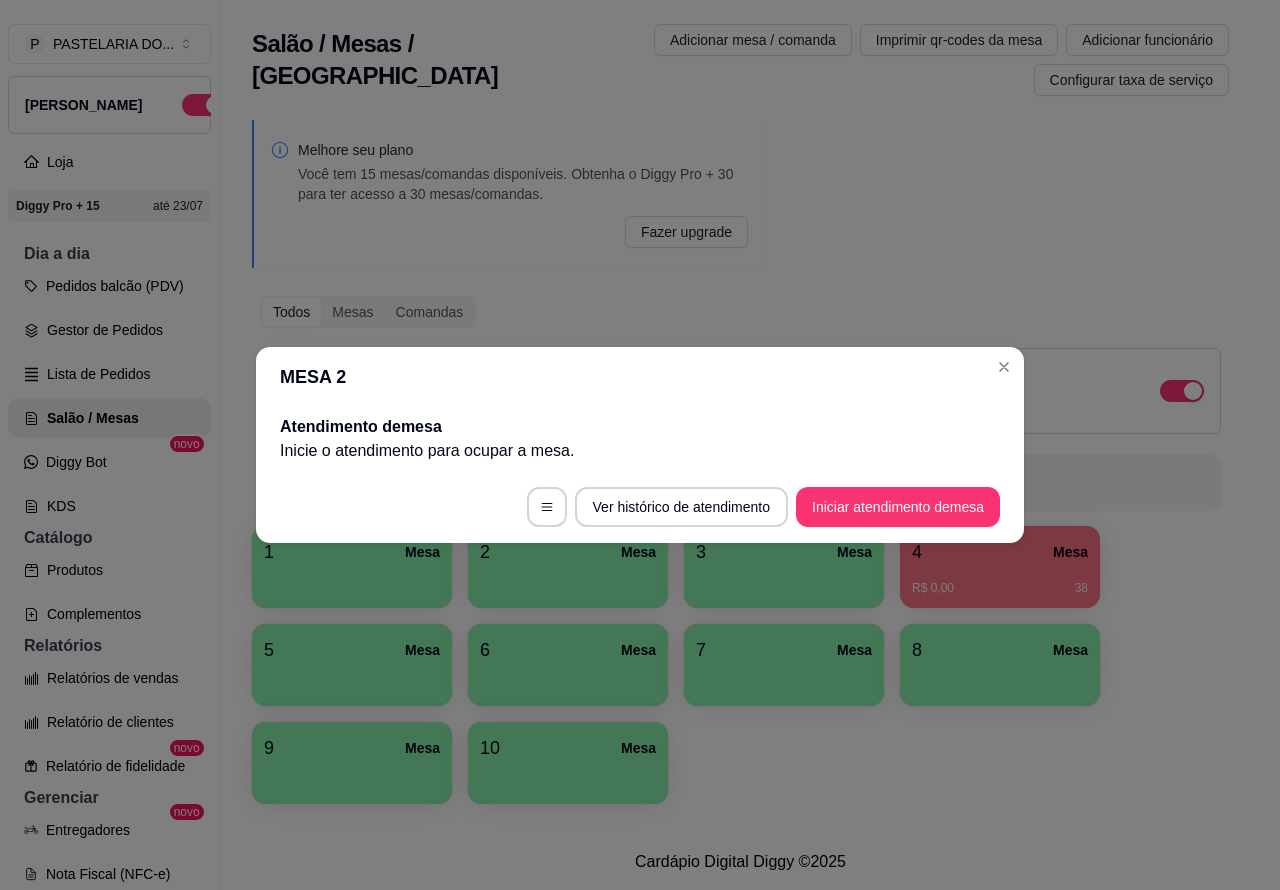 click on "1 Mesa 2 Mesa 3 Mesa 4 Mesa R$ 0,00 38 5 Mesa 6 Mesa 7 Mesa 8 Mesa 9 Mesa 10 [GEOGRAPHIC_DATA]" at bounding box center (740, 665) 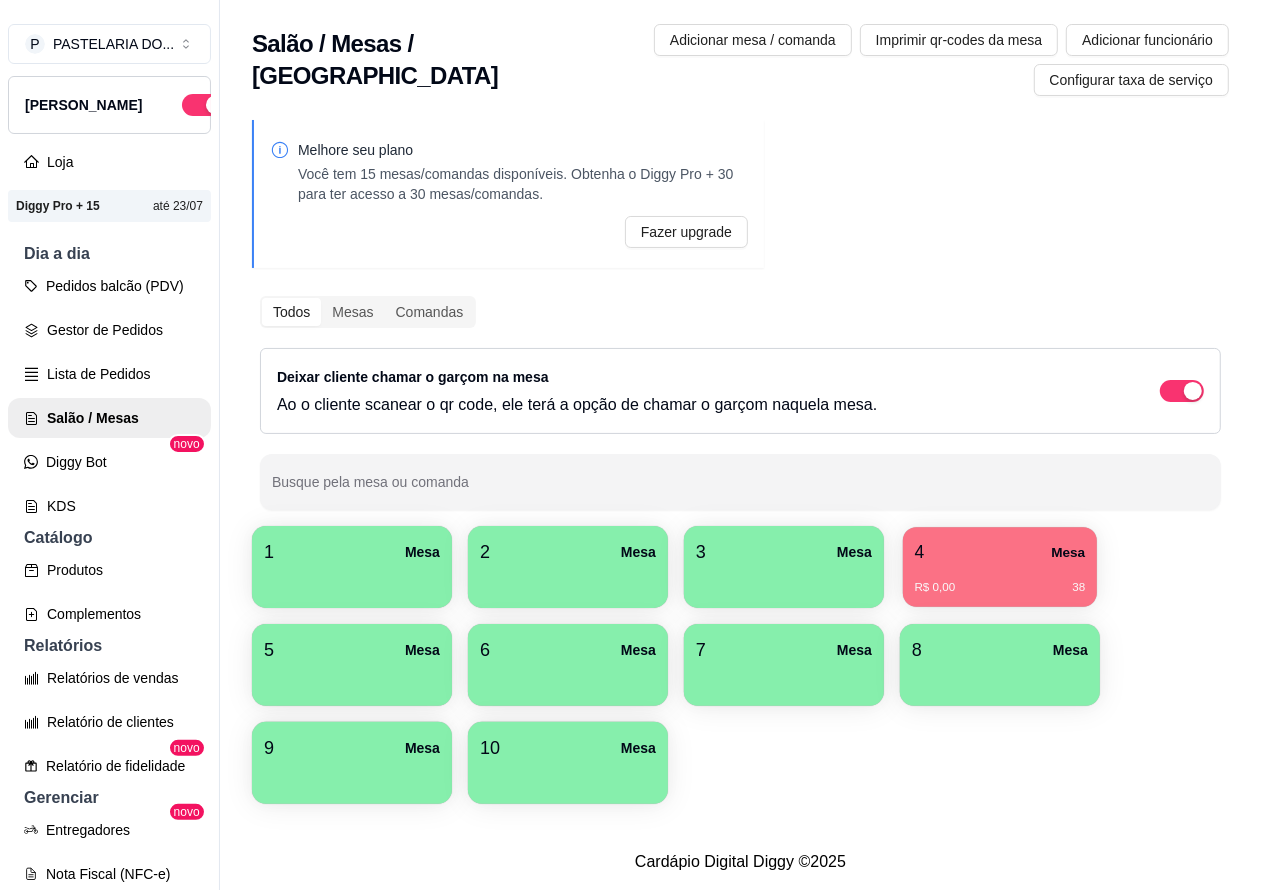 click on "R$ 0,00 38" at bounding box center [1000, 580] 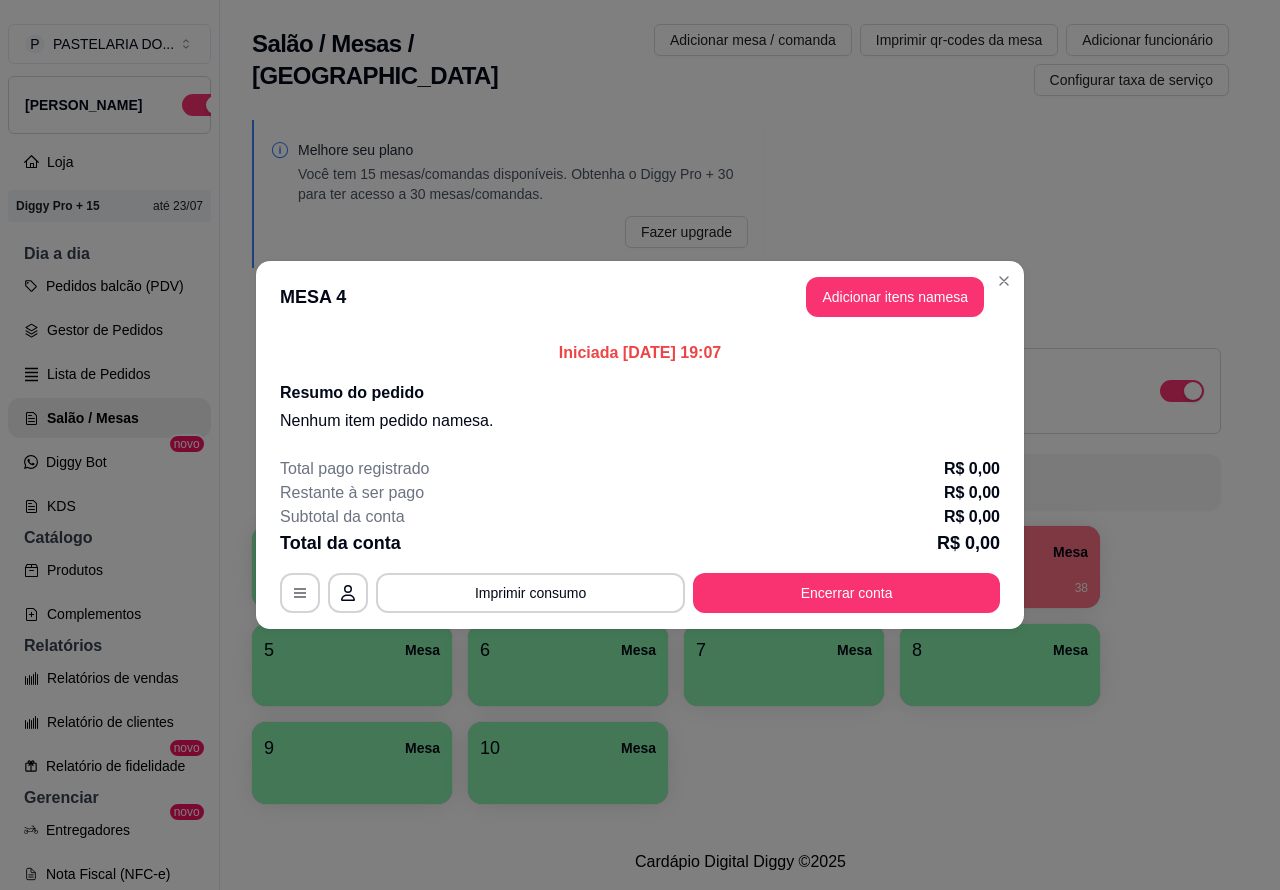 click on "1 Mesa 2 Mesa 3 Mesa 4 Mesa R$ 0,00 38 5 Mesa 6 Mesa 7 Mesa 8 Mesa 9 Mesa 10 [GEOGRAPHIC_DATA]" at bounding box center [740, 665] 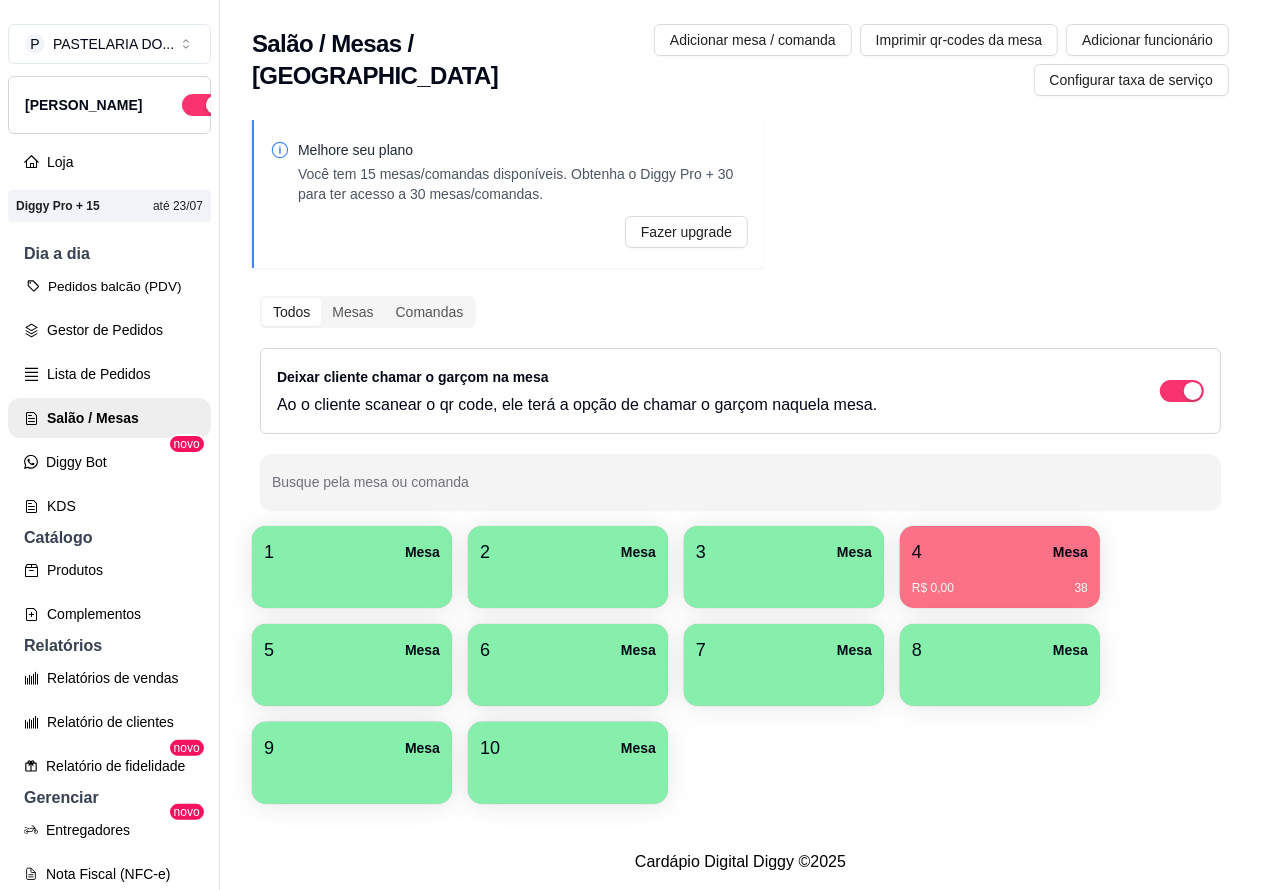 click on "Pedidos balcão (PDV)" at bounding box center [109, 286] 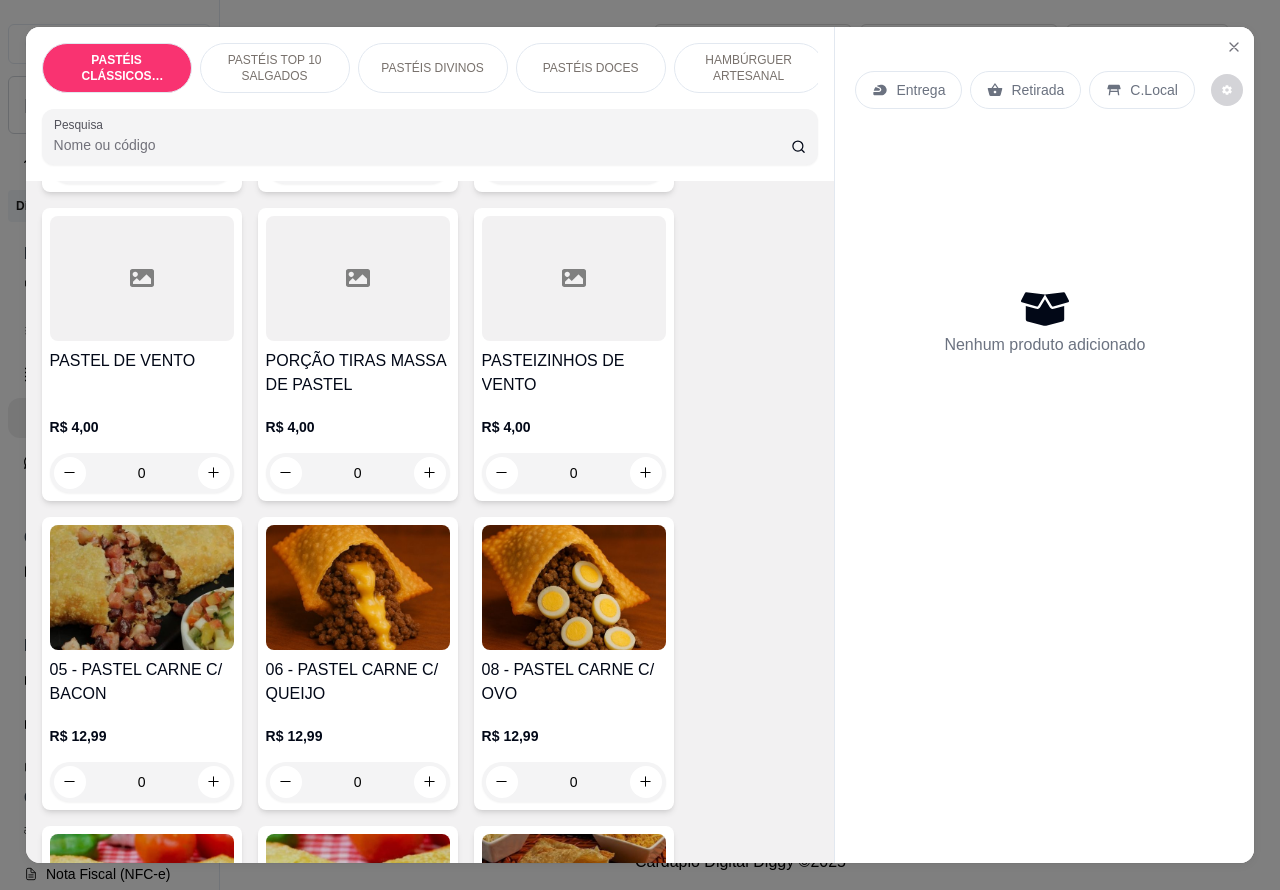 click on "PASTÉIS TOP 10 SALGADOS" at bounding box center [275, 68] 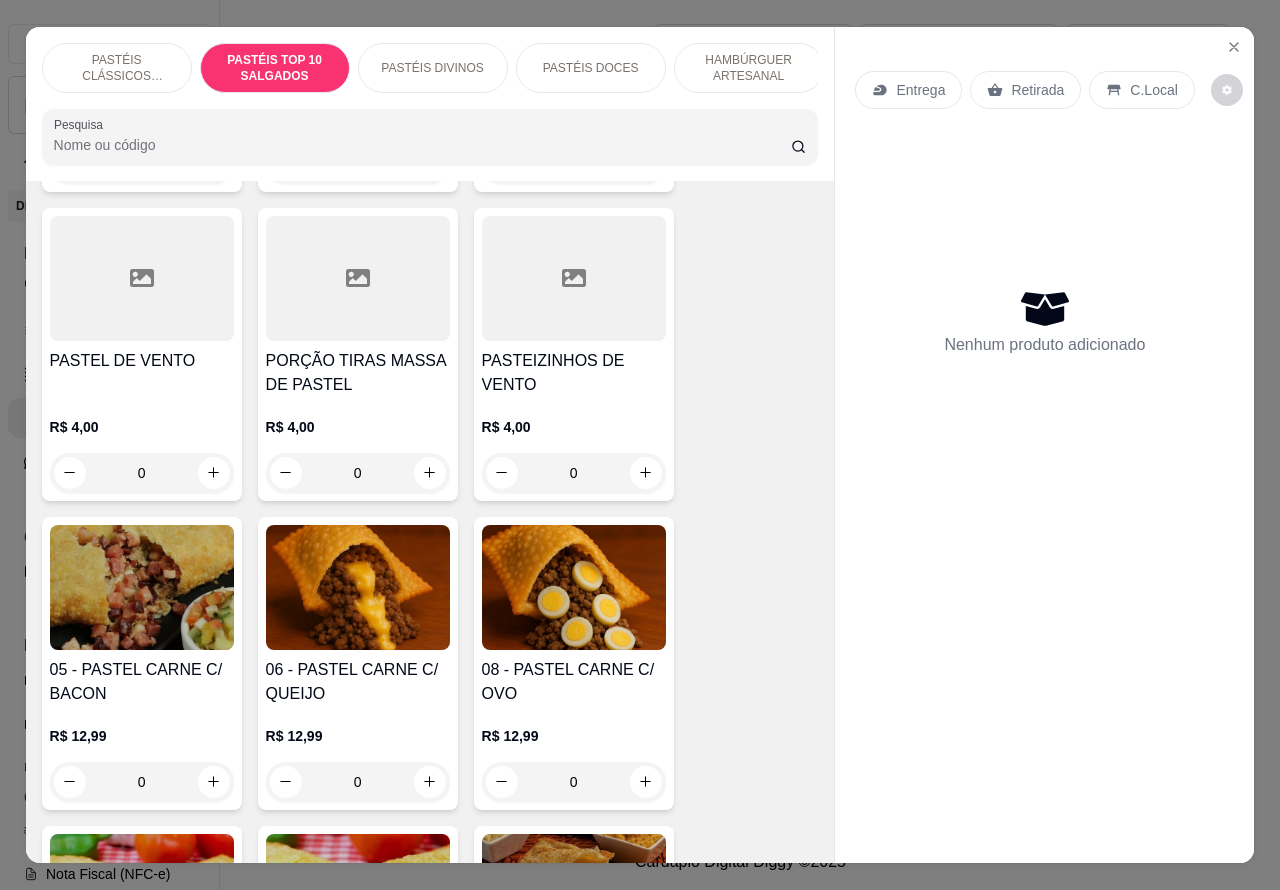 scroll, scrollTop: 723, scrollLeft: 0, axis: vertical 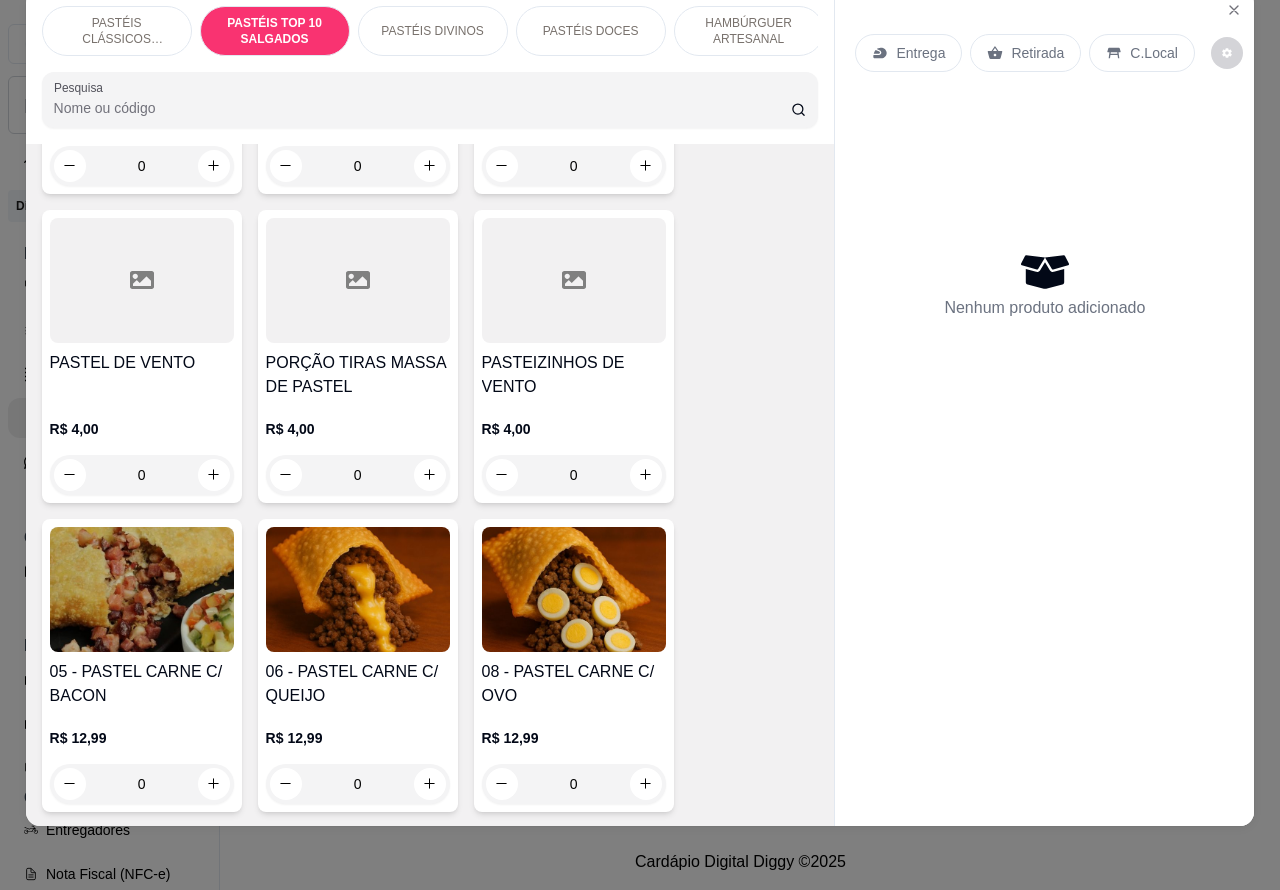 click 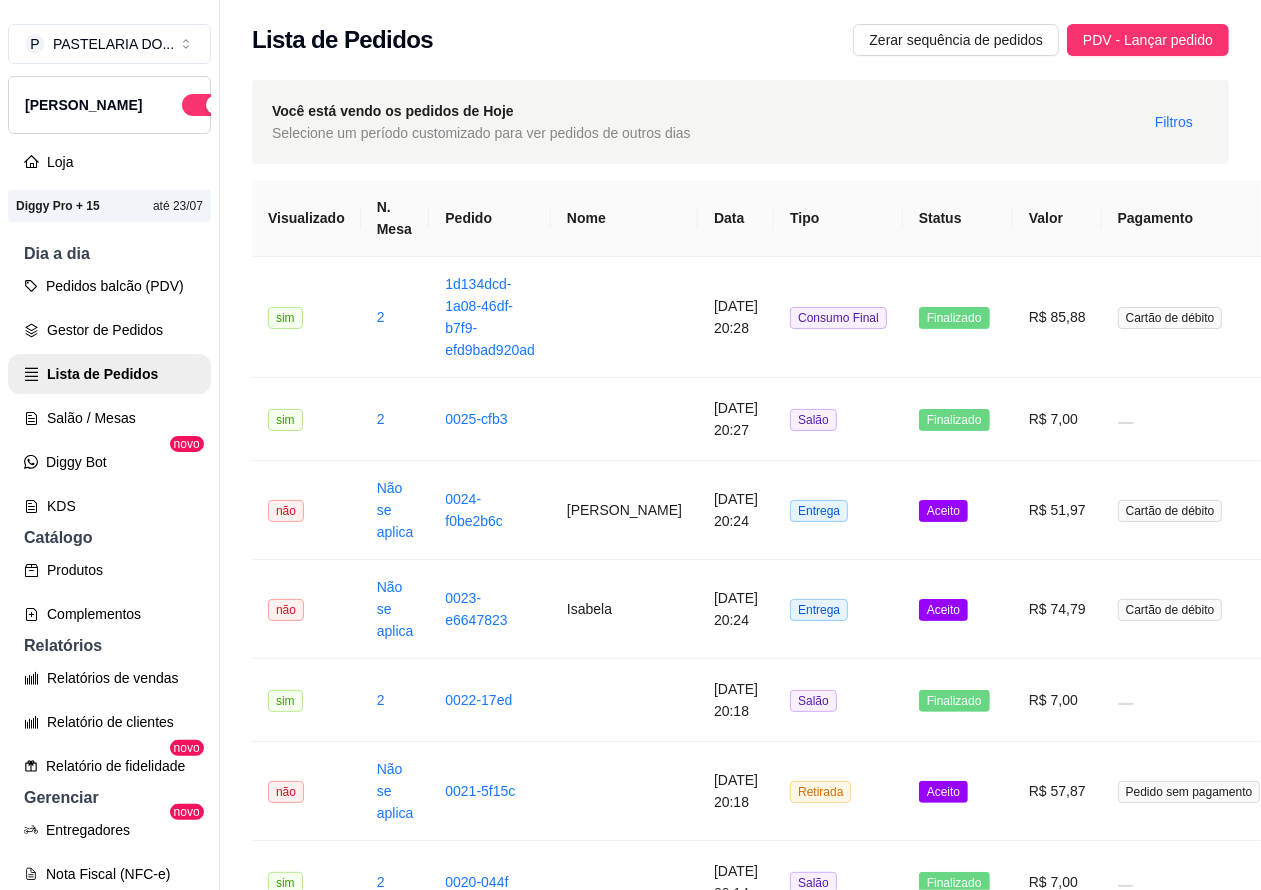 click on "Salão / Mesas" at bounding box center (109, 418) 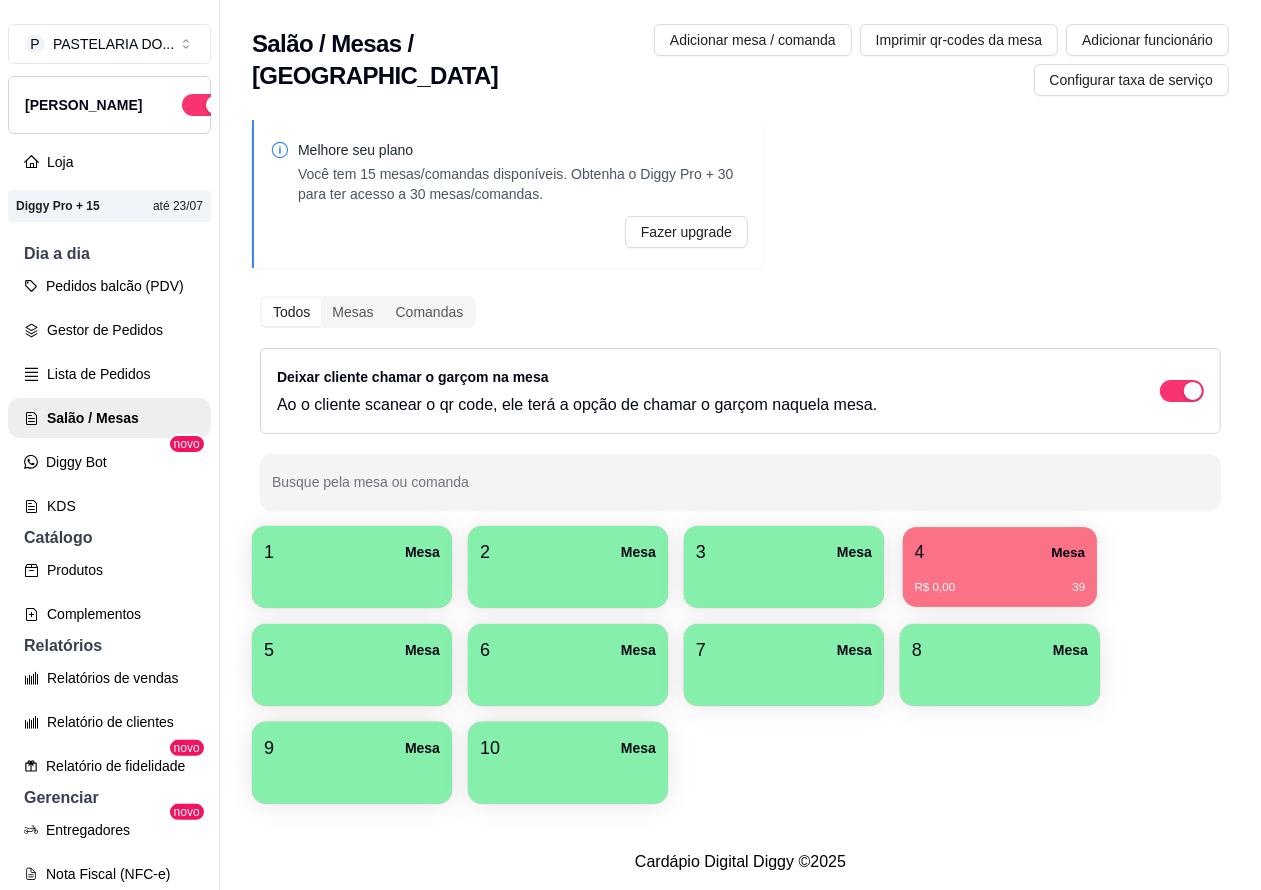 click on "R$ 0,00 39" at bounding box center (1000, 580) 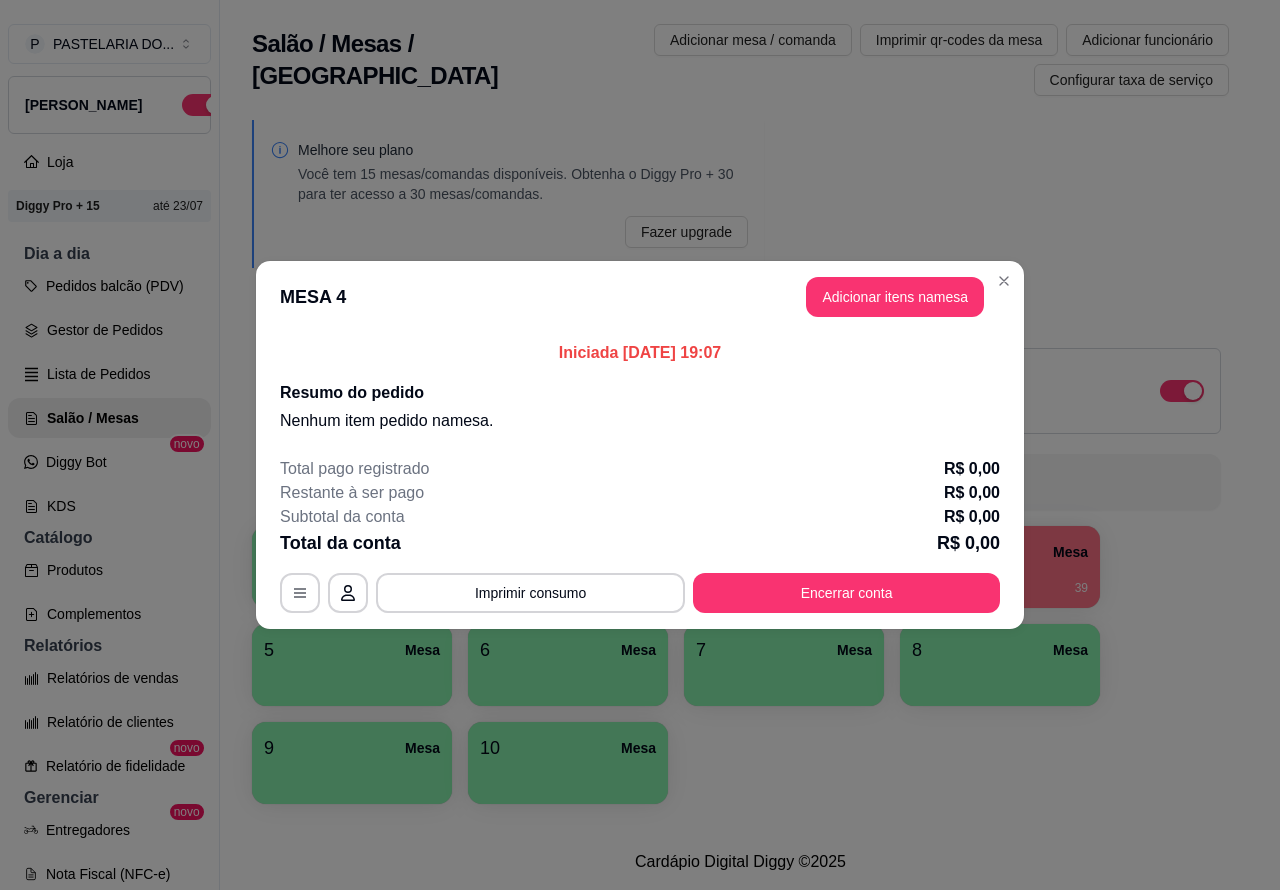 click on "1 Mesa 2 Mesa 3 Mesa 4 Mesa R$ 0,00 39 5 Mesa 6 Mesa 7 Mesa 8 Mesa 9 Mesa 10 [GEOGRAPHIC_DATA]" at bounding box center [740, 665] 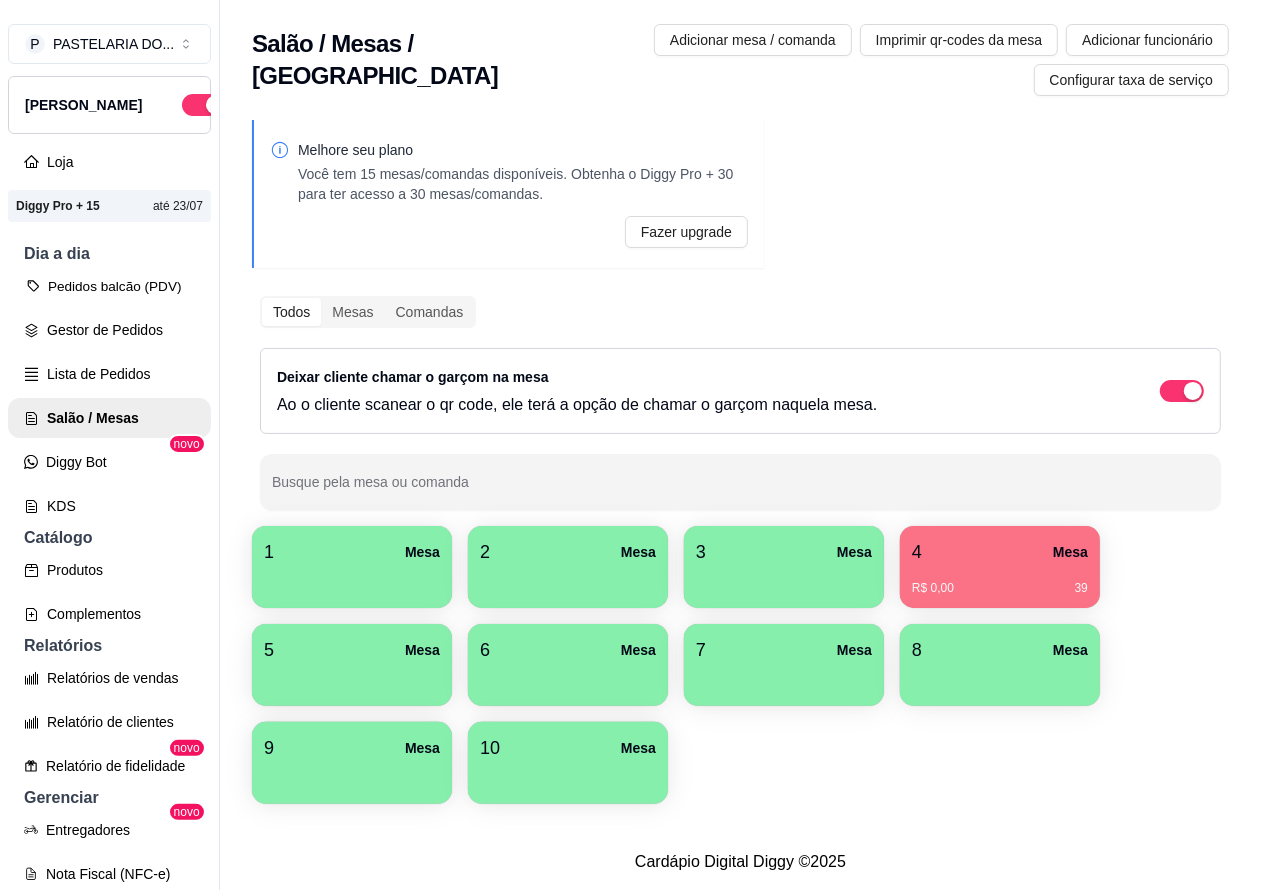 click on "Pedidos balcão (PDV)" at bounding box center [109, 286] 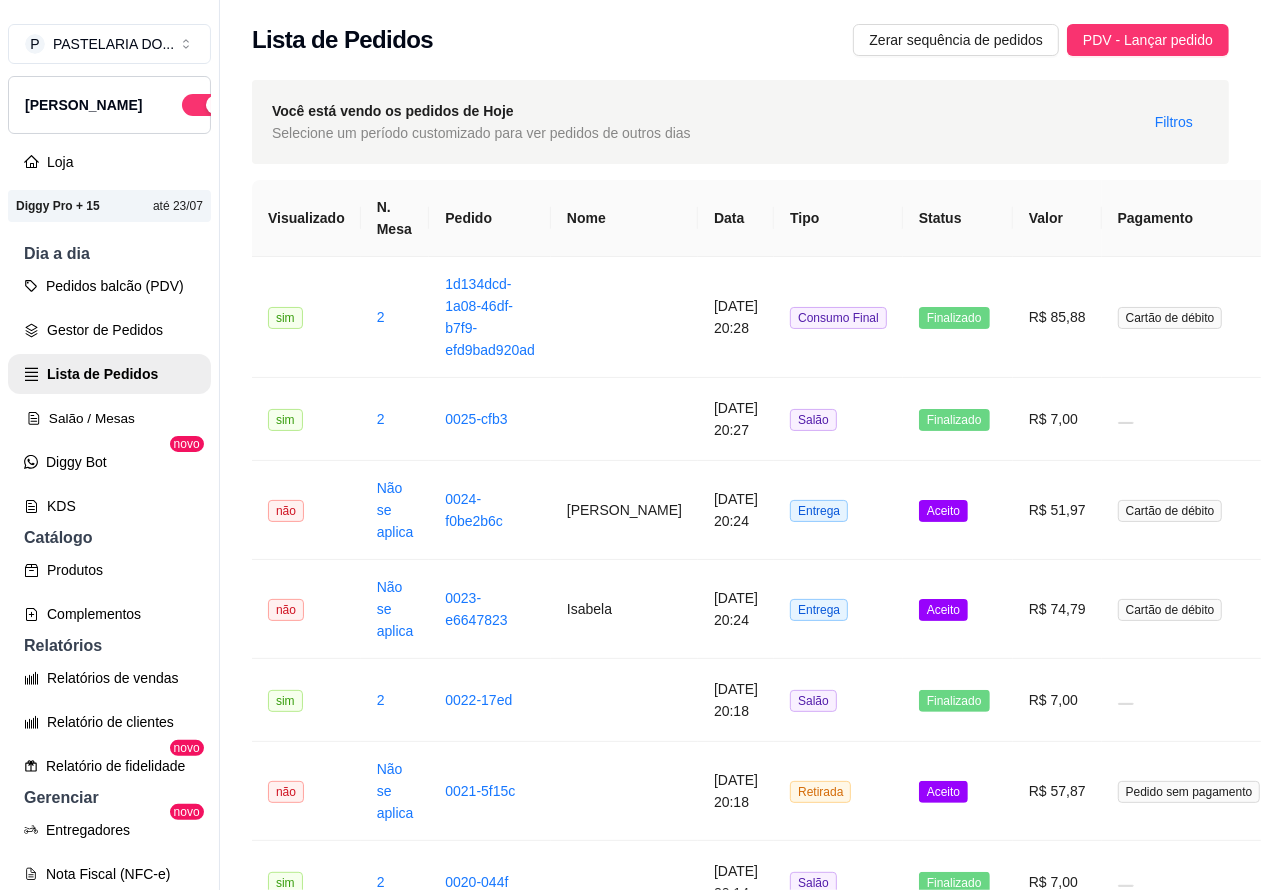 click on "Salão / Mesas" at bounding box center [109, 418] 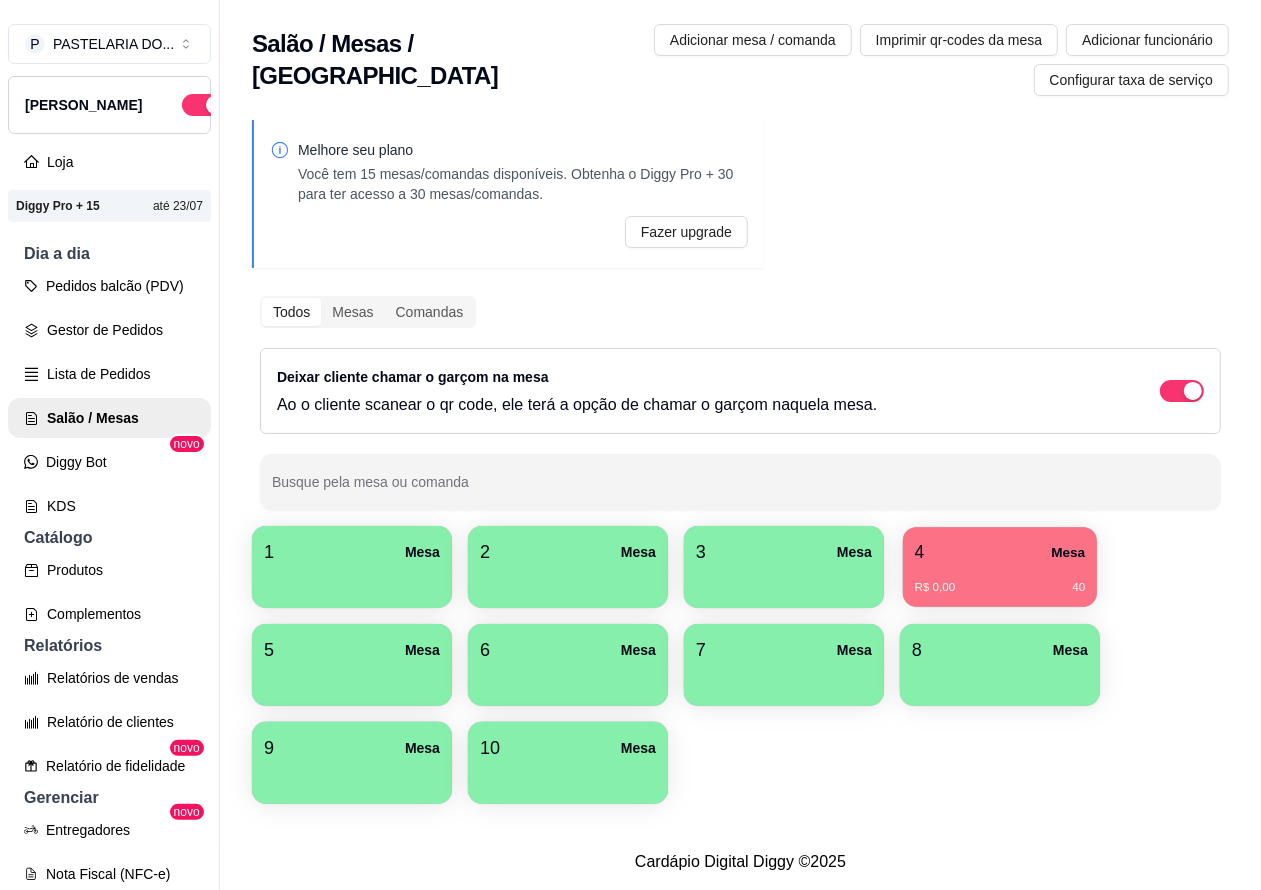 click on "R$ 0,00 40" at bounding box center (1000, 580) 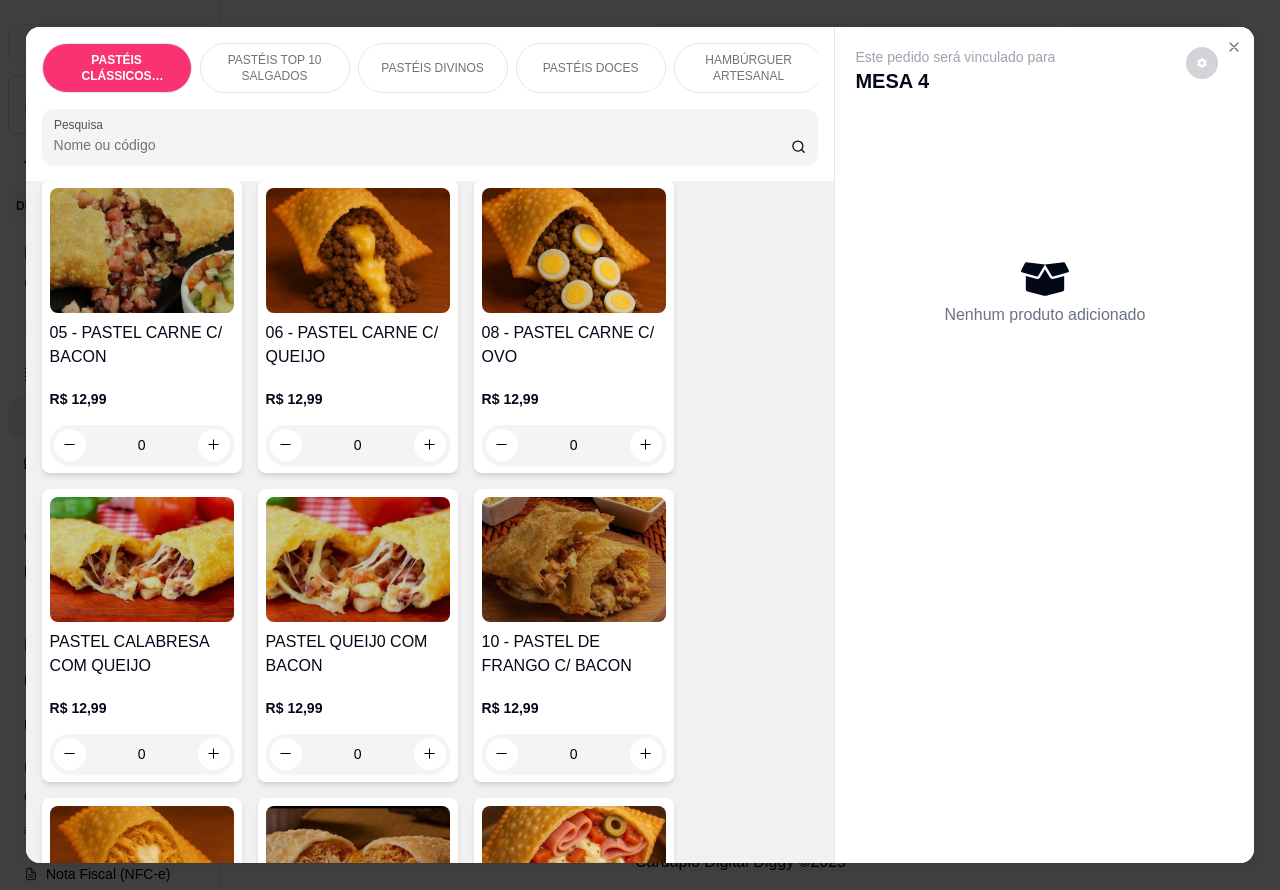 click on "PASTÉIS TOP 10 SALGADOS" at bounding box center (275, 68) 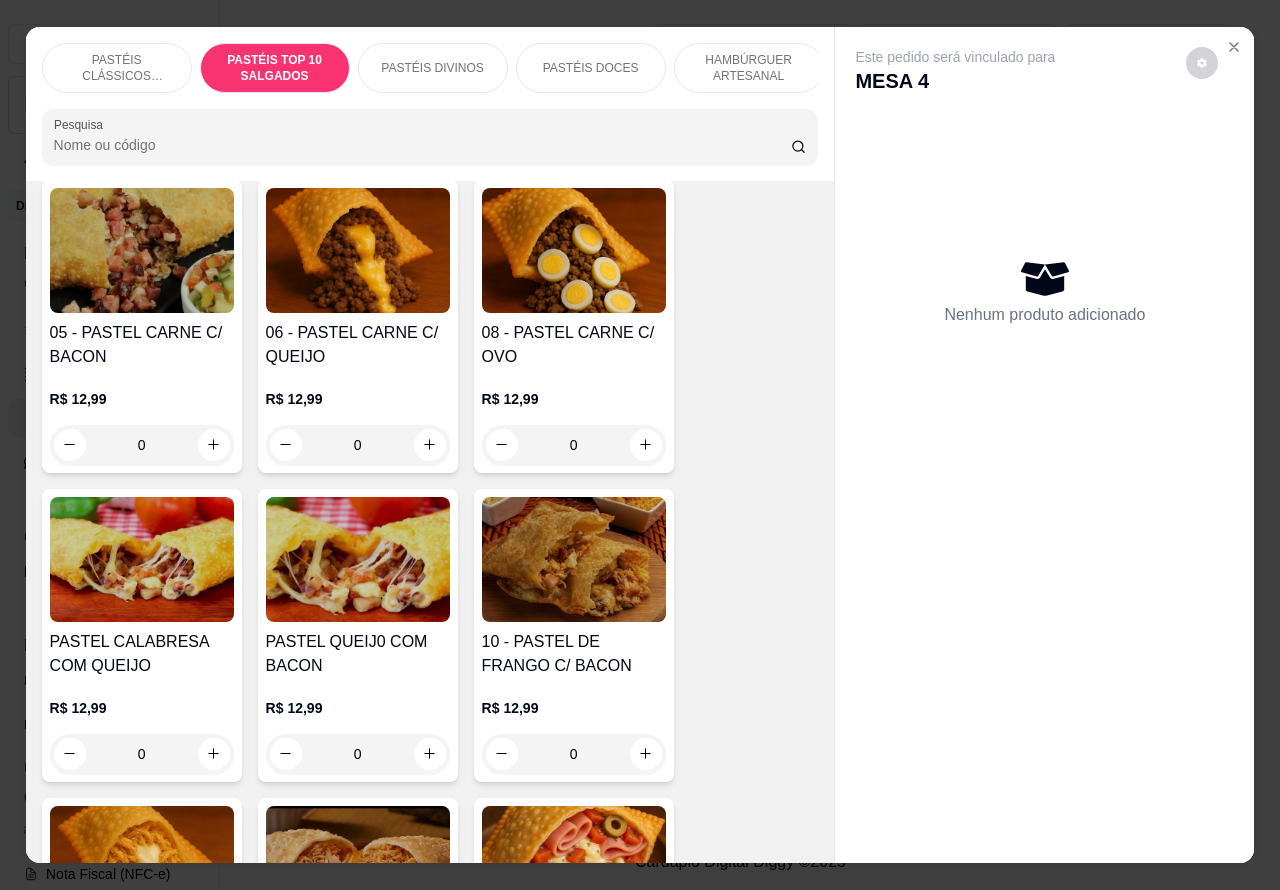 scroll, scrollTop: 723, scrollLeft: 0, axis: vertical 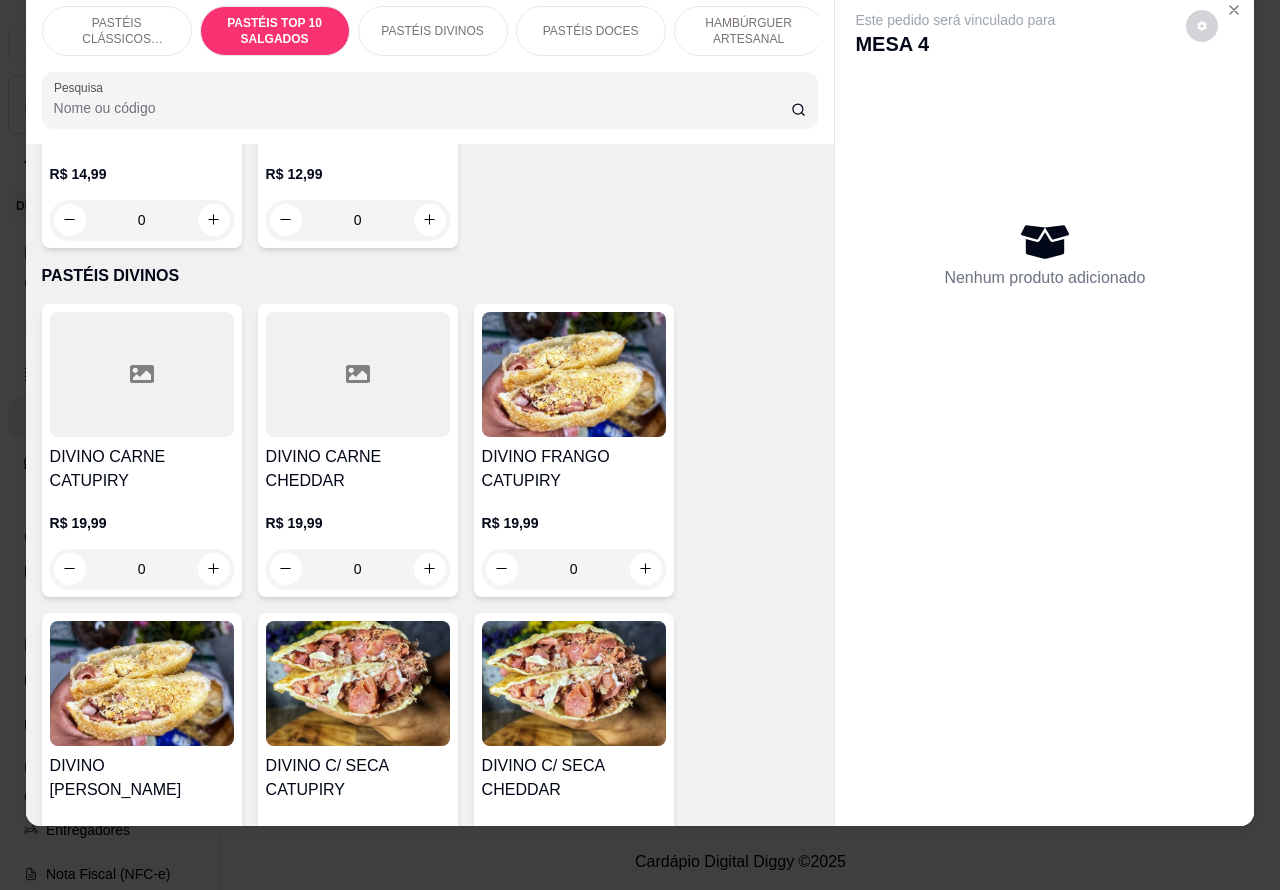 click on "0" at bounding box center (358, 569) 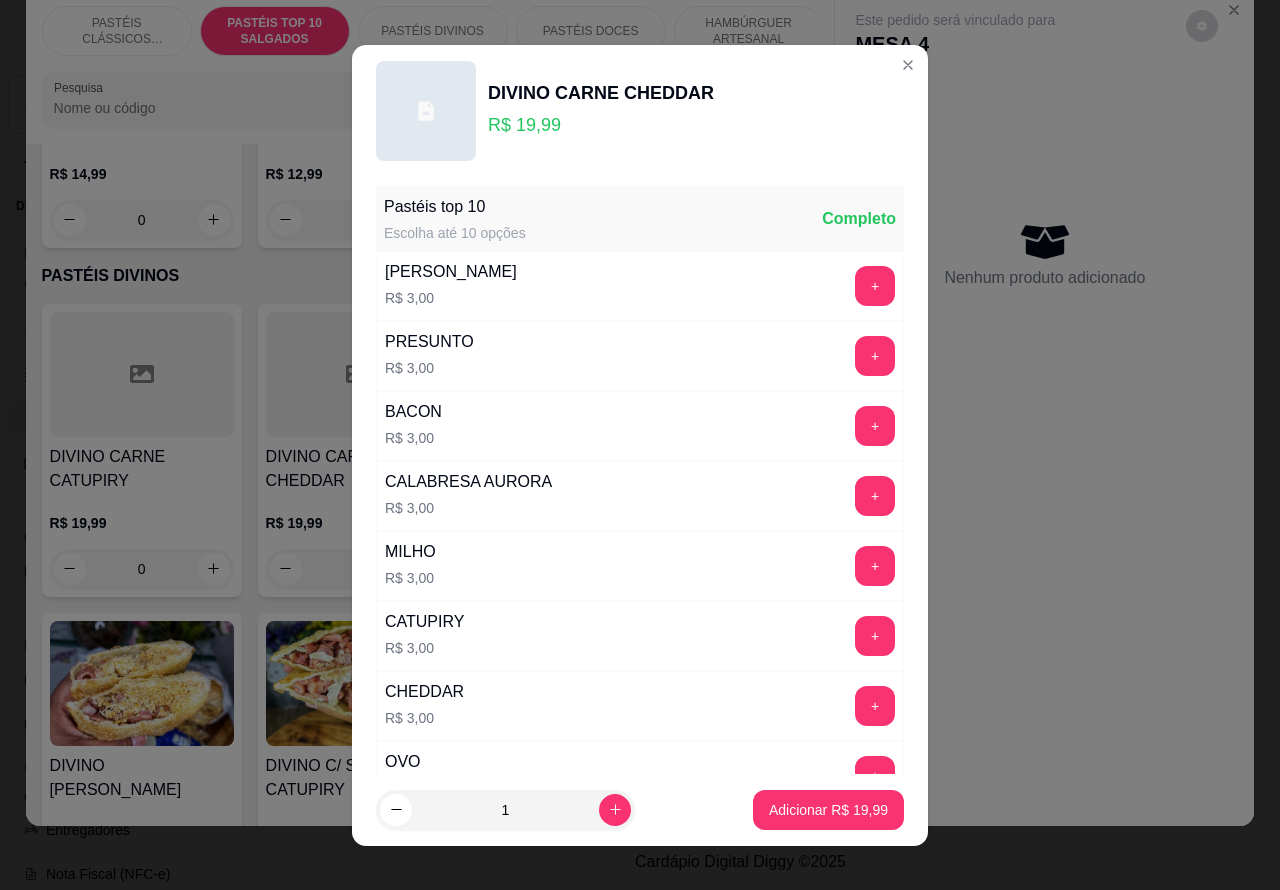 click on "Adicionar   R$ 19,99" at bounding box center [828, 810] 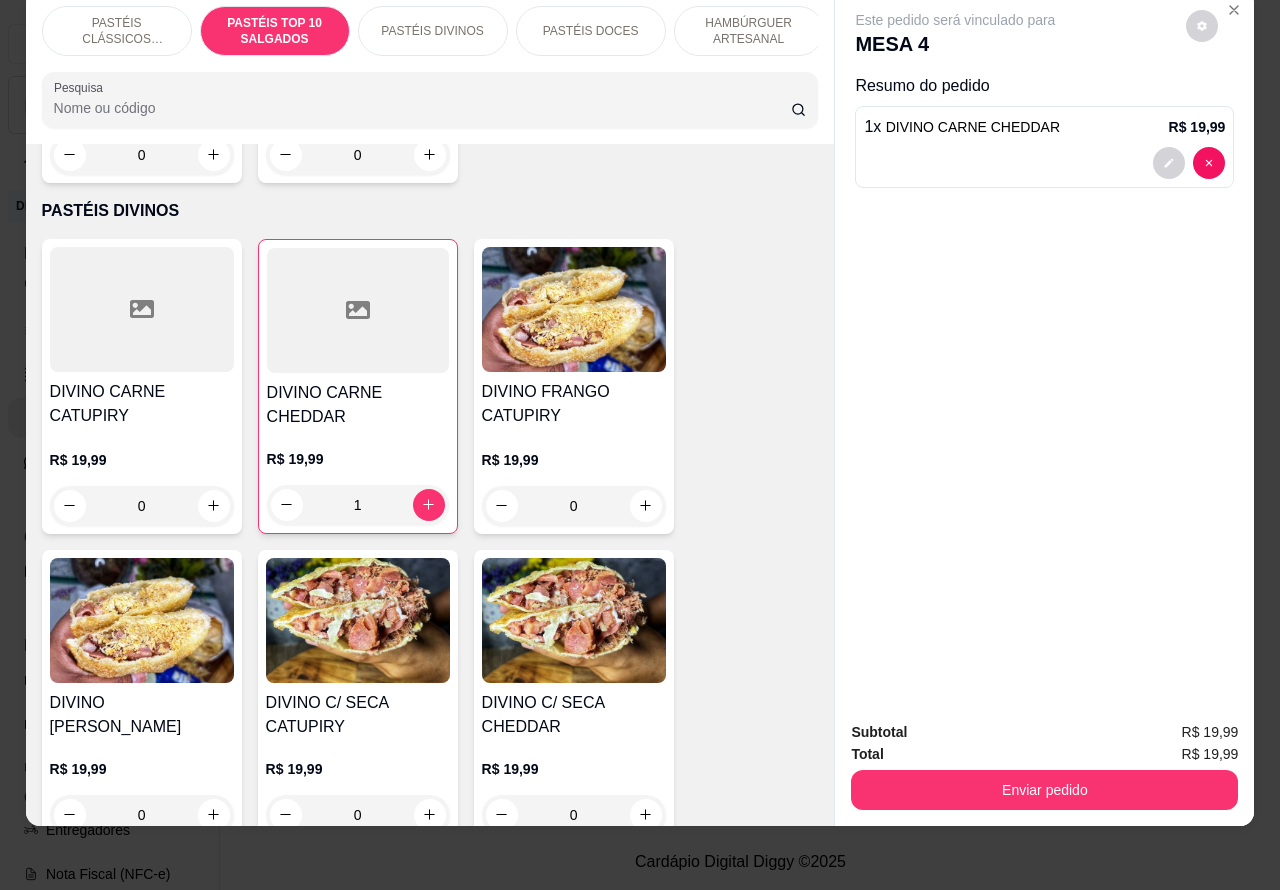 scroll, scrollTop: 2890, scrollLeft: 0, axis: vertical 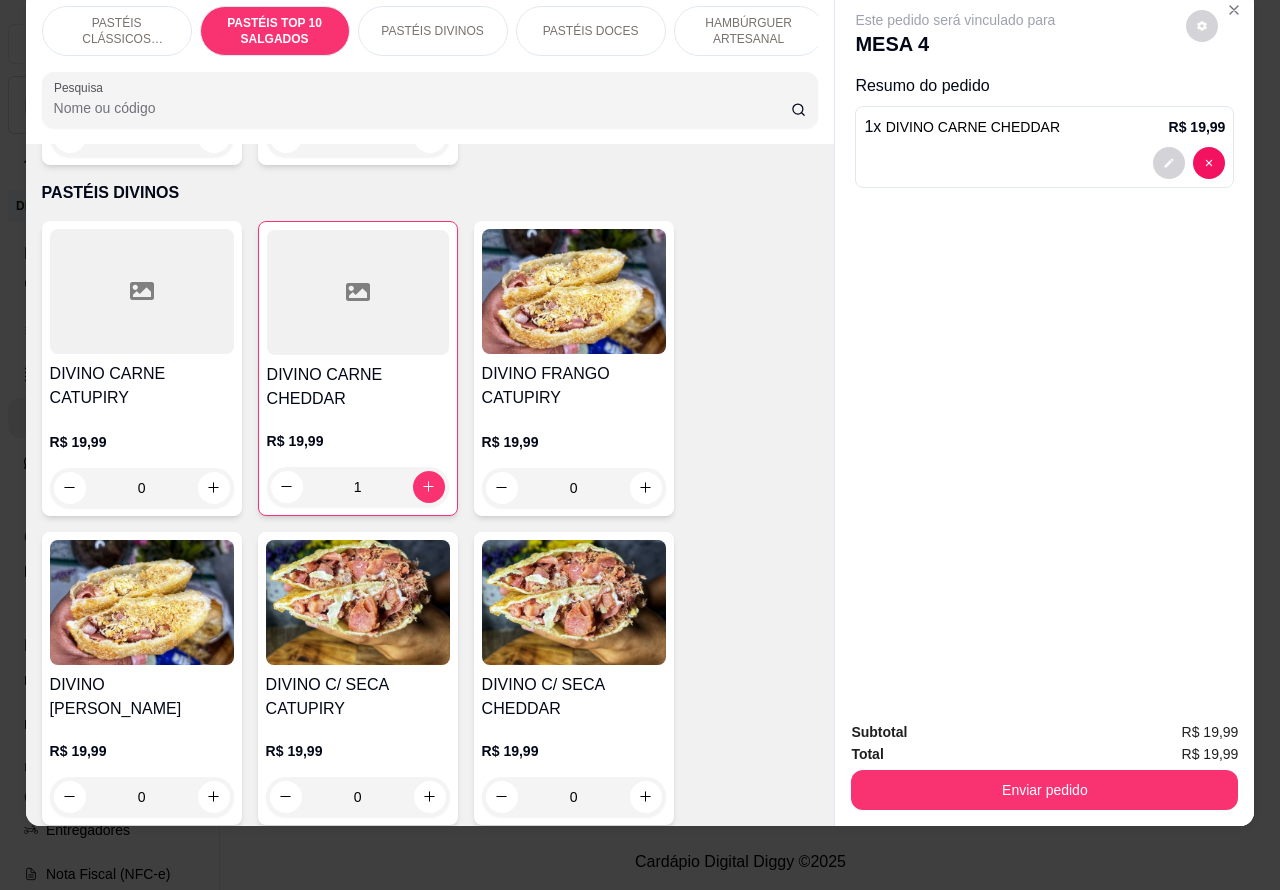 click 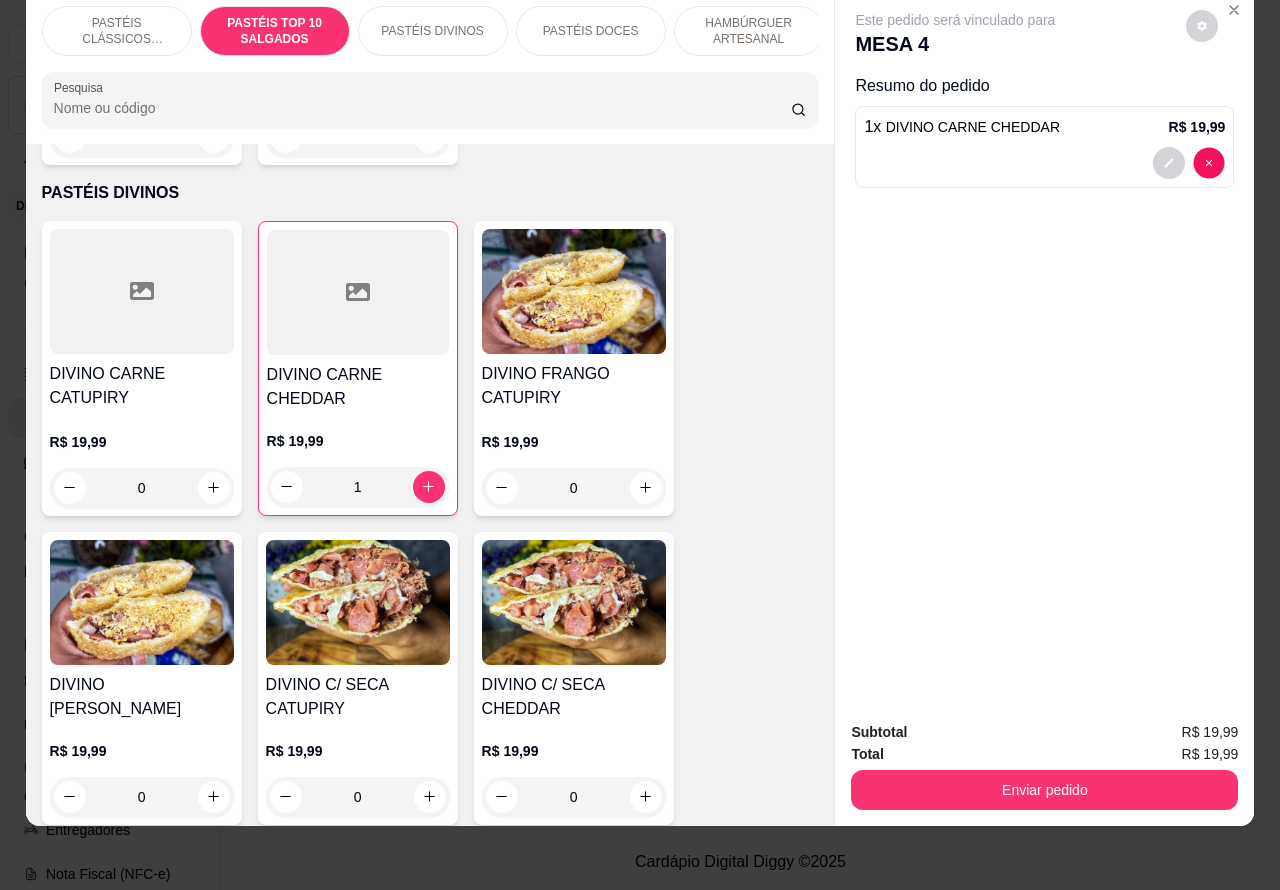 type on "0" 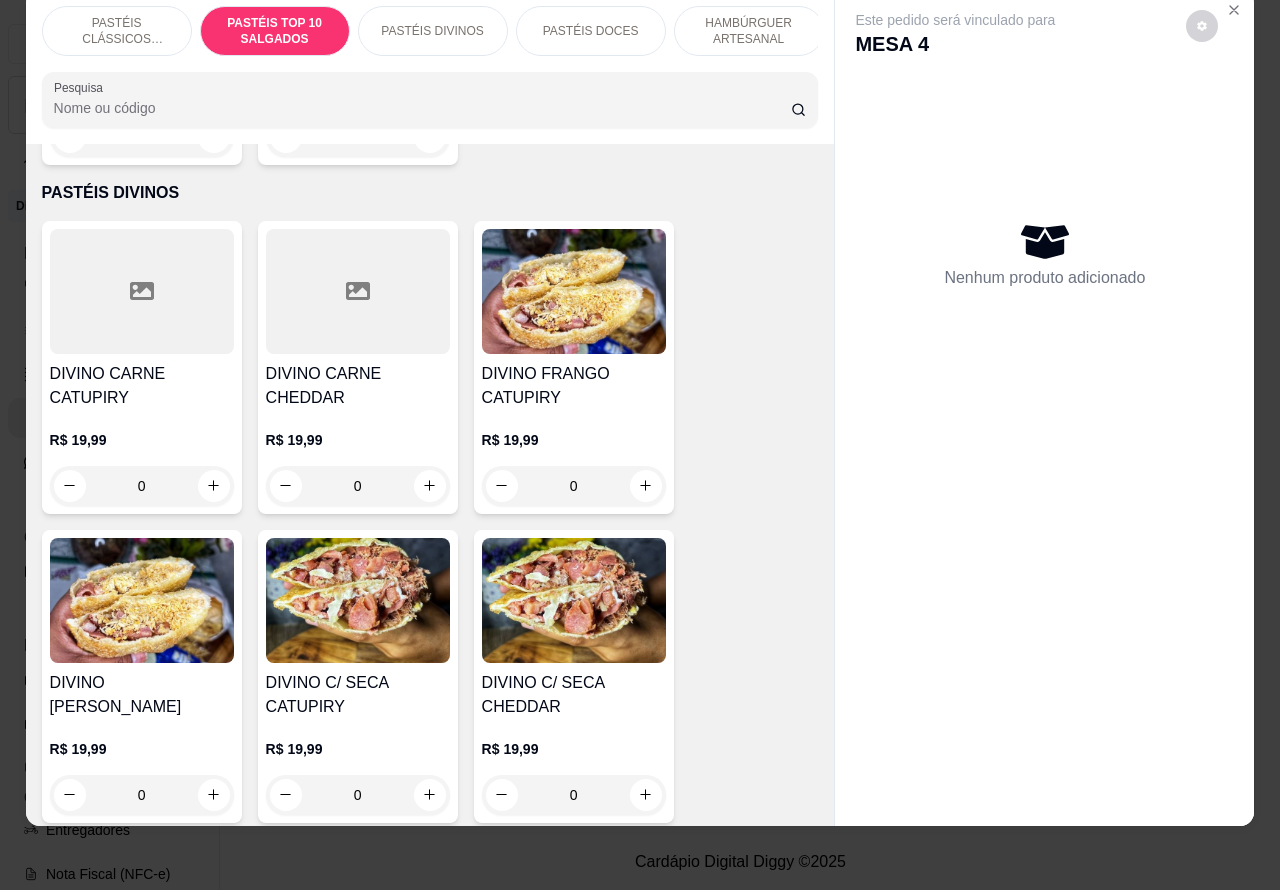 scroll, scrollTop: 3062, scrollLeft: 0, axis: vertical 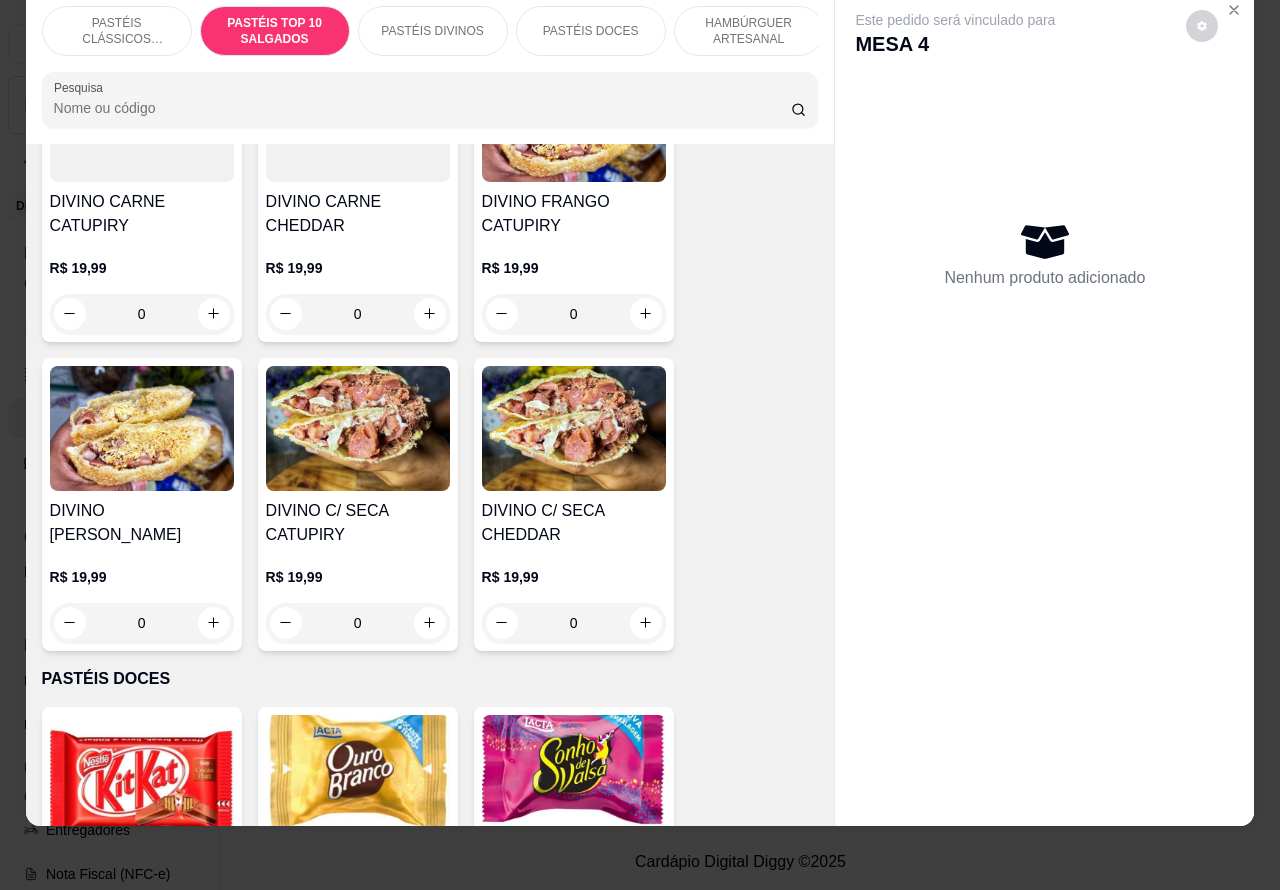 click on "0" at bounding box center [574, 623] 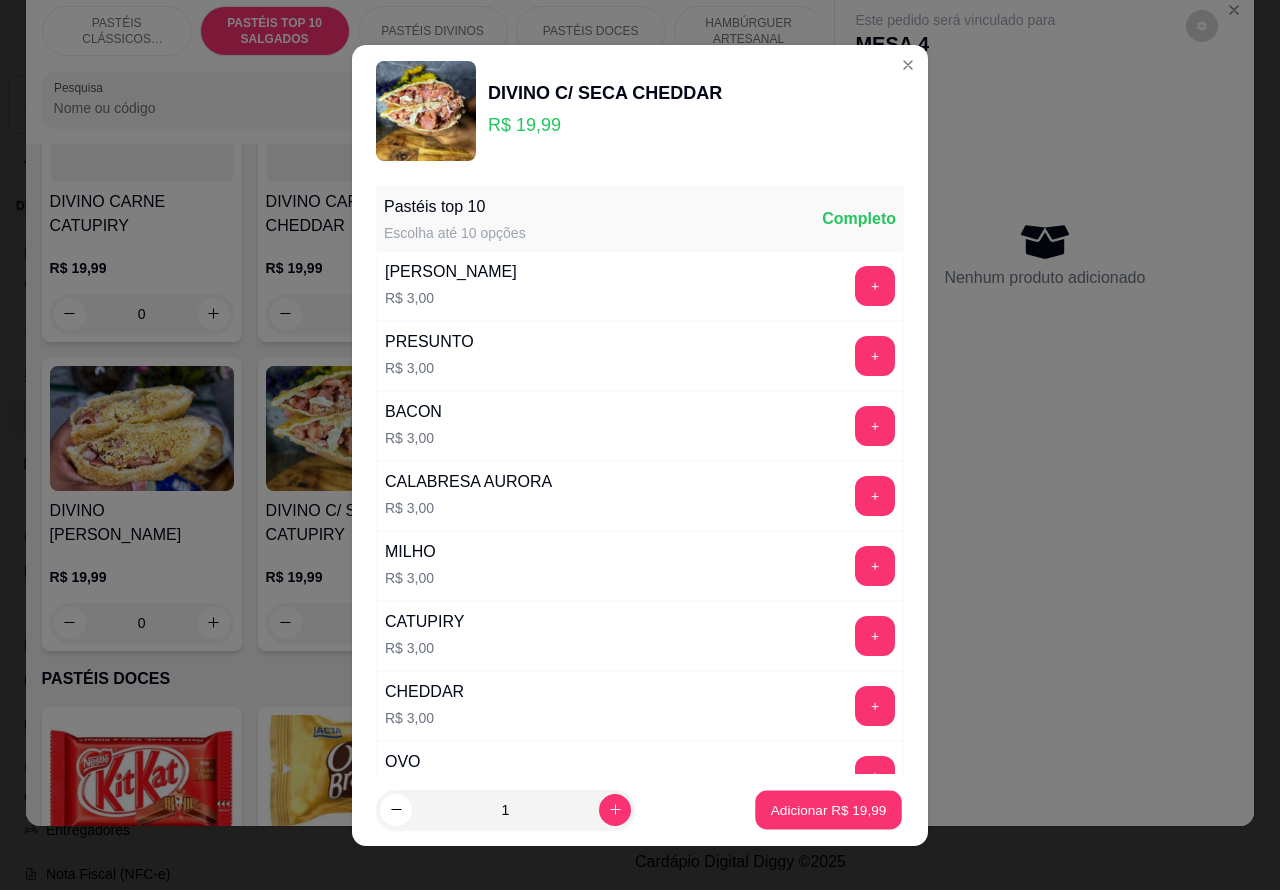 click on "Adicionar   R$ 19,99" at bounding box center [829, 809] 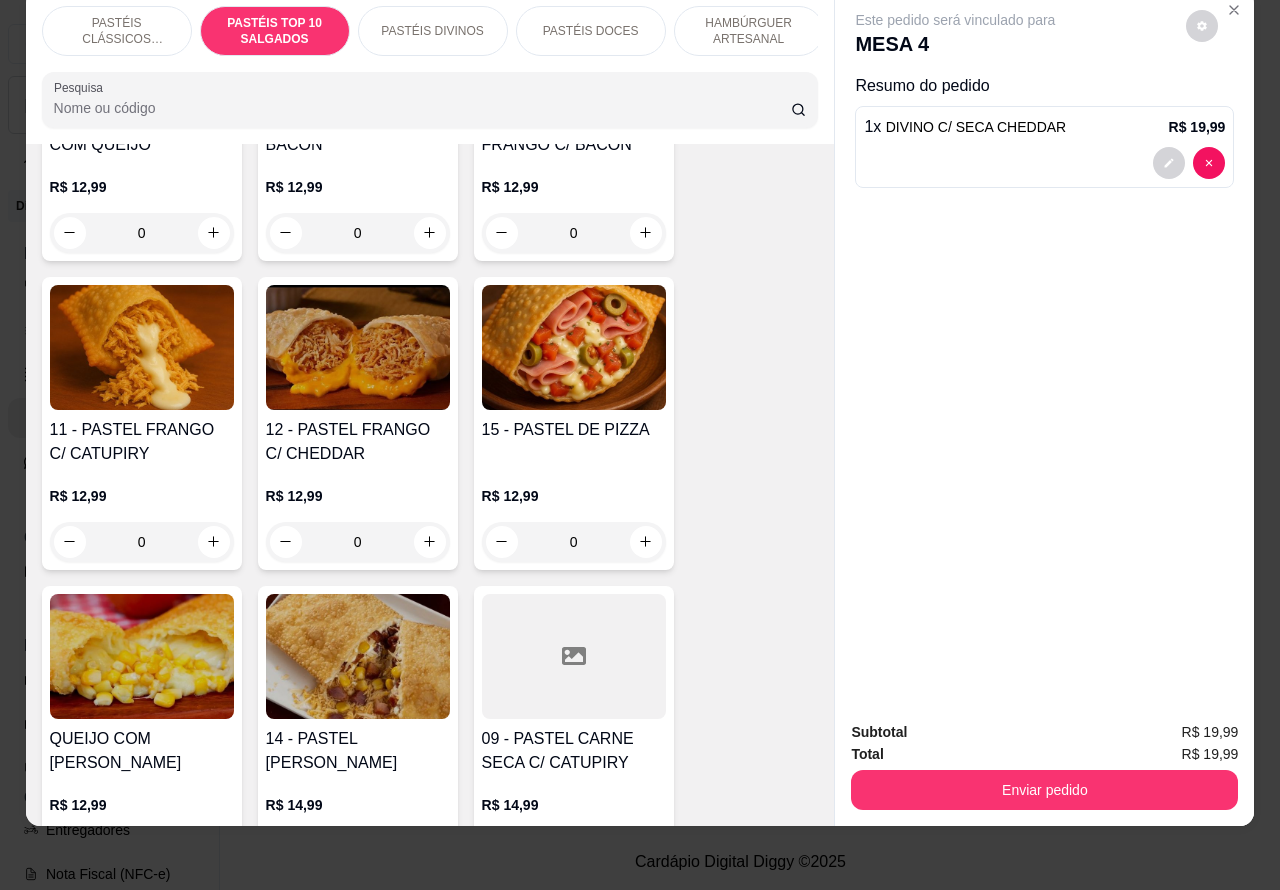 click on "PASTÉIS CLÁSSICOS SALGADOS" at bounding box center [117, 31] 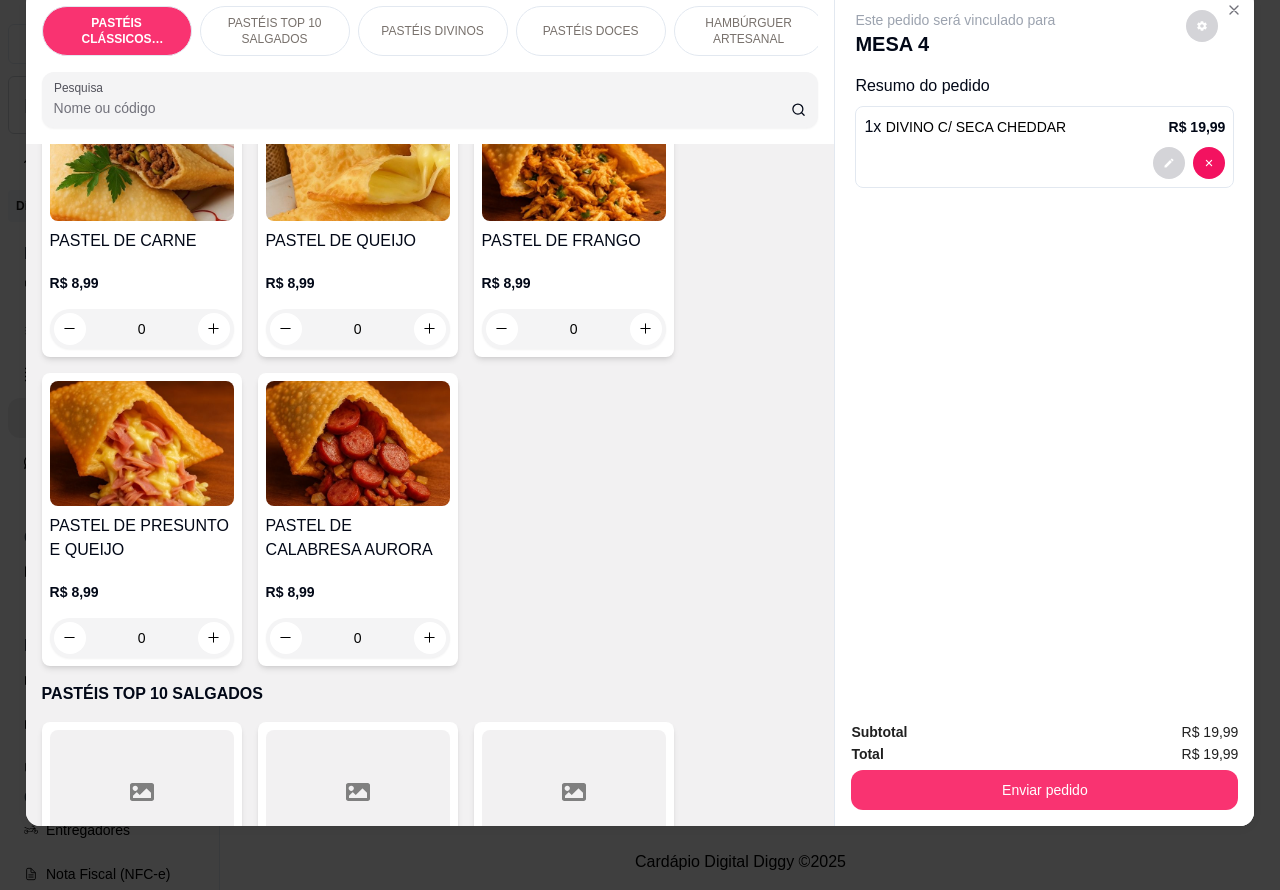 scroll, scrollTop: 156, scrollLeft: 0, axis: vertical 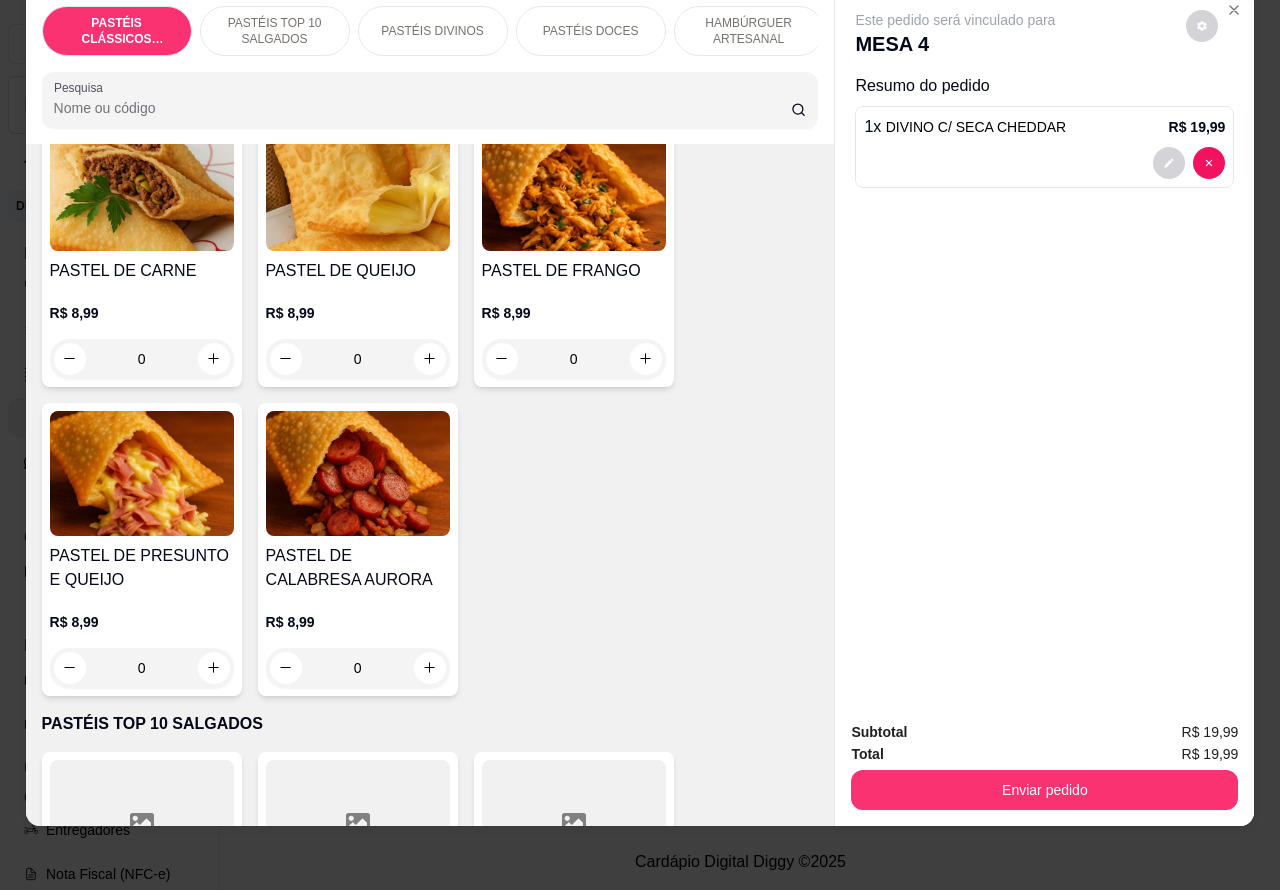 click 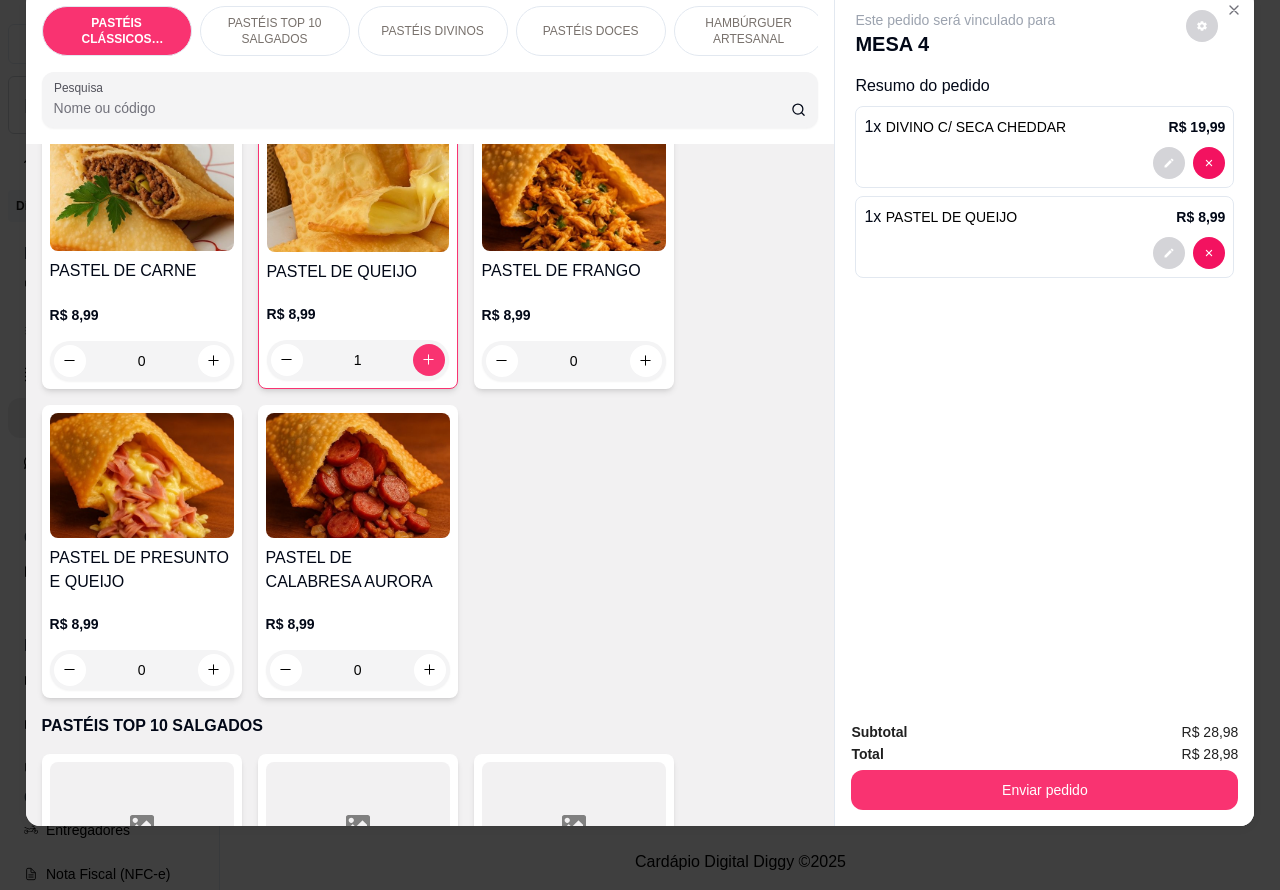 click on "Enviar pedido" at bounding box center (1044, 790) 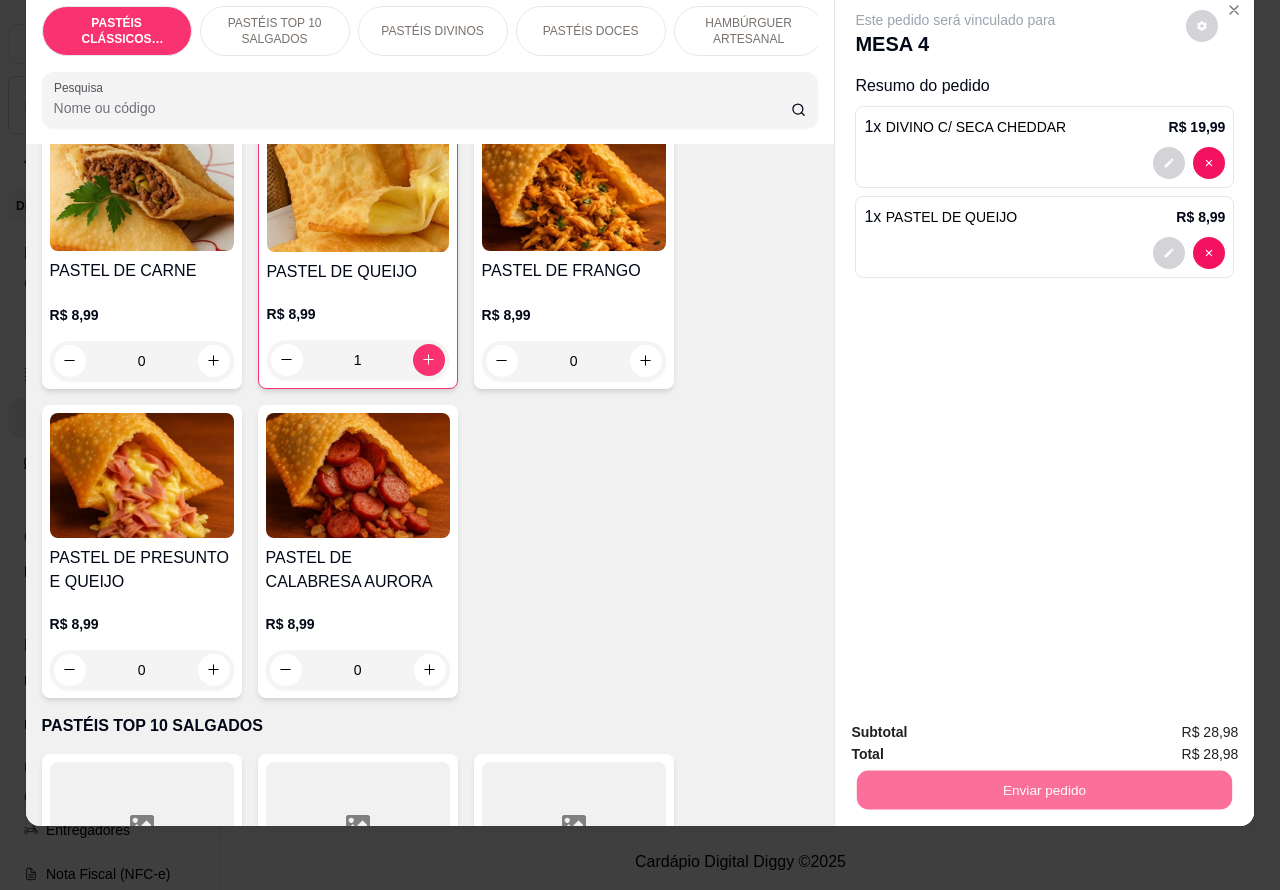 click on "Não registrar e enviar pedido" at bounding box center [977, 723] 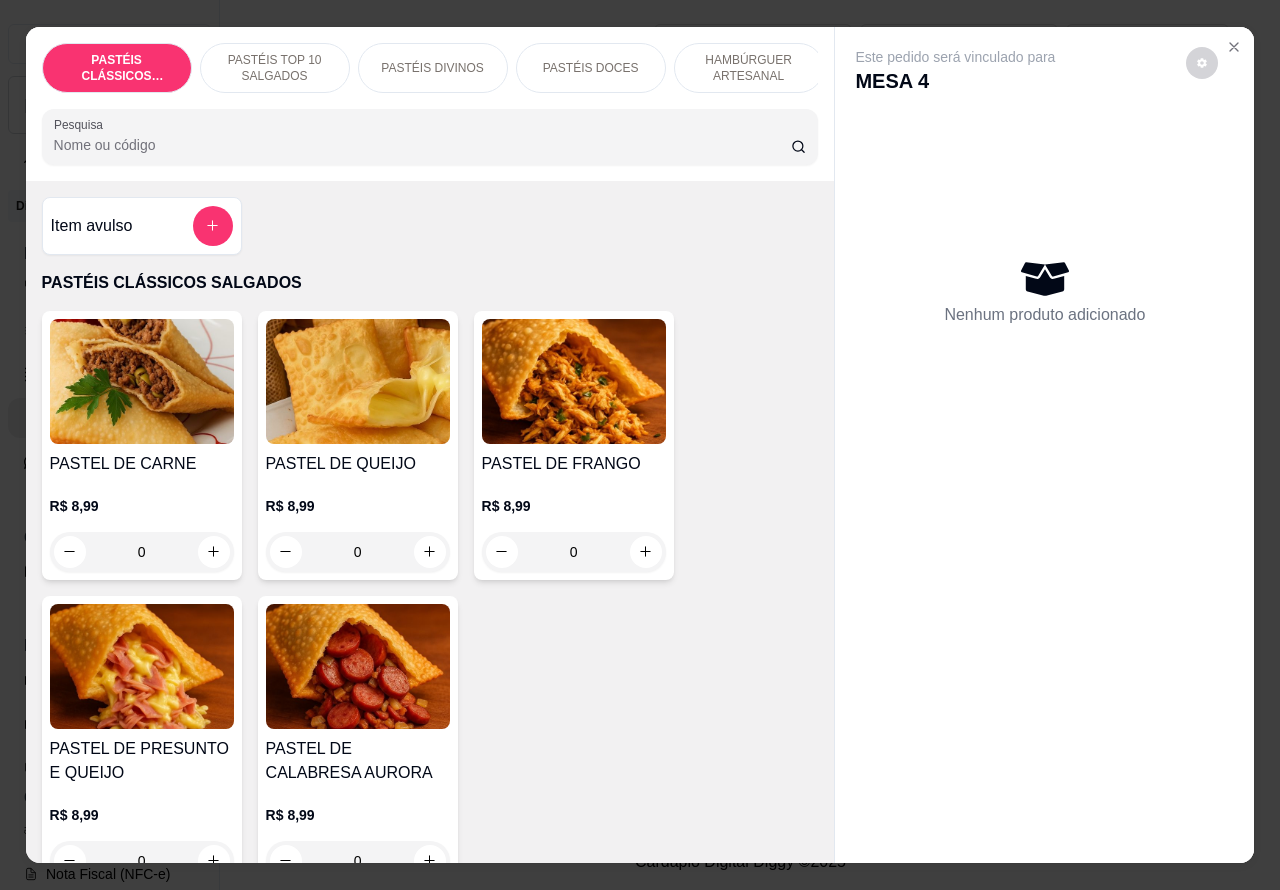 click on "PASTÉIS DOCES" at bounding box center (591, 68) 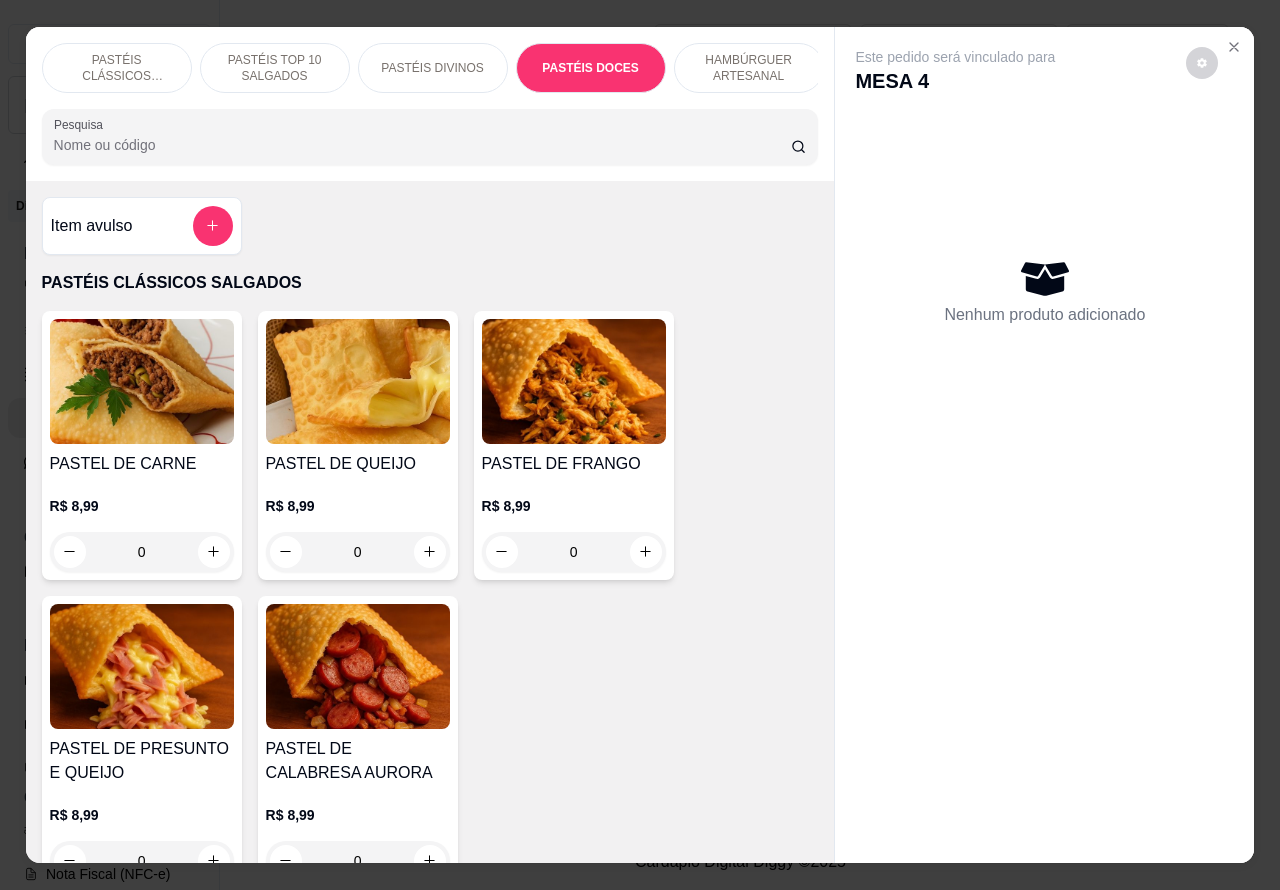 scroll, scrollTop: 3585, scrollLeft: 0, axis: vertical 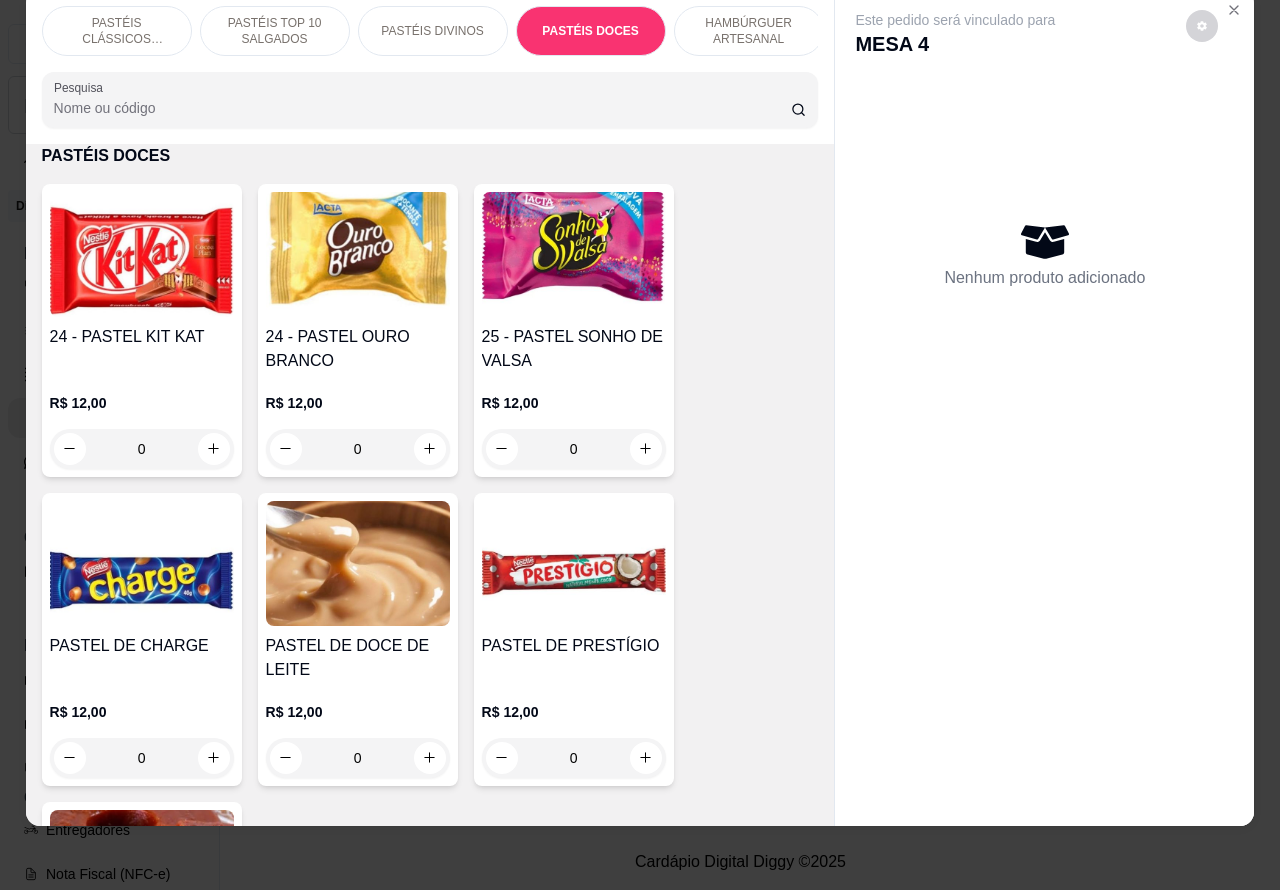 click 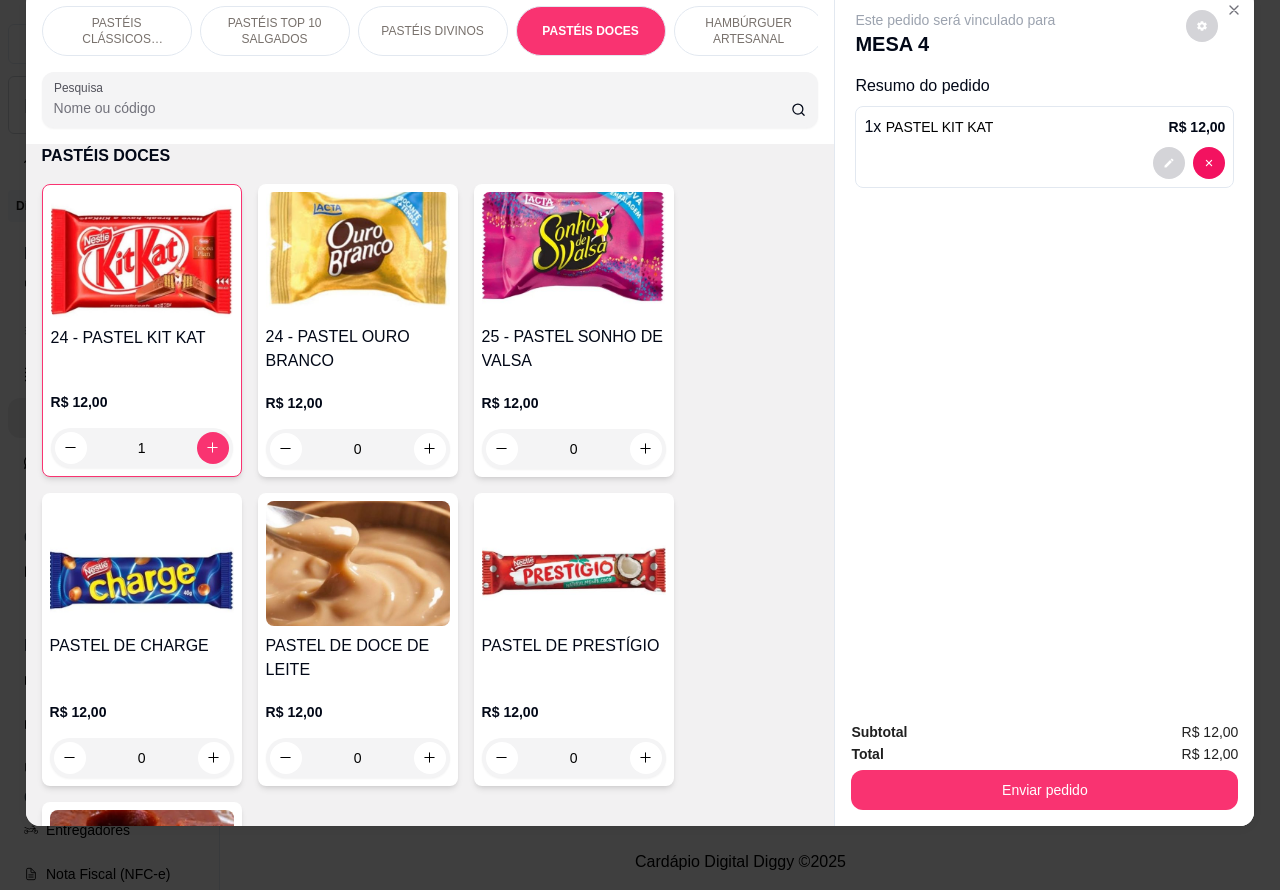 scroll, scrollTop: 0, scrollLeft: 0, axis: both 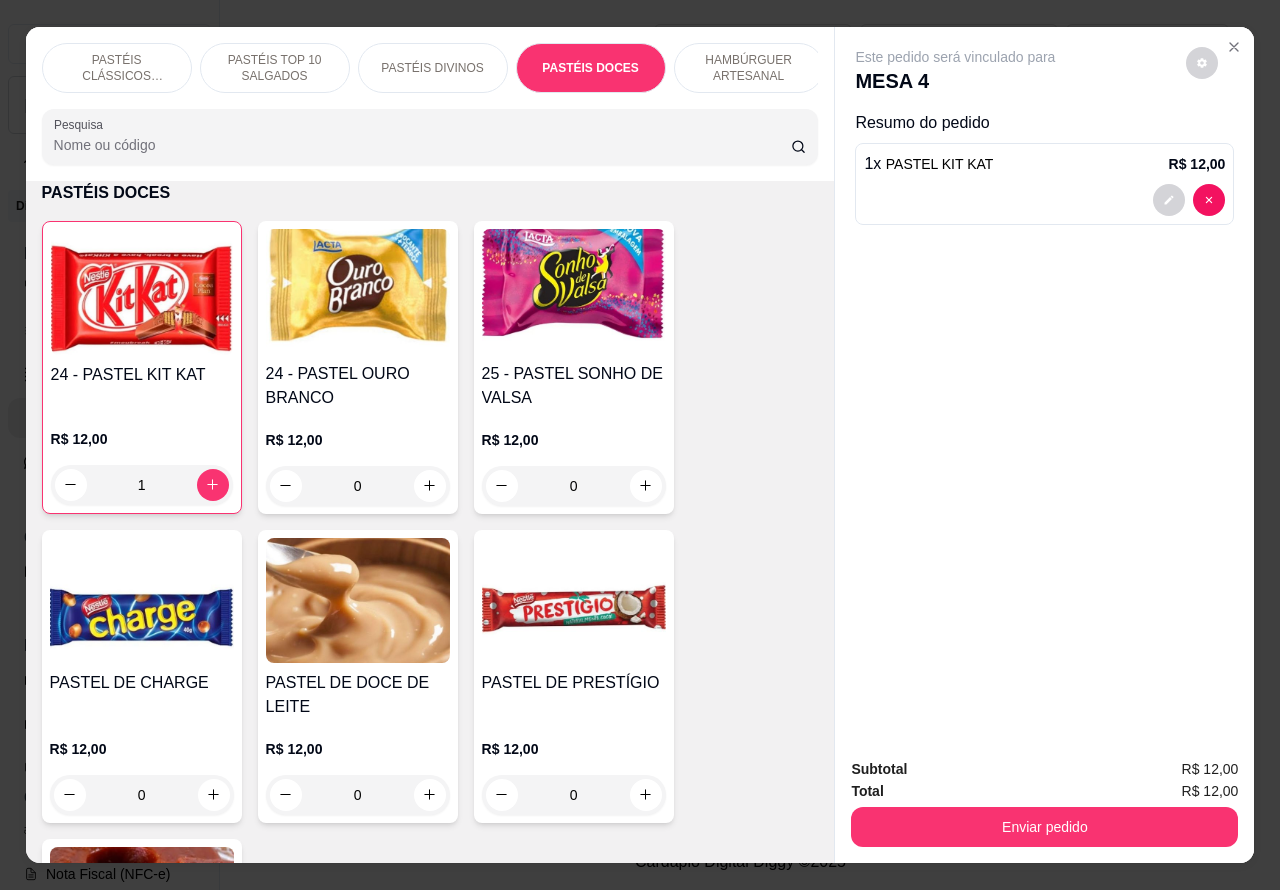 click 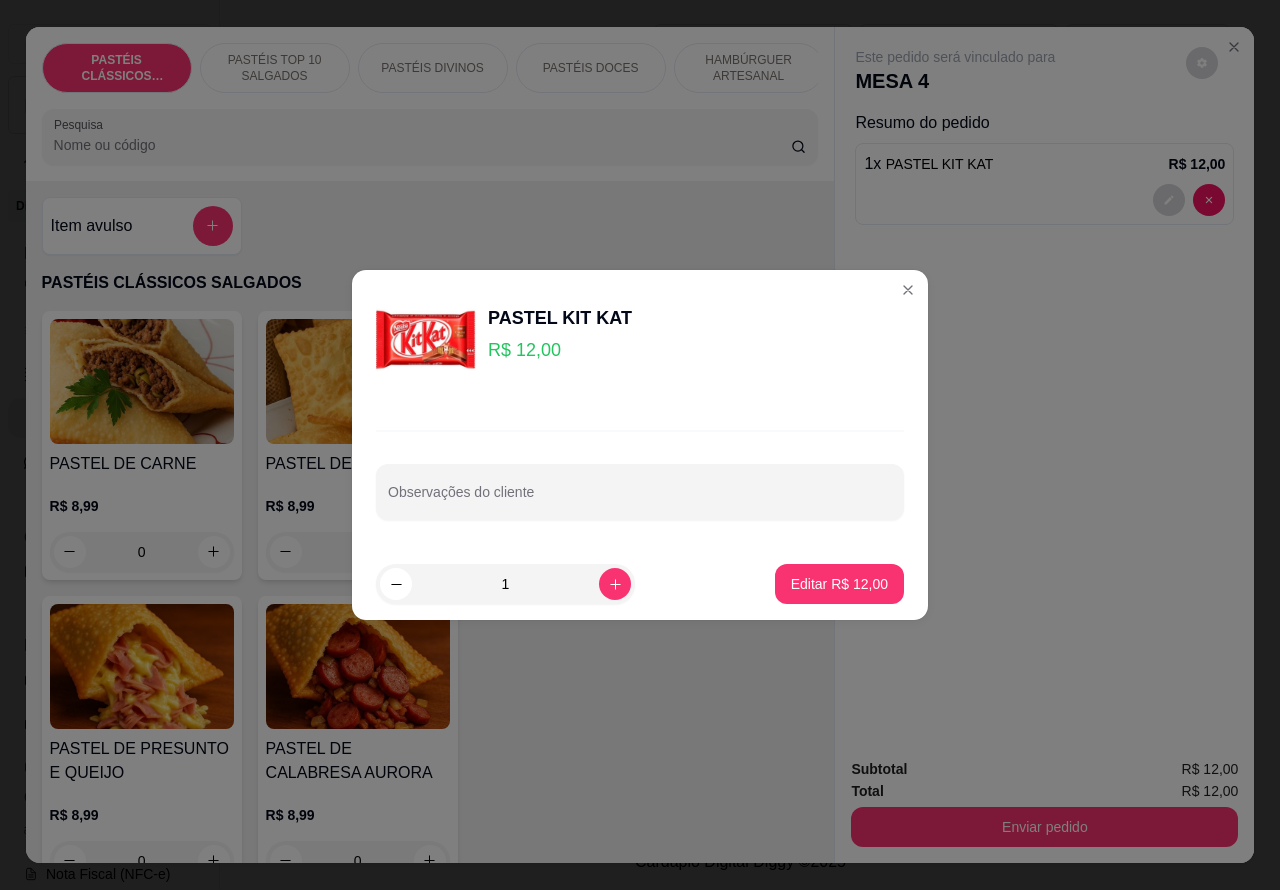click on "Observações do cliente" at bounding box center (640, 500) 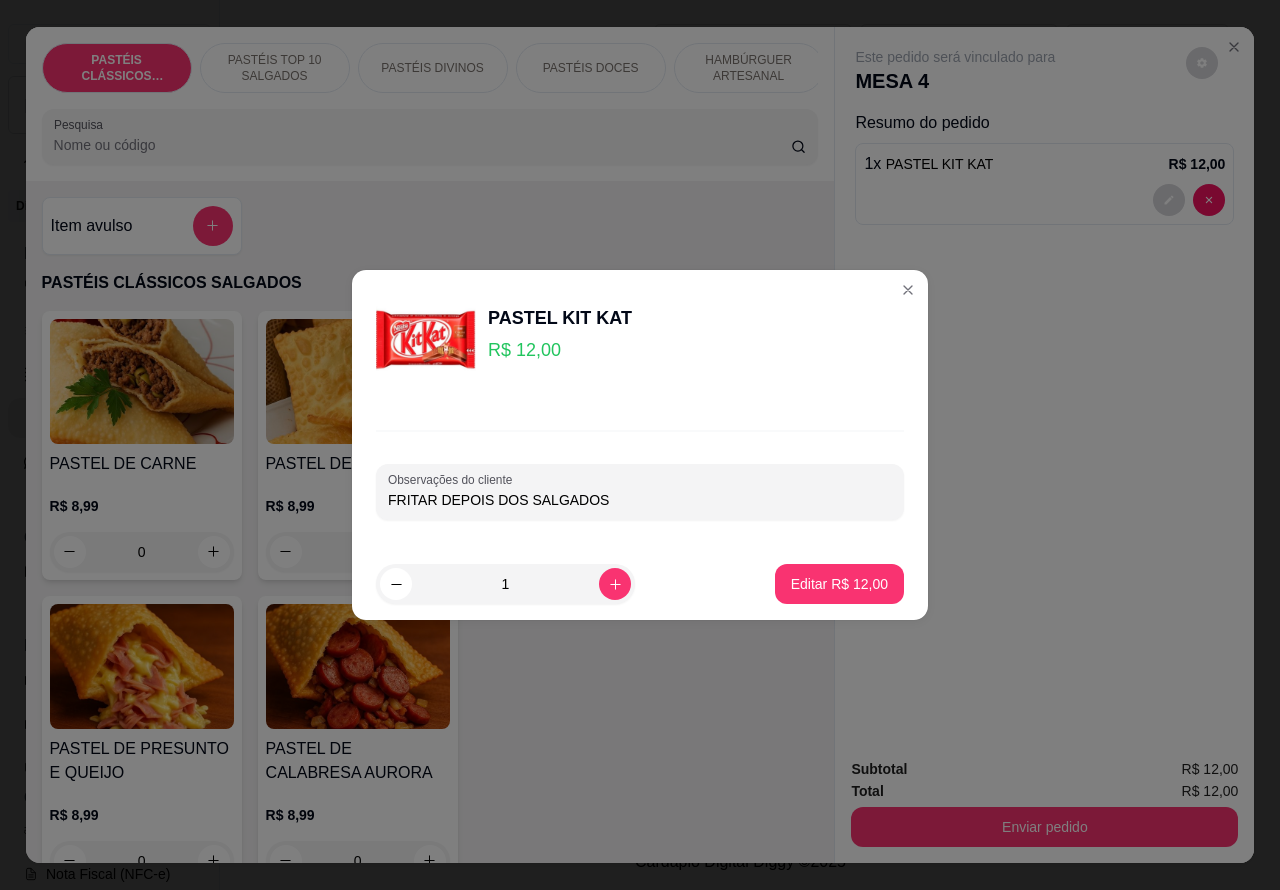 type on "FRITAR DEPOIS DOS SALGADOS" 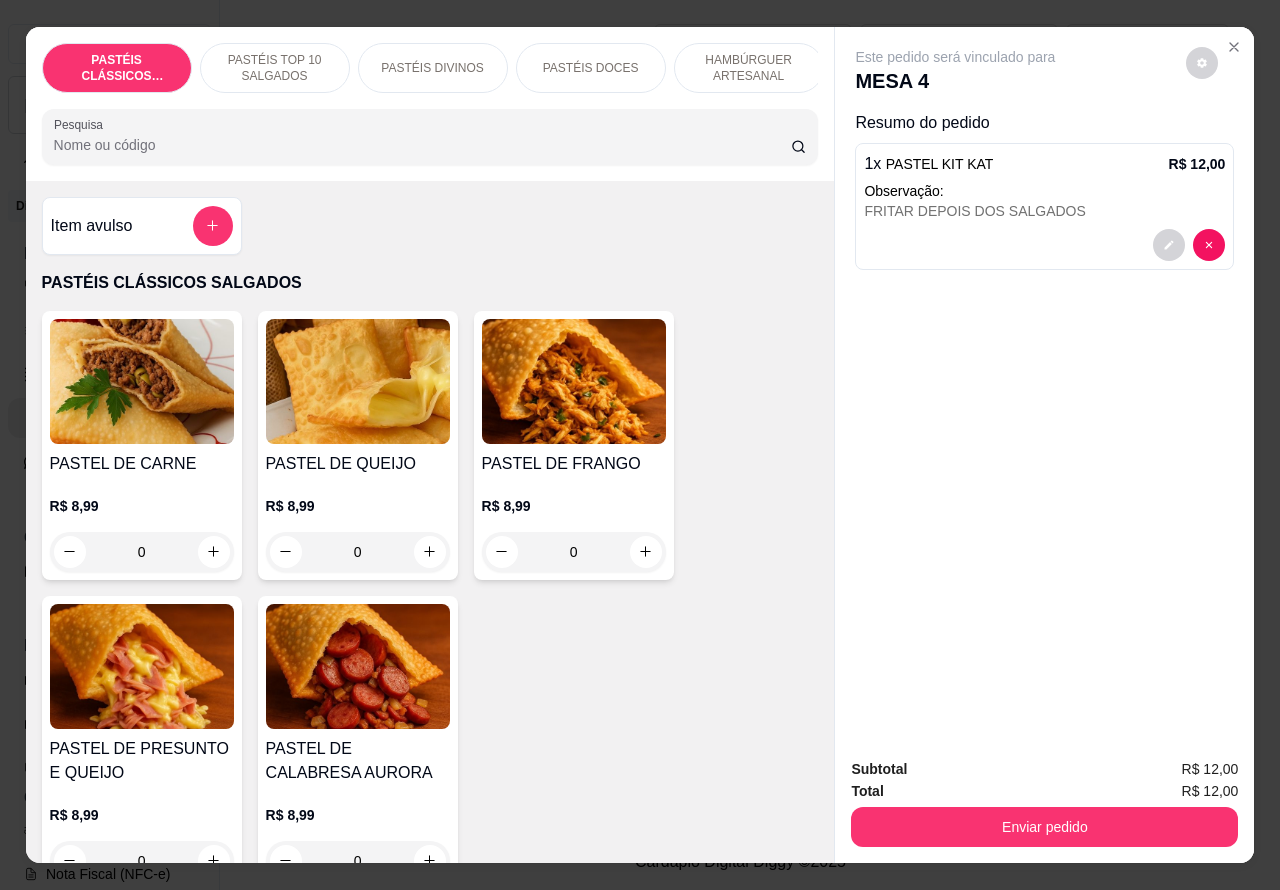 click on "Enviar pedido" at bounding box center (1044, 827) 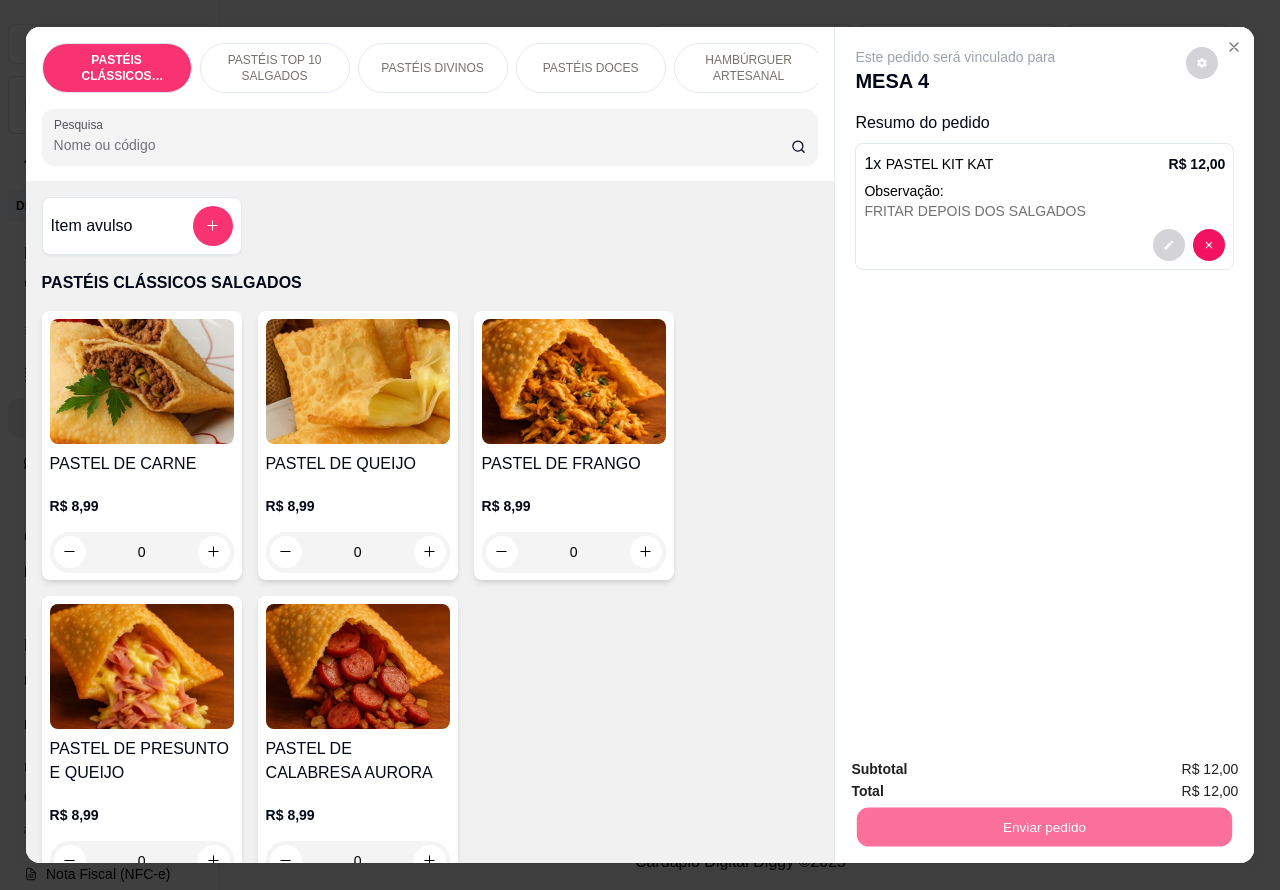 click on "Não registrar e enviar pedido" at bounding box center [977, 768] 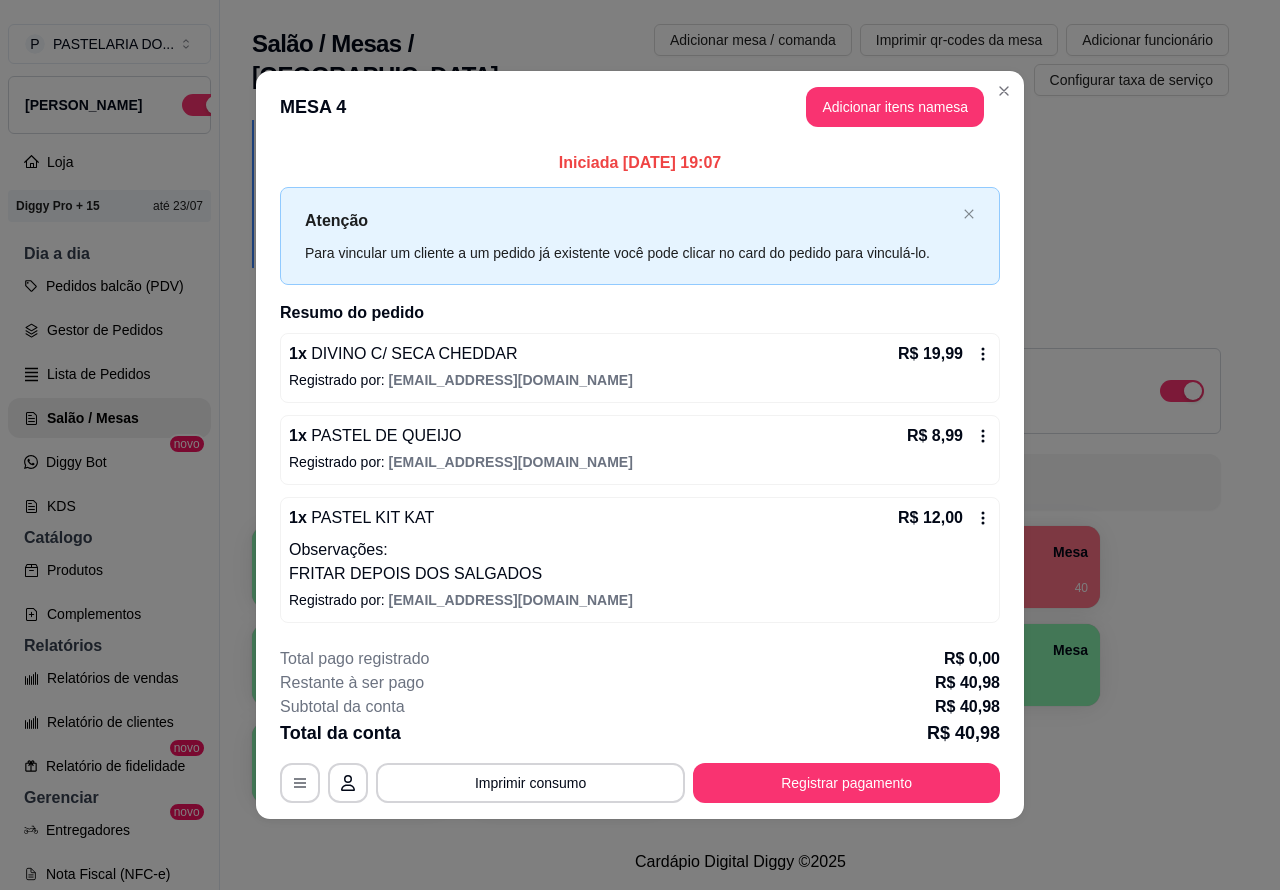 click on "1 Mesa 2 Mesa 3 Mesa 4 Mesa R$ 0,00 40 5 Mesa 6 Mesa 7 Mesa 8 Mesa 9 Mesa 10 [GEOGRAPHIC_DATA]" at bounding box center (740, 665) 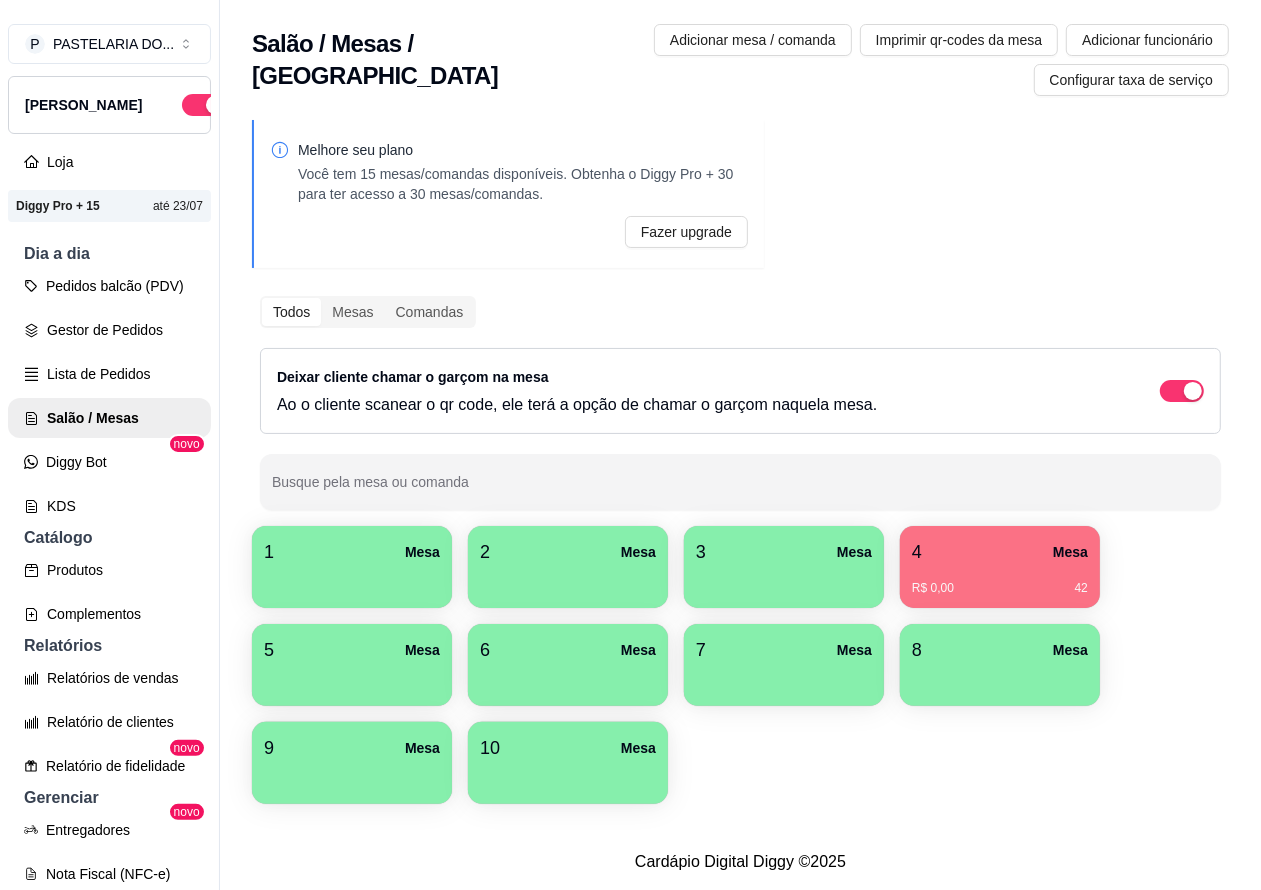 click on "Lista de Pedidos" at bounding box center [109, 374] 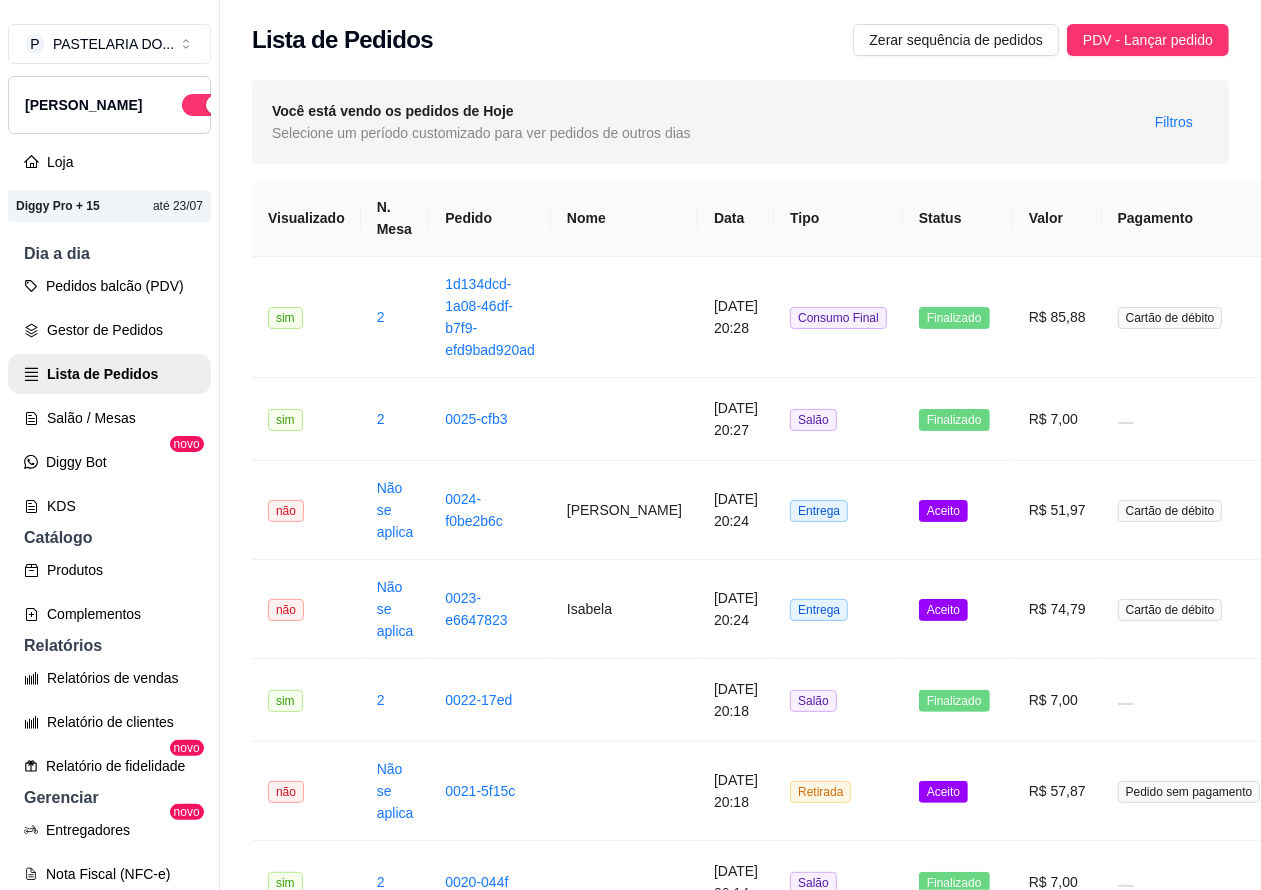 click on "Pedidos balcão (PDV)" at bounding box center (109, 286) 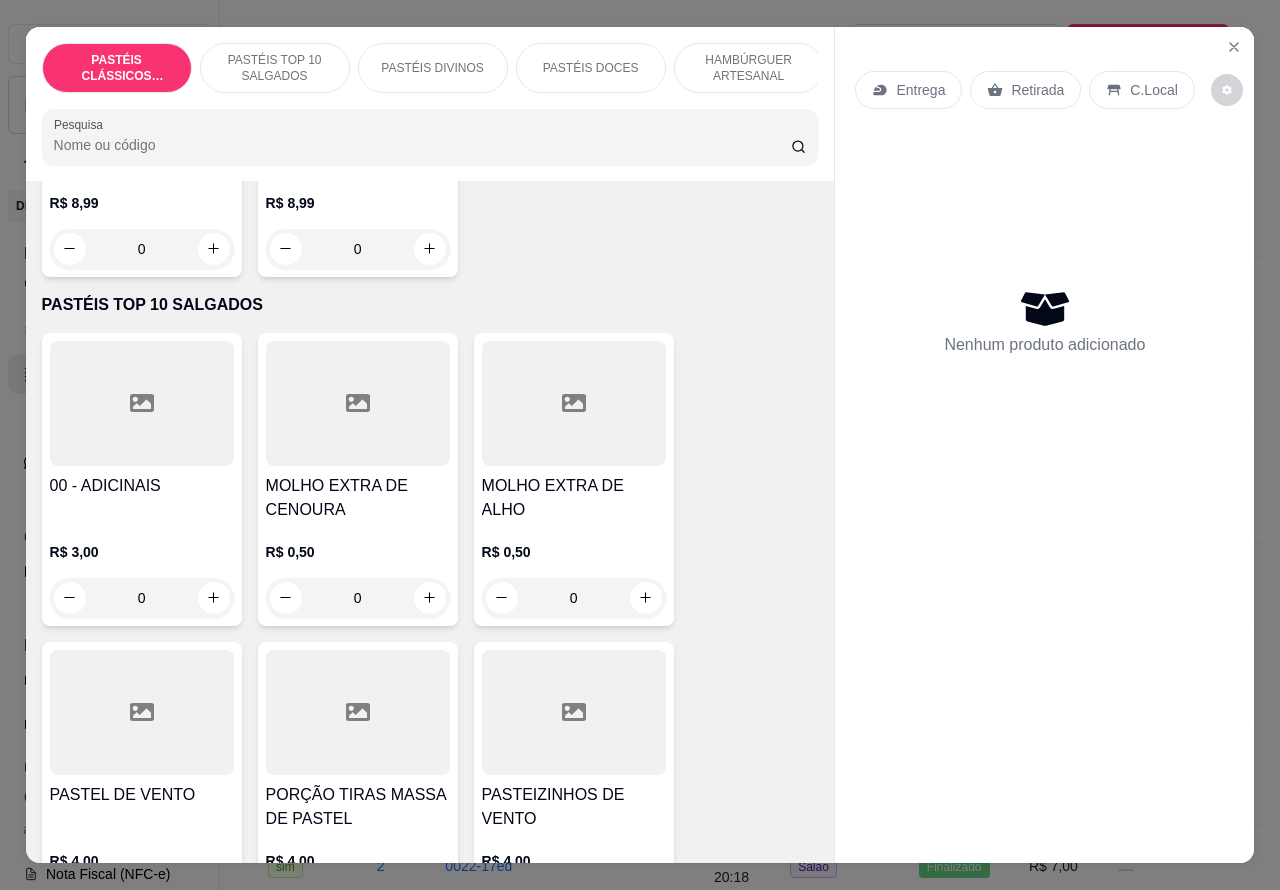click on "PASTÉIS TOP 10 SALGADOS" at bounding box center (275, 68) 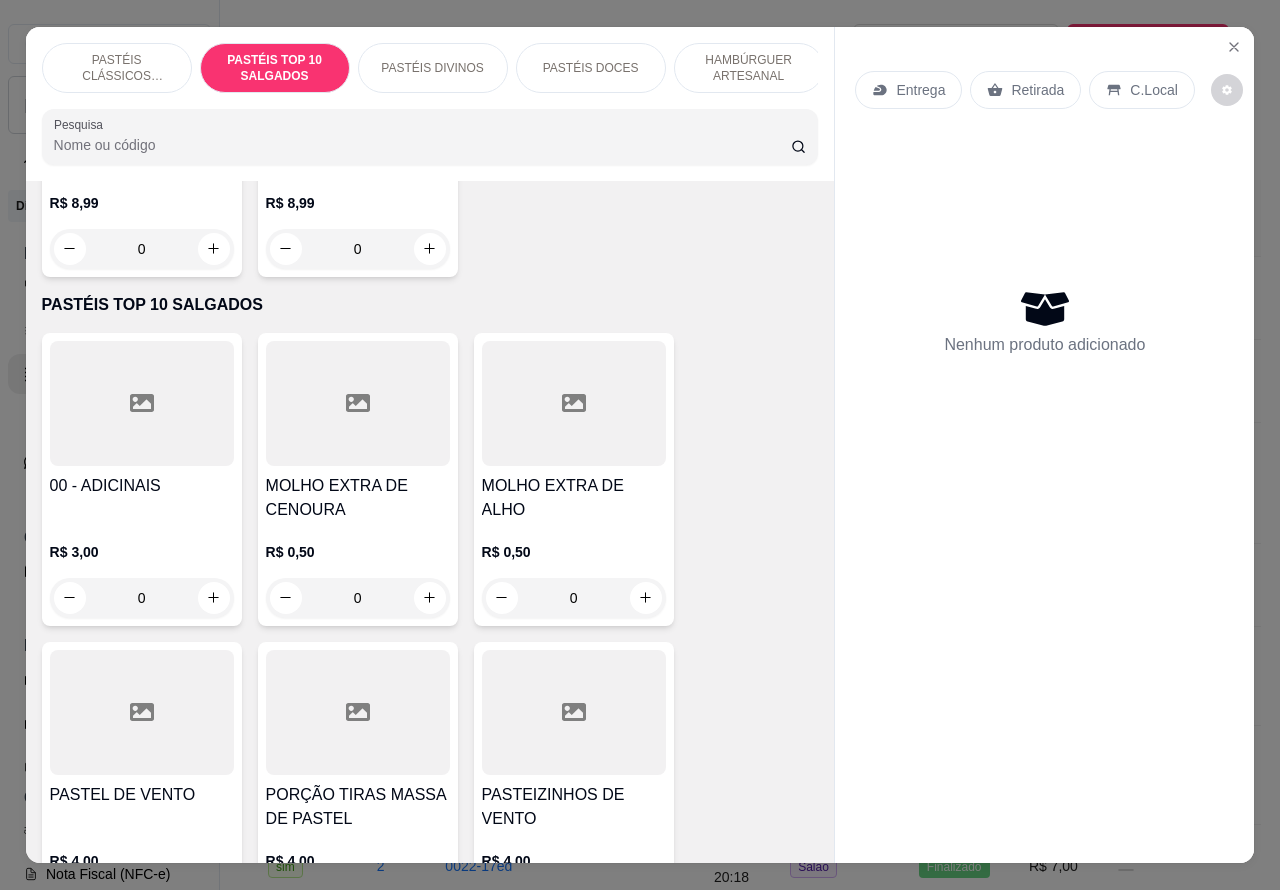 scroll, scrollTop: 723, scrollLeft: 0, axis: vertical 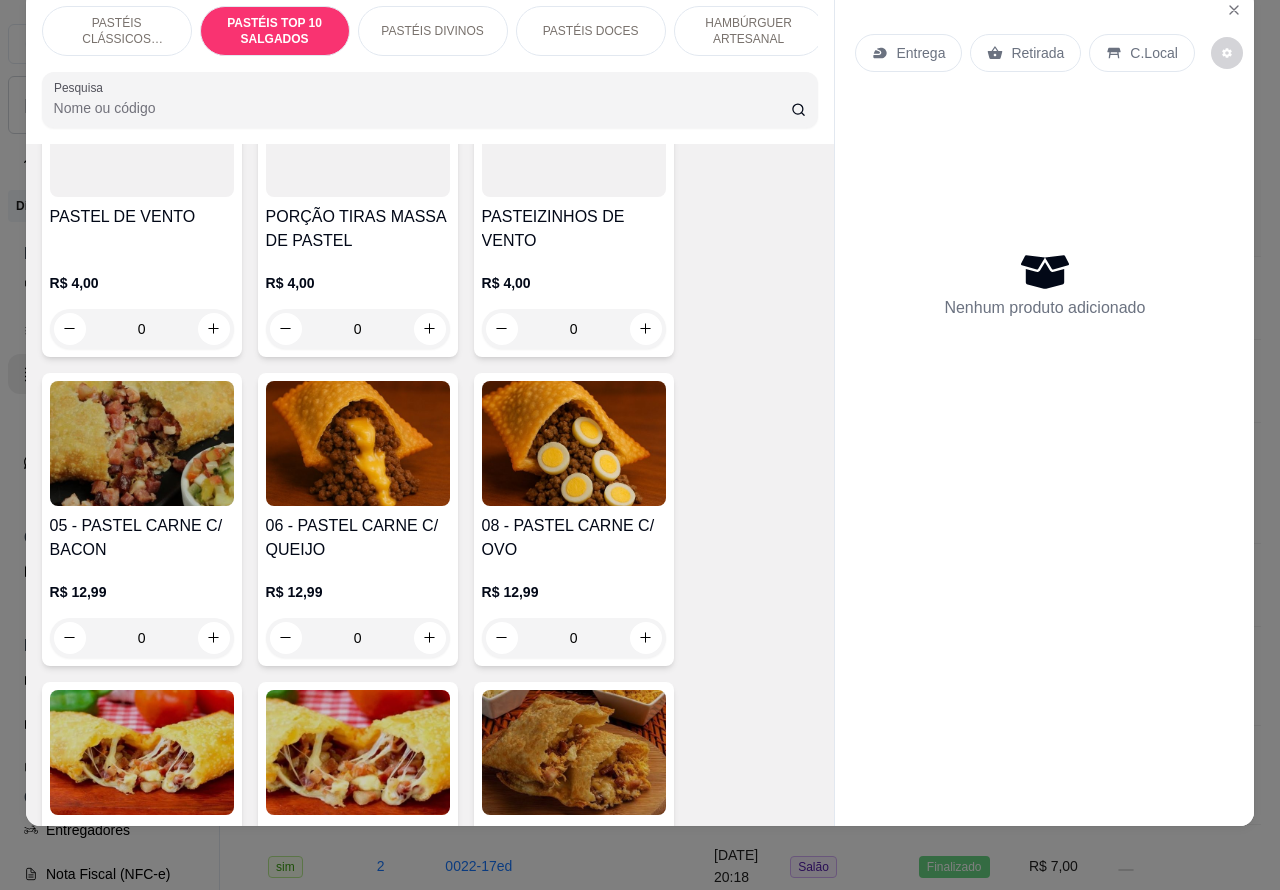 click 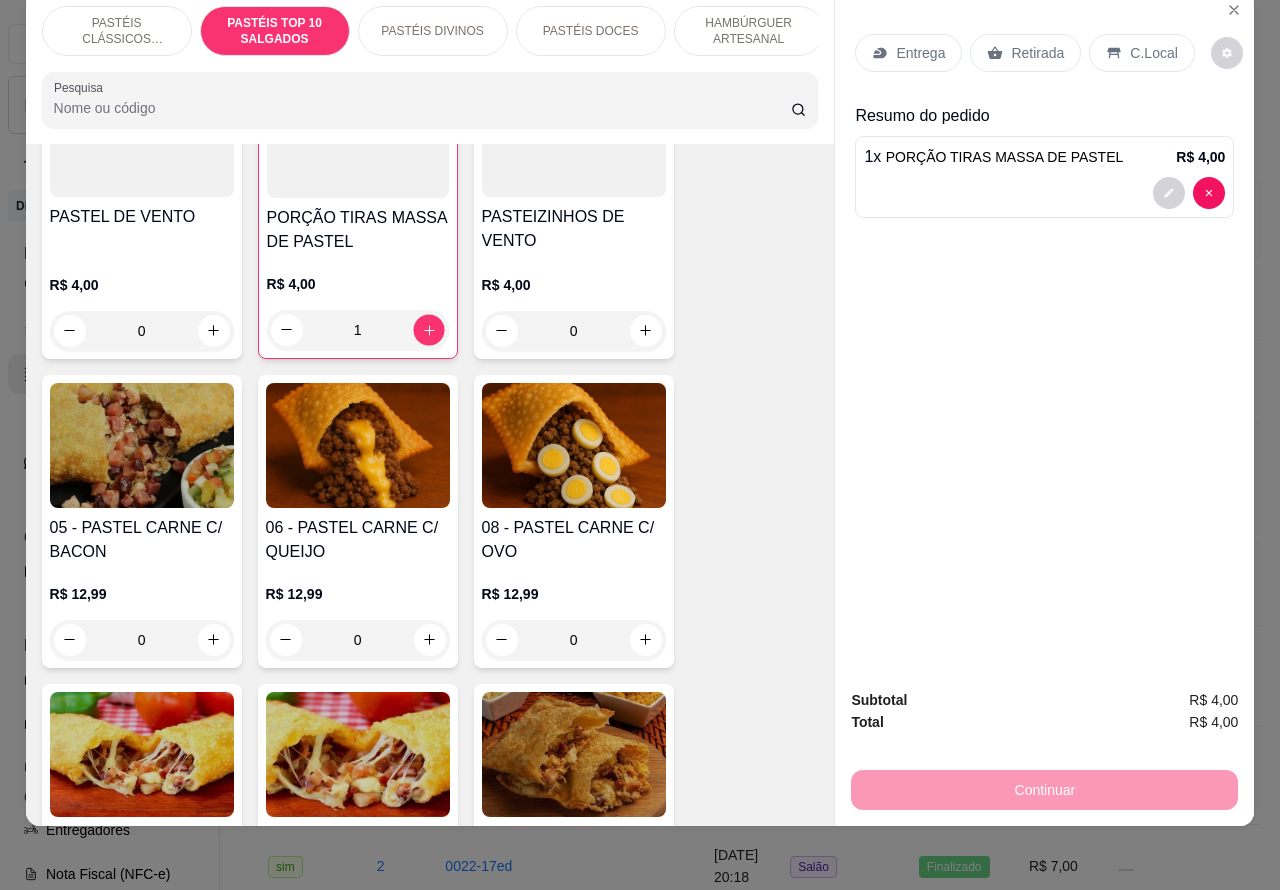click 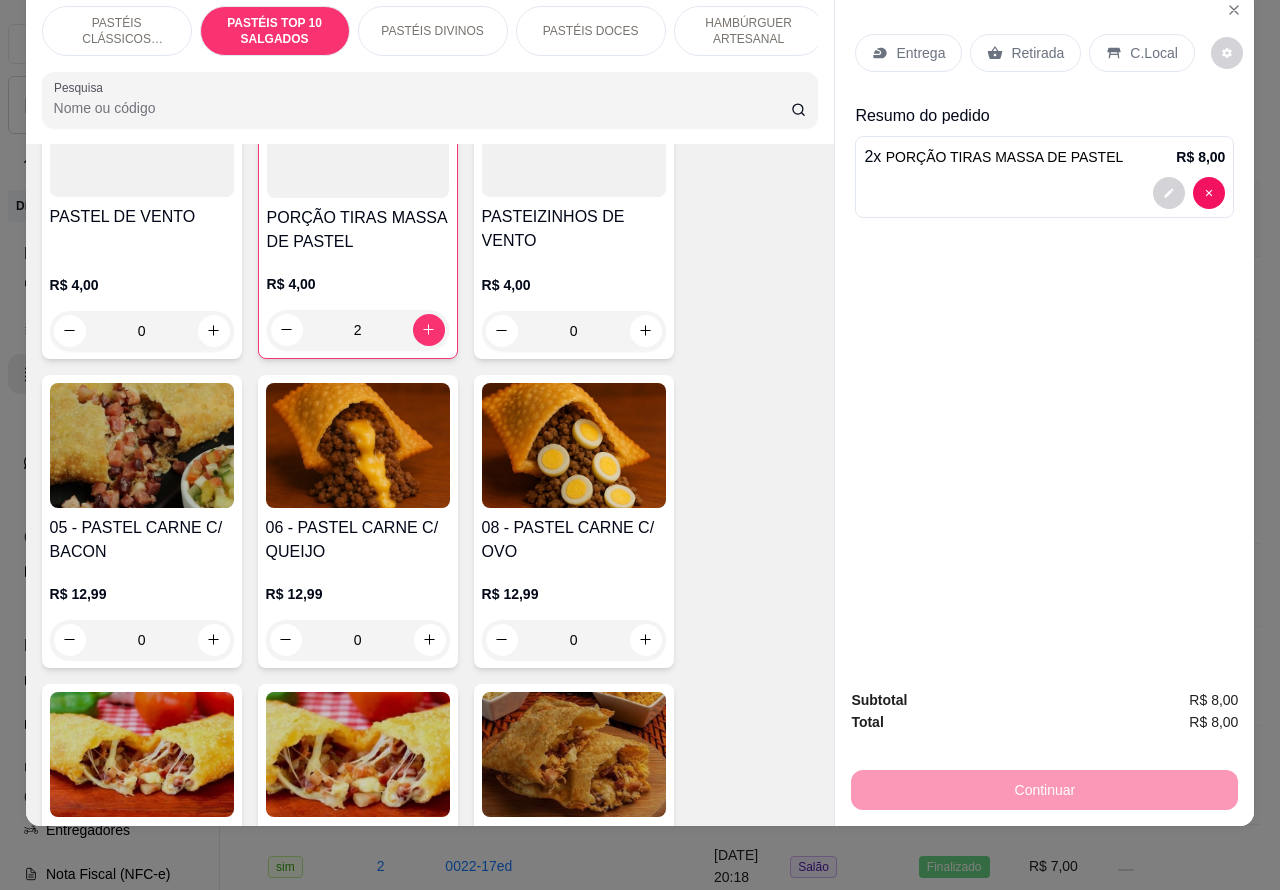 click 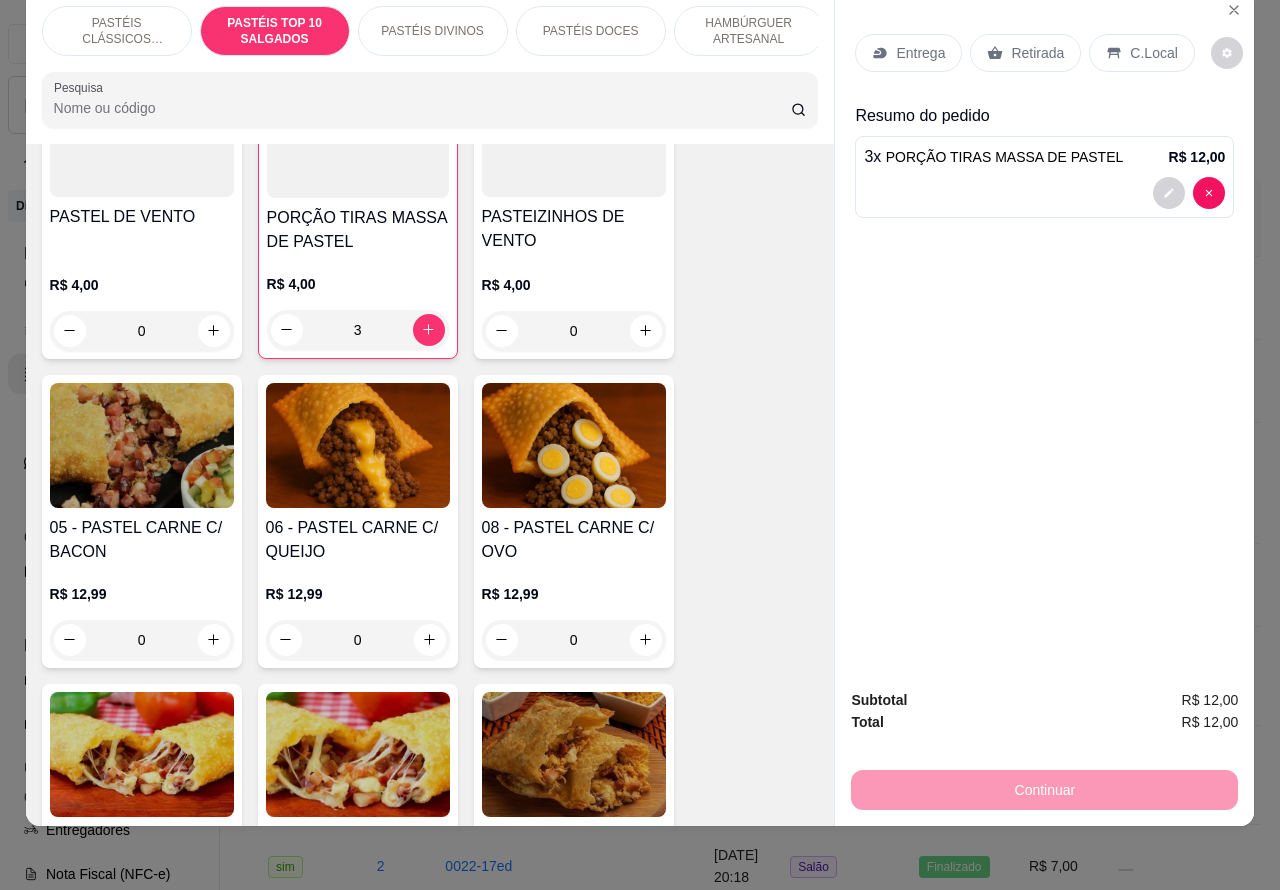 click 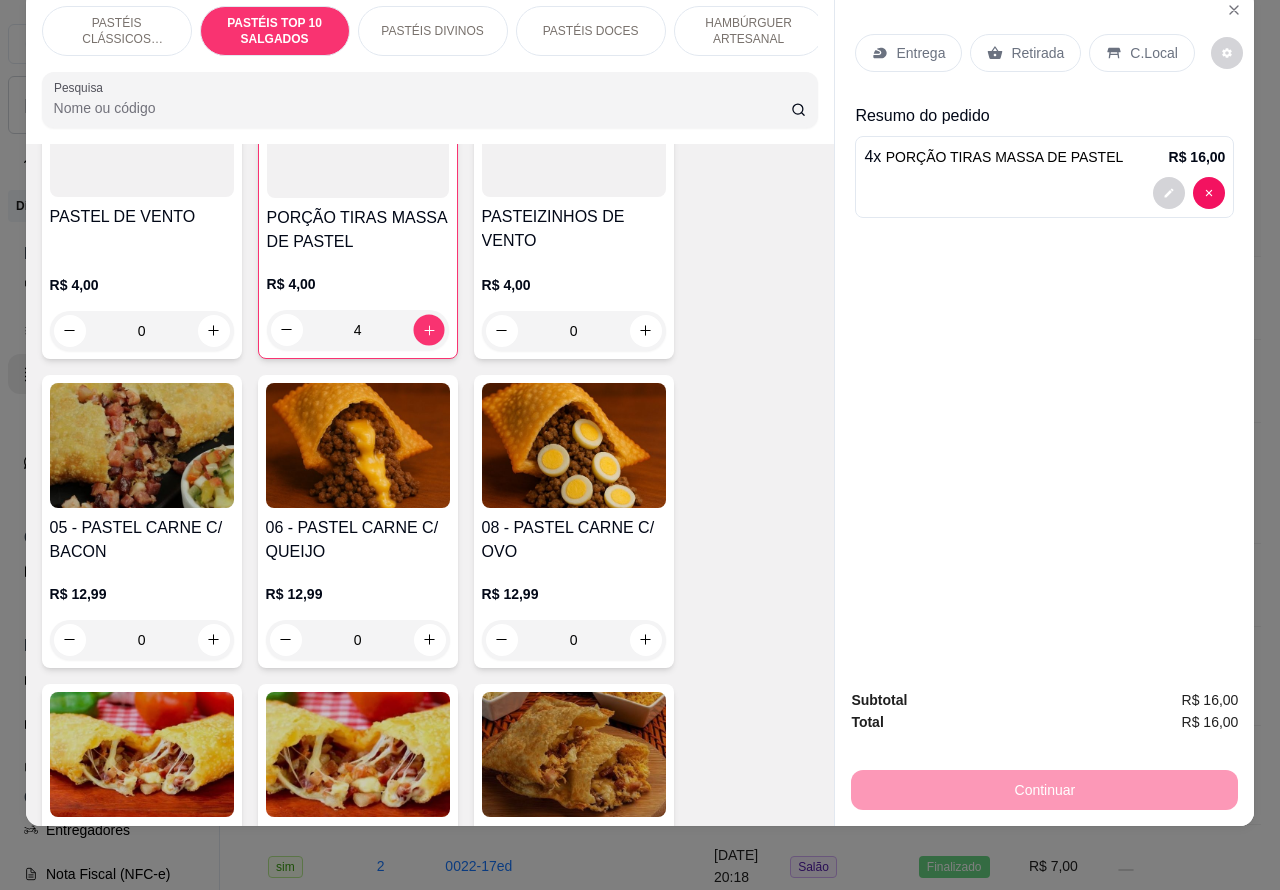 click 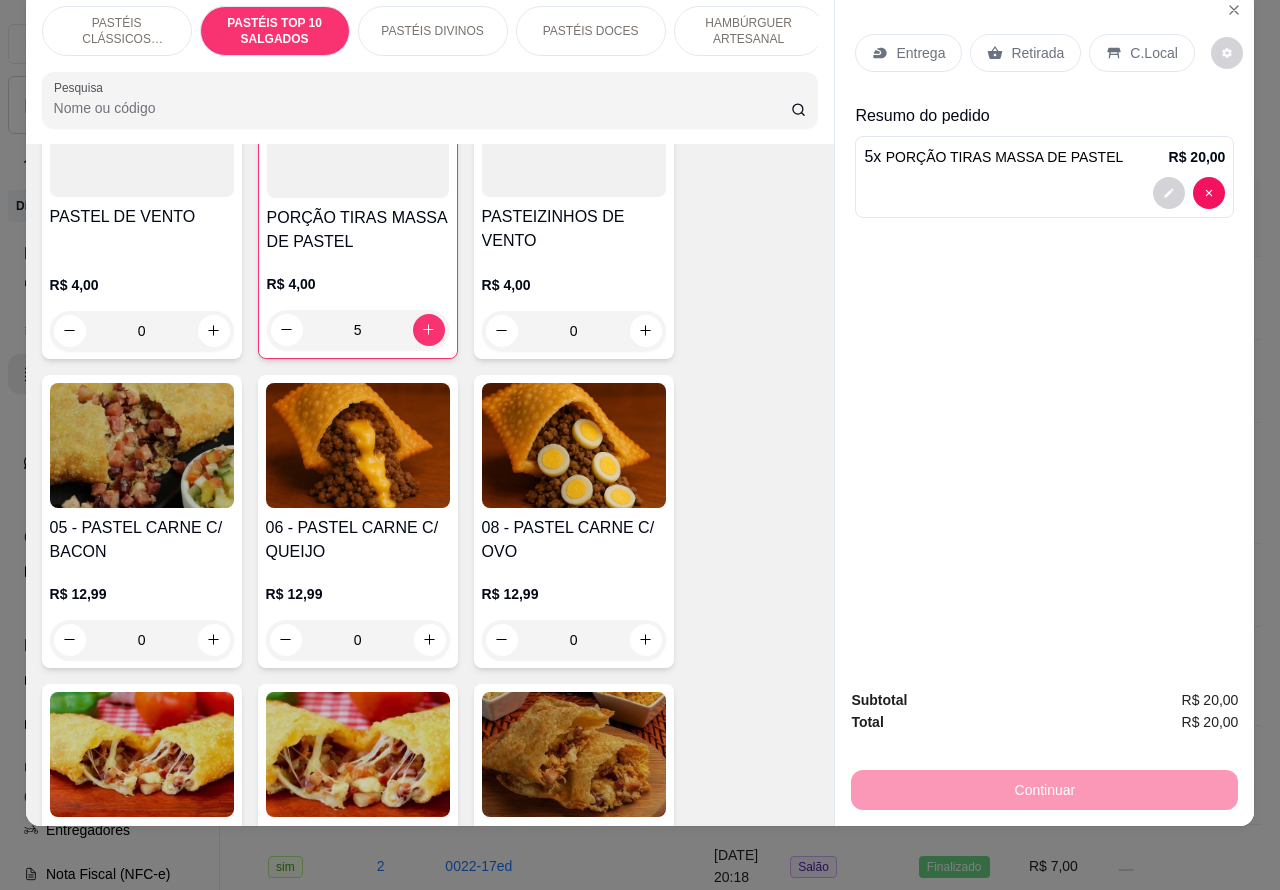 click 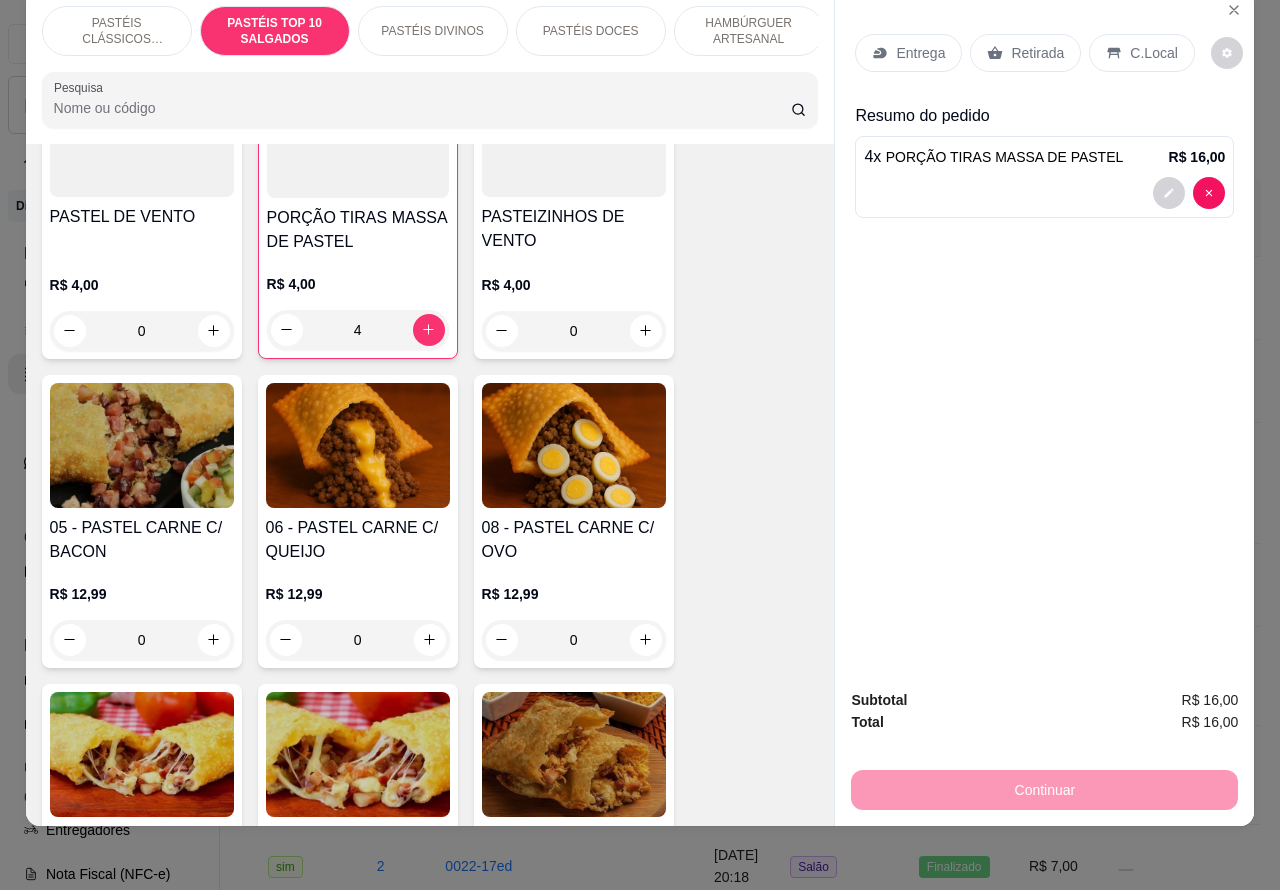 click on "Retirada" at bounding box center (1037, 53) 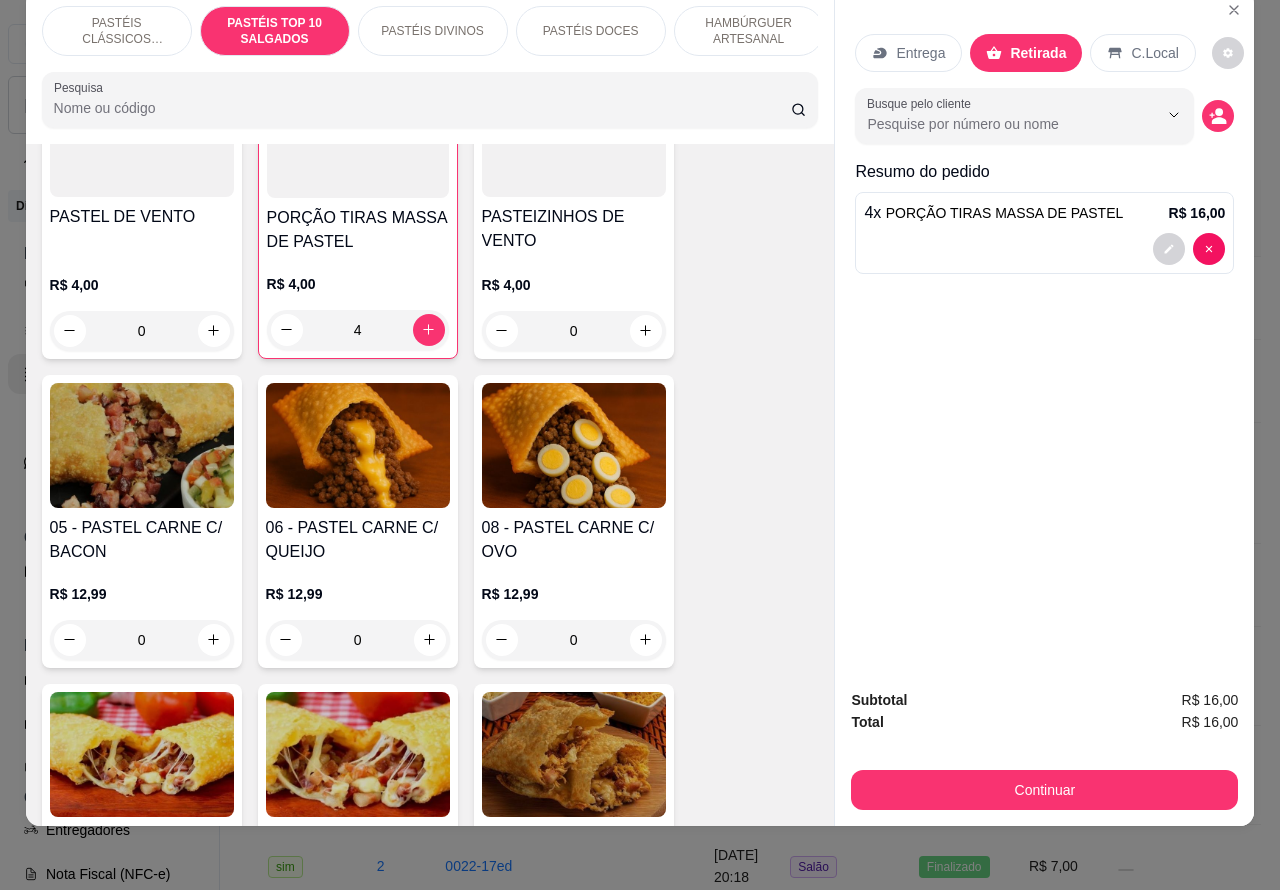 click on "C.Local" at bounding box center [1154, 53] 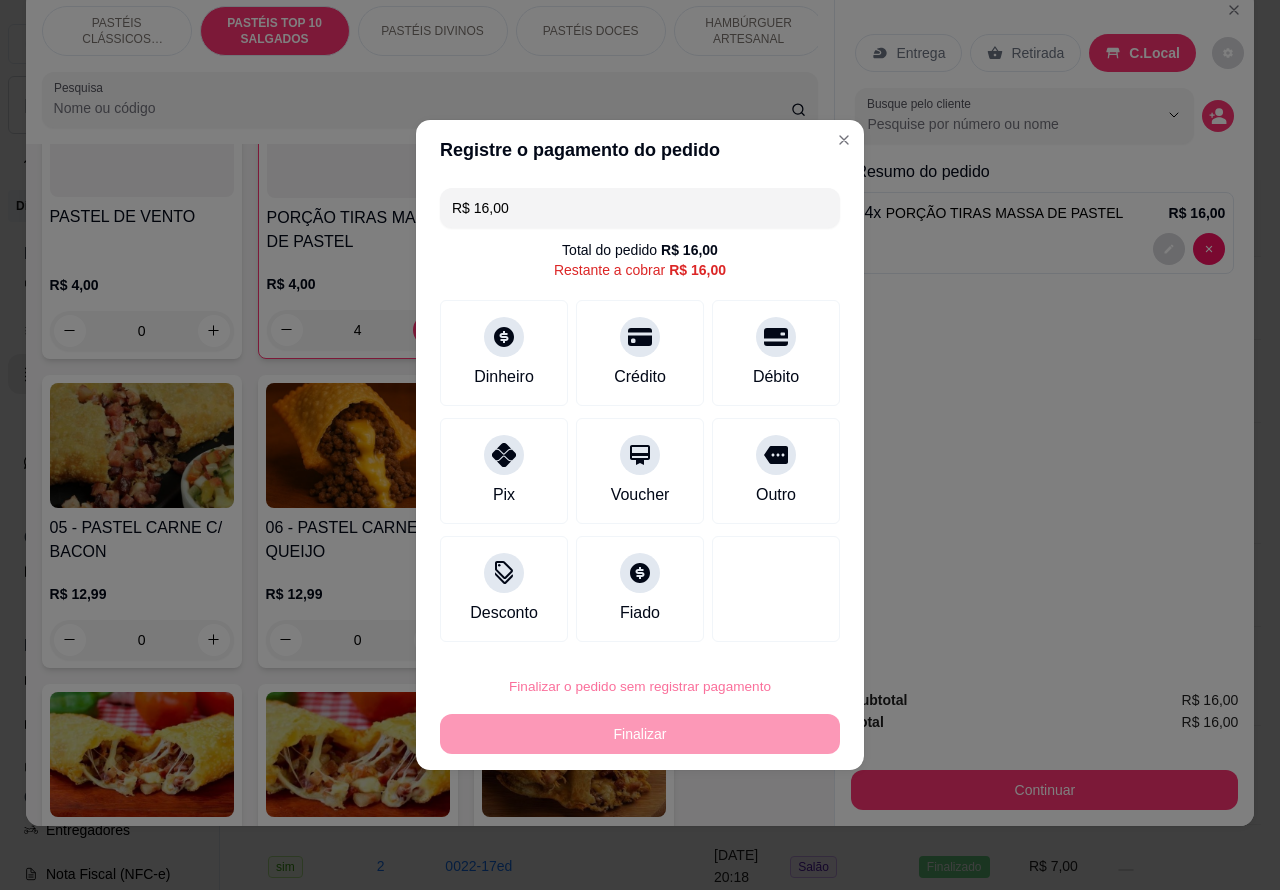 click on "Confirmar" at bounding box center (758, 630) 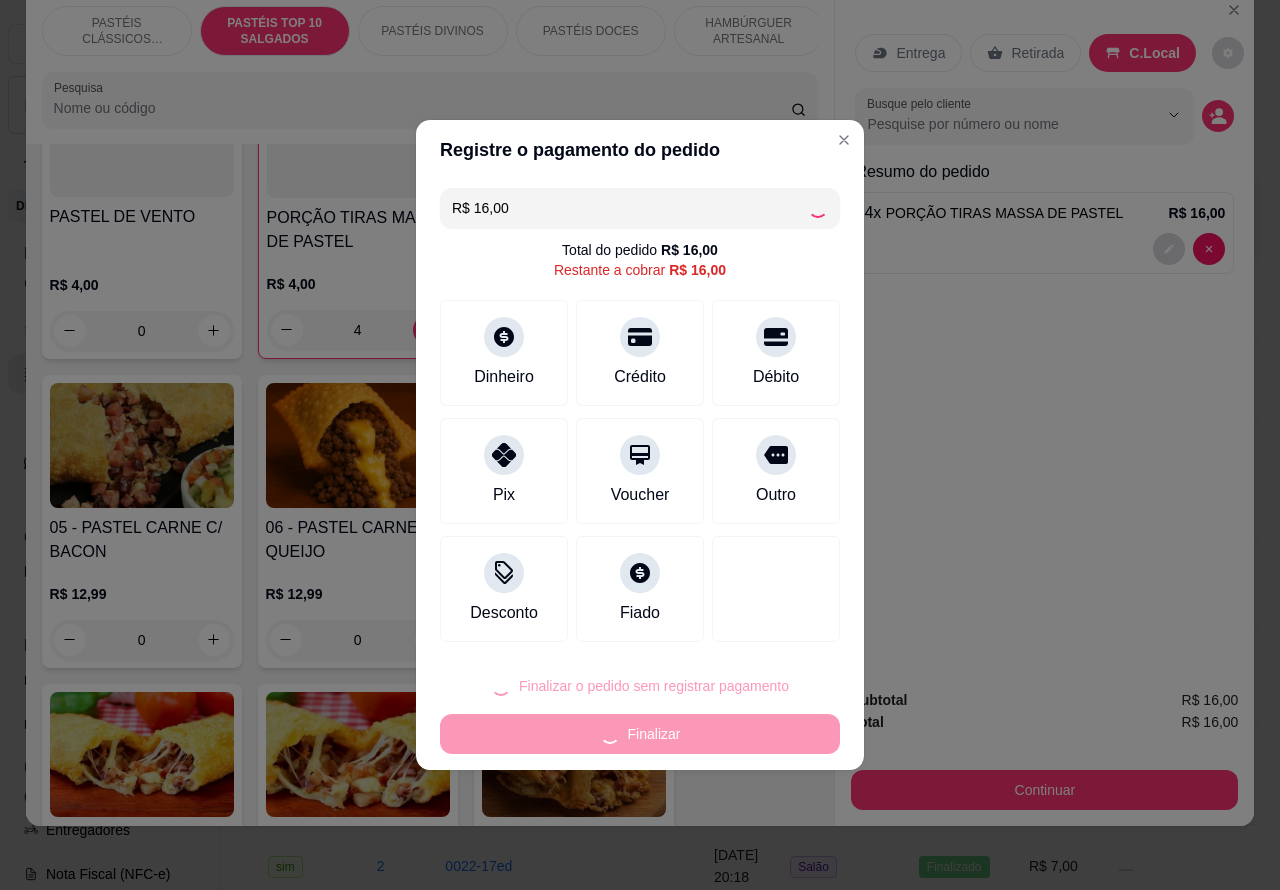 type on "0" 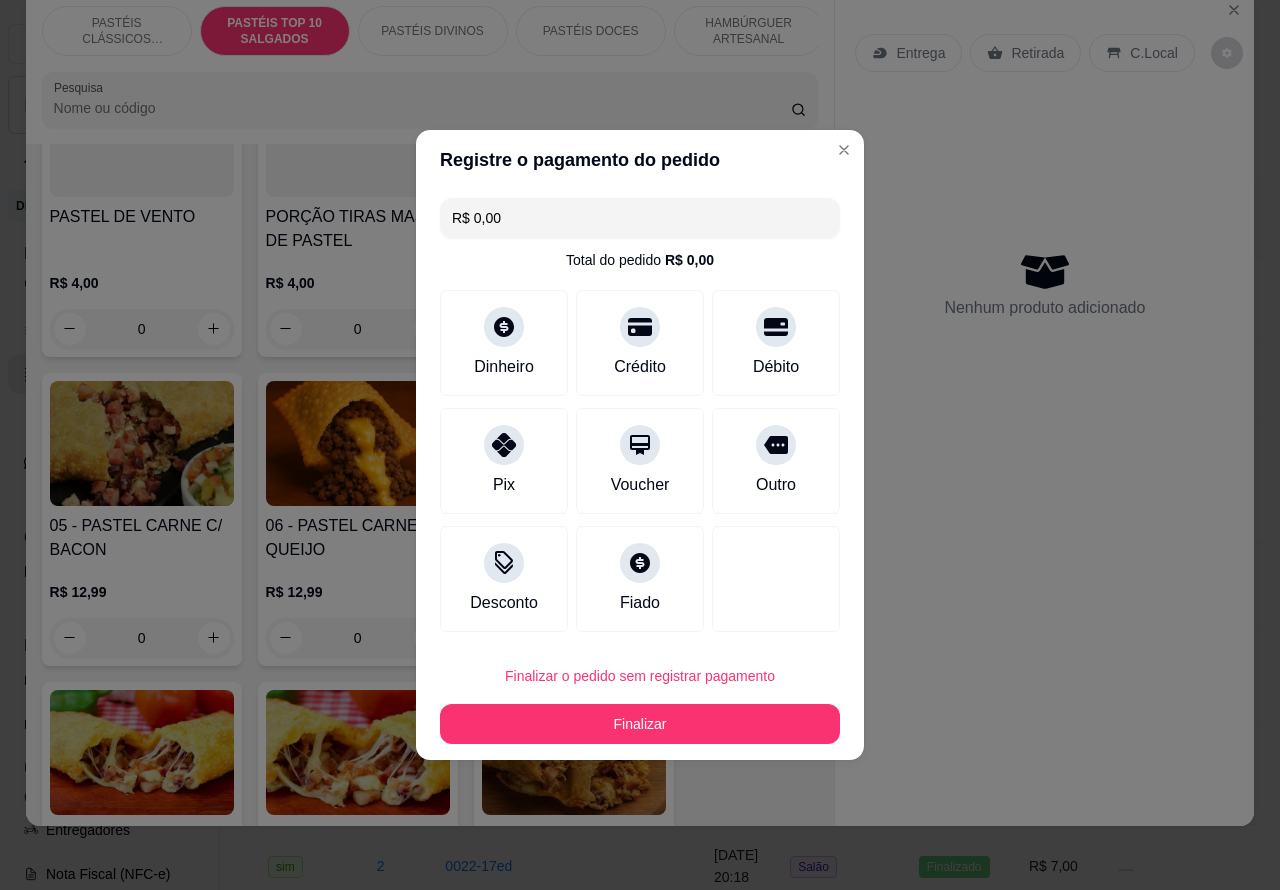 type on "R$ 0,00" 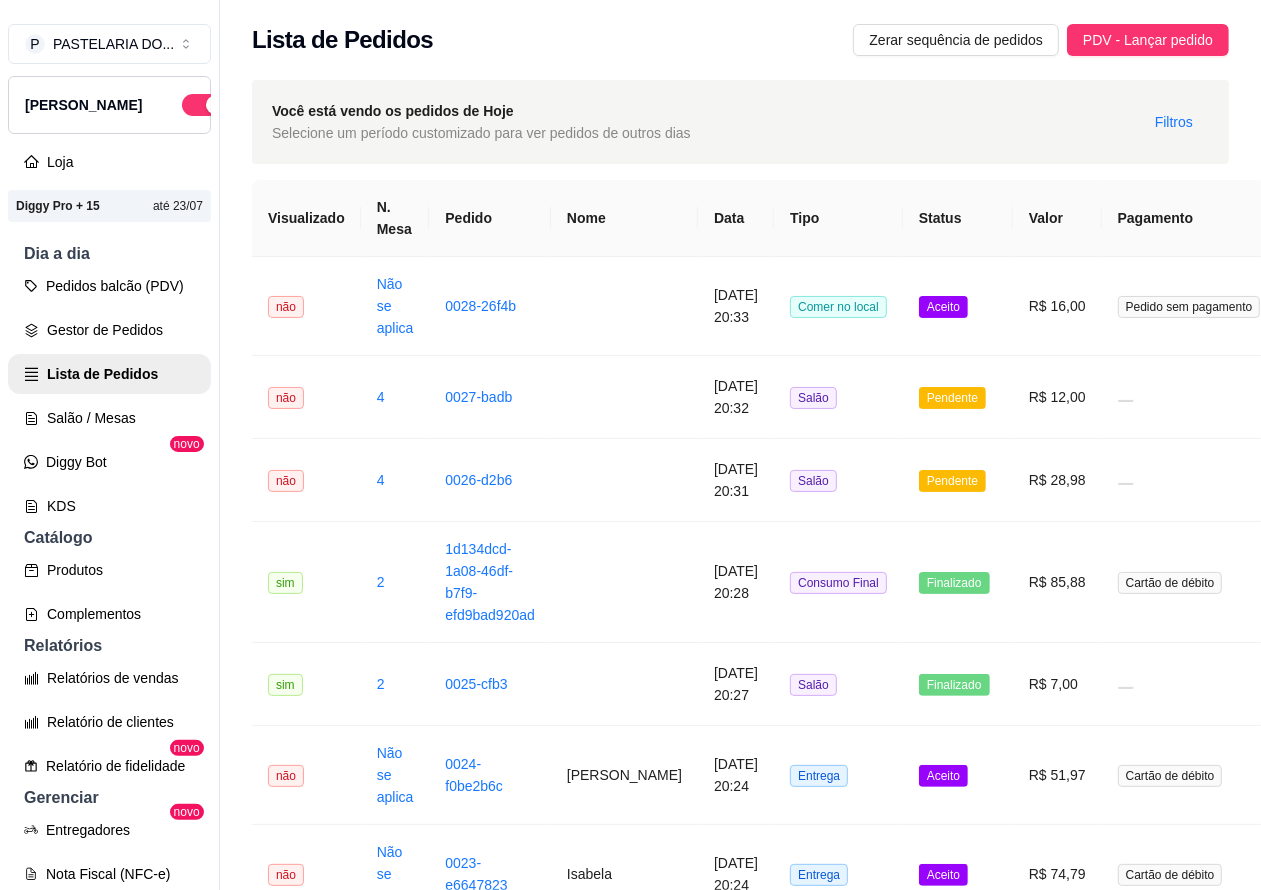click on "Pedidos balcão (PDV)" at bounding box center (109, 286) 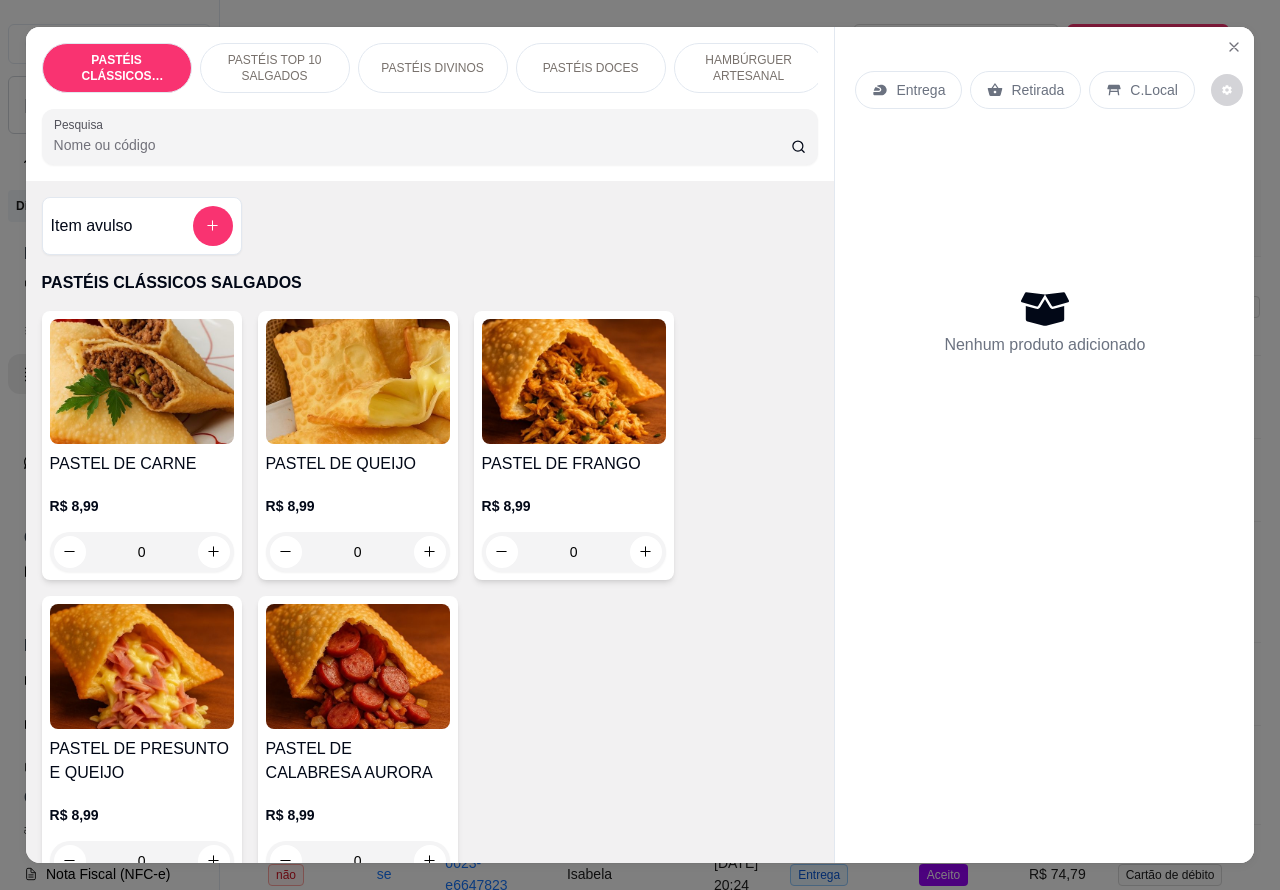click on "Entrega" at bounding box center (920, 90) 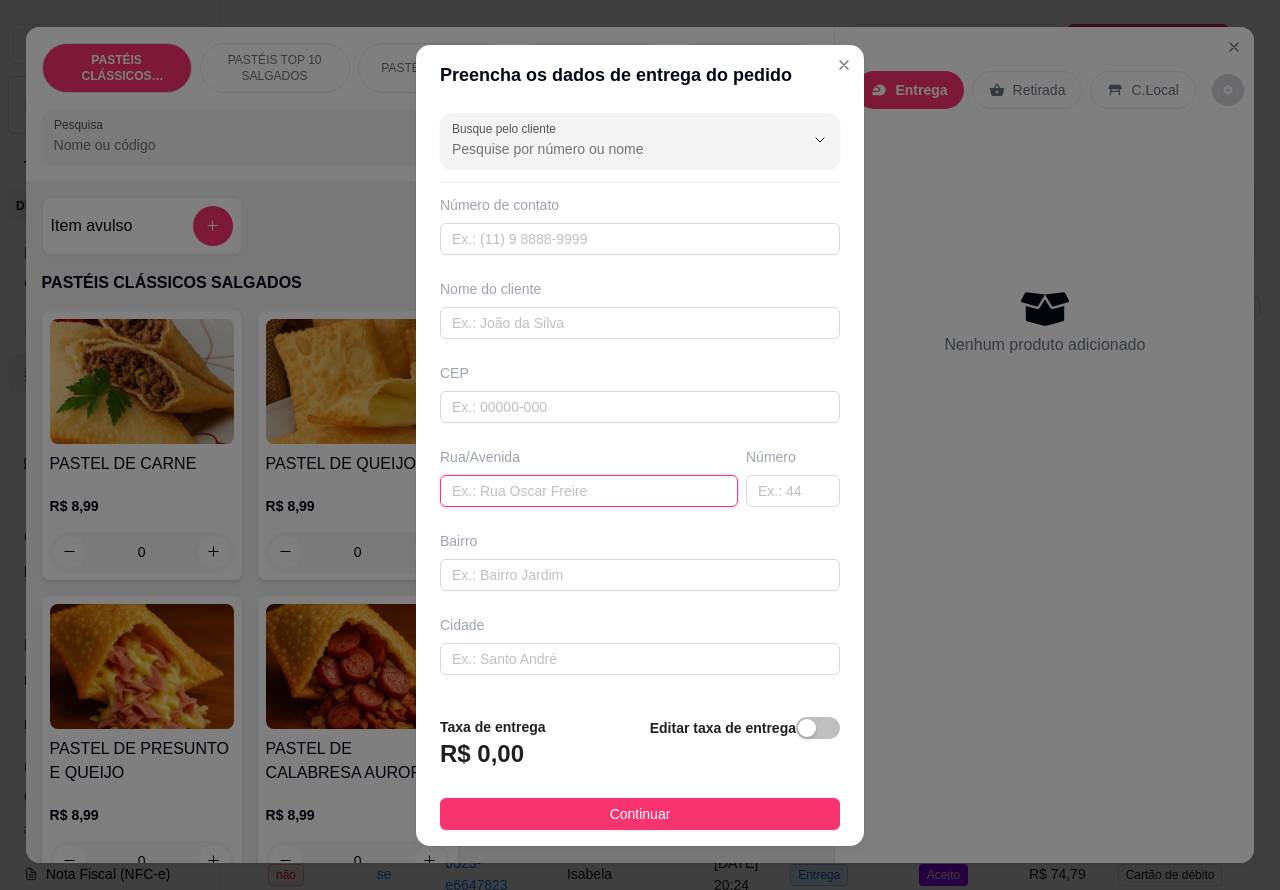 paste on "Dr [PERSON_NAME] 1145" 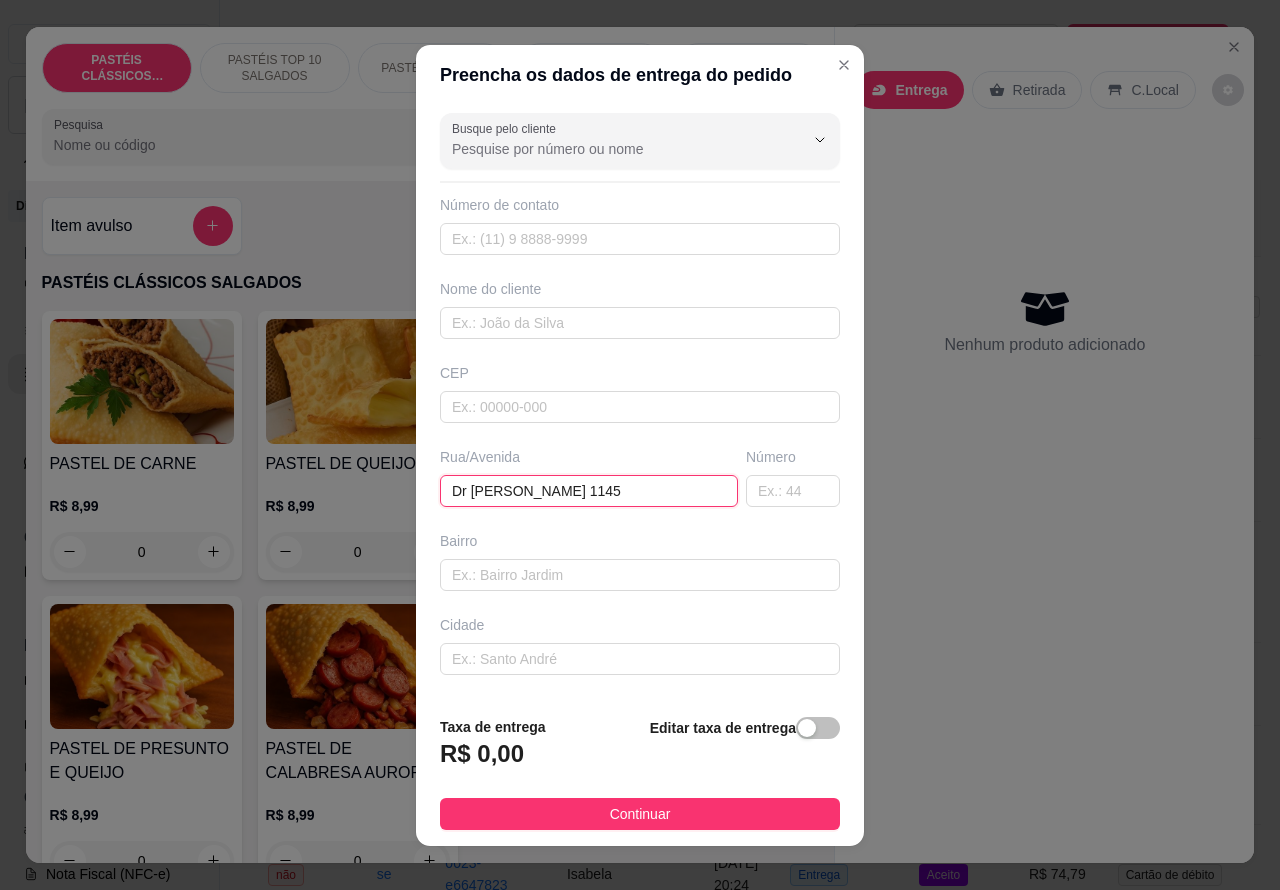 type on "Dr [PERSON_NAME] 1145" 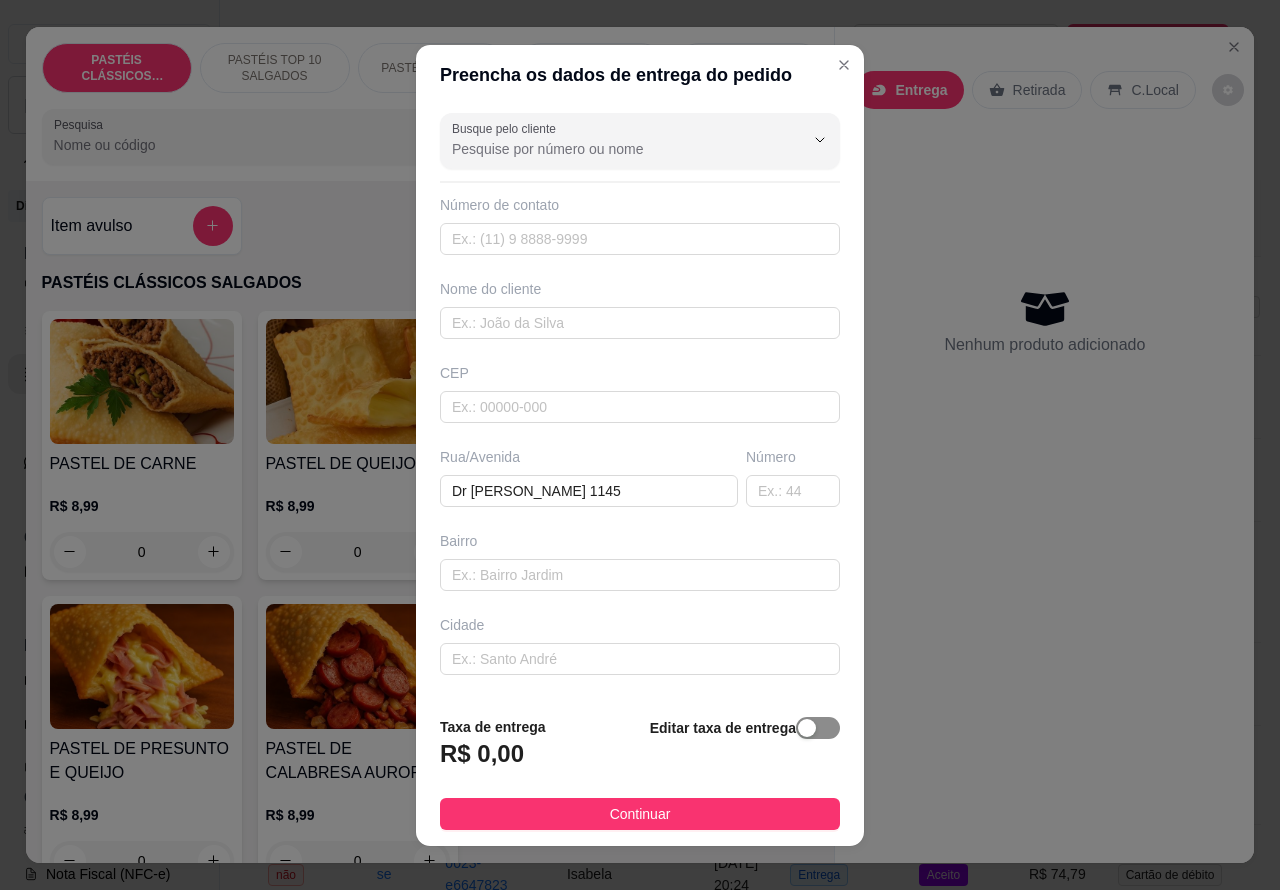 click at bounding box center (807, 728) 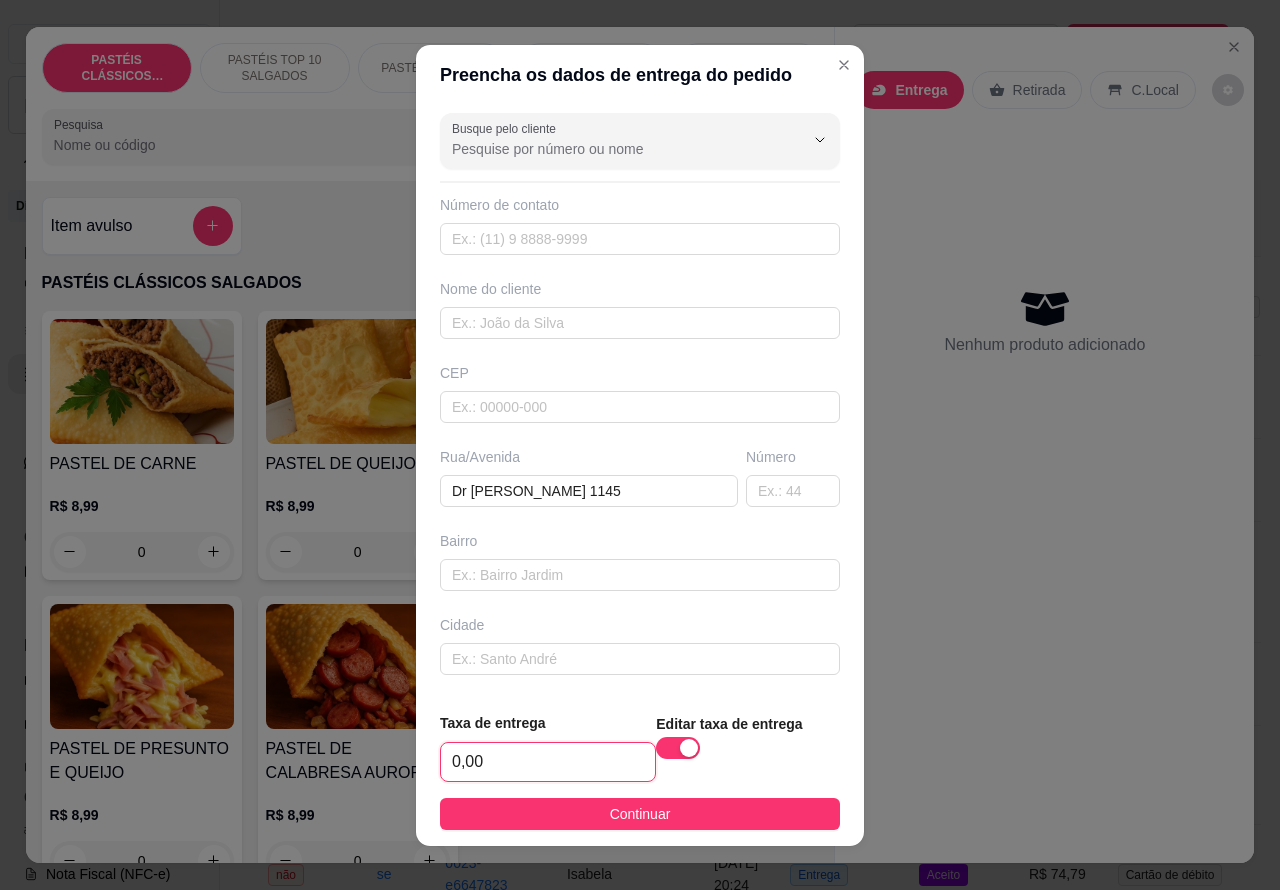 click on "0,00" at bounding box center (548, 762) 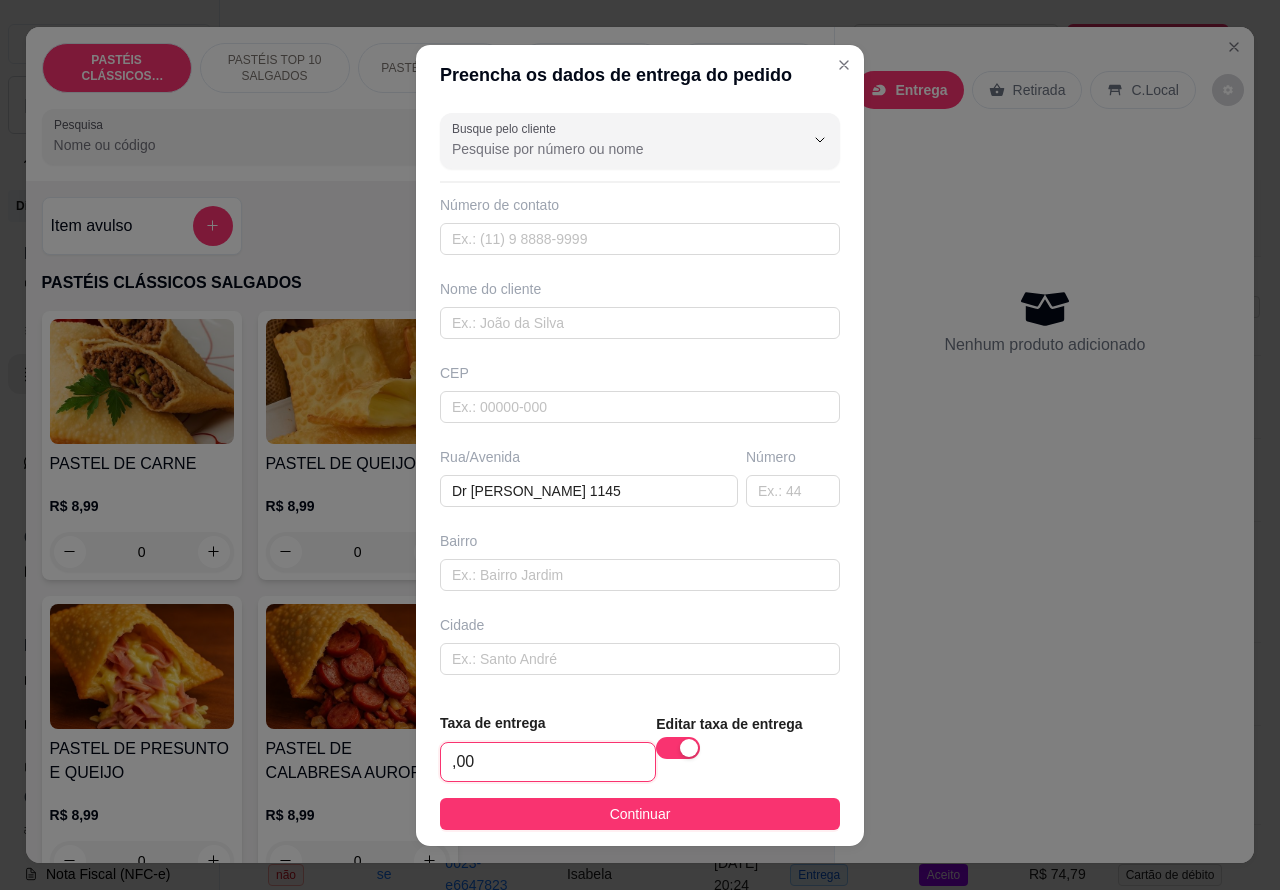 type on "3,00" 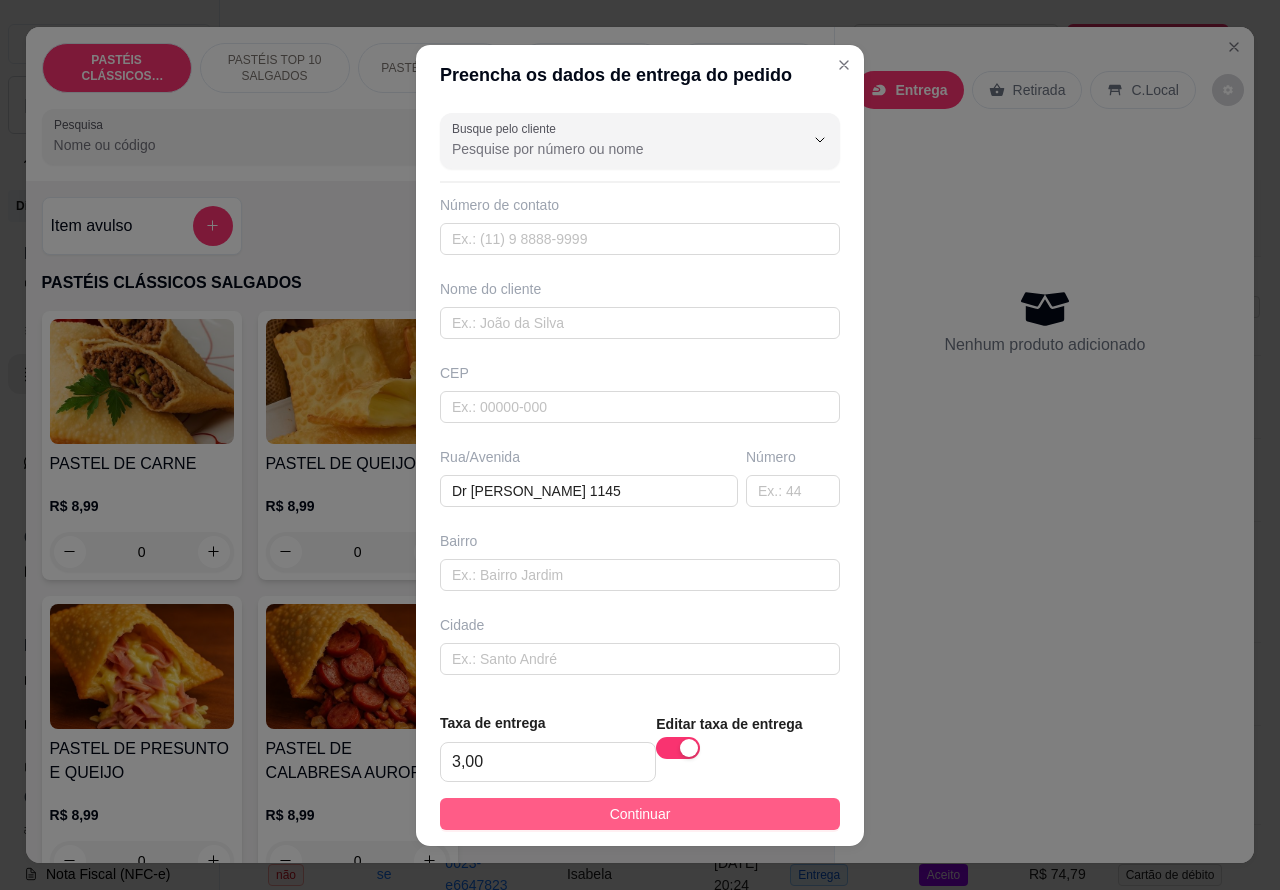 click on "Continuar" at bounding box center [640, 814] 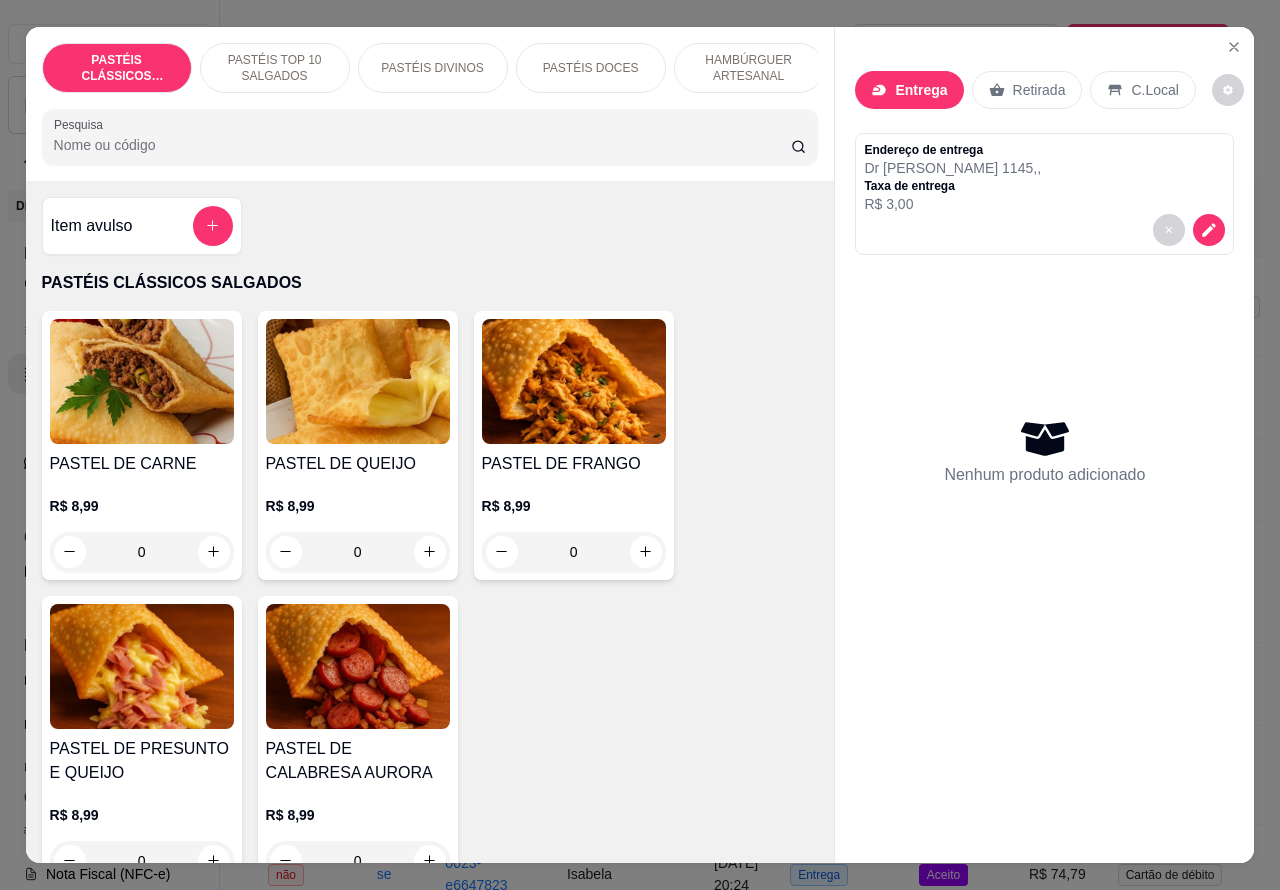 click on "HAMBÚRGUER ARTESANAL" at bounding box center (749, 68) 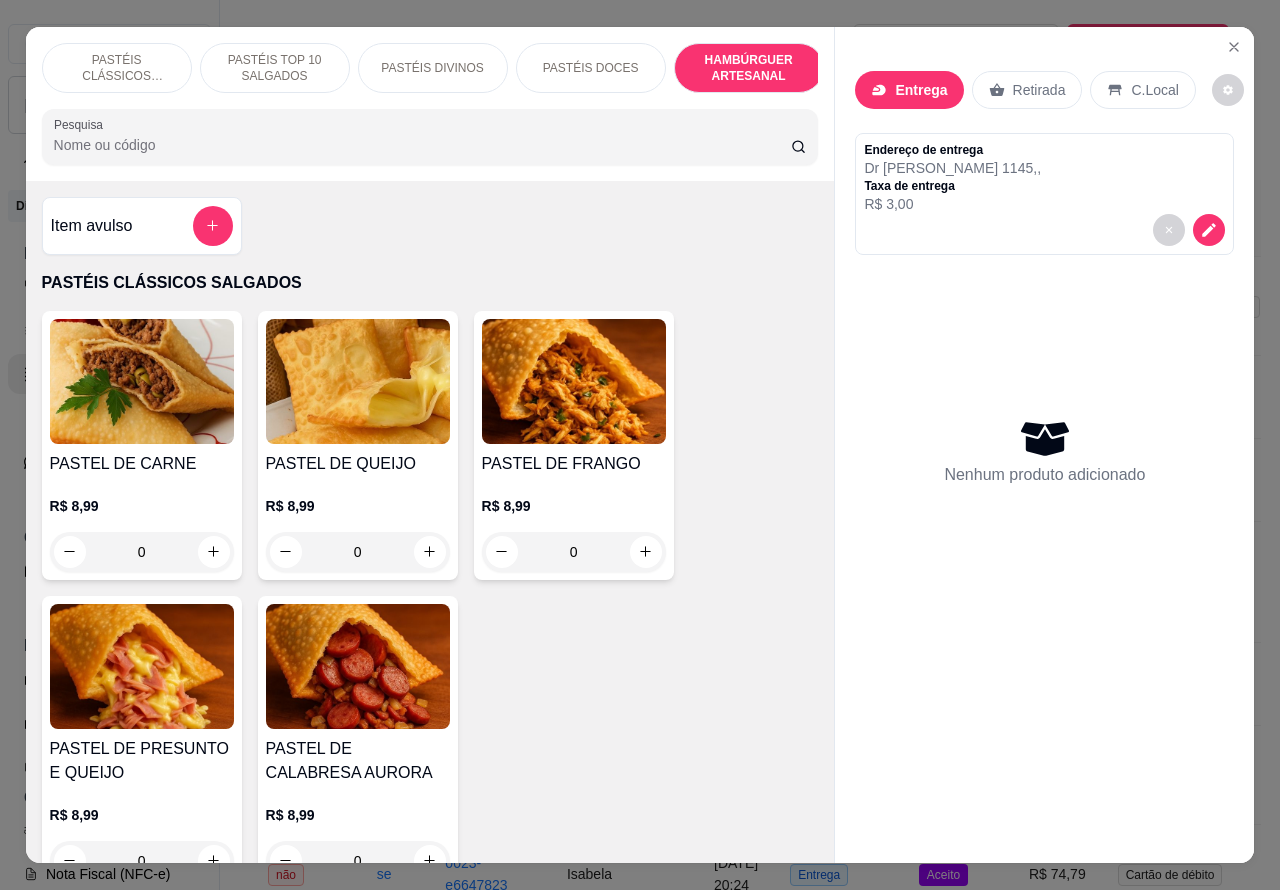 scroll, scrollTop: 4527, scrollLeft: 0, axis: vertical 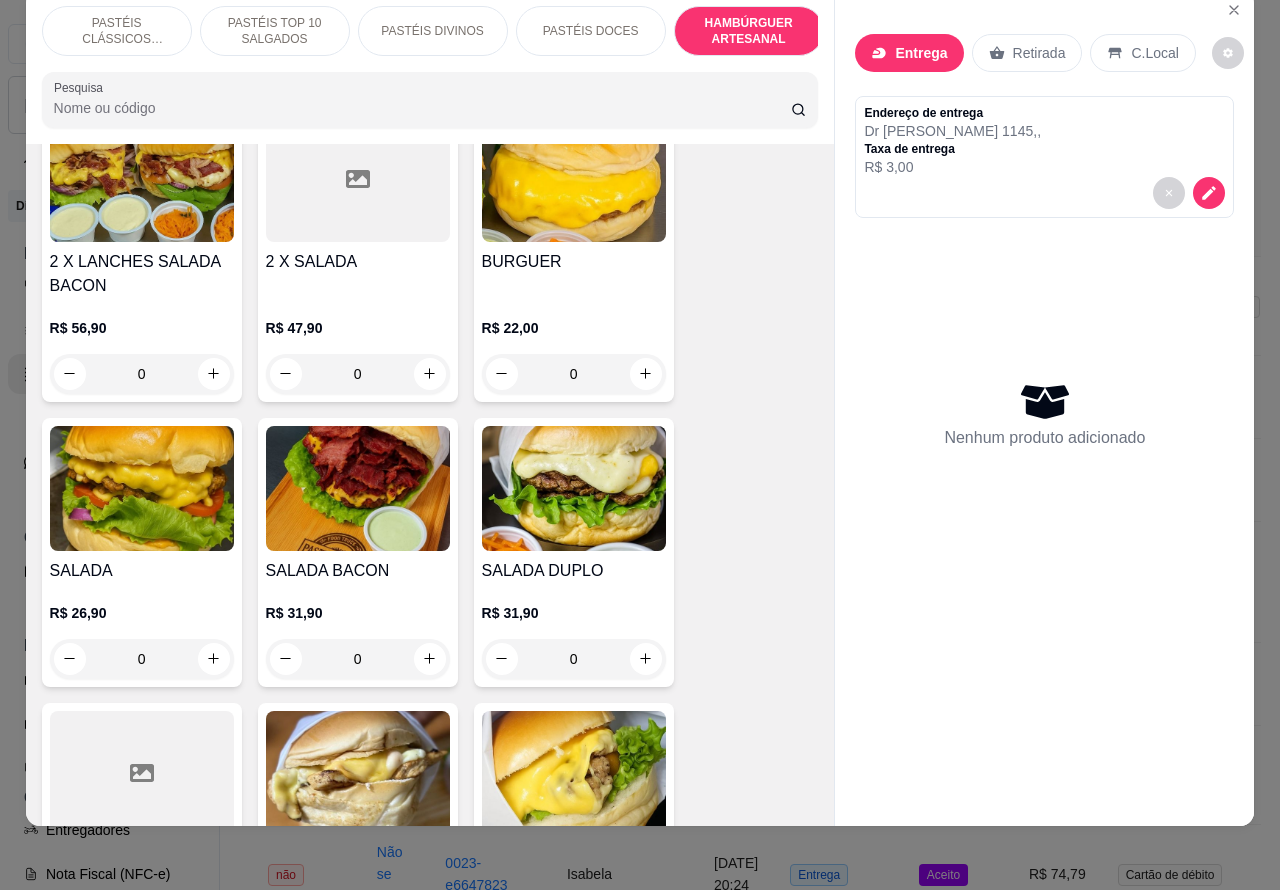 click on "0" at bounding box center [358, 659] 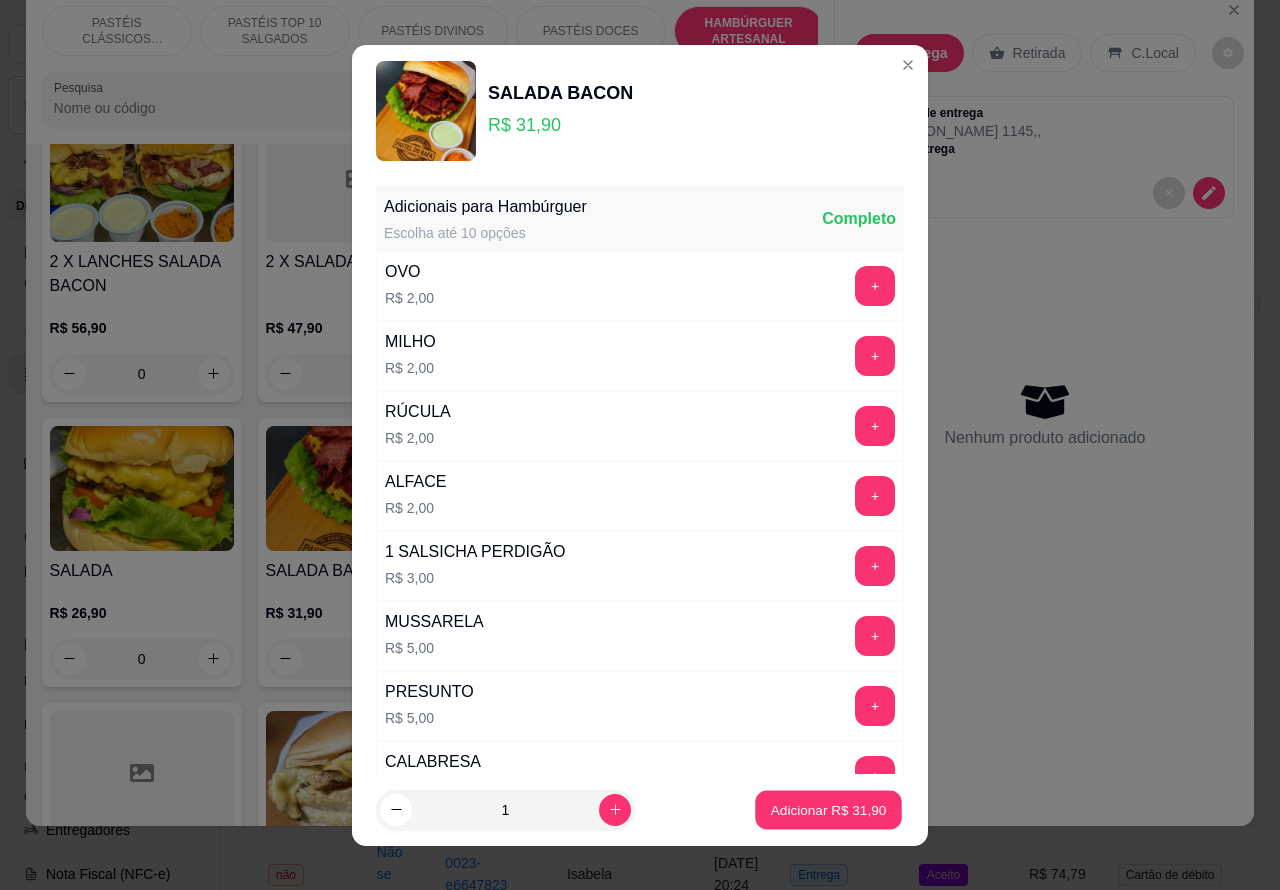 click on "Adicionar   R$ 31,90" at bounding box center (829, 809) 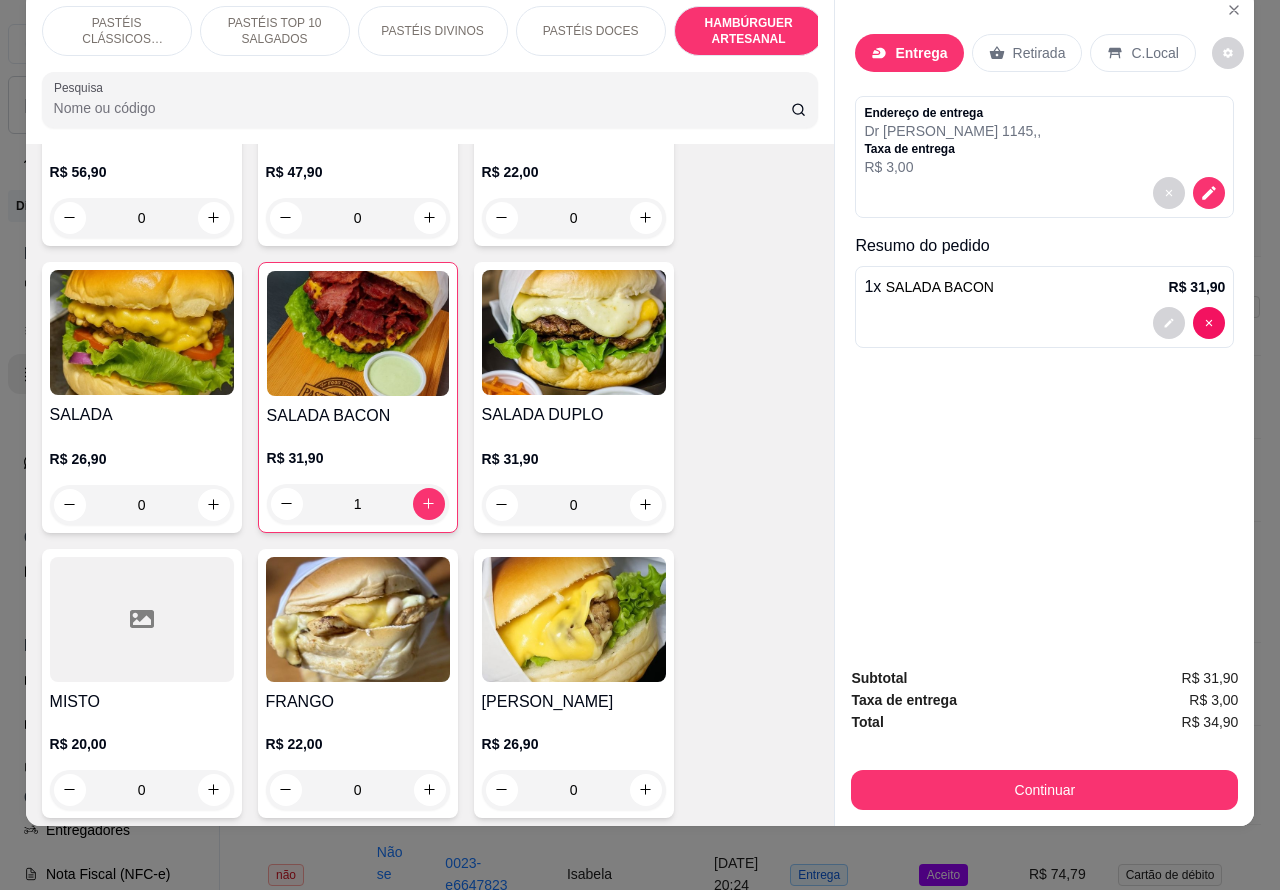 scroll, scrollTop: 4786, scrollLeft: 0, axis: vertical 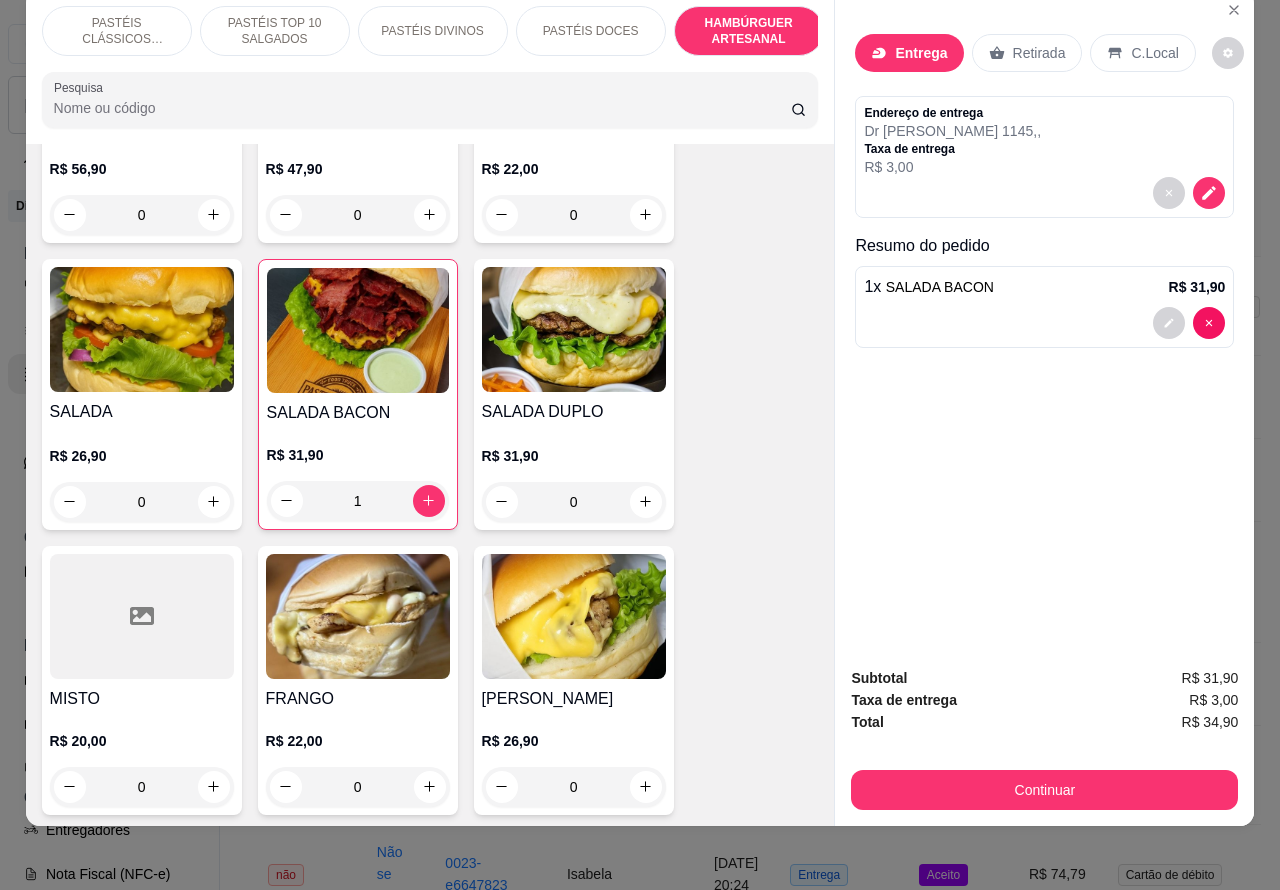click on "SALADA BACON   R$ 31,90 1" at bounding box center (358, 394) 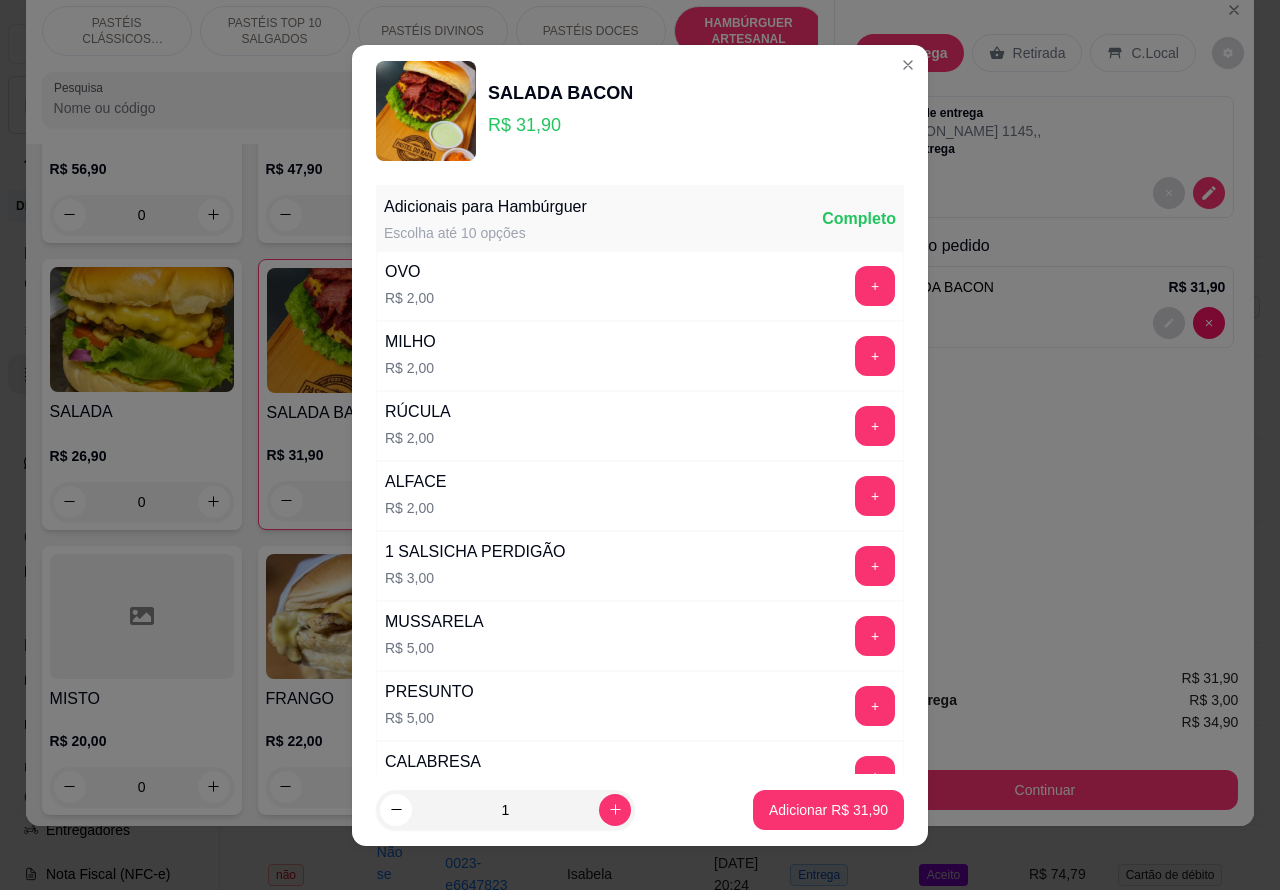 scroll, scrollTop: 542, scrollLeft: 0, axis: vertical 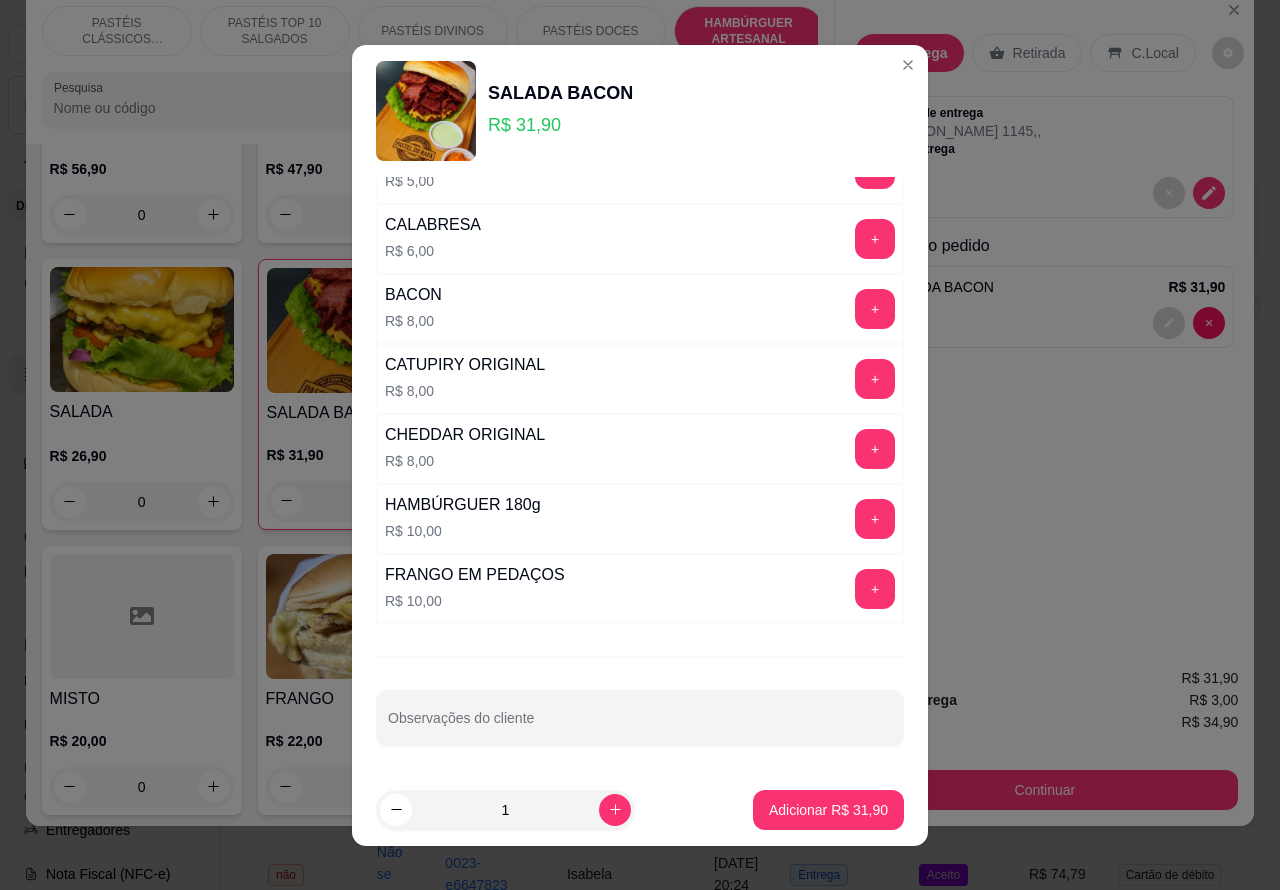 click on "Observações do cliente" at bounding box center (640, 726) 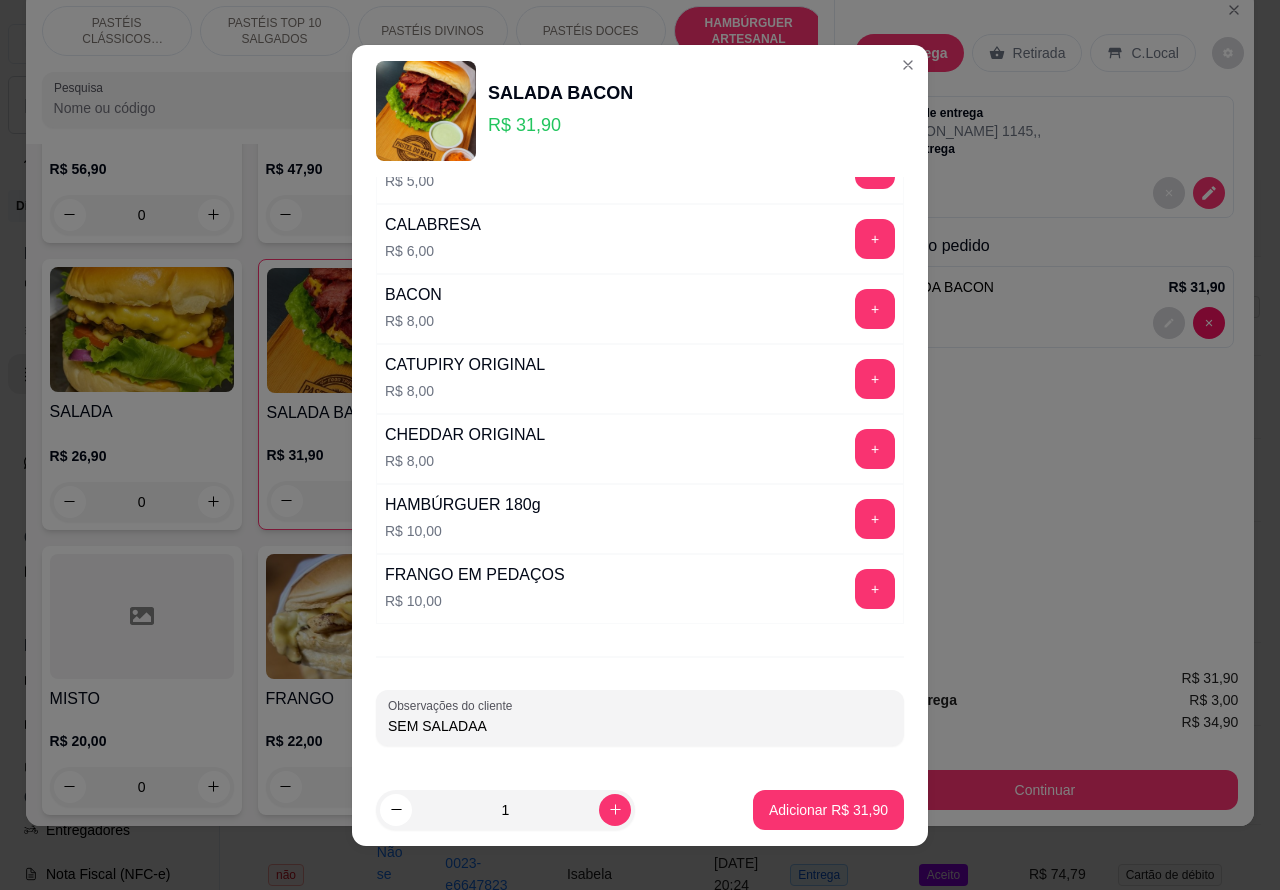 type on "SEM SALADAAA" 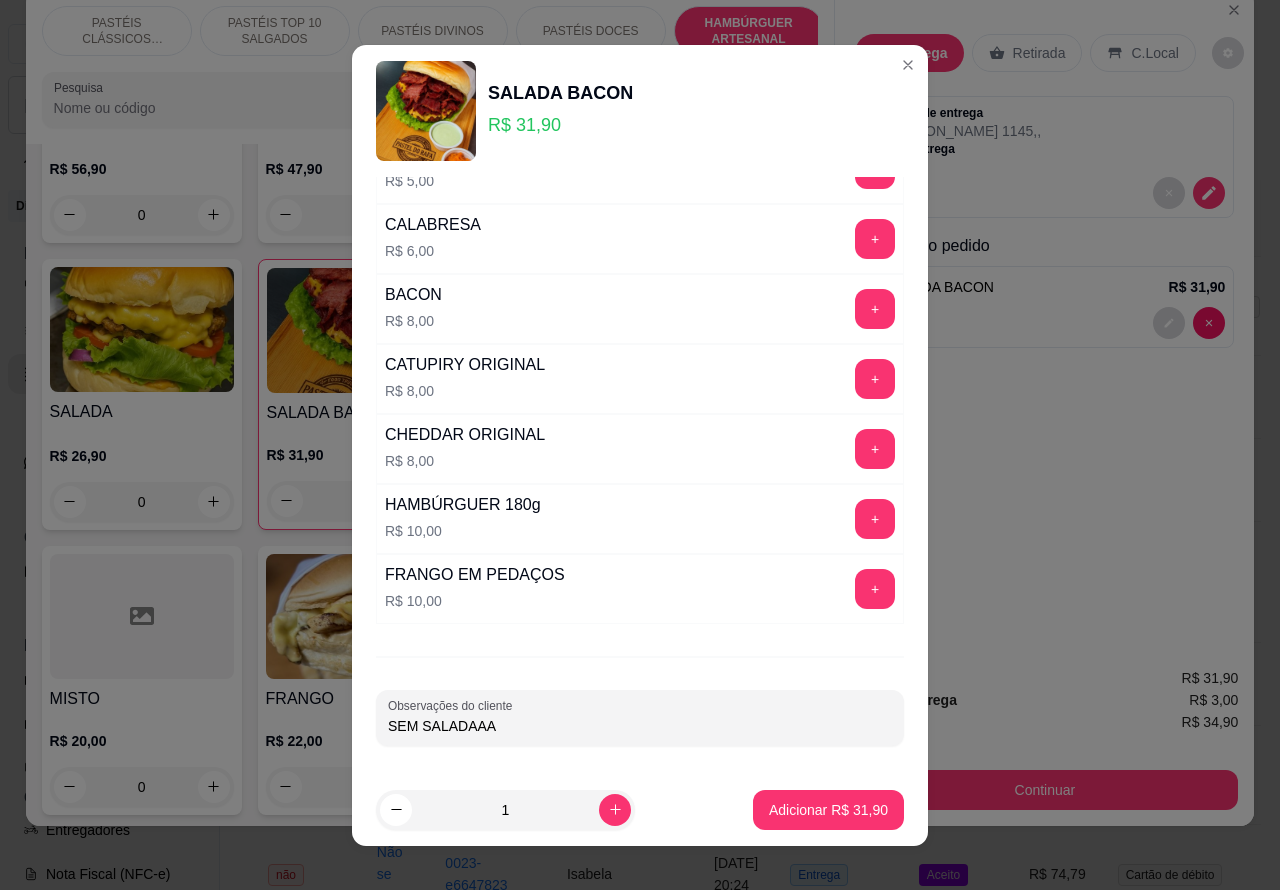 click at bounding box center [1044, 323] 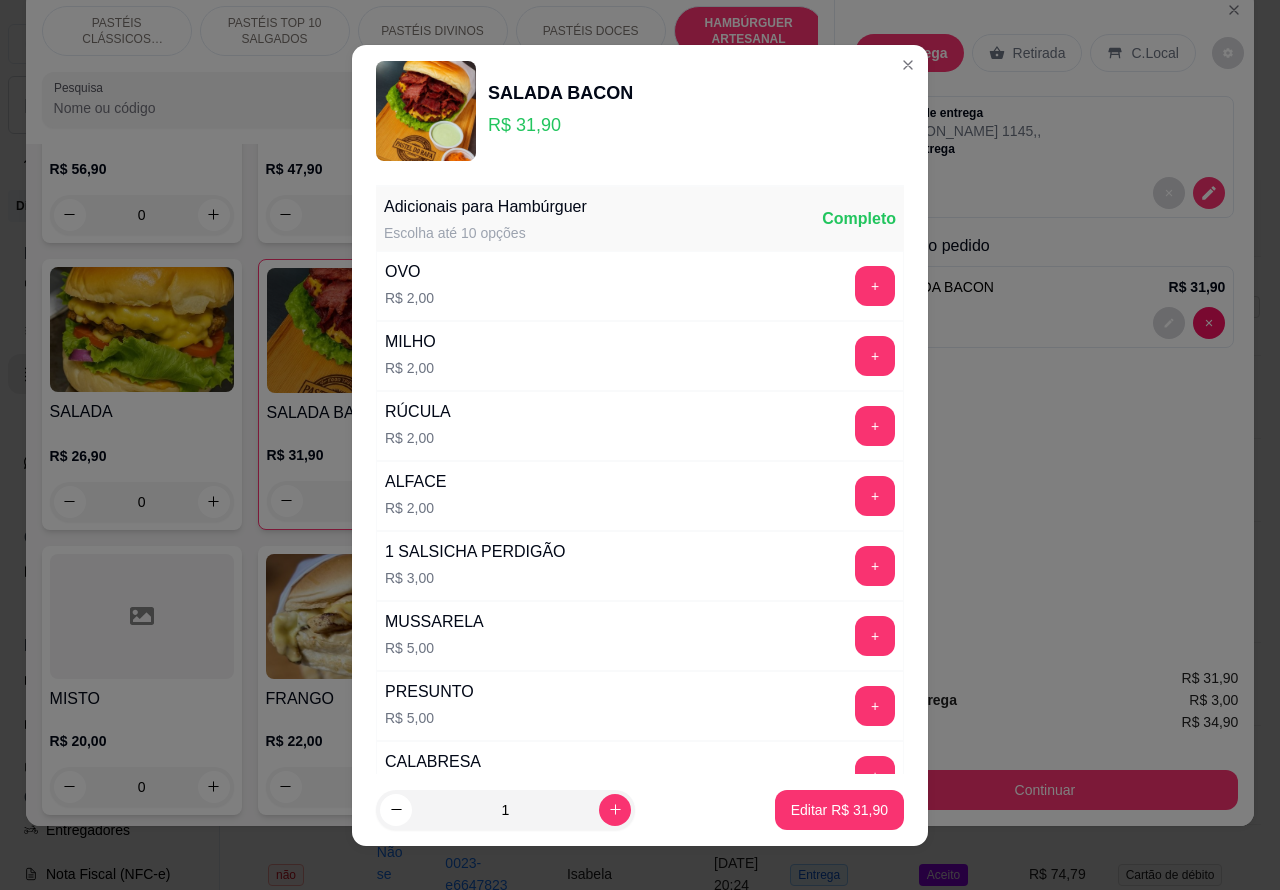 click on "Editar   R$ 31,90" at bounding box center (839, 810) 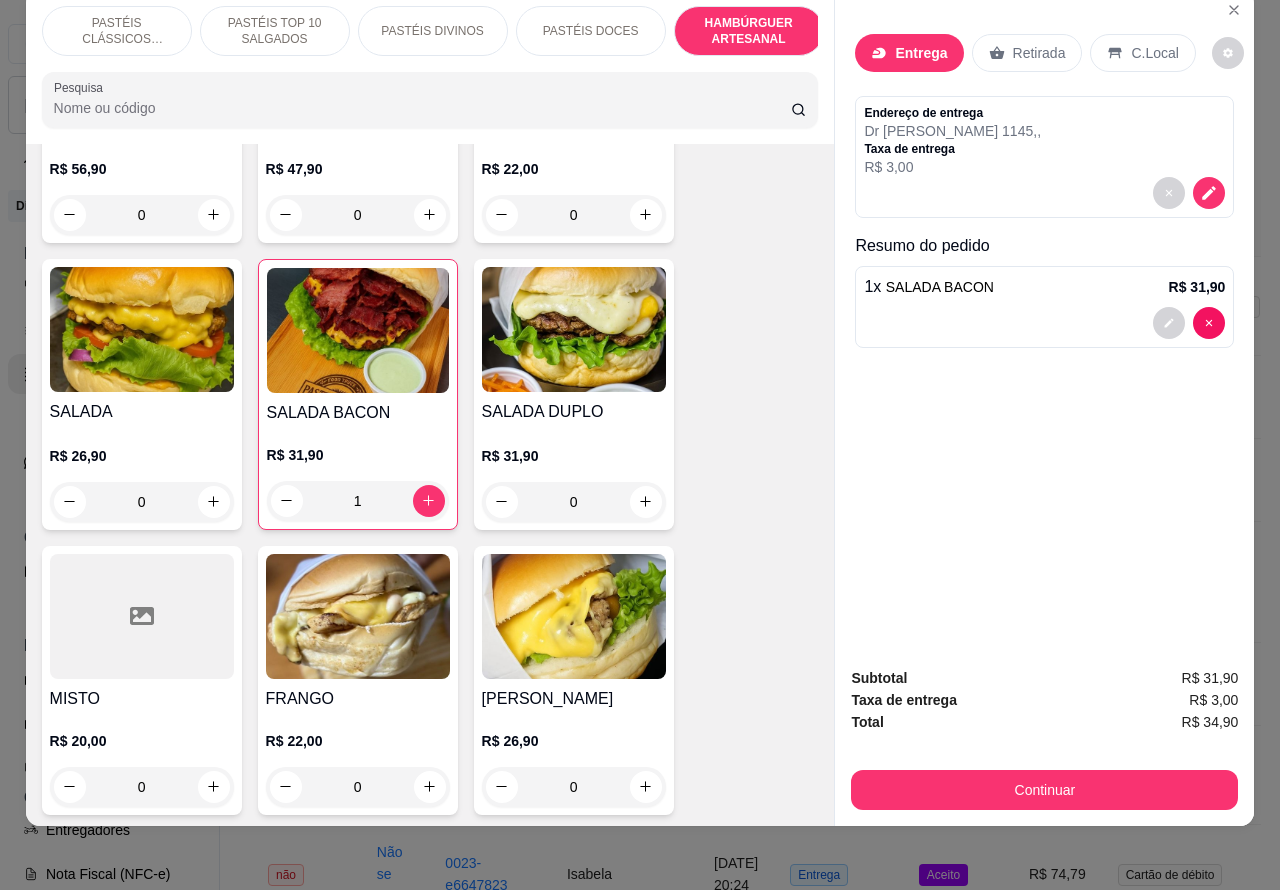 click at bounding box center (1044, 323) 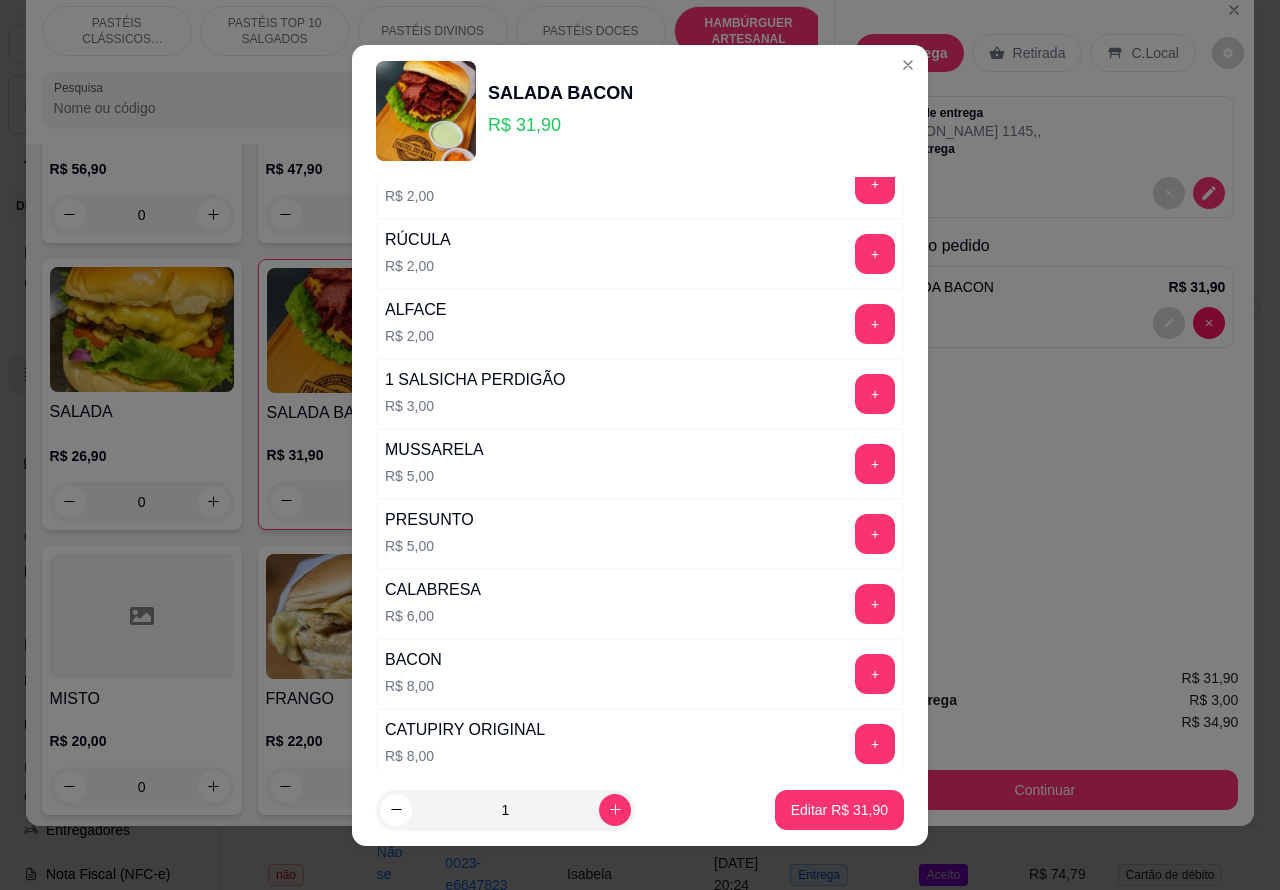 scroll, scrollTop: 427, scrollLeft: 0, axis: vertical 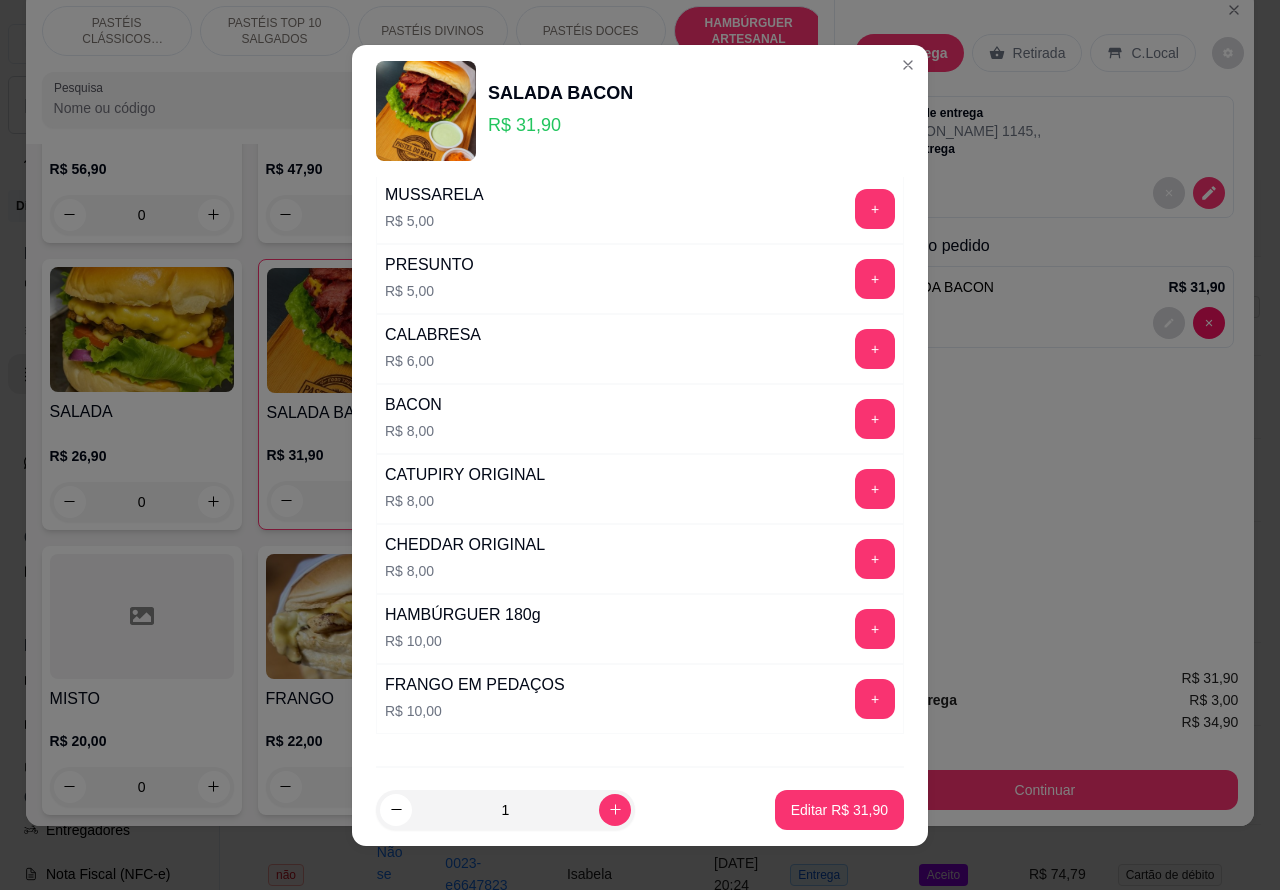 click on "Editar   R$ 31,90" at bounding box center [839, 810] 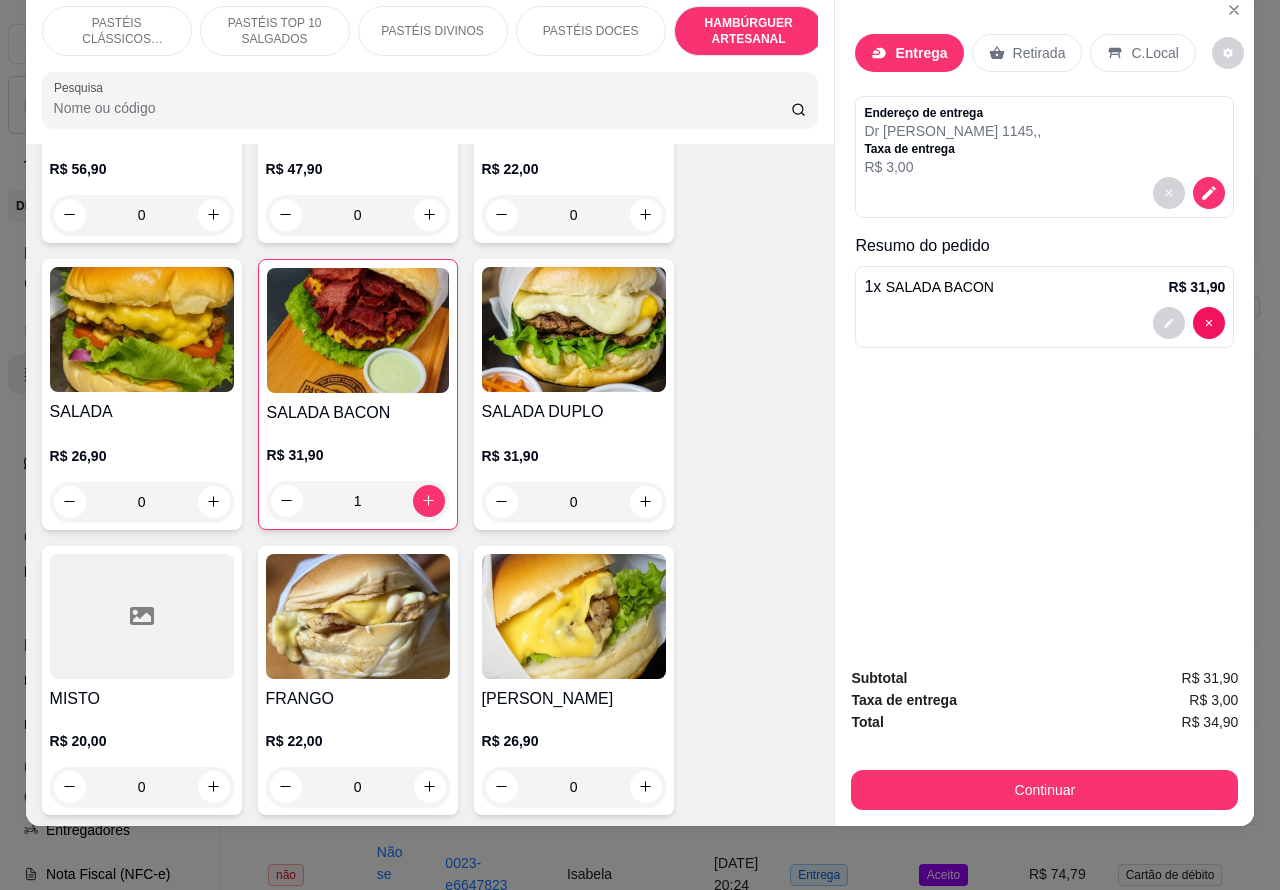 click on "R$ 26,90 0" at bounding box center [142, 474] 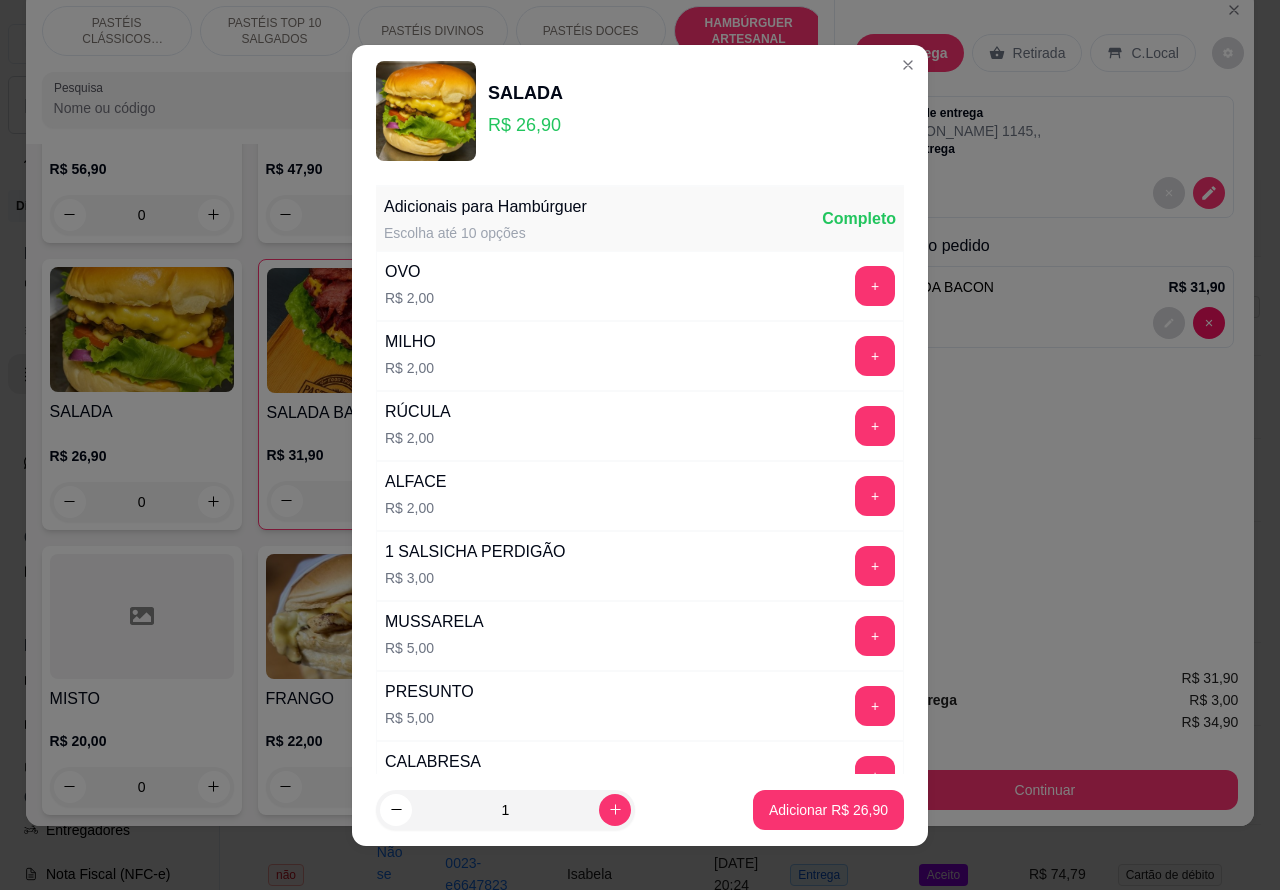click on "Adicionar   R$ 26,90" at bounding box center (828, 810) 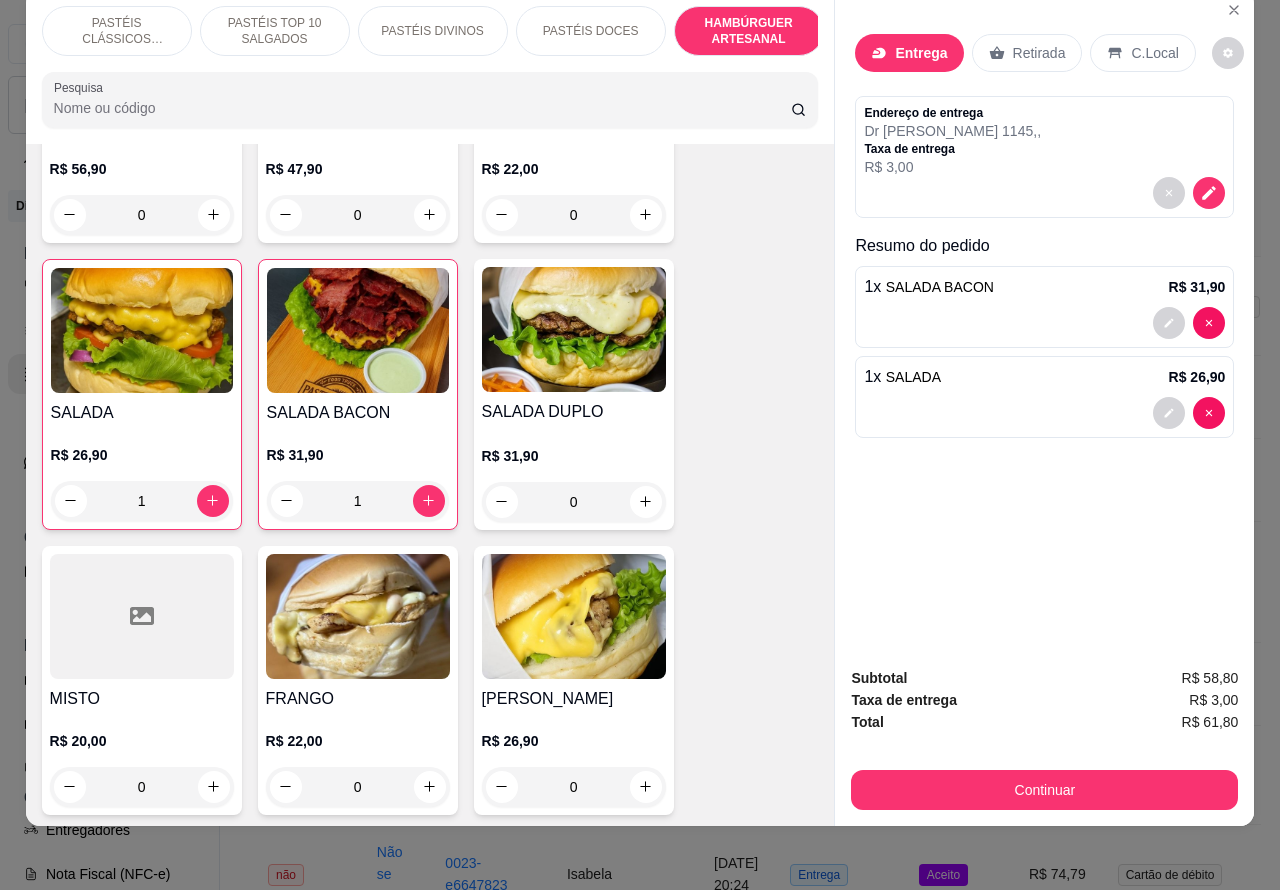 click on "Entrega Retirada C.Local Endereço de entrega Dr [PERSON_NAME] 1145 ,  ,   Taxa de entrega R$ 3,00 Resumo do pedido 1 x   SALADA BACON R$ 31,90 1 x   SALADA R$ 26,90" at bounding box center [1044, 321] 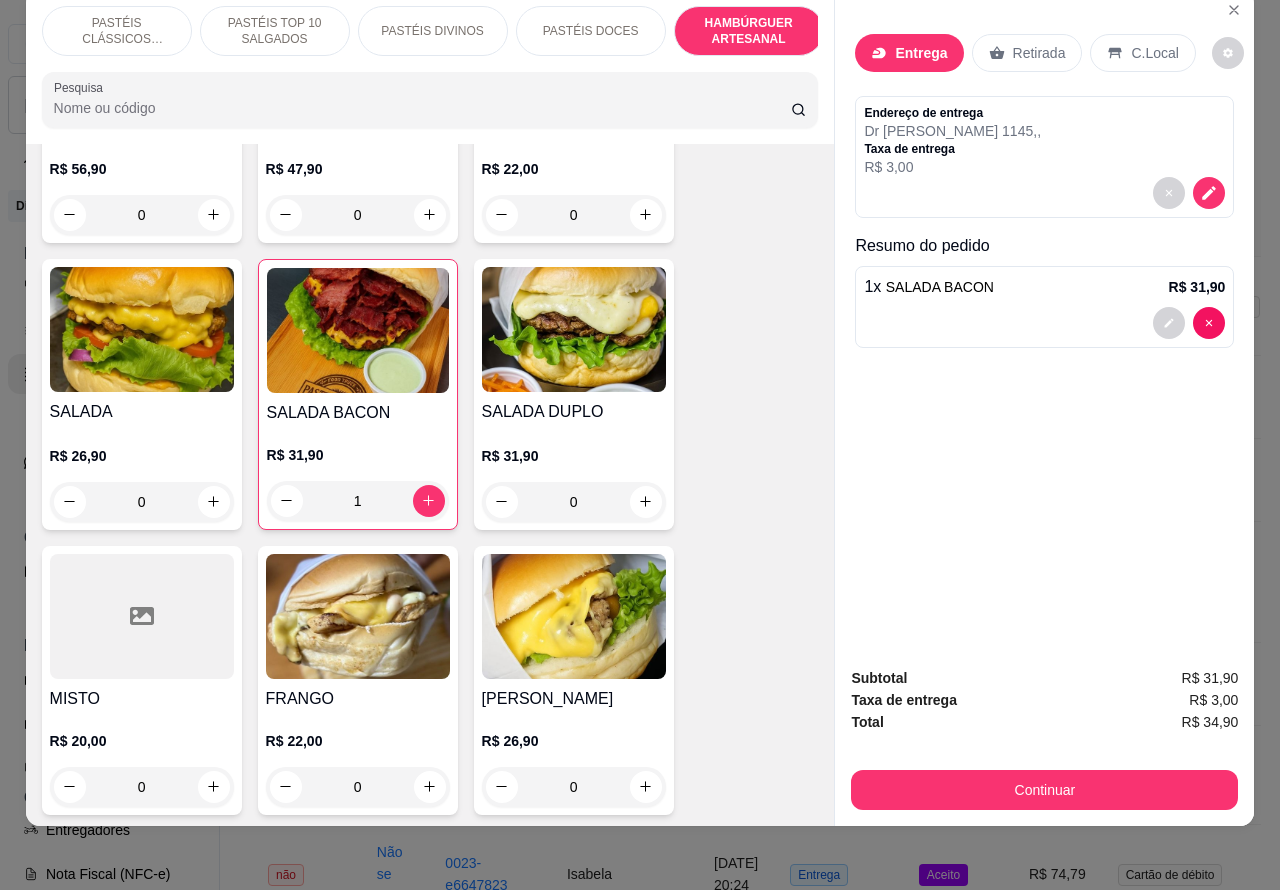 click at bounding box center (358, 330) 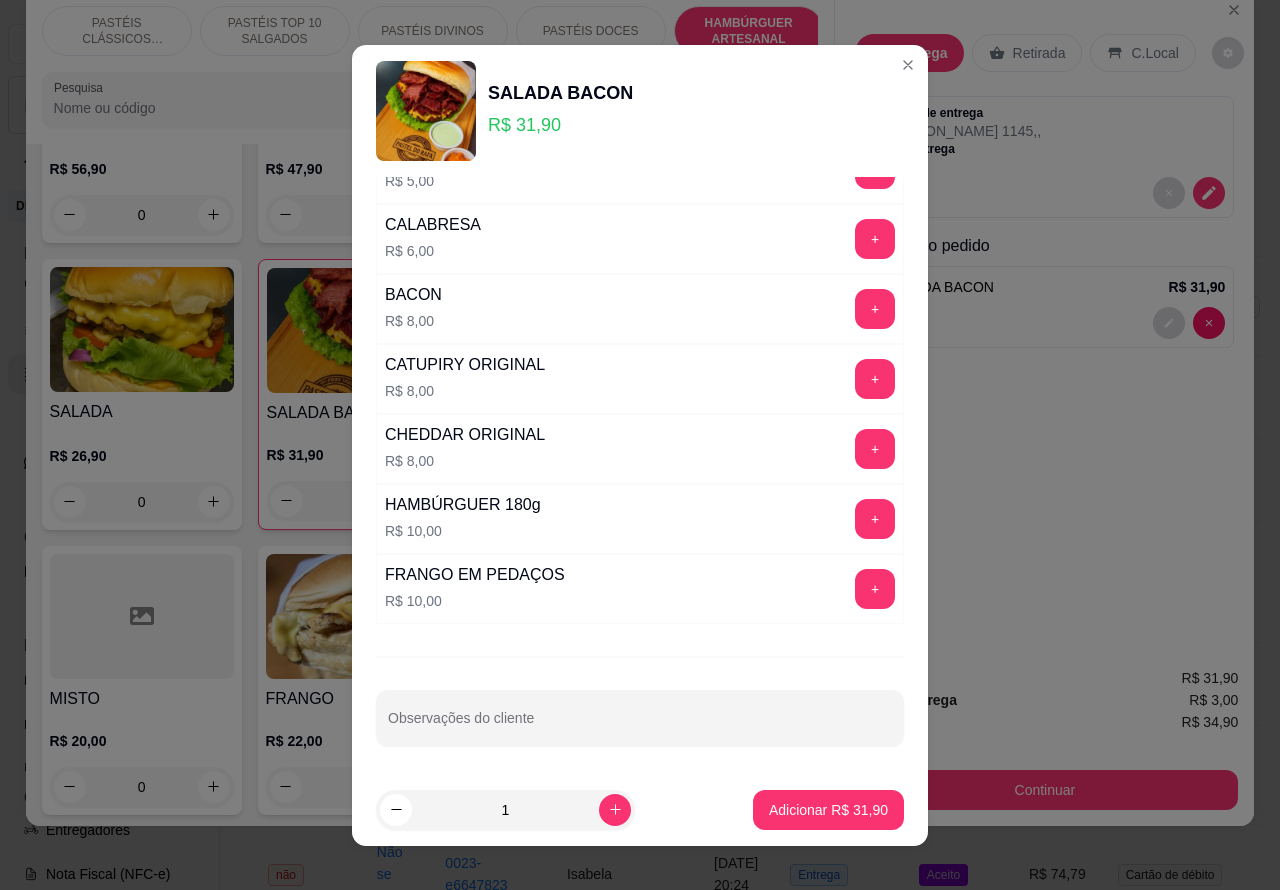 scroll, scrollTop: 542, scrollLeft: 0, axis: vertical 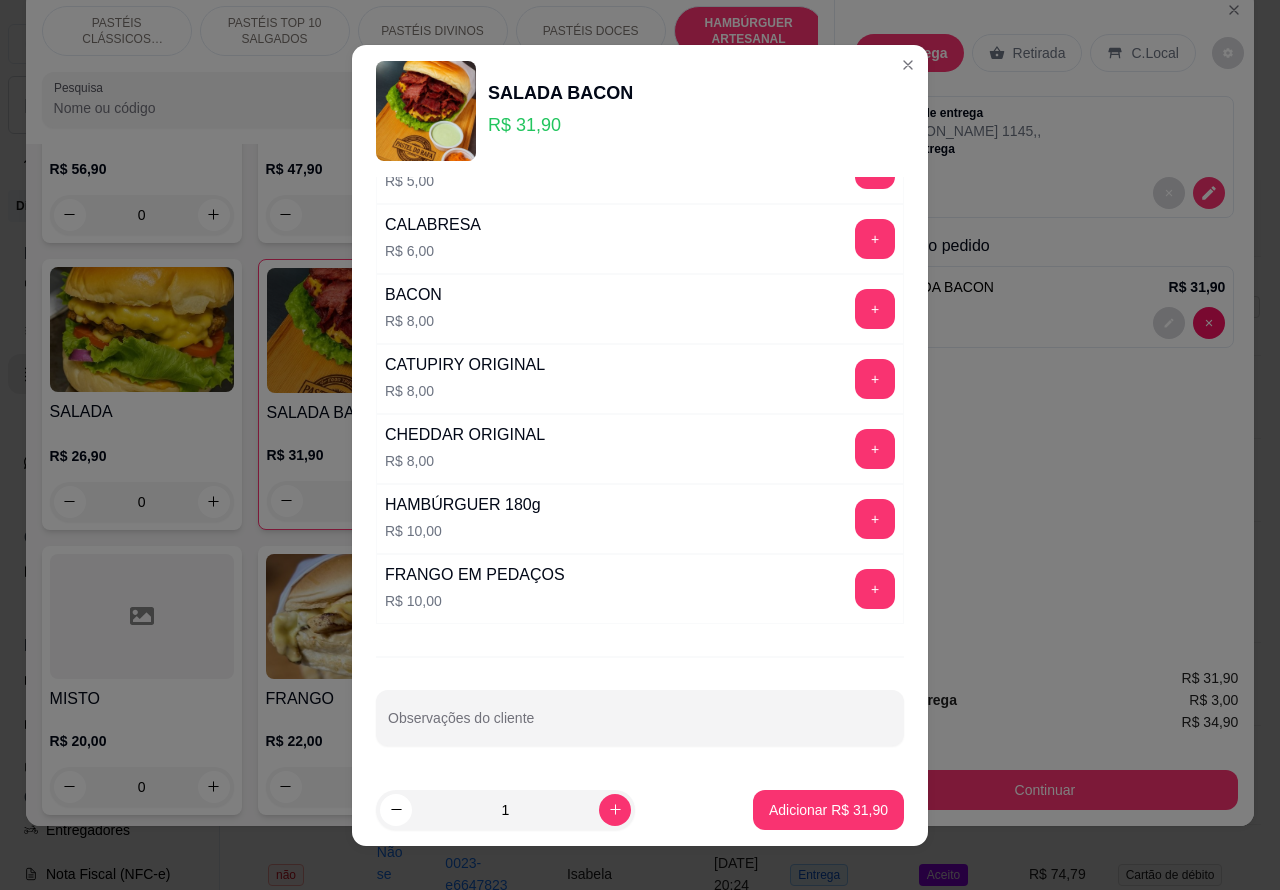 click on "Observações do cliente" at bounding box center [640, 726] 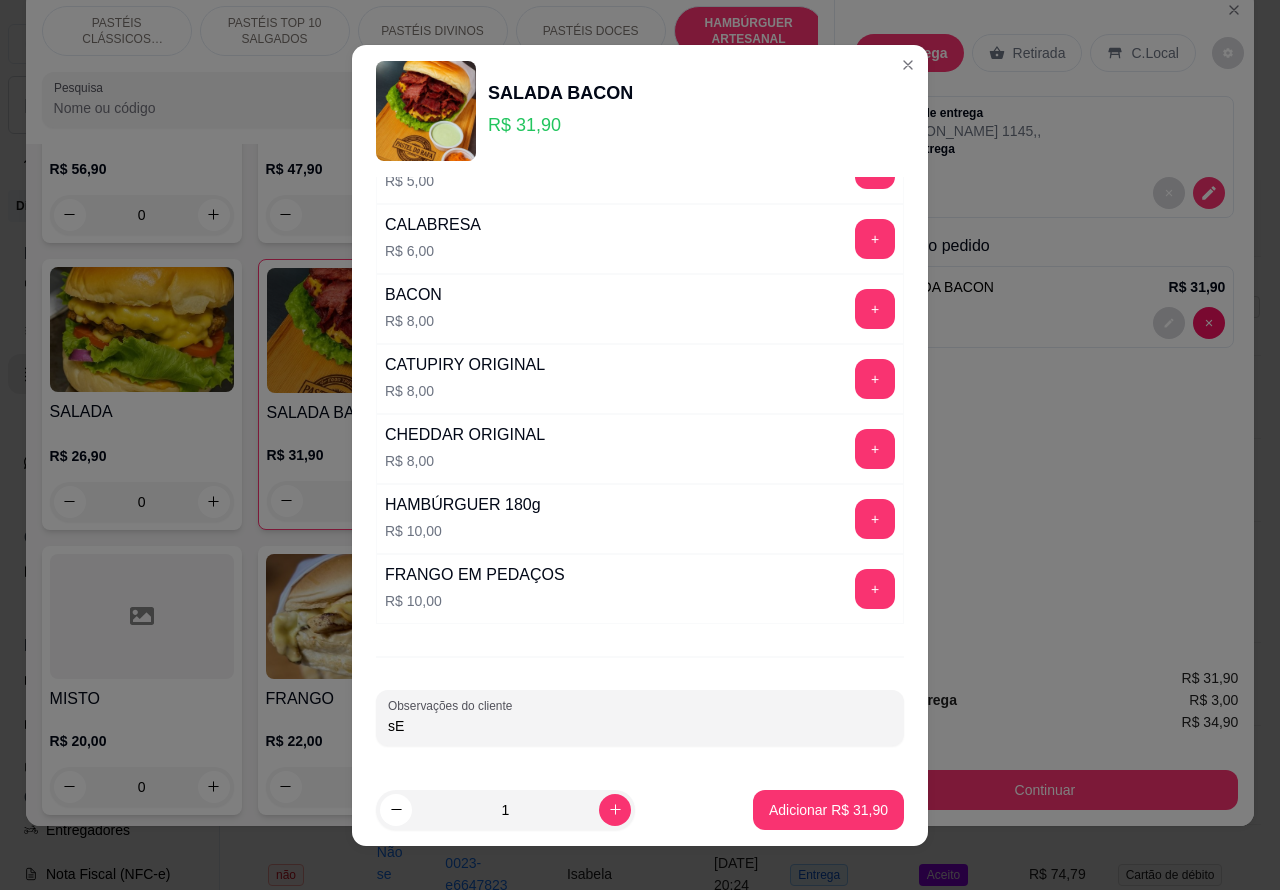 type on "s" 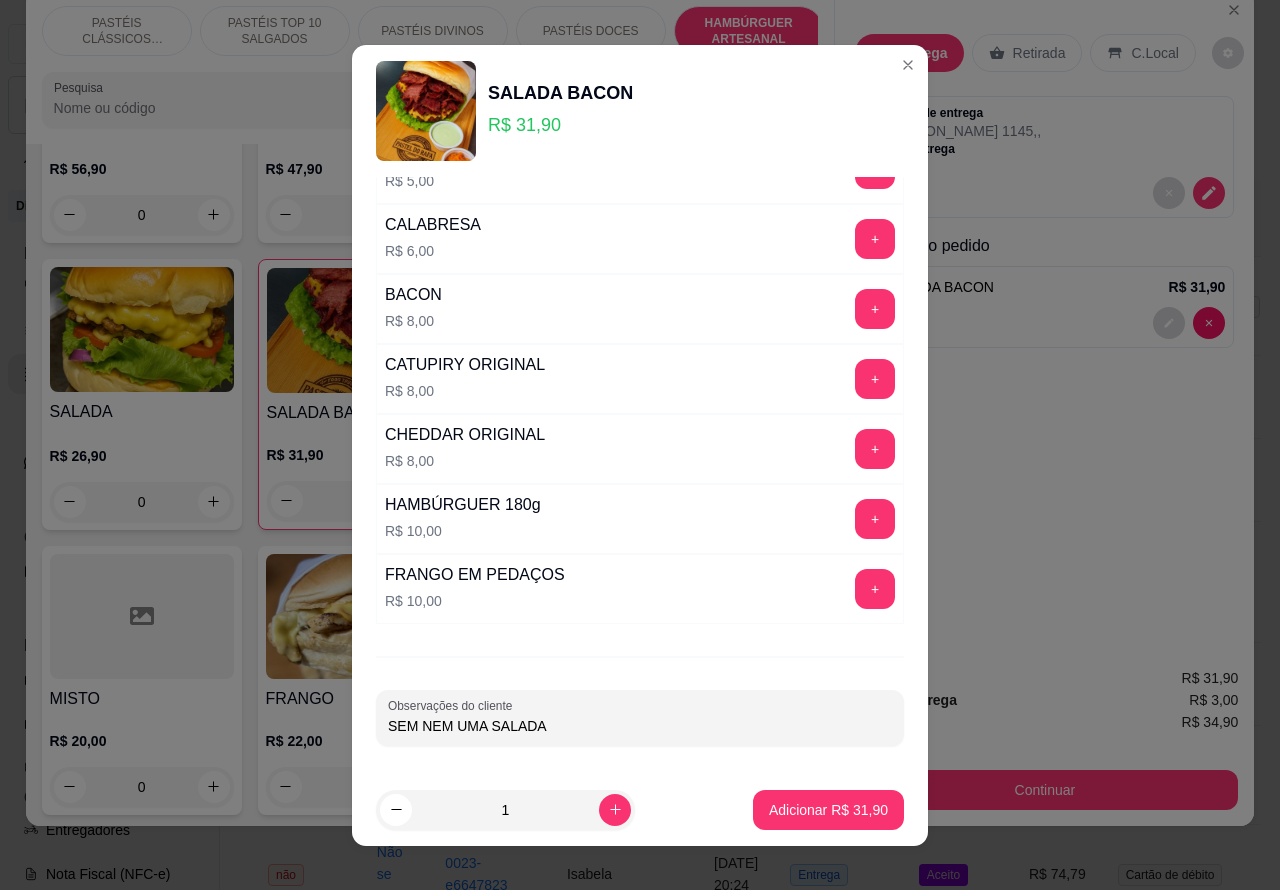 type on "SEM NEM UMA SALADA" 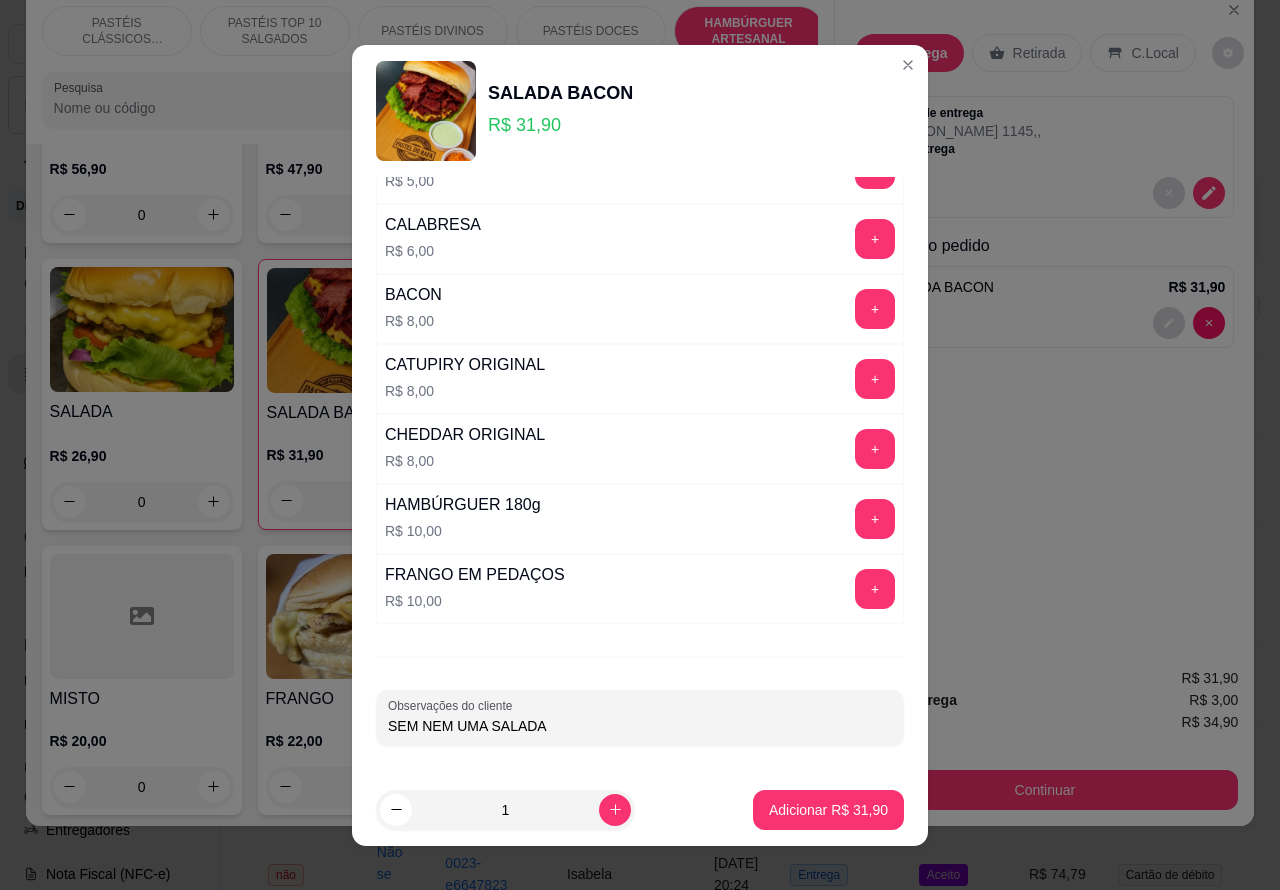 click on "Adicionar   R$ 31,90" at bounding box center (828, 810) 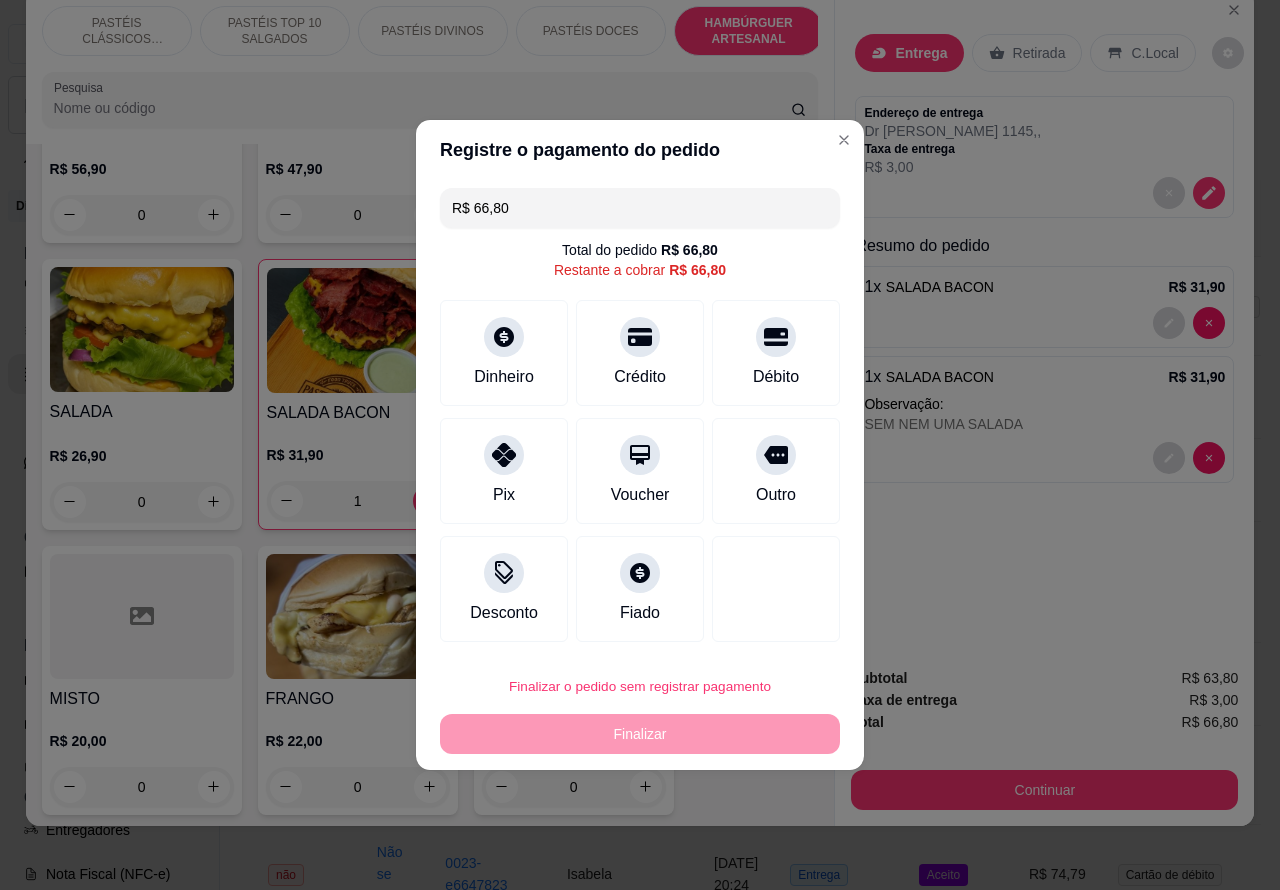 click on "Finalizar o pedido sem registrar pagamento" at bounding box center [640, 686] 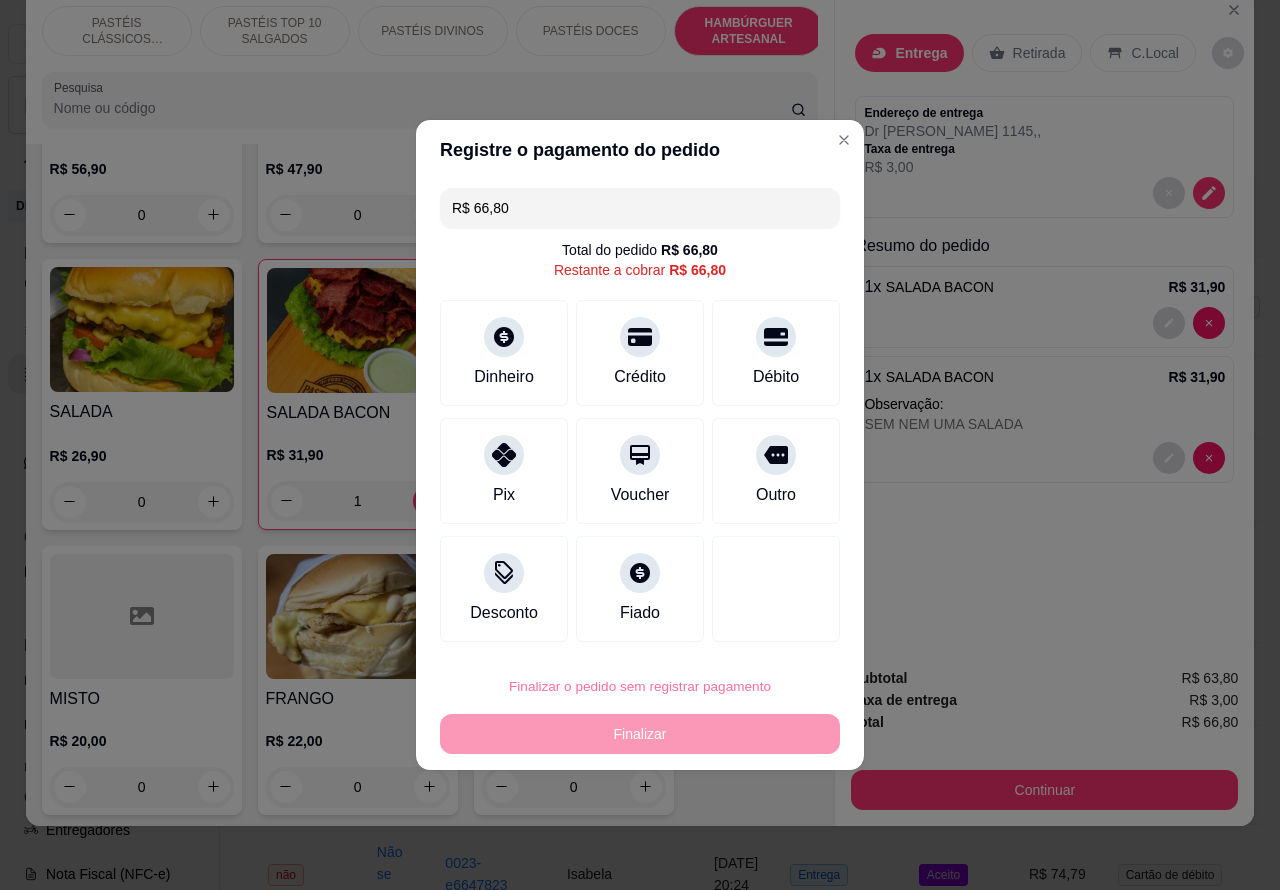 click on "Confirmar" at bounding box center [760, 630] 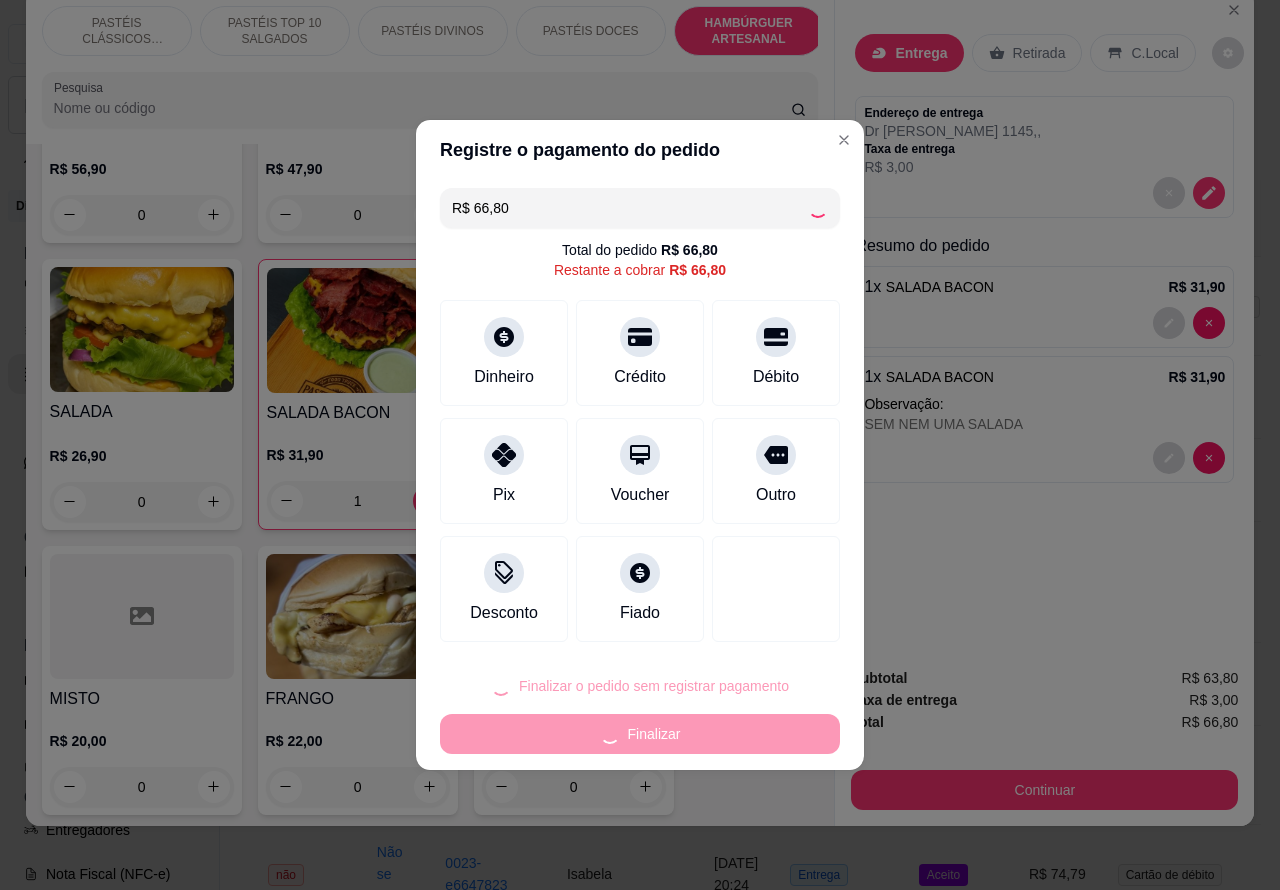 type on "0" 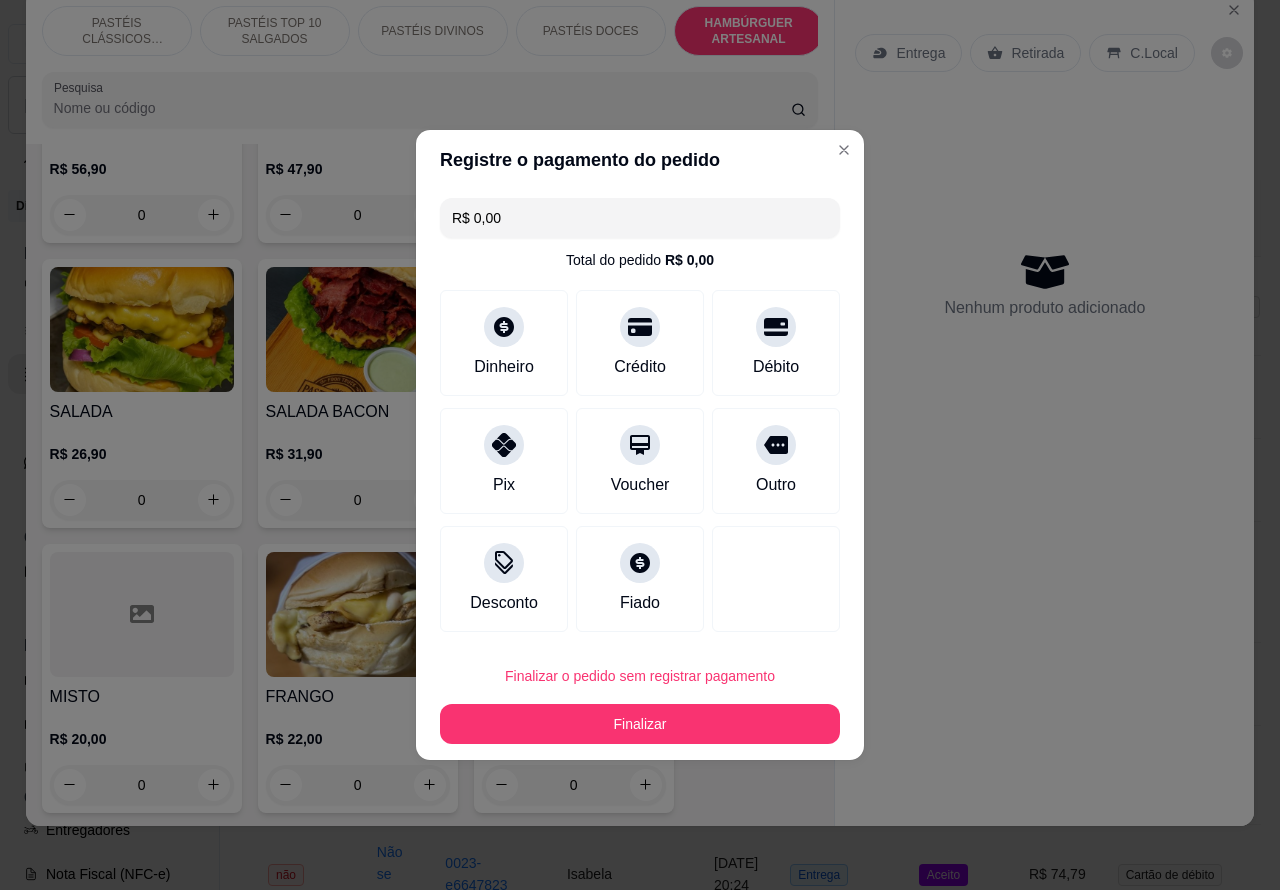 type on "R$ 0,00" 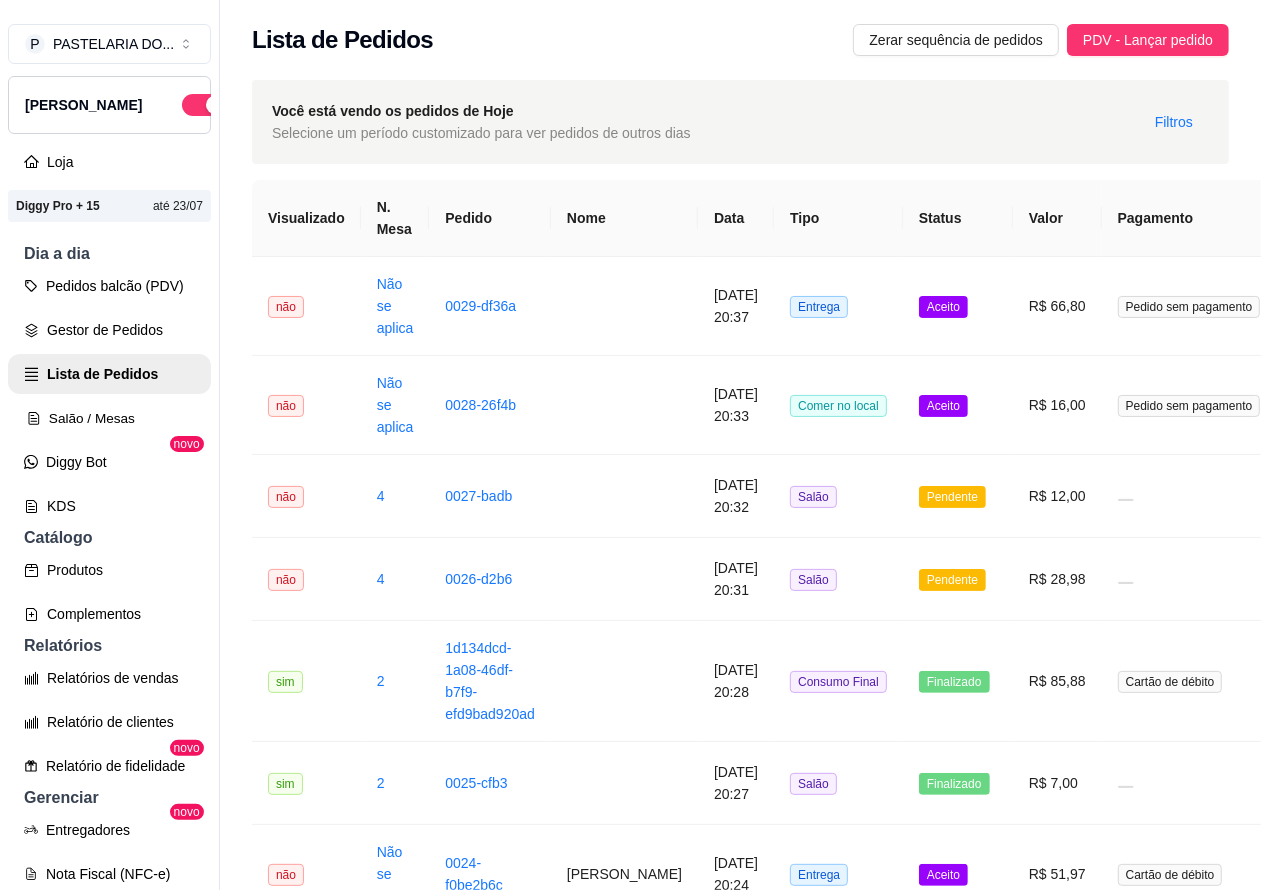 click on "Salão / Mesas" at bounding box center [109, 418] 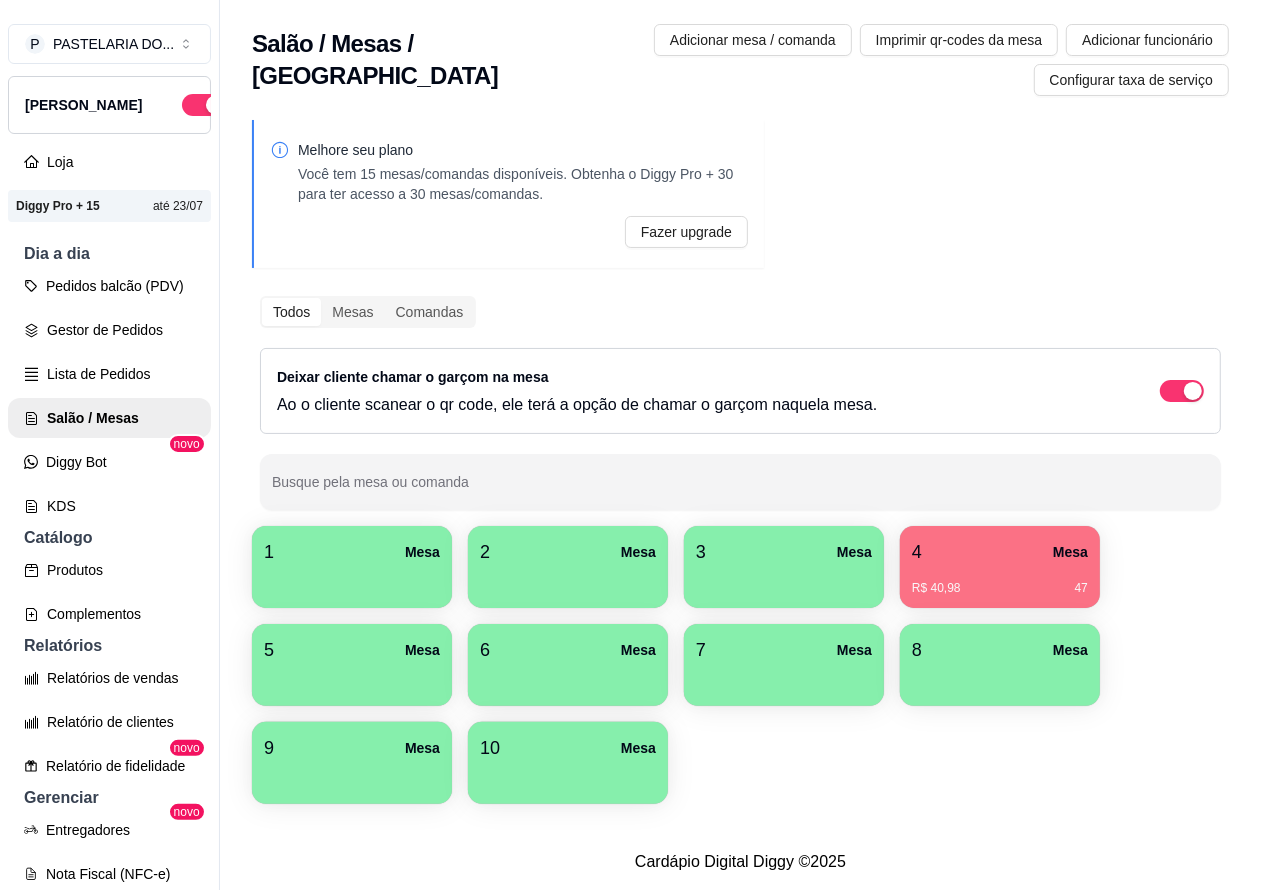 click on "R$ 40,98 47" at bounding box center (1000, 581) 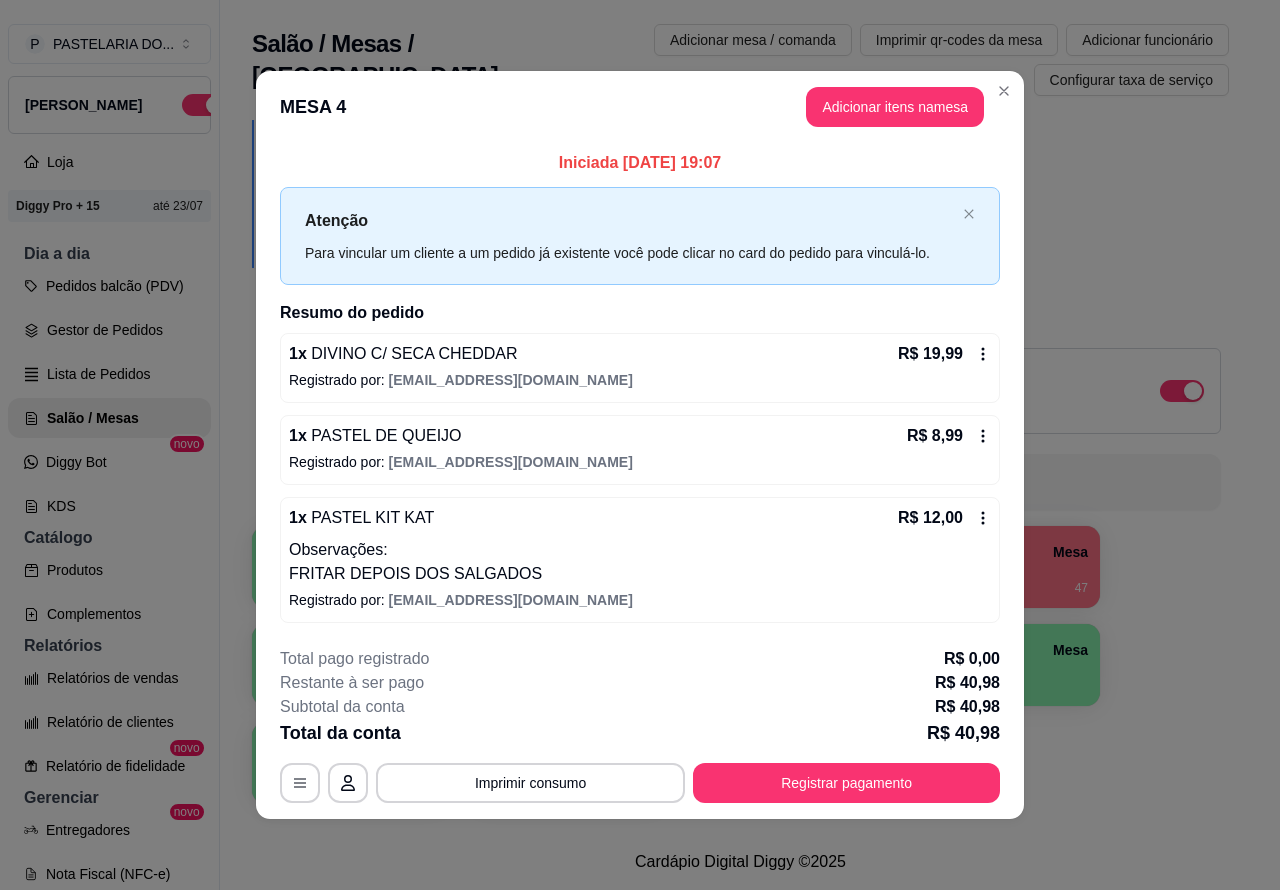 click on "Melhore seu plano
Você tem 15 mesas/comandas disponíveis. Obtenha o Diggy Pro + 30 para ter acesso a 30 mesas/comandas. Fazer upgrade Todos Mesas Comandas Deixar cliente chamar o garçom na mesa Ao o cliente scanear o qr code, ele terá a opção de chamar o garçom naquela mesa. Busque pela mesa ou comanda
1 Mesa 2 Mesa 3 Mesa 4 Mesa R$ 40,98 47 5 Mesa 6 Mesa 7 Mesa 8 [GEOGRAPHIC_DATA]" at bounding box center [740, 468] 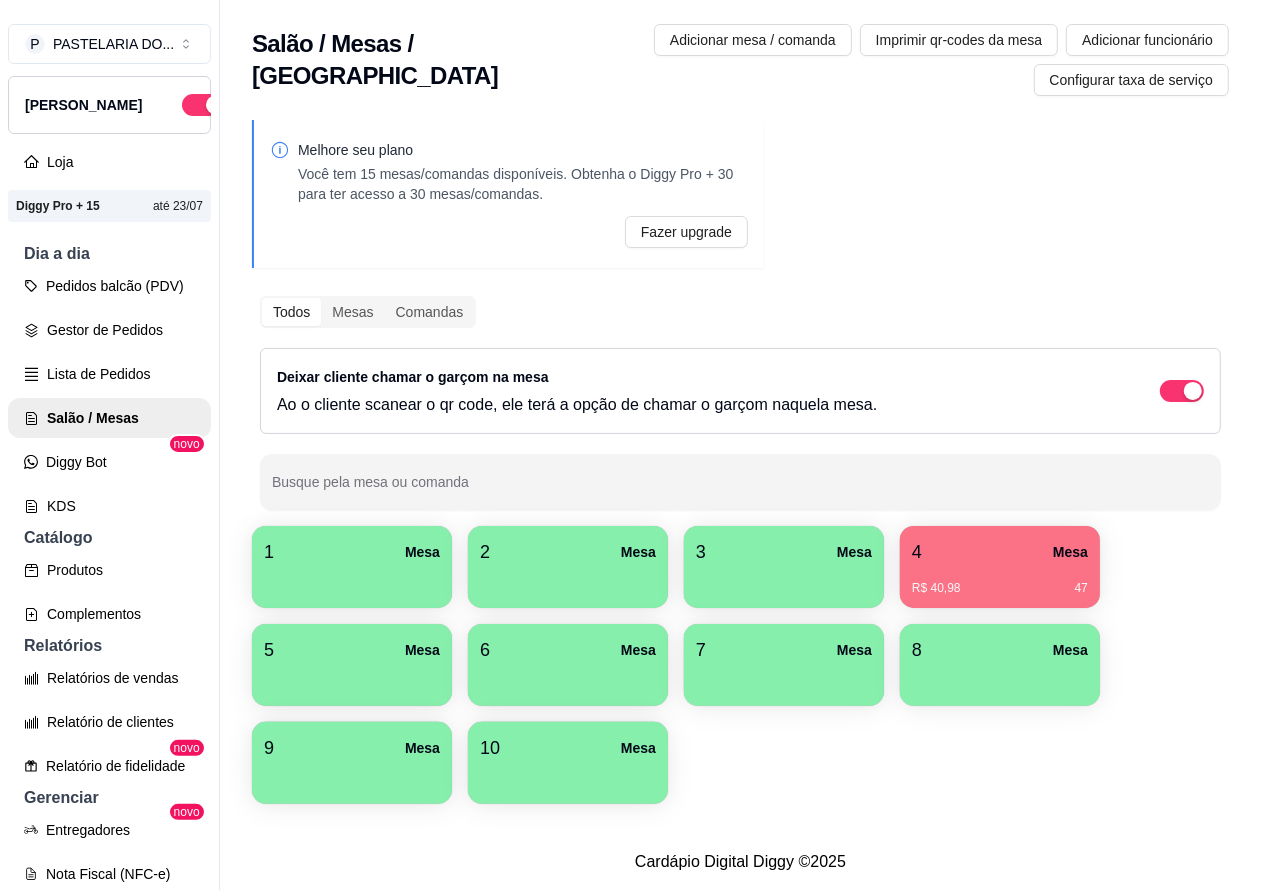 click on "R$ 40,98 47" at bounding box center [1000, 581] 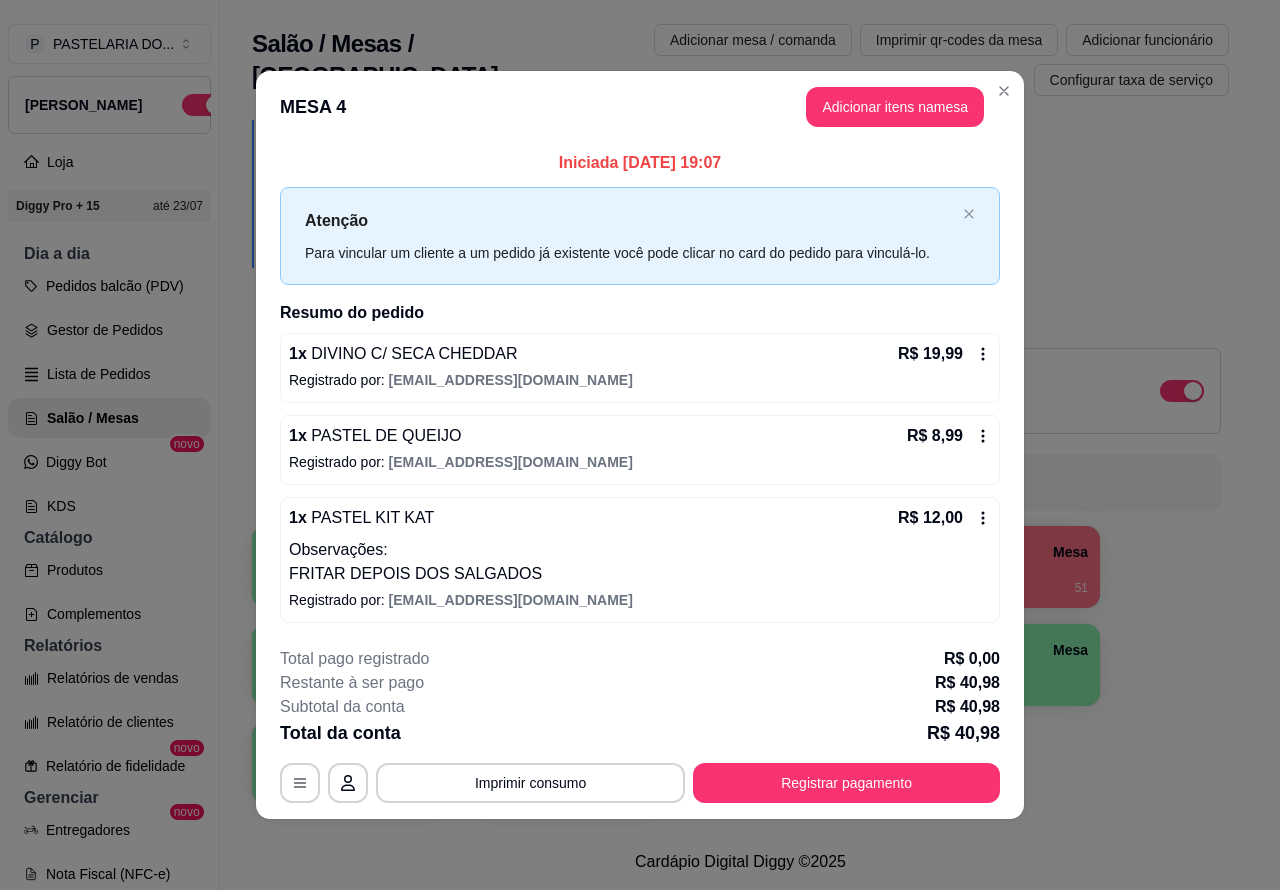 click on "1 Mesa 2 Mesa 3 Mesa 4 Mesa R$ 40,98 51 5 Mesa 6 Mesa 7 Mesa 8 Mesa 9 Mesa 10 [GEOGRAPHIC_DATA]" at bounding box center [740, 665] 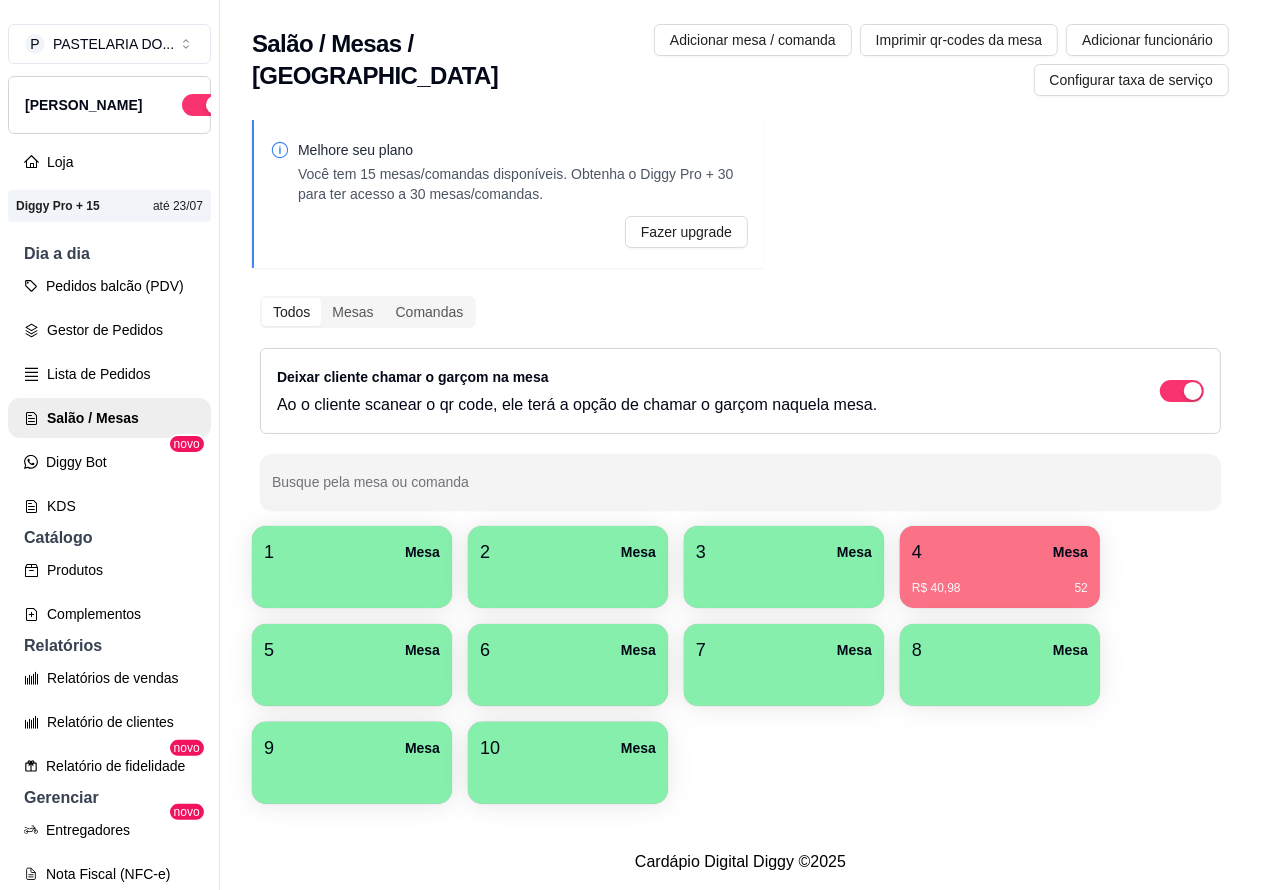 click on "R$ 40,98 52" at bounding box center [1000, 581] 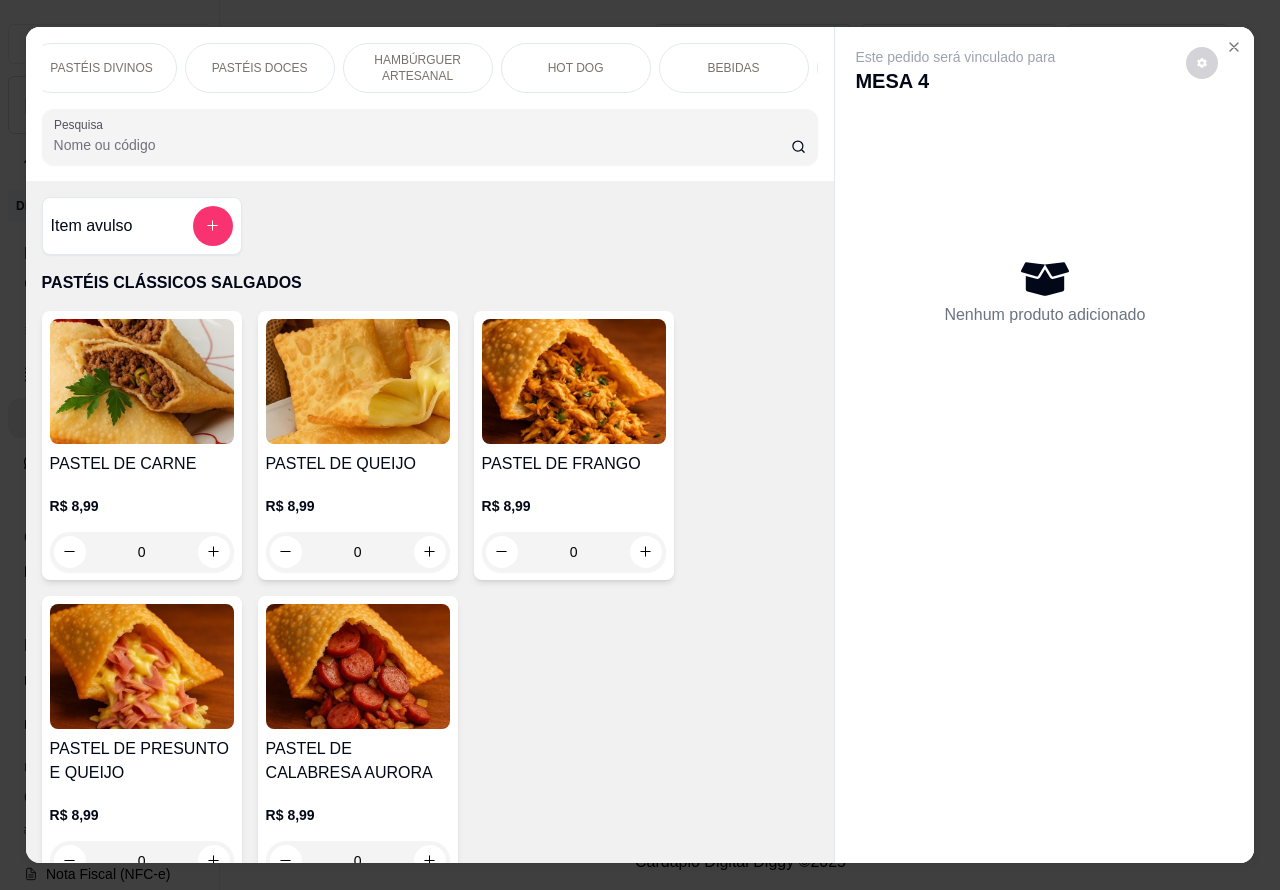 scroll, scrollTop: 0, scrollLeft: 333, axis: horizontal 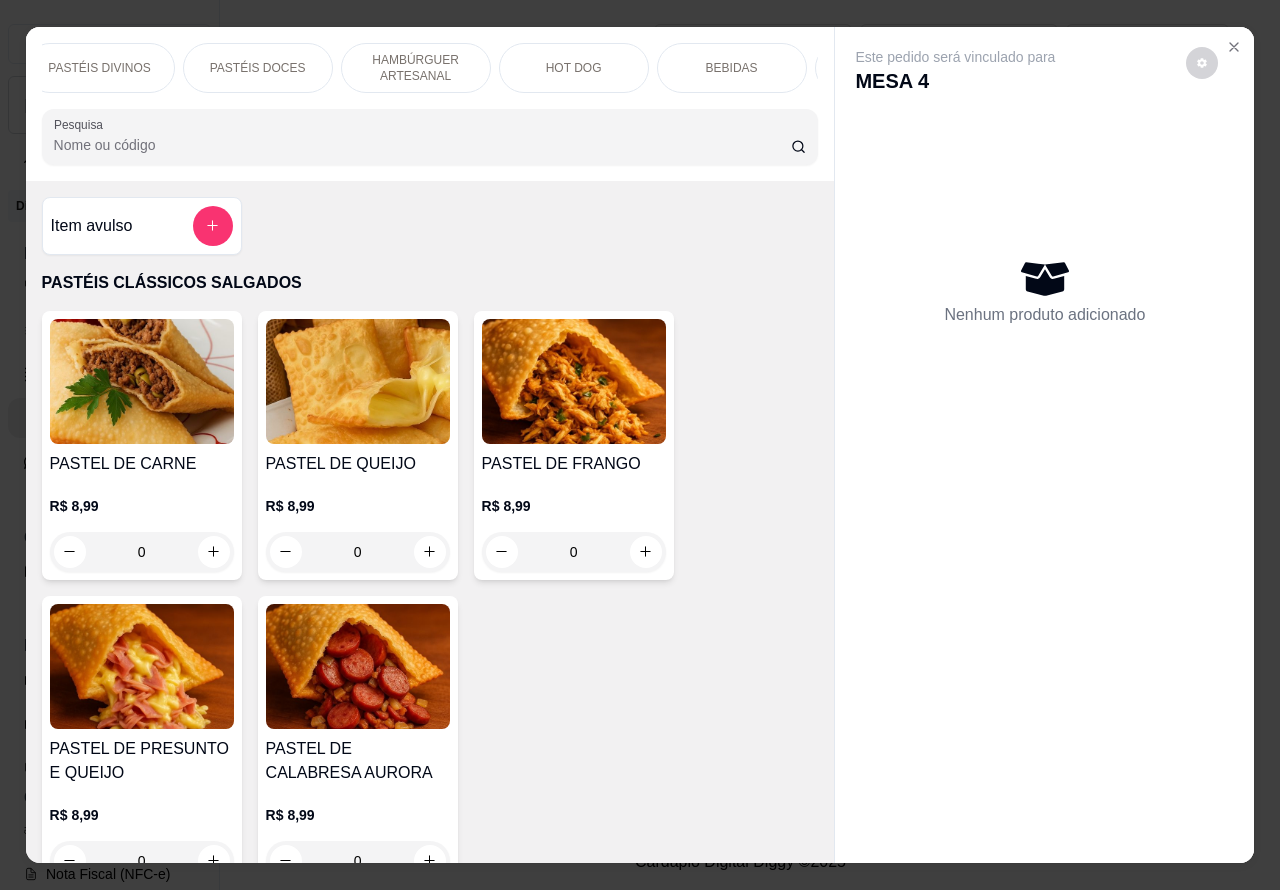 click on "BEBIDAS" at bounding box center [732, 68] 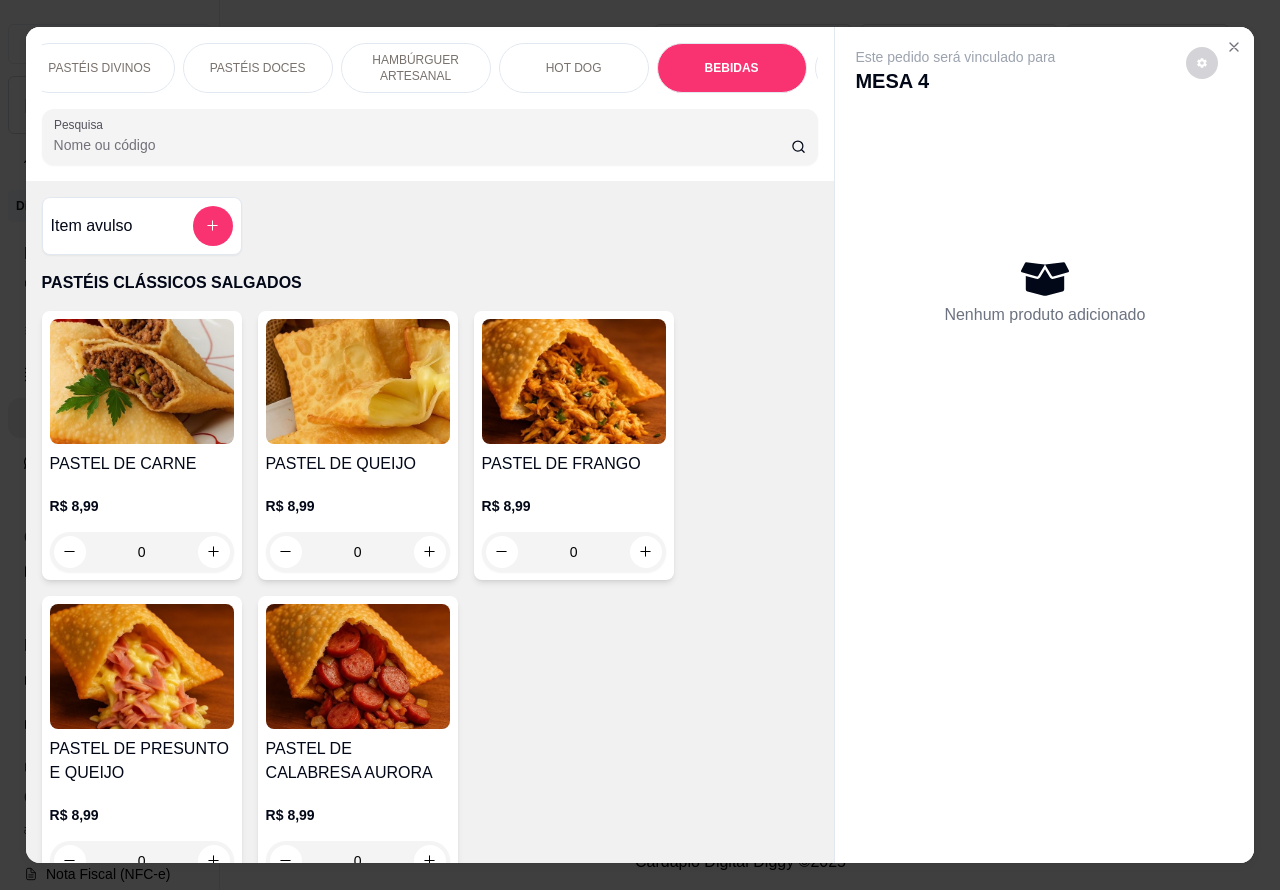 scroll, scrollTop: 6650, scrollLeft: 0, axis: vertical 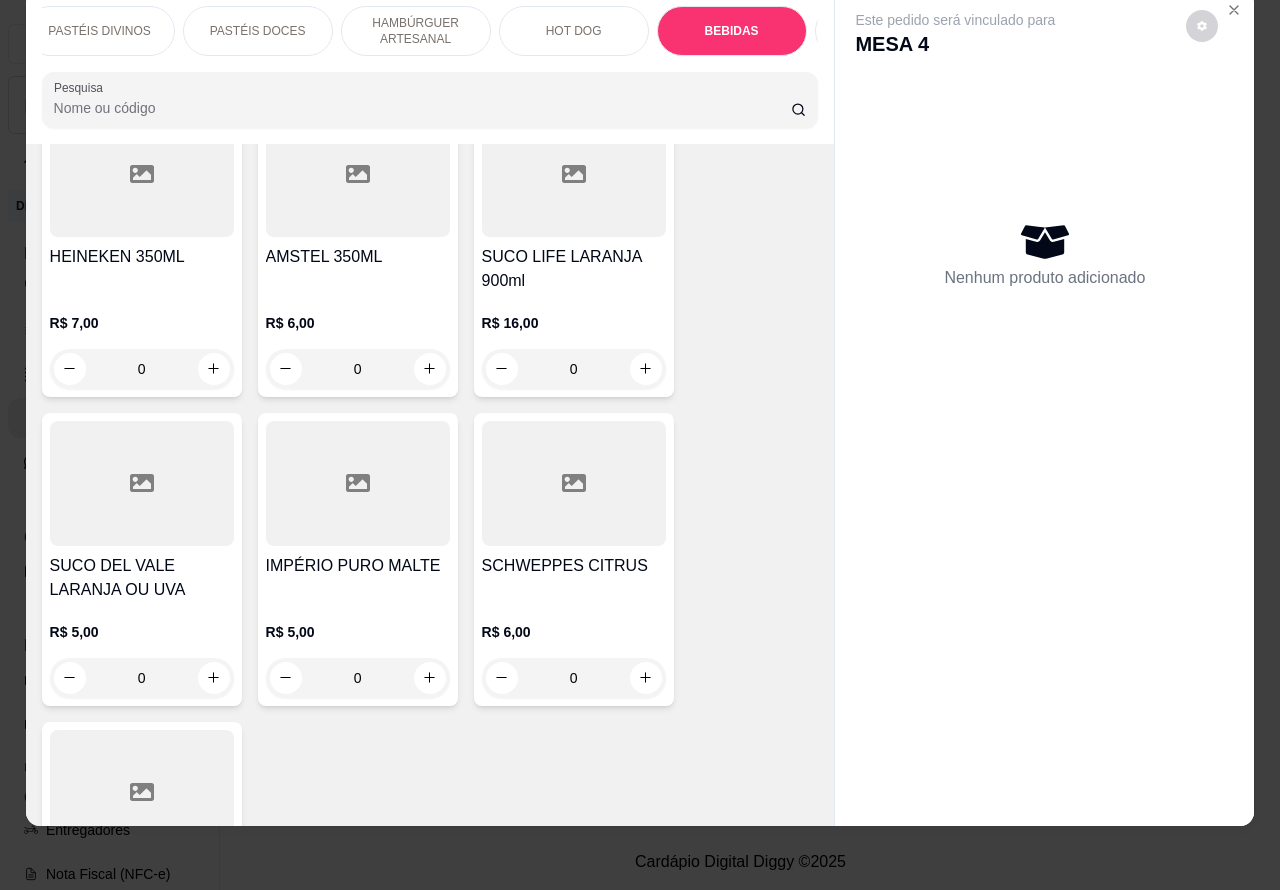 click 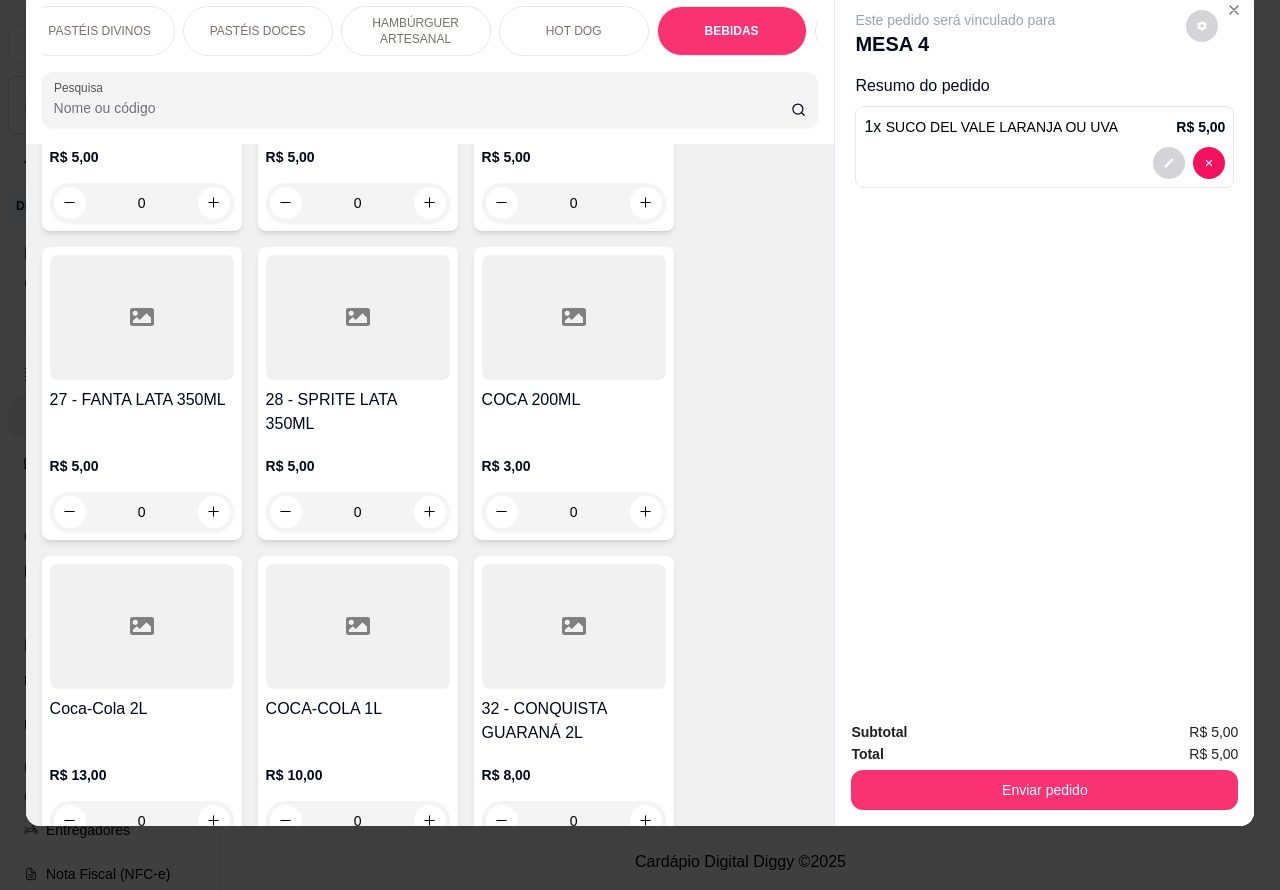 scroll, scrollTop: 6906, scrollLeft: 0, axis: vertical 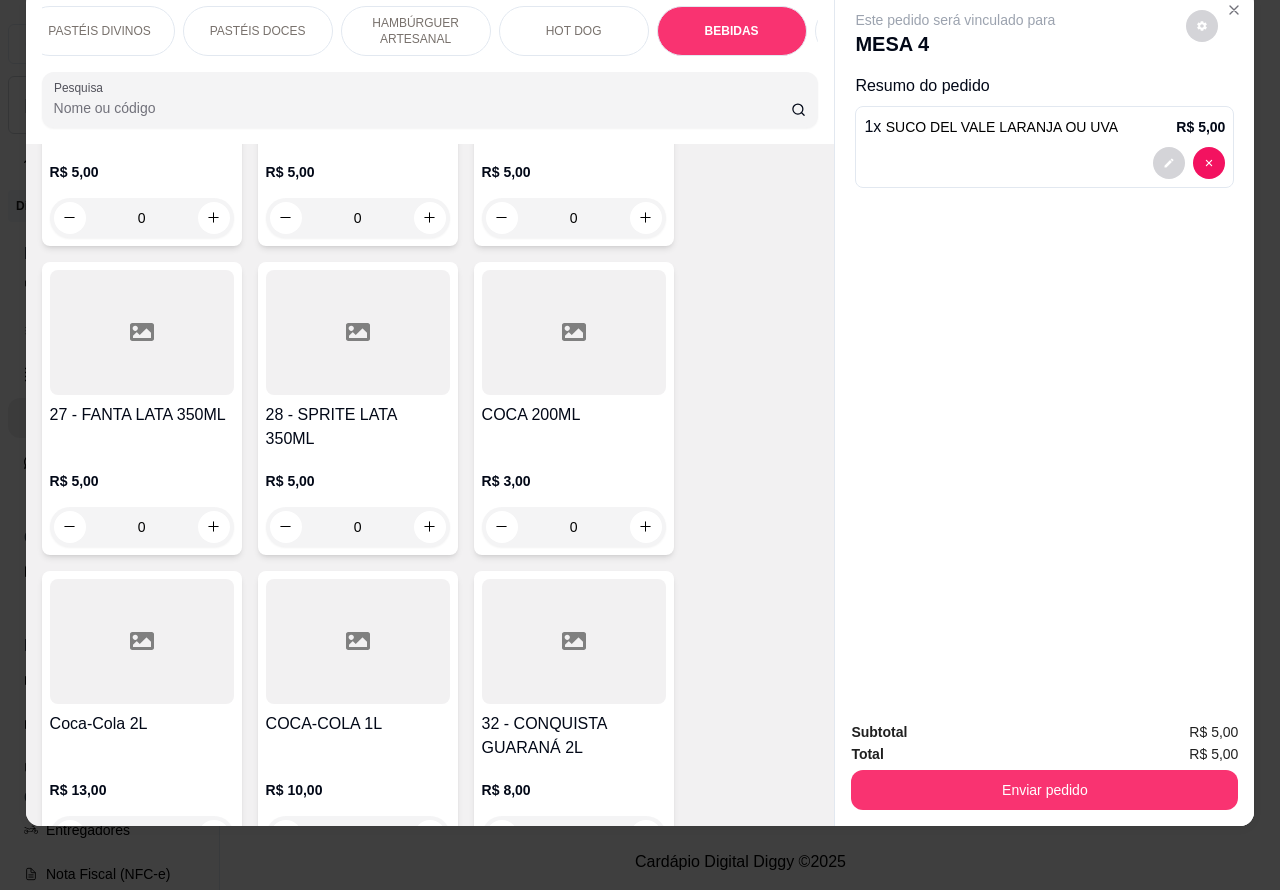 click 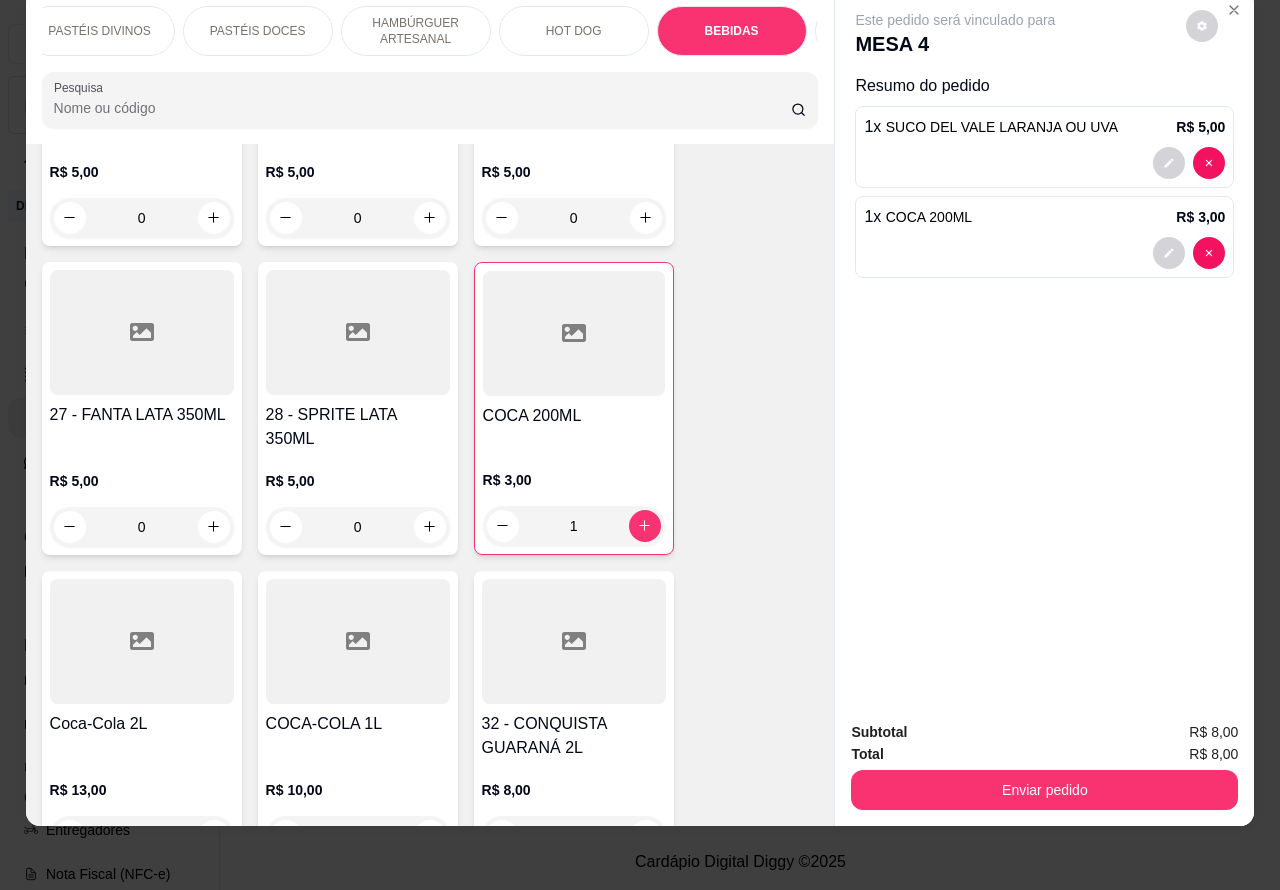 type on "1" 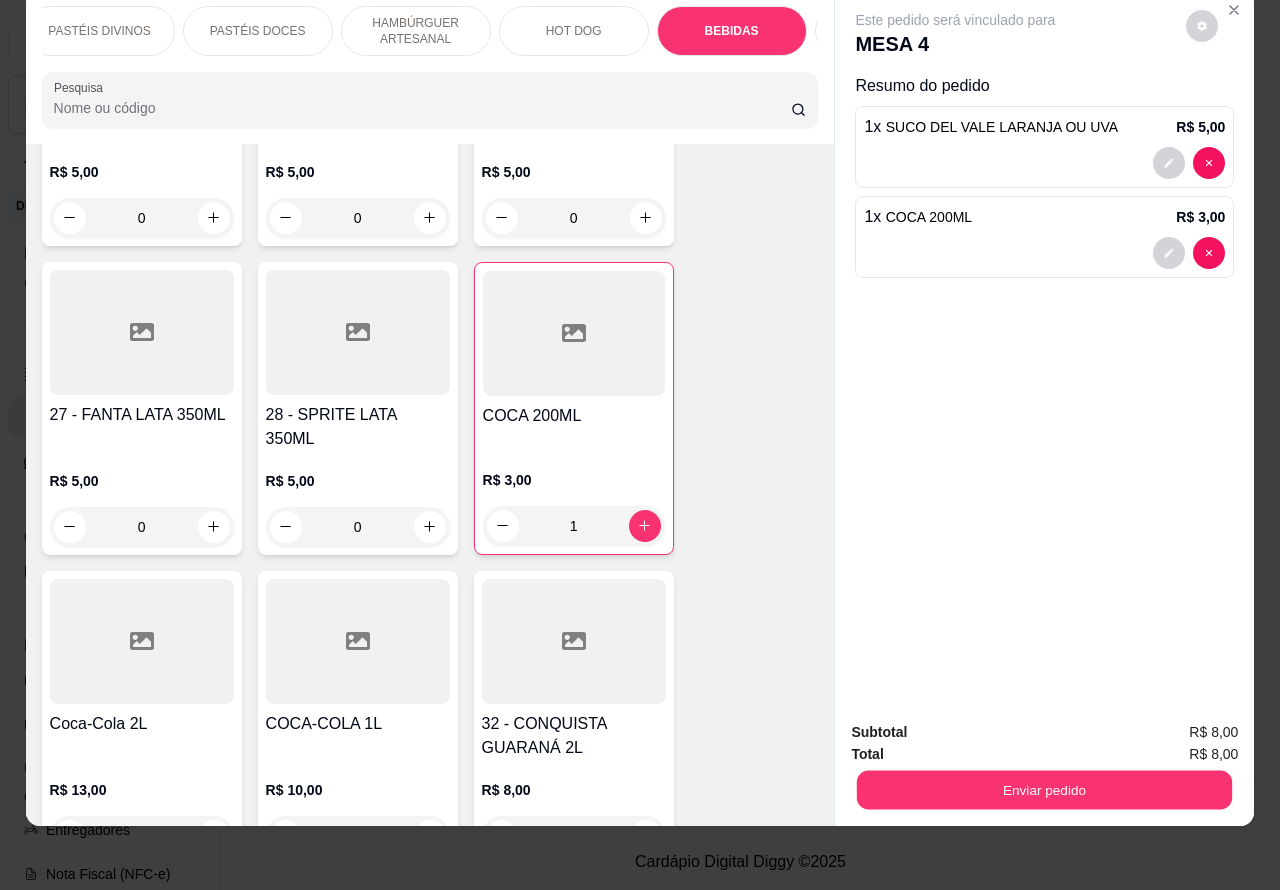 click on "Enviar pedido" at bounding box center (1044, 790) 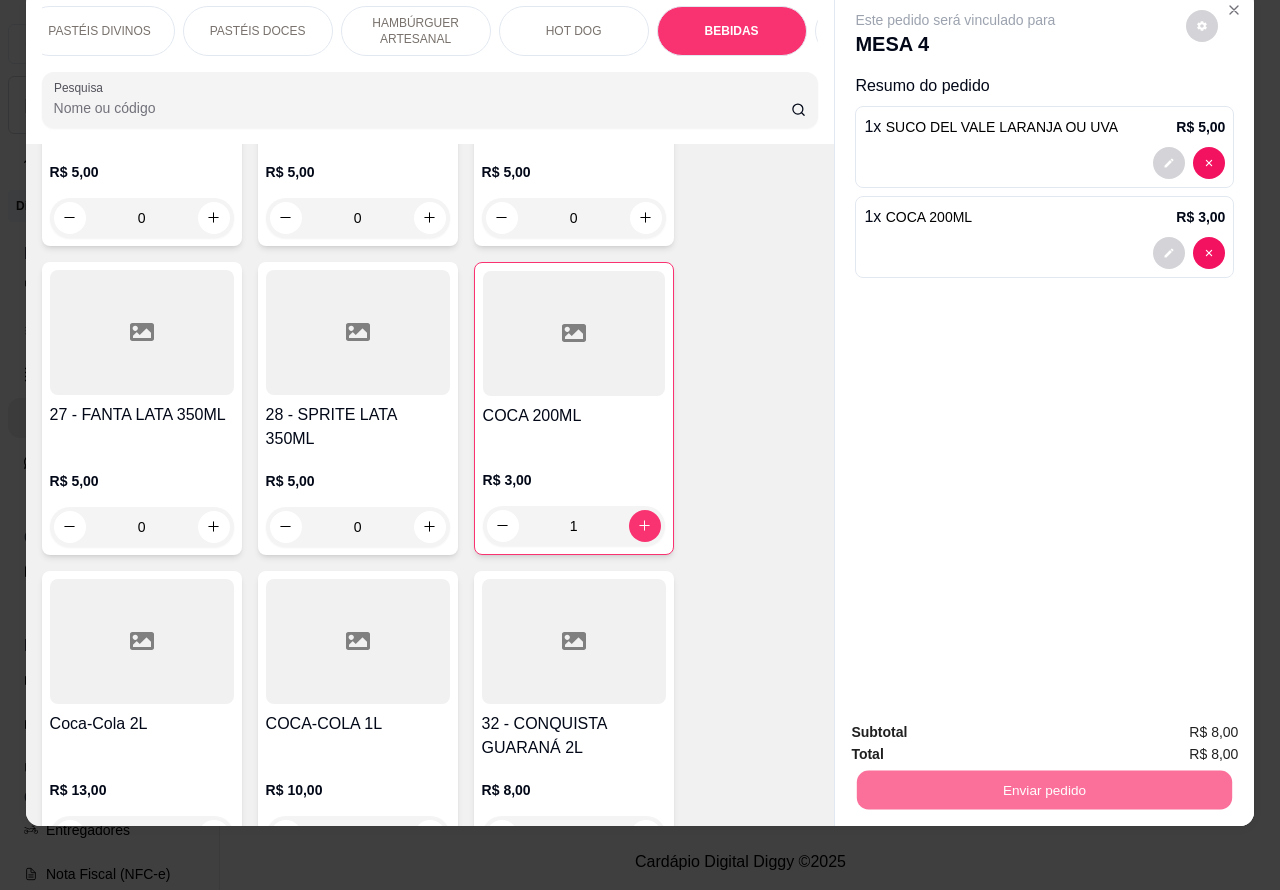 click on "Não registrar e enviar pedido" at bounding box center [977, 723] 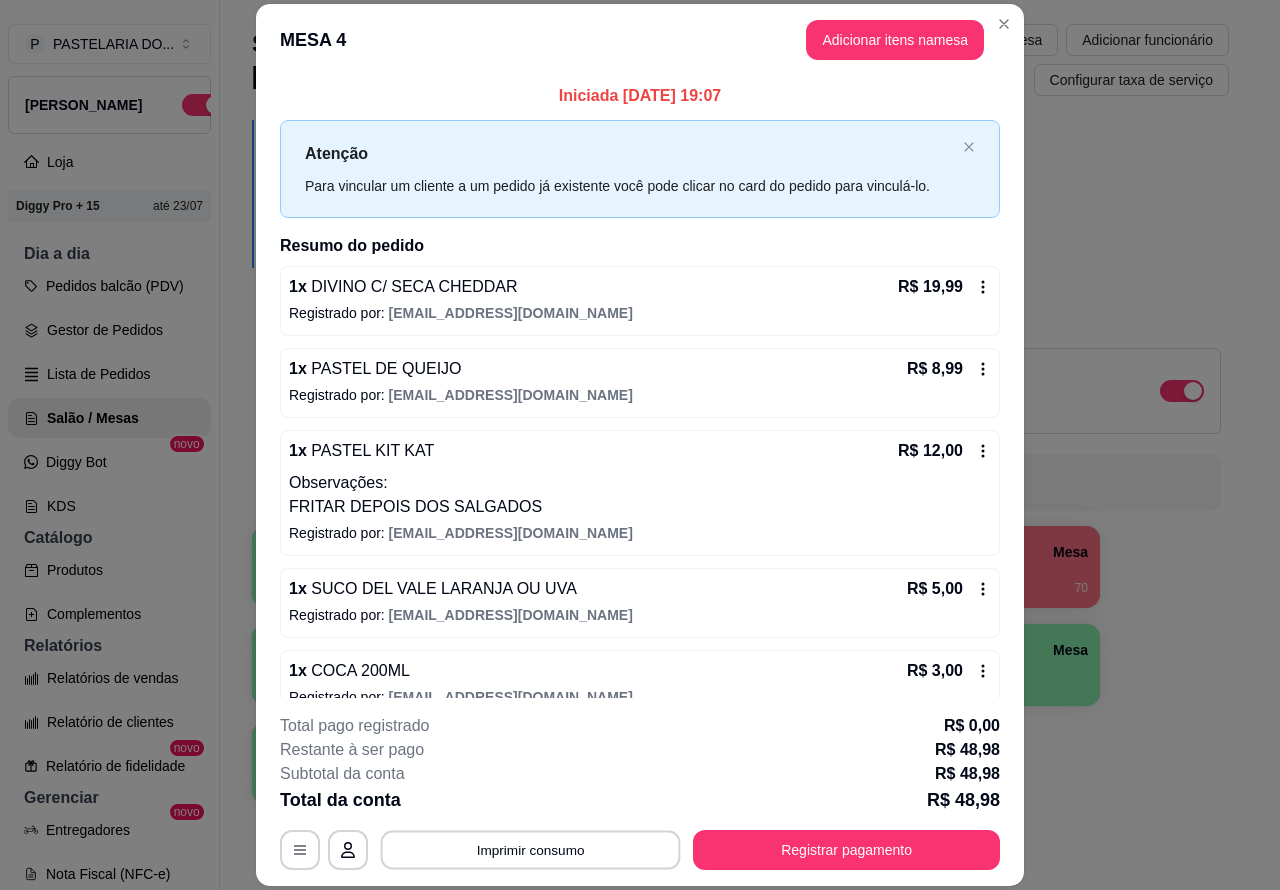 click on "Imprimir consumo" at bounding box center [531, 849] 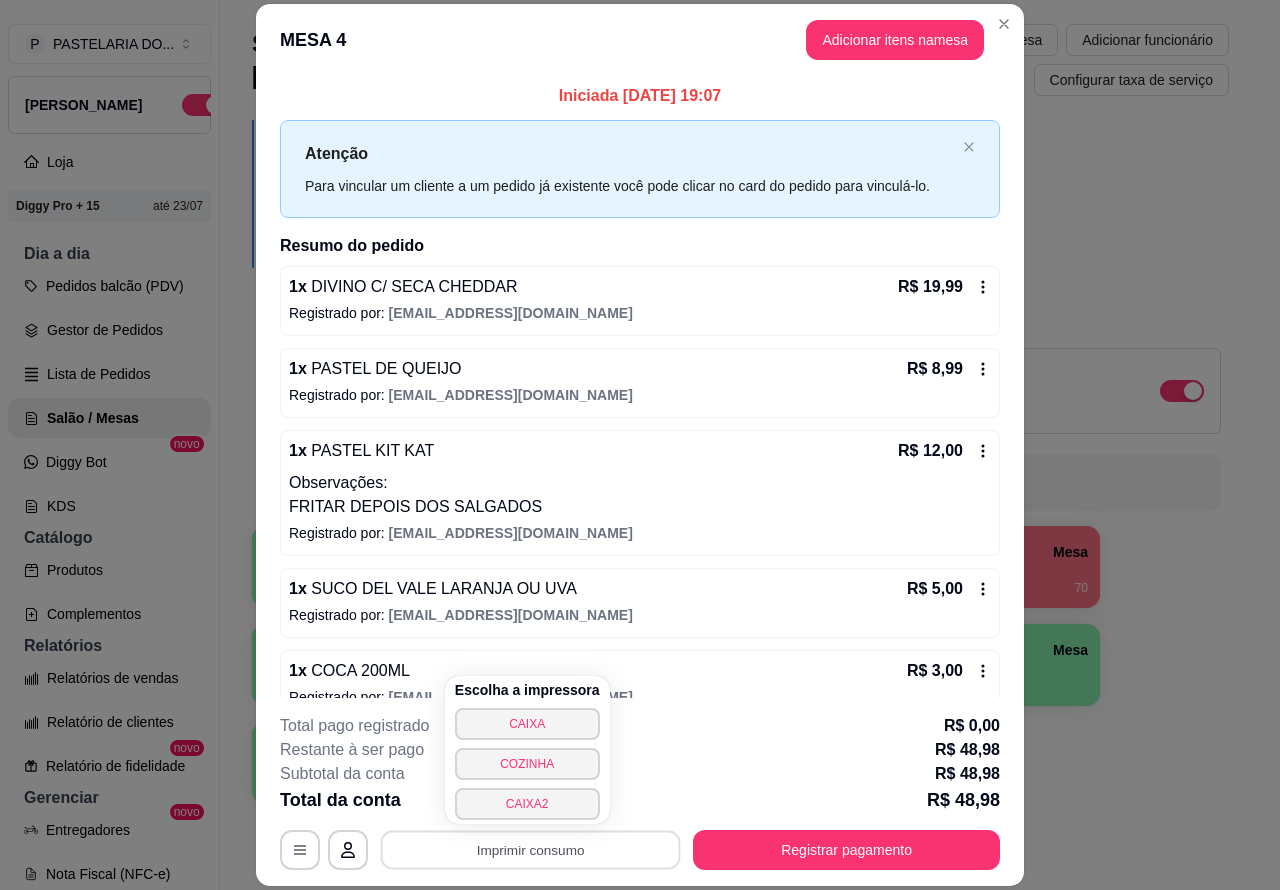 click on "CAIXA2" at bounding box center [527, 804] 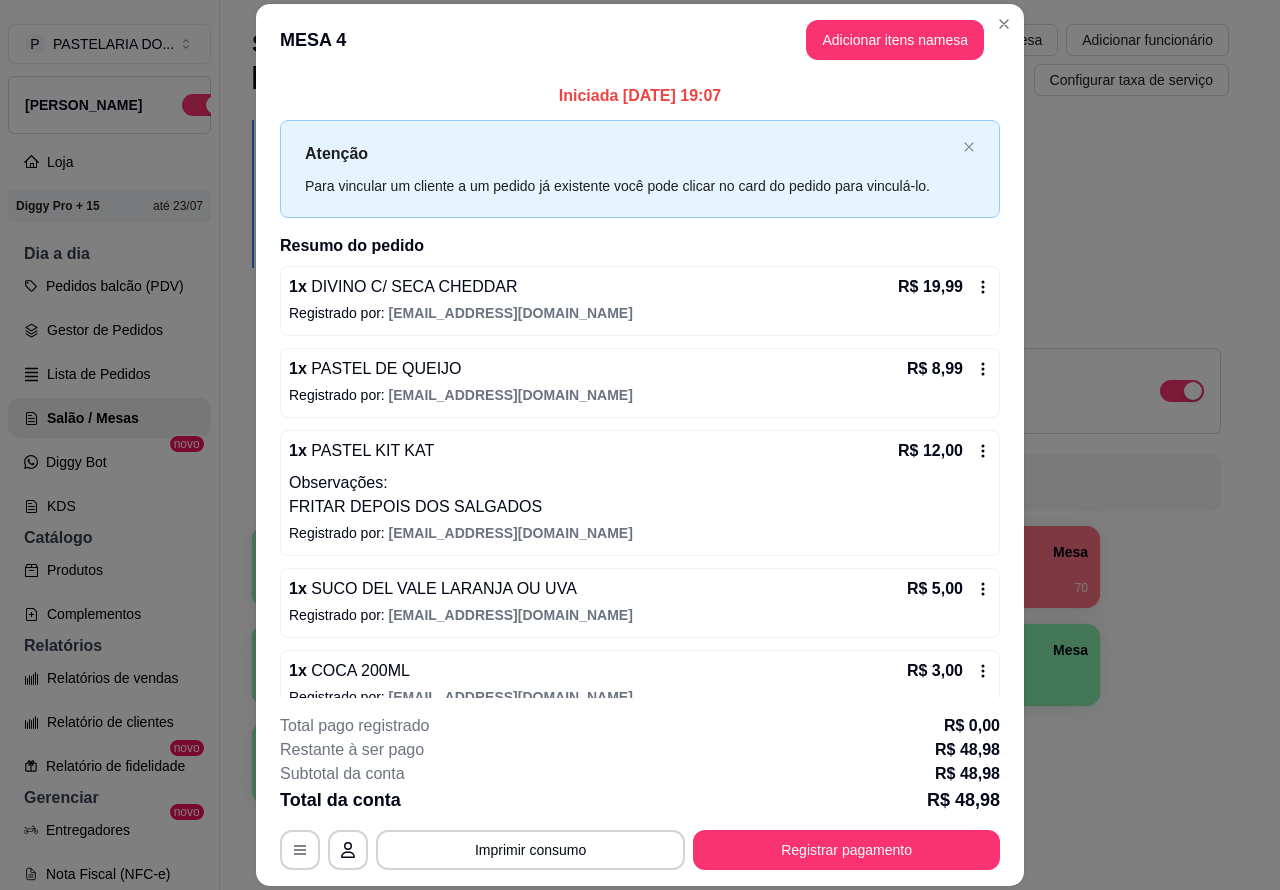 click on "Dia a dia" at bounding box center [109, 254] 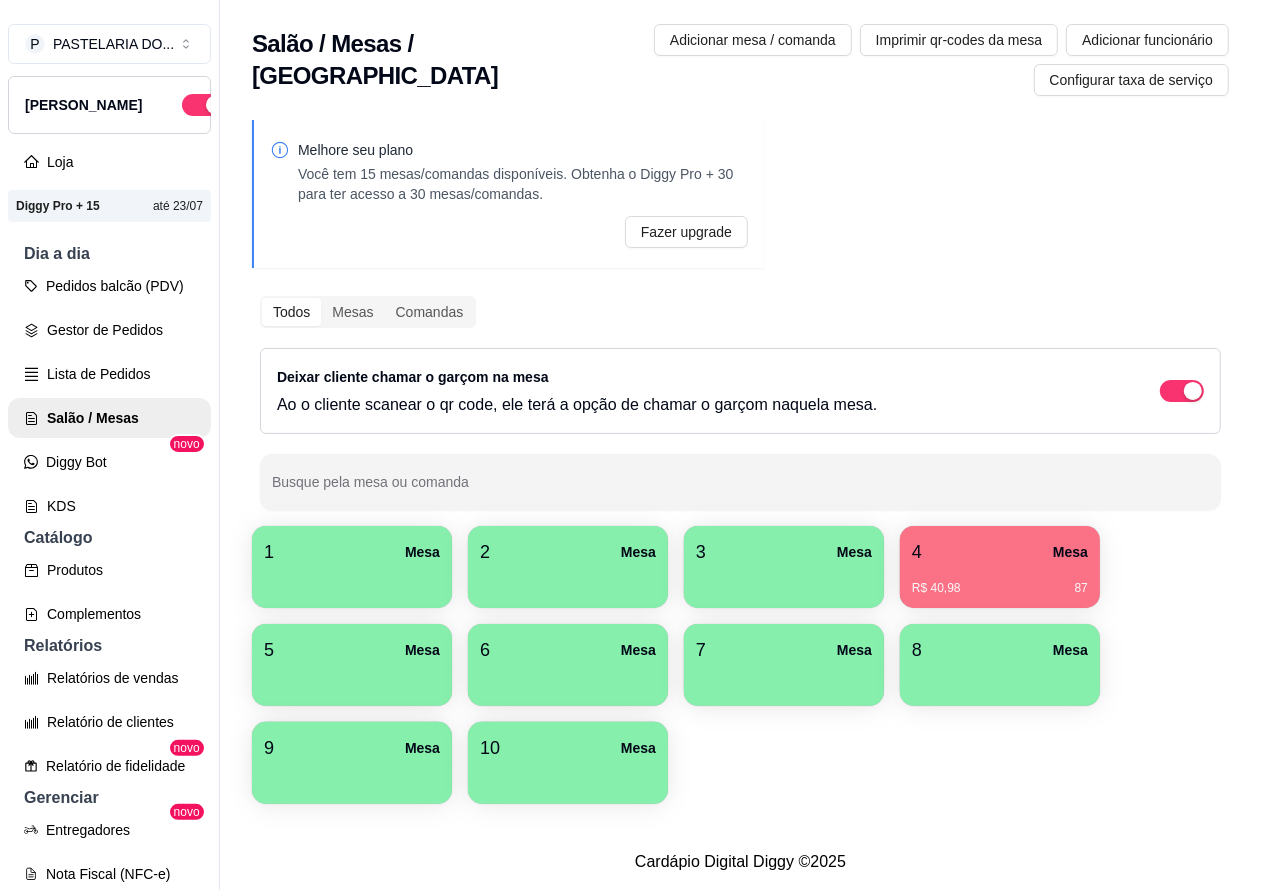 click on "Pedidos balcão (PDV)" at bounding box center [109, 286] 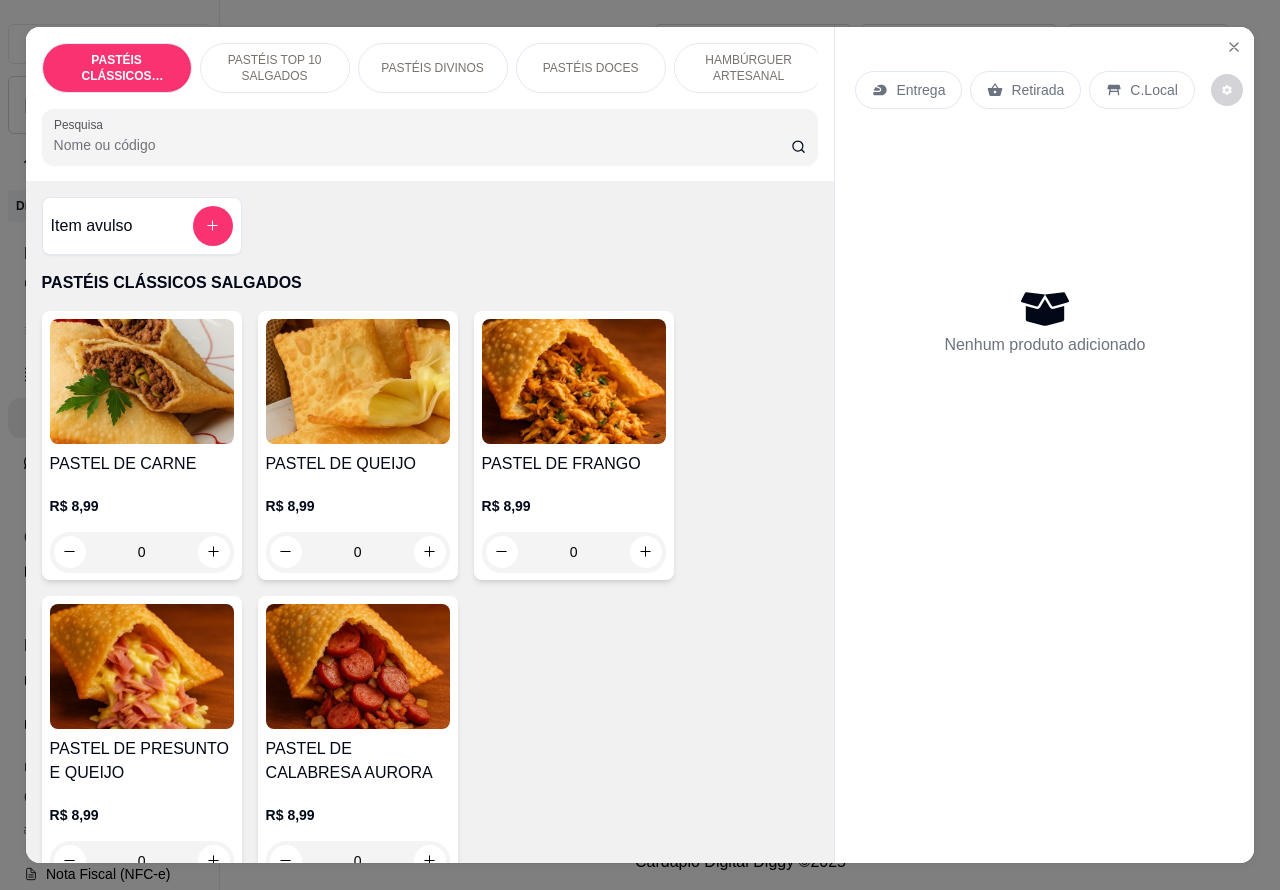 click on "Entrega" at bounding box center (920, 90) 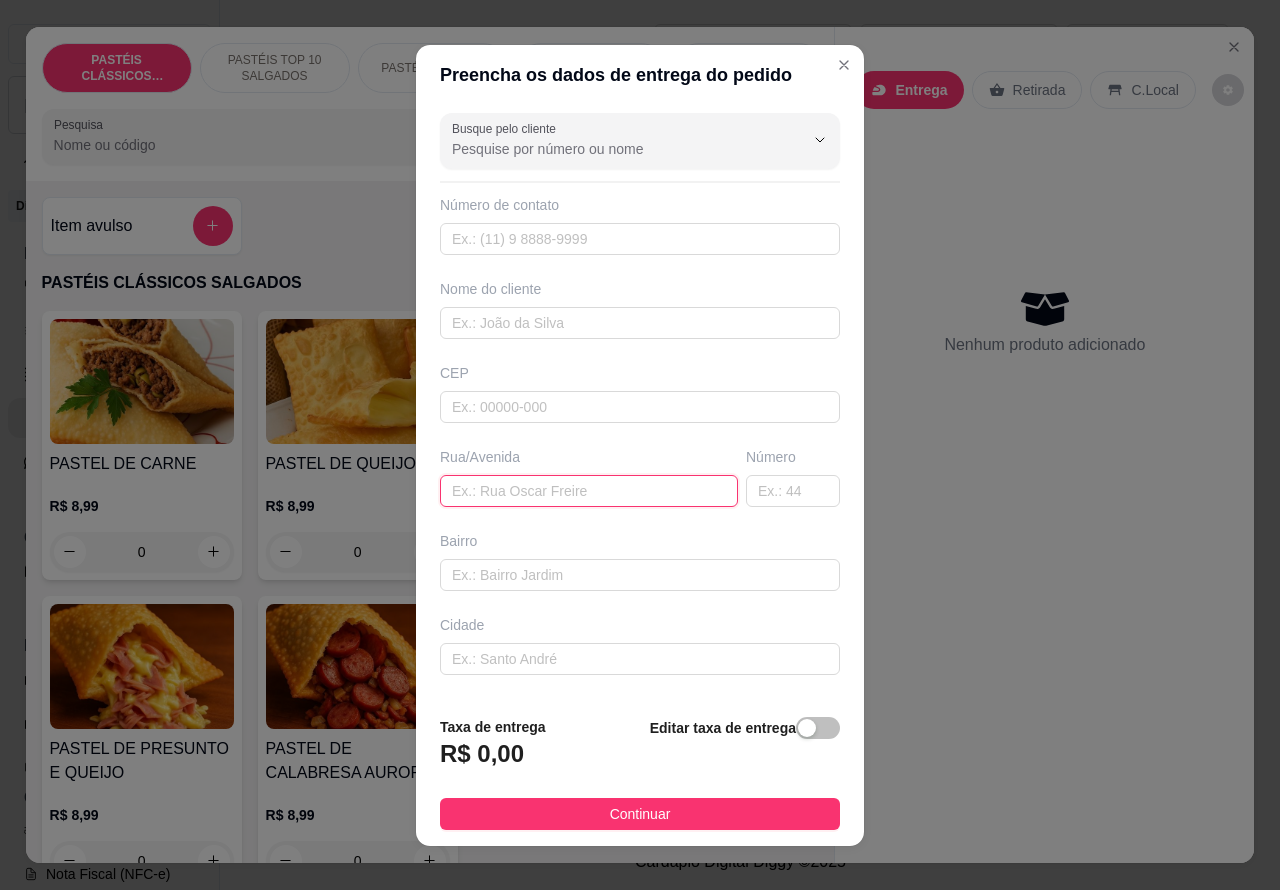 paste on "Dr [PERSON_NAME] 1145" 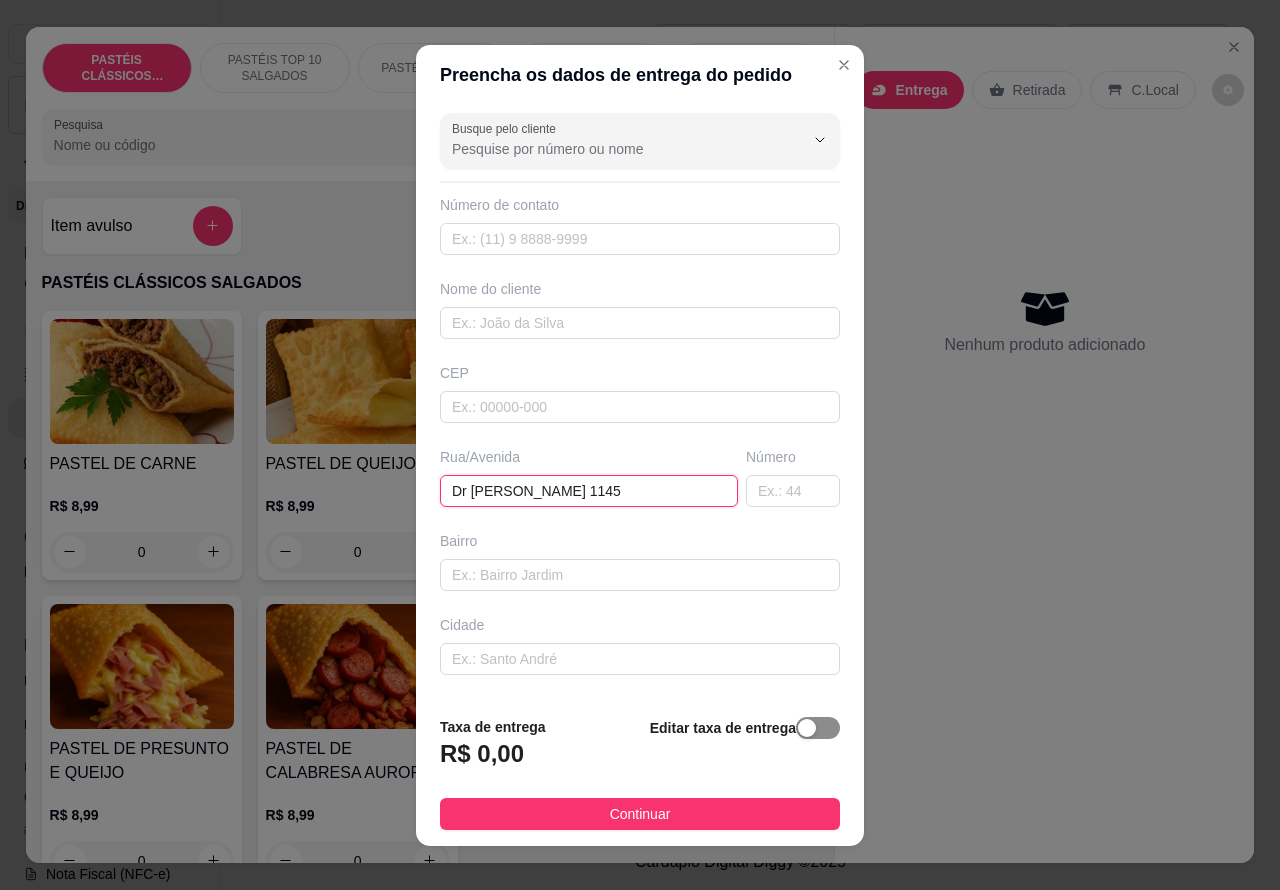 type on "Dr [PERSON_NAME] 1145" 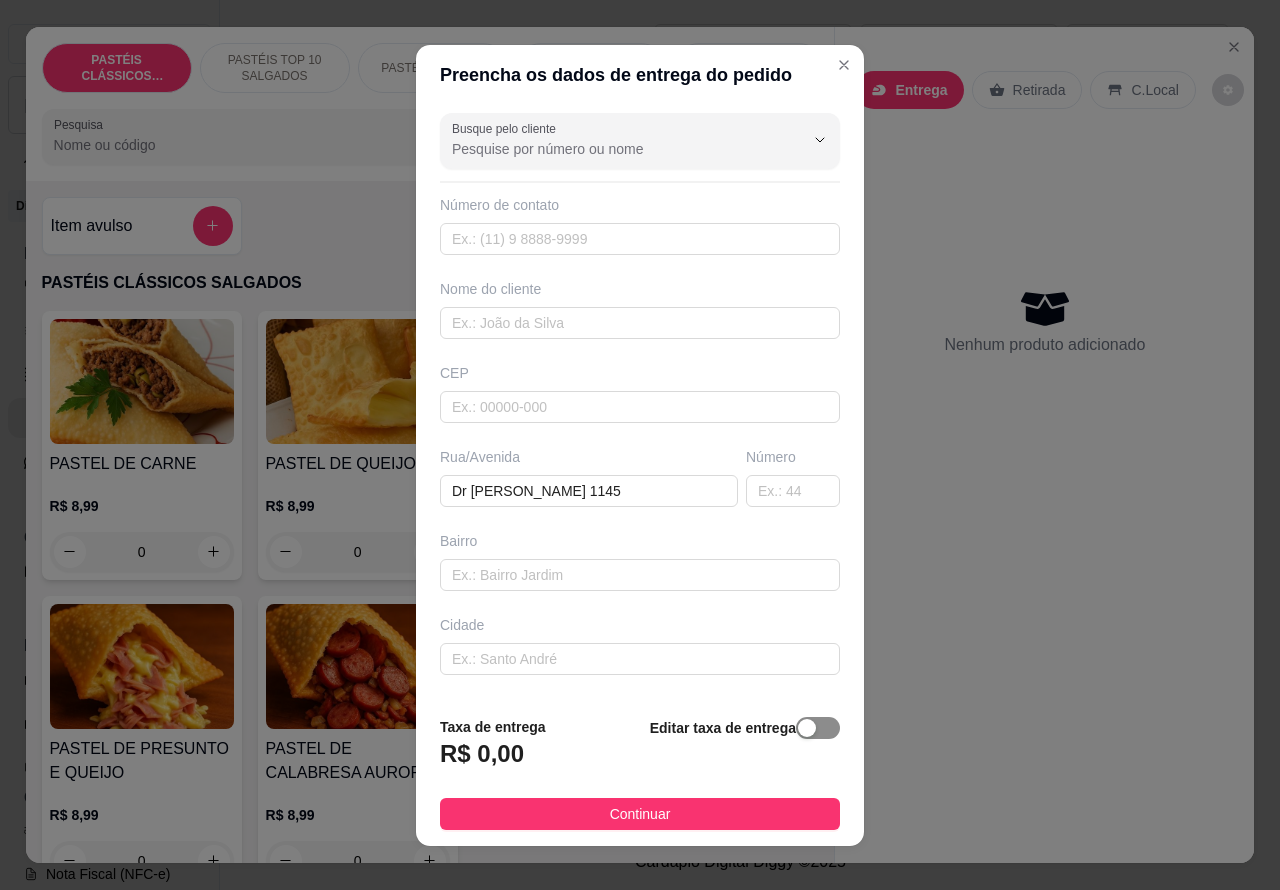 click at bounding box center (807, 728) 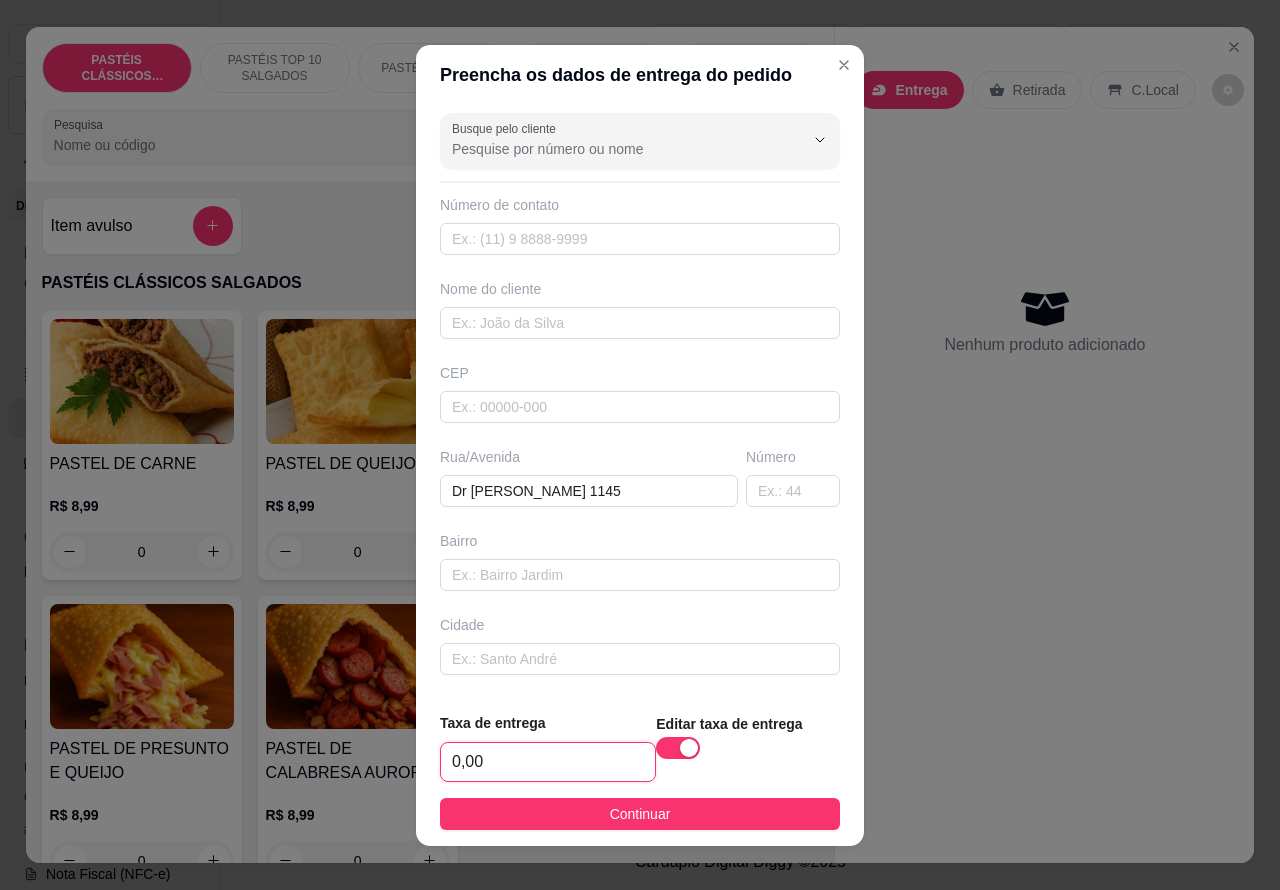 click on "0,00" at bounding box center [548, 762] 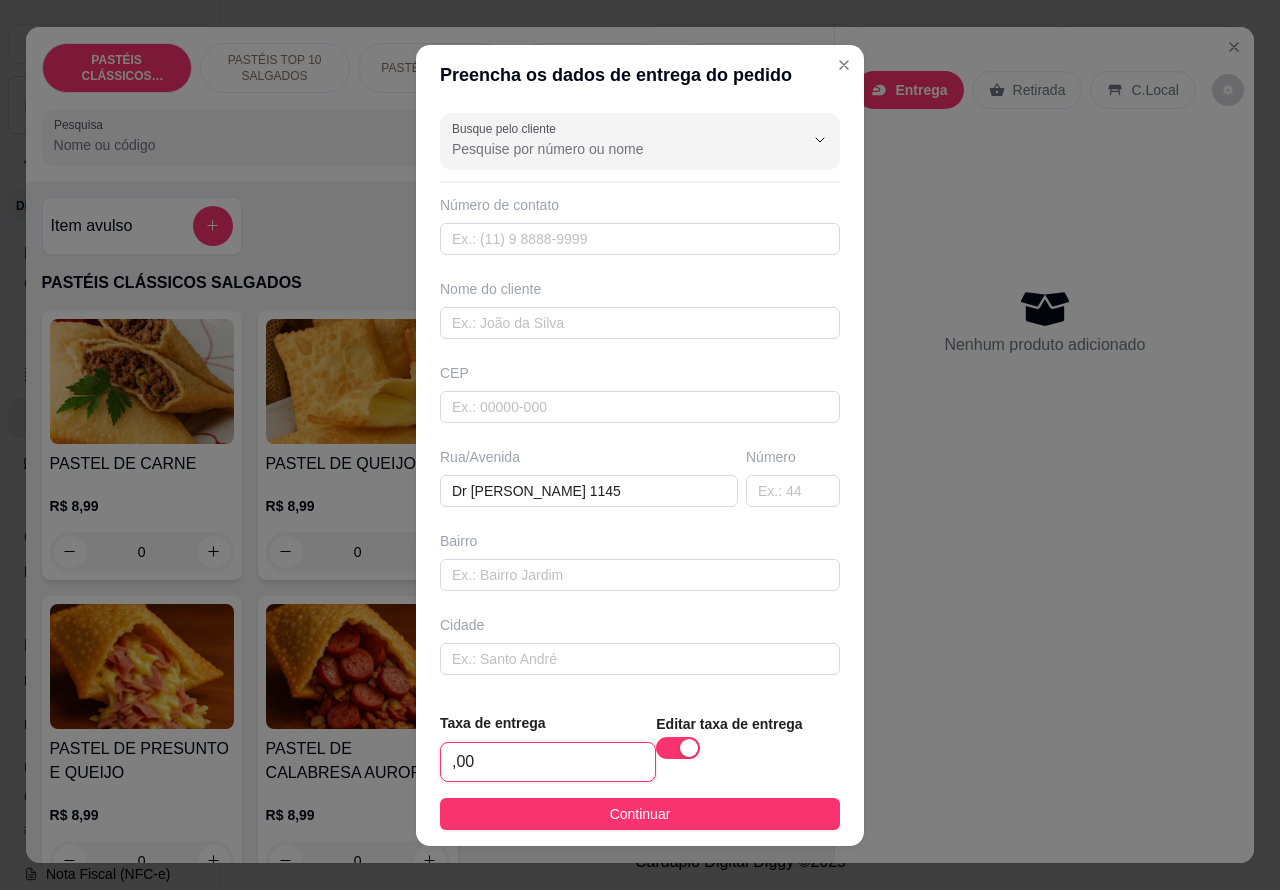 type on "3,00" 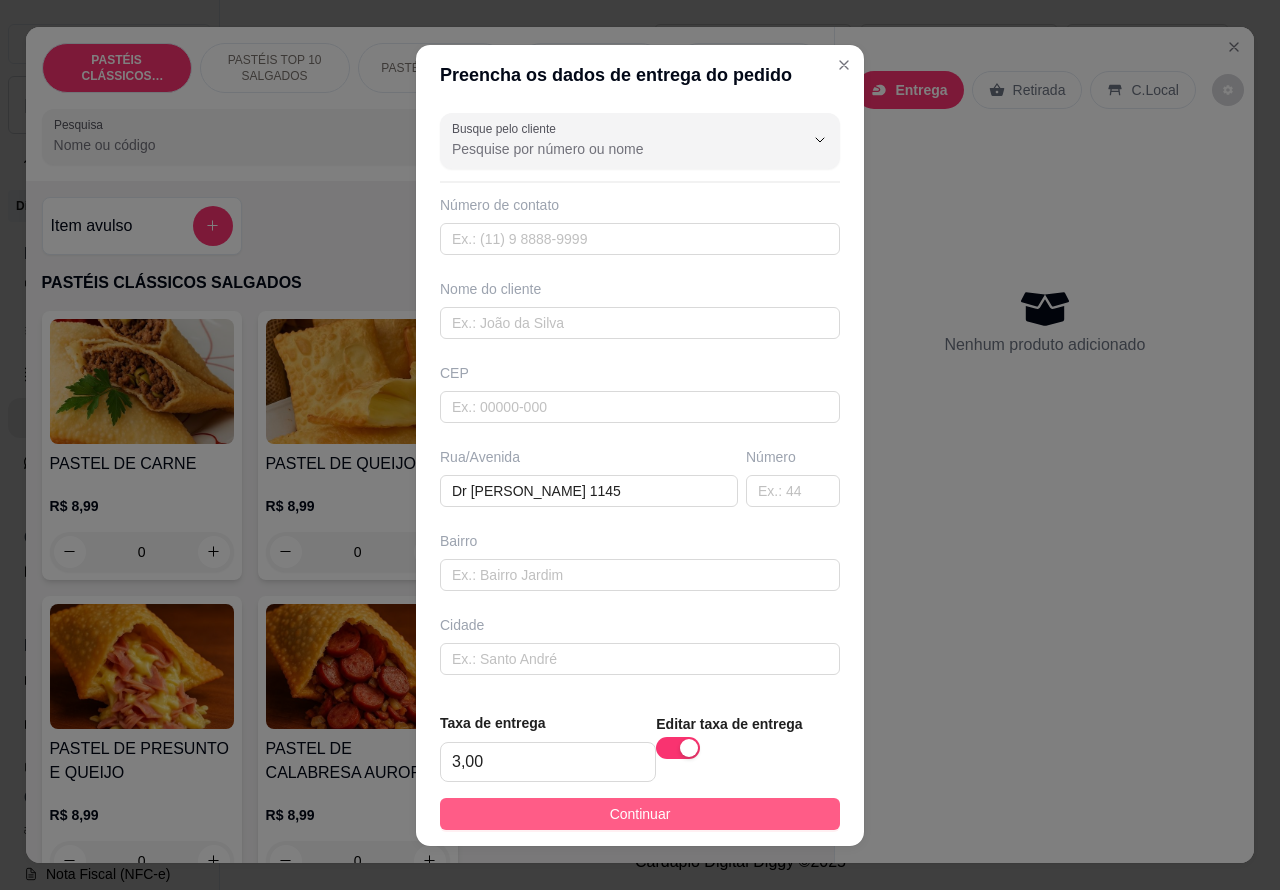 click on "Continuar" at bounding box center (640, 814) 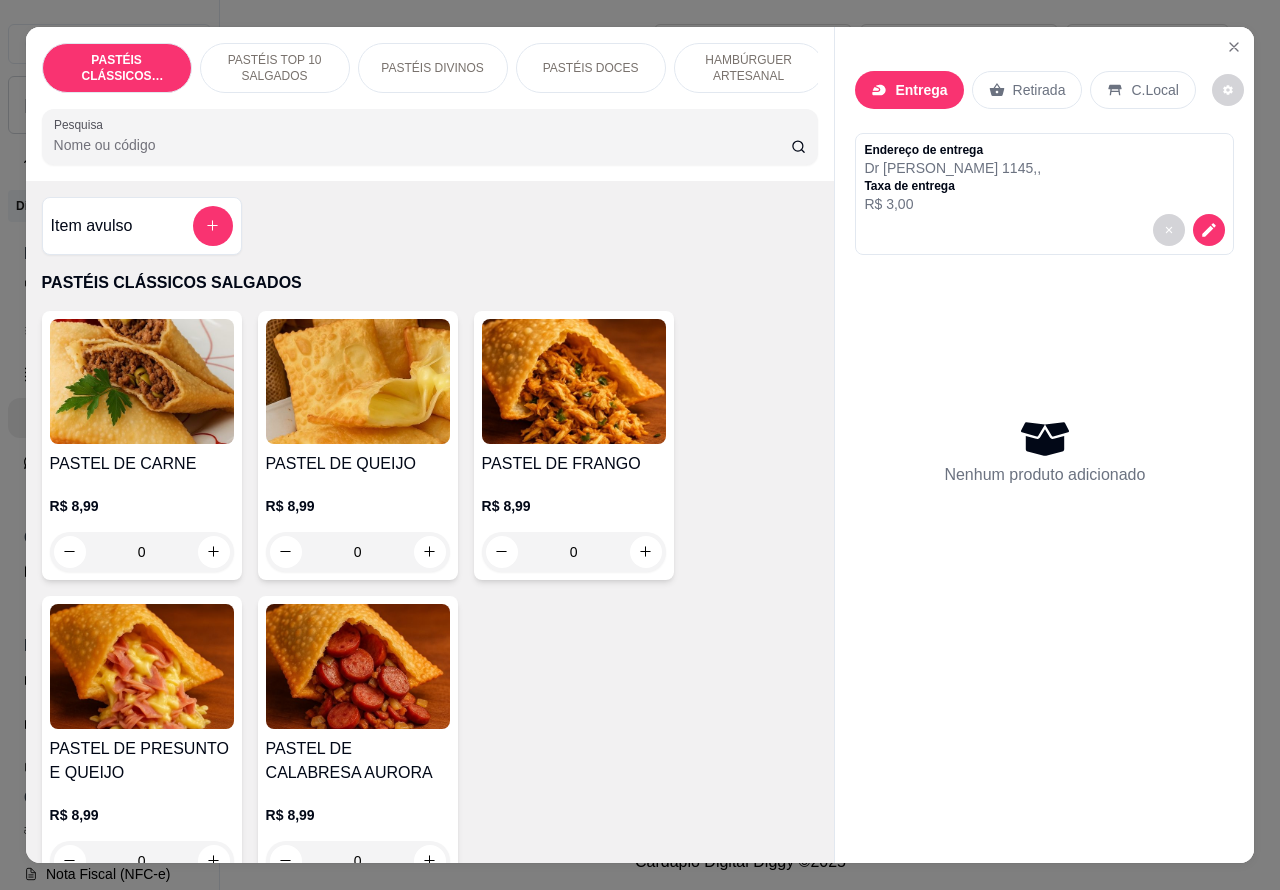 click on "HAMBÚRGUER ARTESANAL" at bounding box center (749, 68) 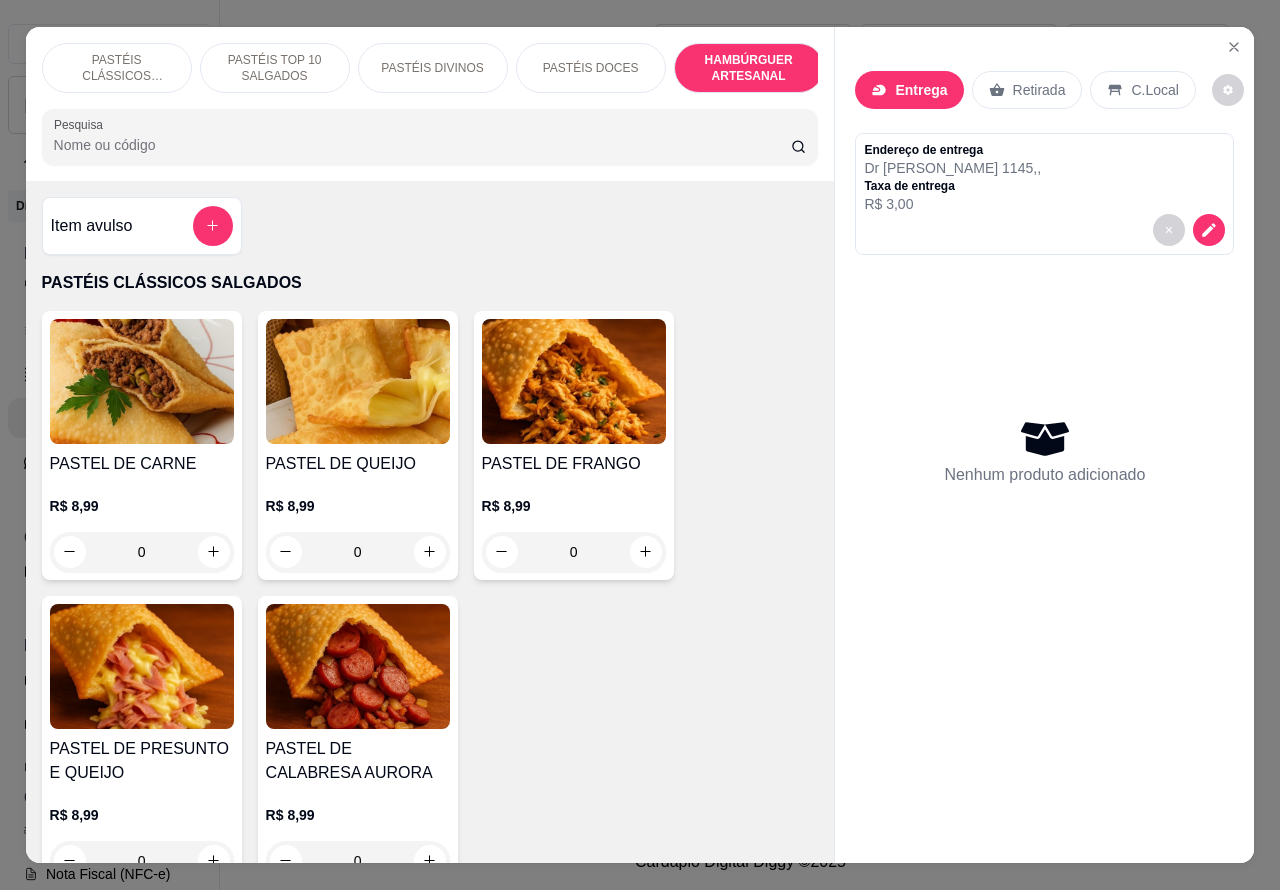 scroll, scrollTop: 4527, scrollLeft: 0, axis: vertical 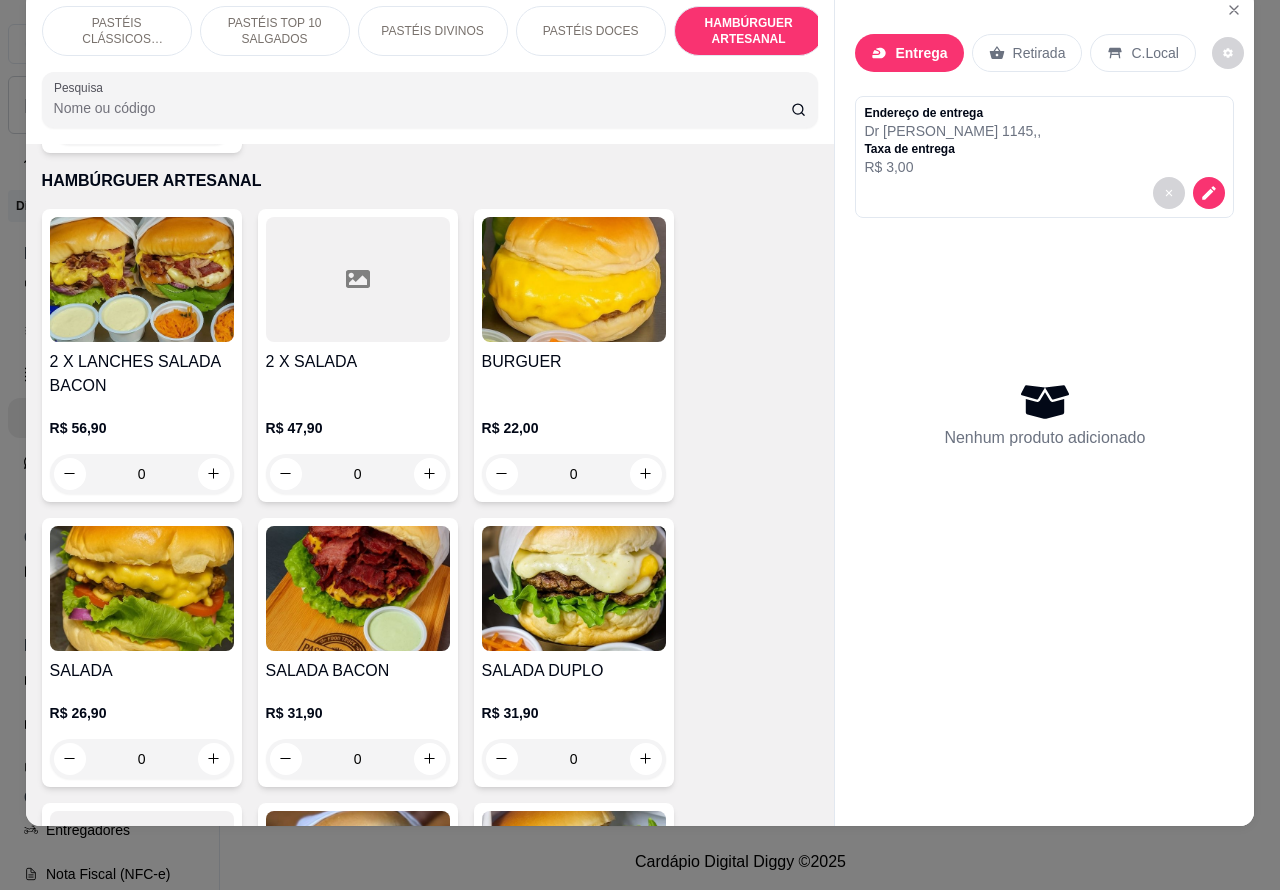 click on "0" at bounding box center [358, 759] 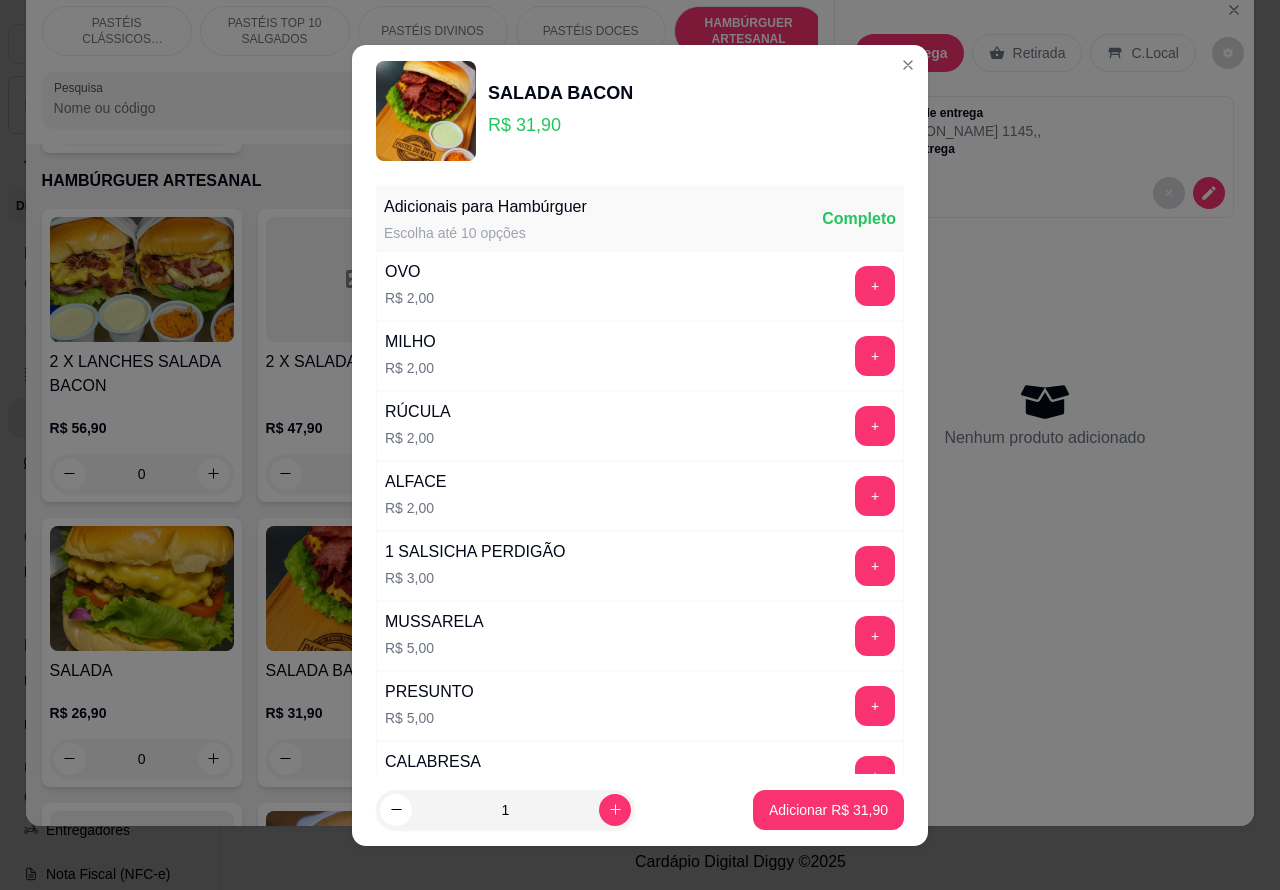 click on "Adicionar   R$ 31,90" at bounding box center [828, 810] 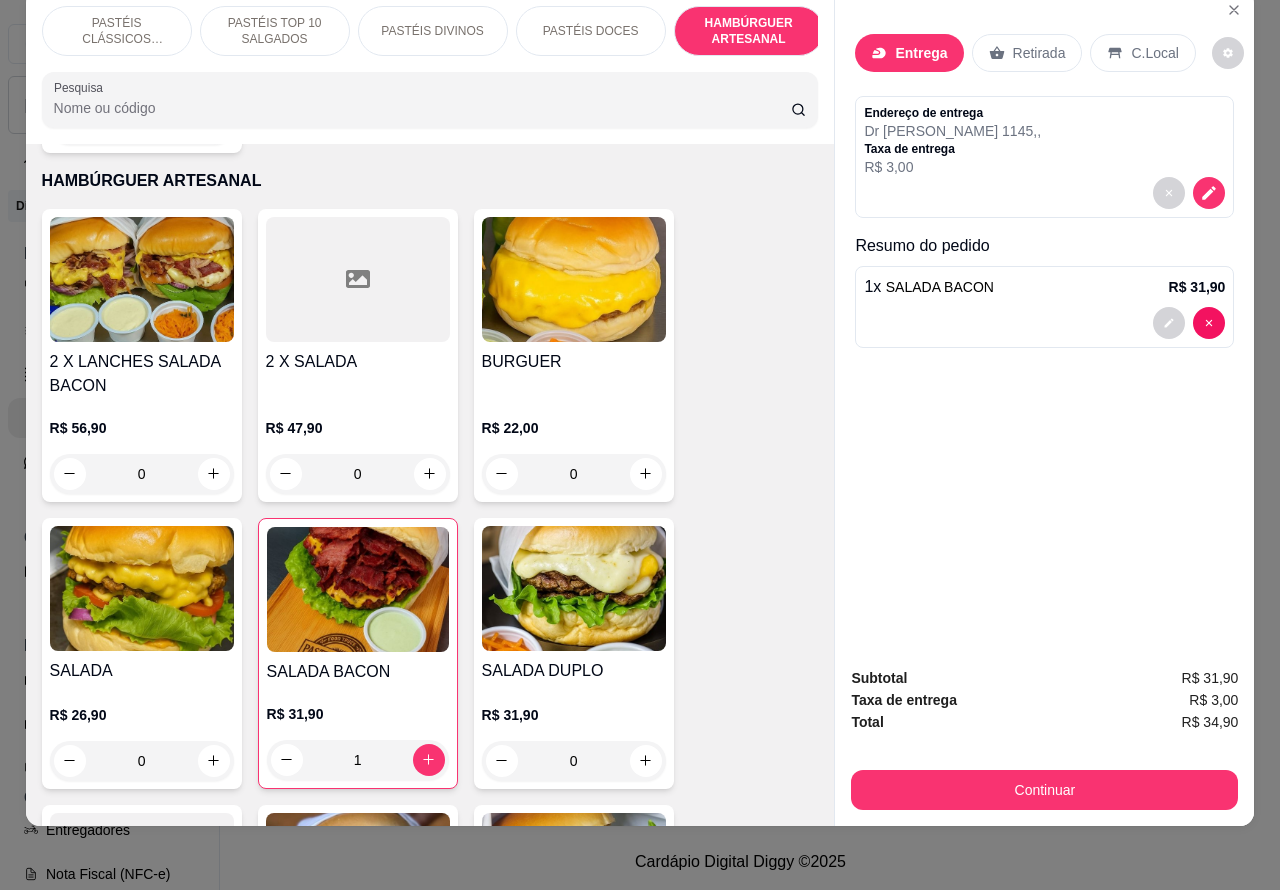 click on "Continuar" at bounding box center [1044, 790] 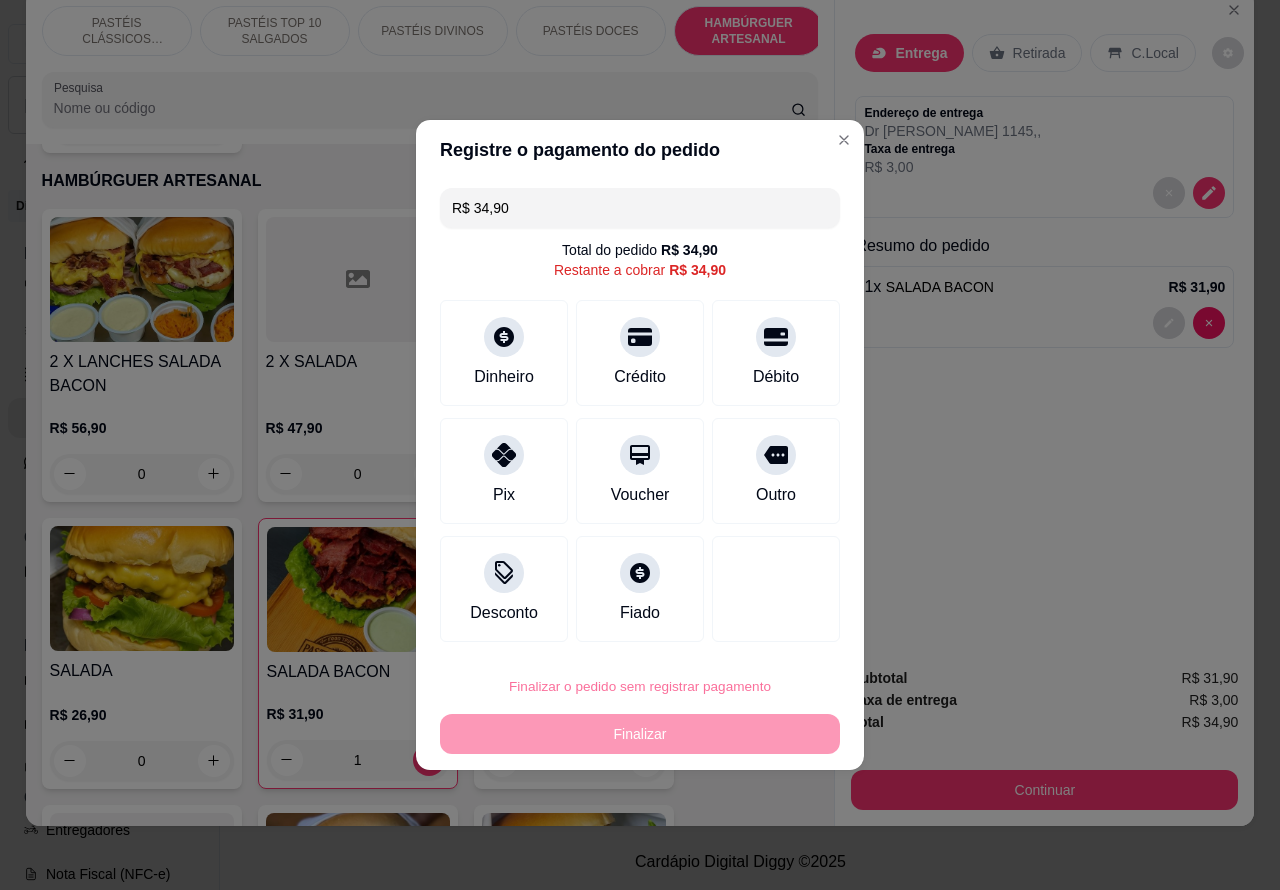 click on "Confirmar" at bounding box center (758, 630) 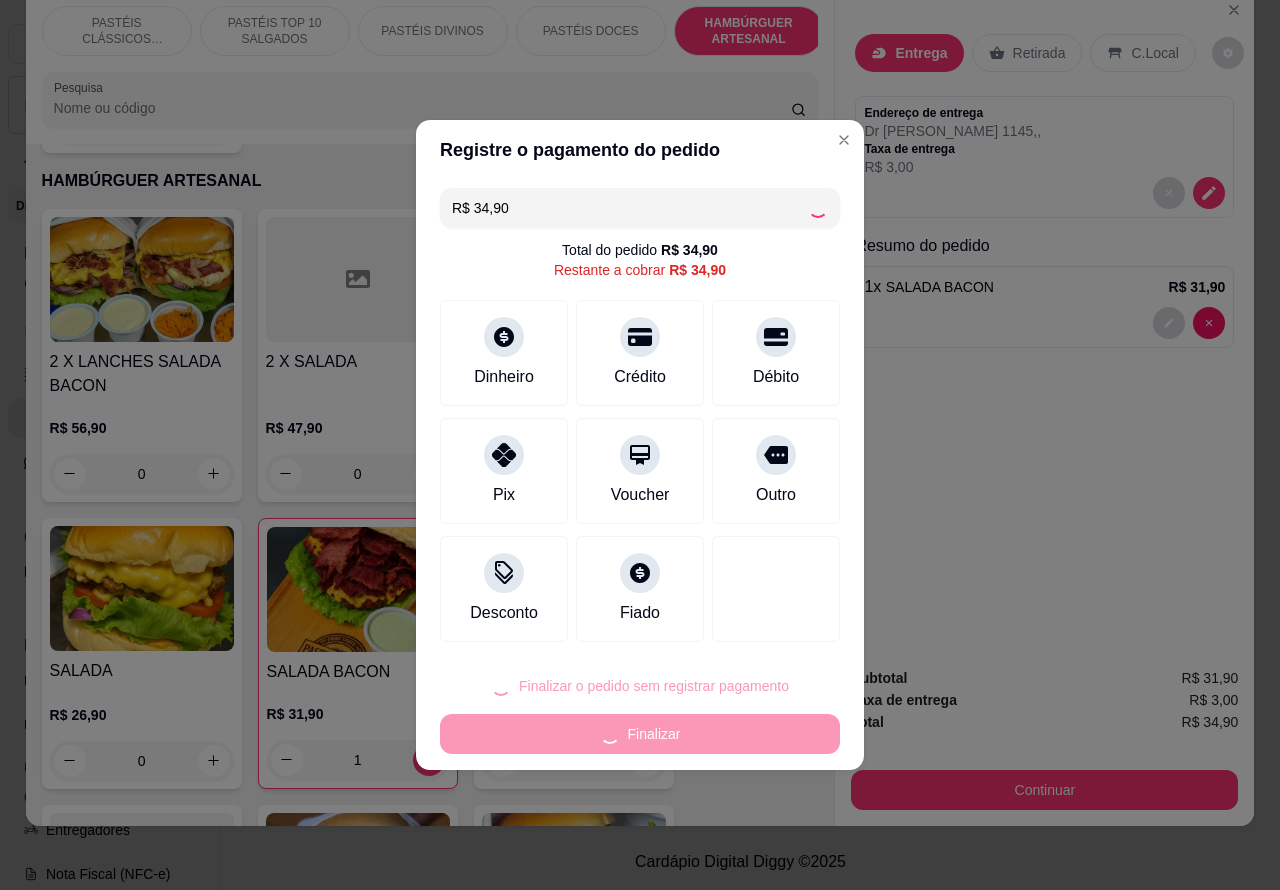 type on "0" 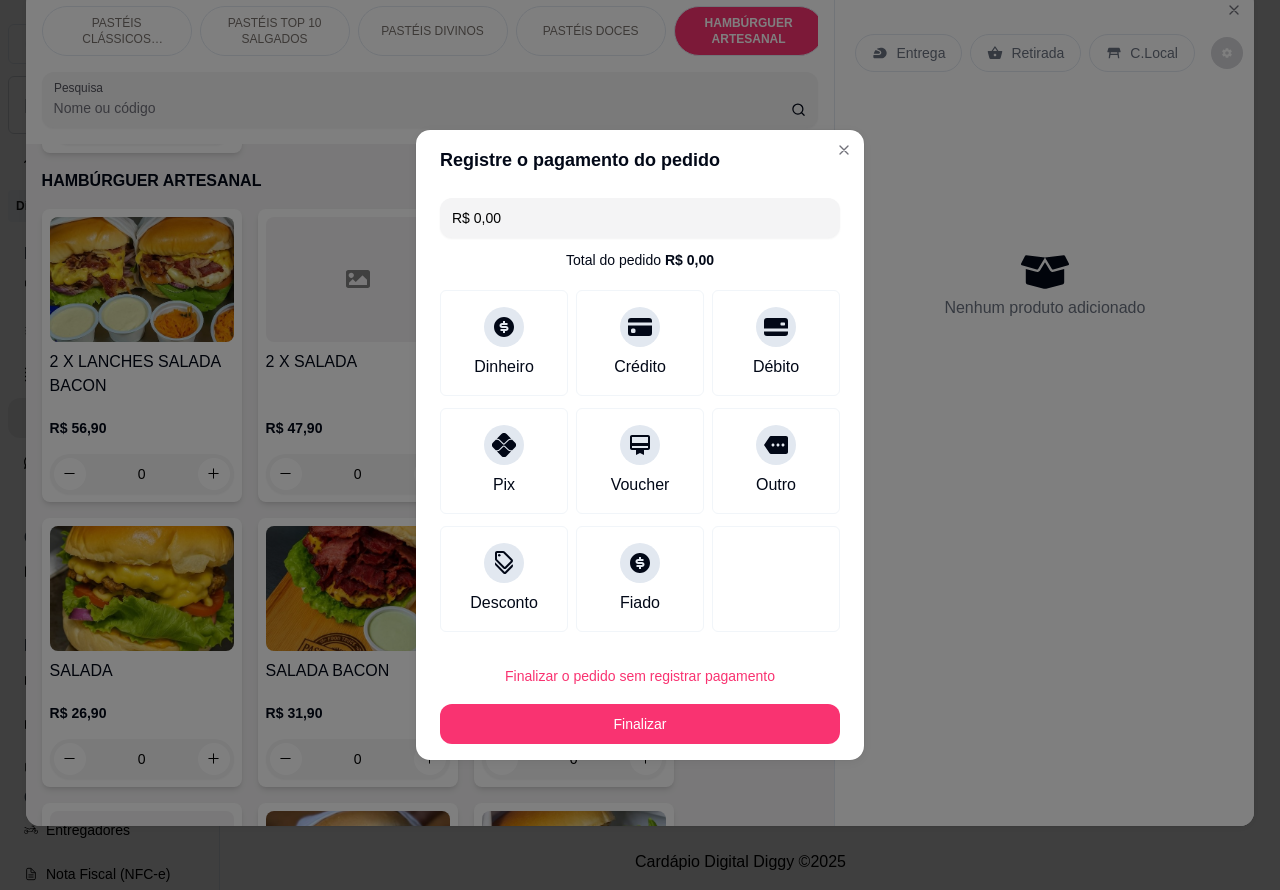 type on "R$ 0,00" 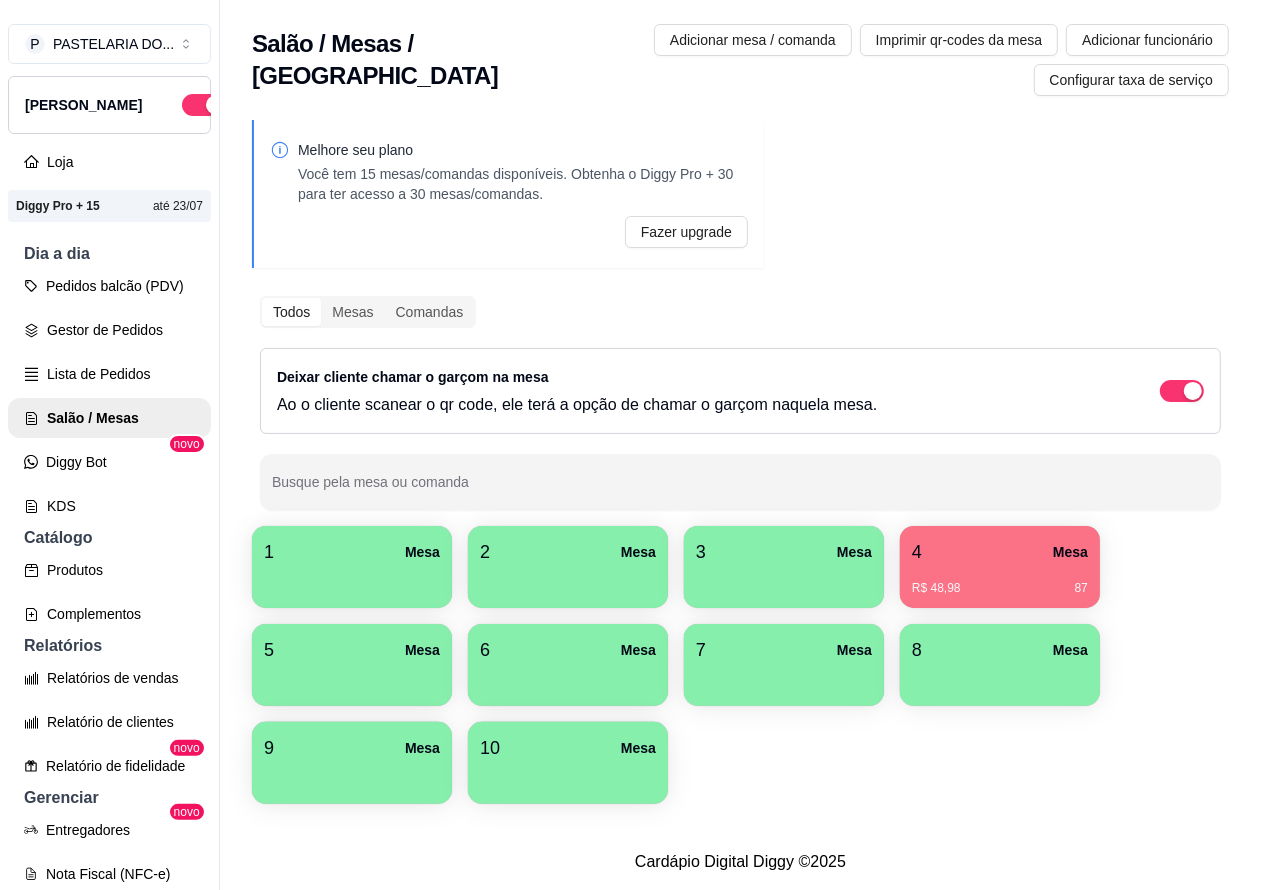click on "Pedidos balcão (PDV)" at bounding box center (109, 286) 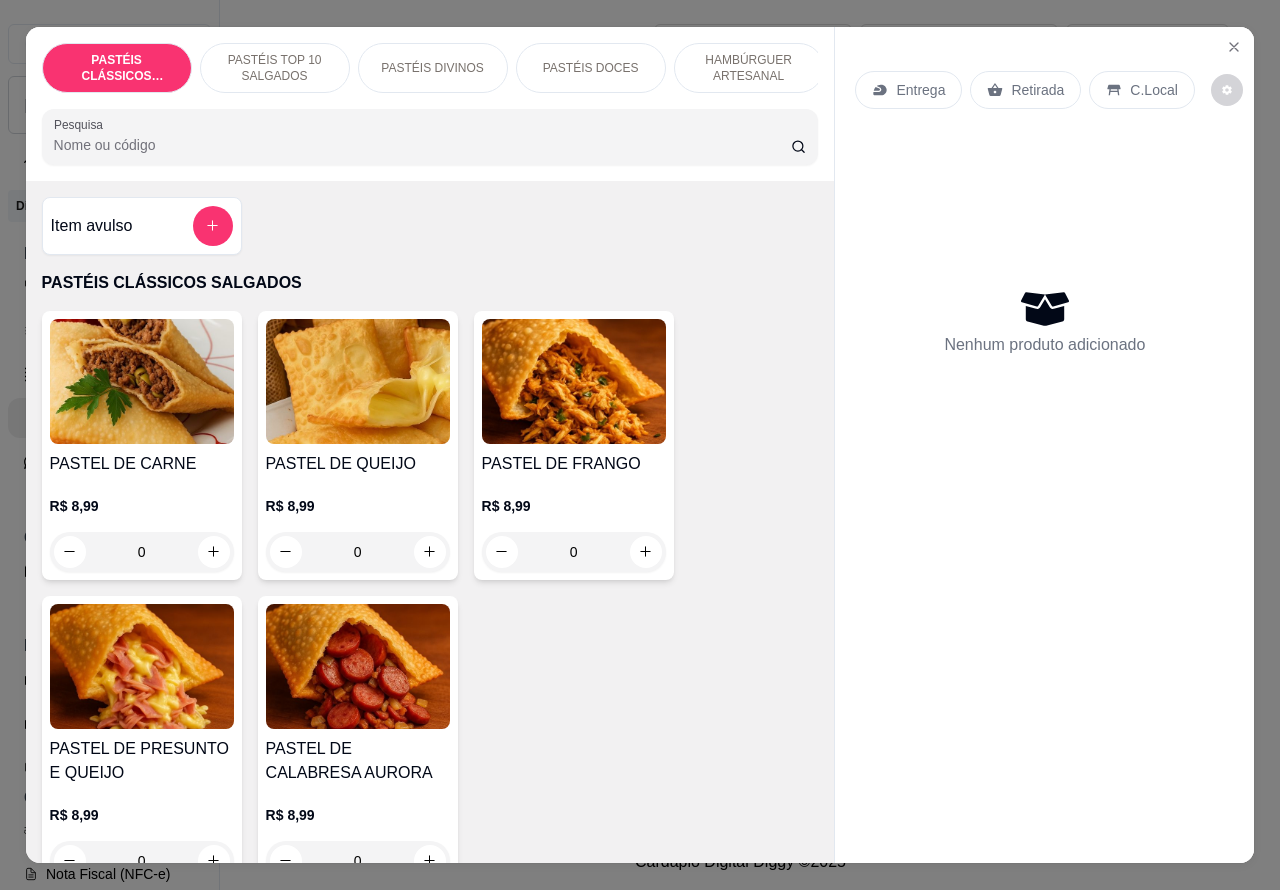 click on "HAMBÚRGUER ARTESANAL" at bounding box center (749, 68) 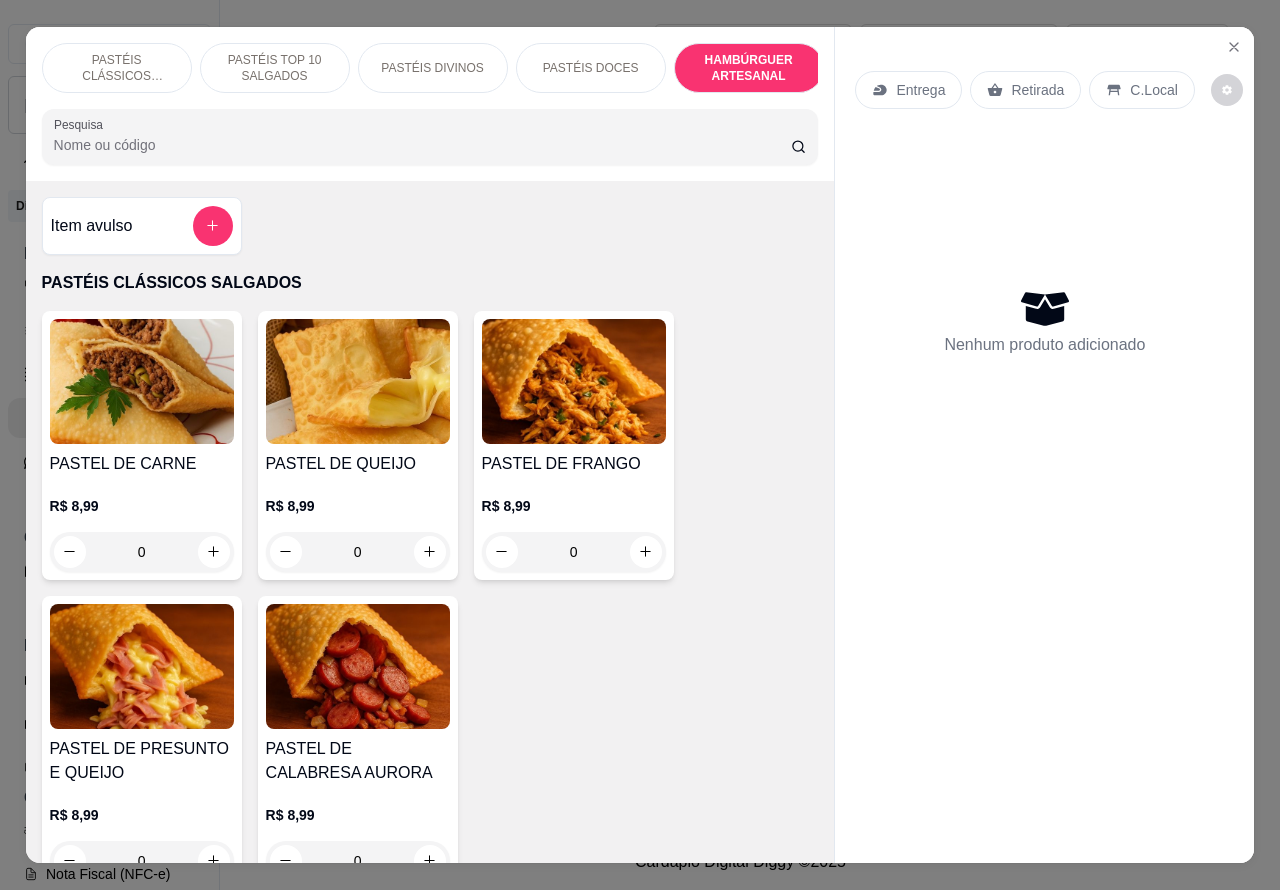 scroll, scrollTop: 4527, scrollLeft: 0, axis: vertical 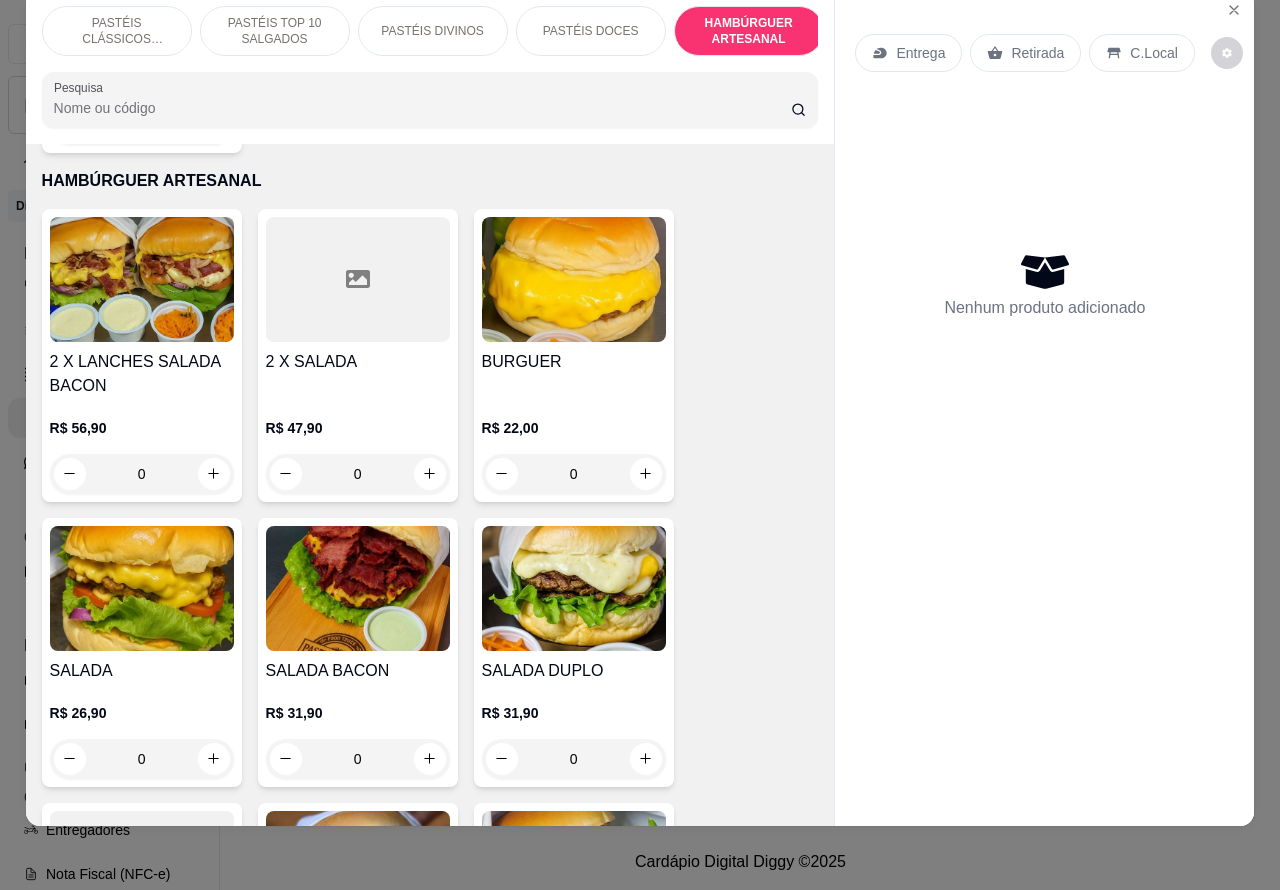 click at bounding box center [142, 873] 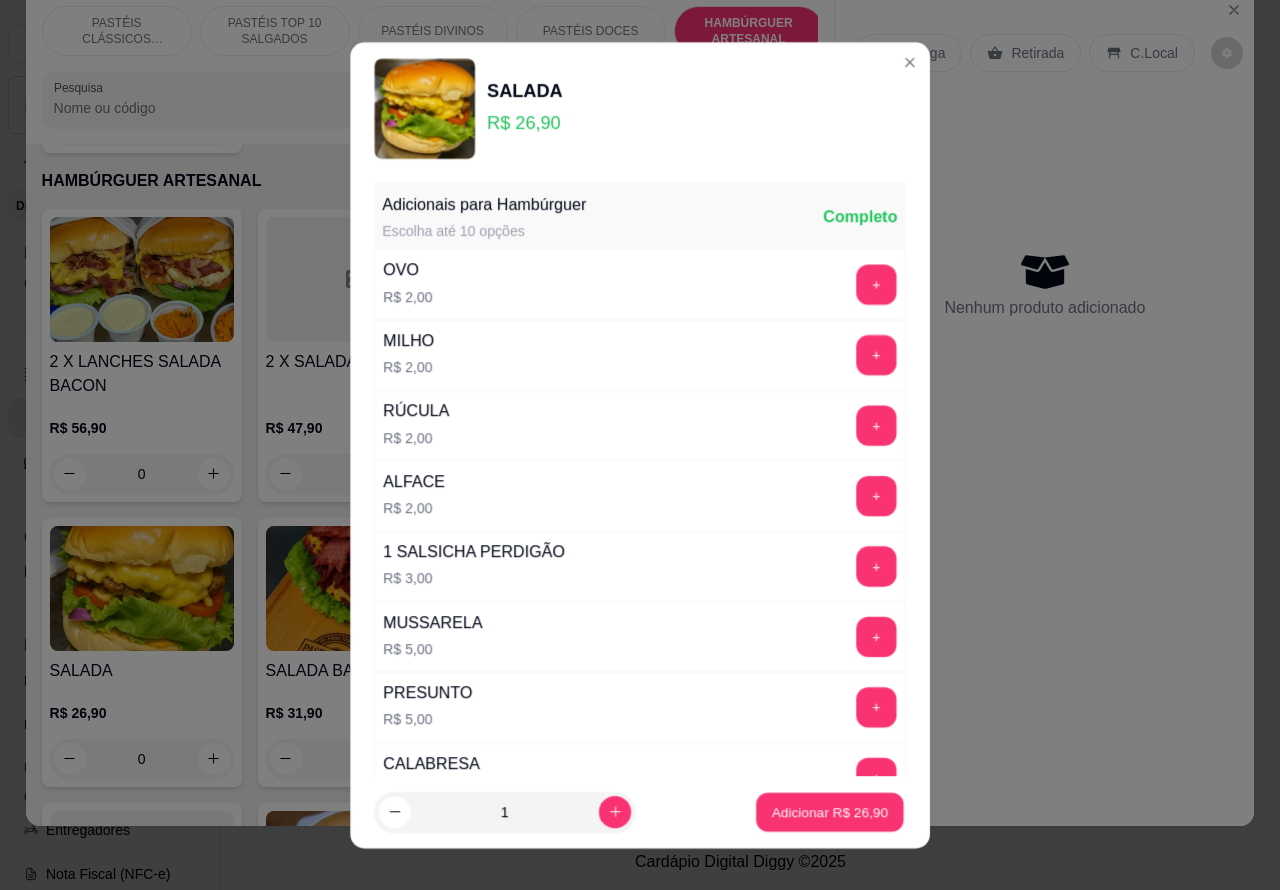click on "Adicionar   R$ 26,90" at bounding box center (830, 812) 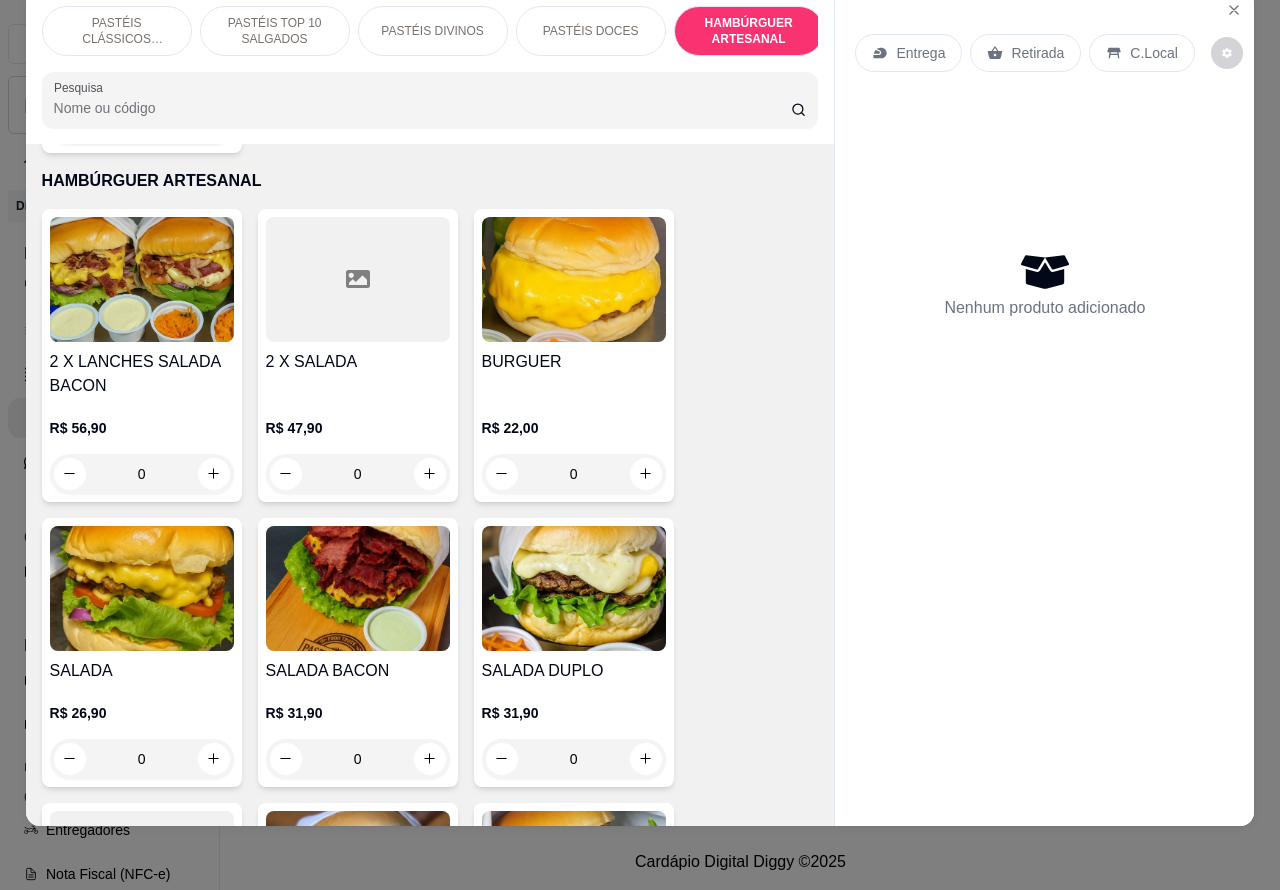 type on "1" 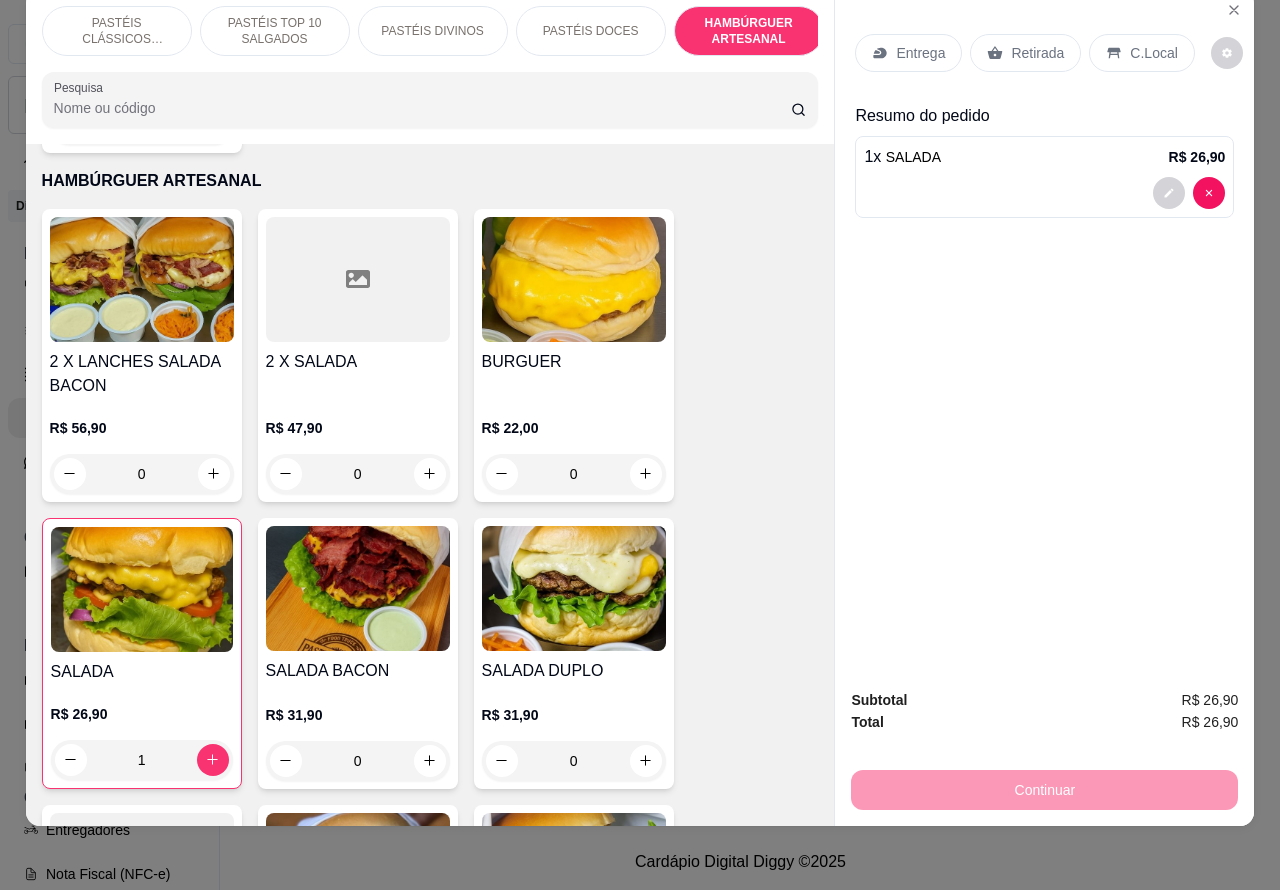 click on "Entrega Retirada C.Local Resumo do pedido 1 x   SALADA R$ 26,90" at bounding box center [1044, 332] 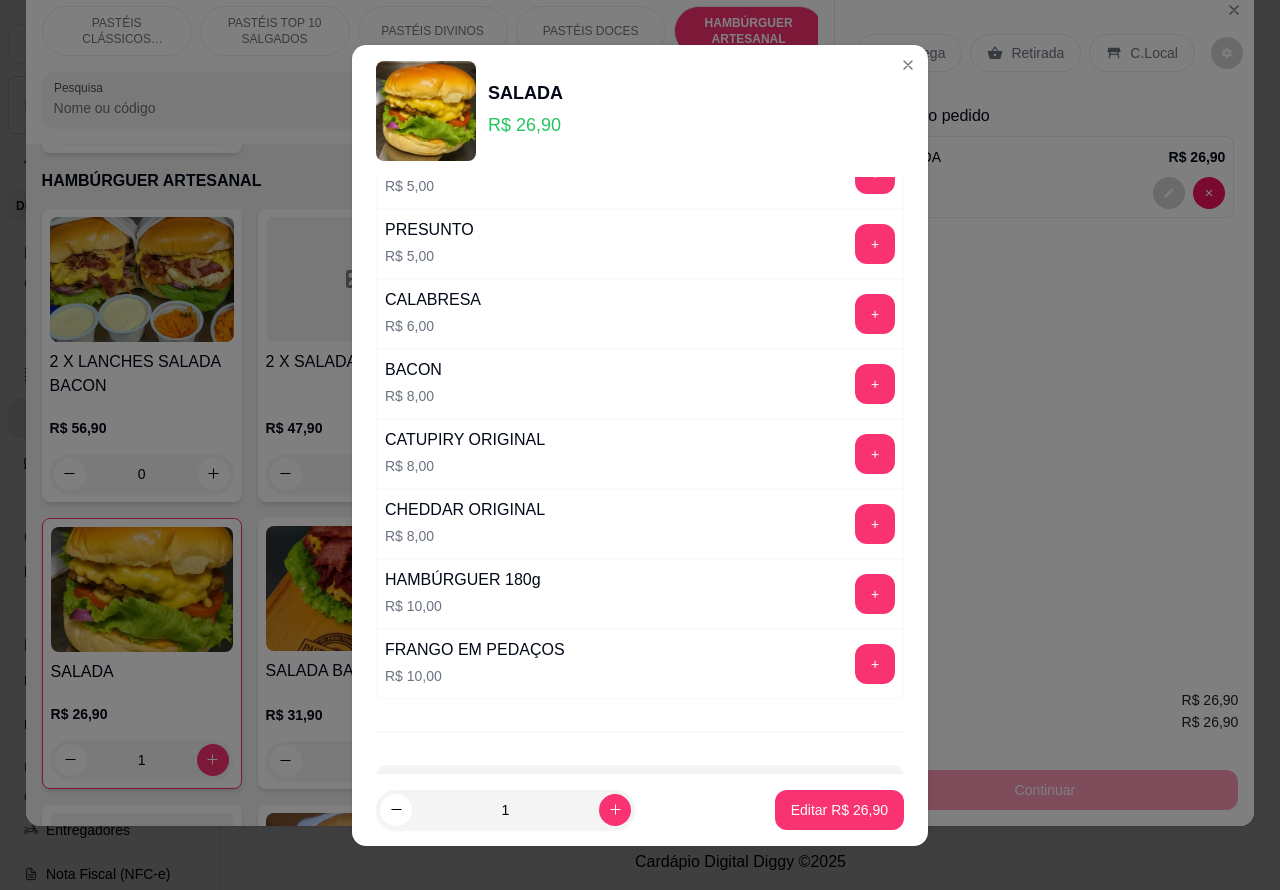 scroll, scrollTop: 542, scrollLeft: 0, axis: vertical 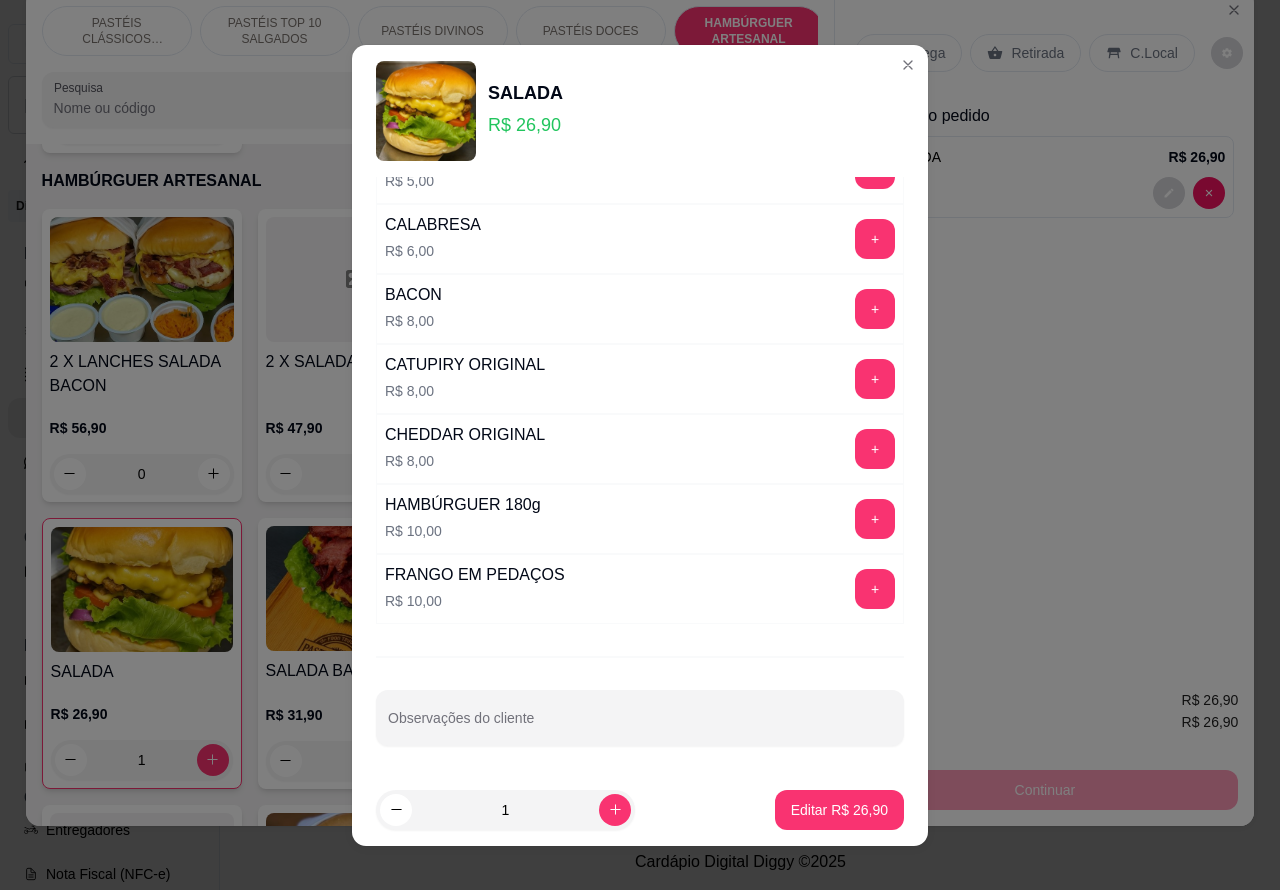 click on "Observações do cliente" at bounding box center (640, 726) 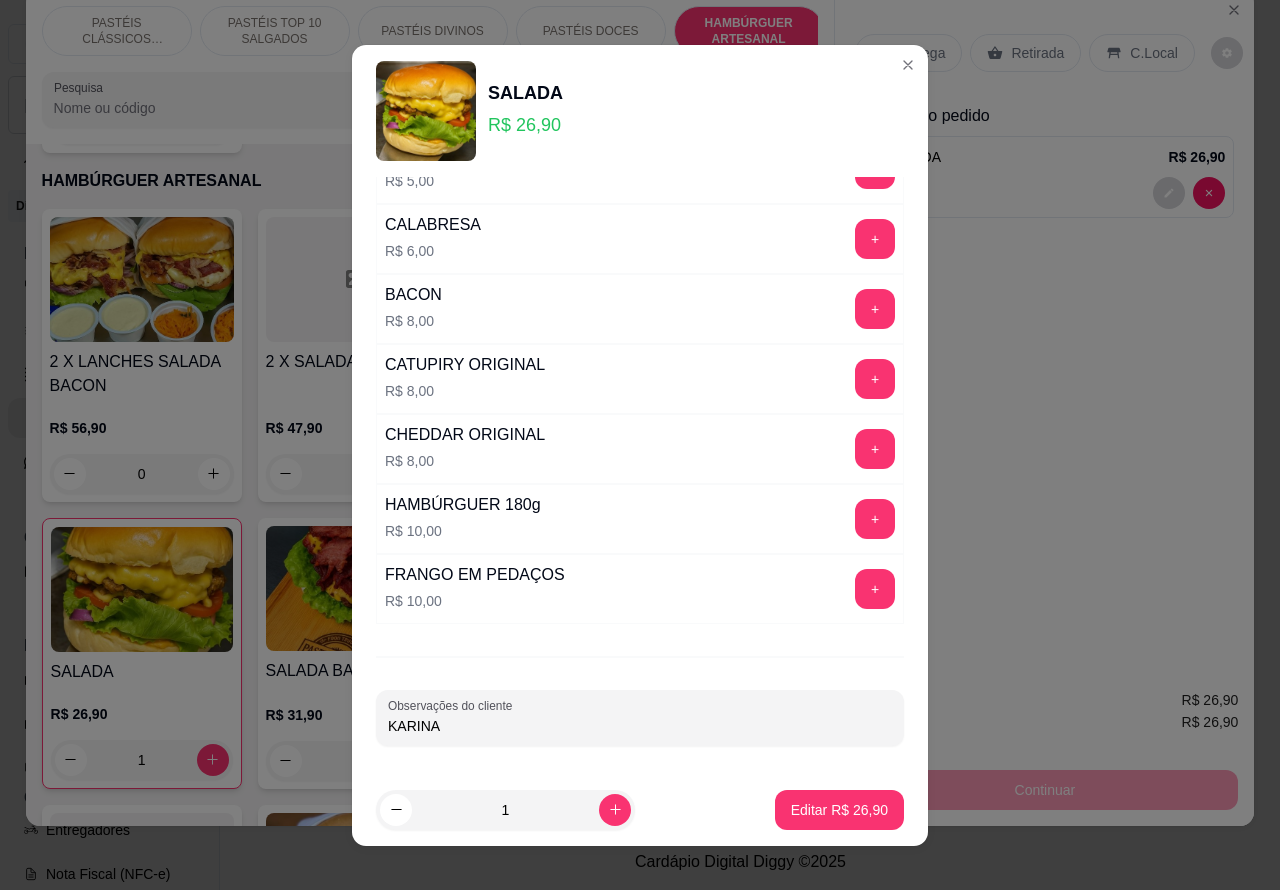 type on "KARINA" 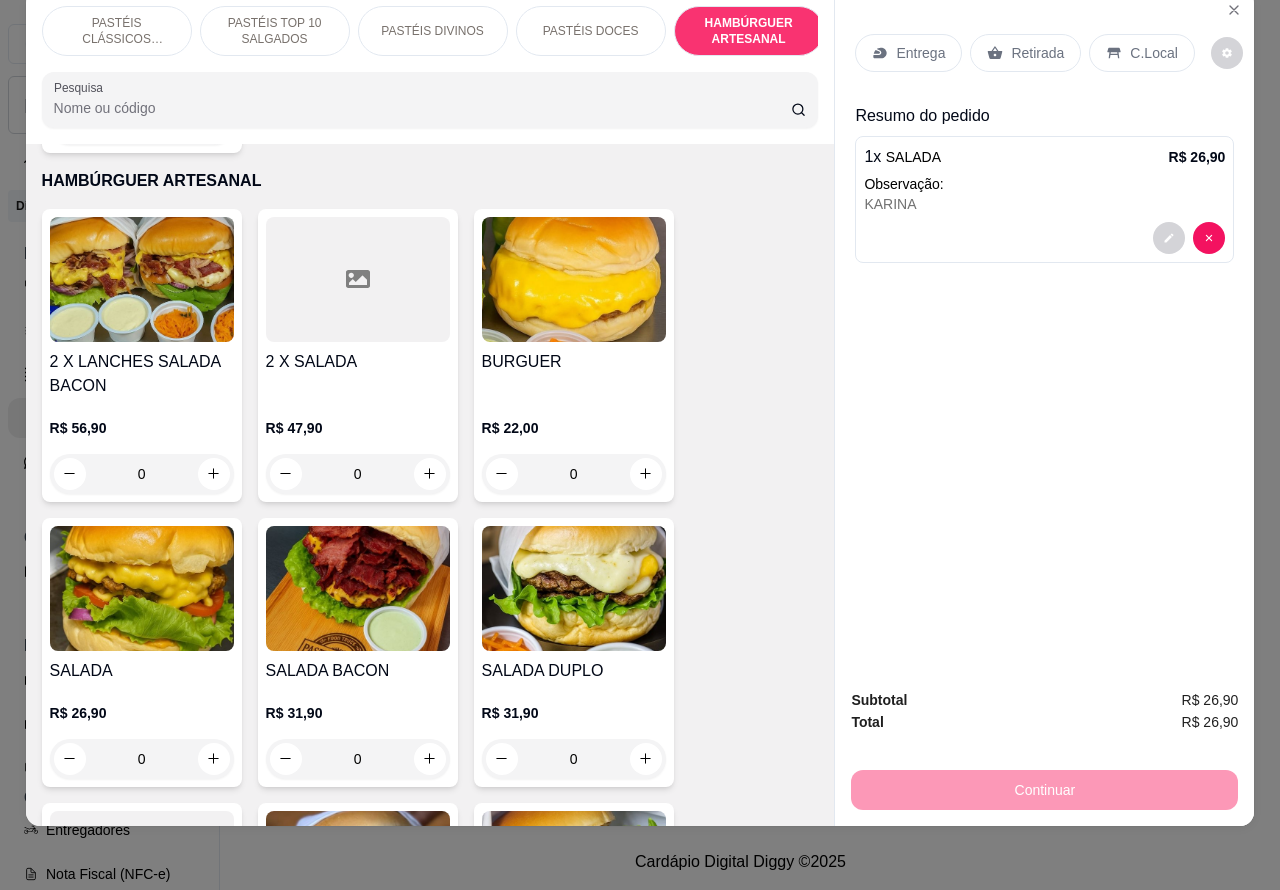 click on "Retirada" at bounding box center [1037, 53] 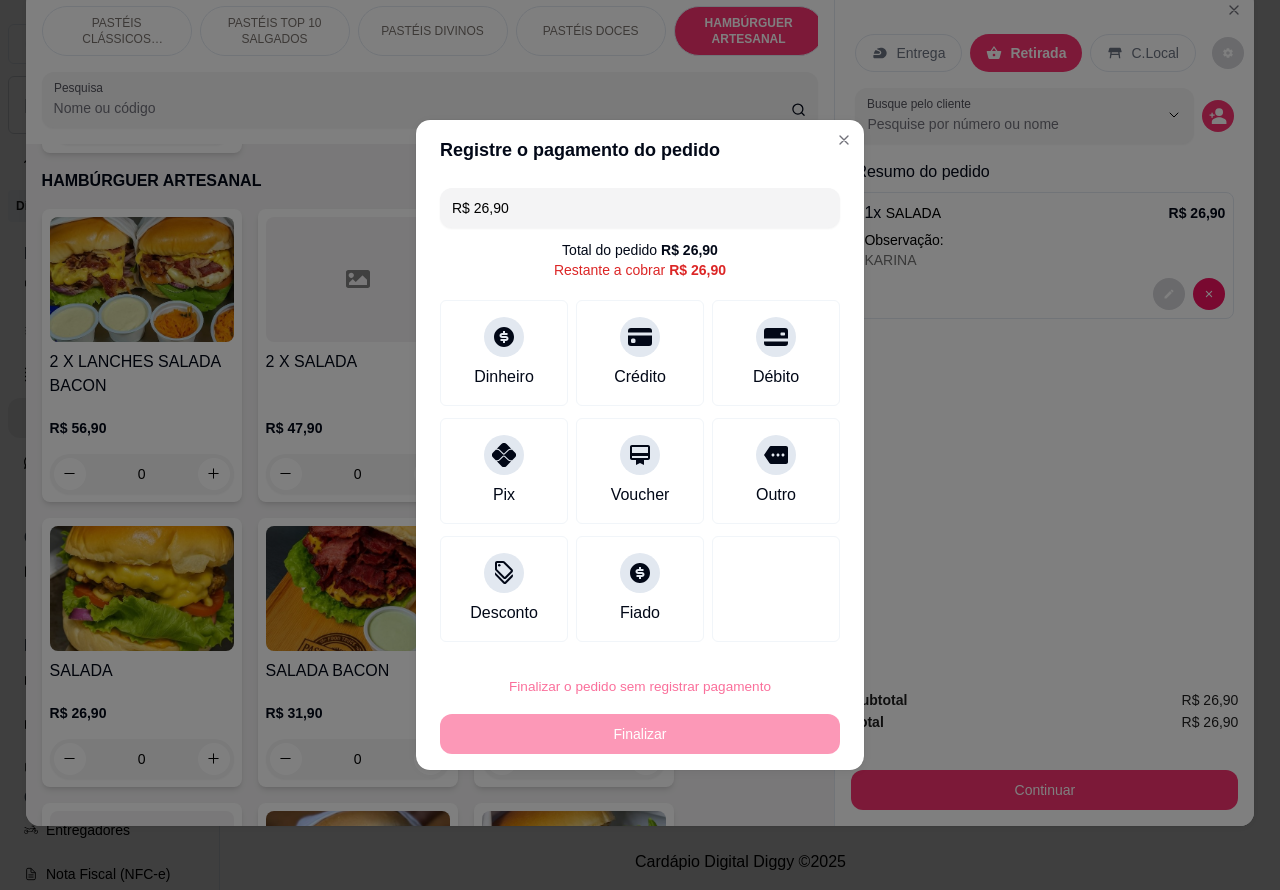 click on "Confirmar" at bounding box center [759, 630] 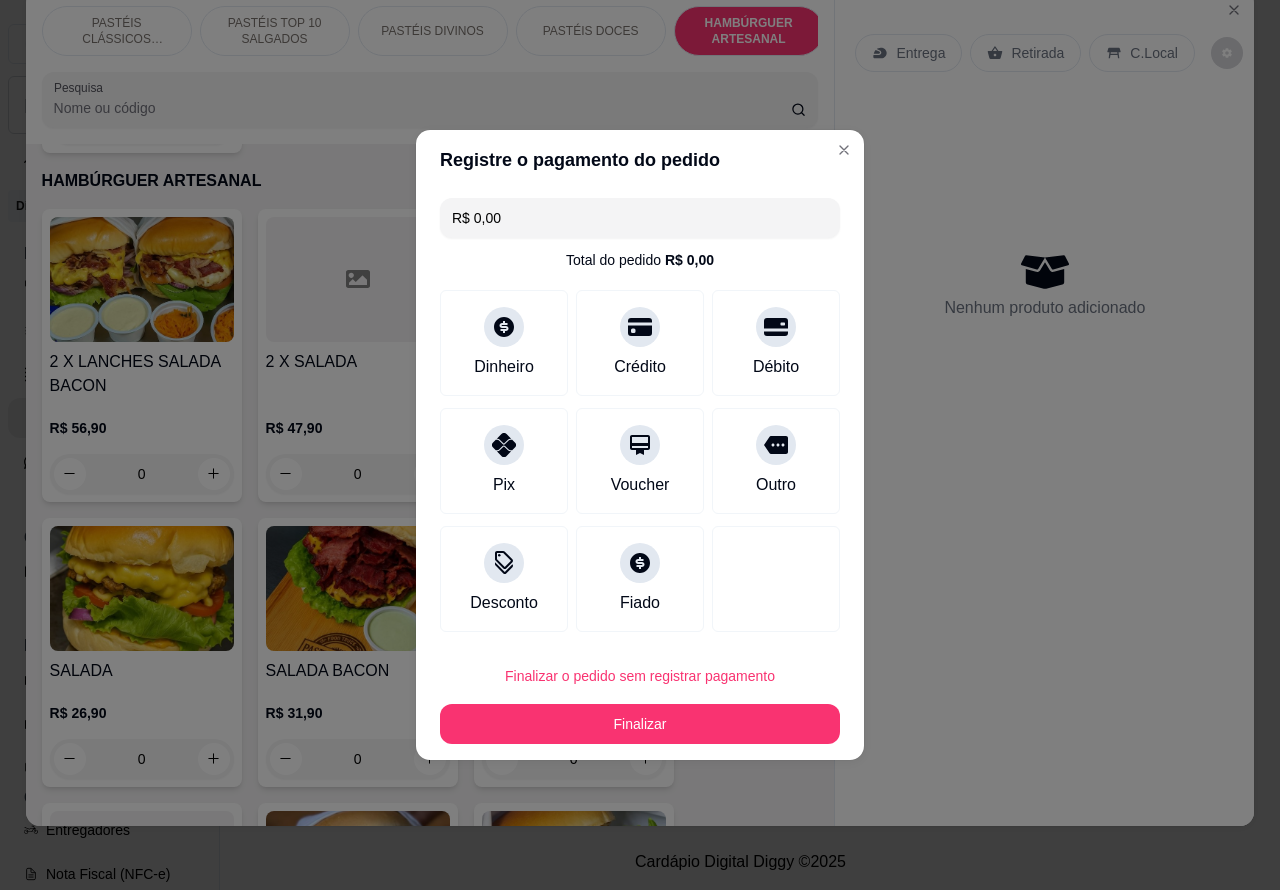 type on "R$ 0,00" 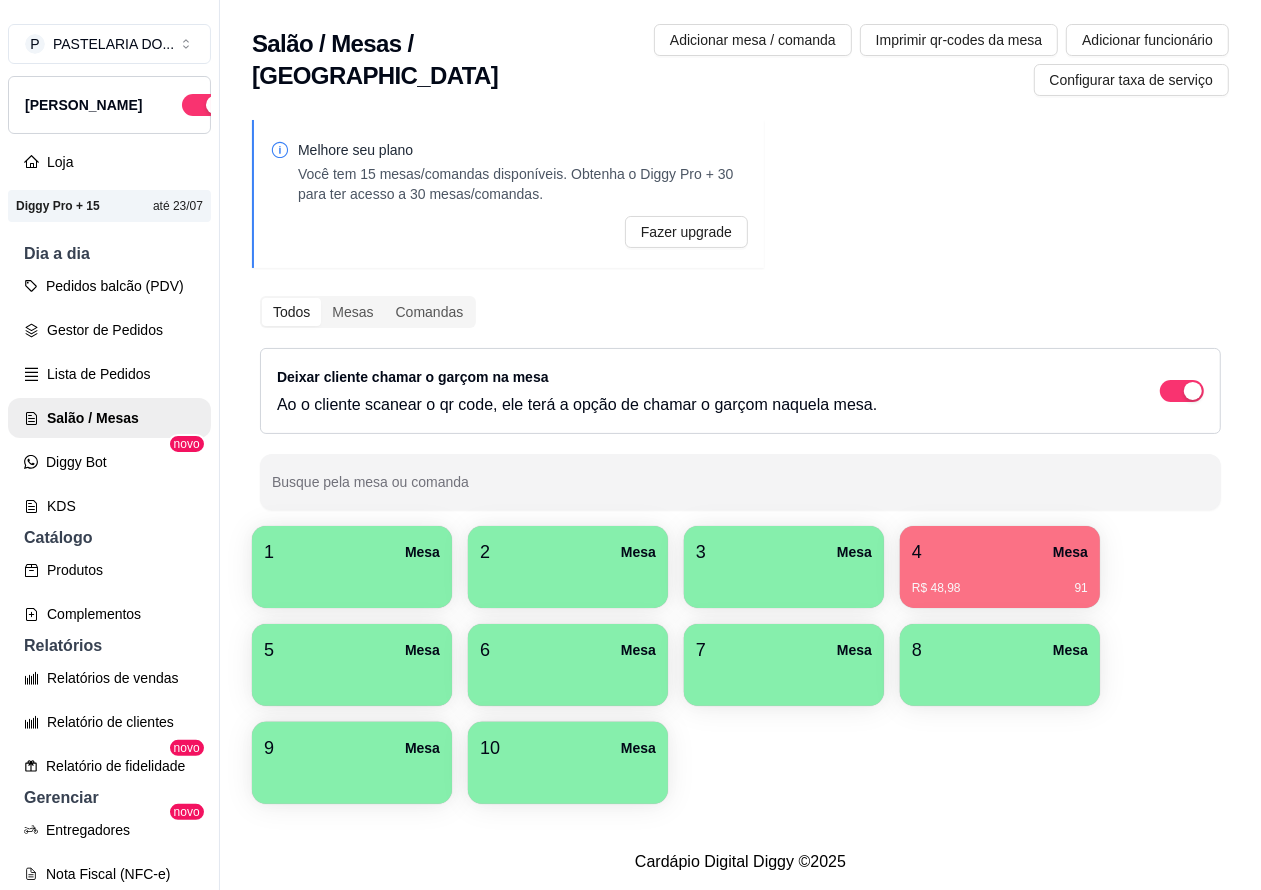 click on "Pedidos balcão (PDV)" at bounding box center [109, 286] 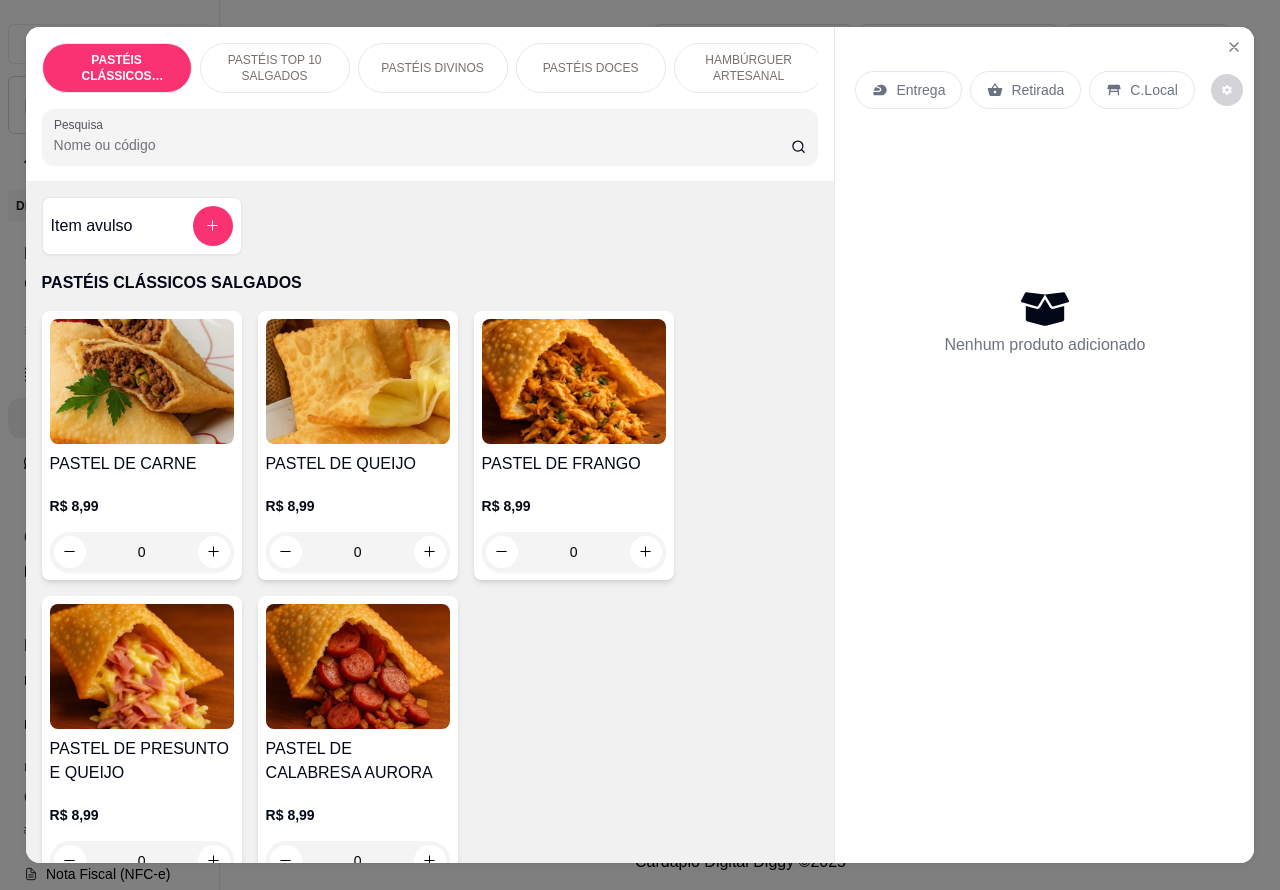 scroll, scrollTop: 0, scrollLeft: 1, axis: horizontal 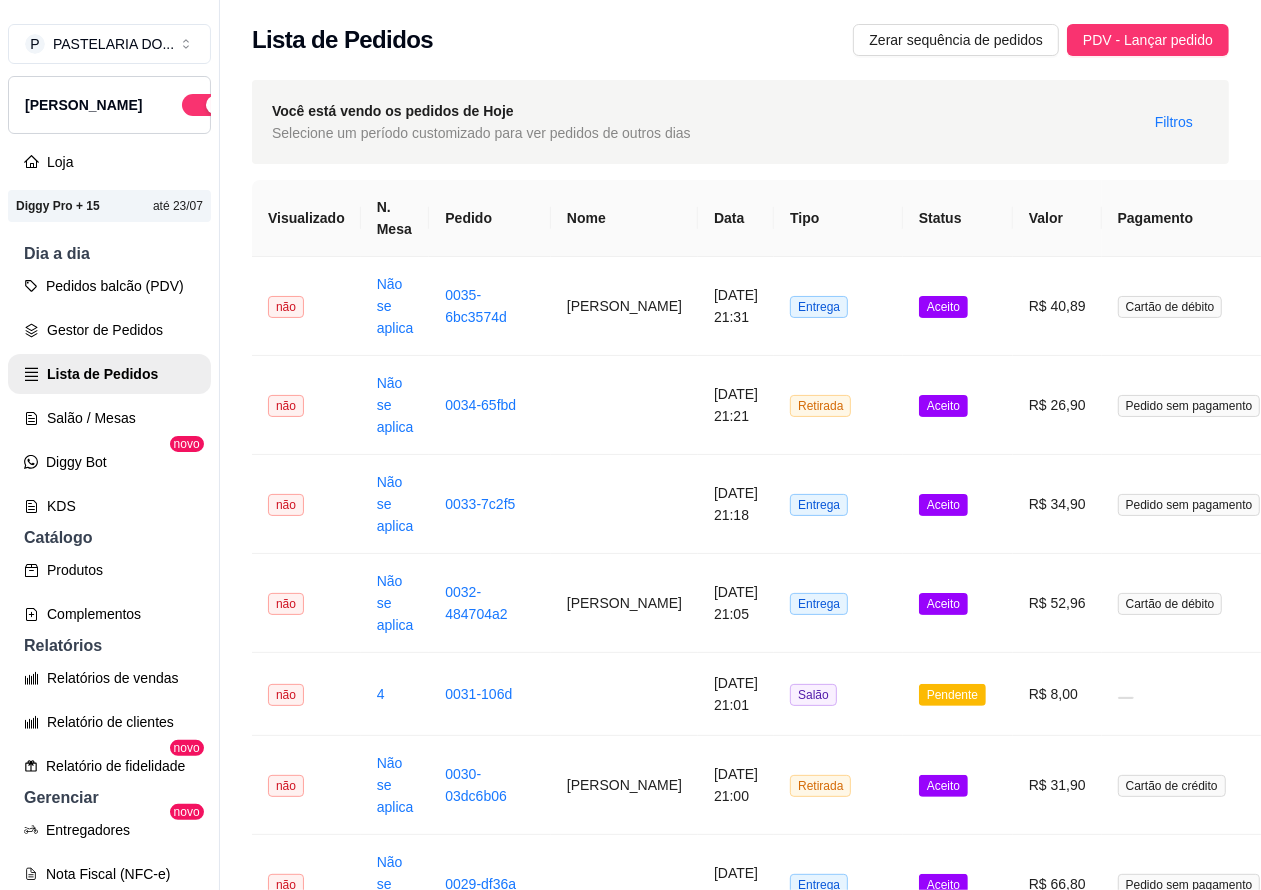 click on "Pedidos balcão (PDV)" at bounding box center (109, 286) 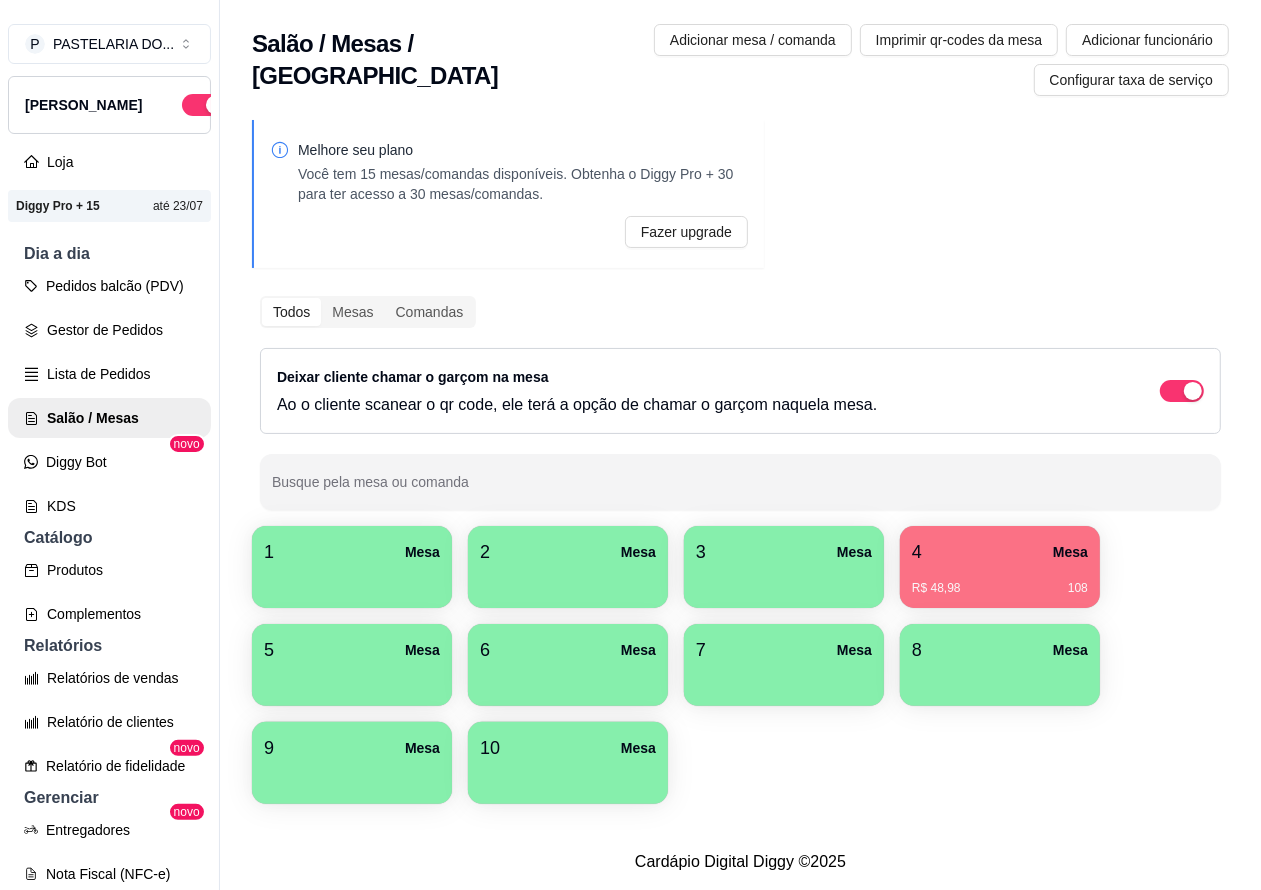 click on "Lista de Pedidos" at bounding box center (109, 374) 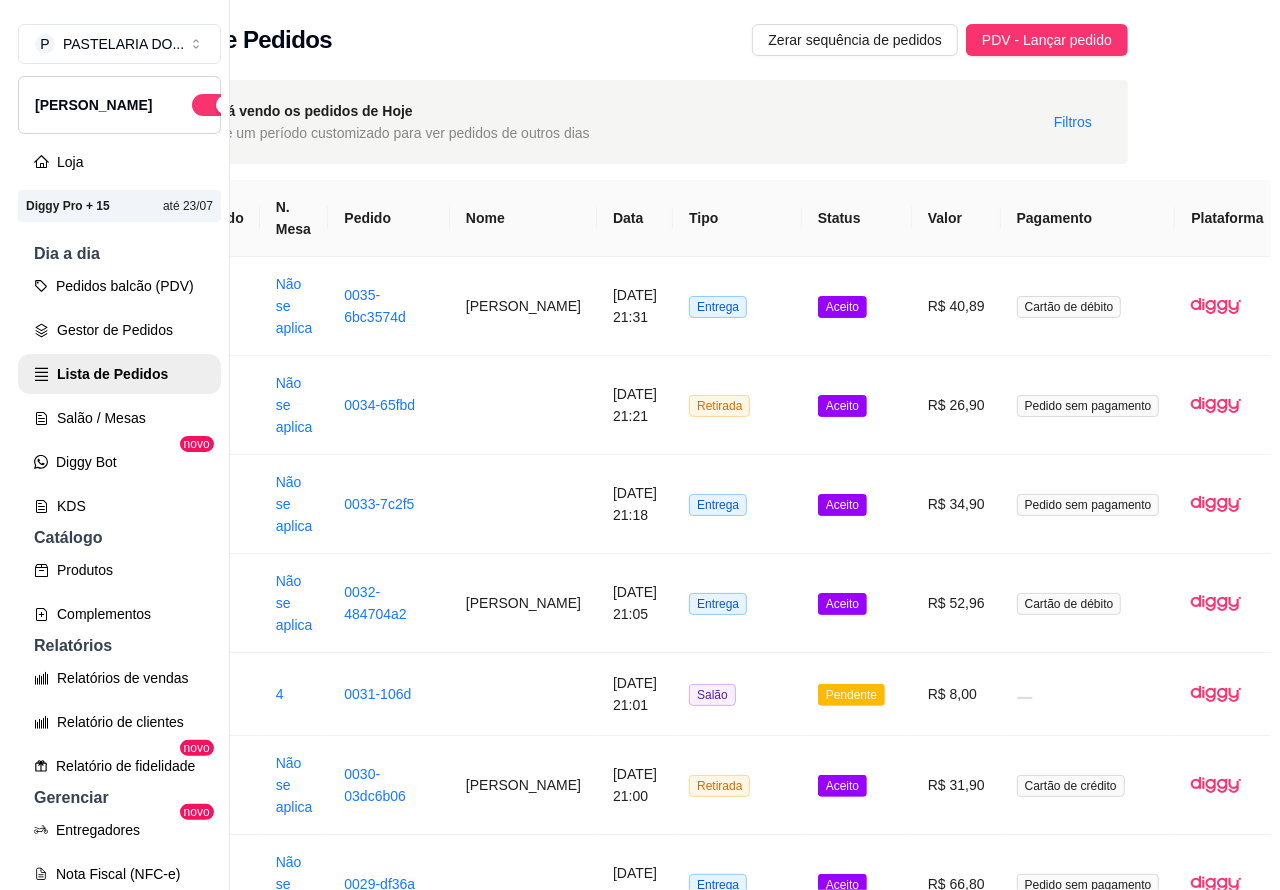 scroll, scrollTop: 0, scrollLeft: 205, axis: horizontal 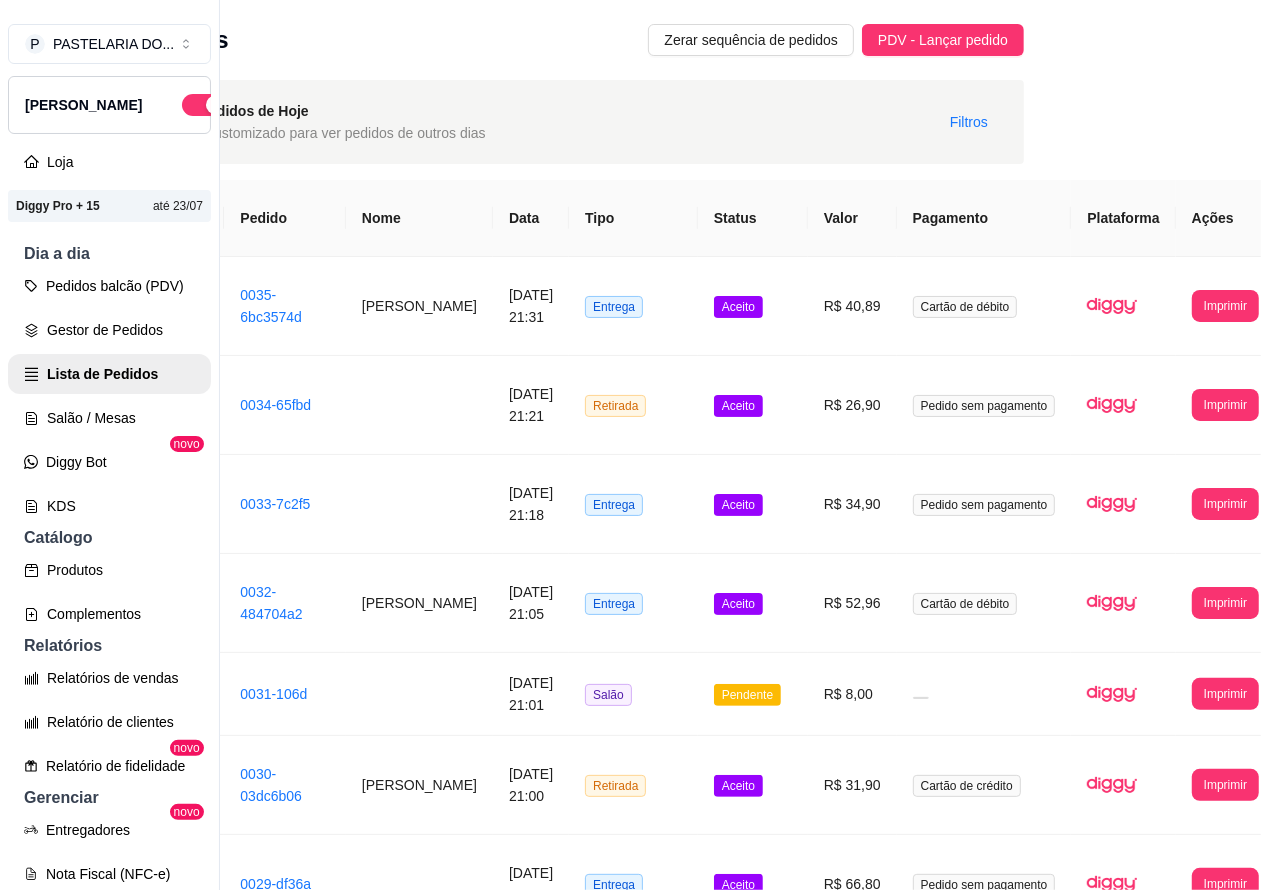 click on "Imprimir" at bounding box center [1225, 306] 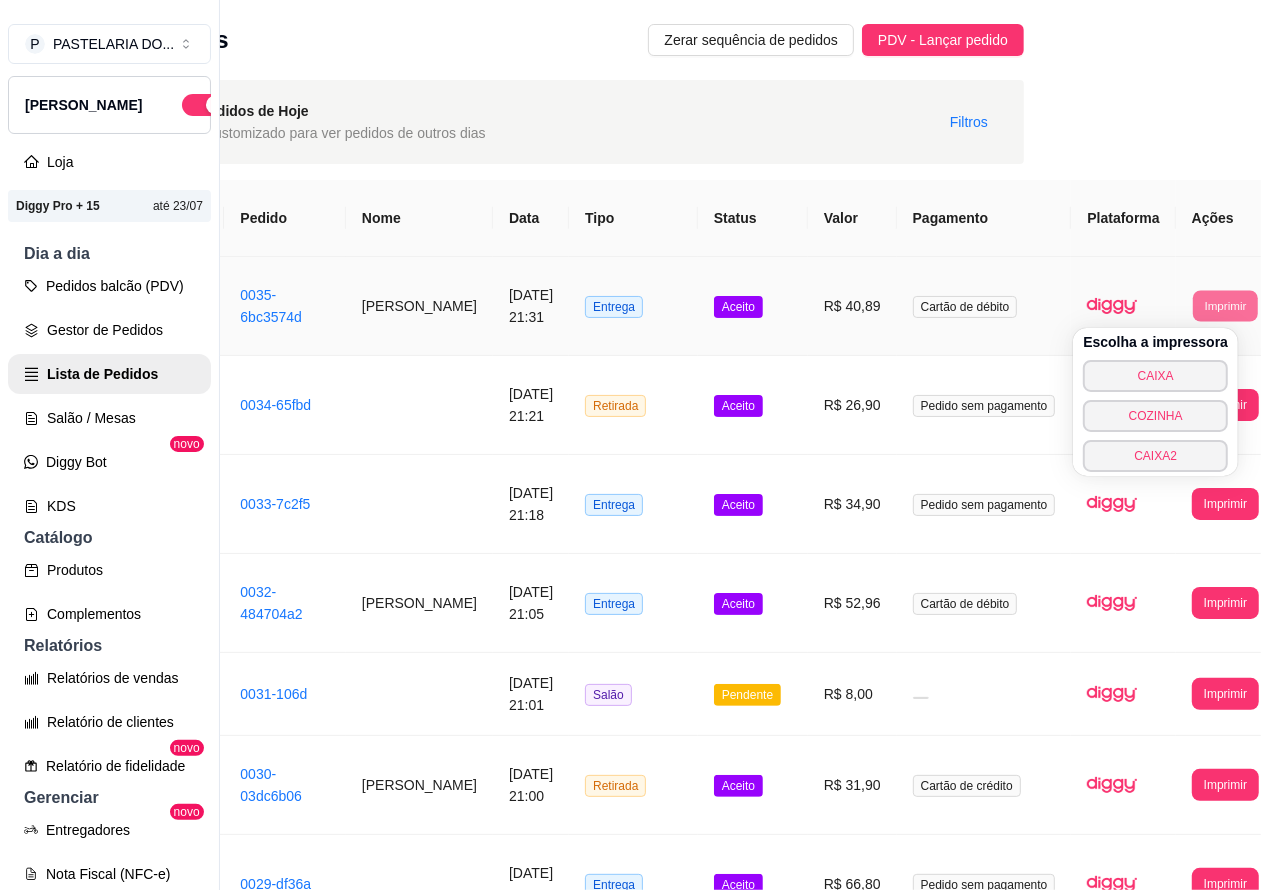 click on "COZINHA" at bounding box center (1155, 416) 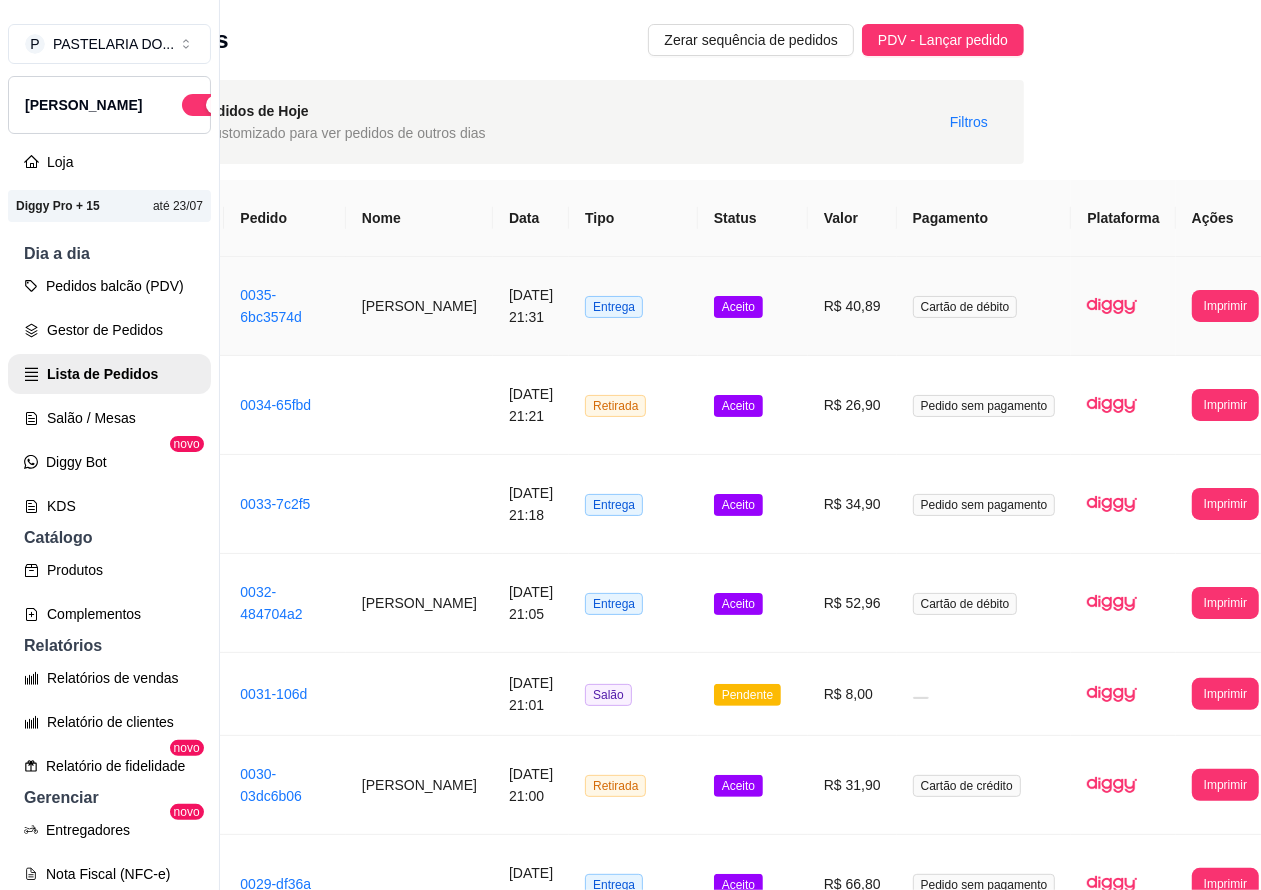 click on "Pedidos balcão (PDV)" at bounding box center [109, 286] 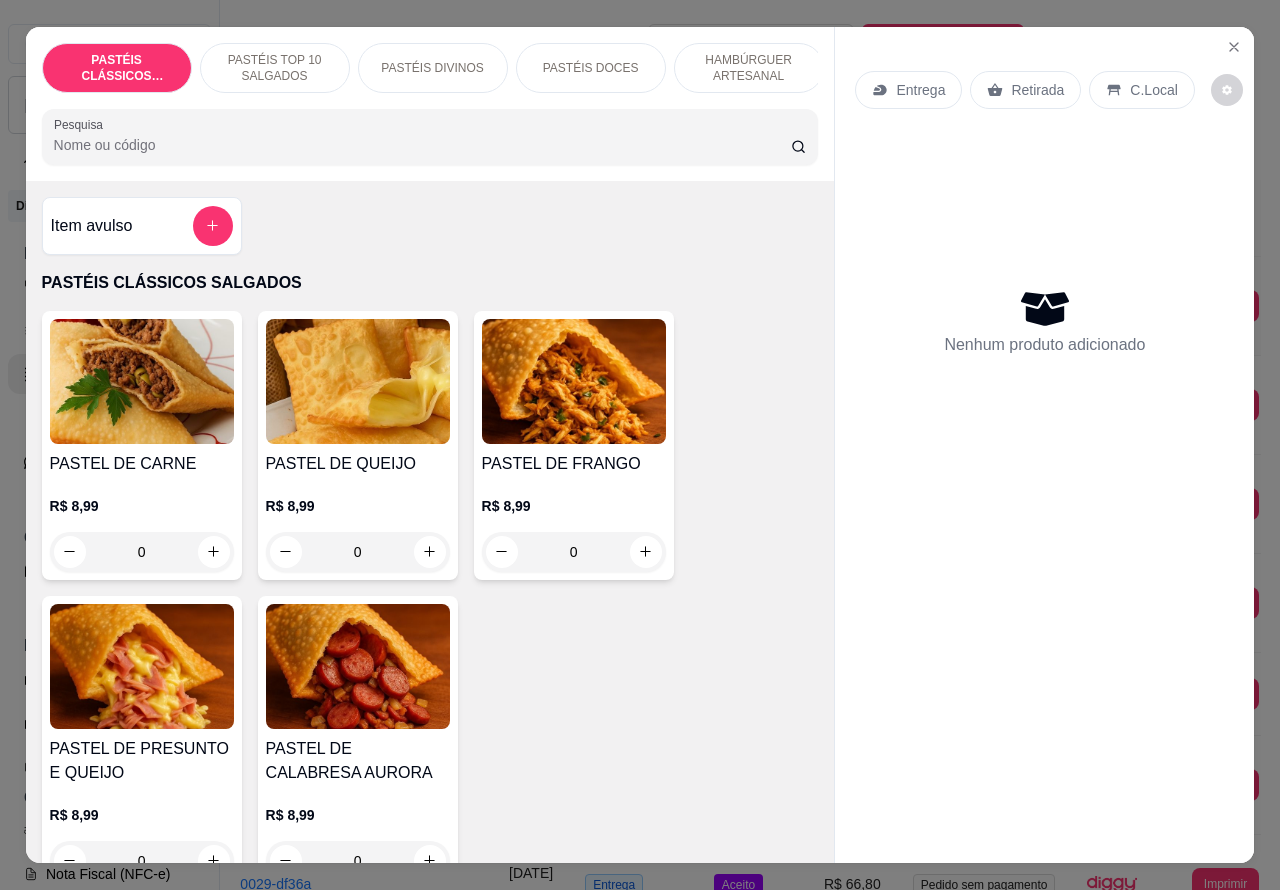 click on "Entrega" at bounding box center [920, 90] 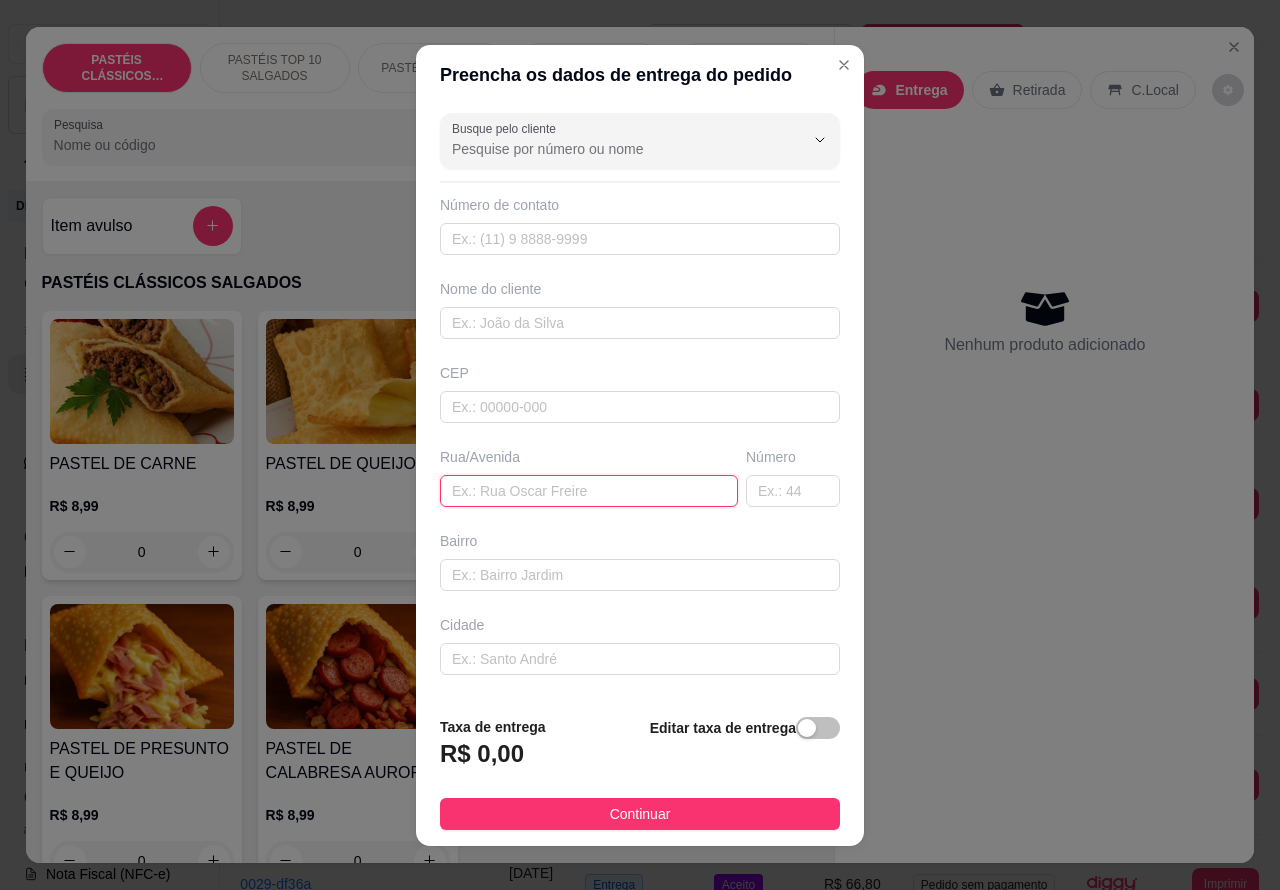 paste on "[STREET_ADDRESS][PERSON_NAME]" 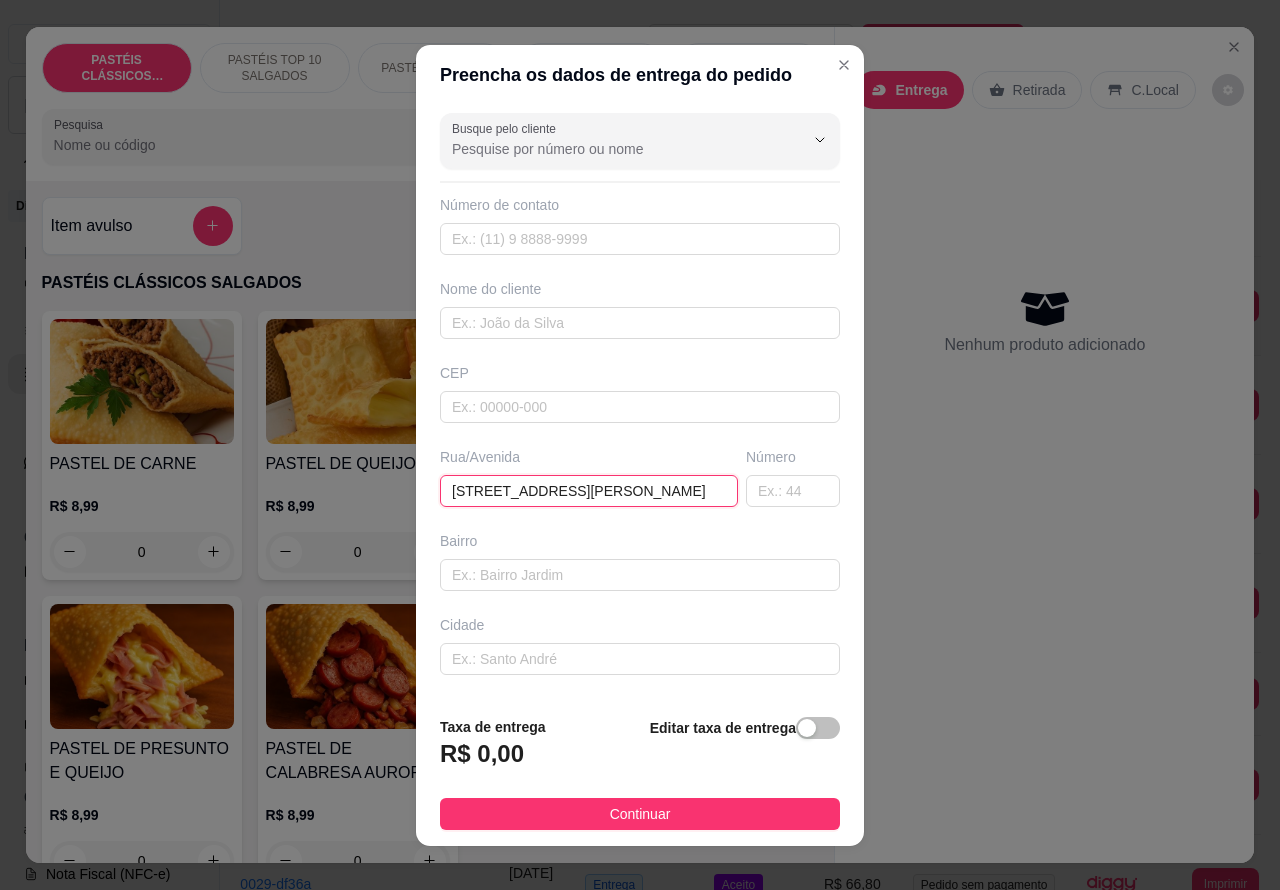 type on "[STREET_ADDRESS][PERSON_NAME]" 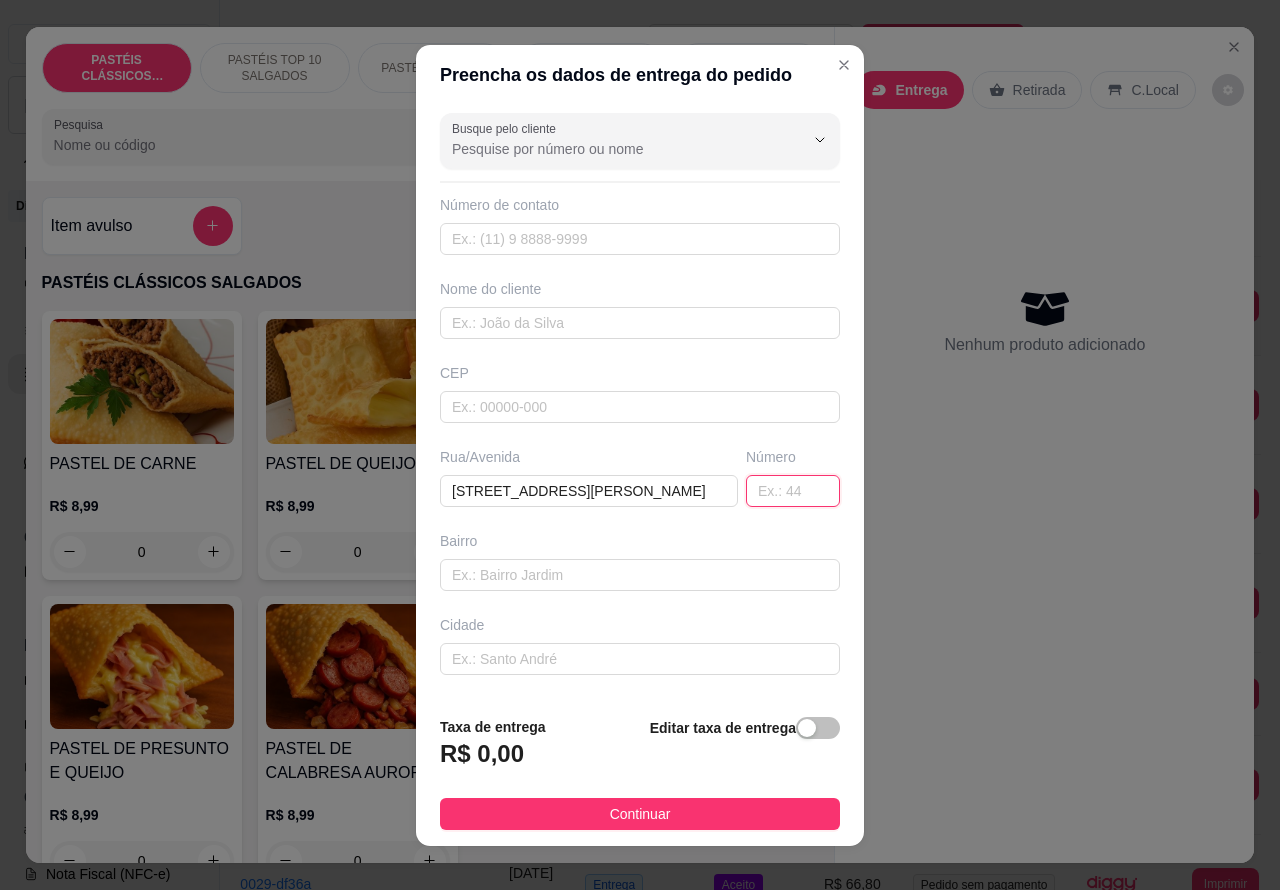 click at bounding box center (793, 491) 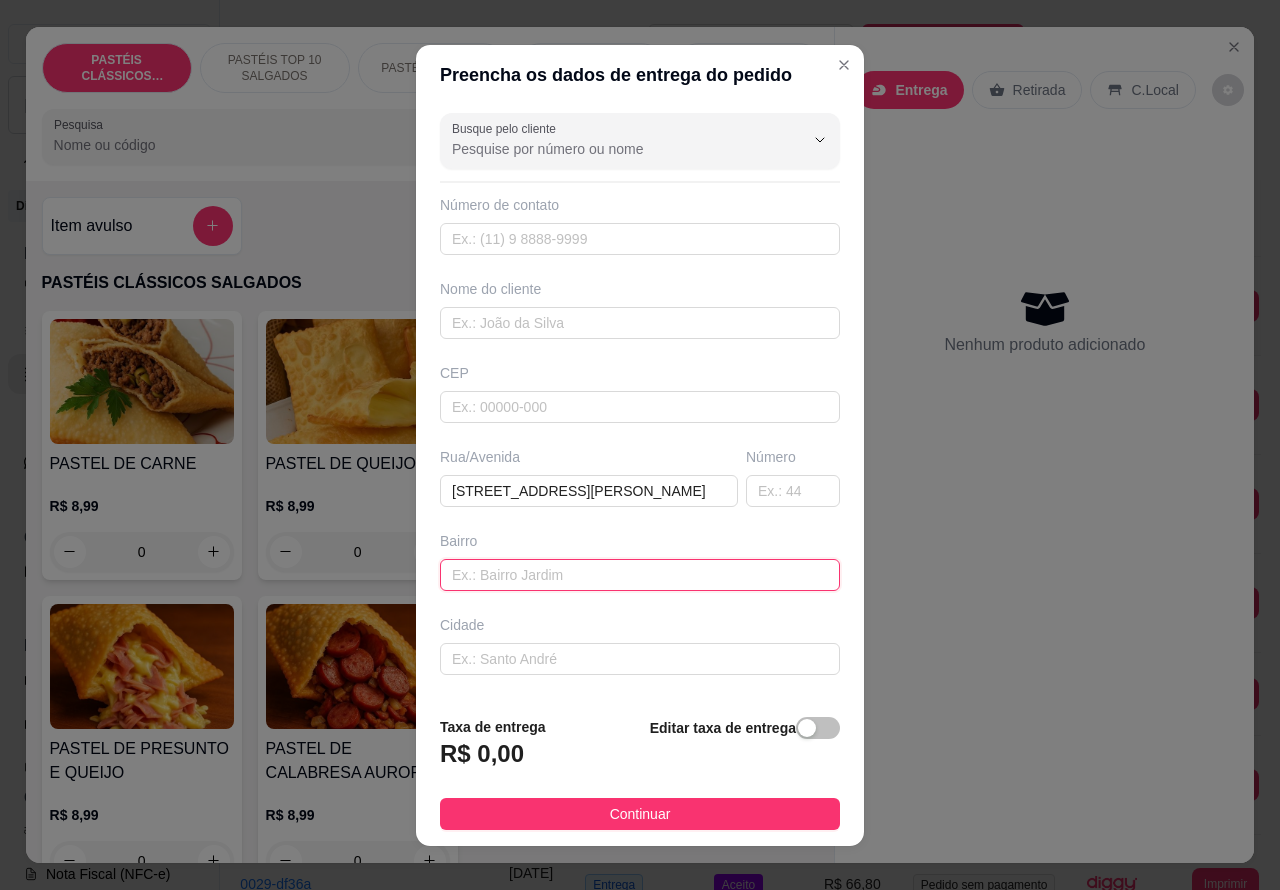 paste on "Aqui quase na esquina da padaria Columbo" 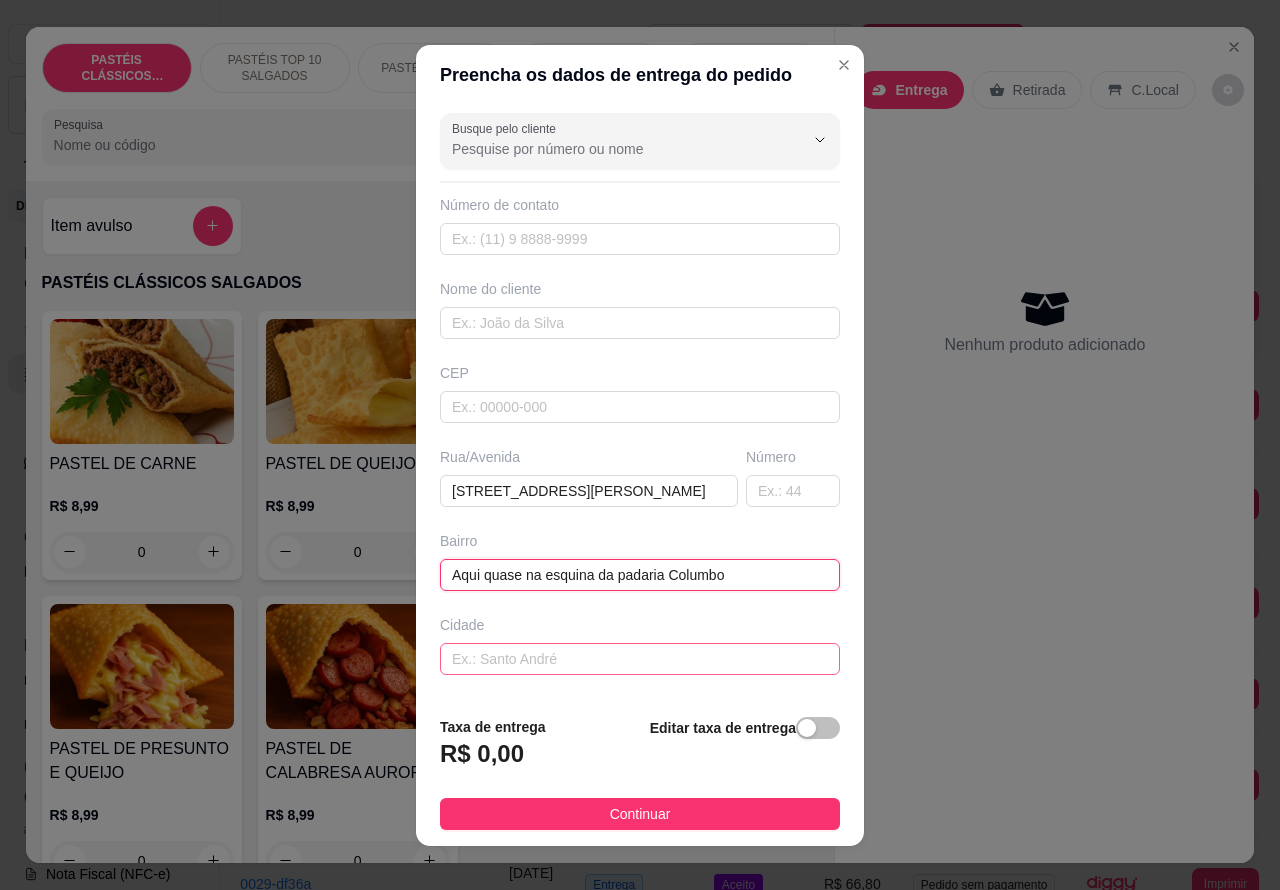 type on "Aqui quase na esquina da padaria Columbo" 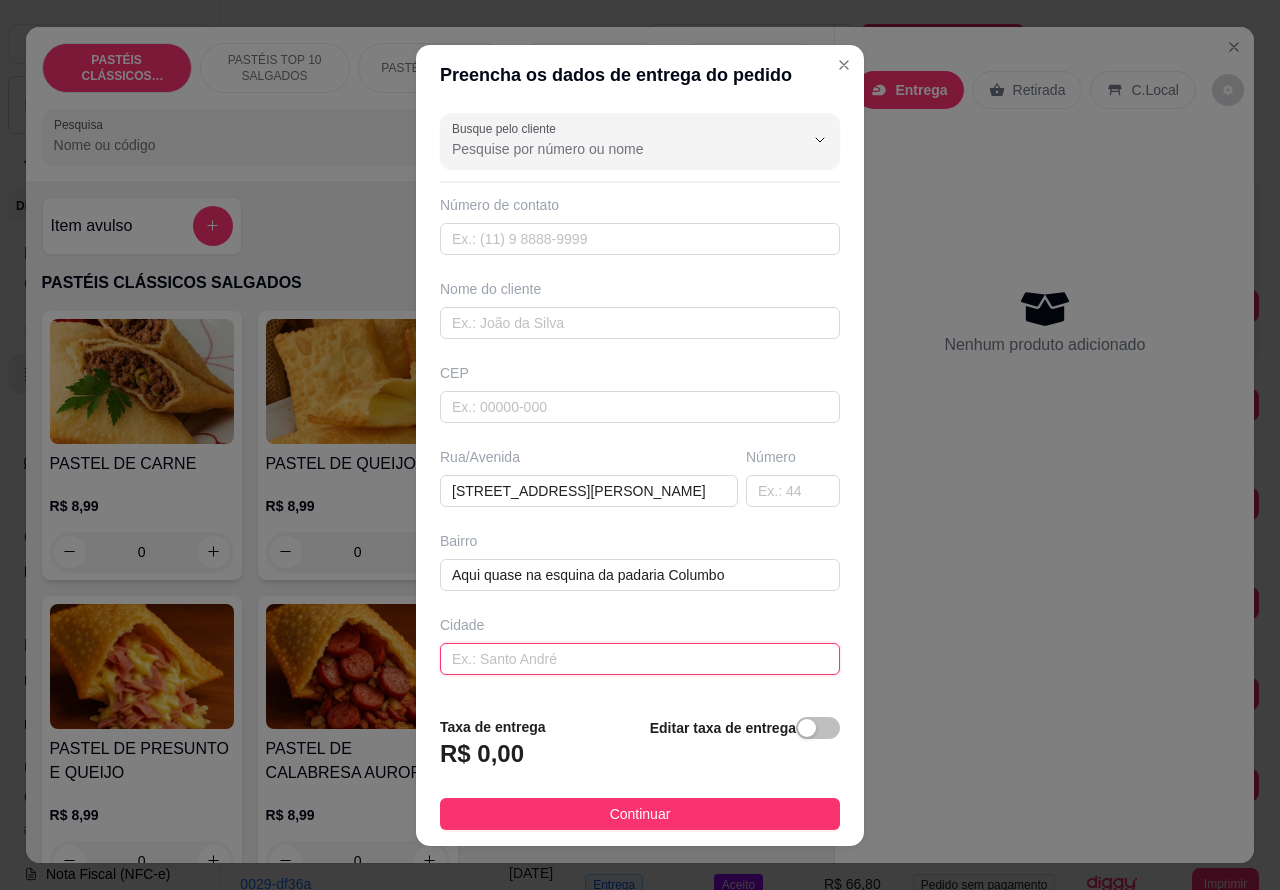click at bounding box center [640, 659] 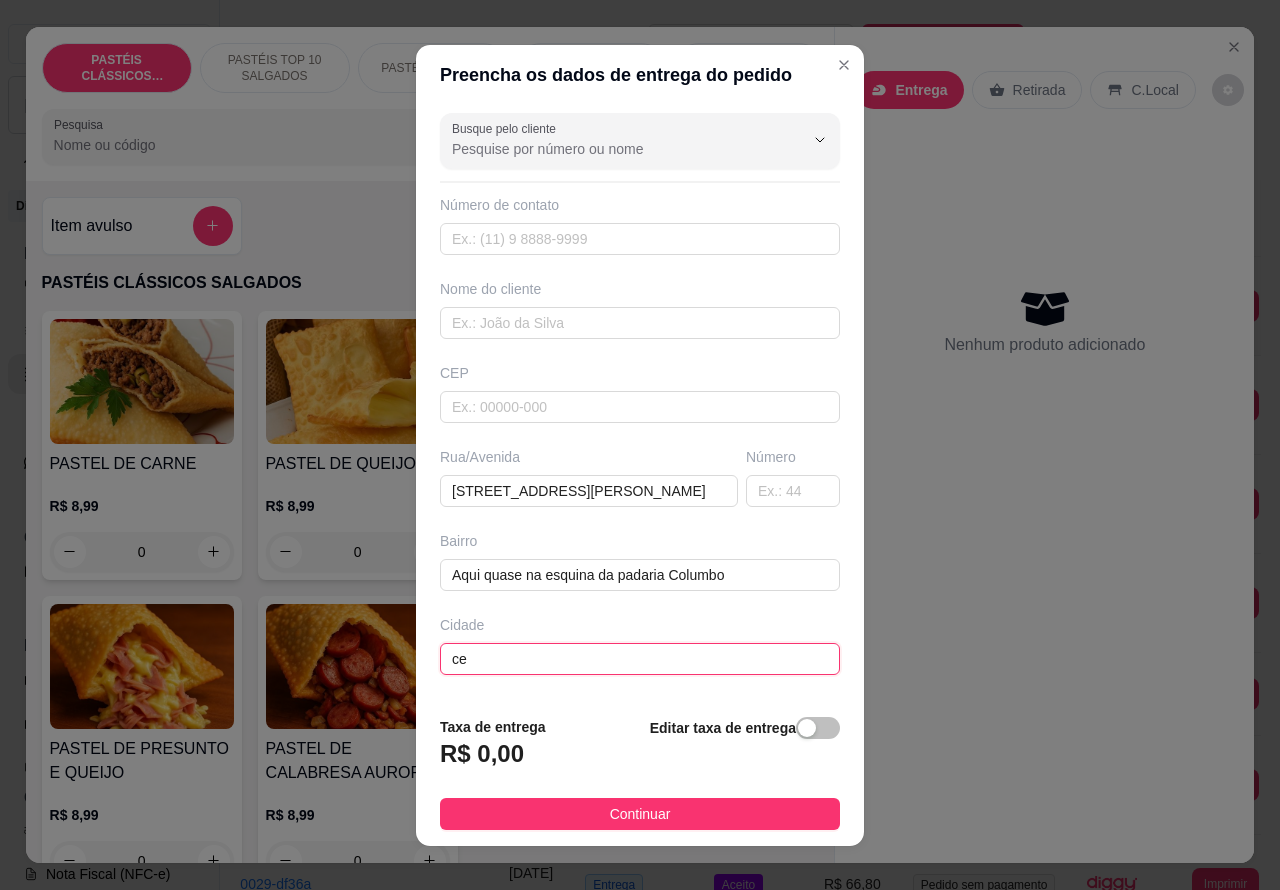 type on "c" 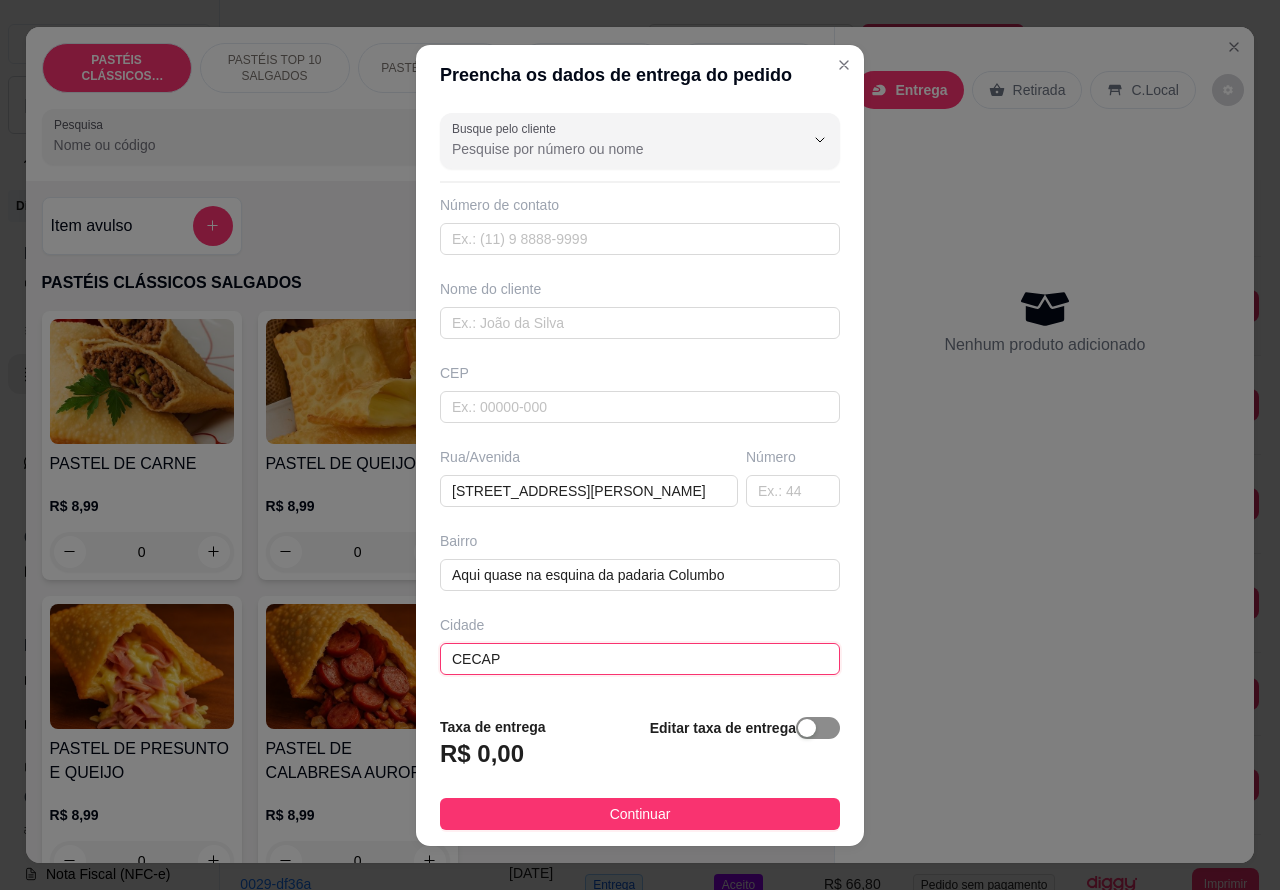type on "CECAP" 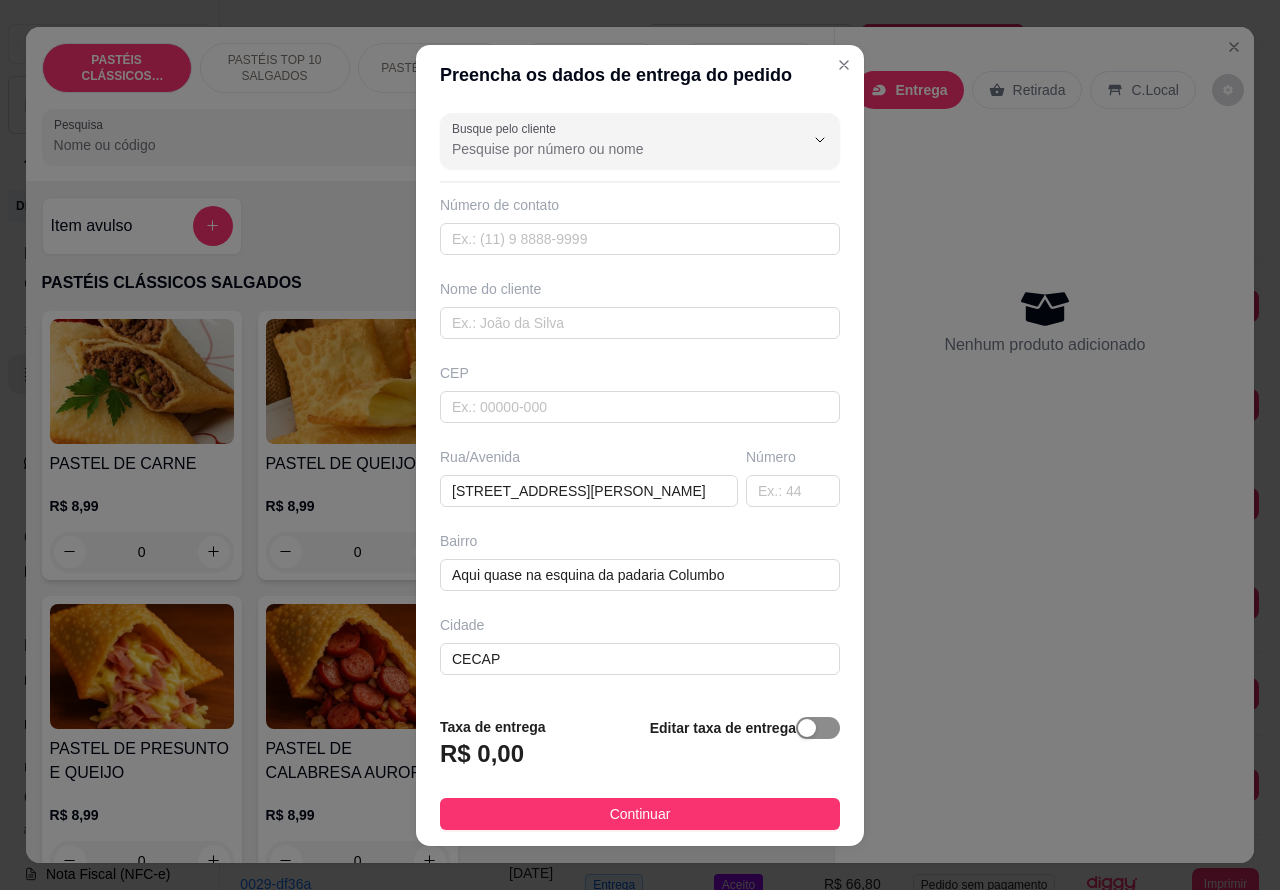 click at bounding box center [807, 728] 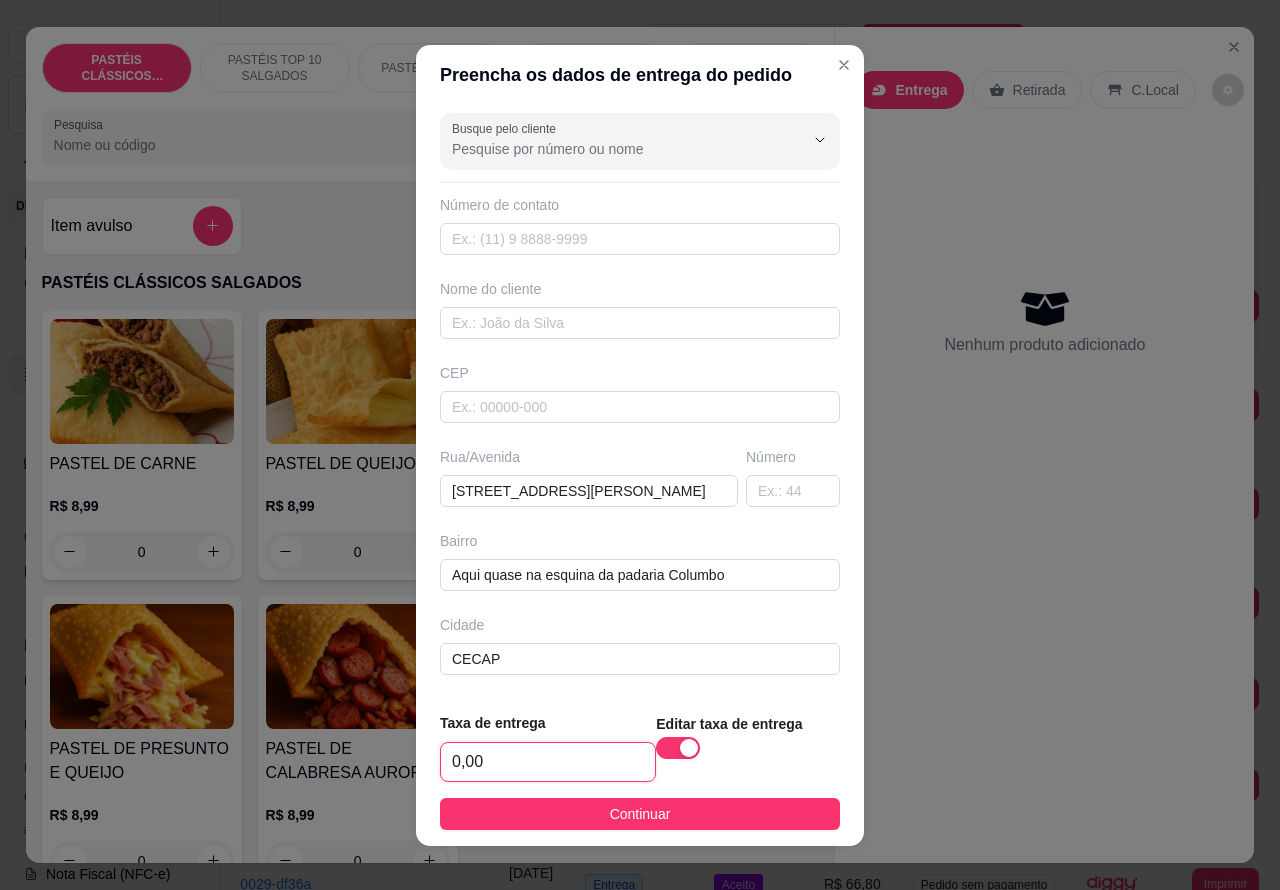click on "0,00" at bounding box center [548, 762] 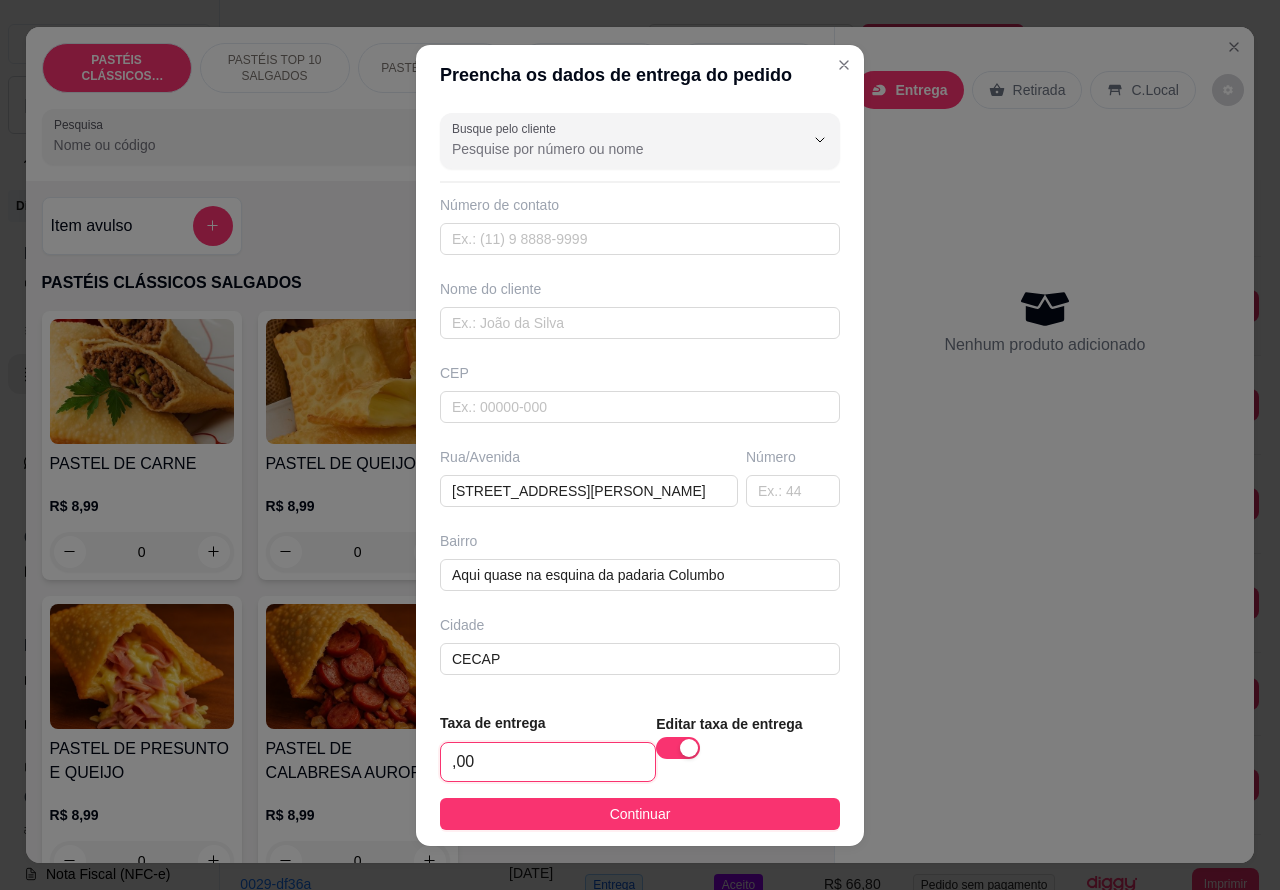type on "6,00" 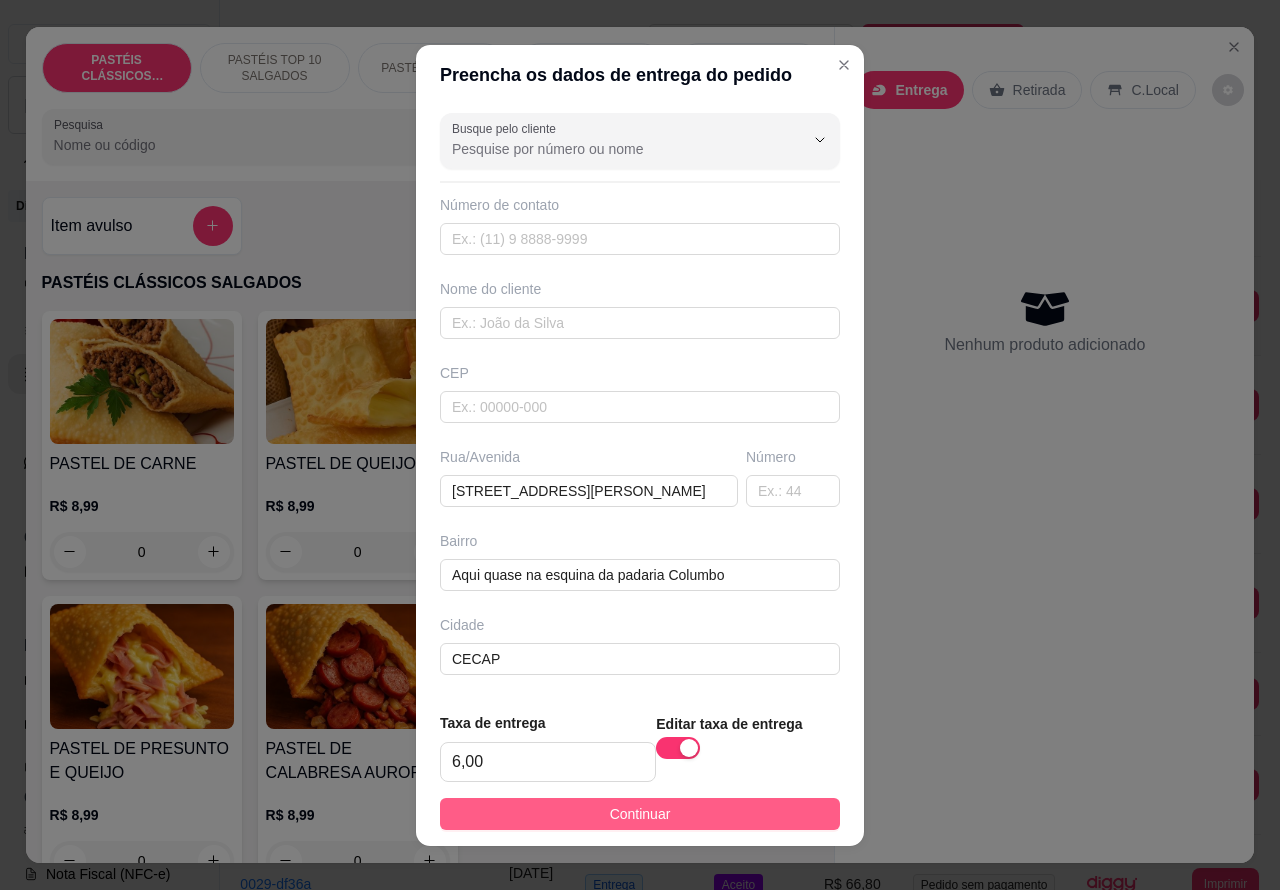 click on "Continuar" at bounding box center (640, 814) 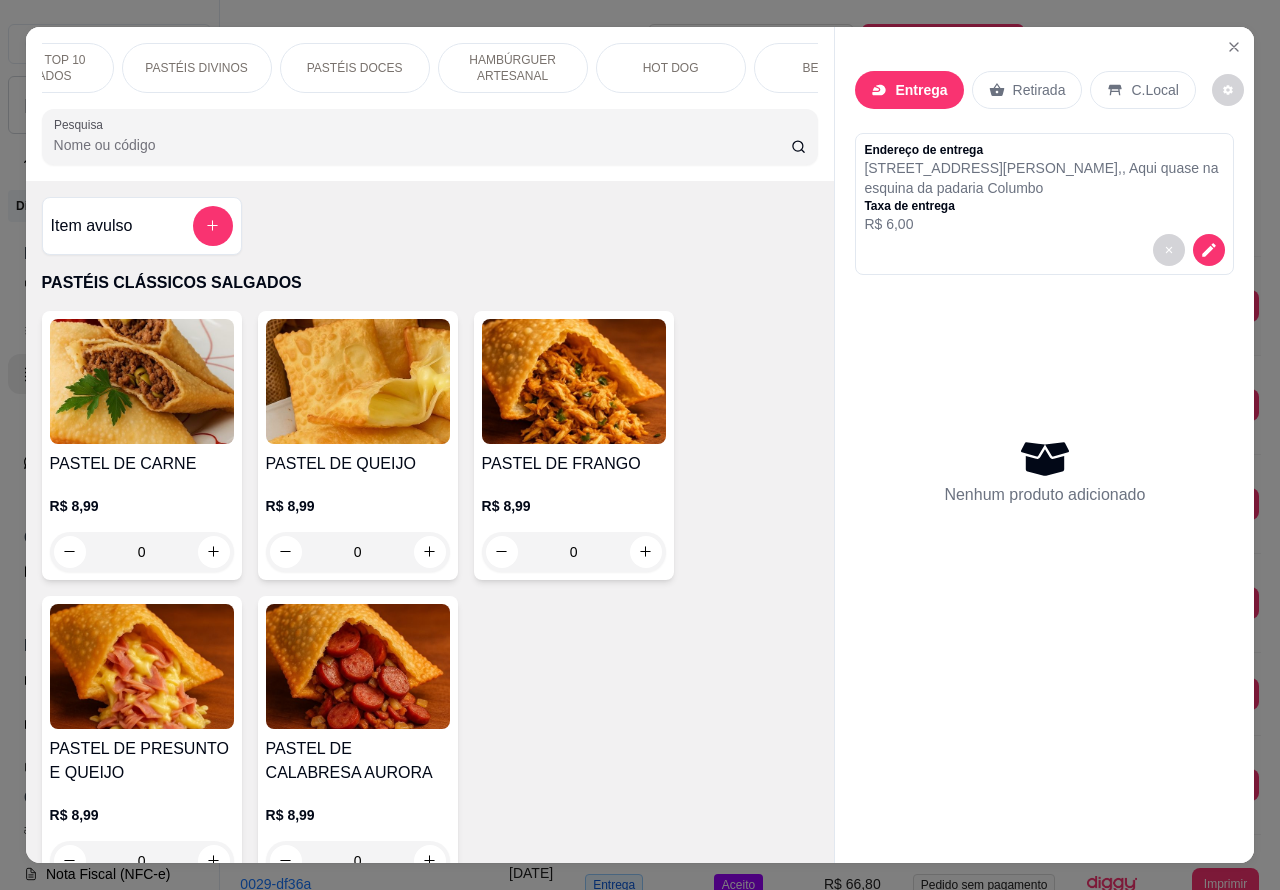 scroll, scrollTop: 0, scrollLeft: 260, axis: horizontal 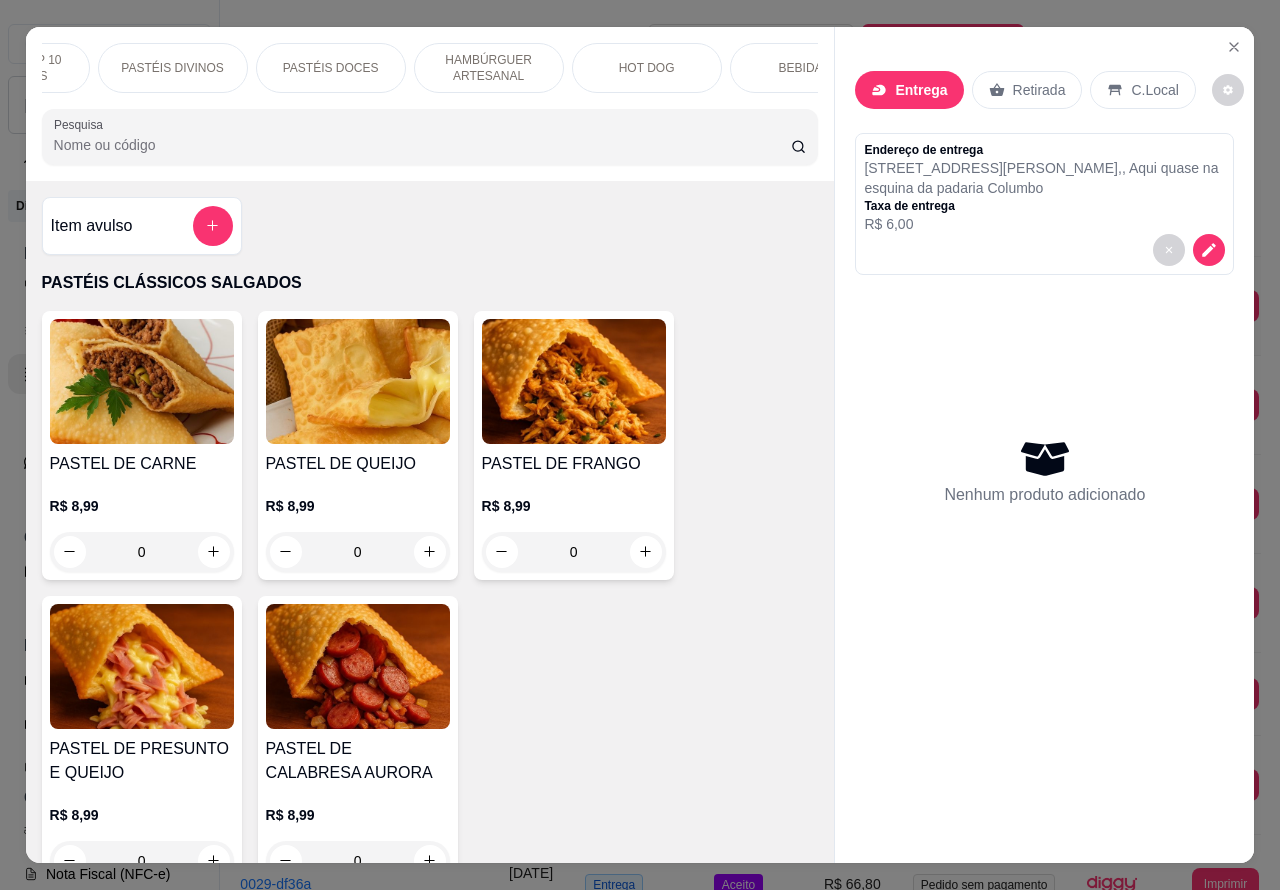 click on "PASTÉIS DOCES" at bounding box center [331, 68] 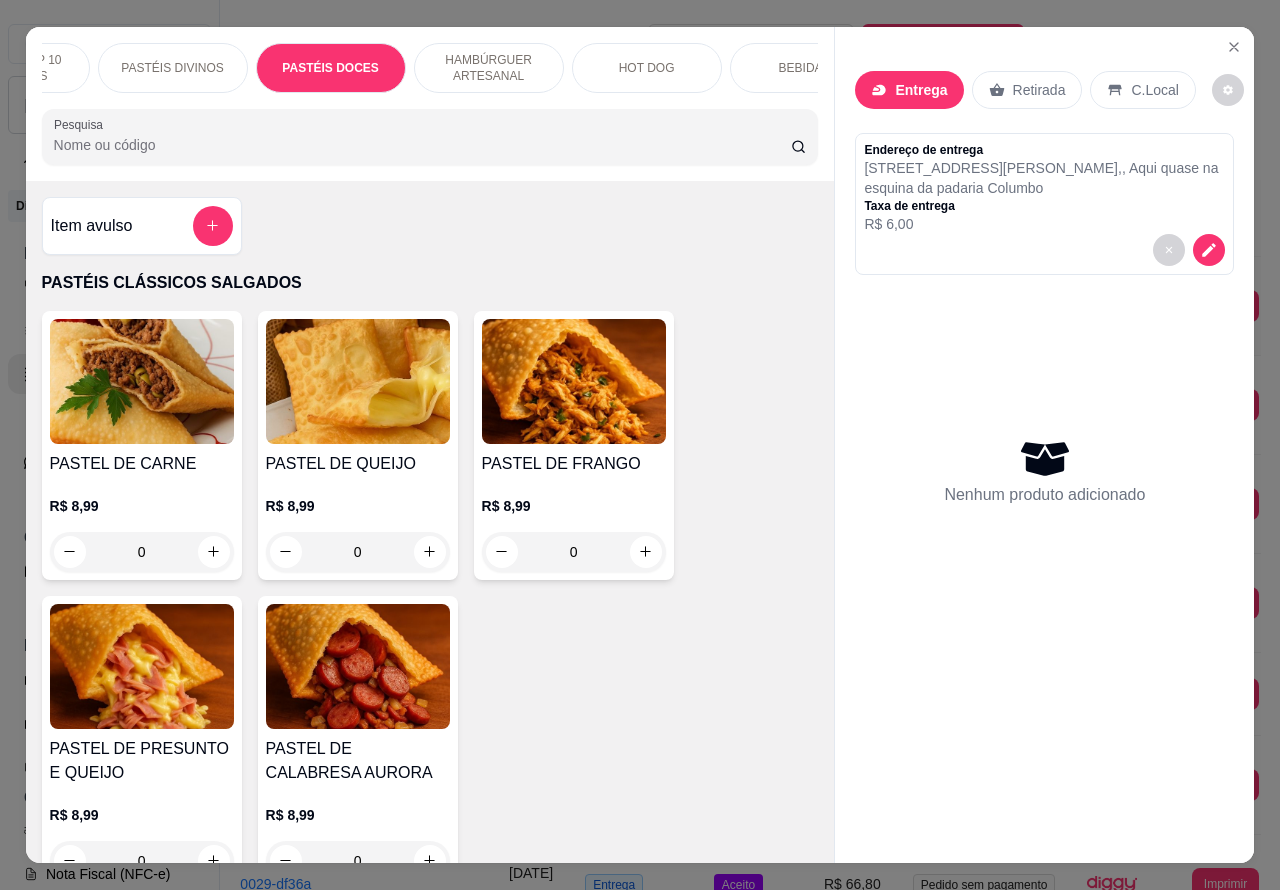 scroll, scrollTop: 3585, scrollLeft: 0, axis: vertical 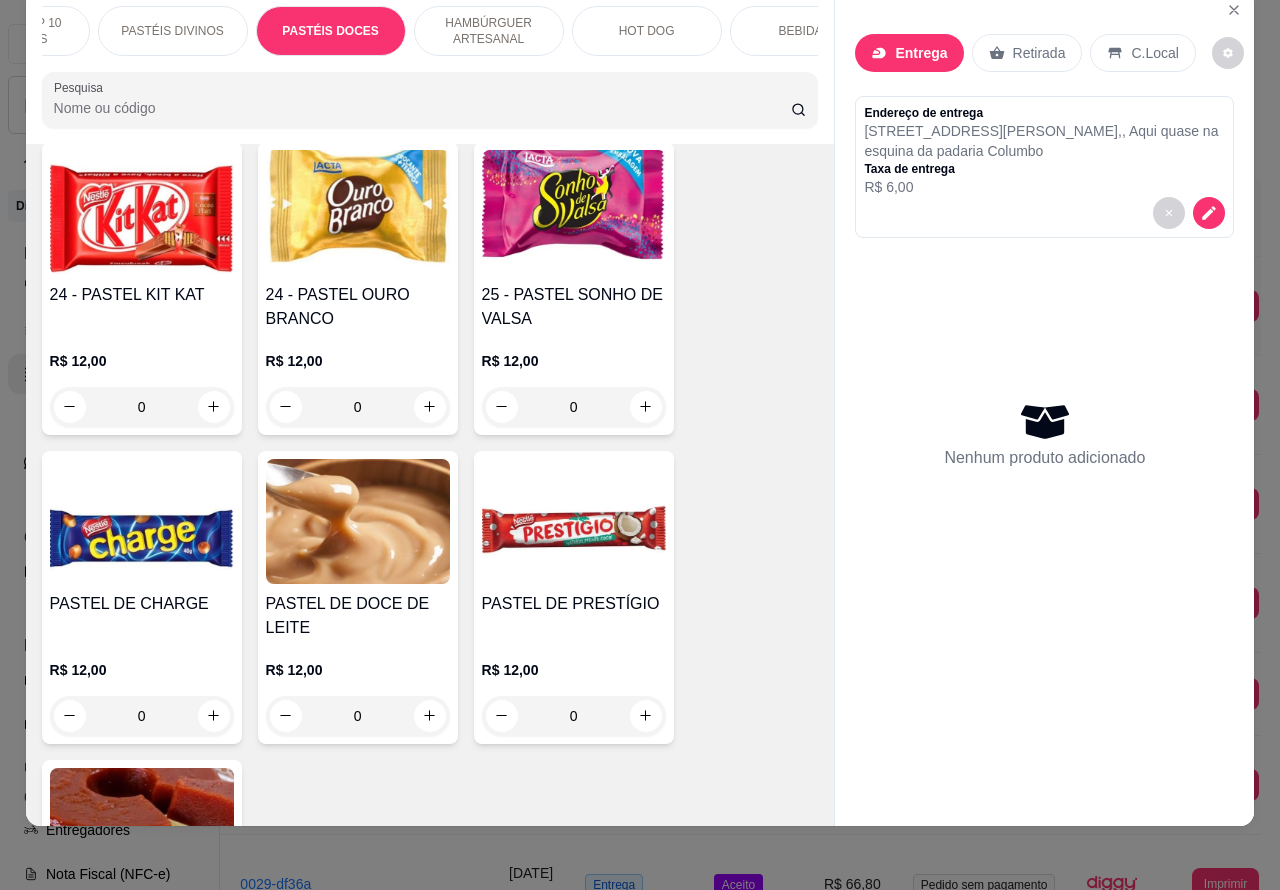 click 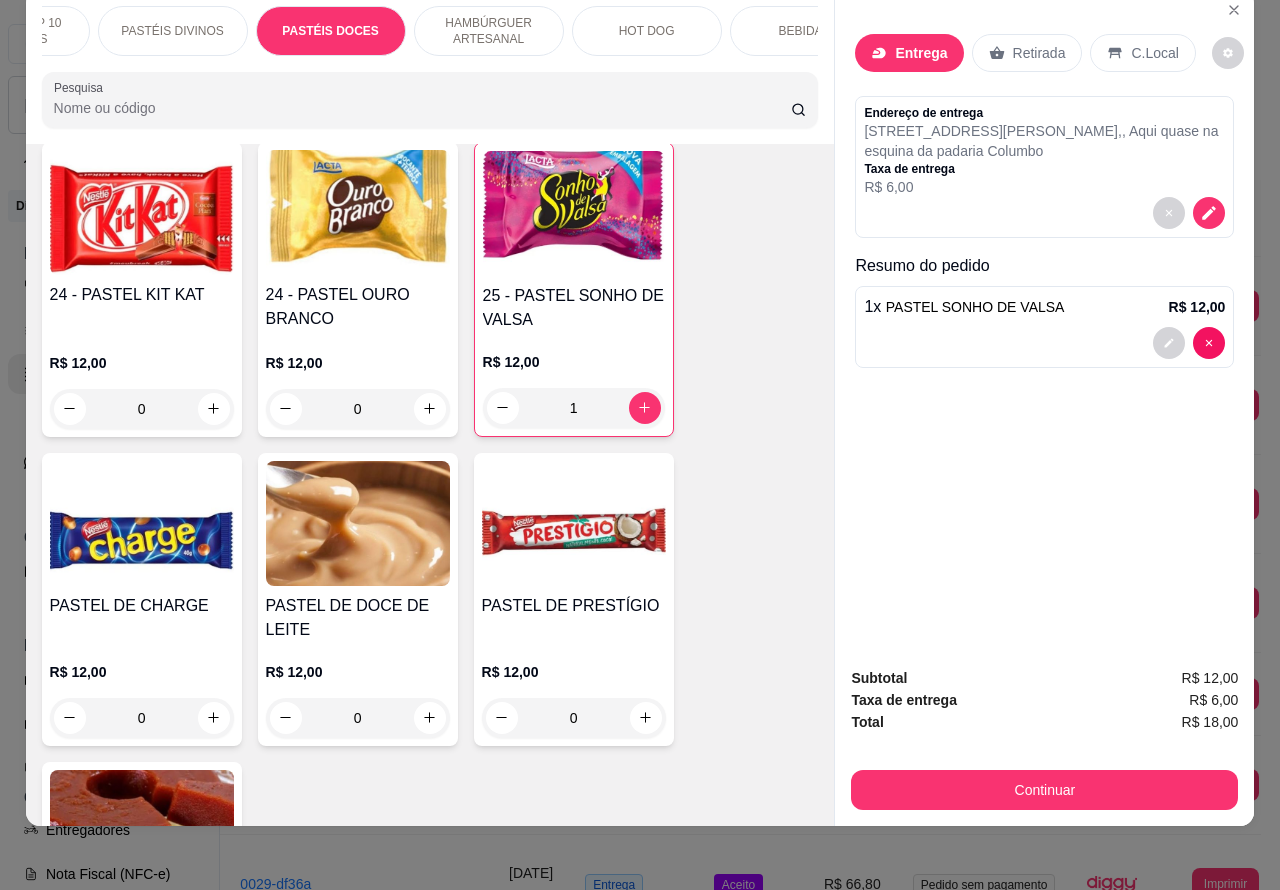 type on "1" 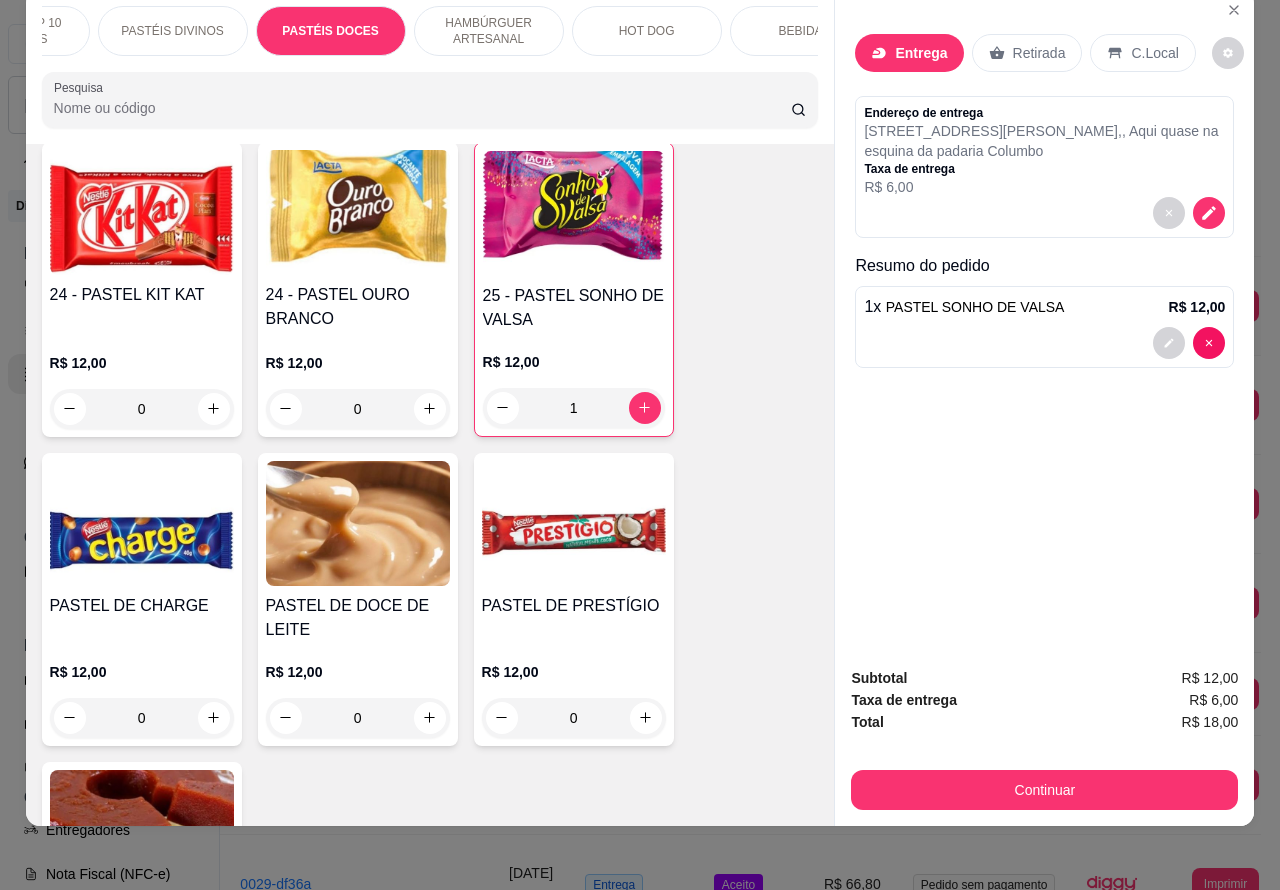 click 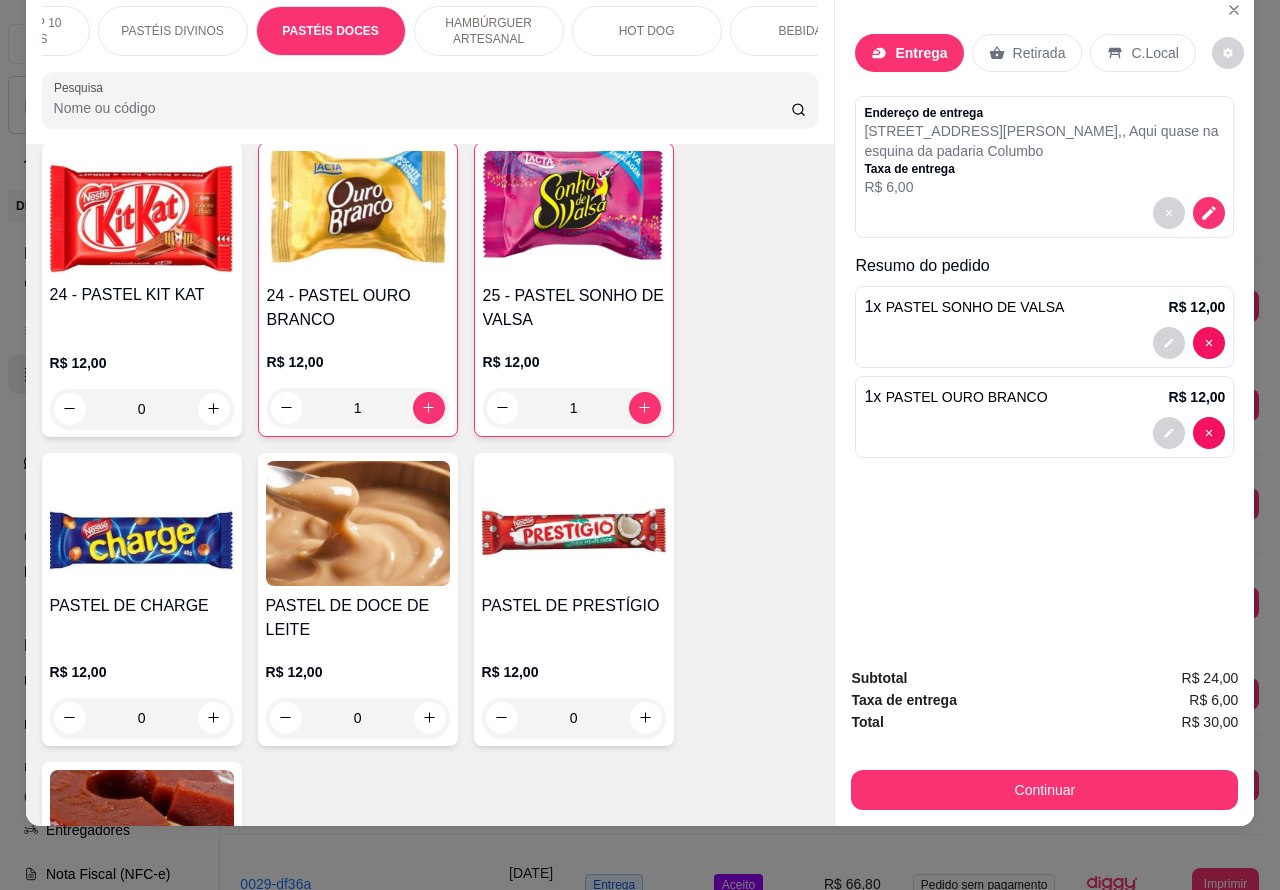 type on "1" 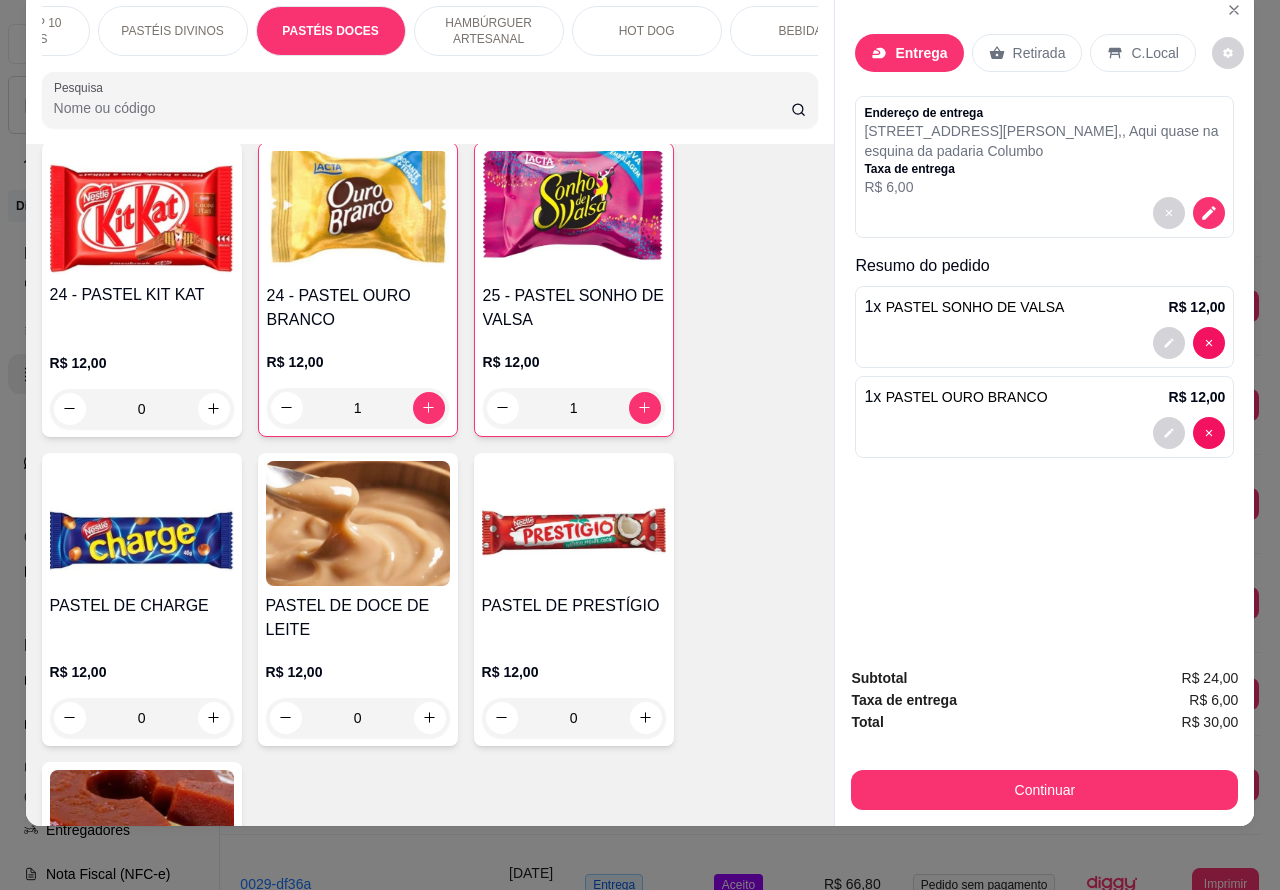 click on "R$ 6,00" at bounding box center [1044, 187] 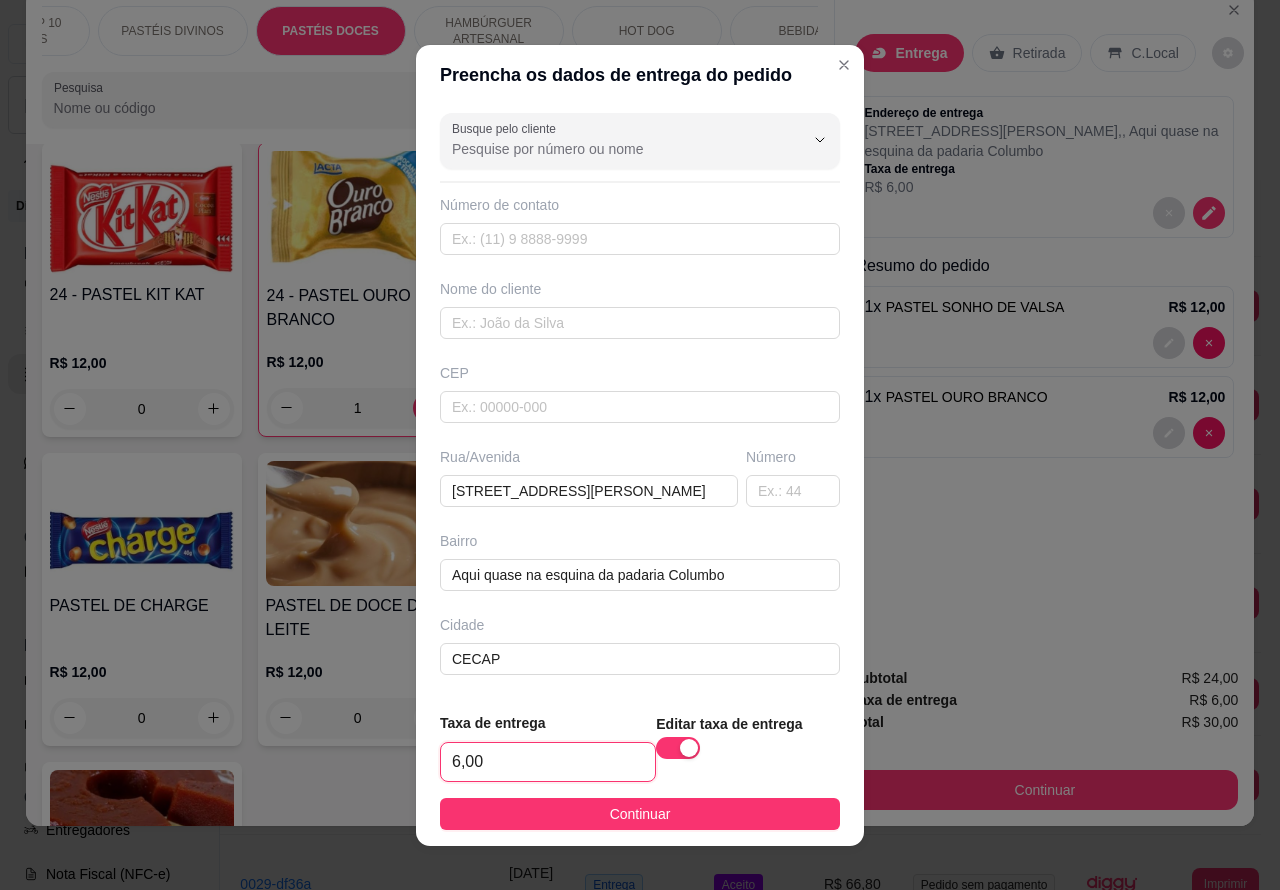 click on "6,00" at bounding box center [548, 762] 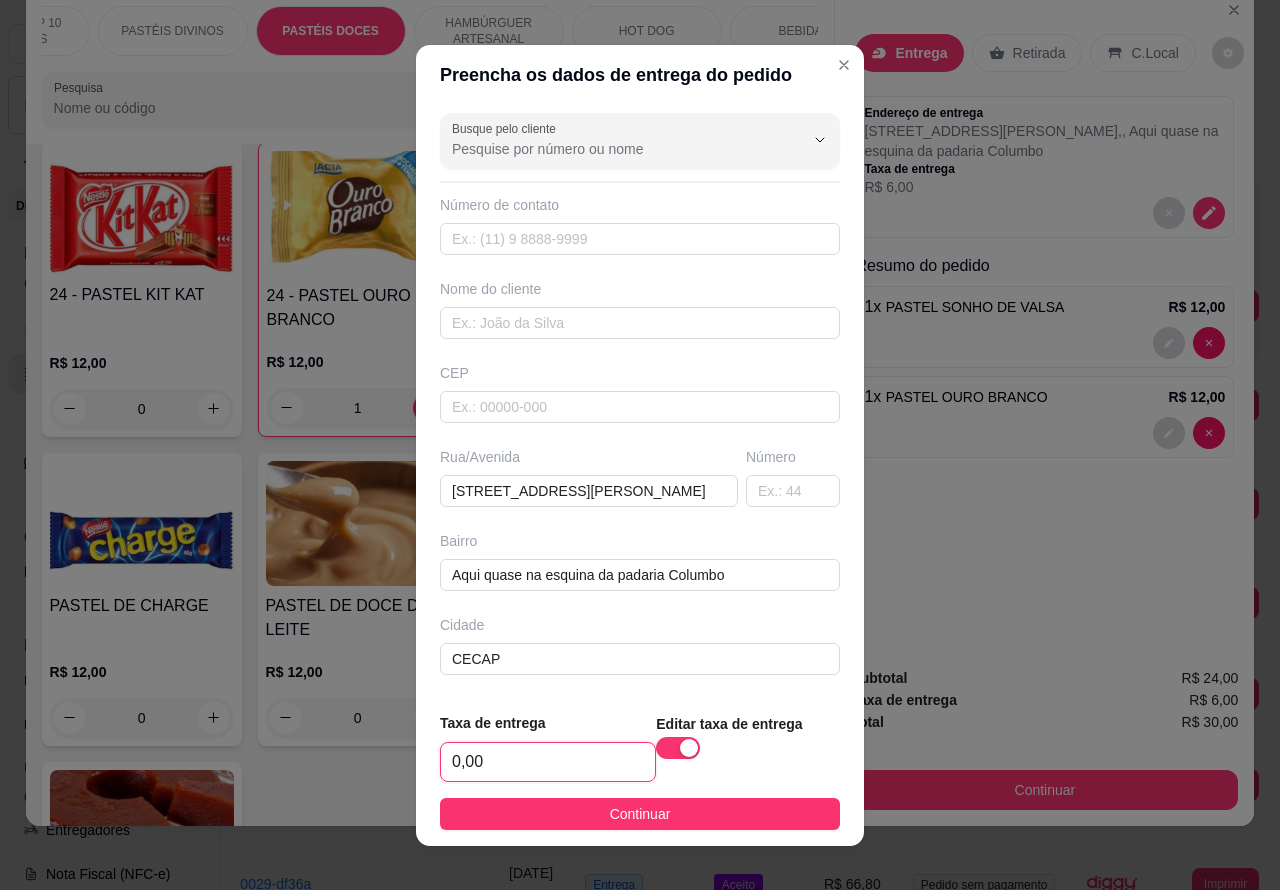 type on "7,00" 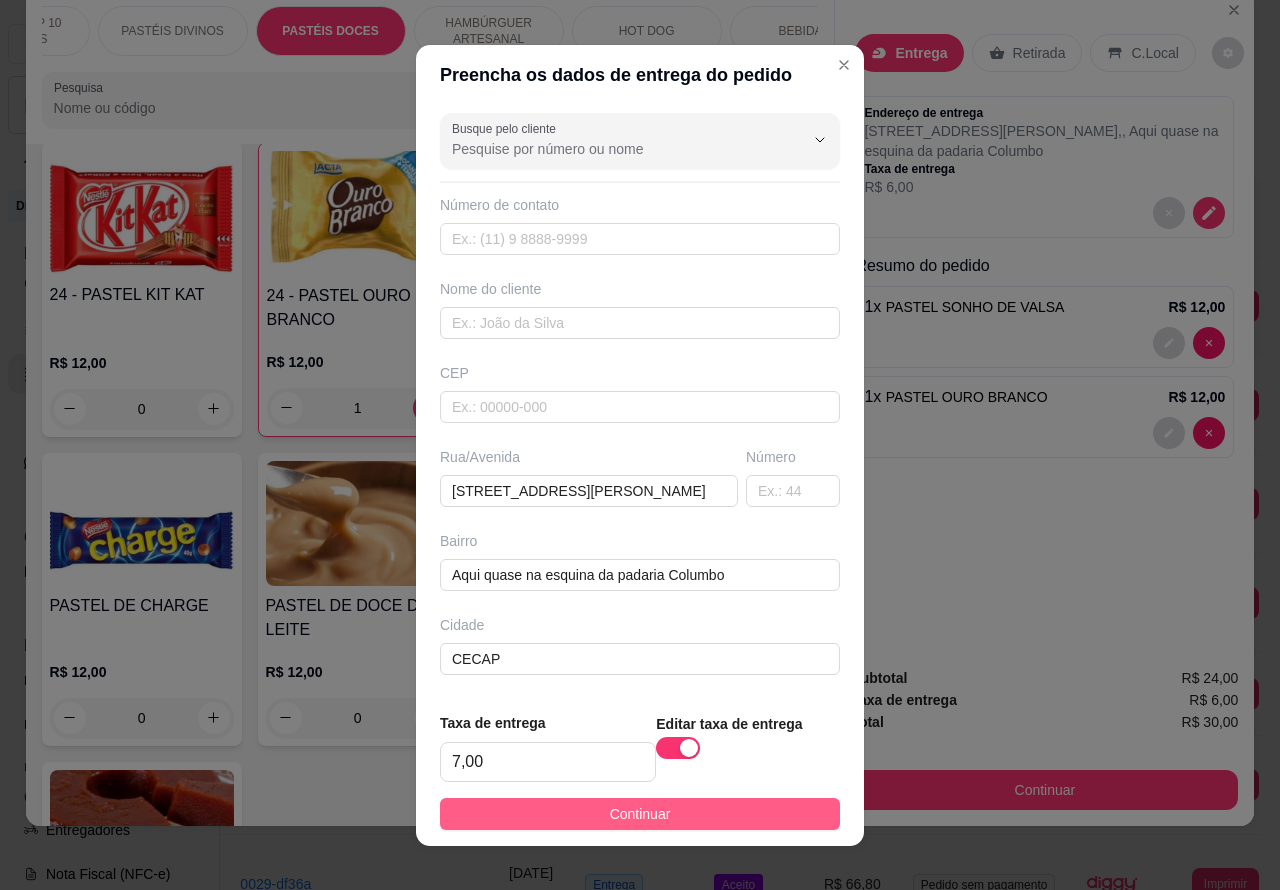 click on "Continuar" at bounding box center [640, 814] 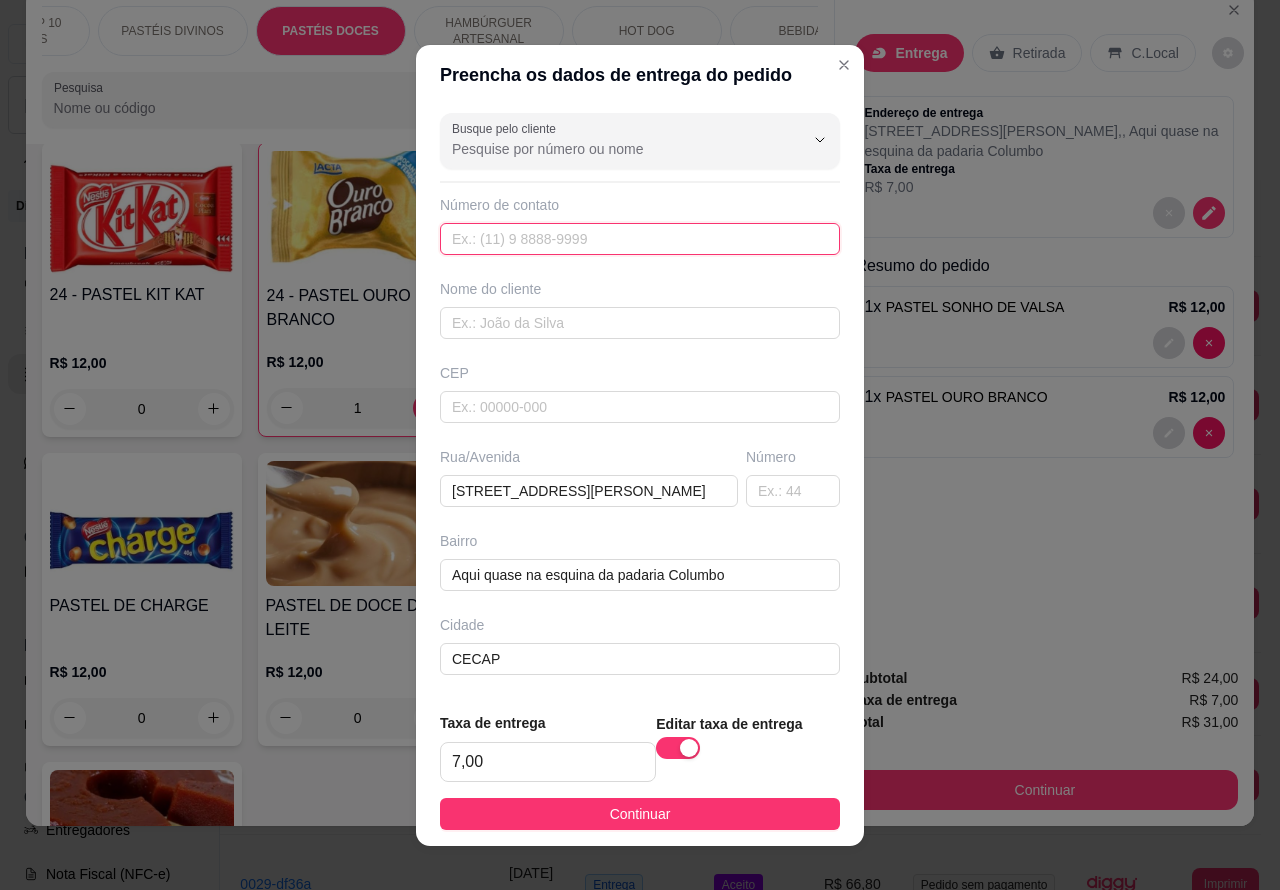 click at bounding box center (640, 239) 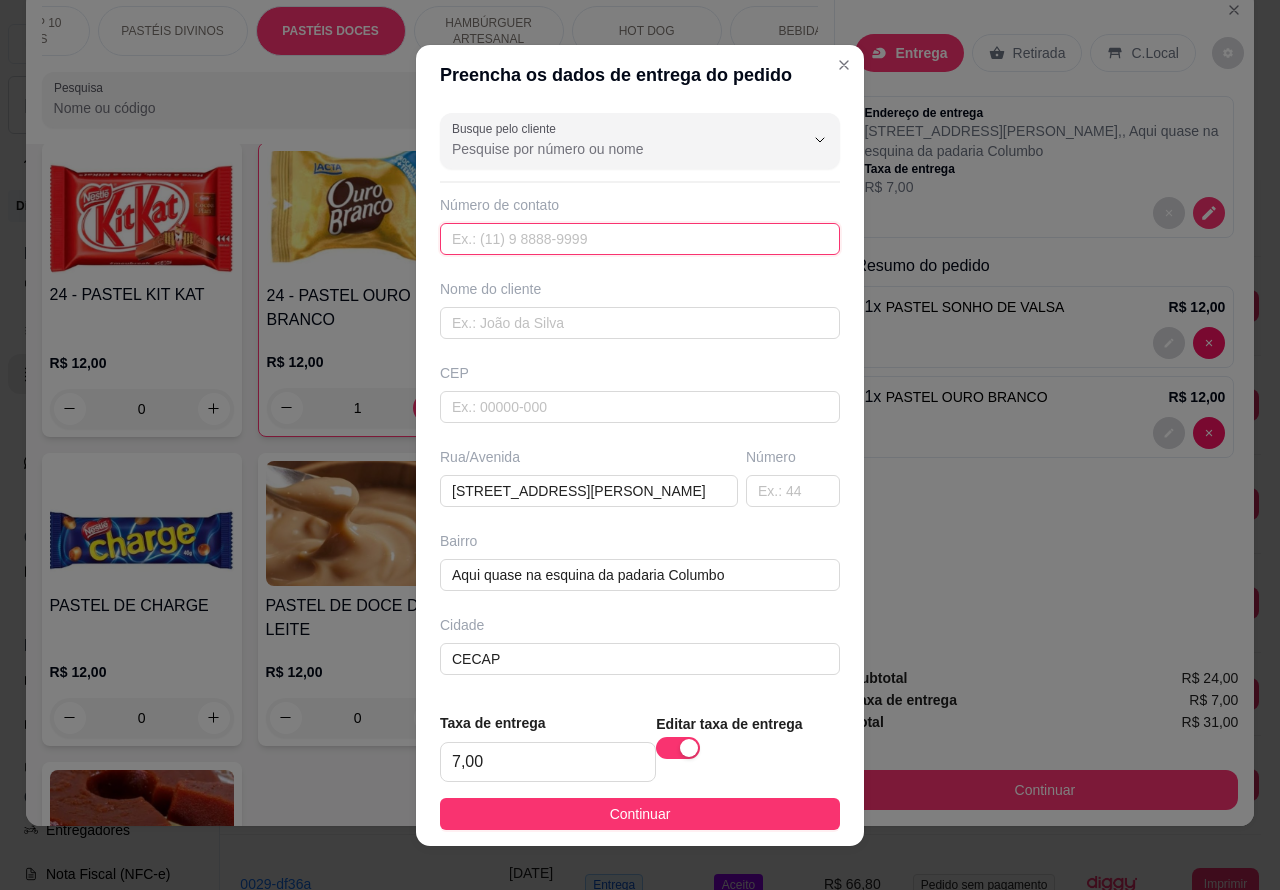 paste on "[PHONE_NUMBER]" 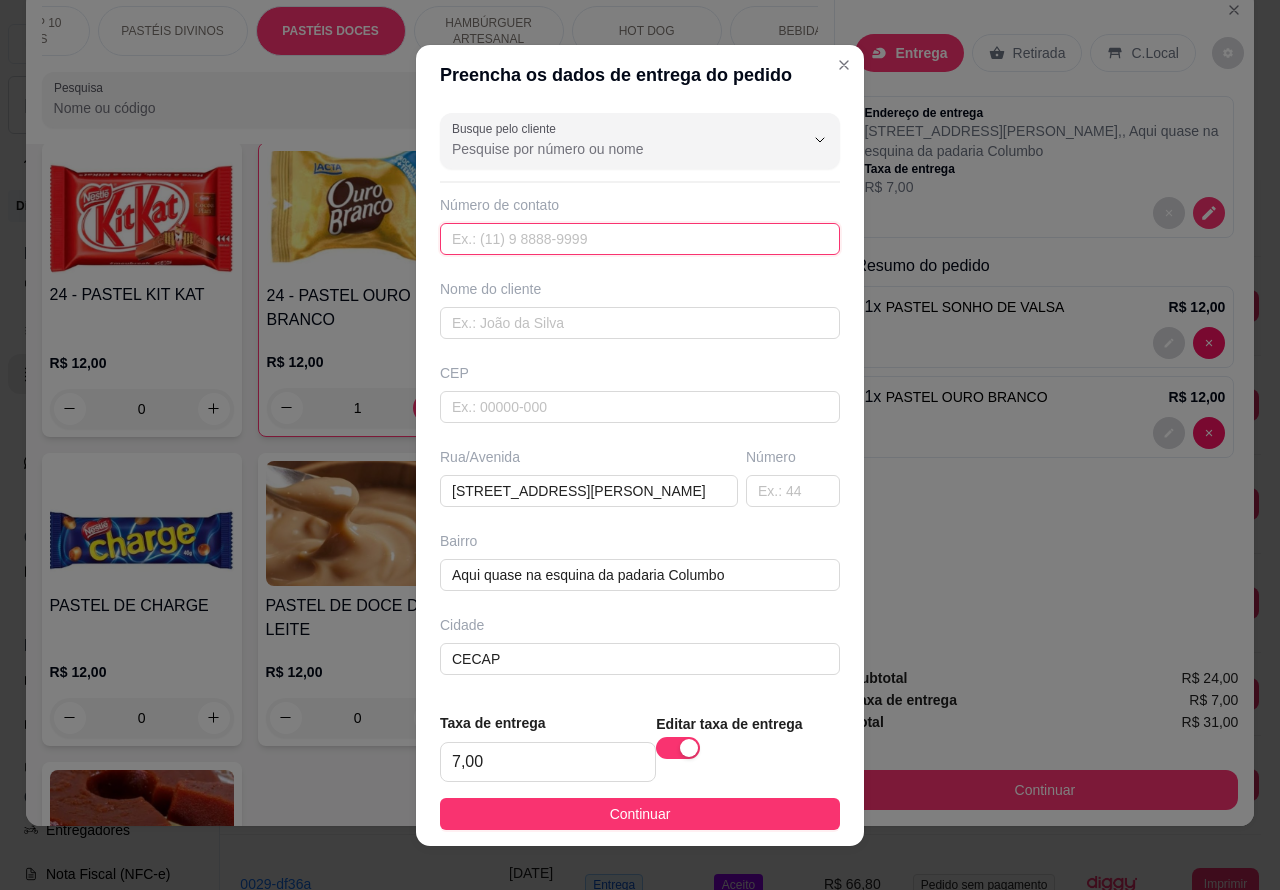 type on "[PHONE_NUMBER]" 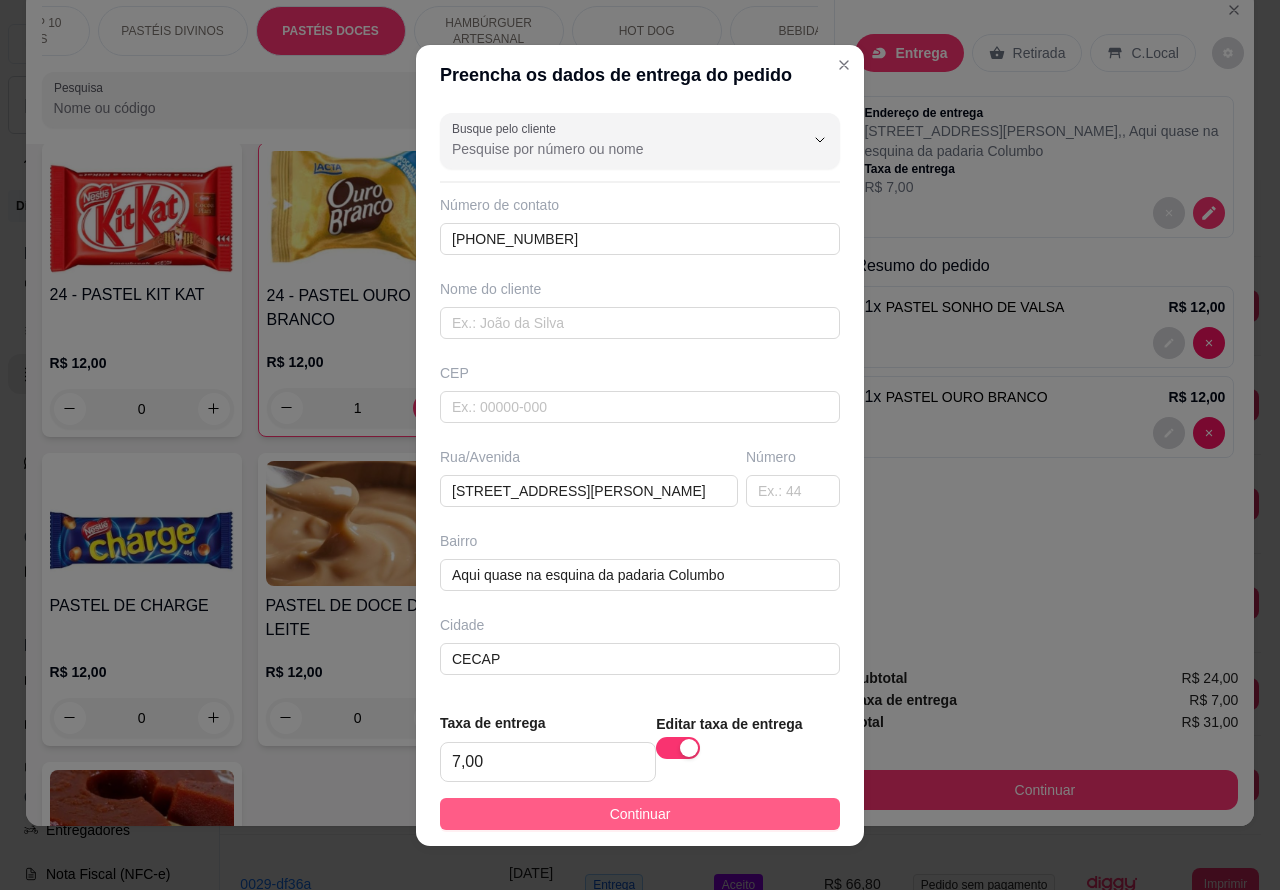 click on "Continuar" at bounding box center [640, 814] 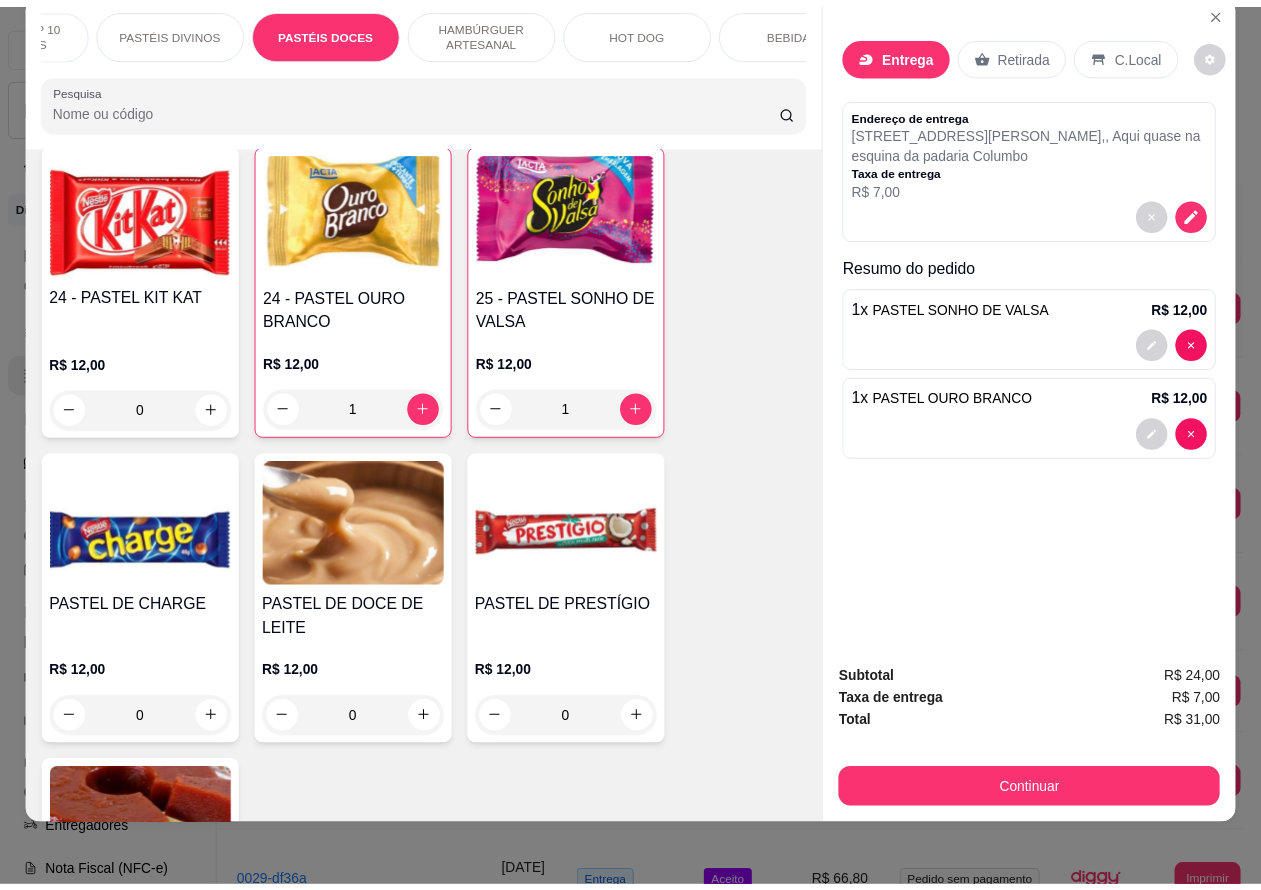 scroll, scrollTop: 0, scrollLeft: 0, axis: both 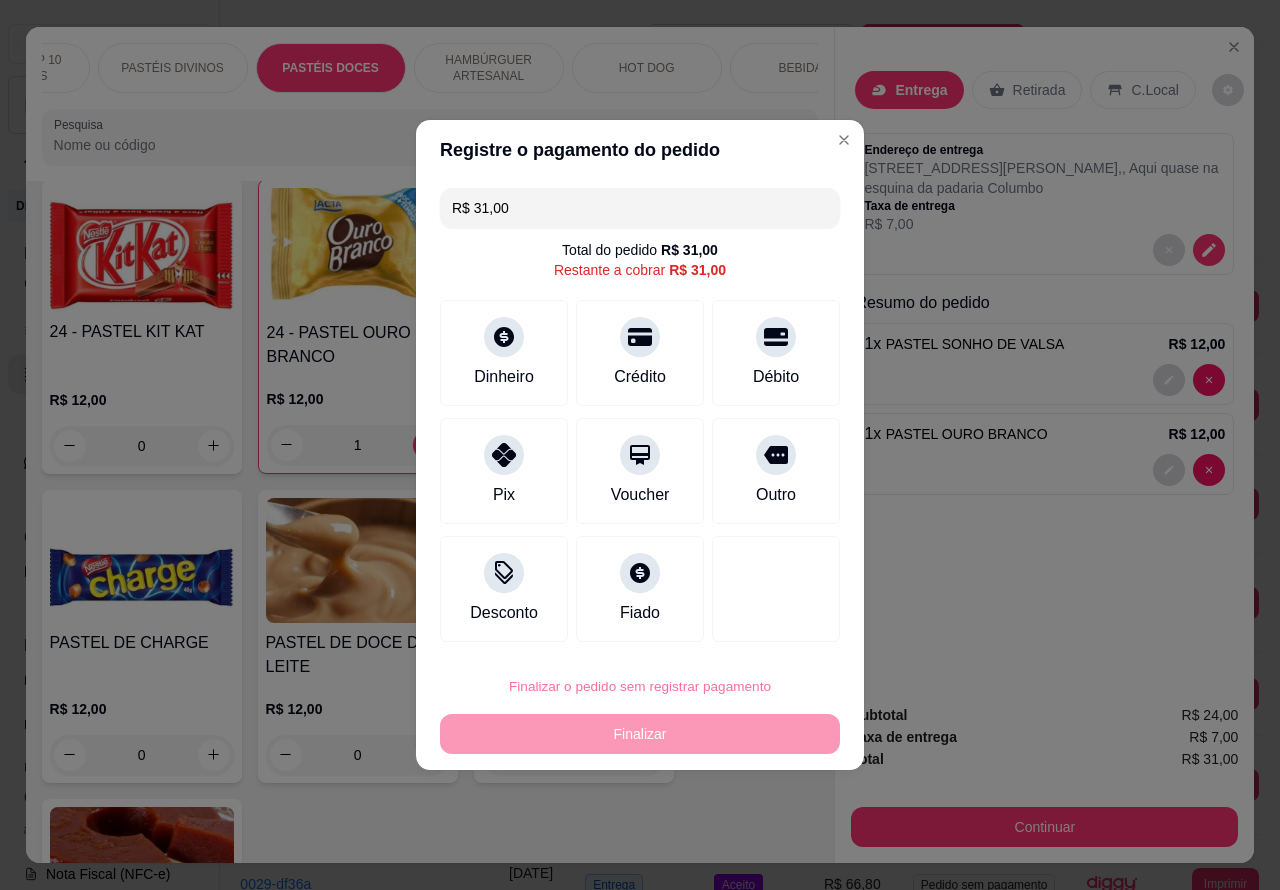 click on "Confirmar" at bounding box center (758, 630) 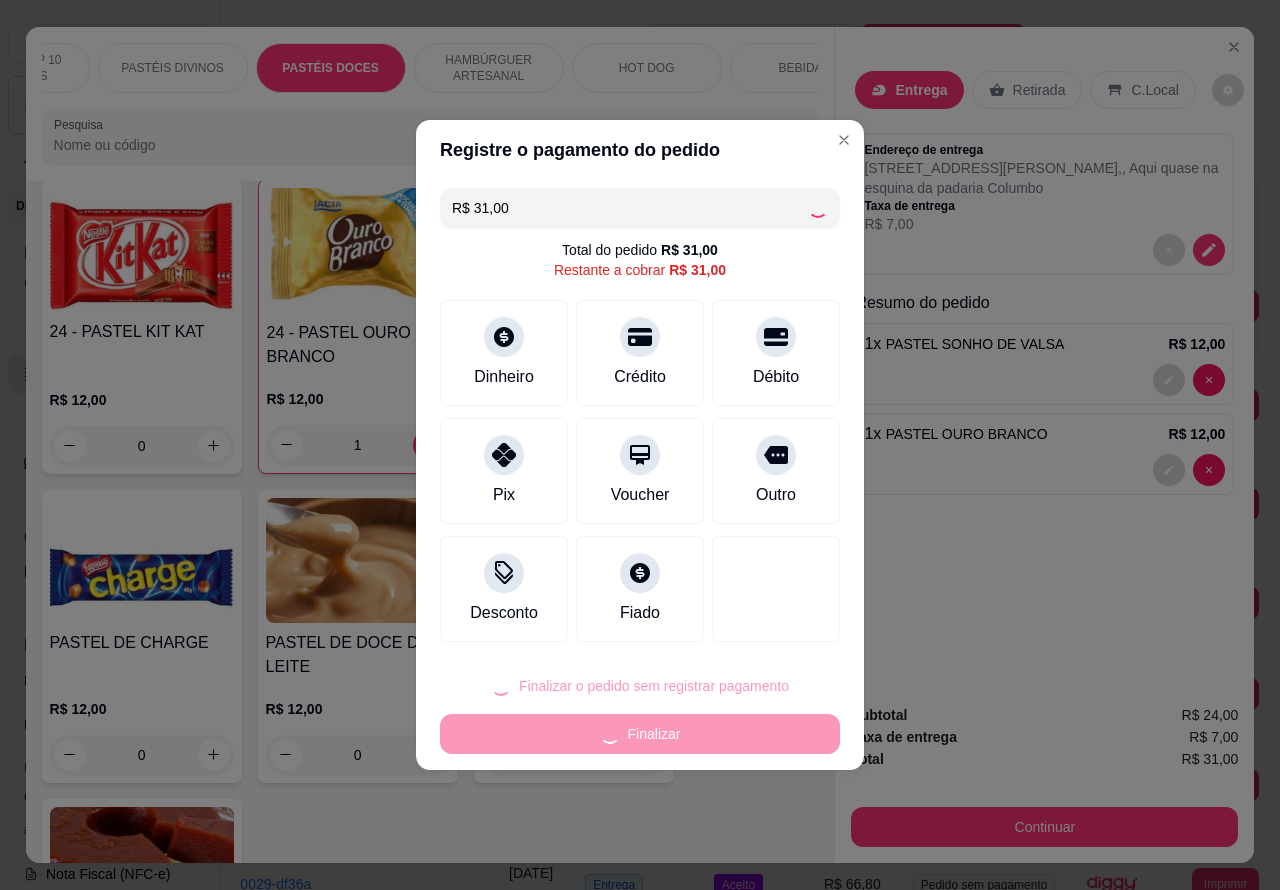type on "0" 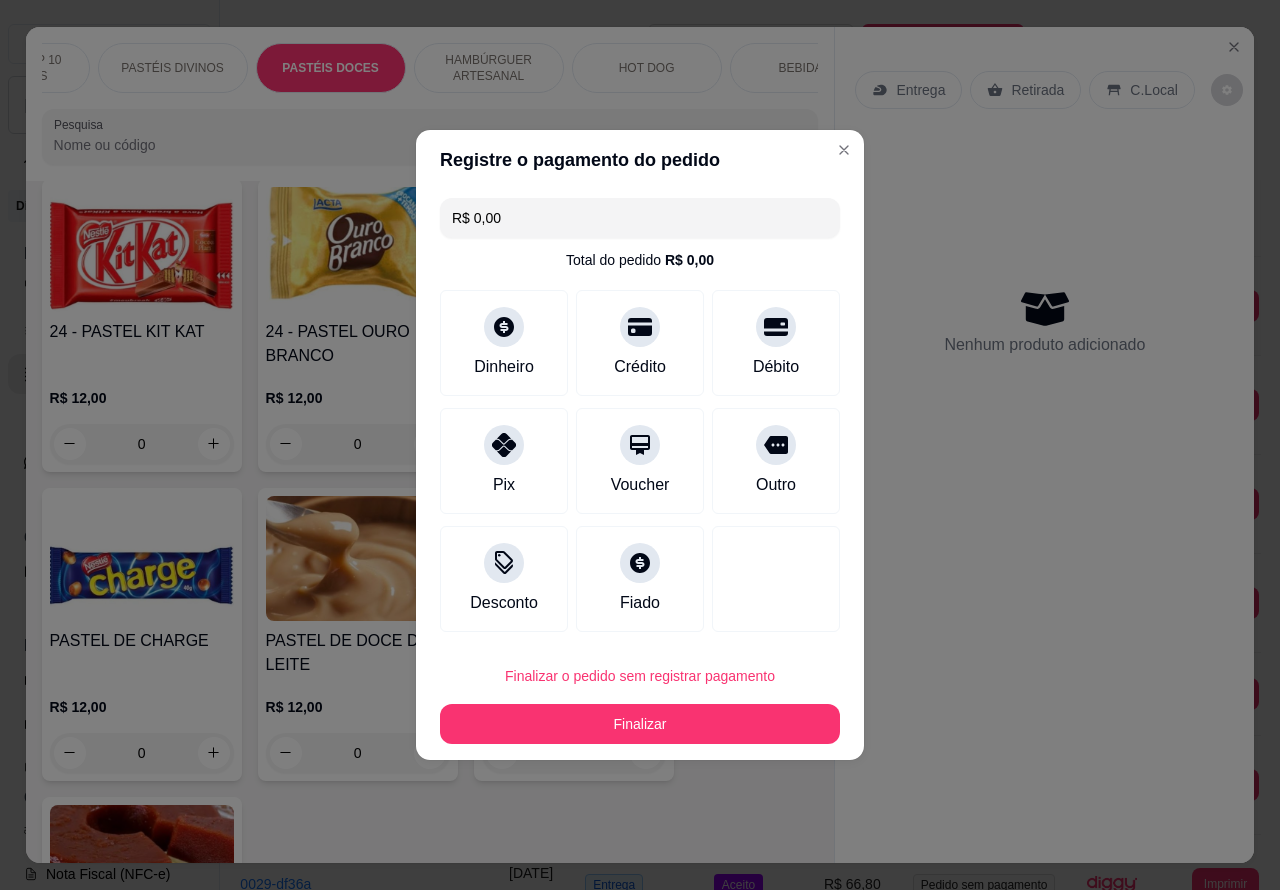 type on "R$ 0,00" 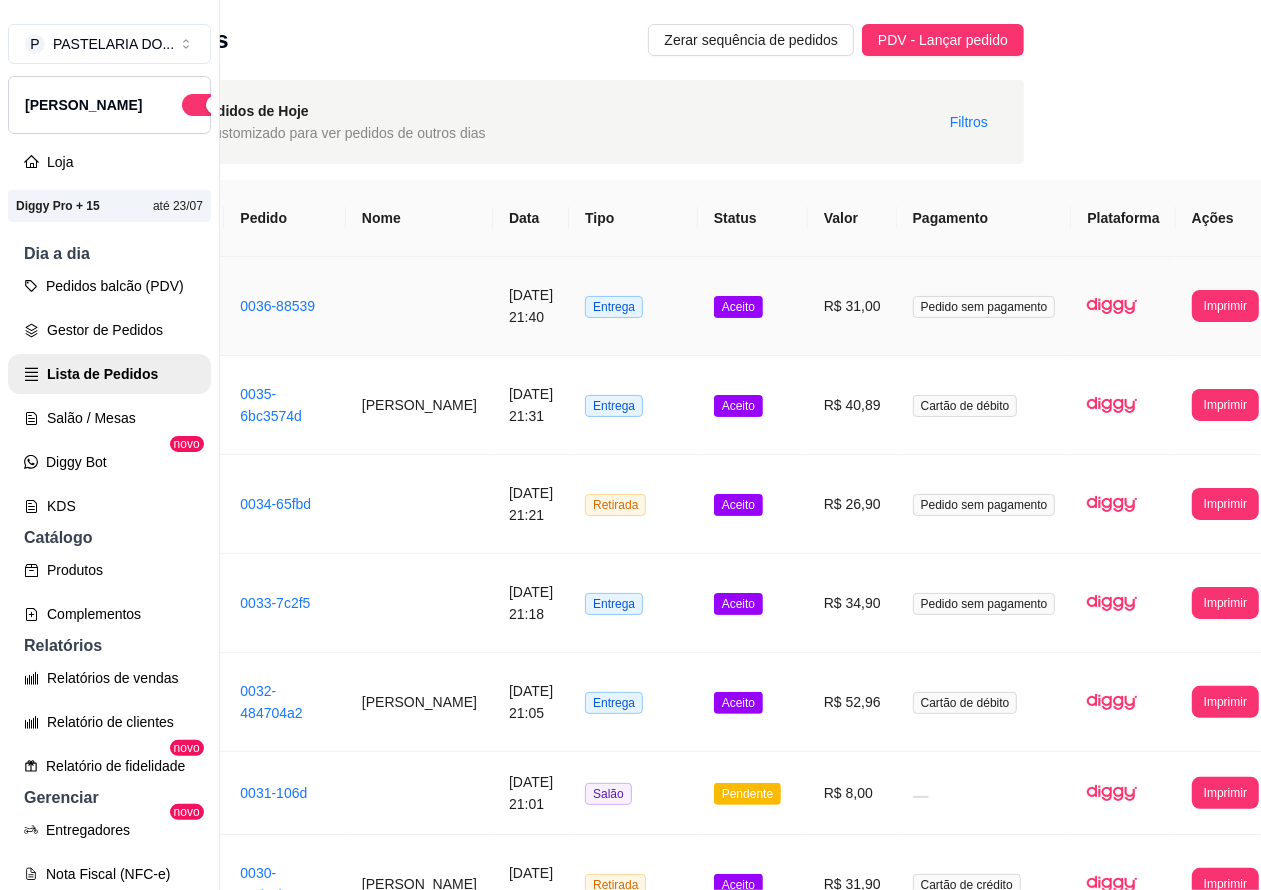 scroll, scrollTop: 0, scrollLeft: 186, axis: horizontal 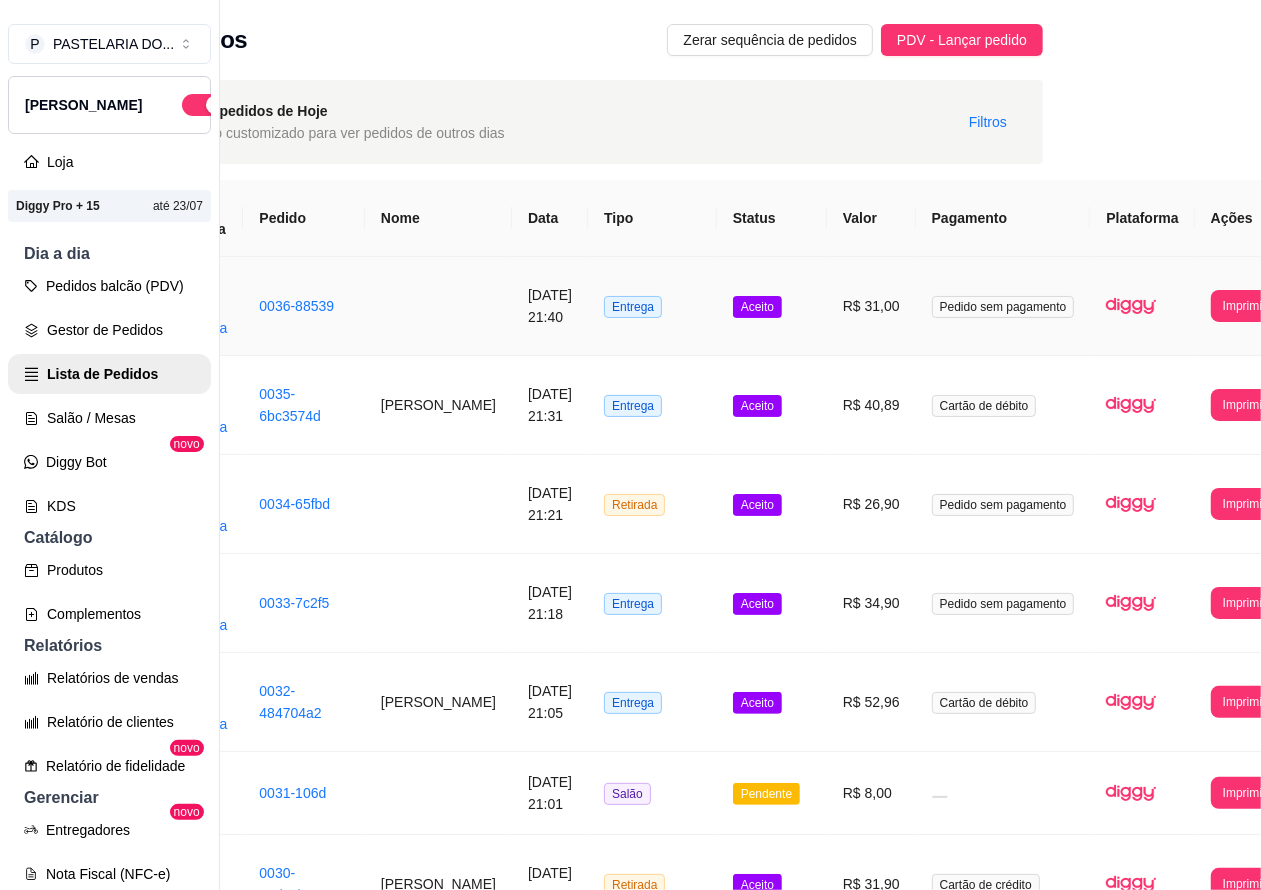 click on "Pedidos balcão (PDV)" at bounding box center [109, 286] 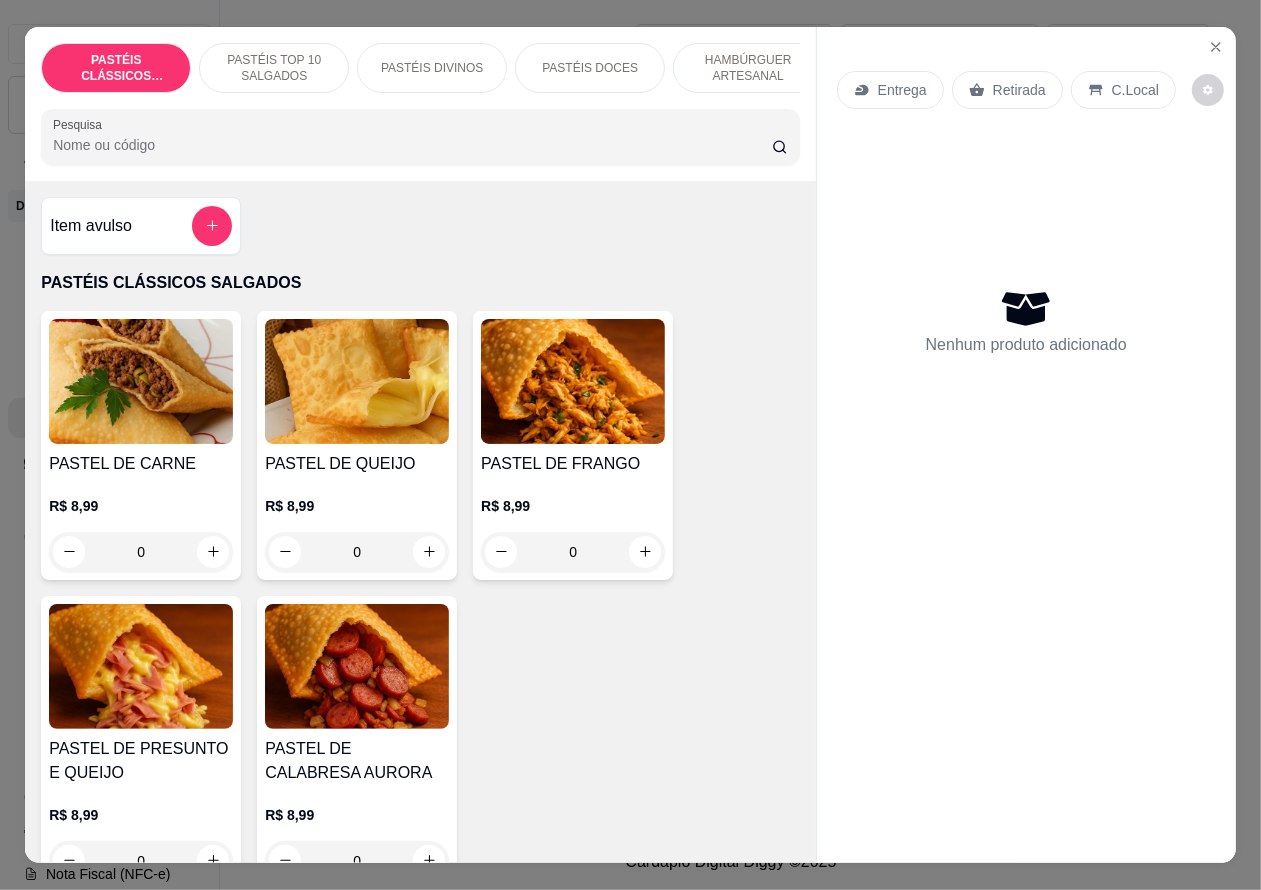 scroll, scrollTop: 0, scrollLeft: 0, axis: both 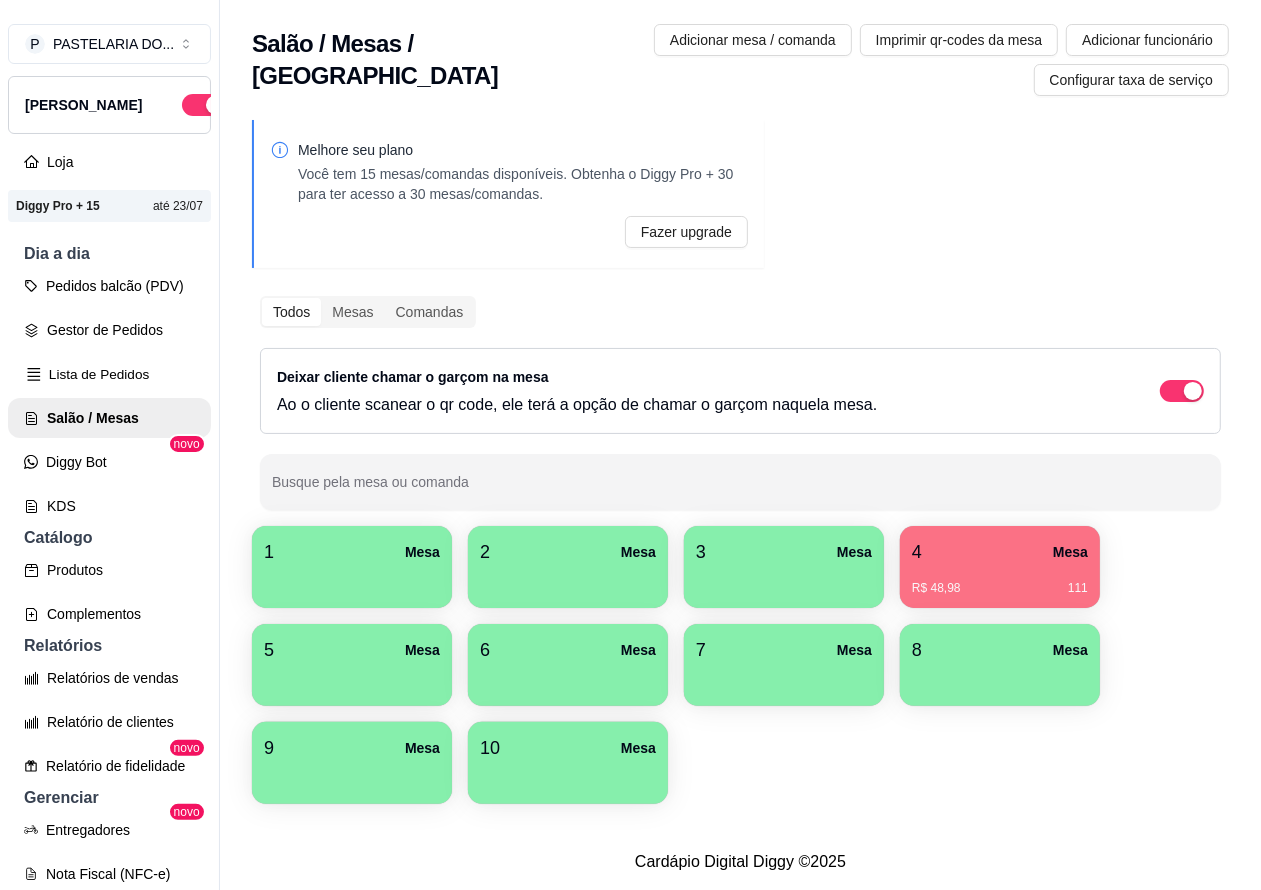 click on "Lista de Pedidos" at bounding box center (109, 374) 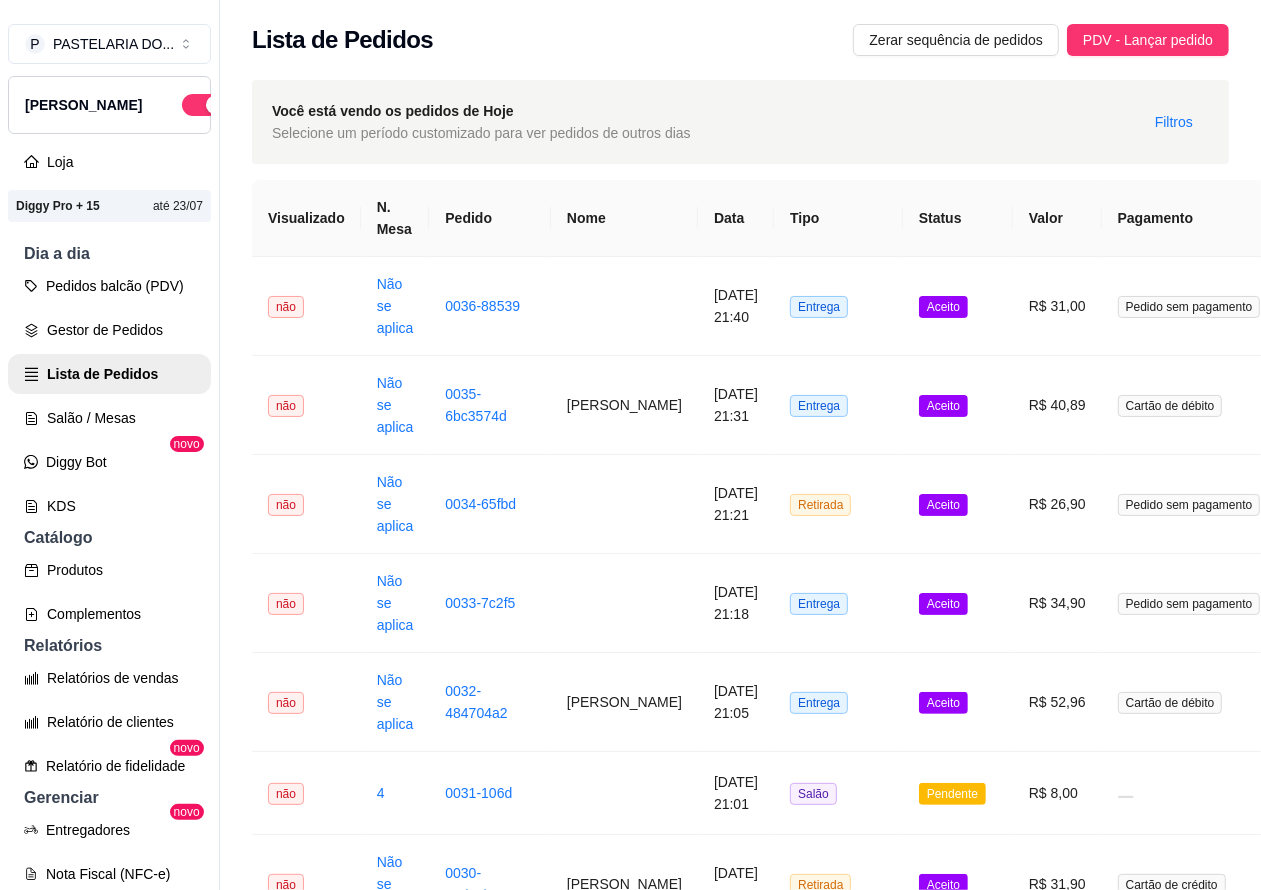scroll, scrollTop: 0, scrollLeft: 205, axis: horizontal 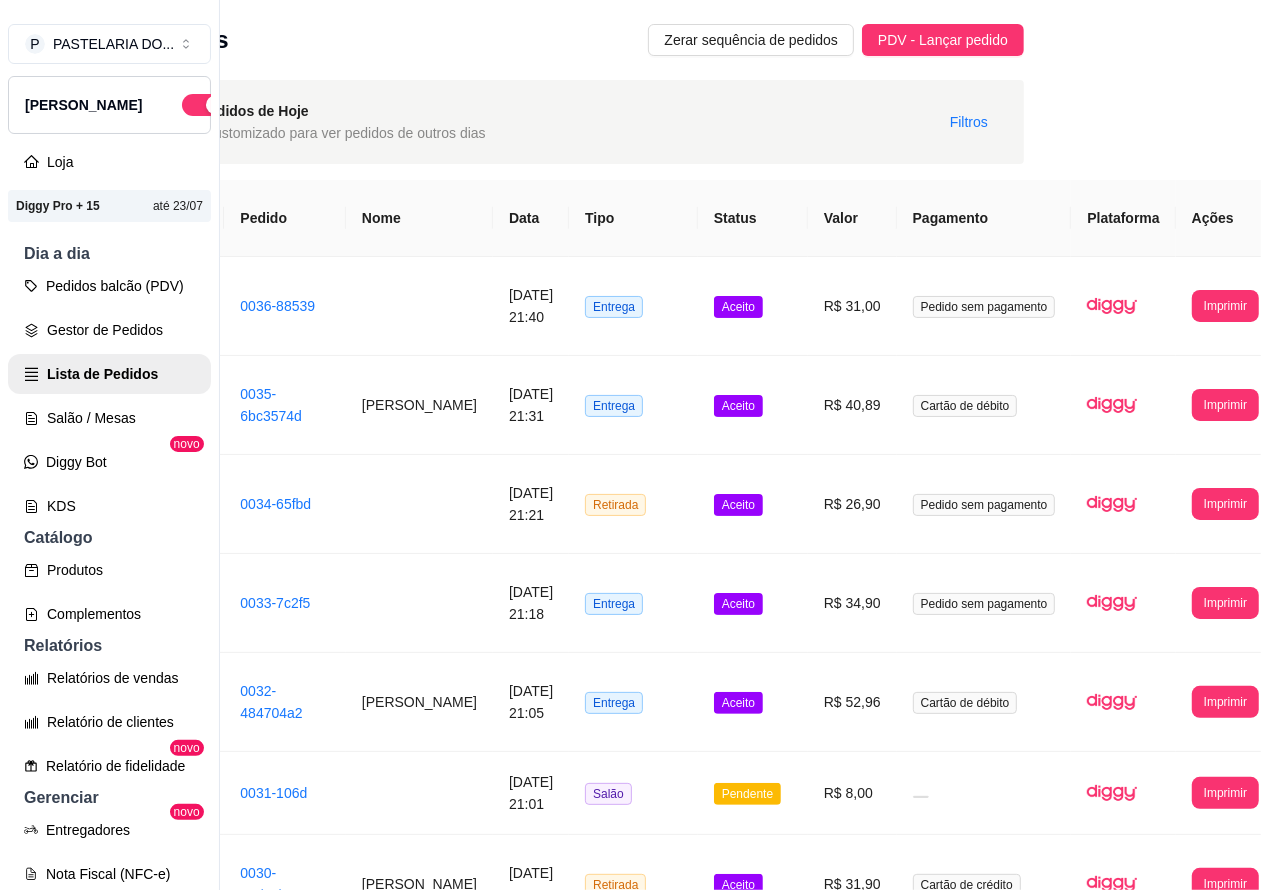 click on "R$ 31,00" at bounding box center (852, 306) 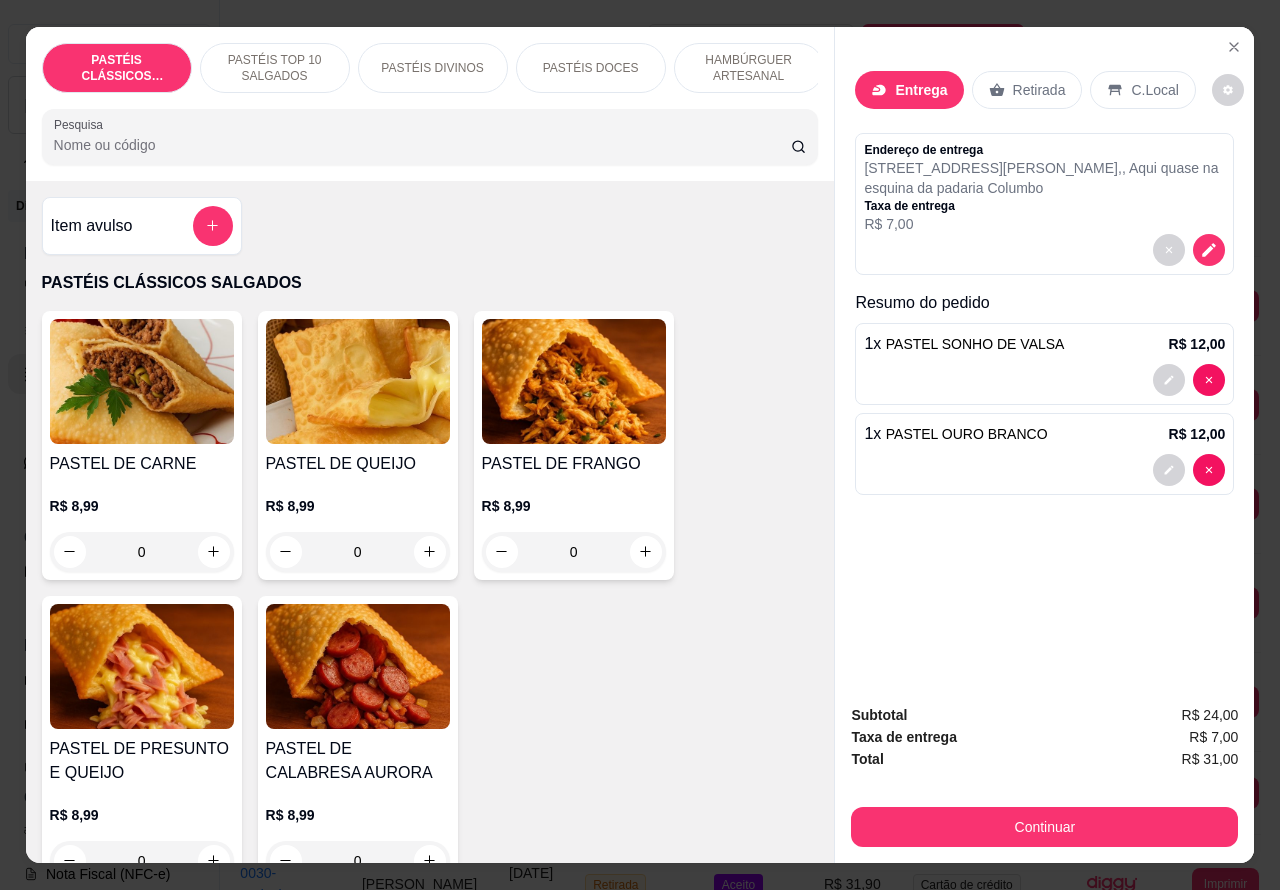 click 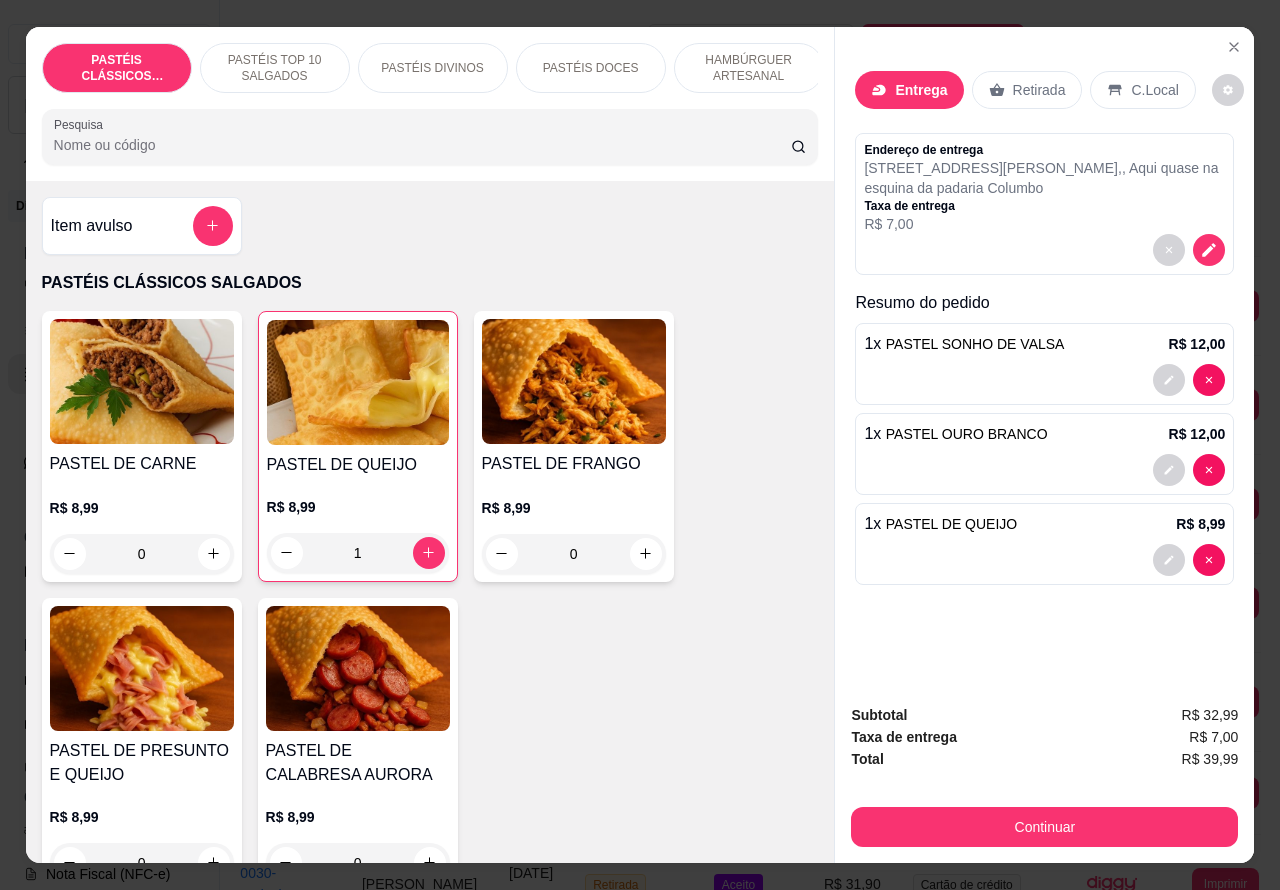 click on "Continuar" at bounding box center [1044, 827] 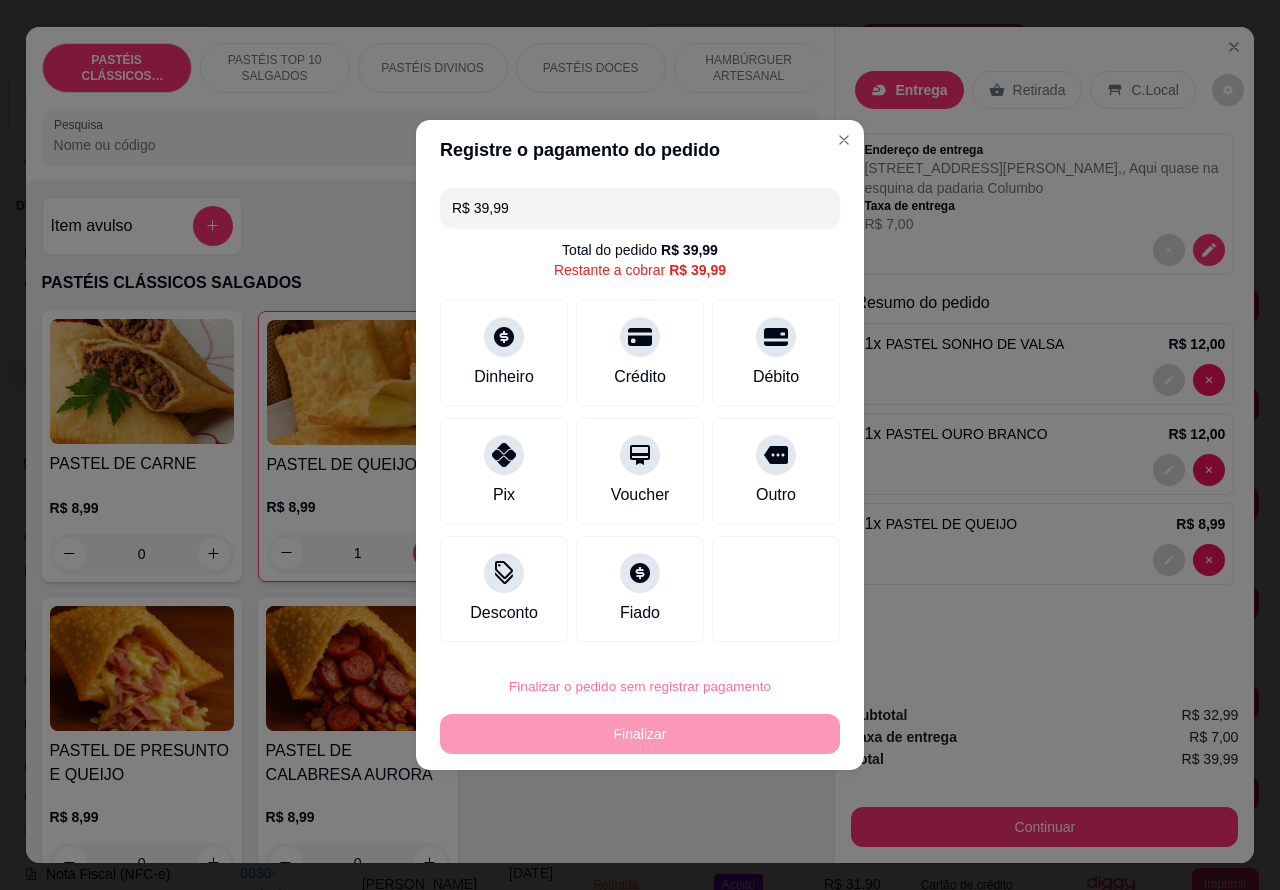 click on "Confirmar" at bounding box center [759, 630] 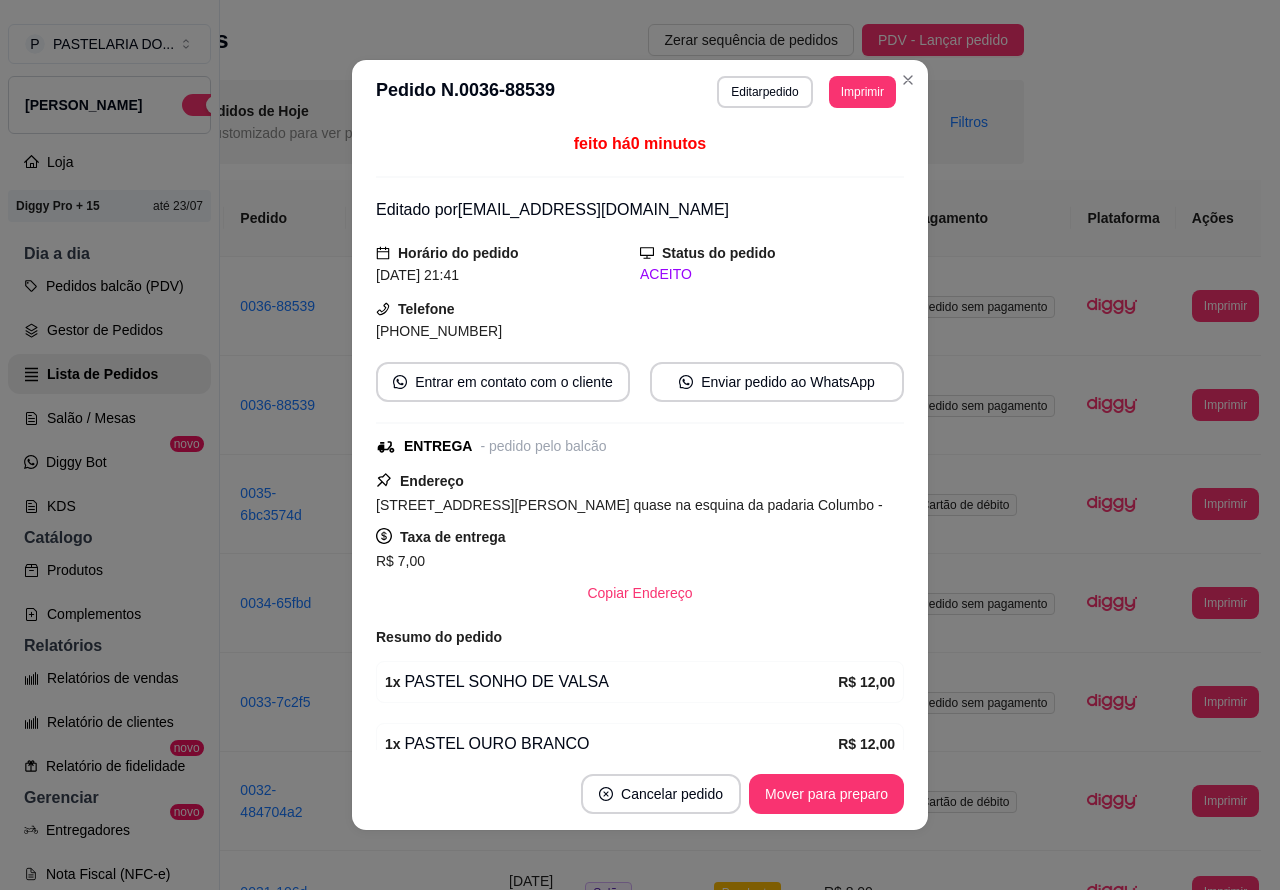 click on "Pedidos balcão (PDV)" at bounding box center (109, 286) 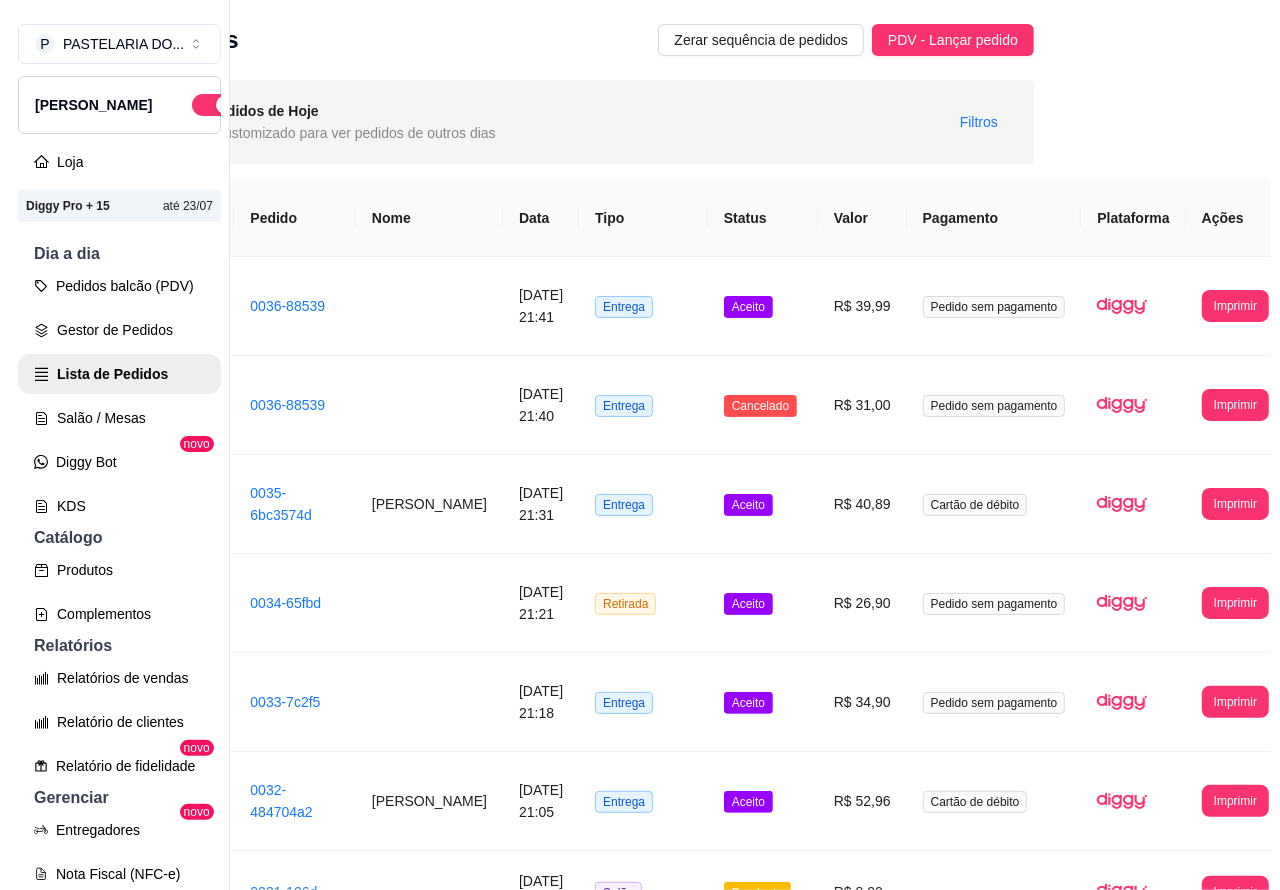 scroll, scrollTop: 0, scrollLeft: 186, axis: horizontal 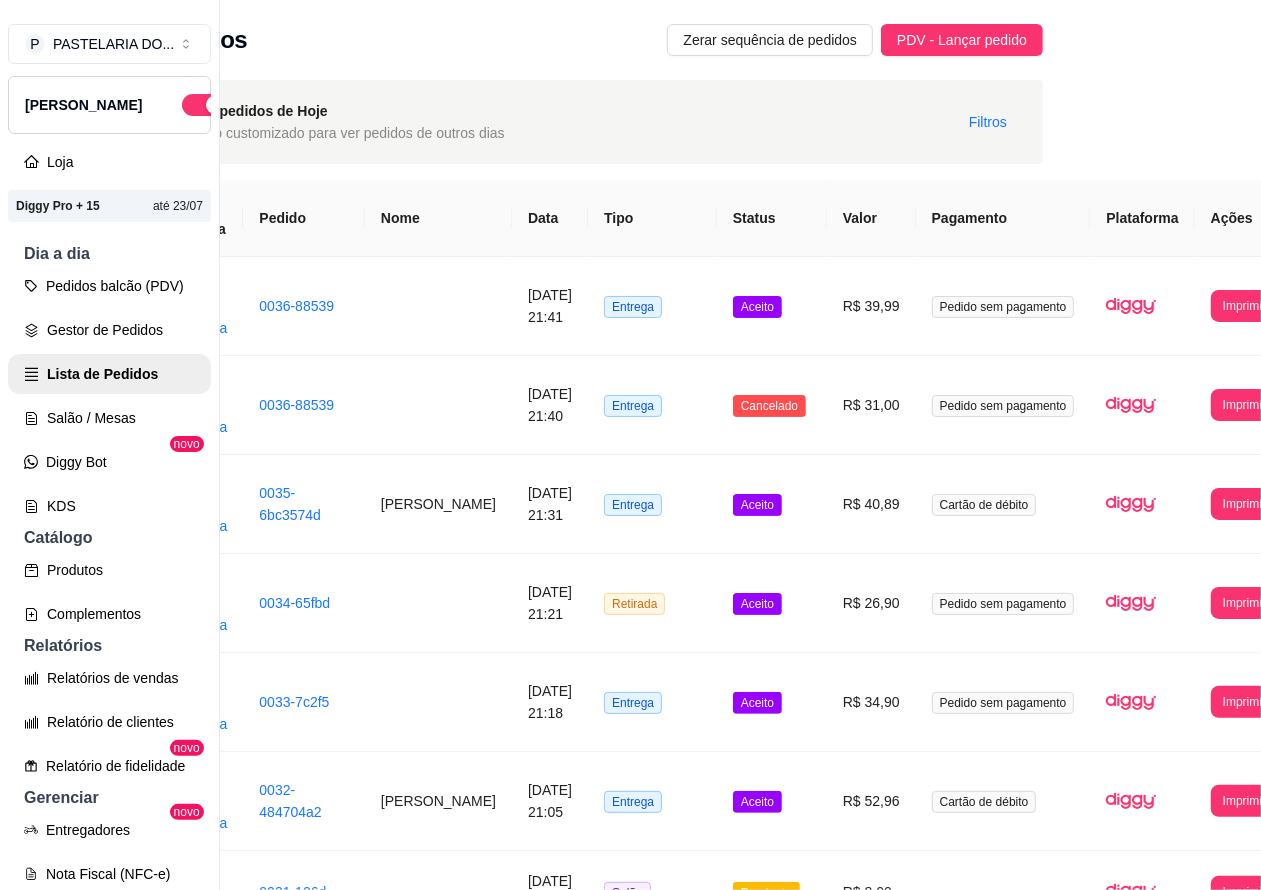 click on "Pedidos balcão (PDV)" at bounding box center (109, 286) 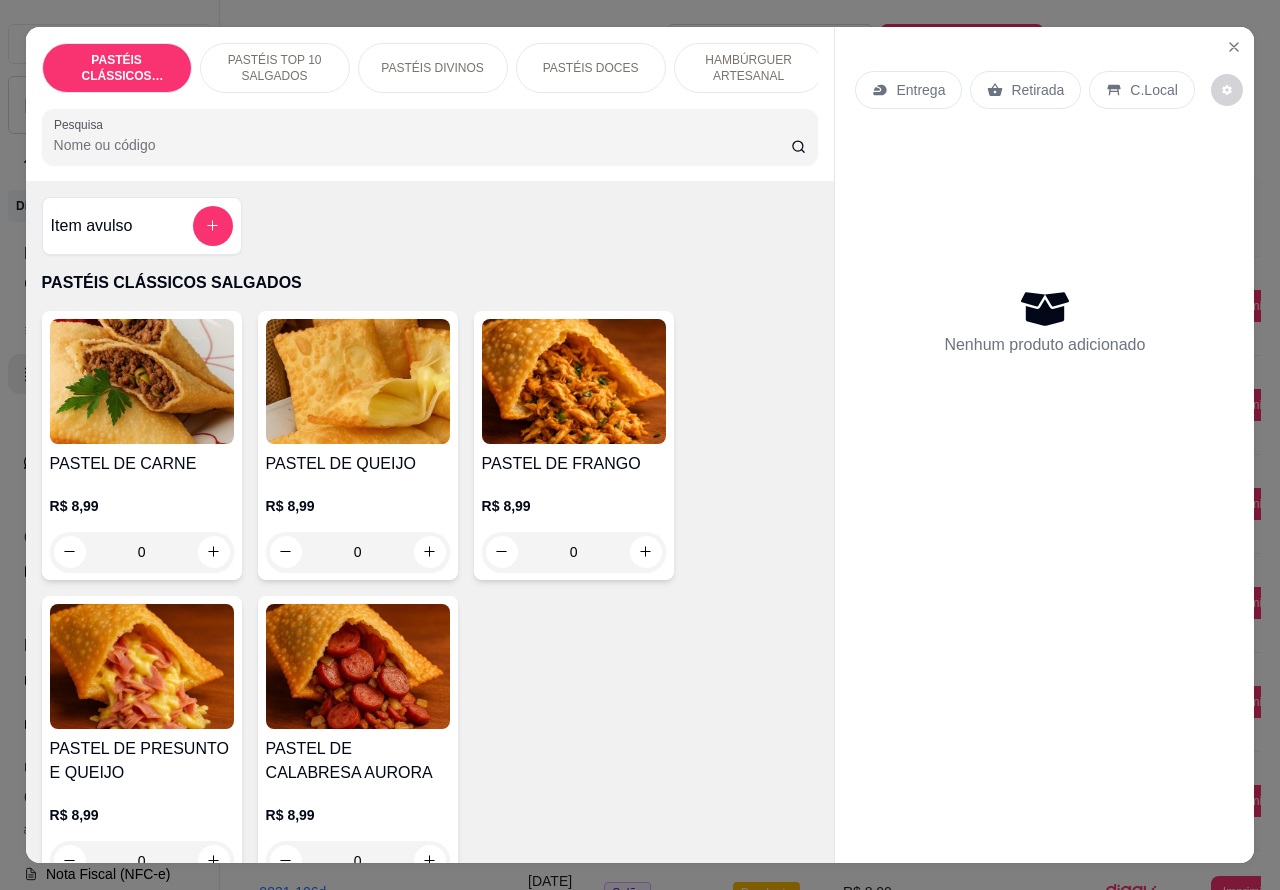 click on "Entrega" at bounding box center (920, 90) 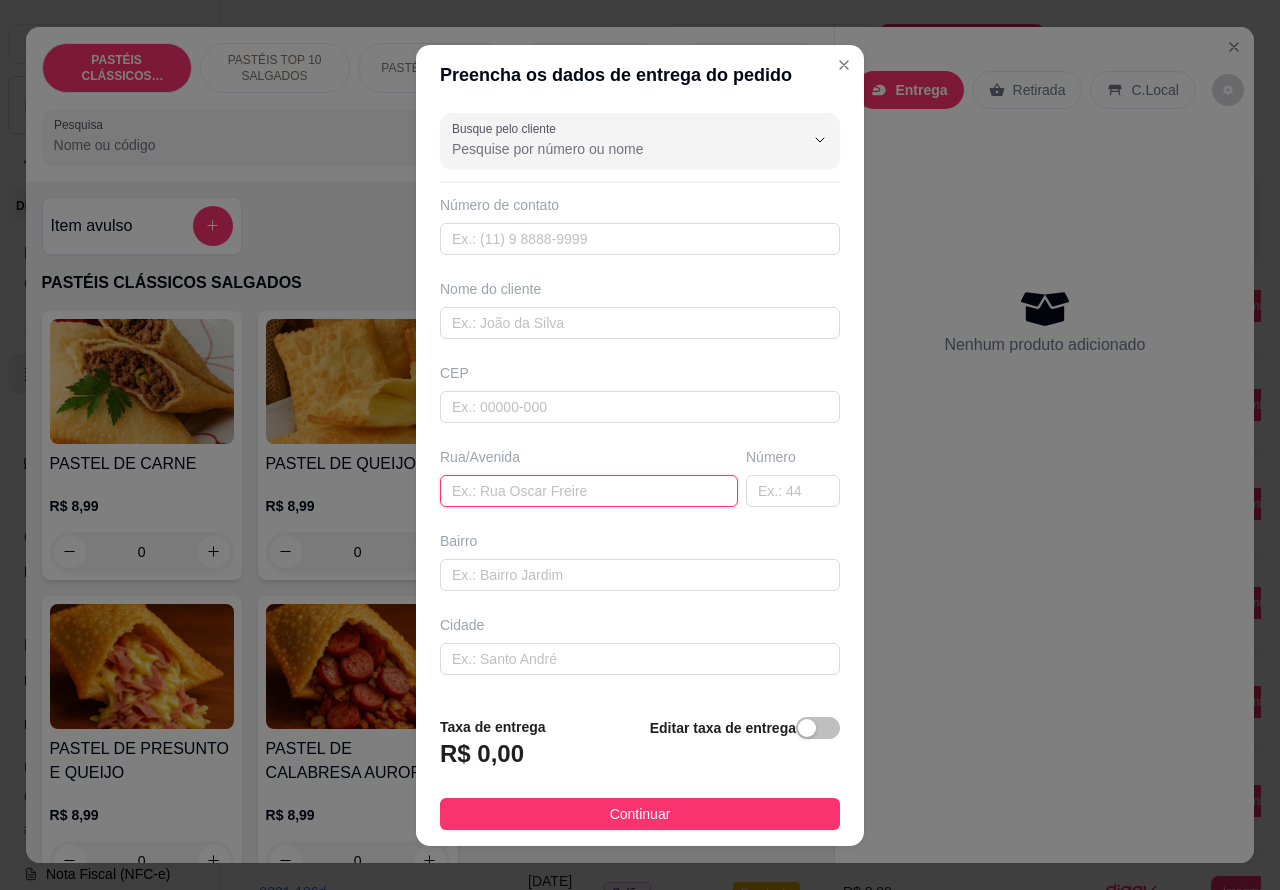 paste on "[STREET_ADDRESS][PERSON_NAME]" 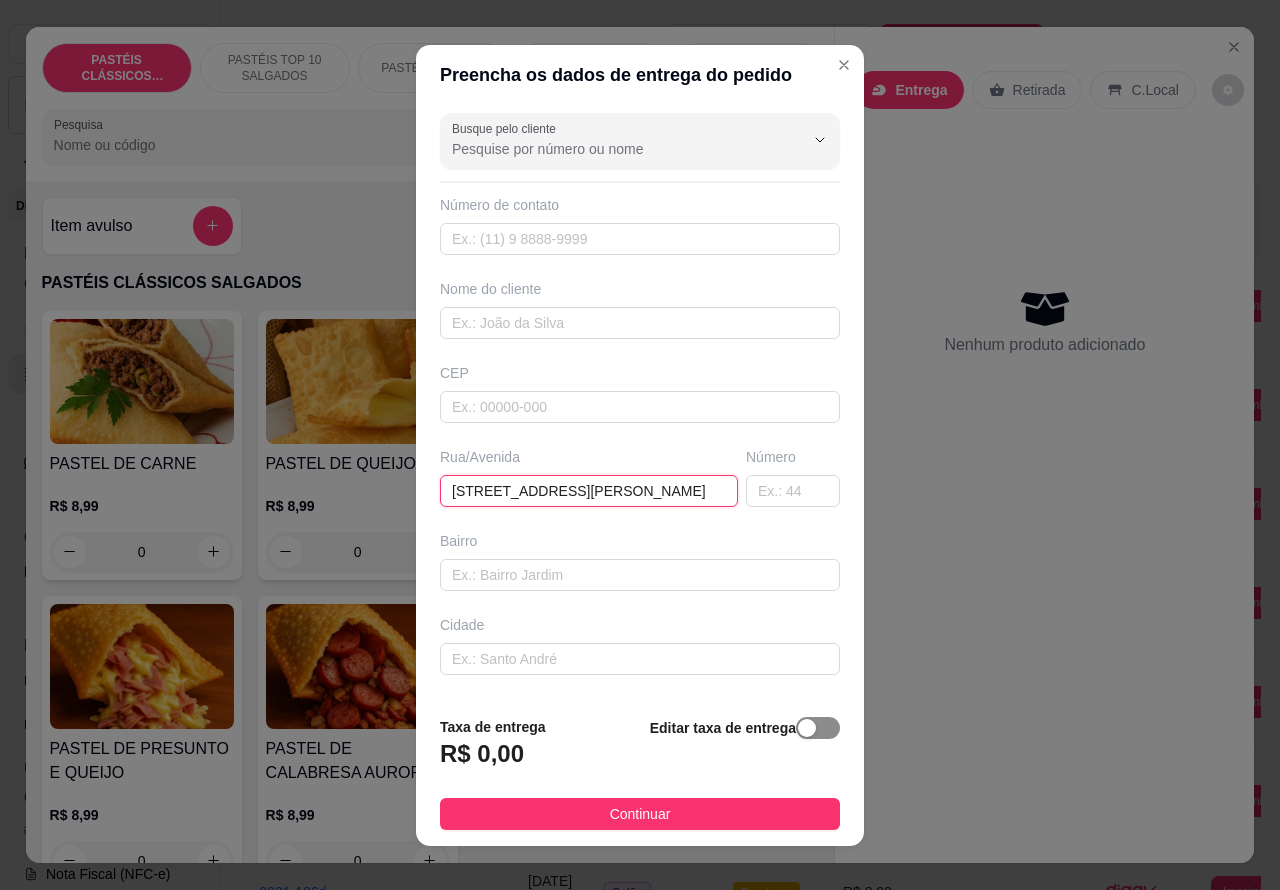 type on "[STREET_ADDRESS][PERSON_NAME]" 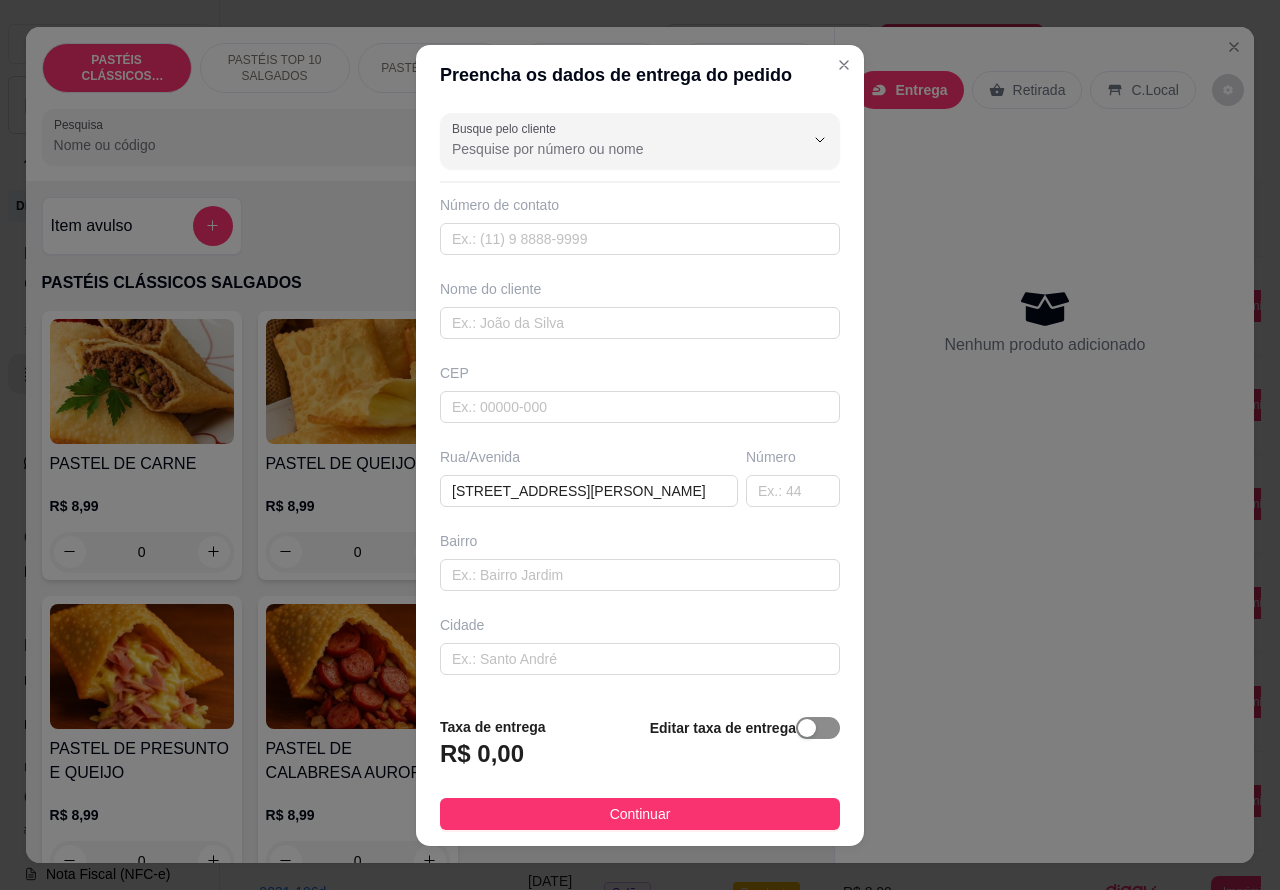 click at bounding box center [807, 728] 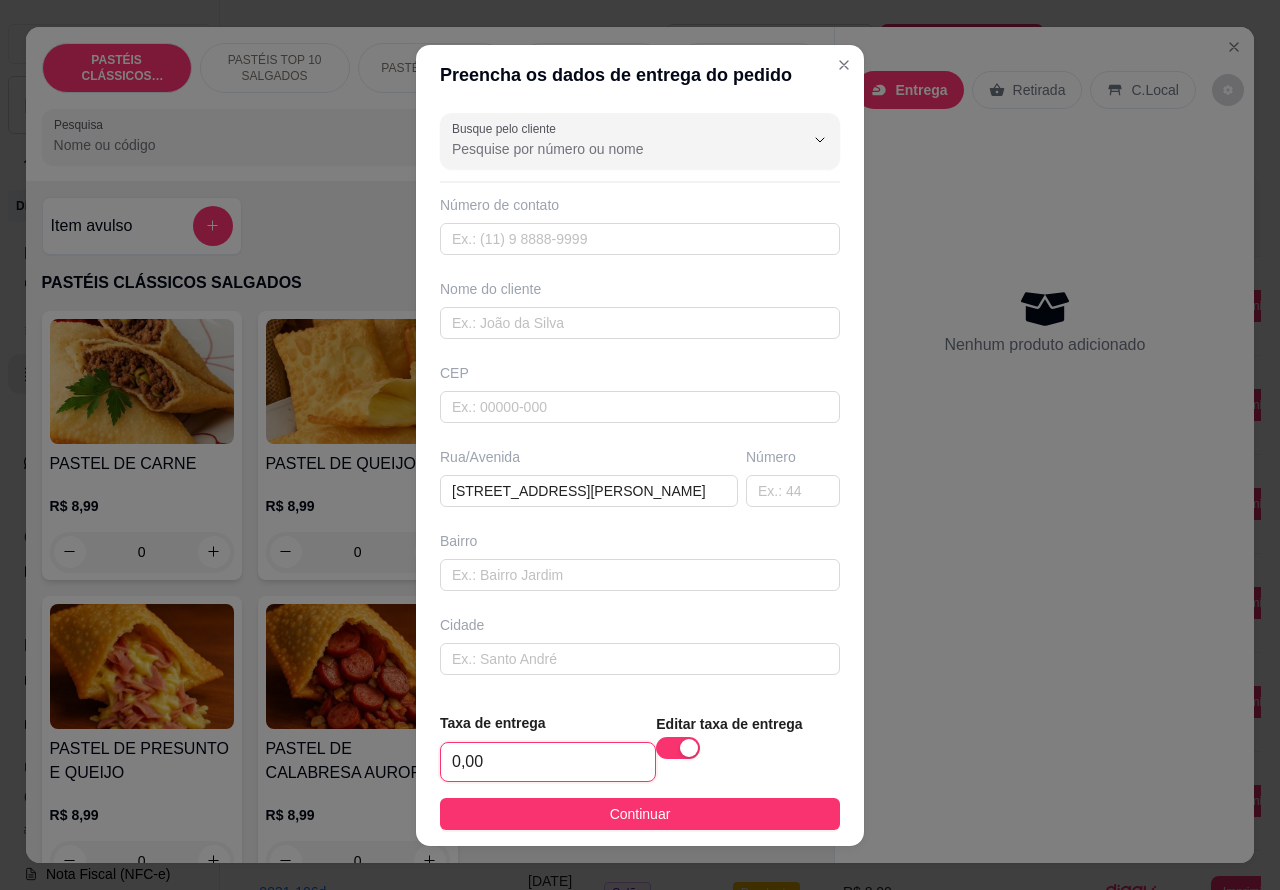 click on "0,00" at bounding box center (548, 762) 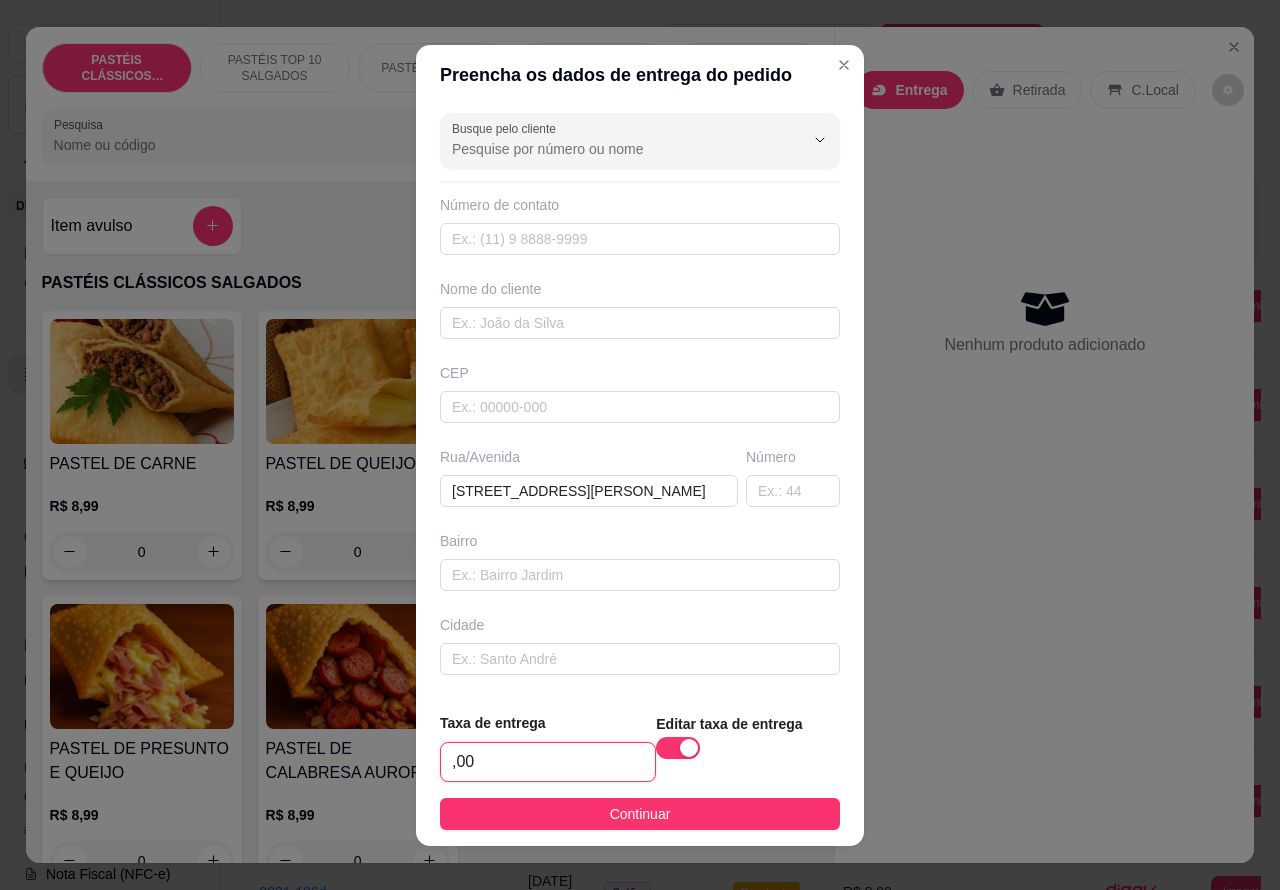 type on "1,00" 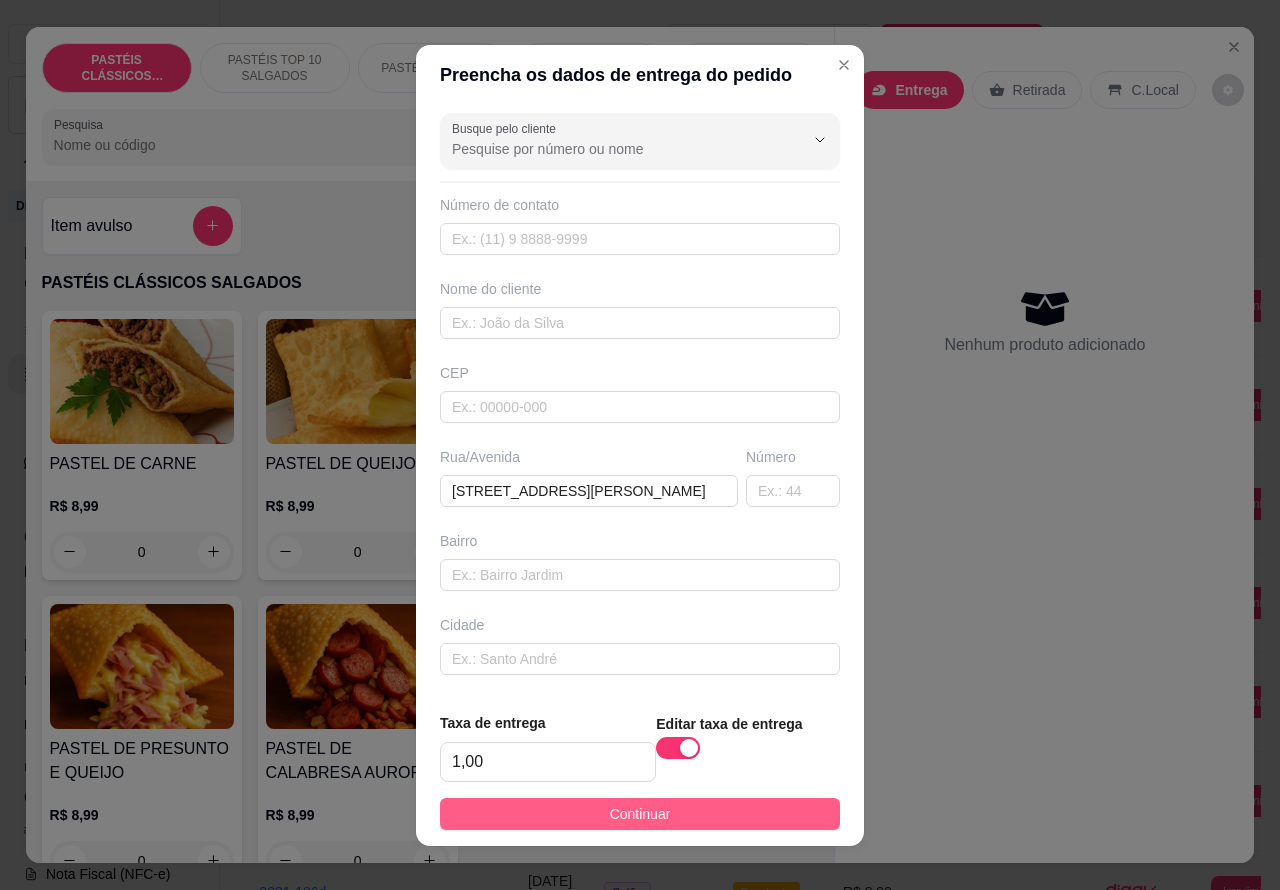 click on "Continuar" at bounding box center [640, 814] 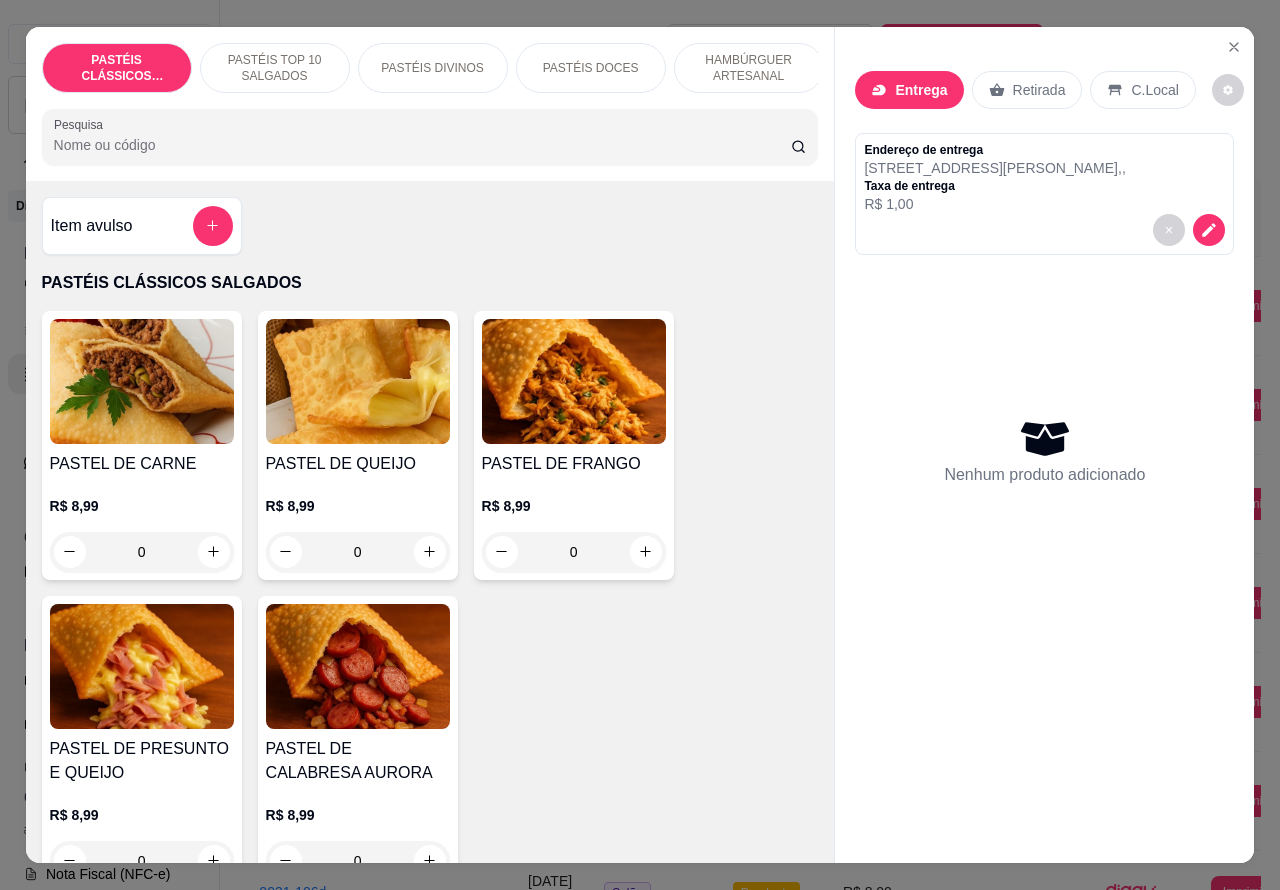 click on "PASTEL DE CARNE    R$ 8,99 0 PASTEL DE QUEIJO    R$ 8,99 0 PASTEL DE FRANGO   R$ 8,99 0 PASTEL DE PRESUNTO E QUEIJO    R$ 8,99 0 PASTEL DE CALABRESA AURORA   R$ 8,99 0" at bounding box center (430, 600) 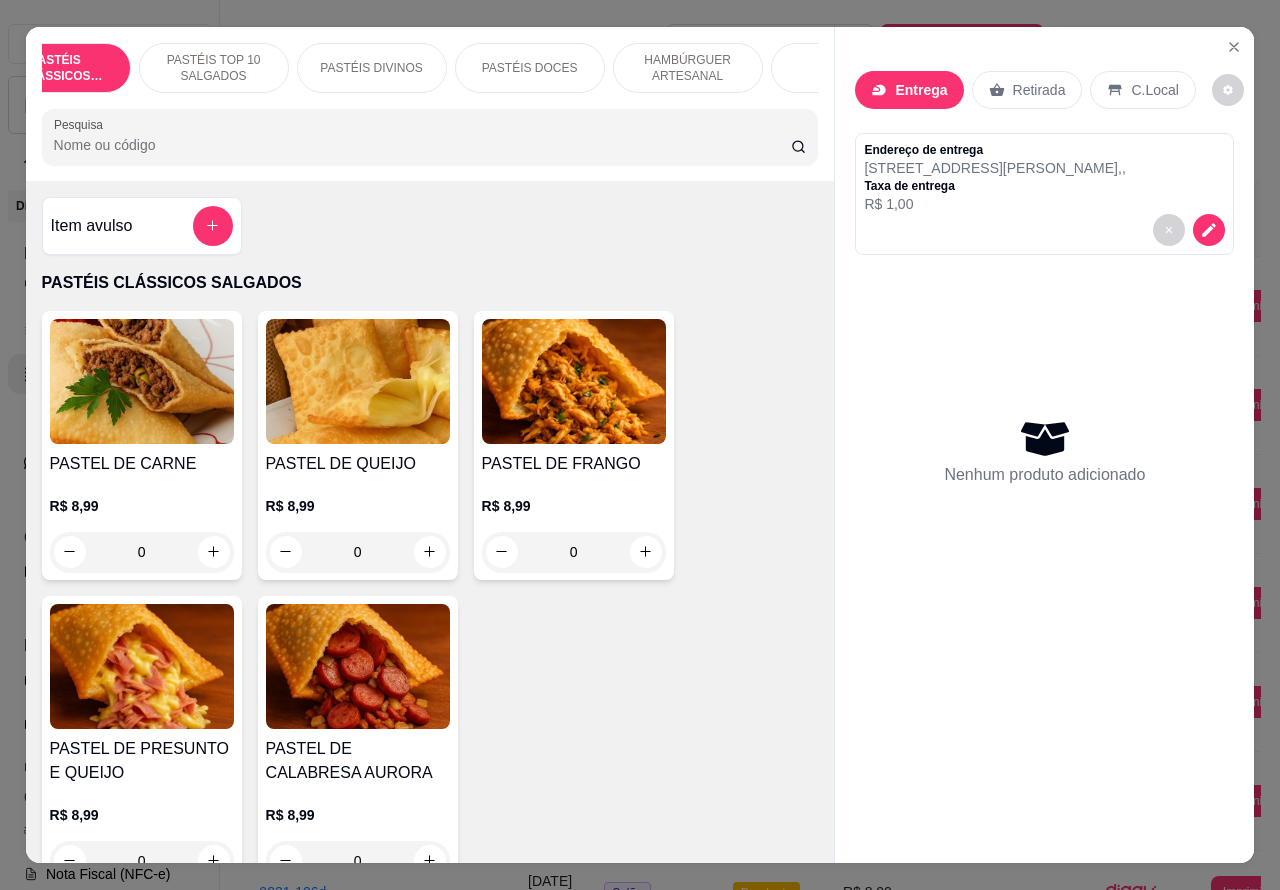 scroll, scrollTop: 0, scrollLeft: 63, axis: horizontal 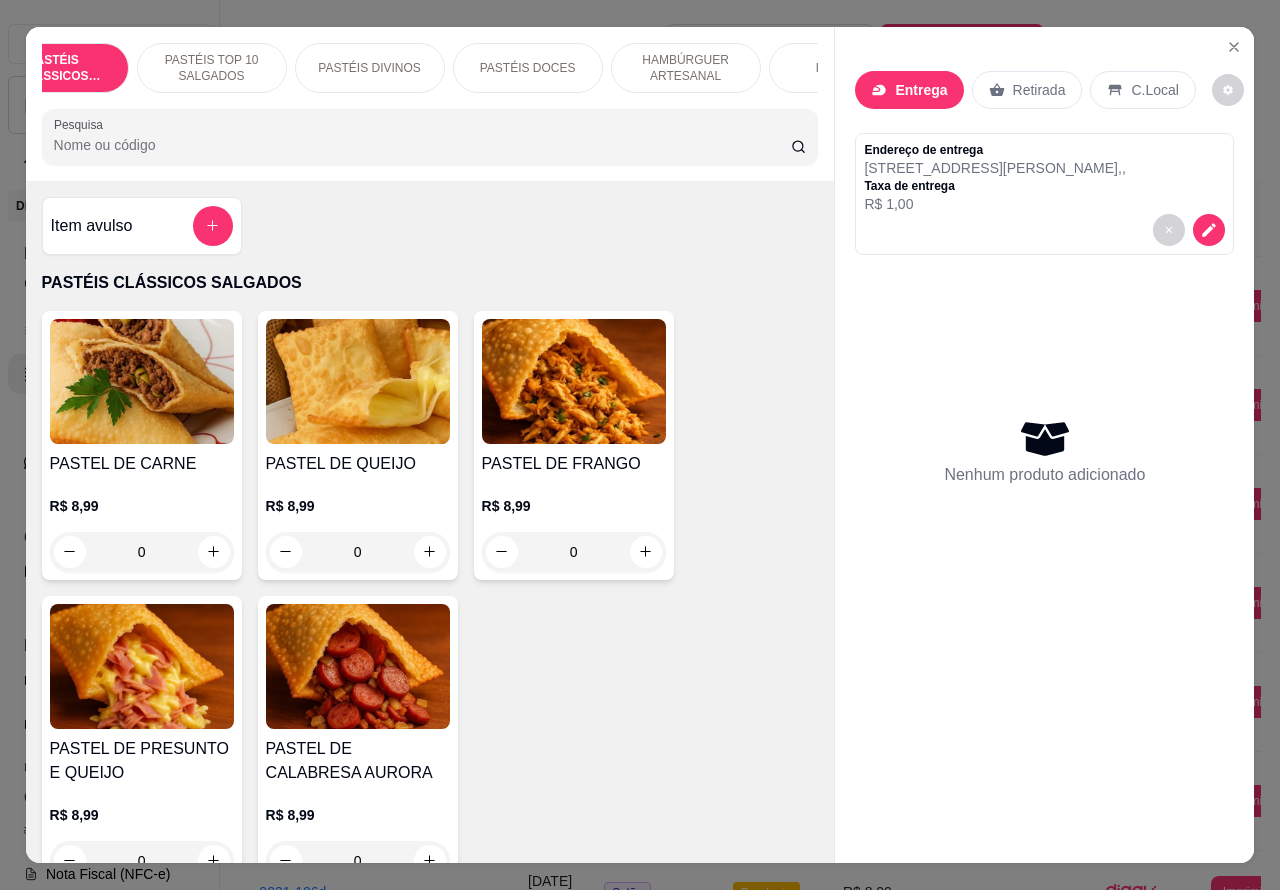 click on "HAMBÚRGUER ARTESANAL" at bounding box center (686, 68) 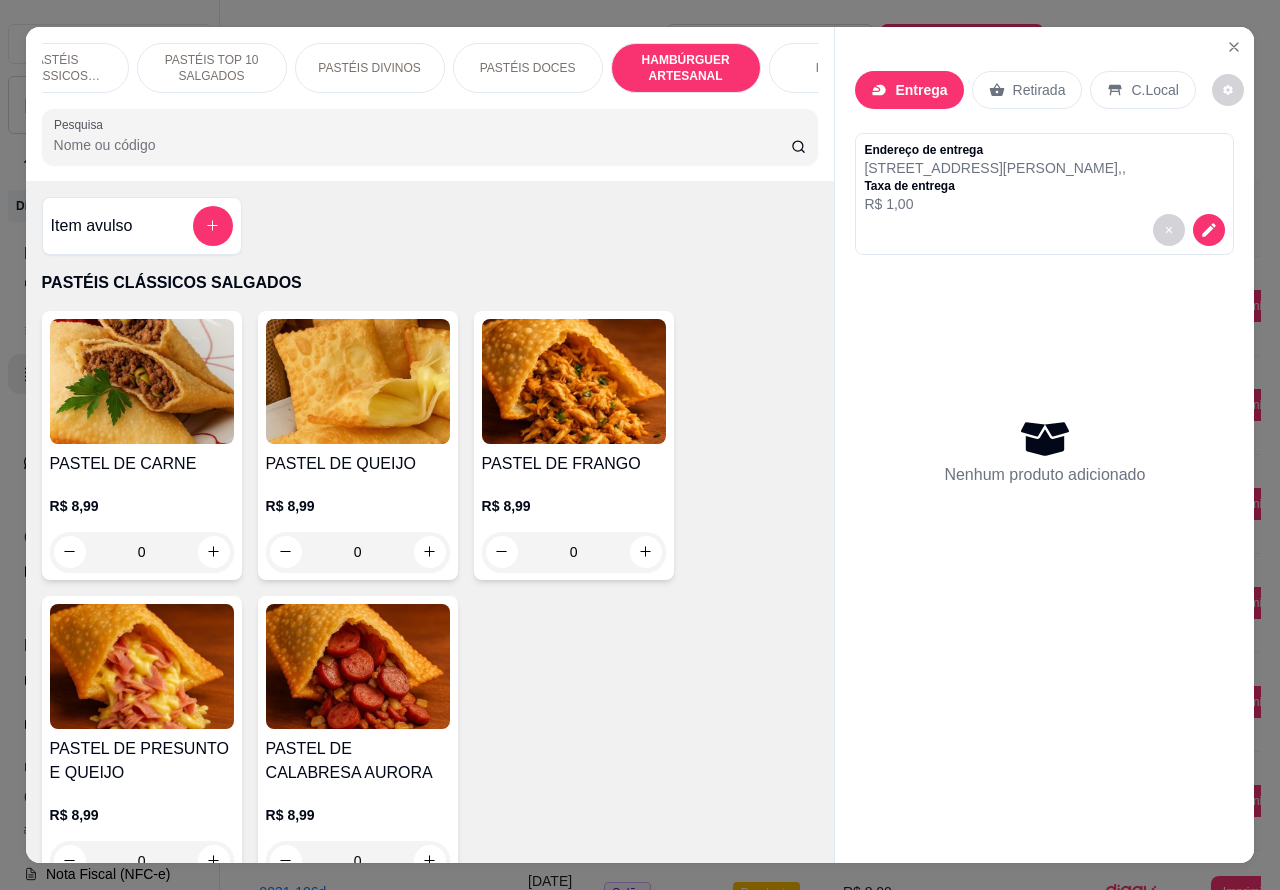 scroll, scrollTop: 4527, scrollLeft: 0, axis: vertical 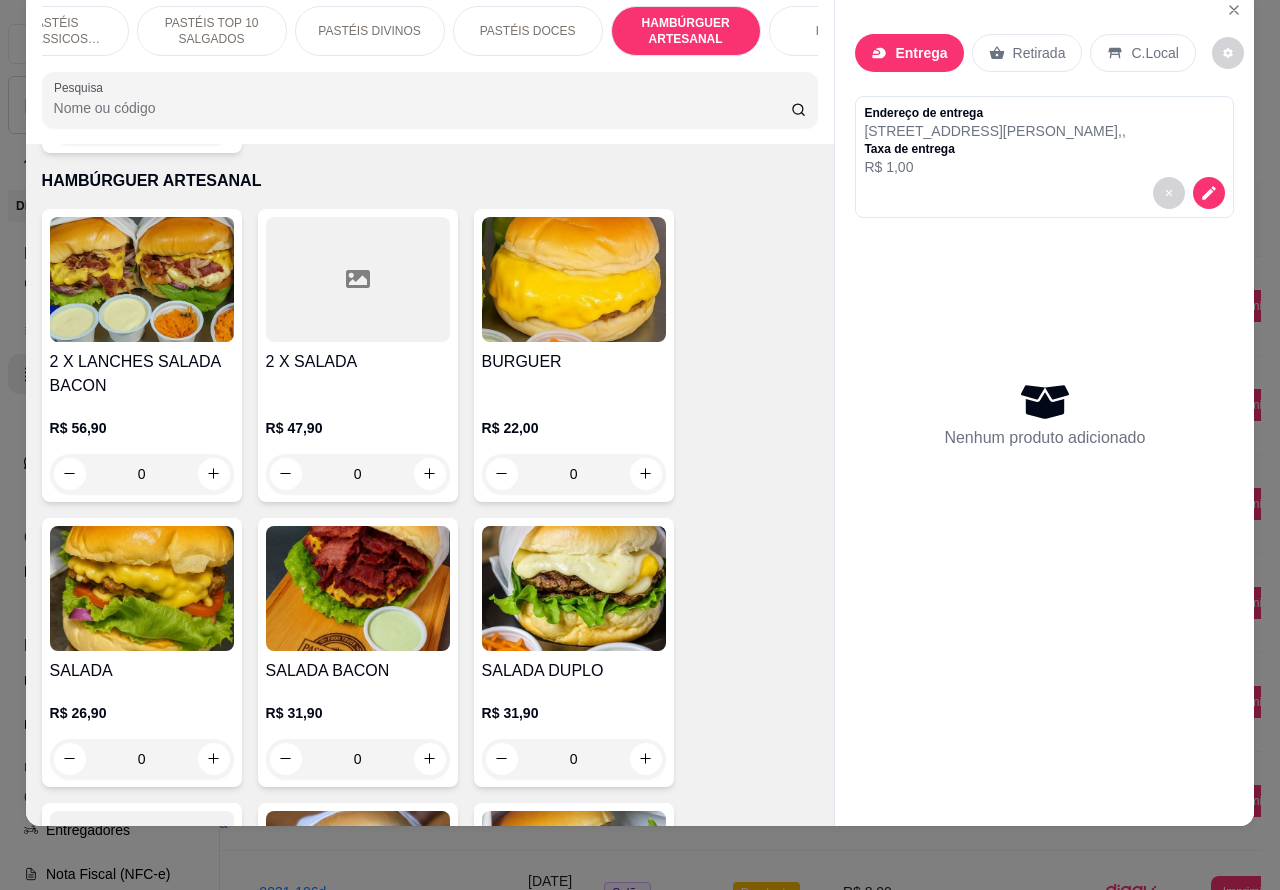 click on "0" at bounding box center (142, 759) 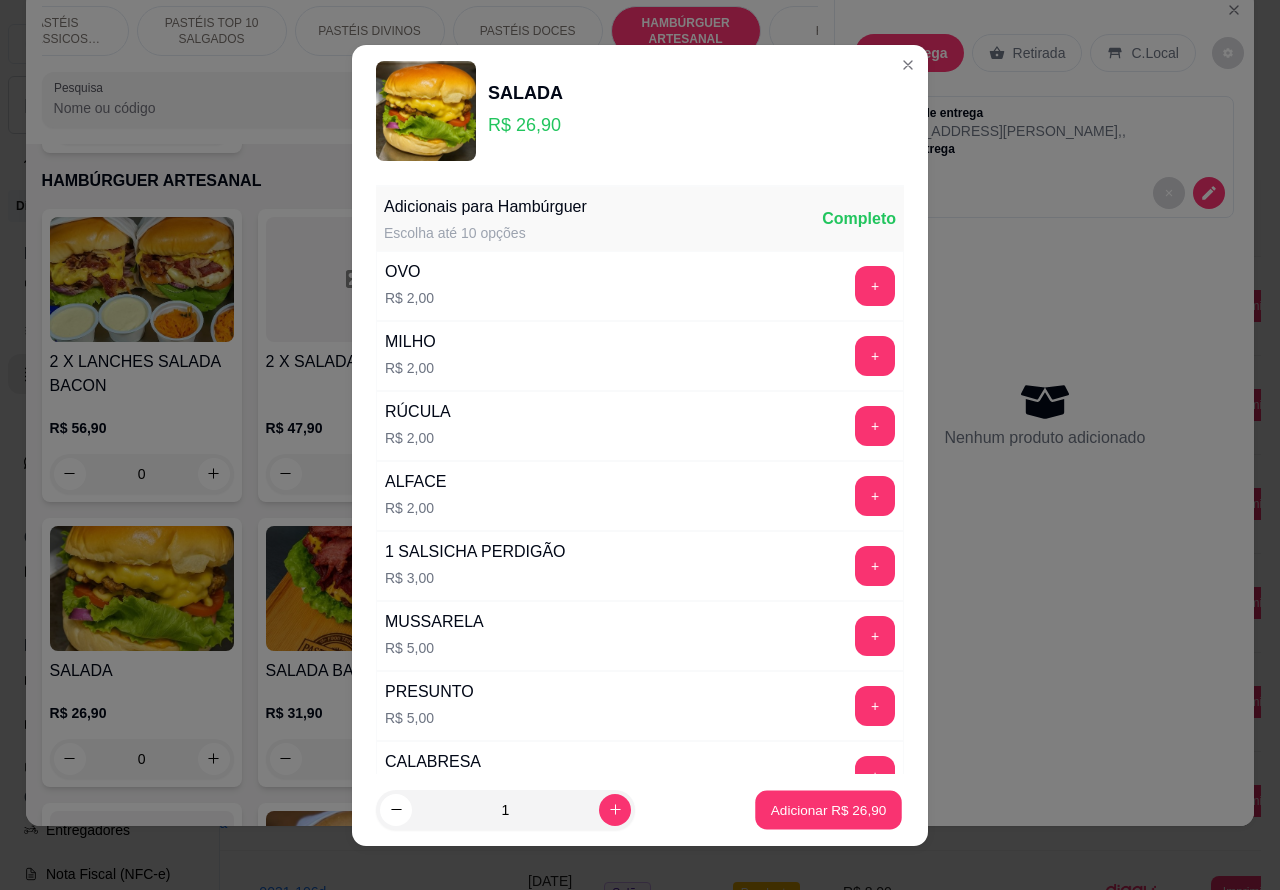 click on "Adicionar   R$ 26,90" at bounding box center [829, 809] 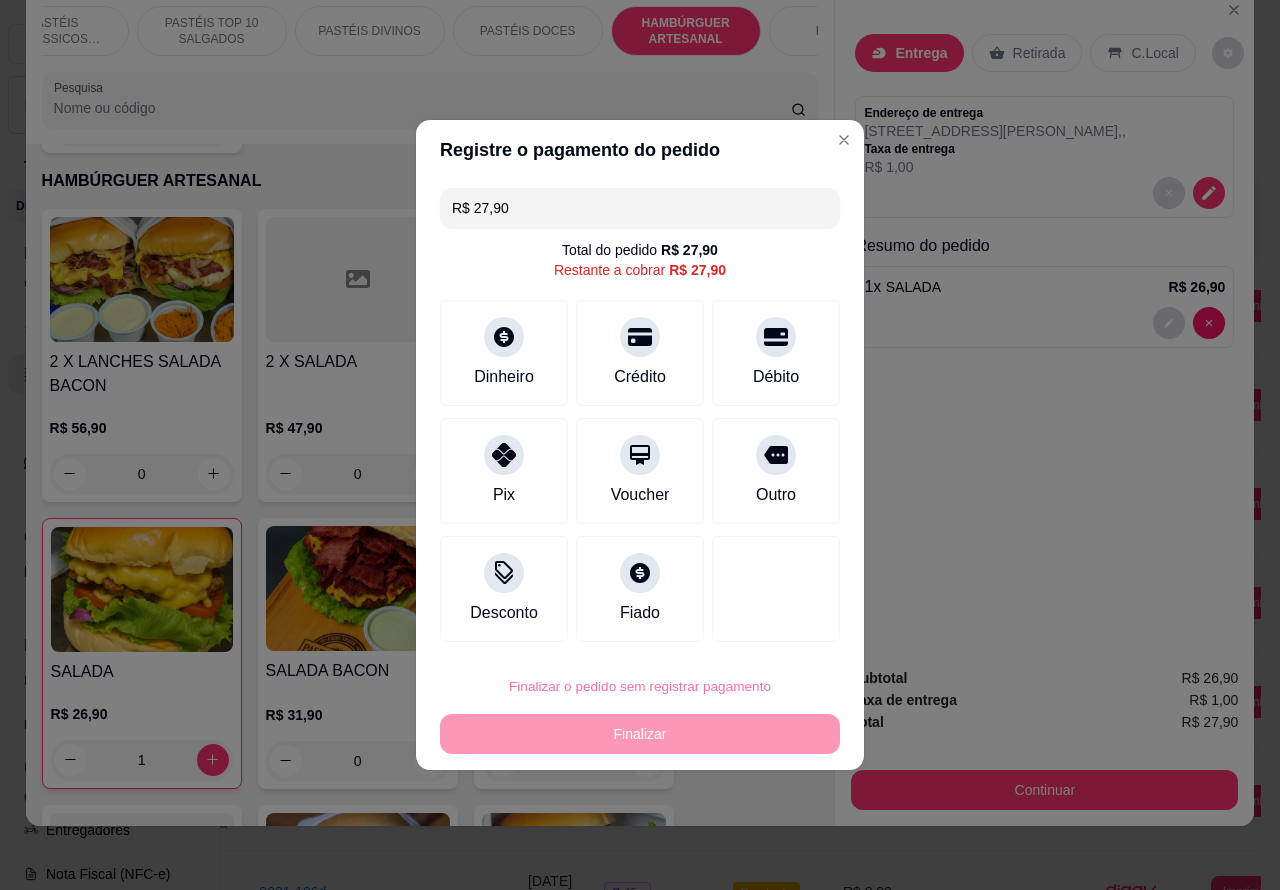 click on "Confirmar" at bounding box center [758, 630] 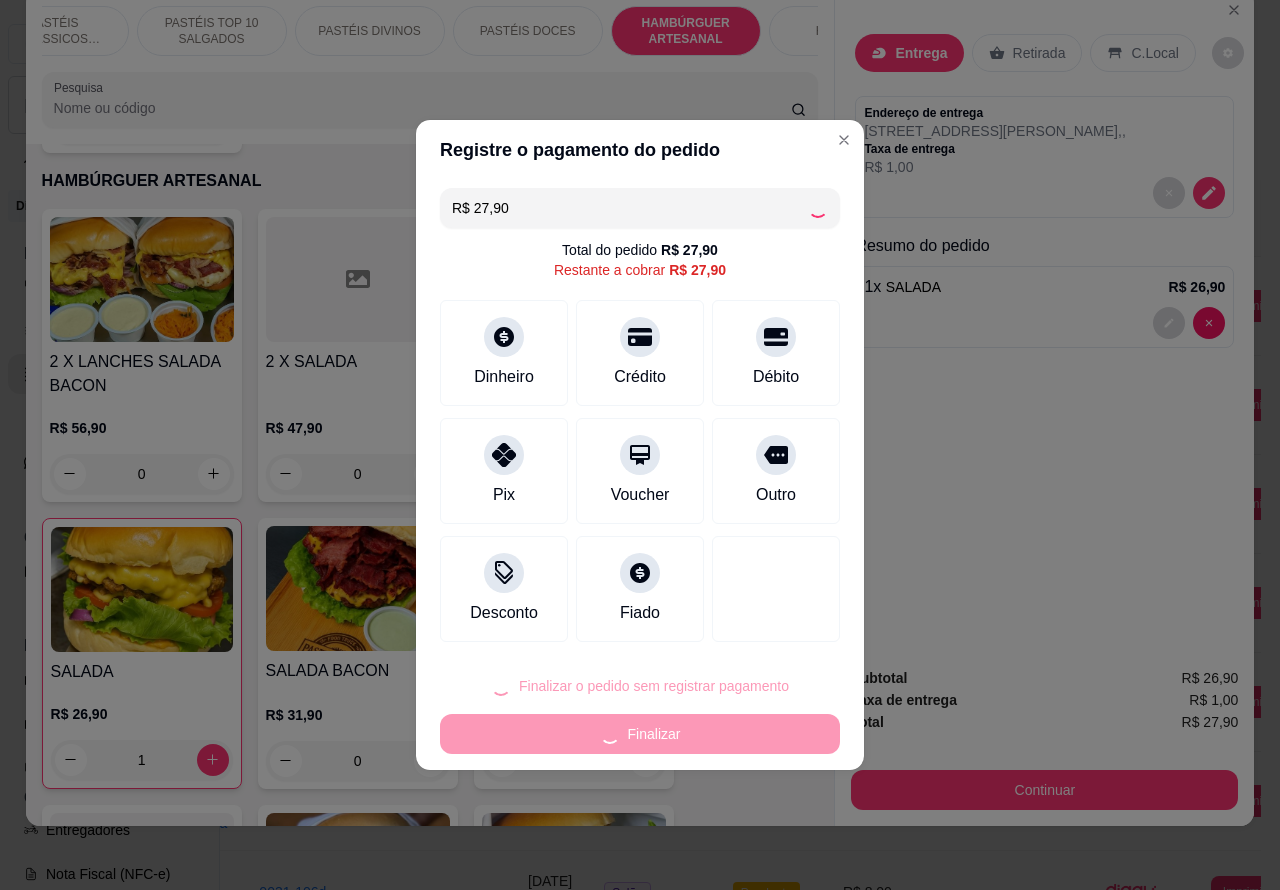 type on "0" 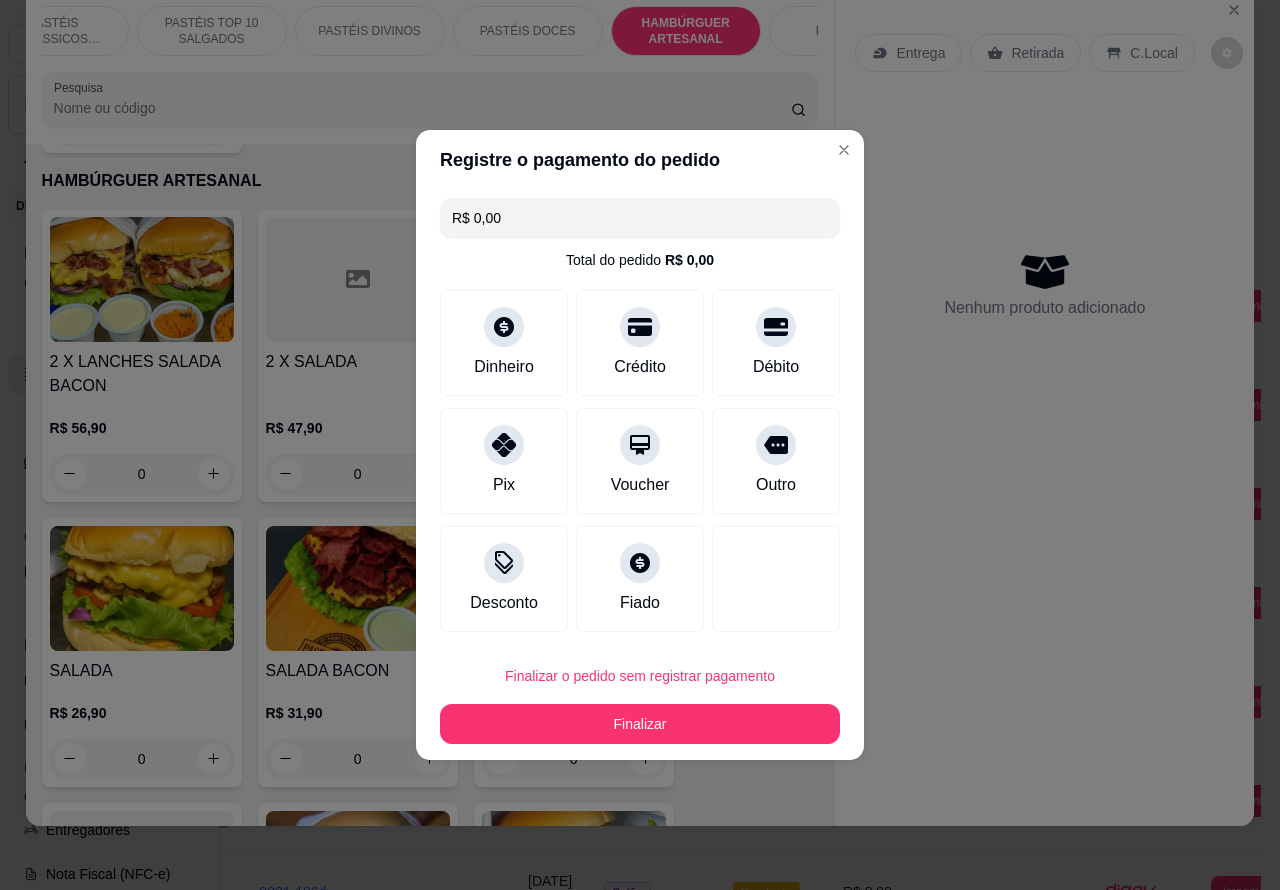 type on "R$ 0,00" 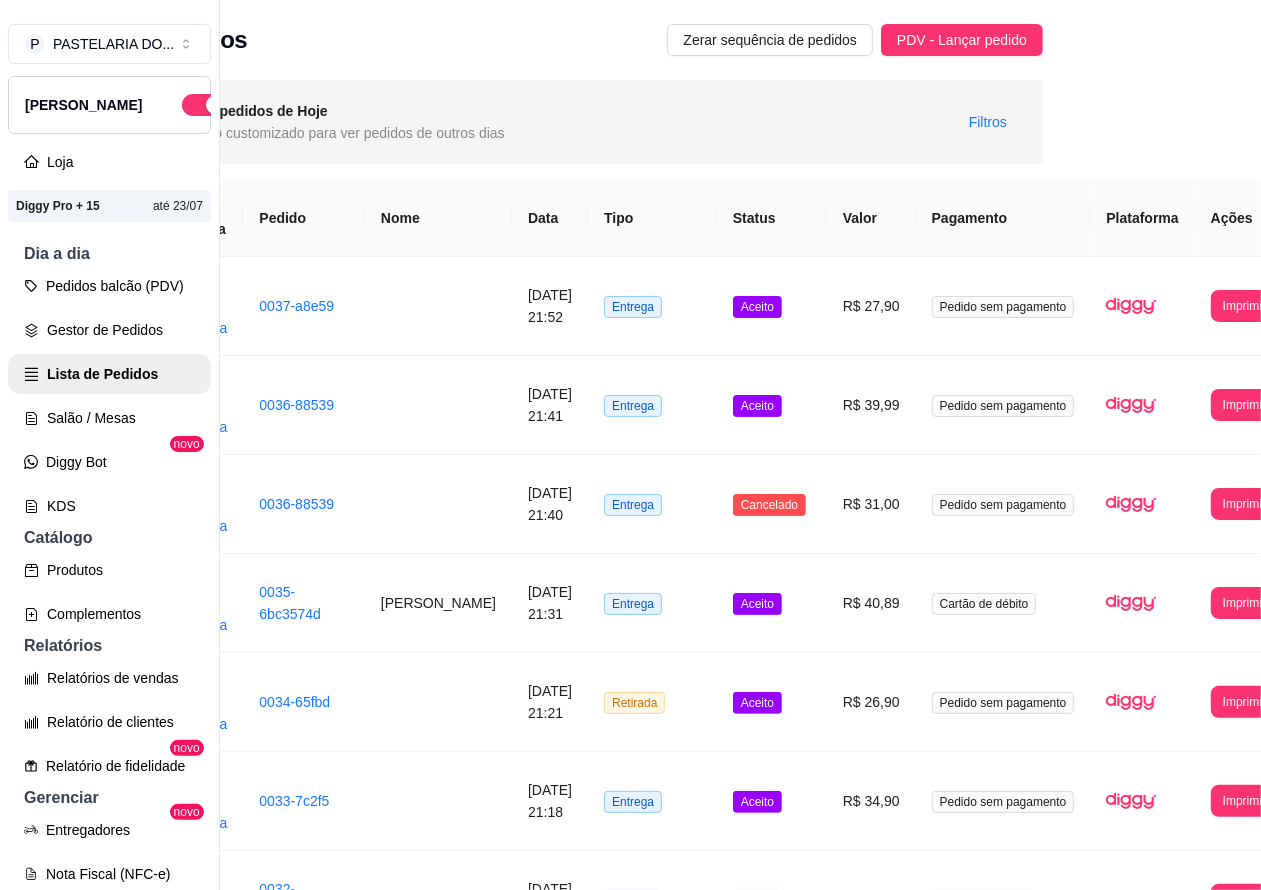 click on "Produtos" at bounding box center [109, 570] 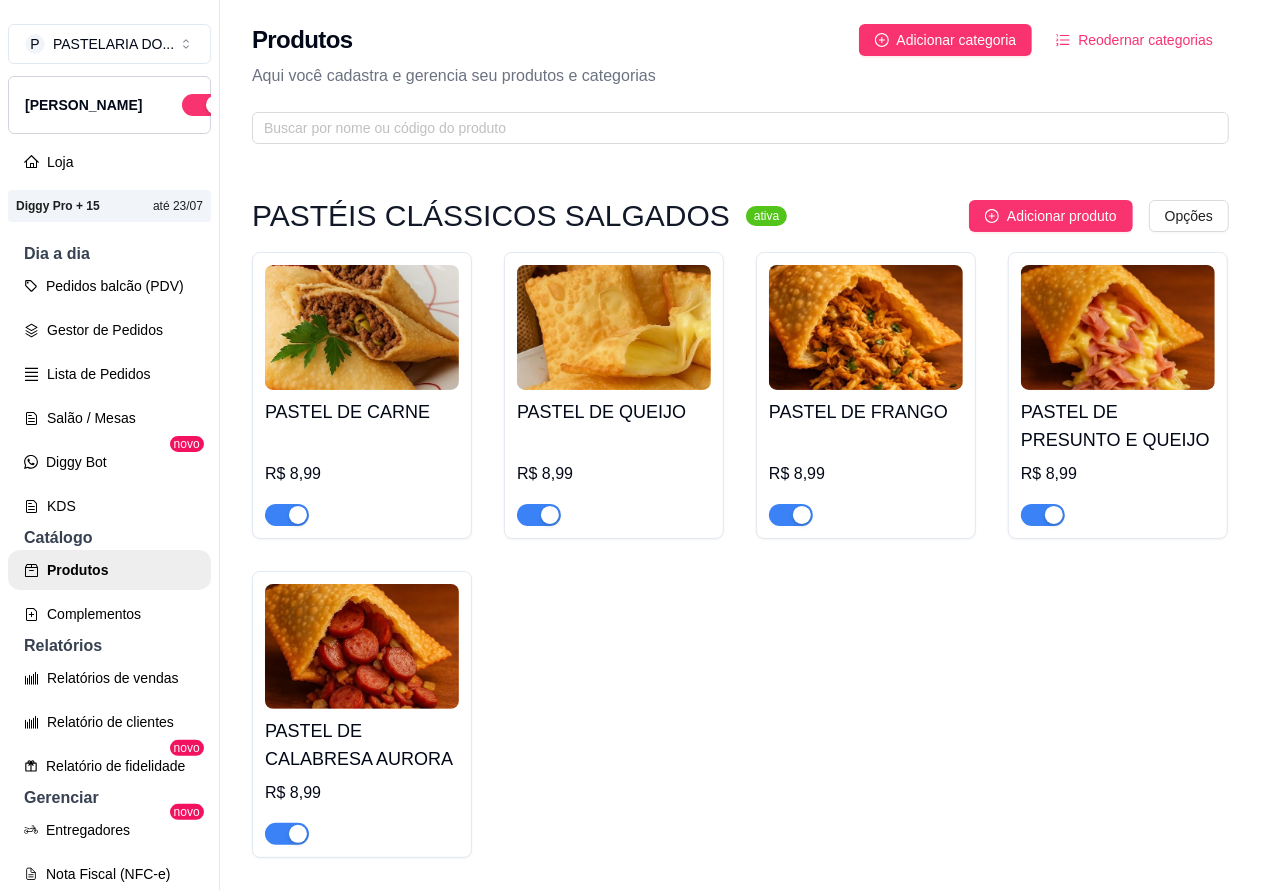 scroll, scrollTop: 0, scrollLeft: 0, axis: both 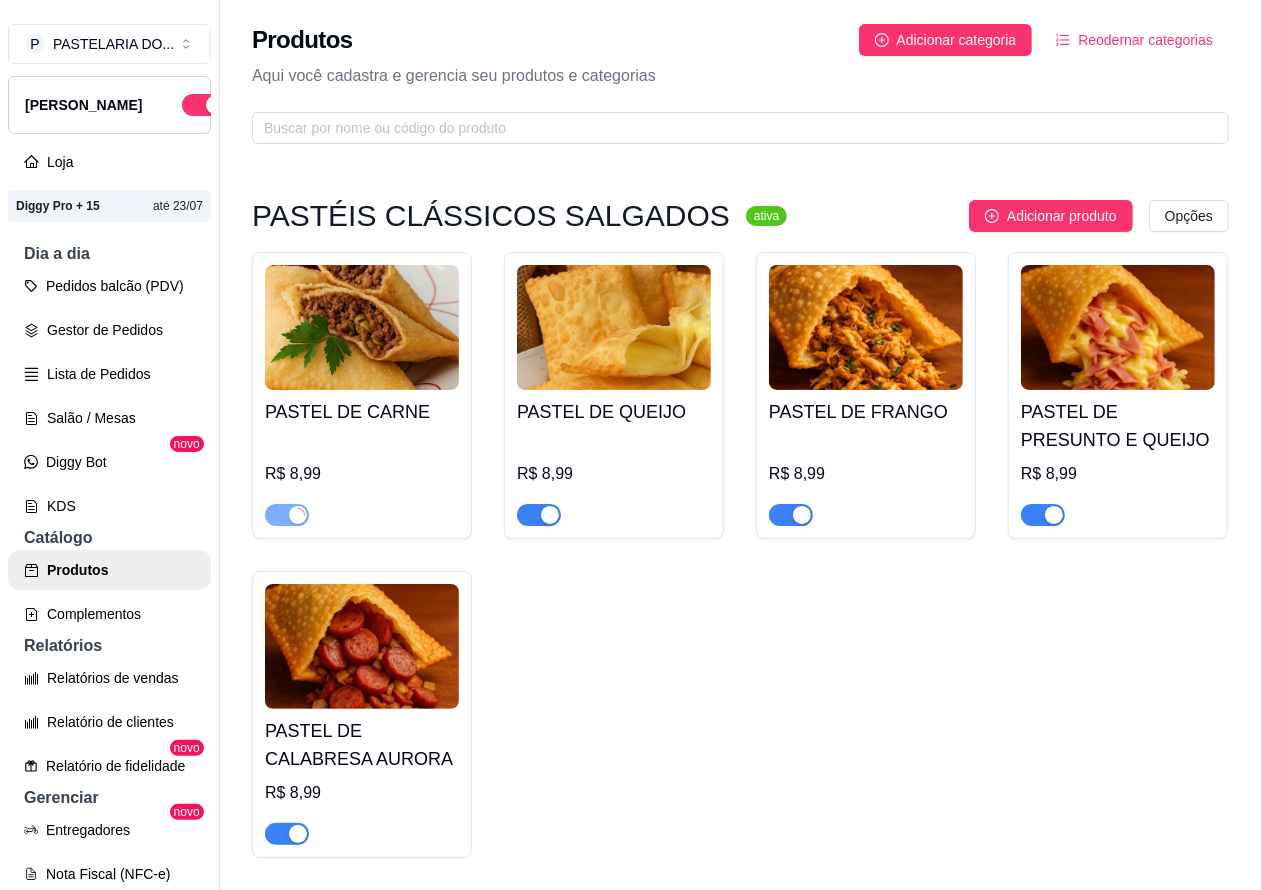click at bounding box center (539, 515) 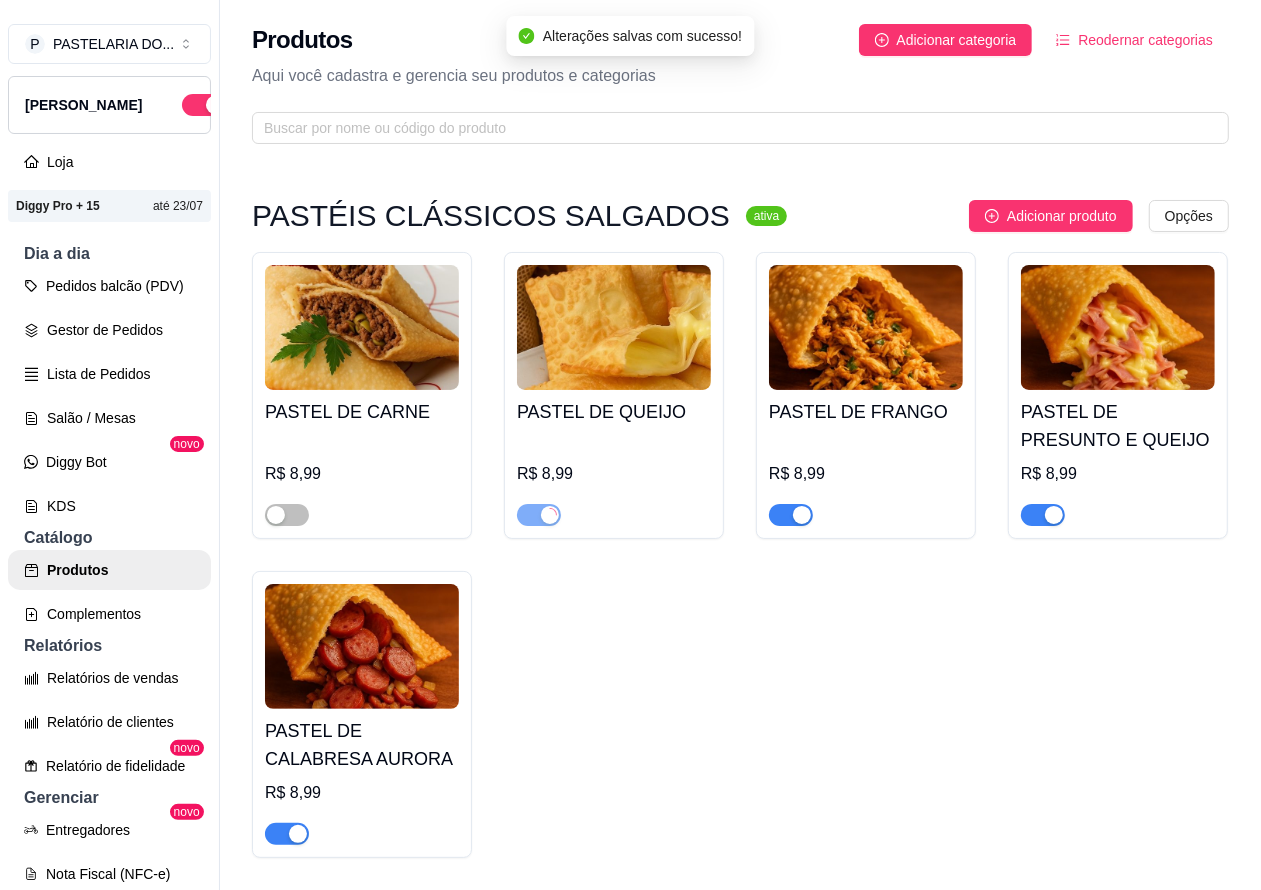 click at bounding box center [802, 515] 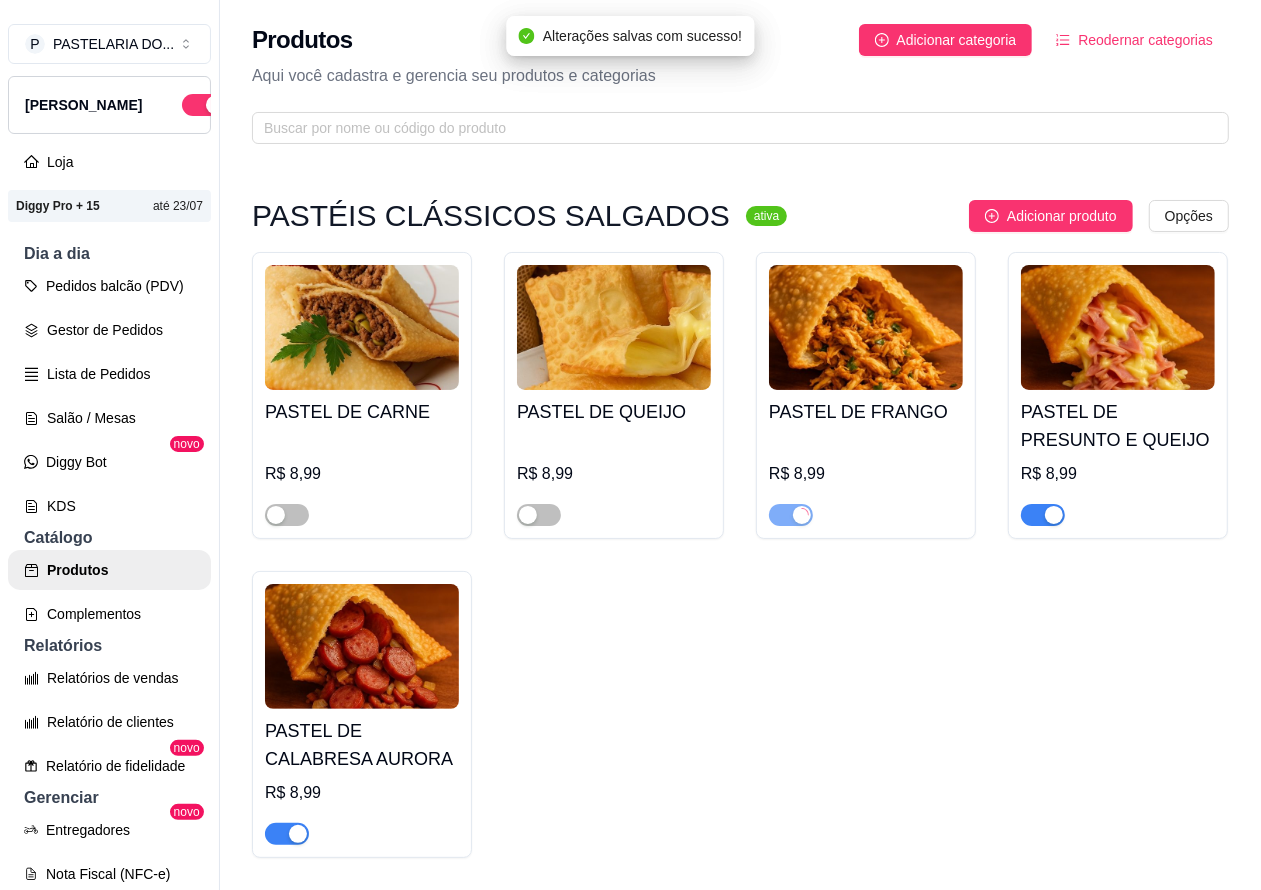 click at bounding box center [1043, 515] 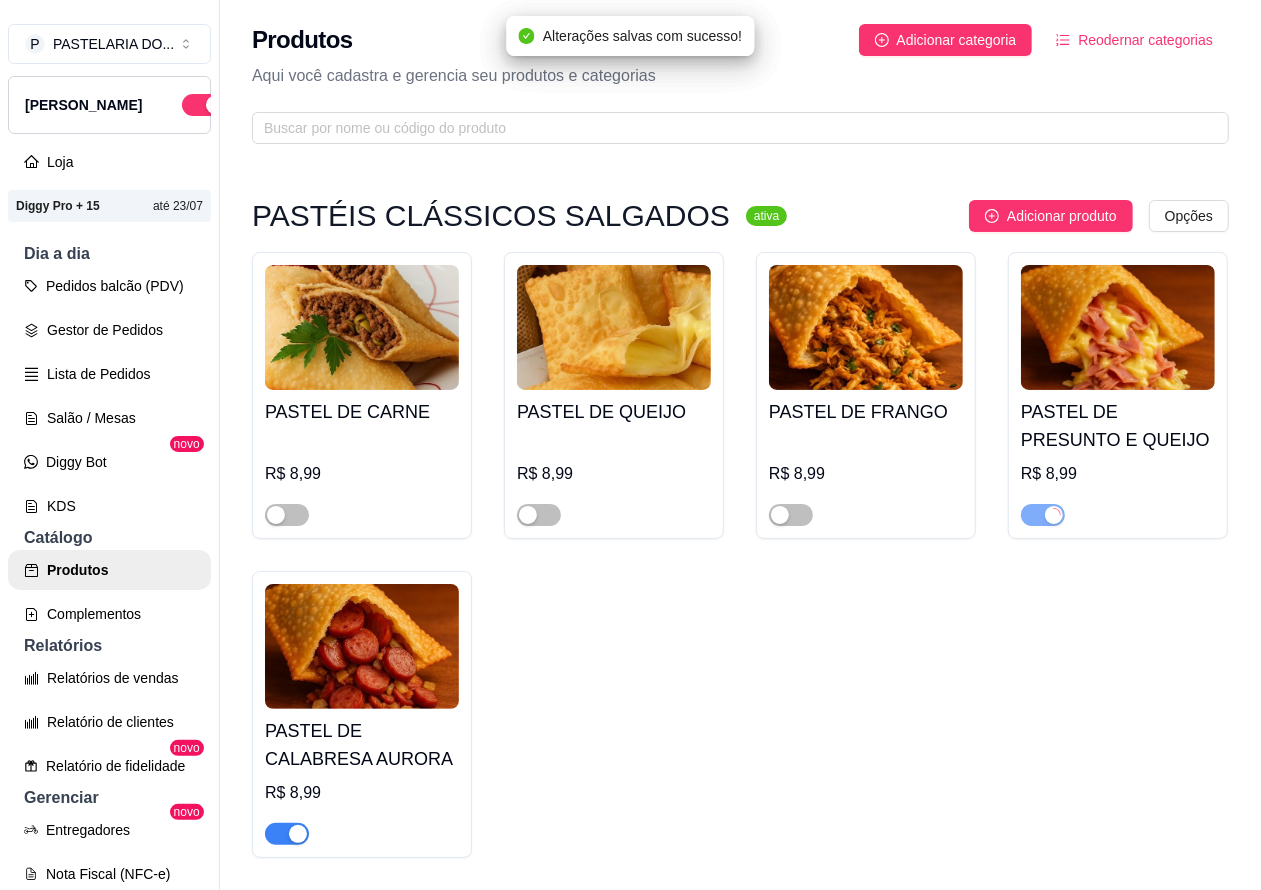 click at bounding box center (287, 834) 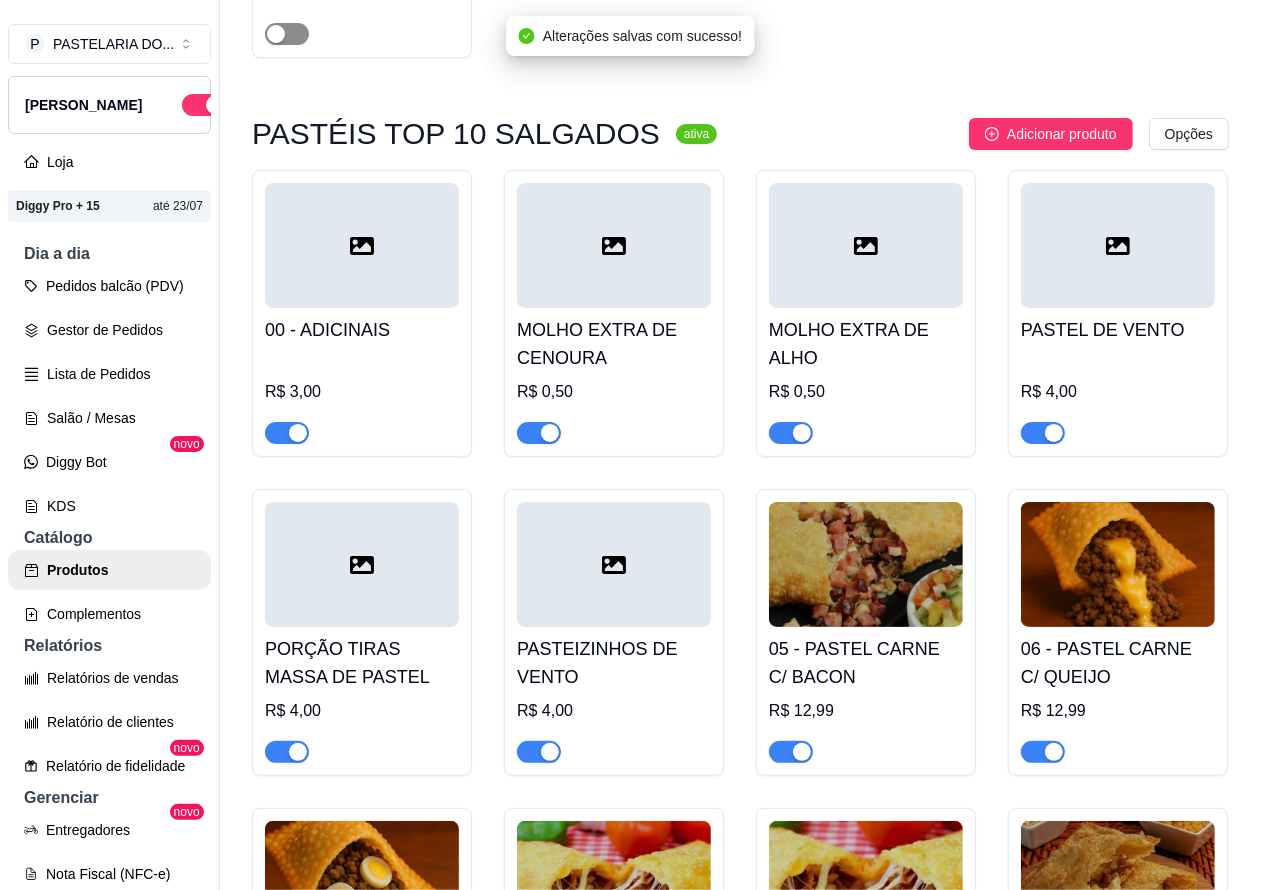scroll, scrollTop: 807, scrollLeft: 0, axis: vertical 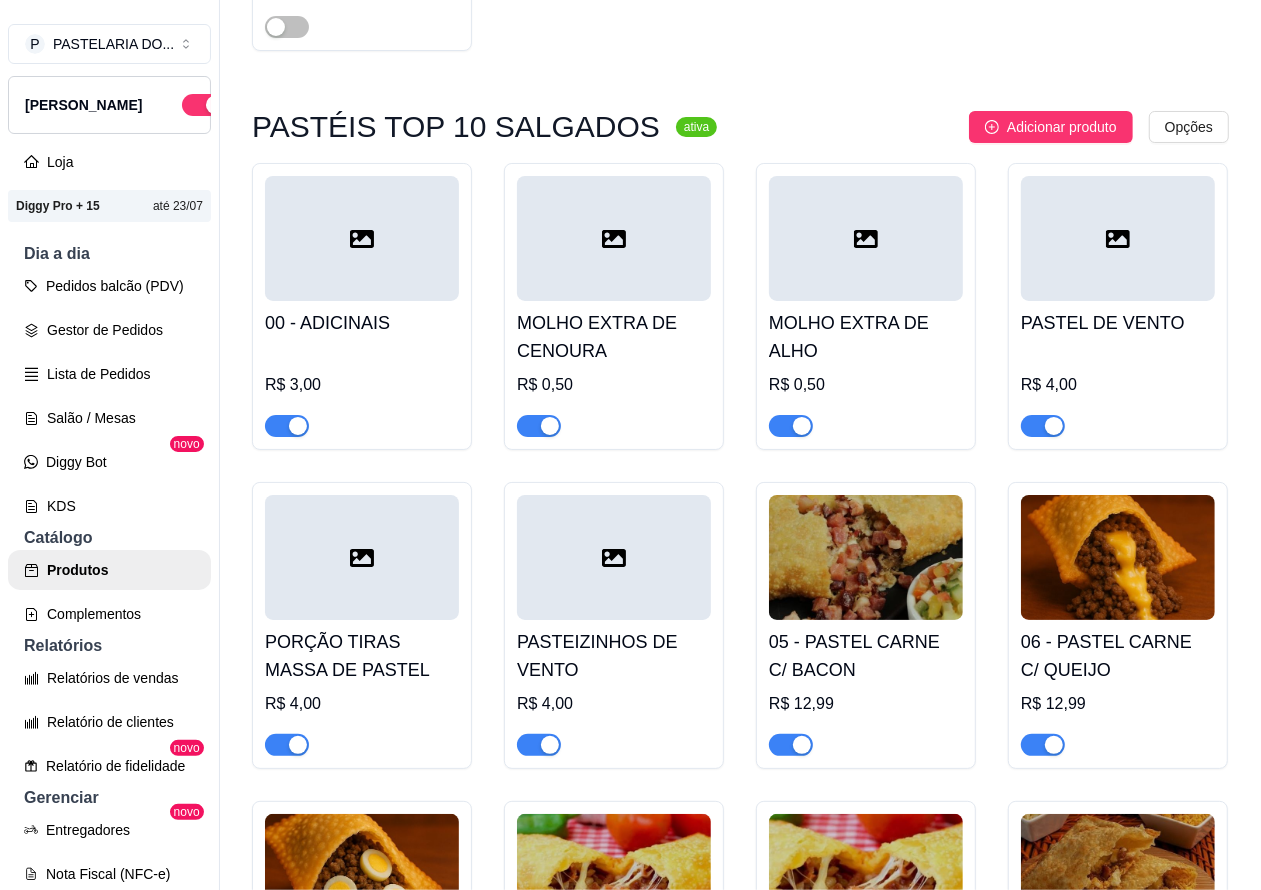 click at bounding box center (287, 426) 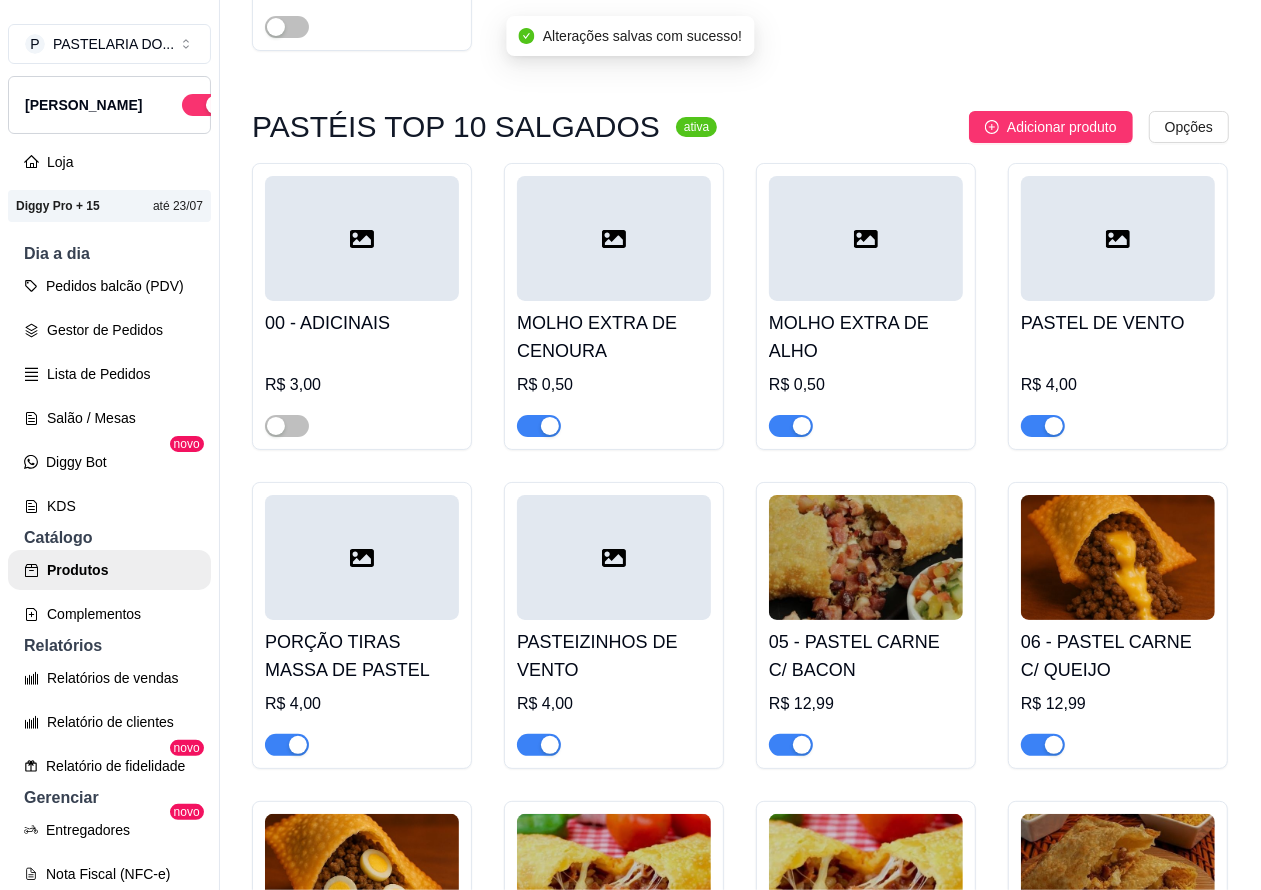 click at bounding box center [1043, 426] 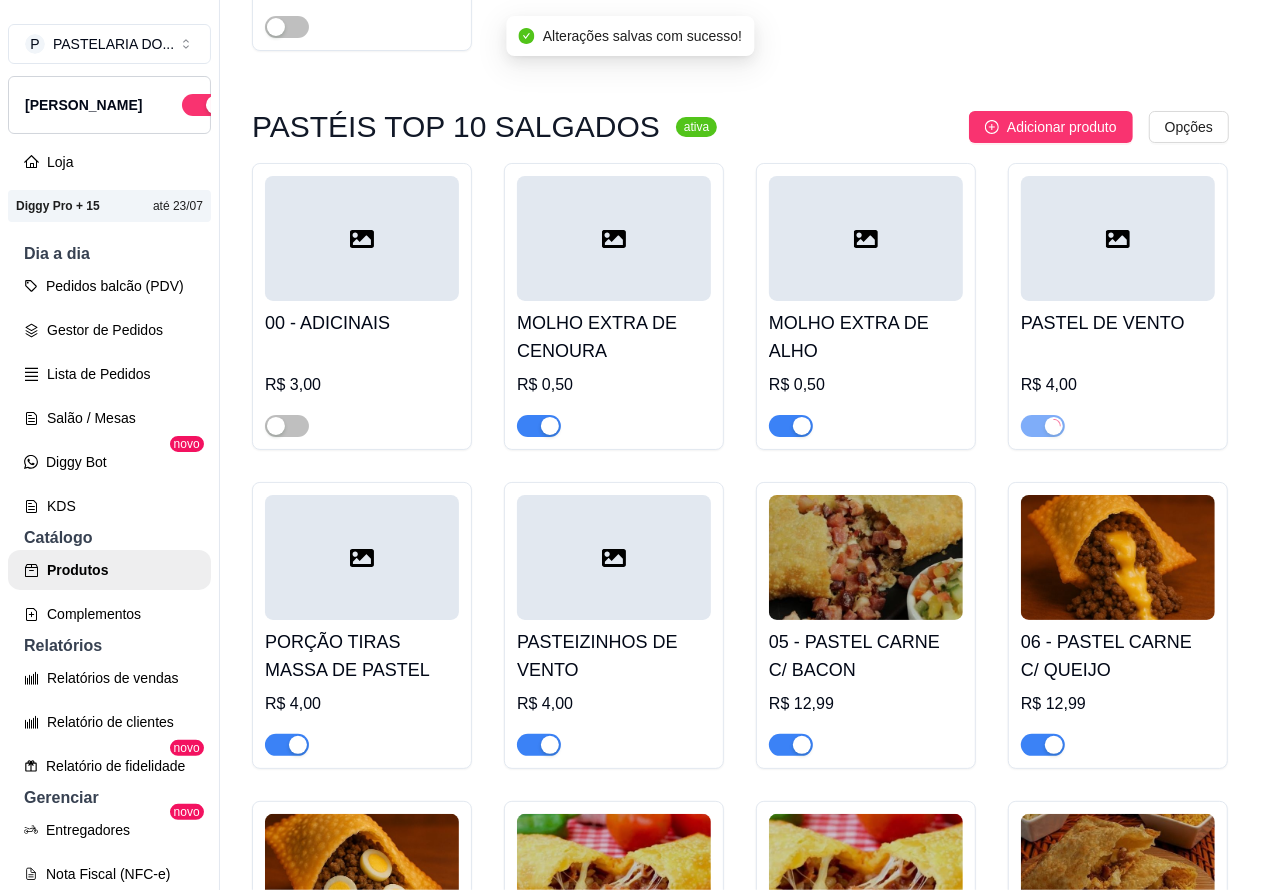 click at bounding box center [287, 745] 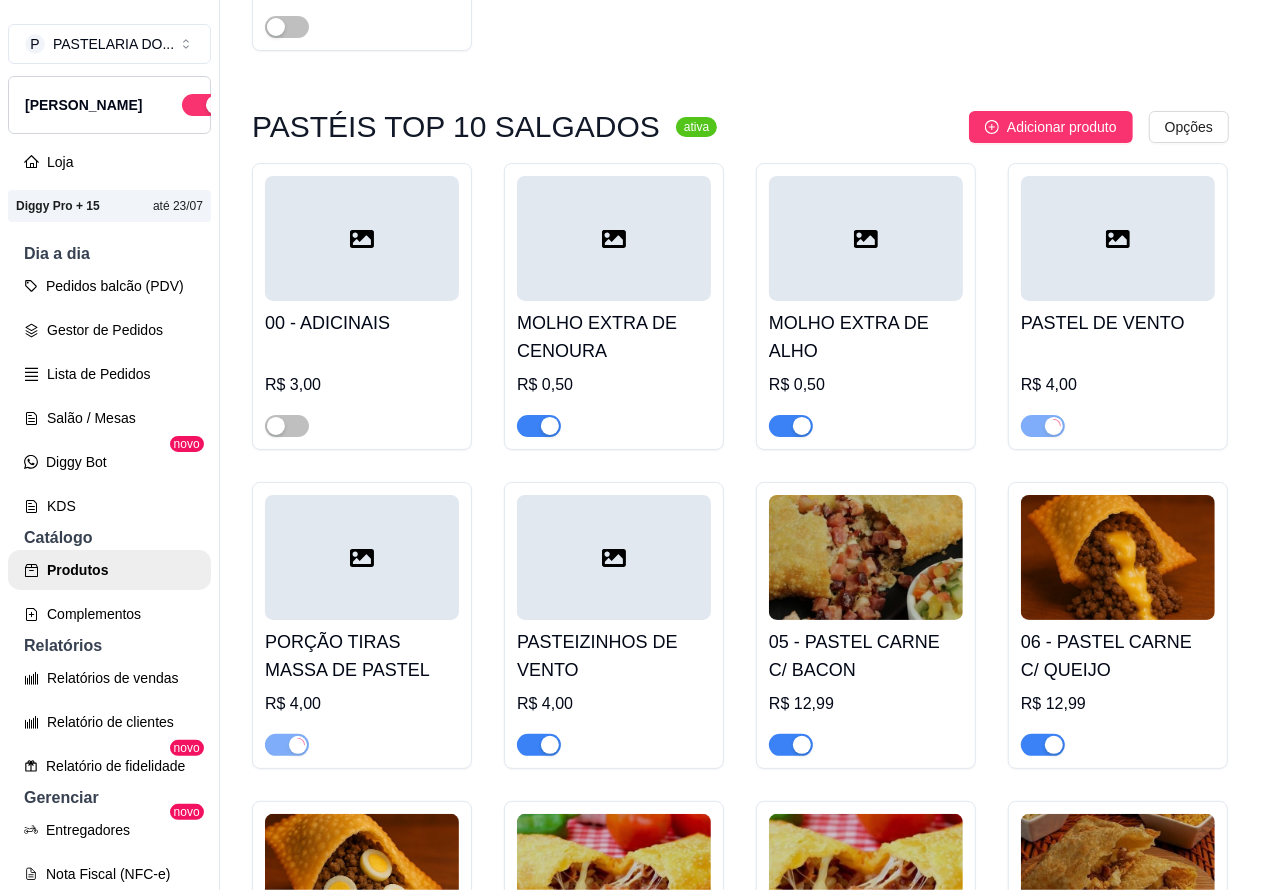 click at bounding box center (550, 745) 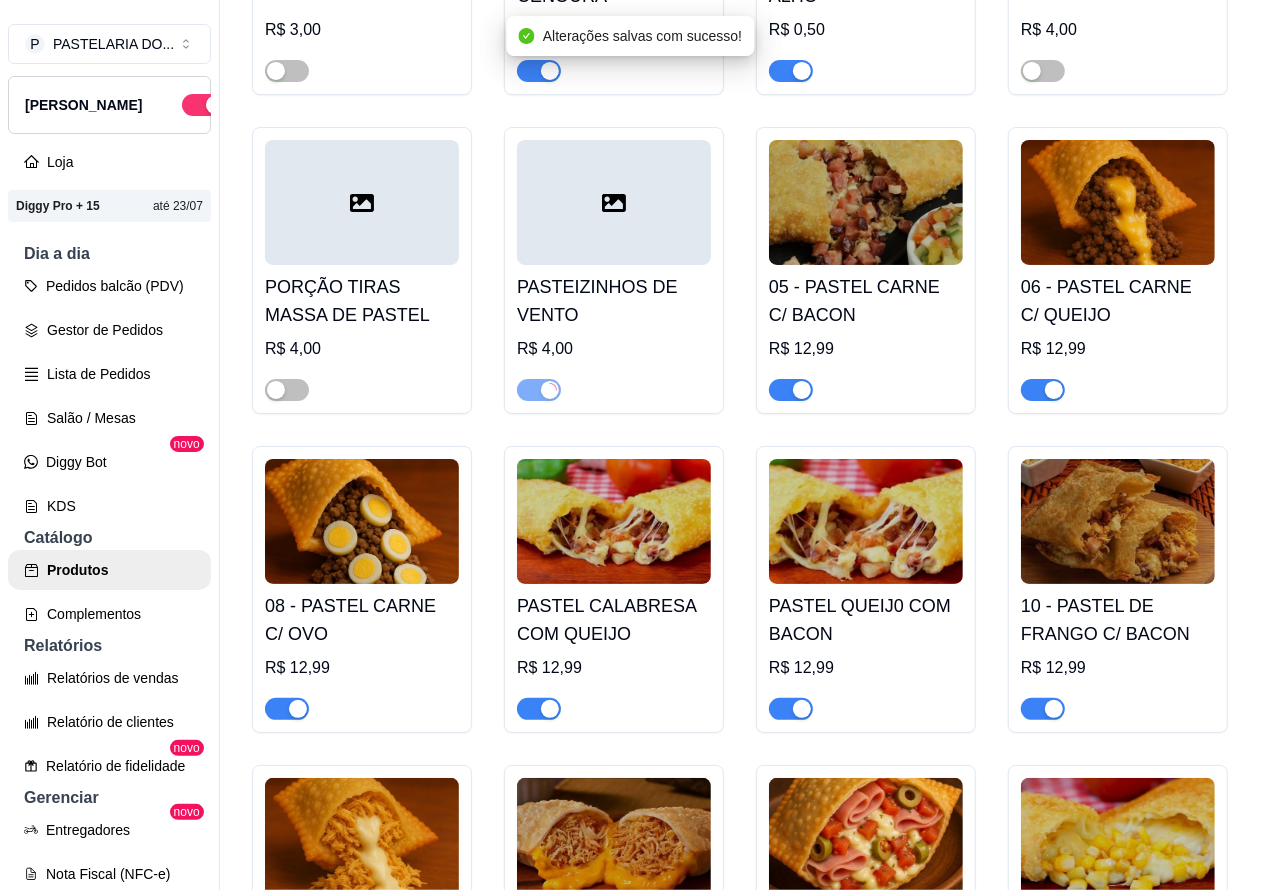 scroll, scrollTop: 1168, scrollLeft: 0, axis: vertical 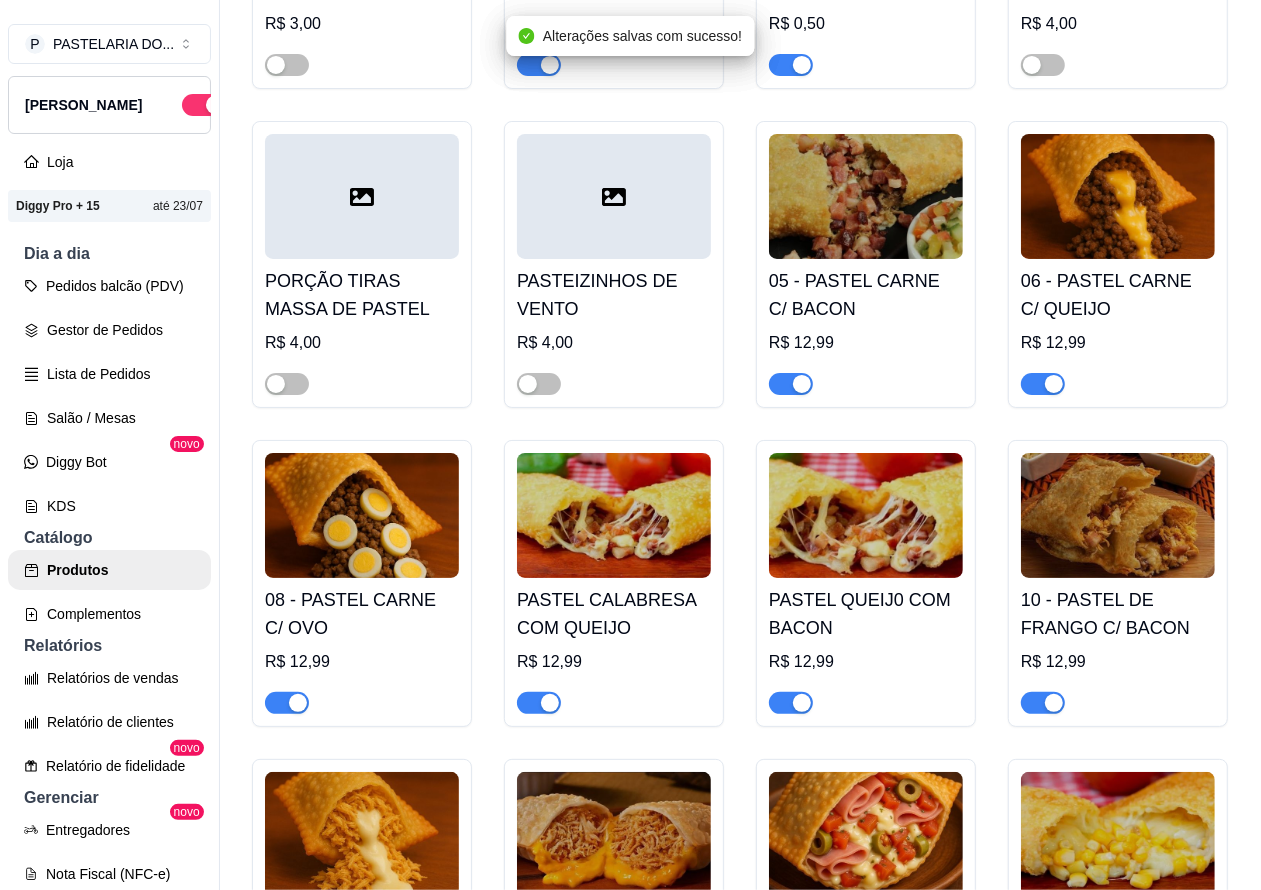 click at bounding box center (791, 384) 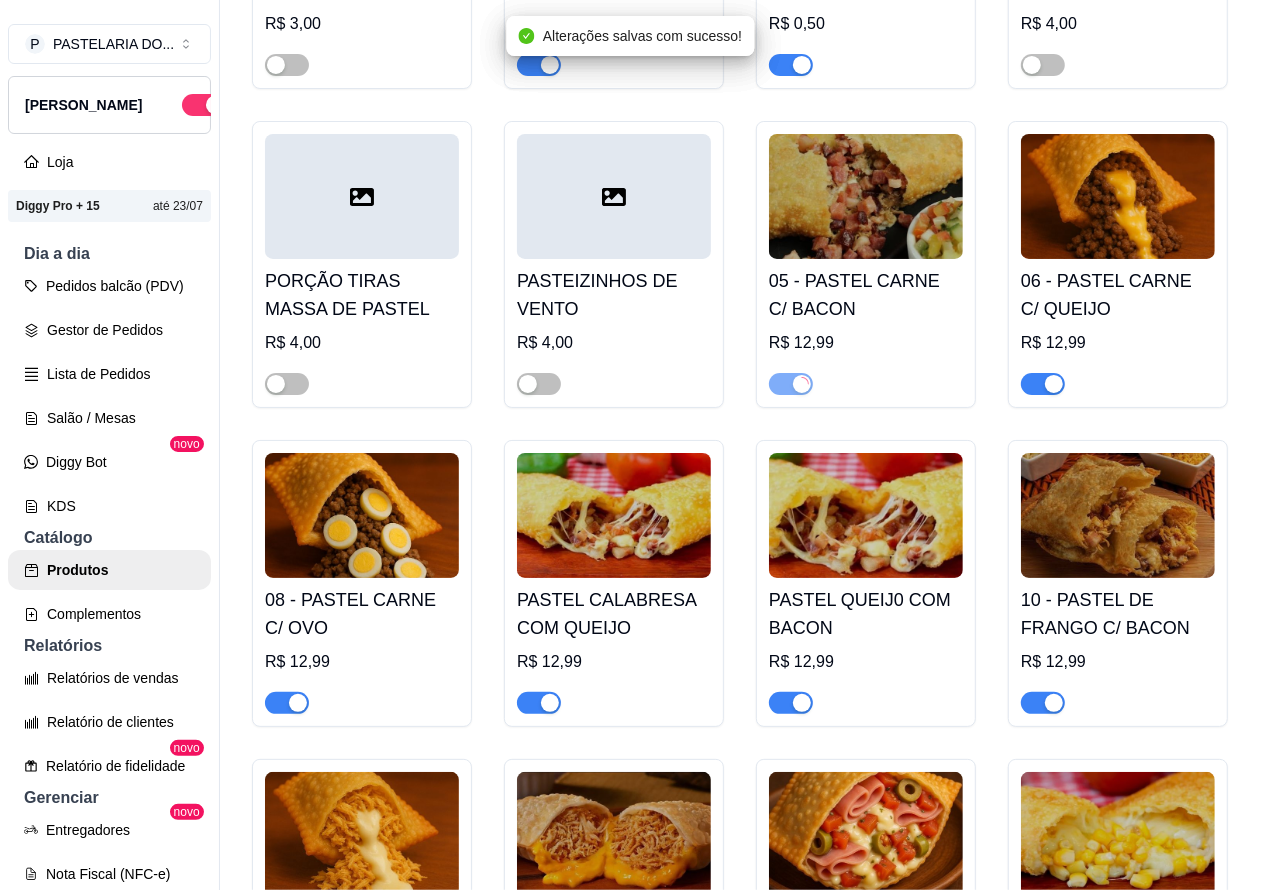 click at bounding box center [1054, 384] 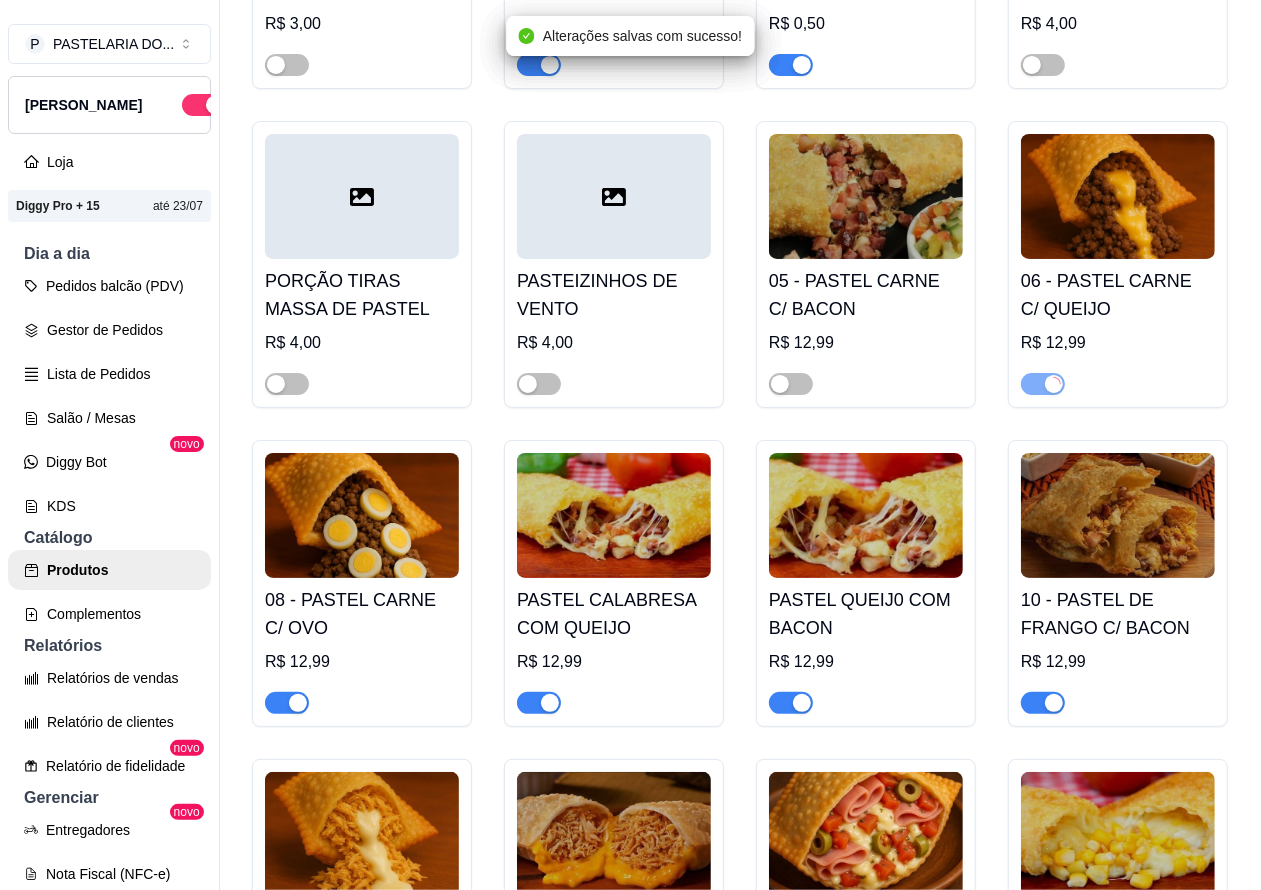 click at bounding box center [287, 703] 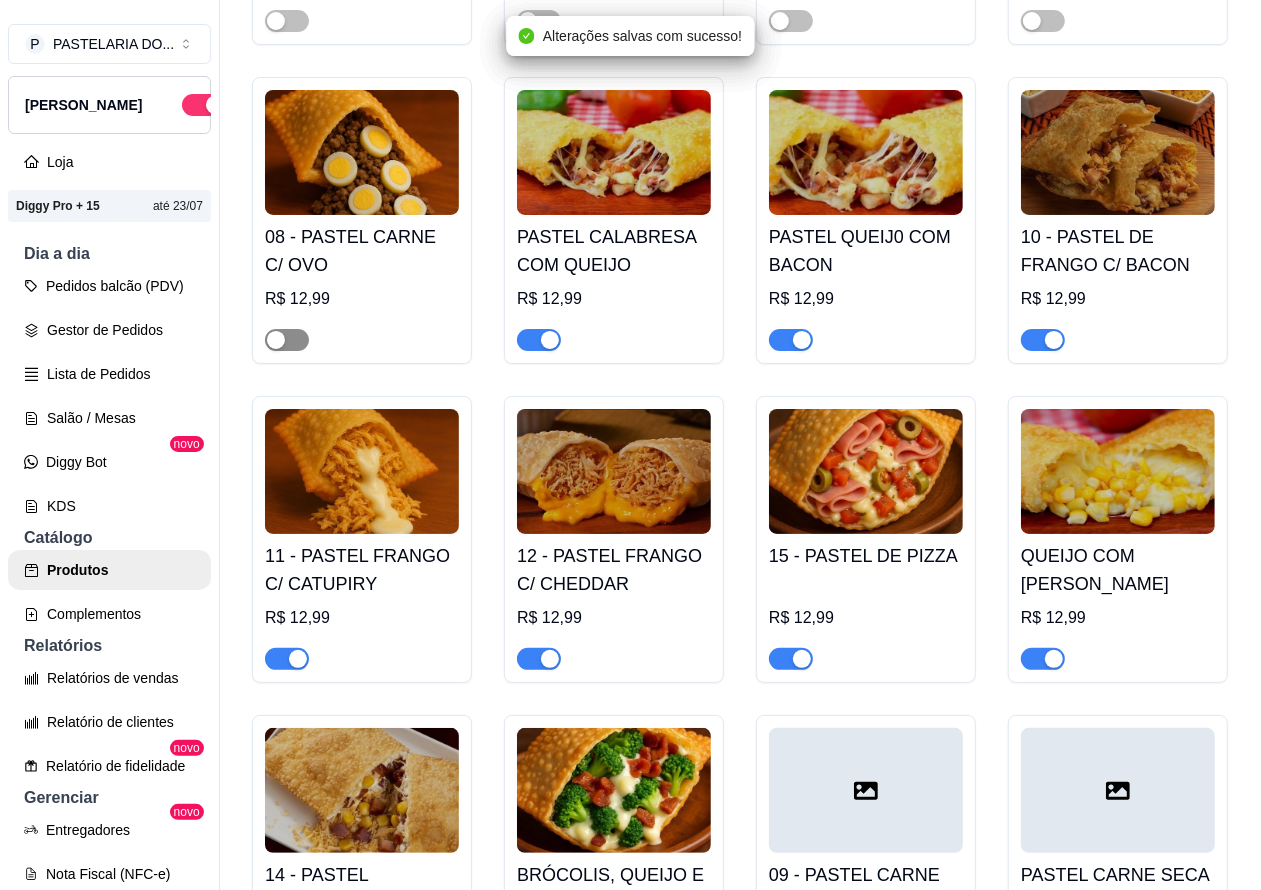 scroll, scrollTop: 1575, scrollLeft: 0, axis: vertical 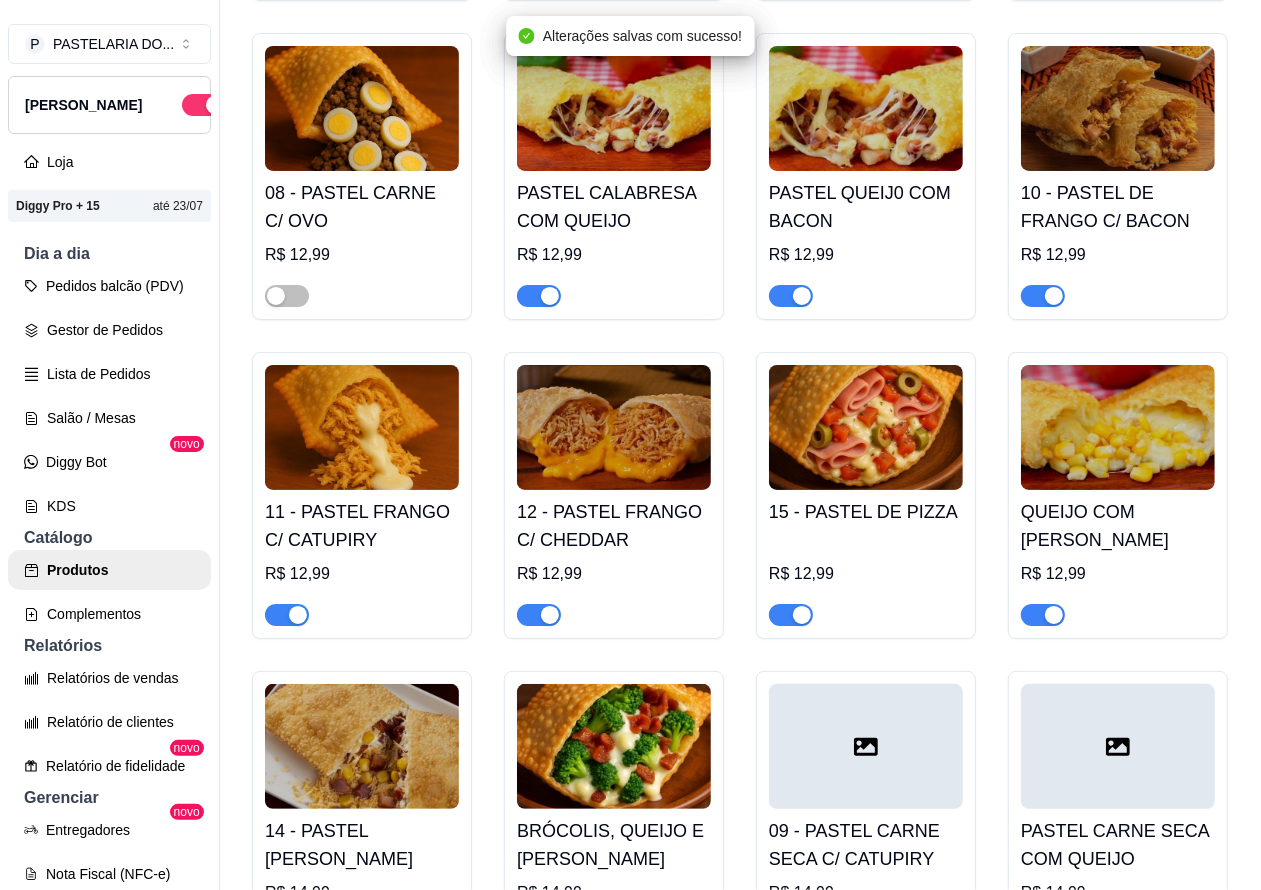 click at bounding box center [539, 296] 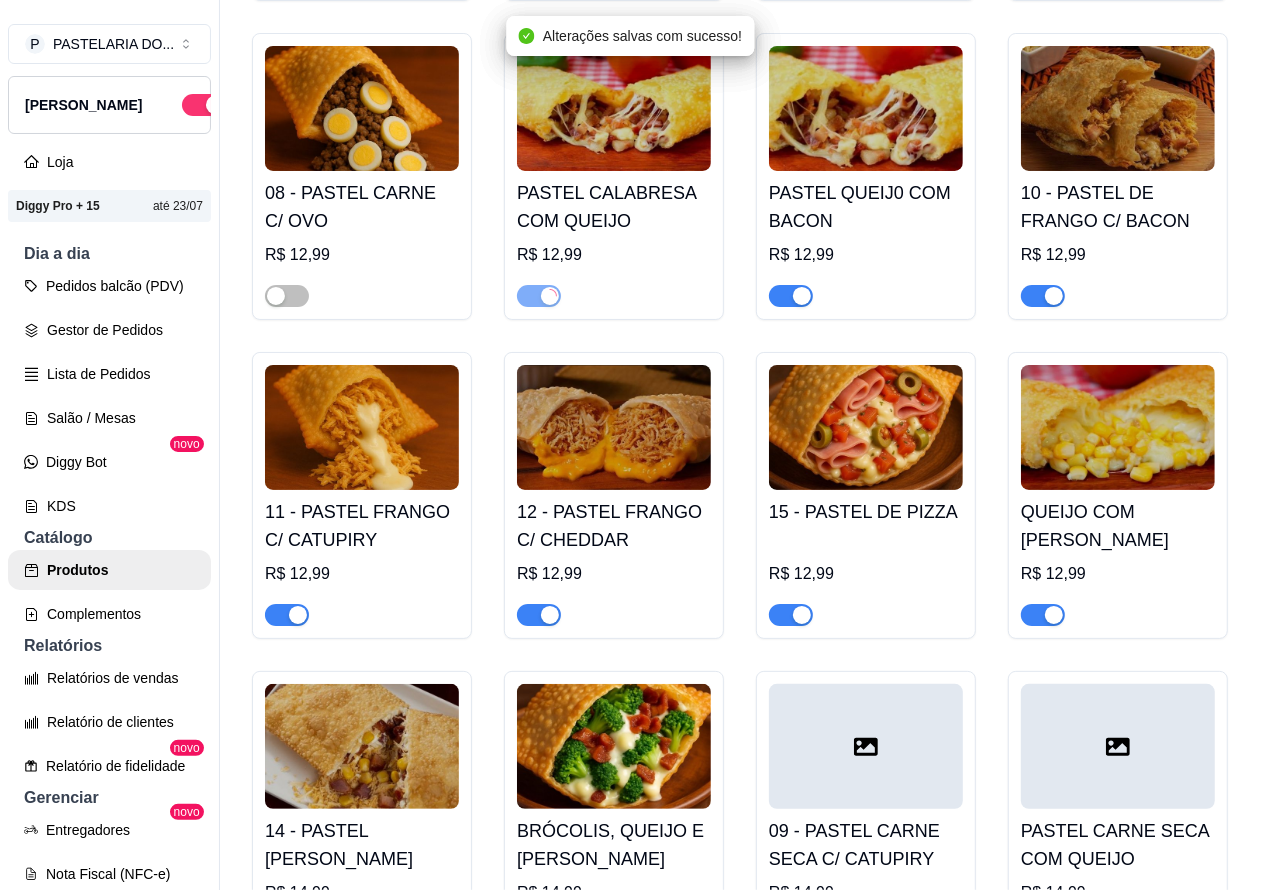 click at bounding box center [791, 296] 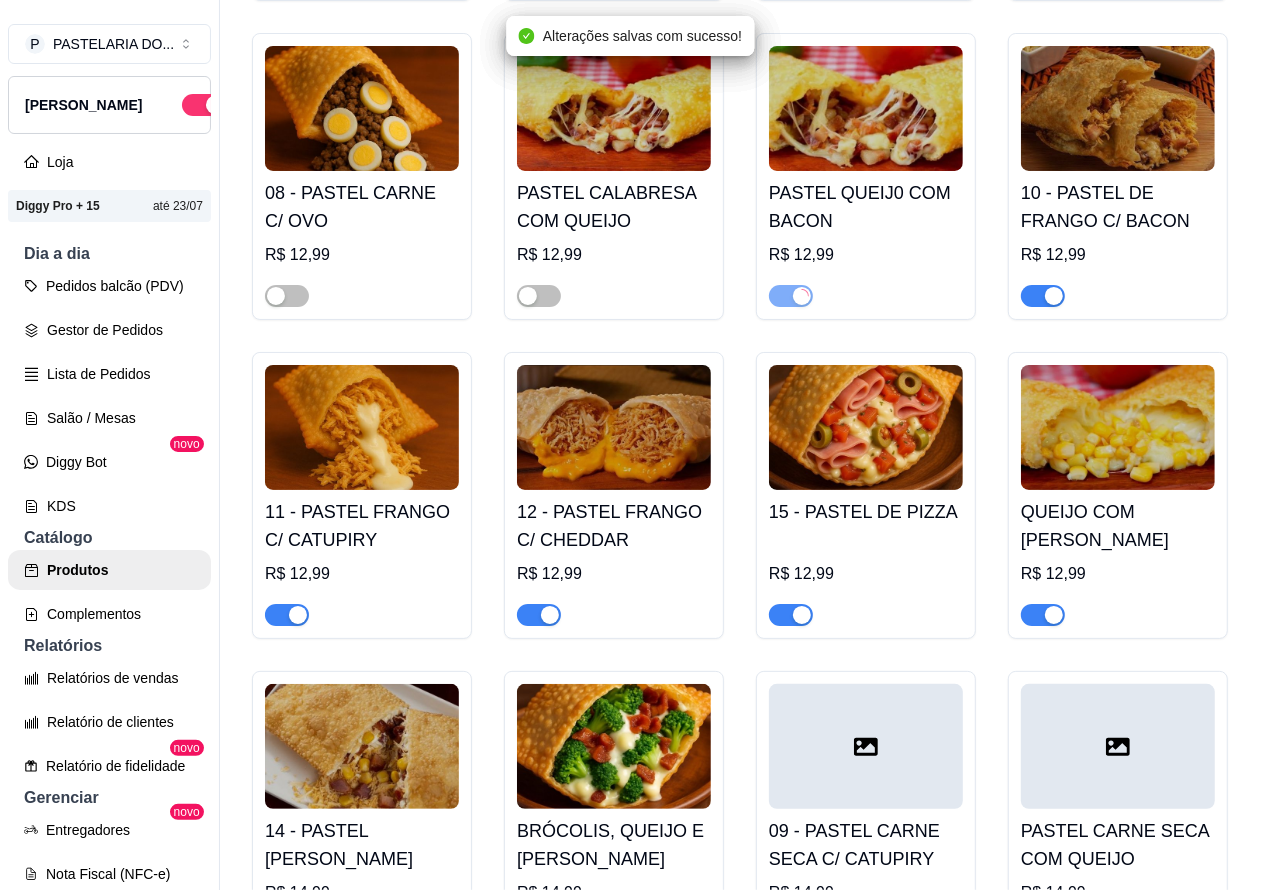 click at bounding box center (1054, 296) 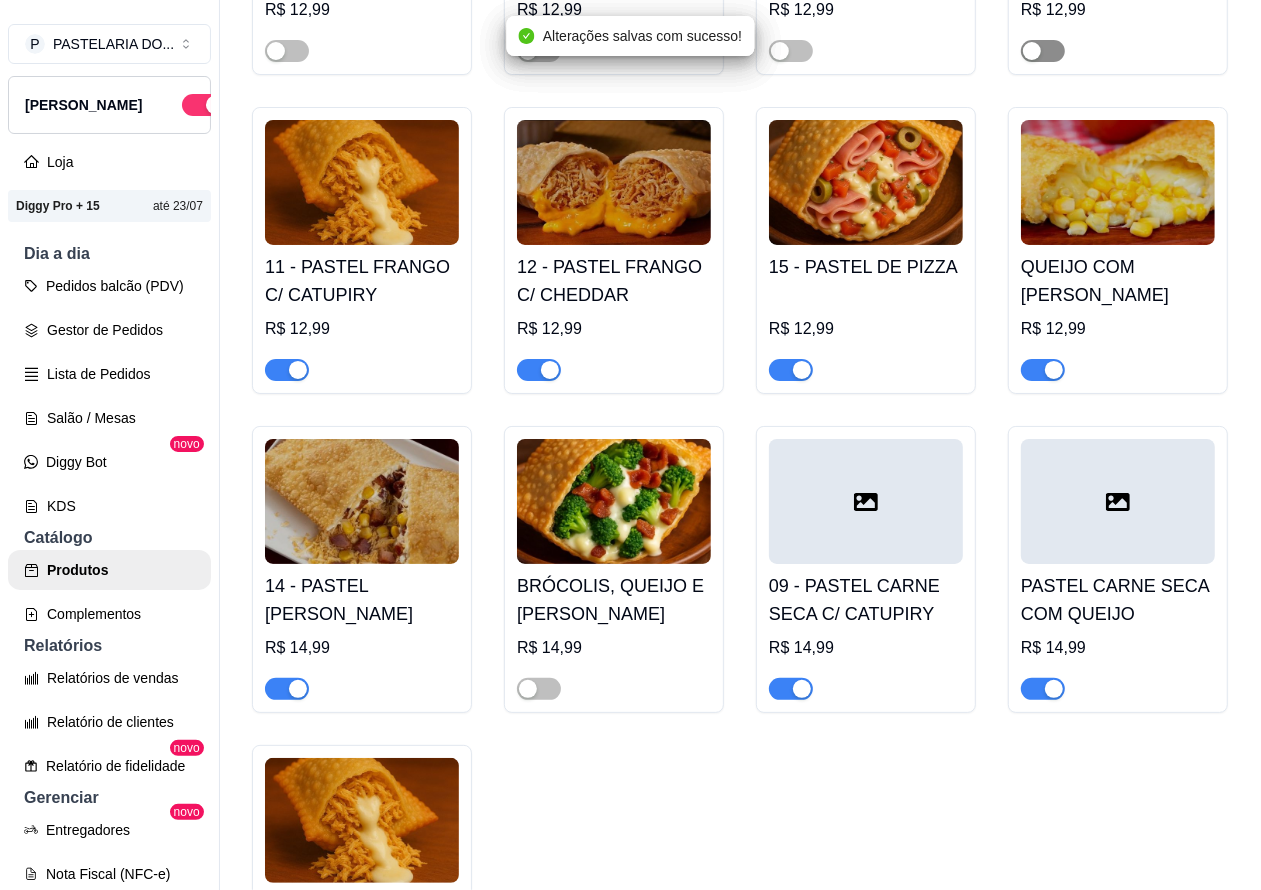 scroll, scrollTop: 1903, scrollLeft: 0, axis: vertical 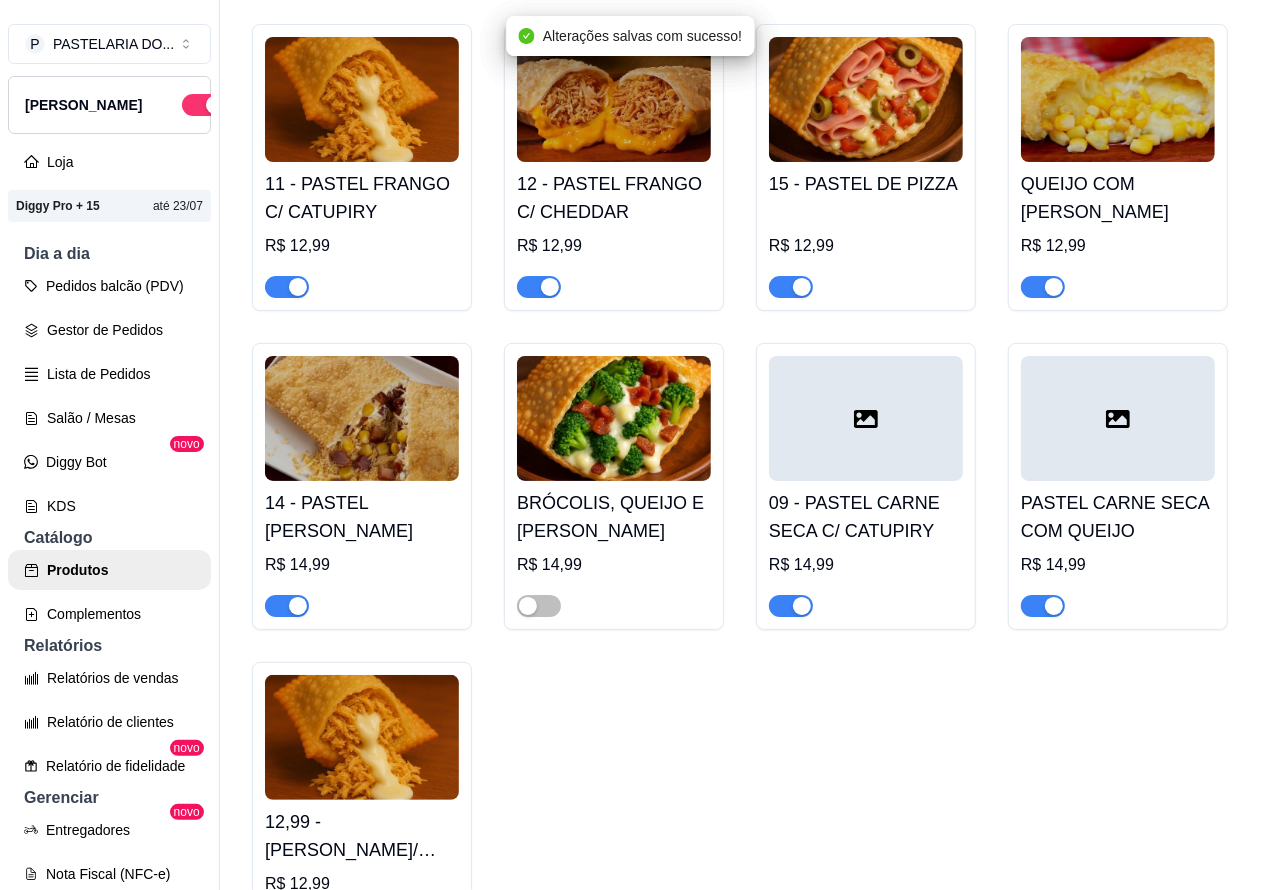click at bounding box center [287, 287] 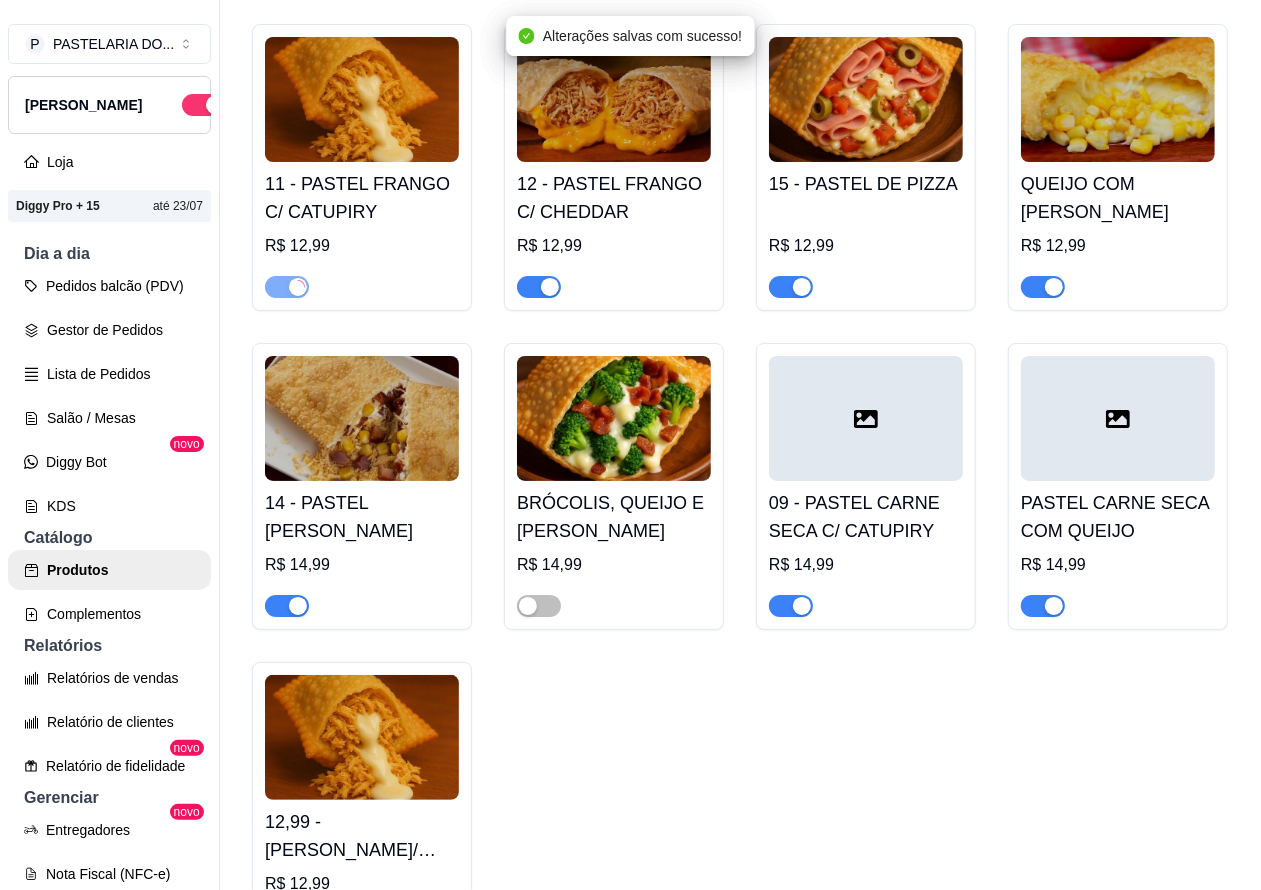 click at bounding box center (539, 287) 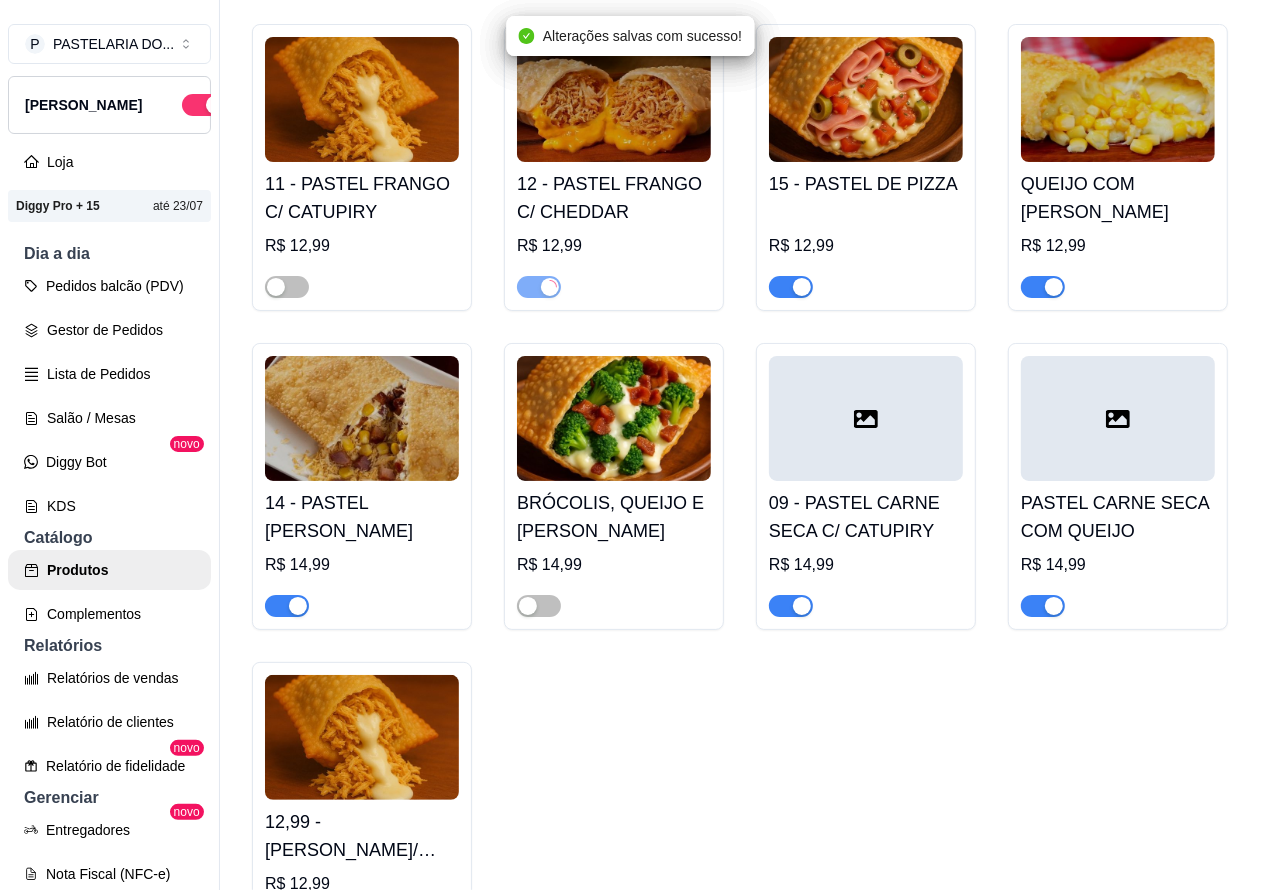 click at bounding box center [791, 287] 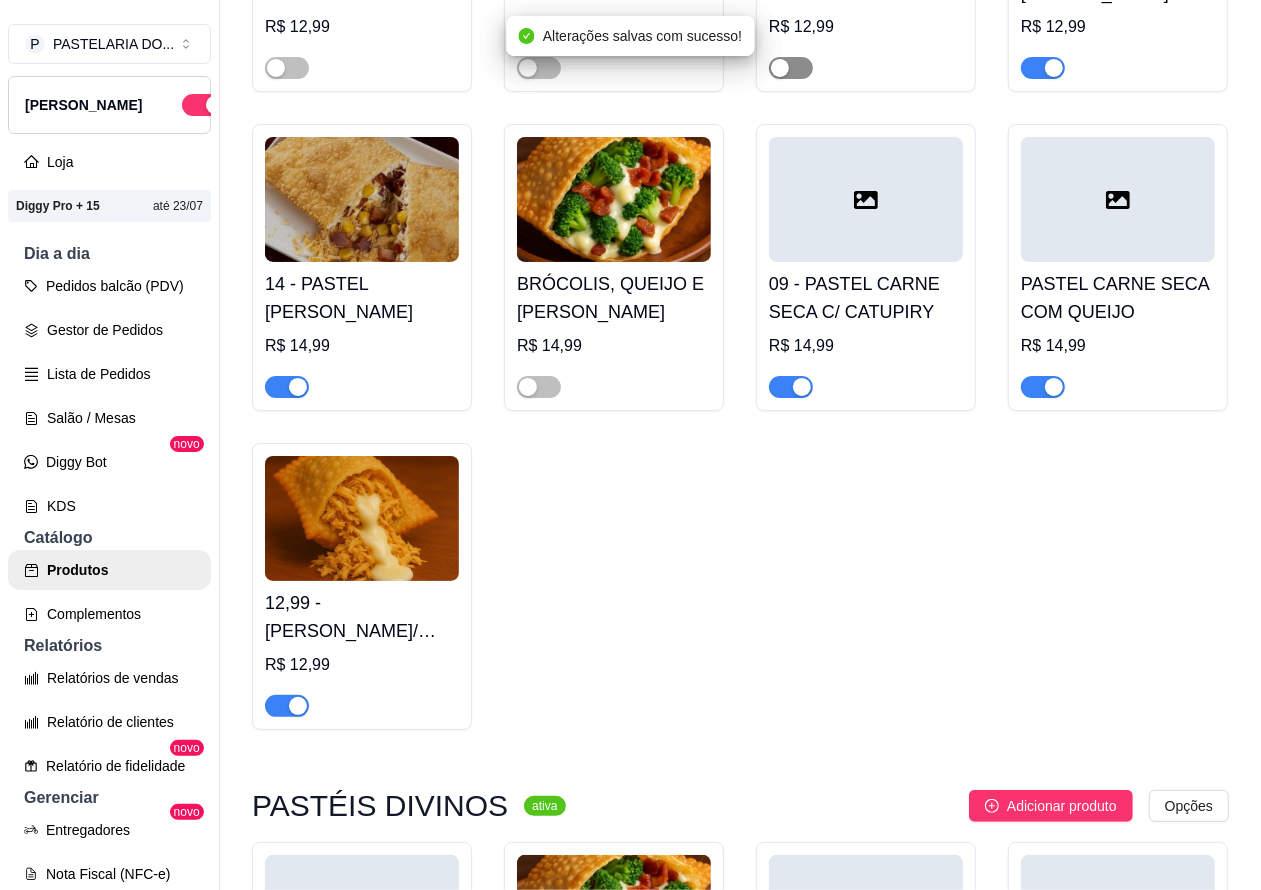scroll, scrollTop: 2252, scrollLeft: 0, axis: vertical 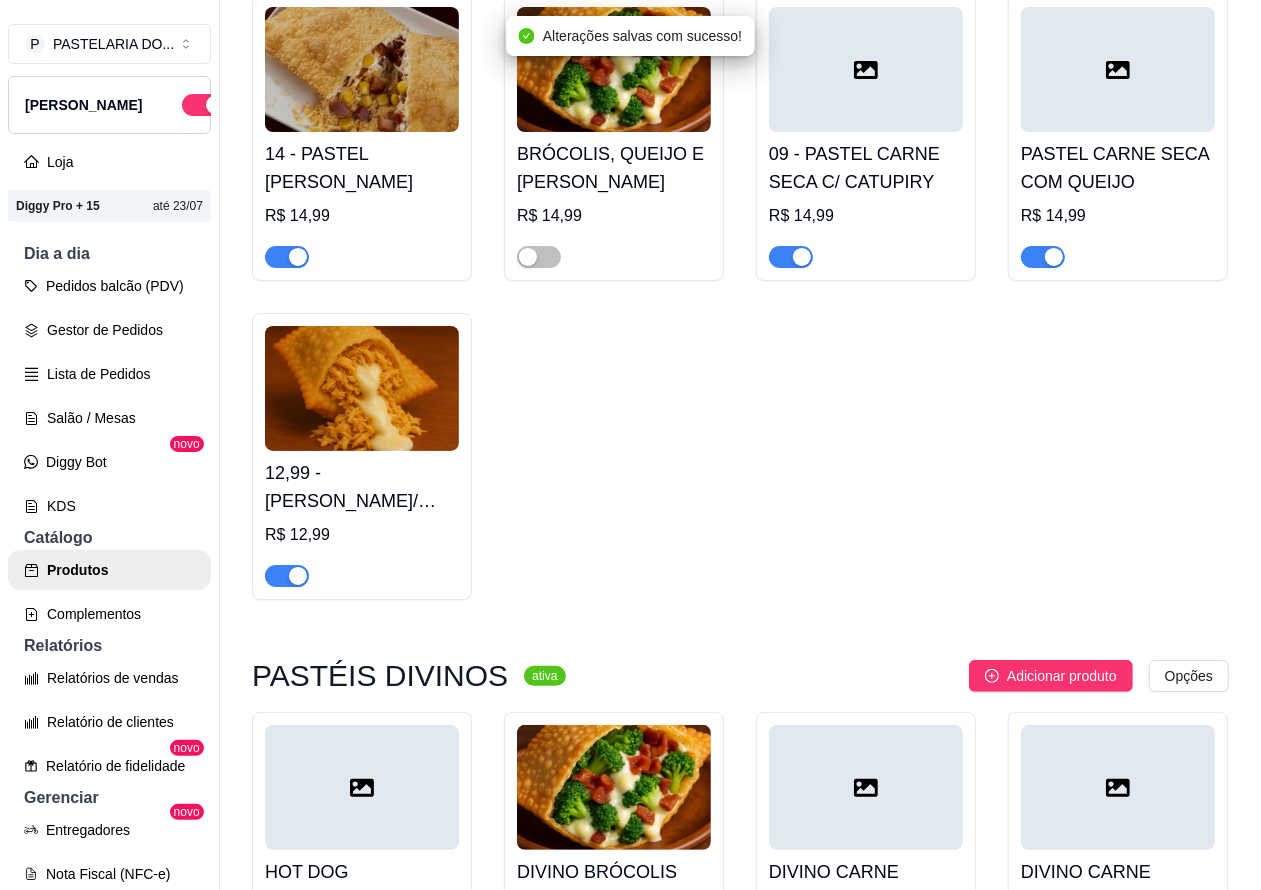 click at bounding box center (1054, -62) 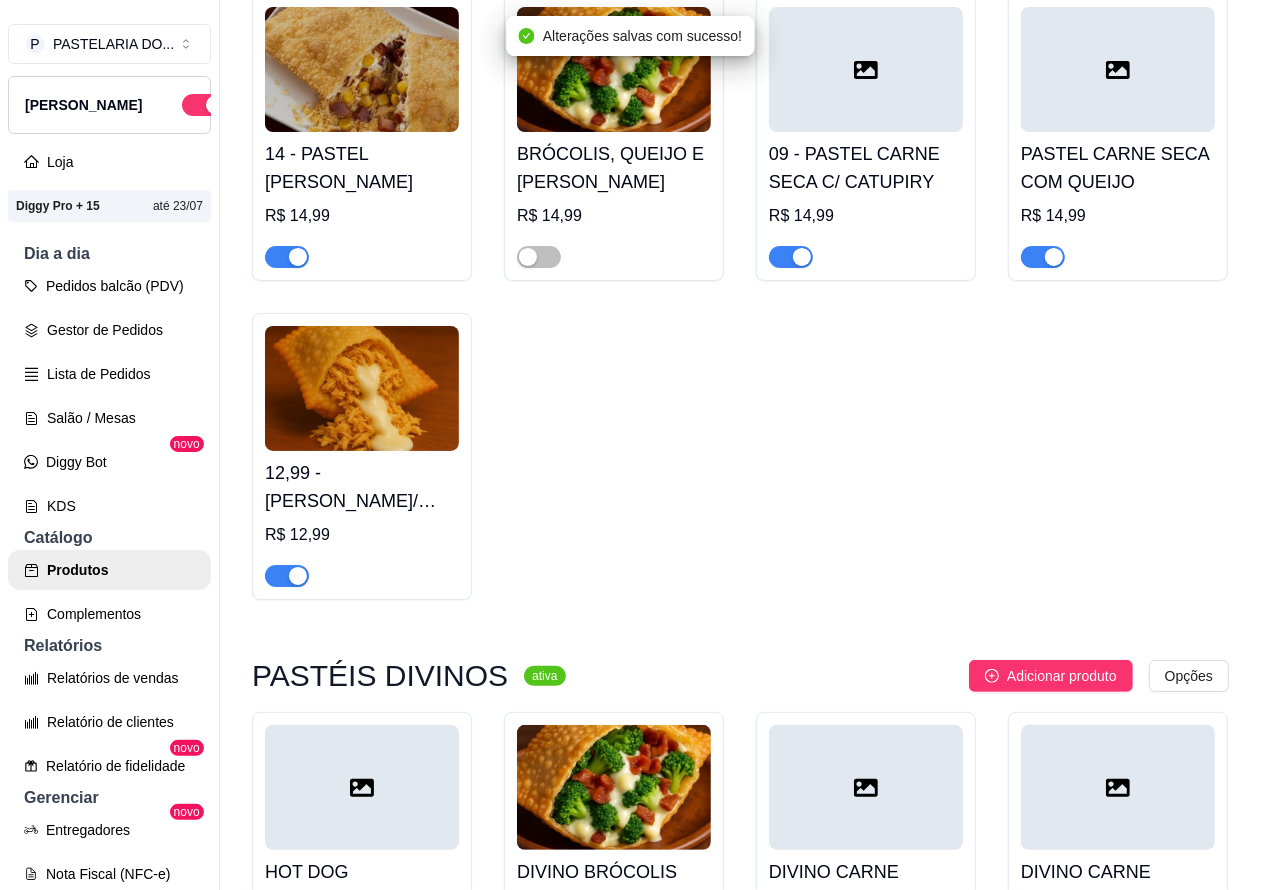 click at bounding box center [287, 257] 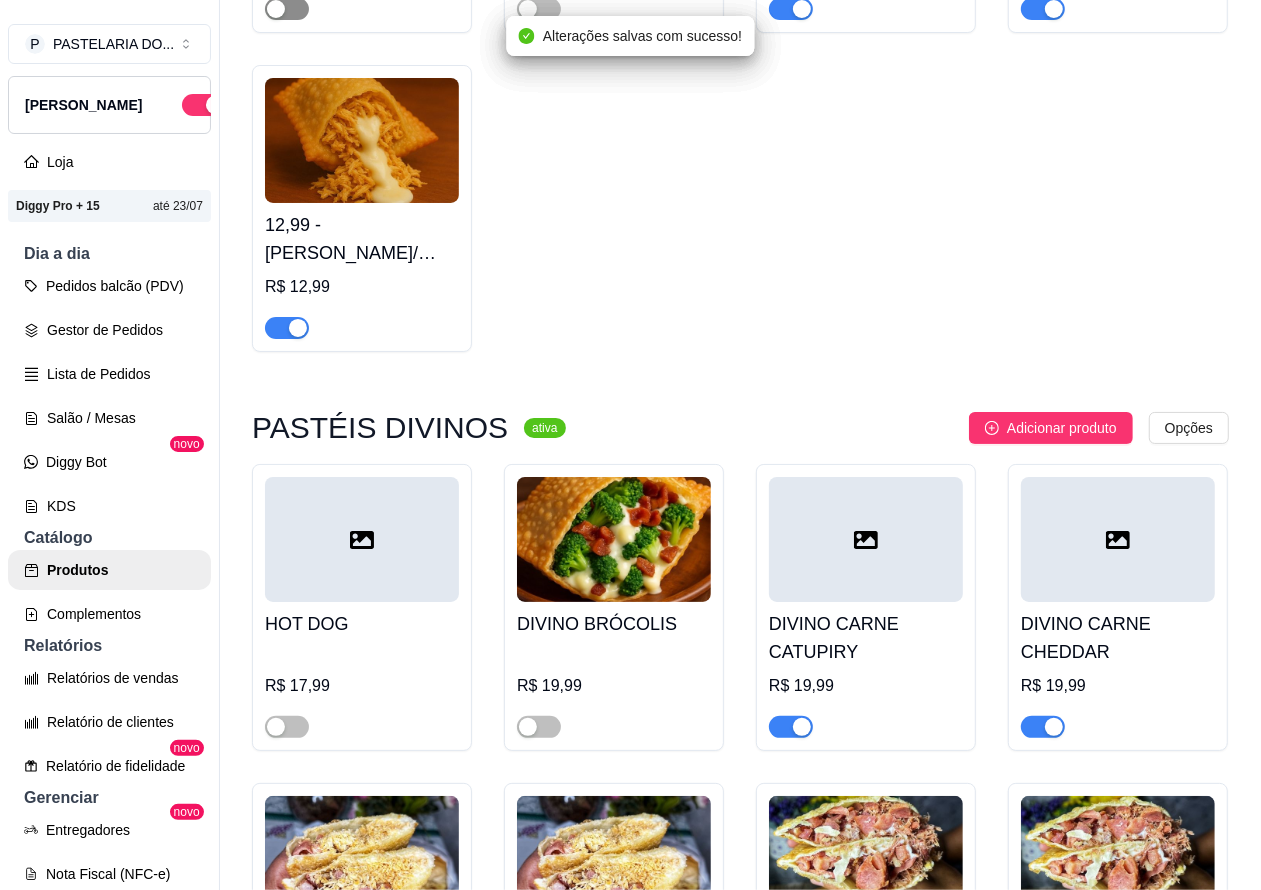 scroll, scrollTop: 2507, scrollLeft: 0, axis: vertical 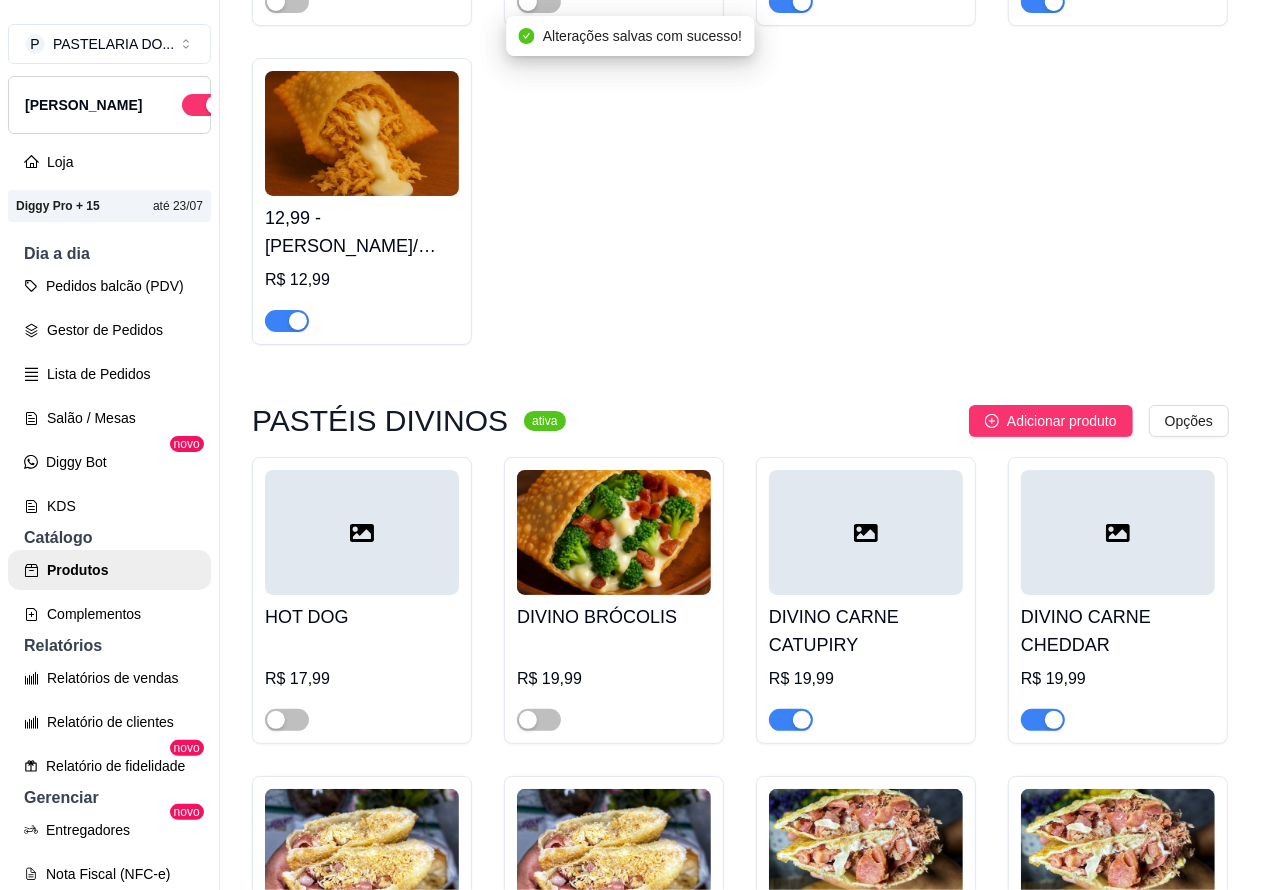 click at bounding box center [791, 2] 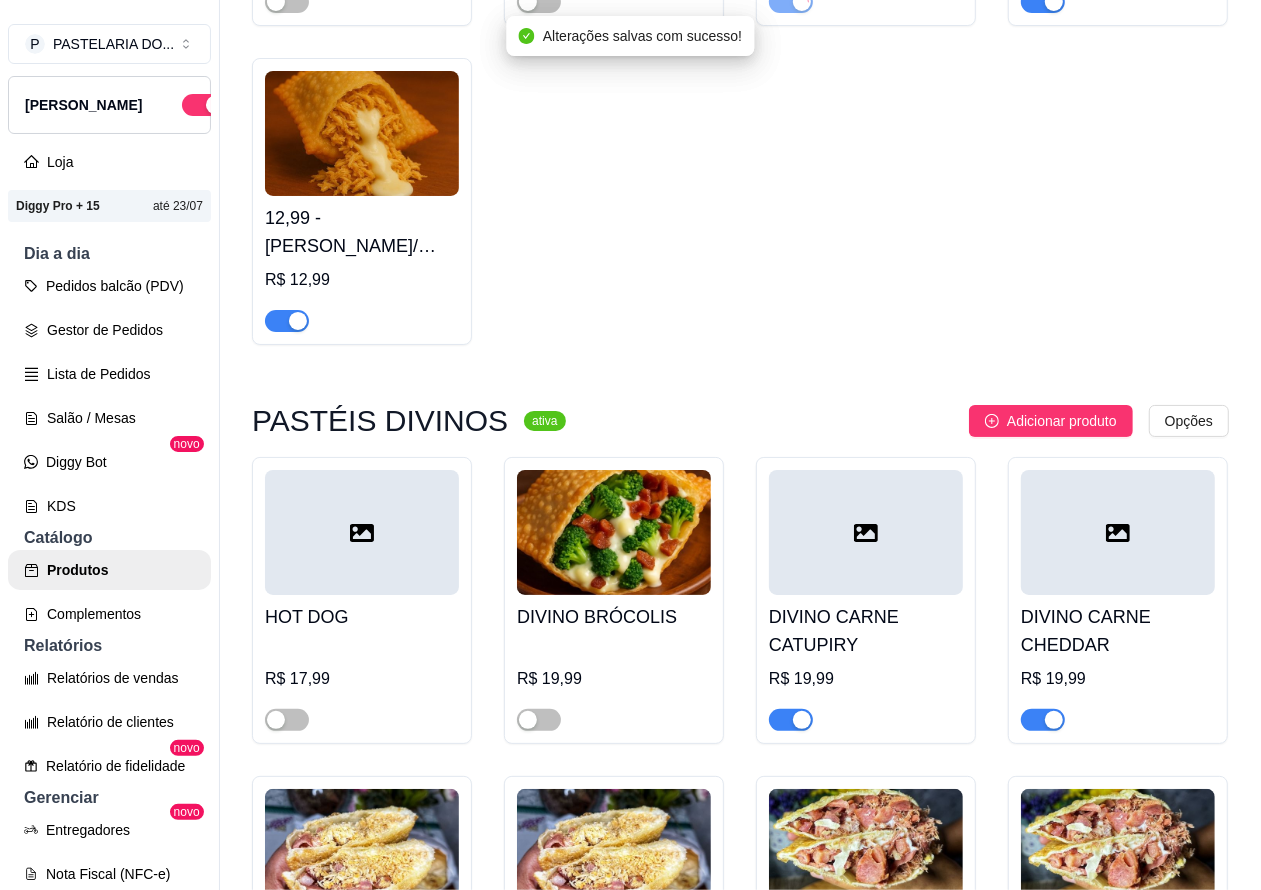 click at bounding box center [1043, 2] 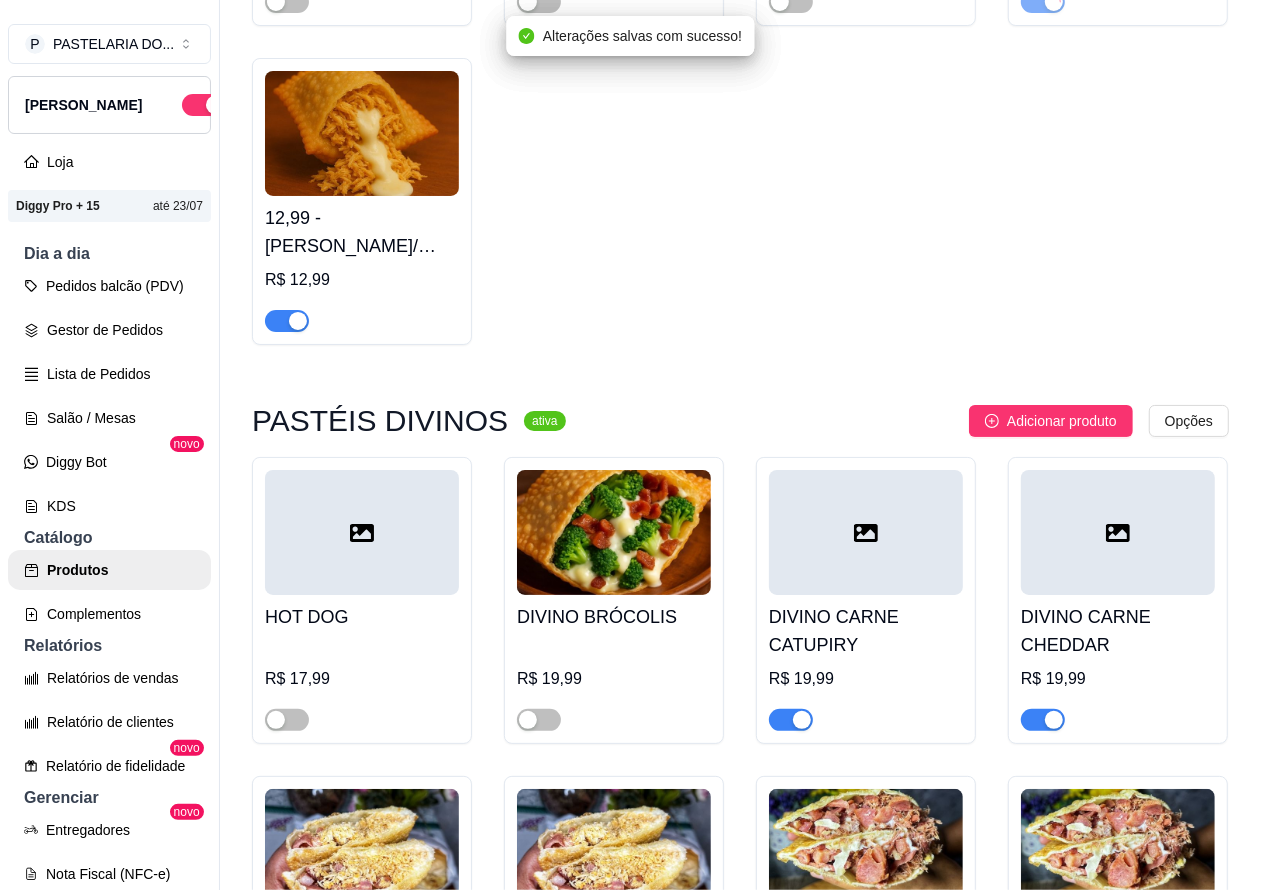 click at bounding box center (287, 321) 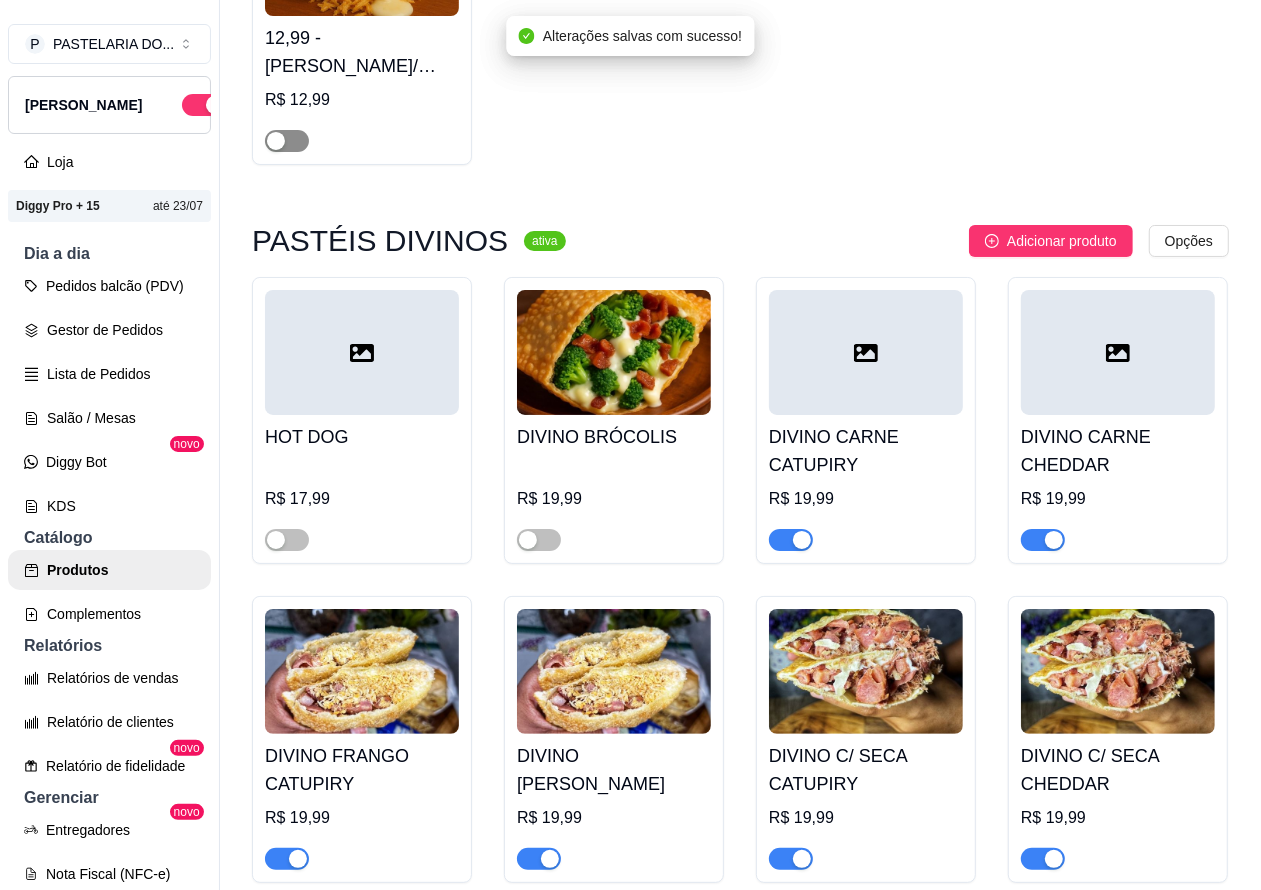 scroll, scrollTop: 2860, scrollLeft: 0, axis: vertical 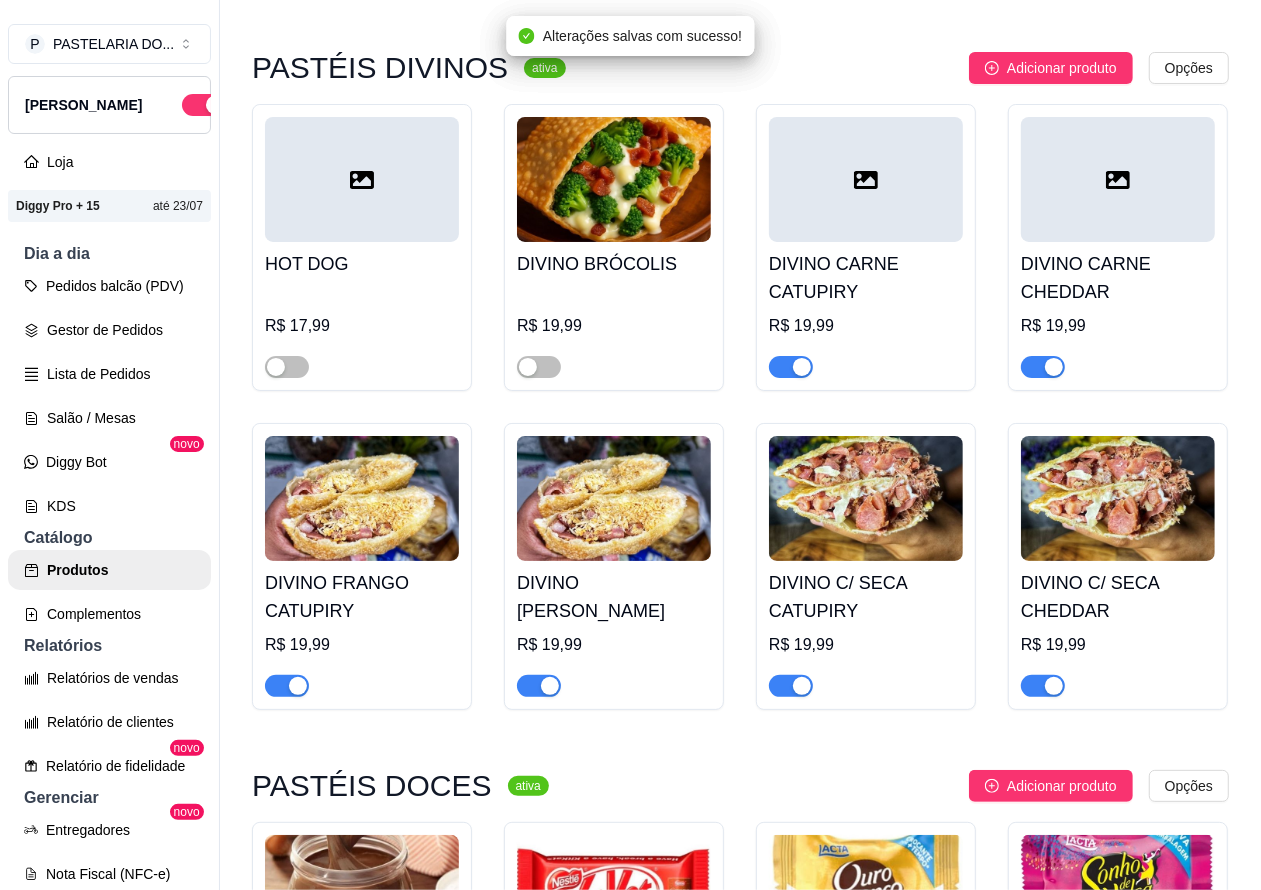 click at bounding box center (802, 367) 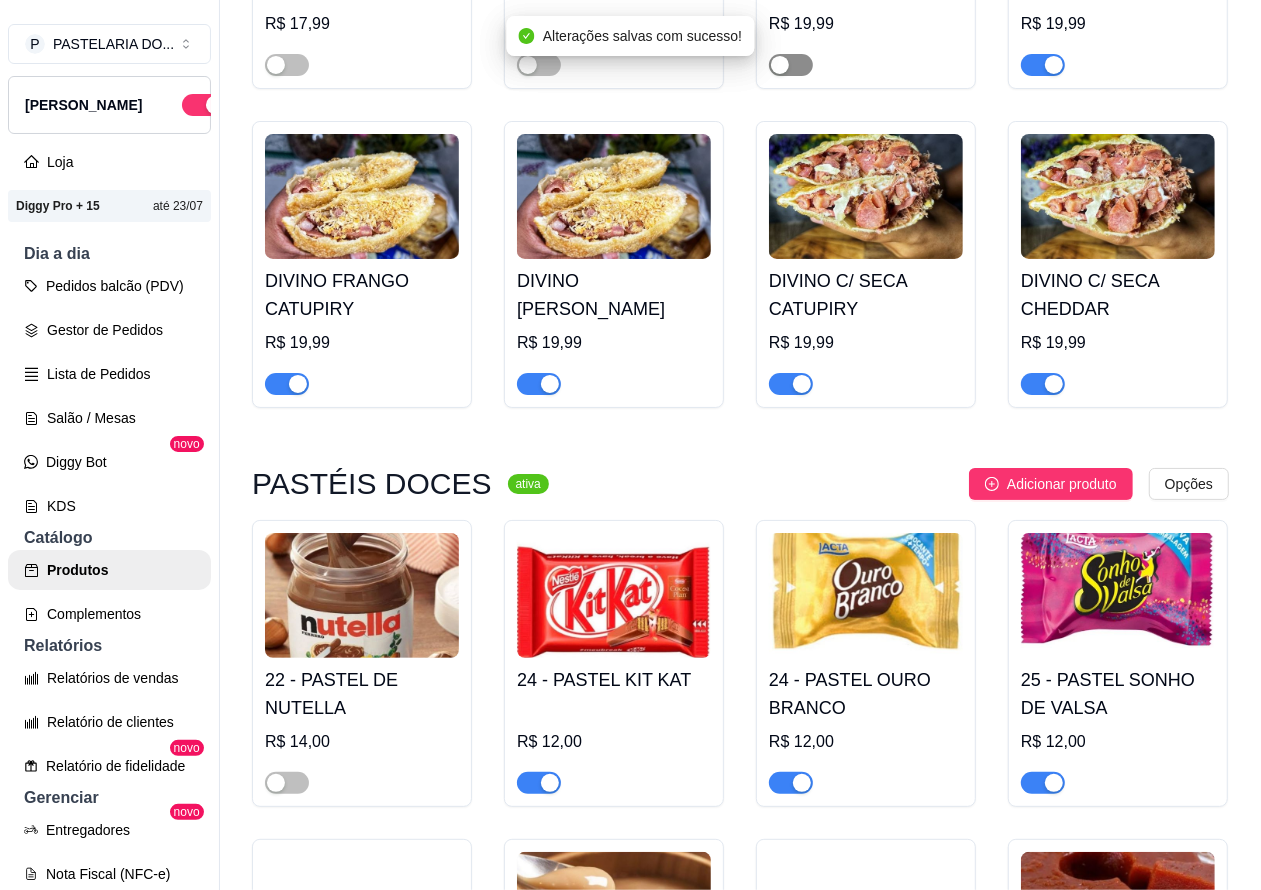 scroll, scrollTop: 3185, scrollLeft: 0, axis: vertical 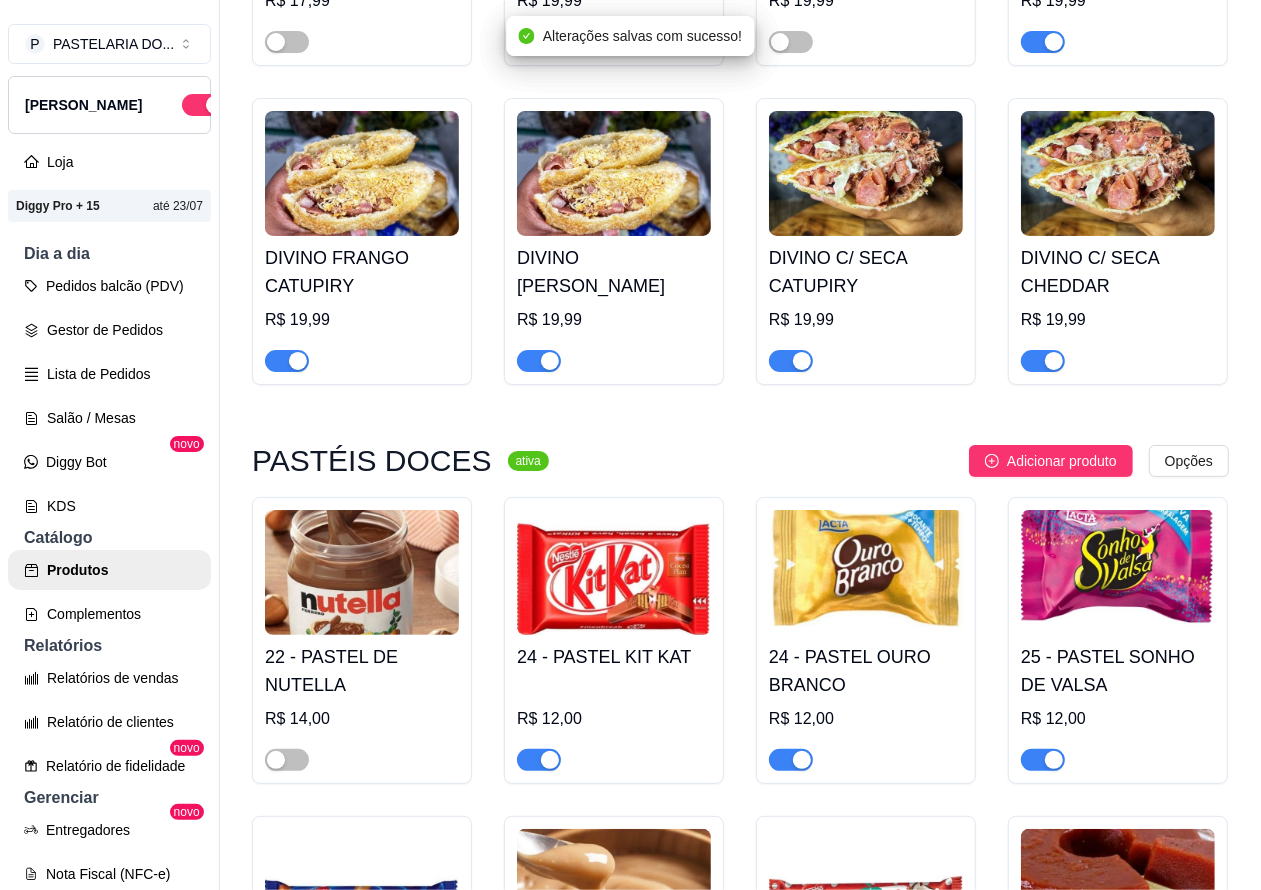 click at bounding box center (1043, 42) 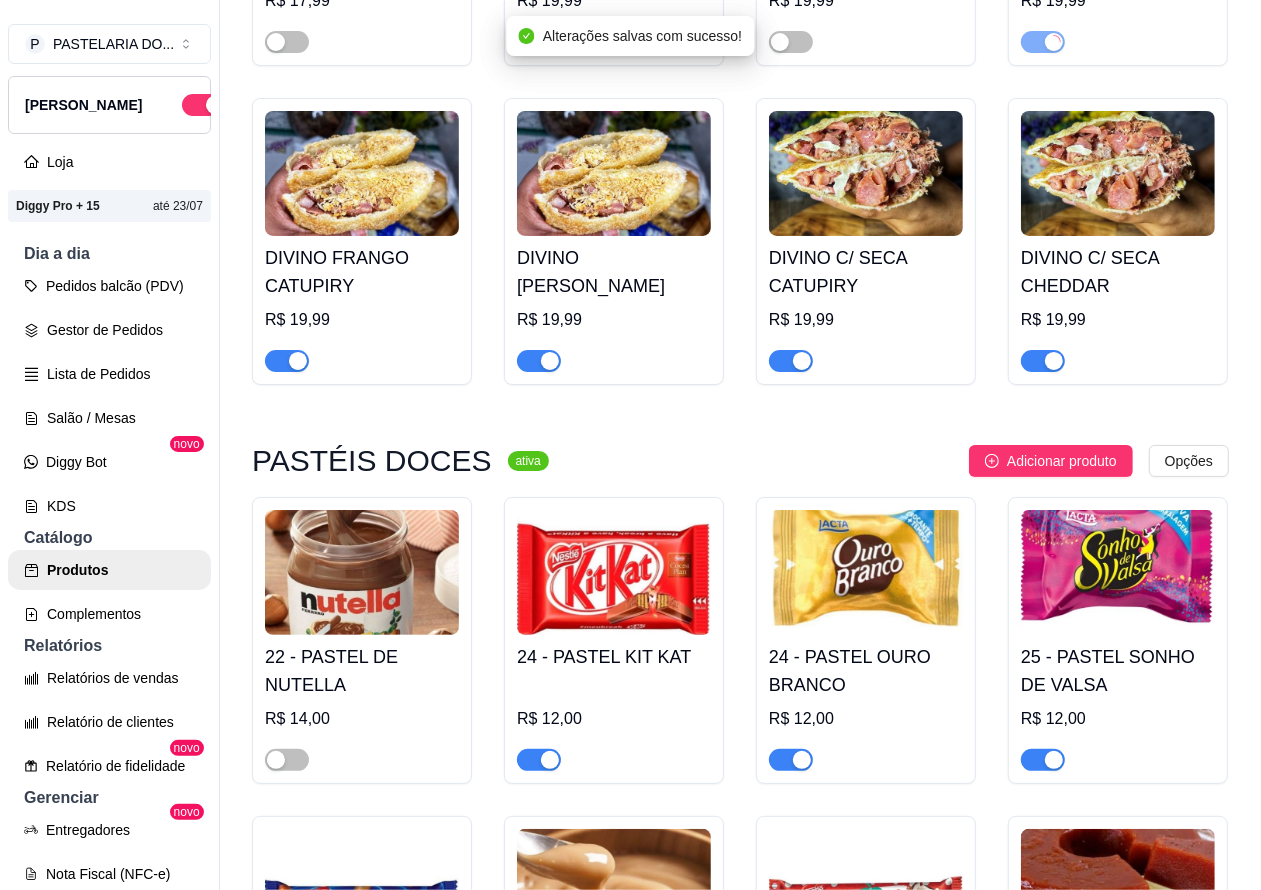 click at bounding box center (298, 361) 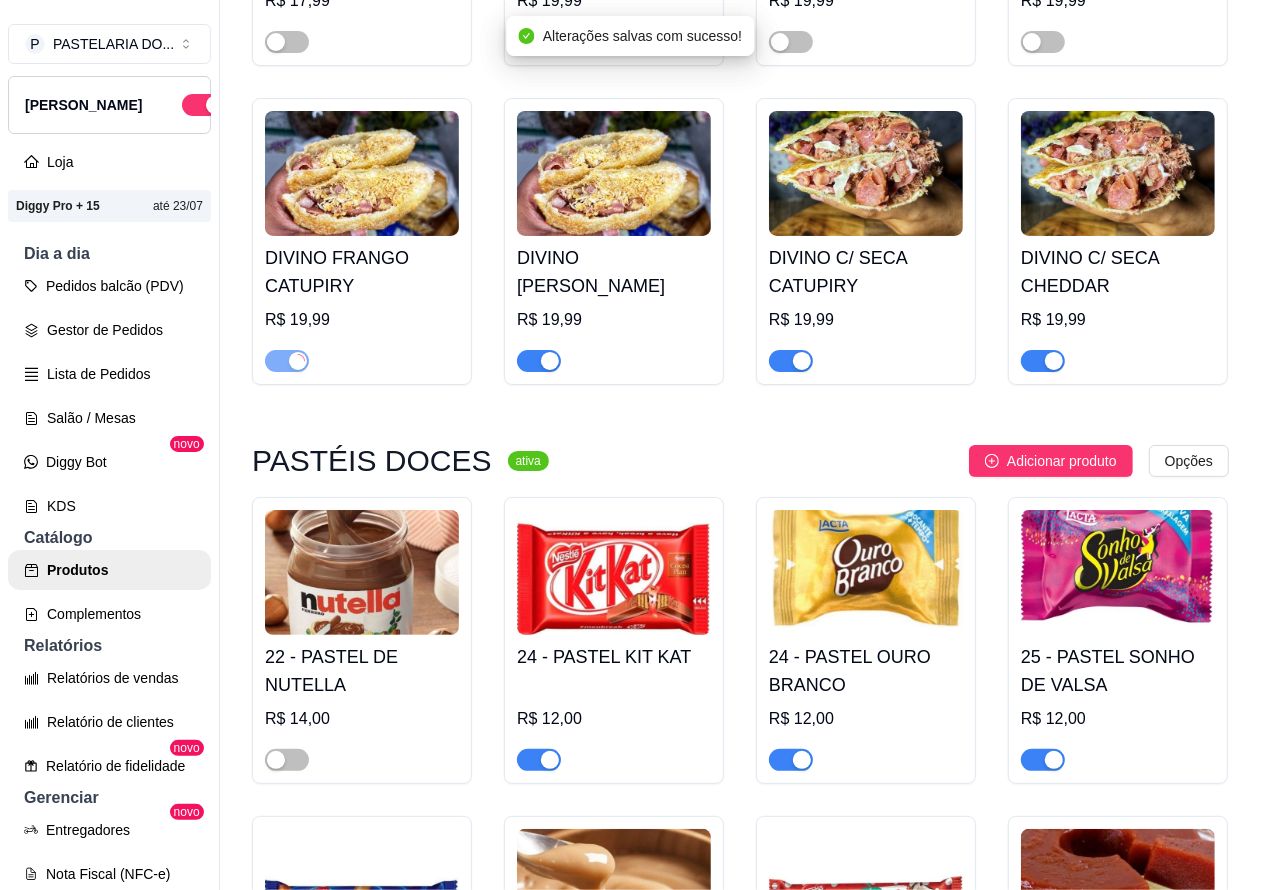 click at bounding box center (550, 361) 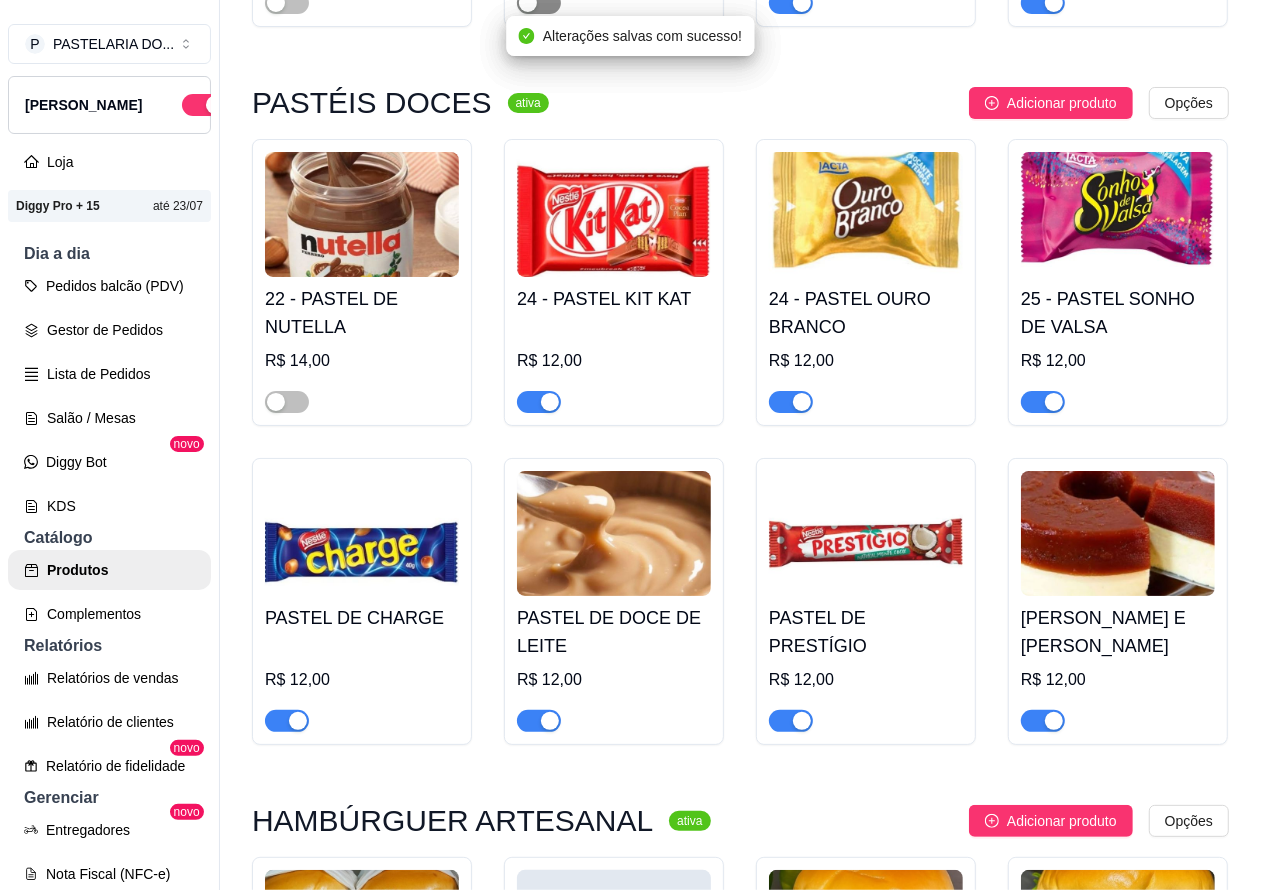 scroll, scrollTop: 3545, scrollLeft: 0, axis: vertical 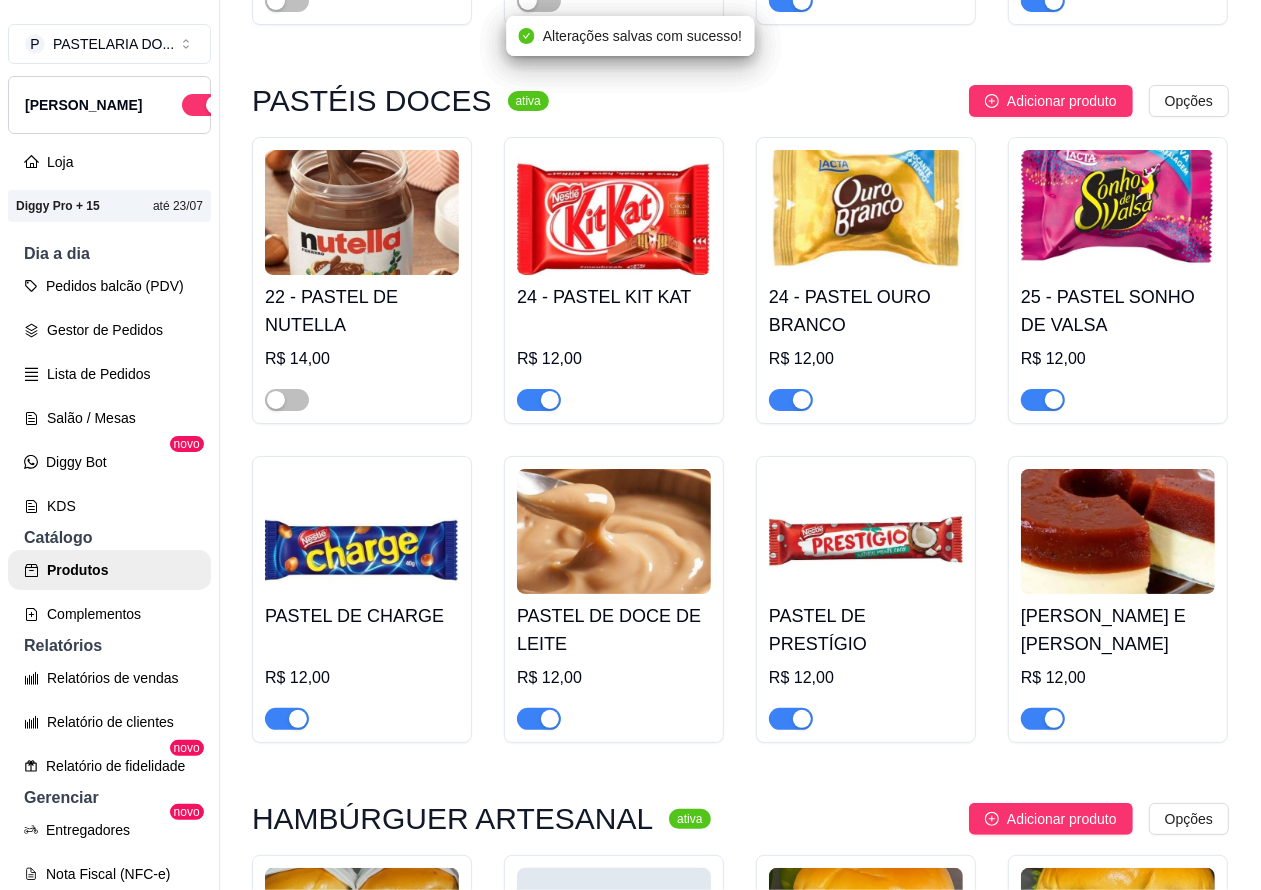 click at bounding box center (802, 1) 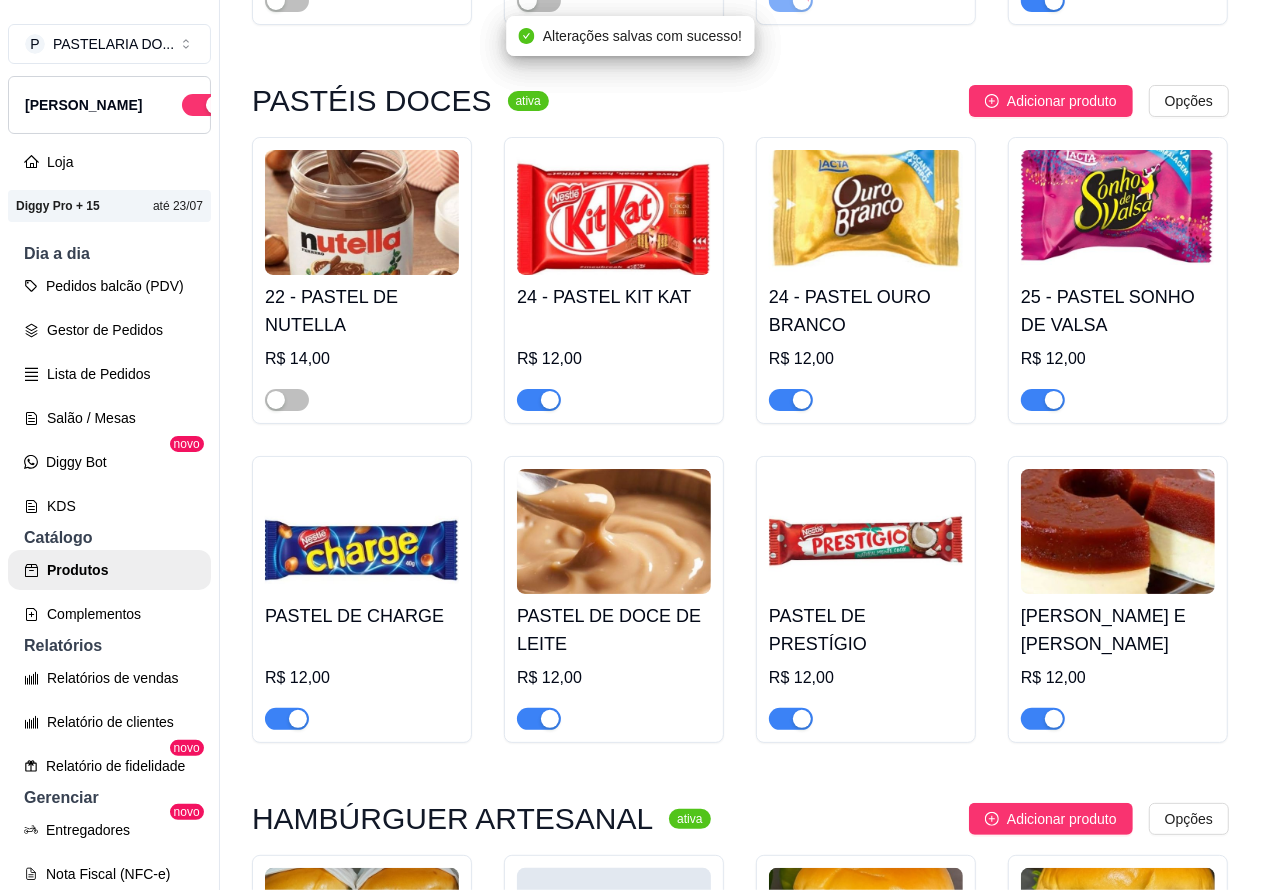 click at bounding box center [1043, 1] 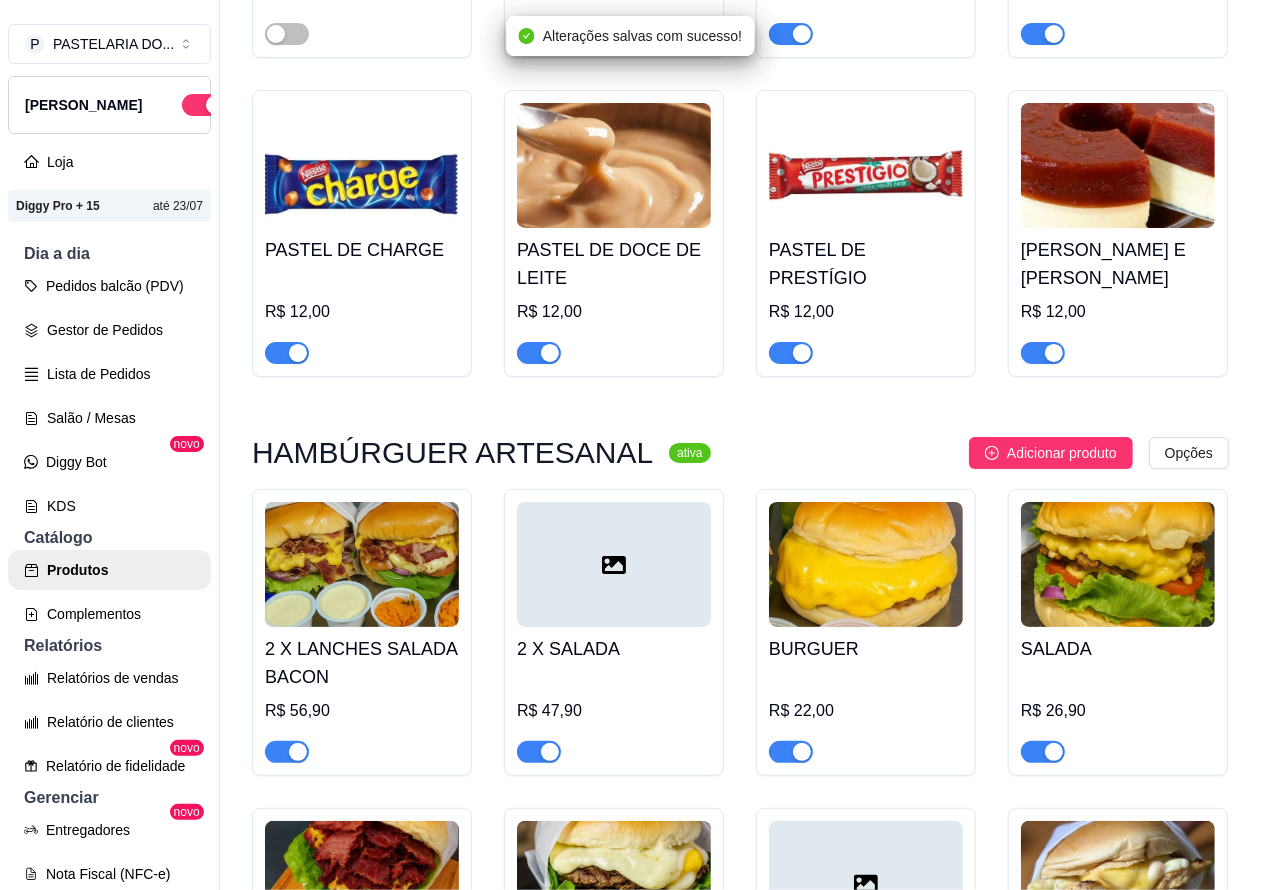 scroll, scrollTop: 3915, scrollLeft: 0, axis: vertical 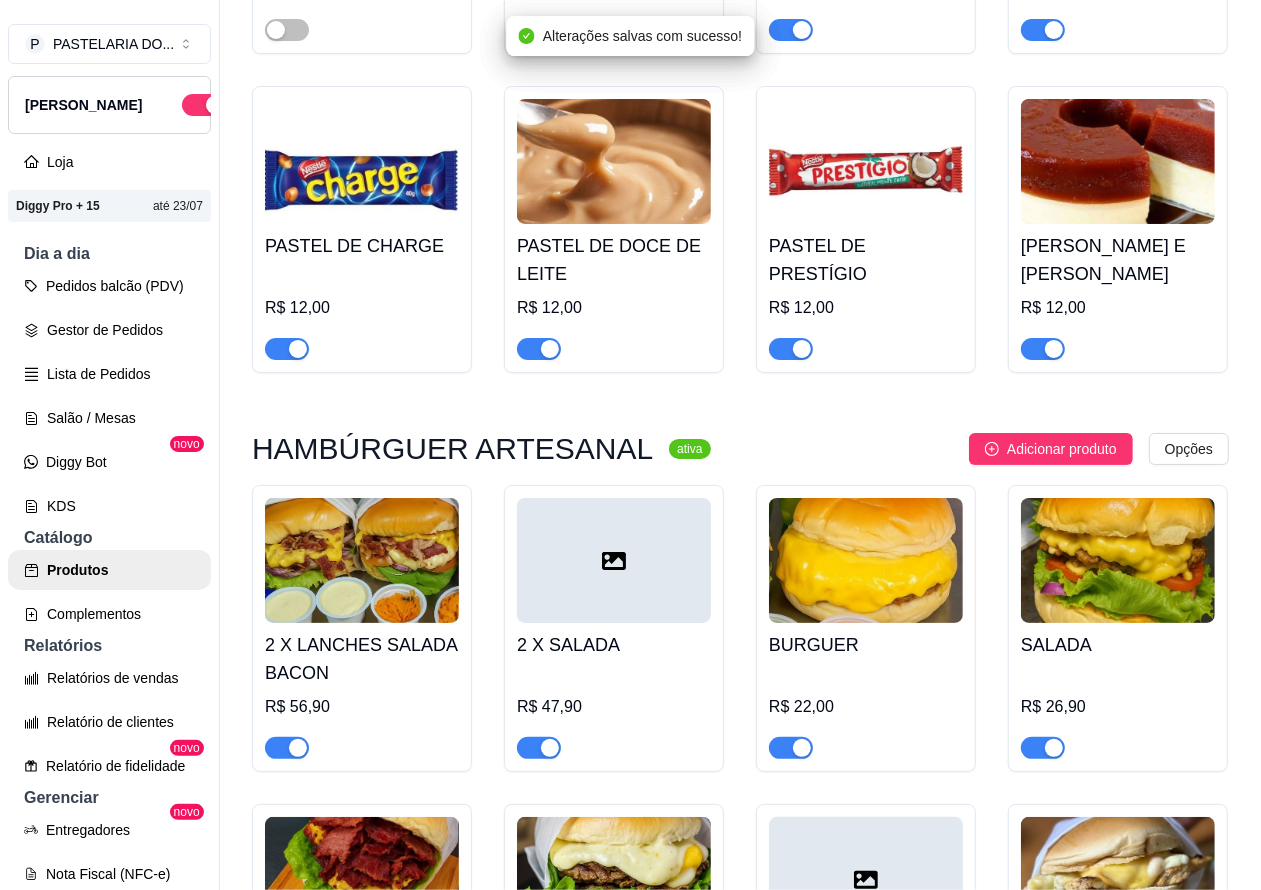 click at bounding box center (550, 30) 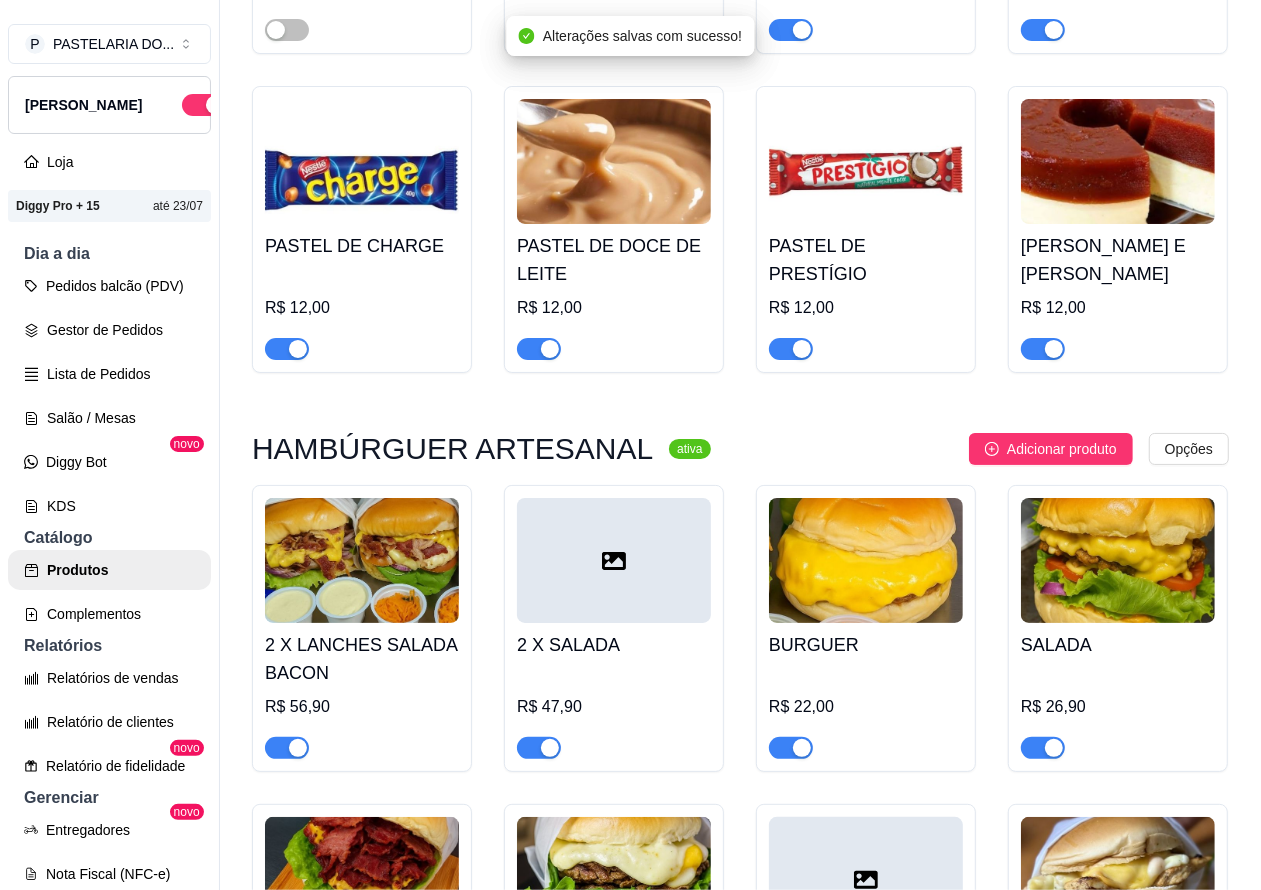 click at bounding box center [802, 30] 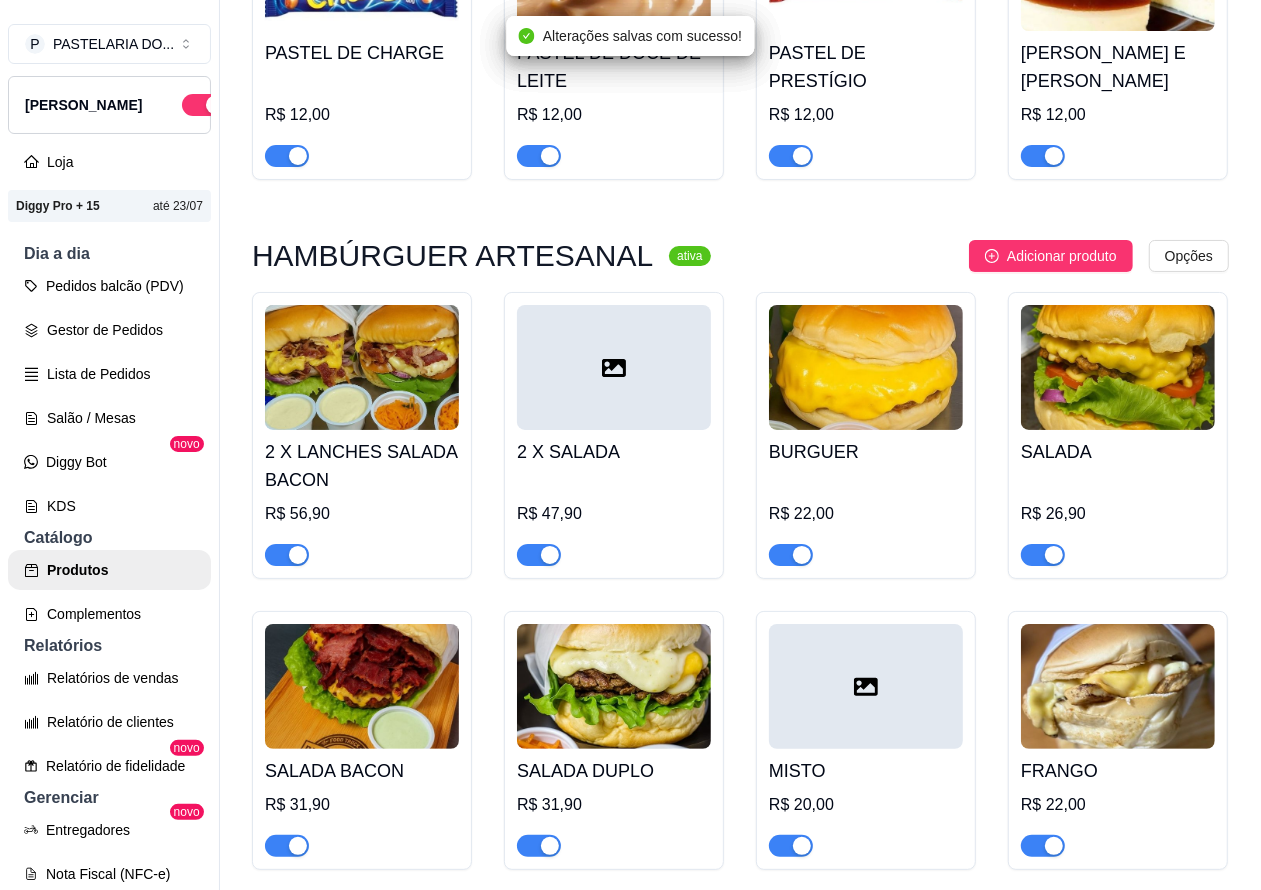 scroll, scrollTop: 4238, scrollLeft: 0, axis: vertical 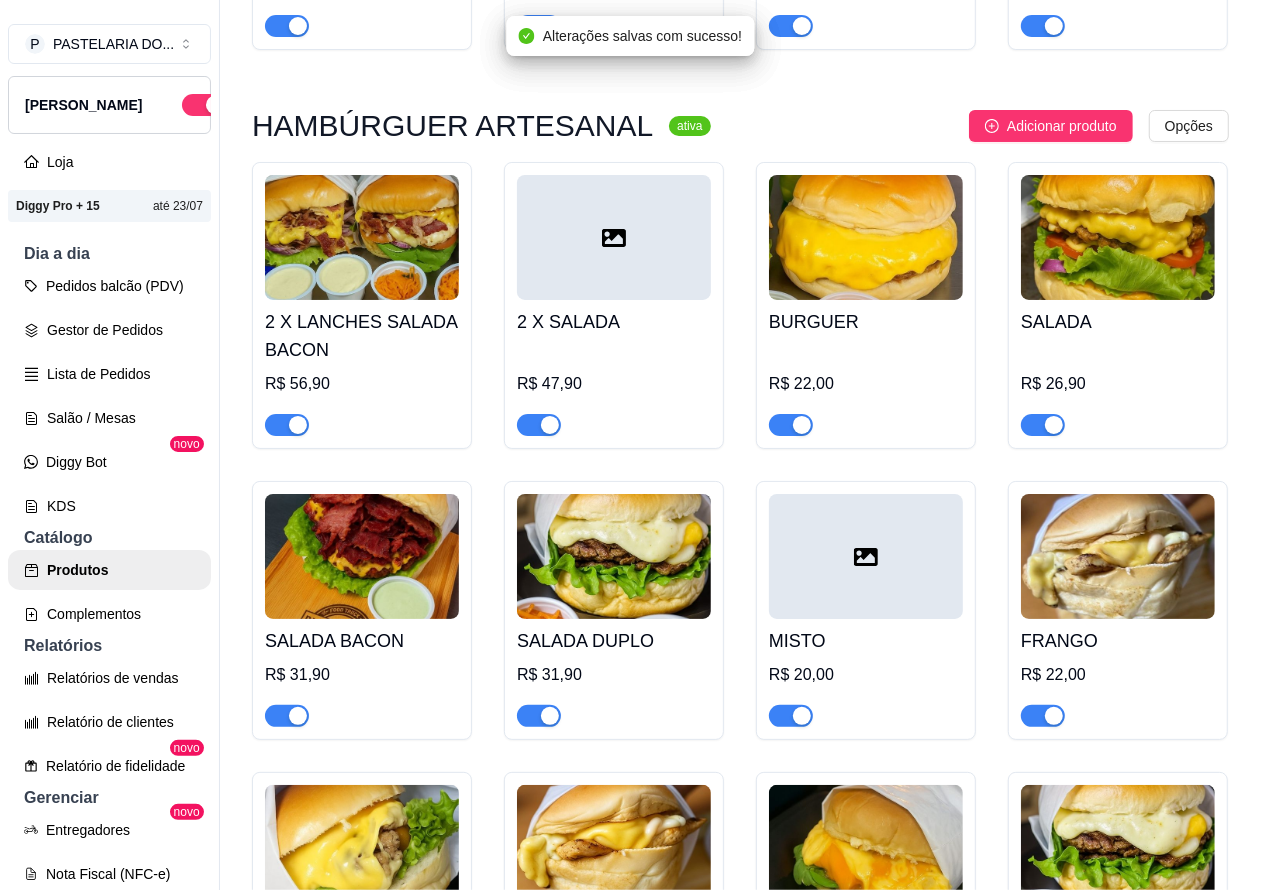 click at bounding box center (1054, -293) 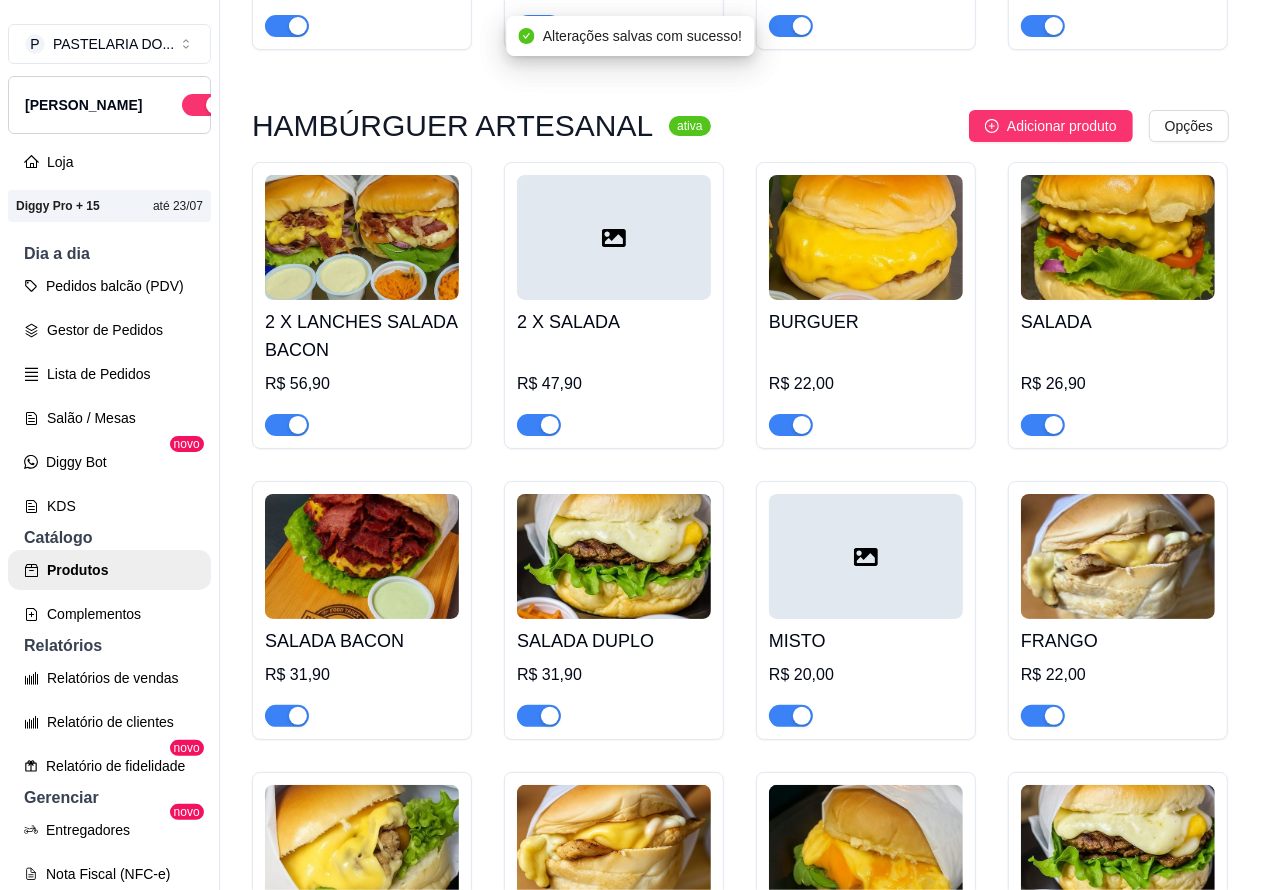 click at bounding box center (287, 26) 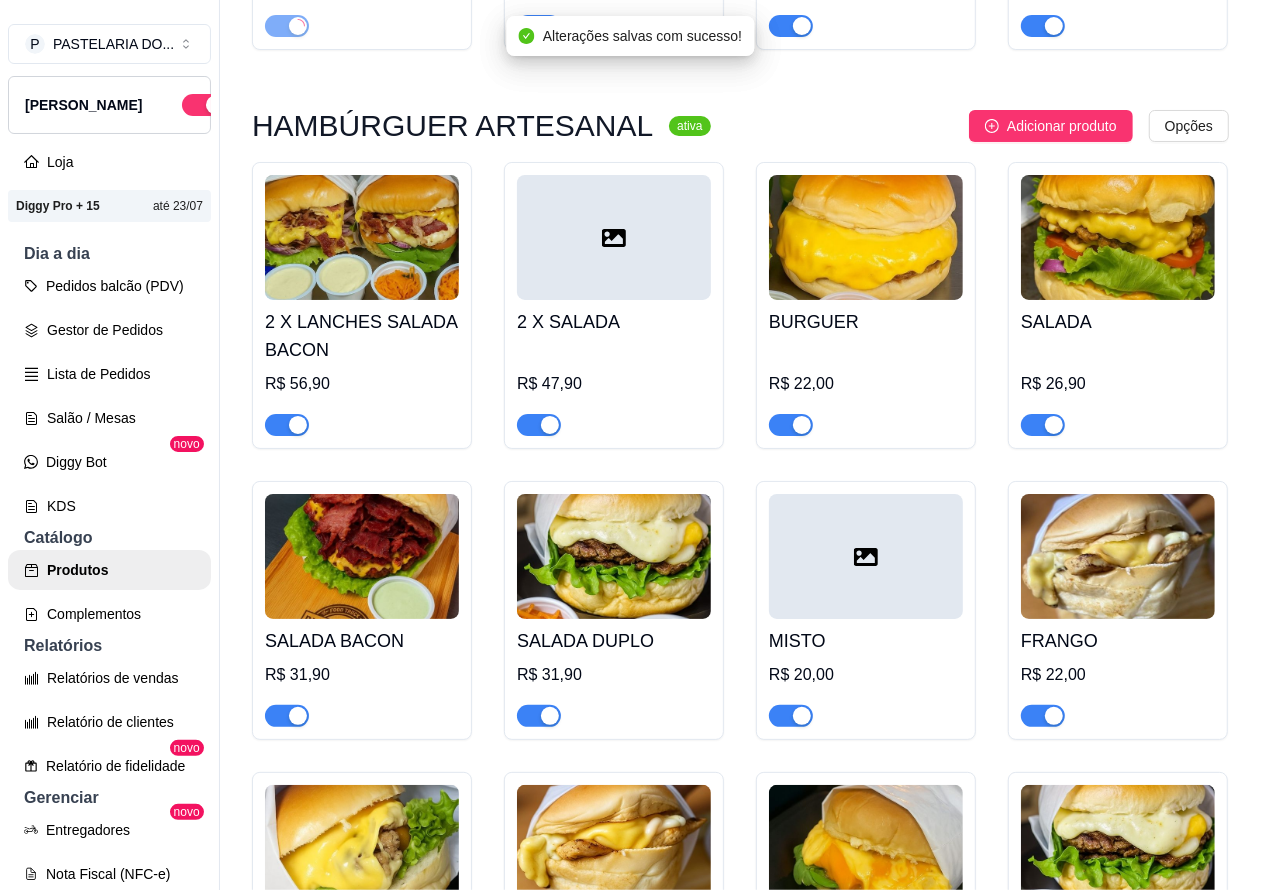 click at bounding box center (539, 26) 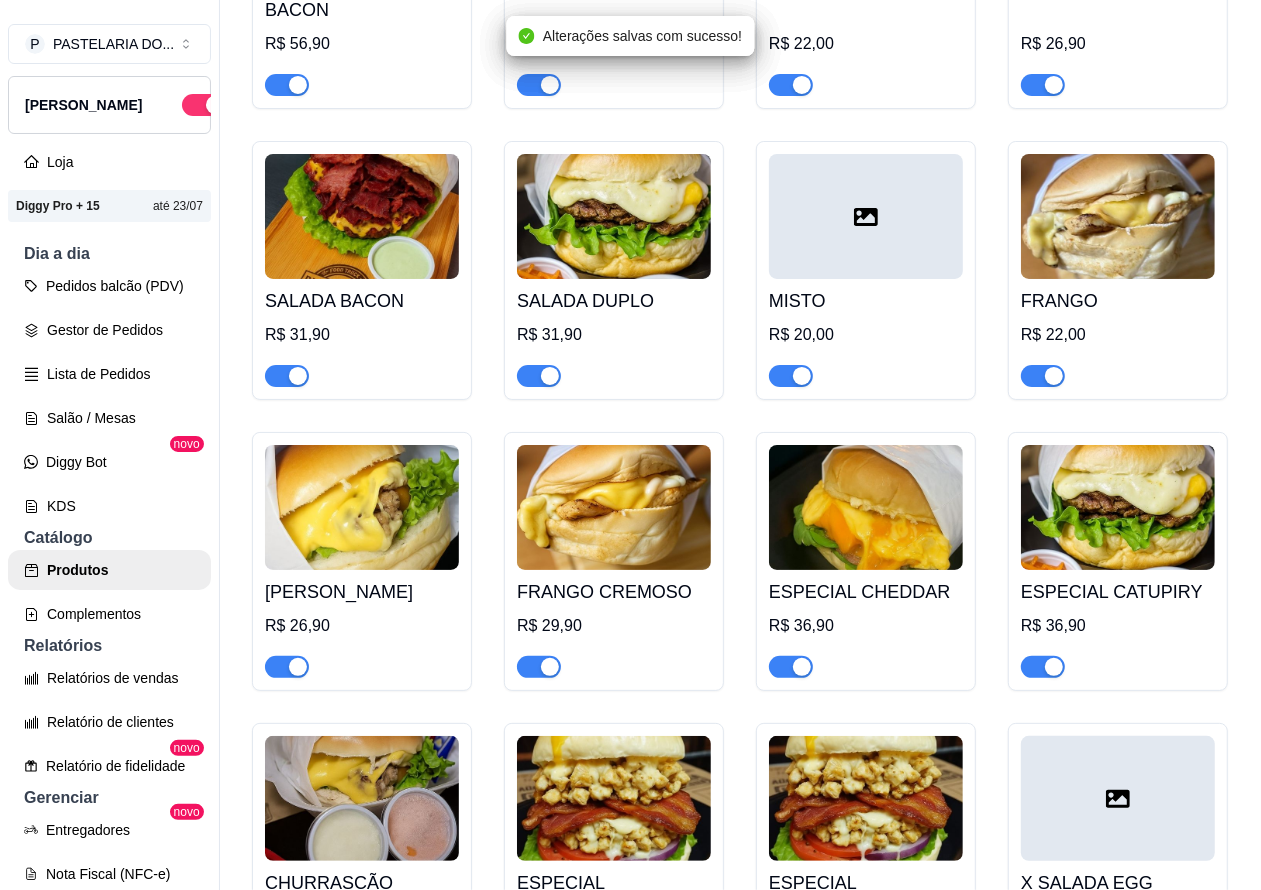 scroll, scrollTop: 4586, scrollLeft: 0, axis: vertical 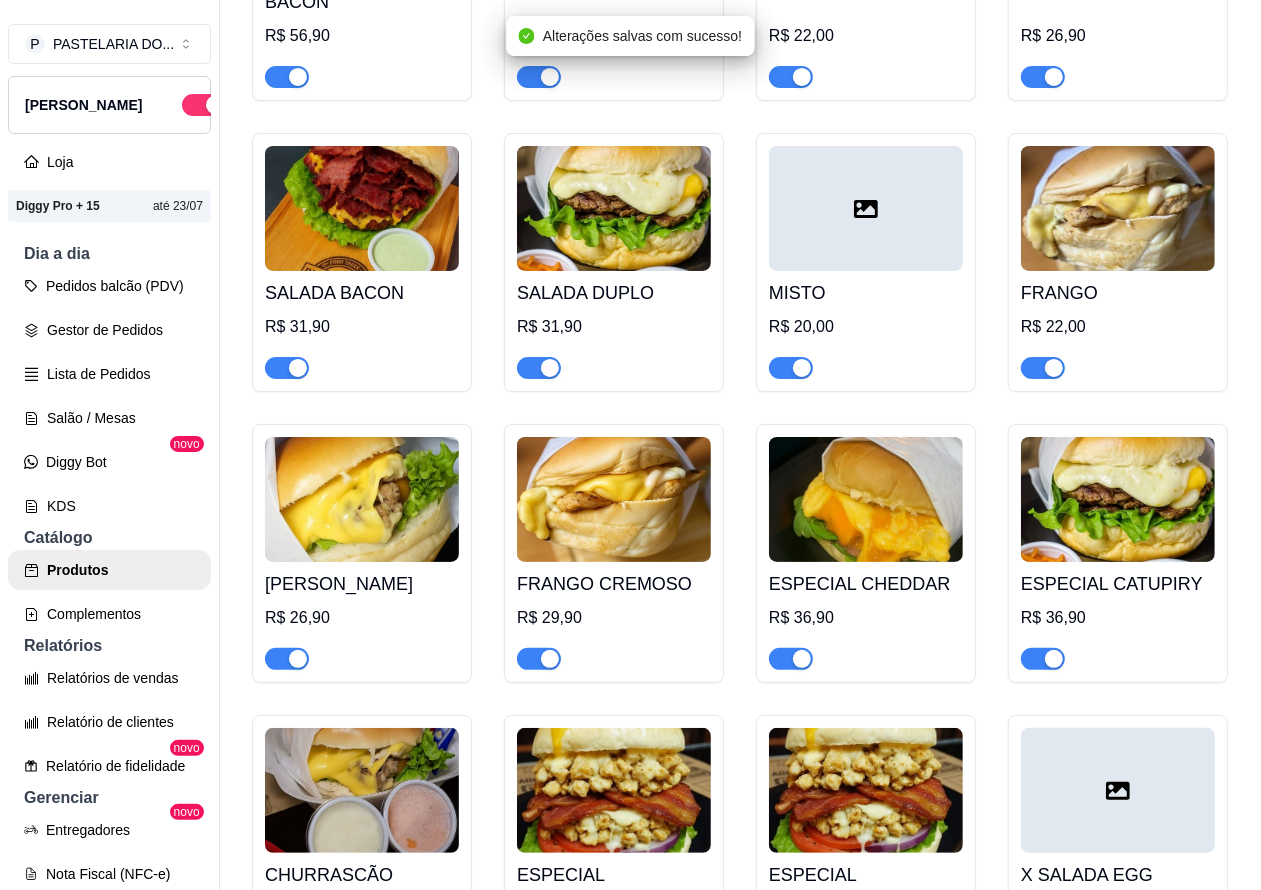 click at bounding box center (802, -322) 